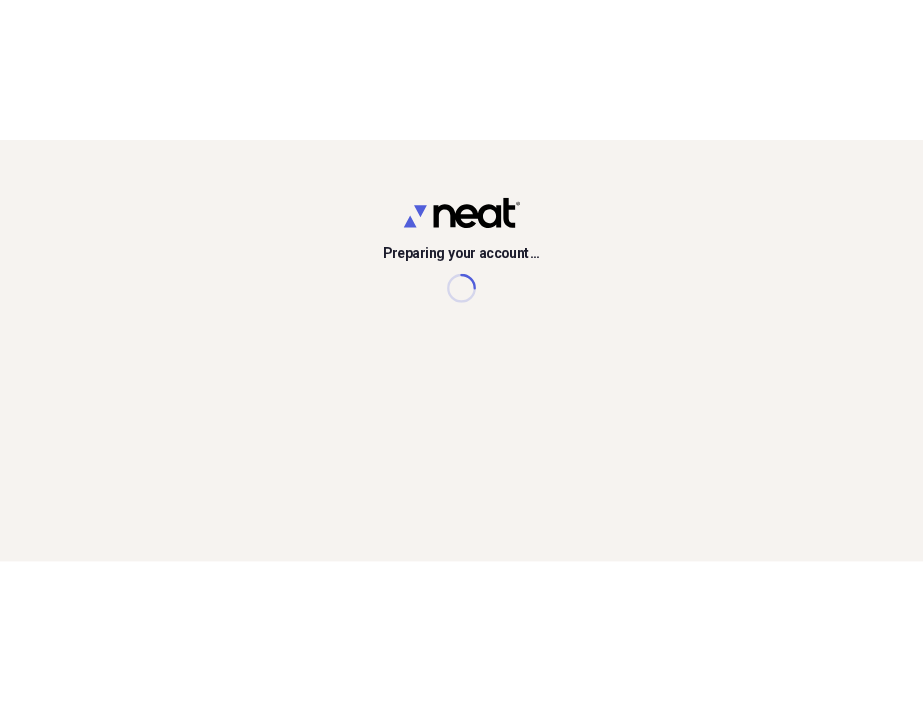 scroll, scrollTop: 0, scrollLeft: 0, axis: both 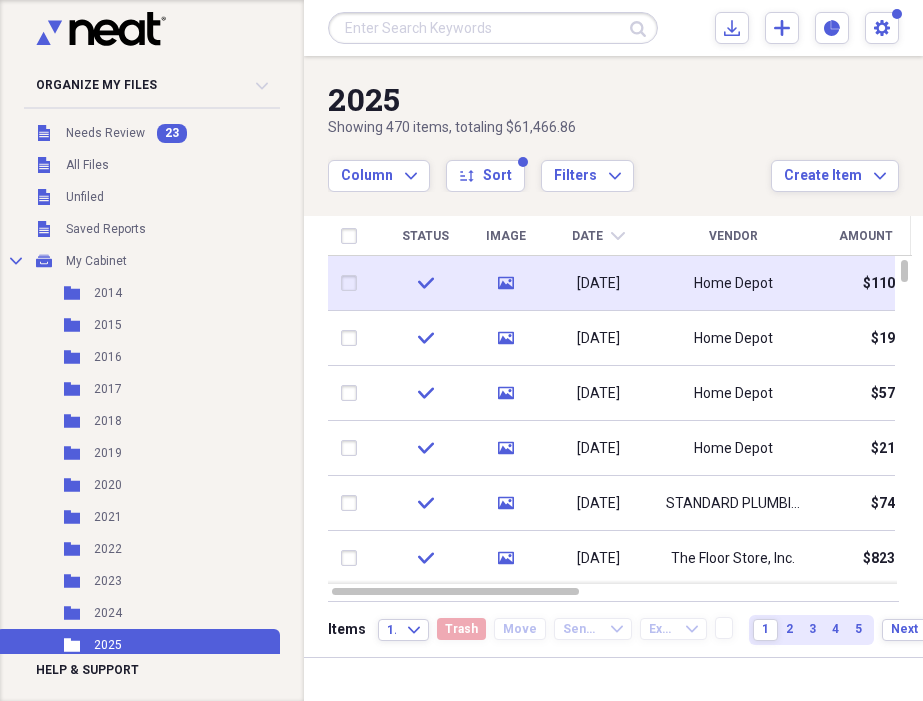 click on "[DATE]" at bounding box center (598, 283) 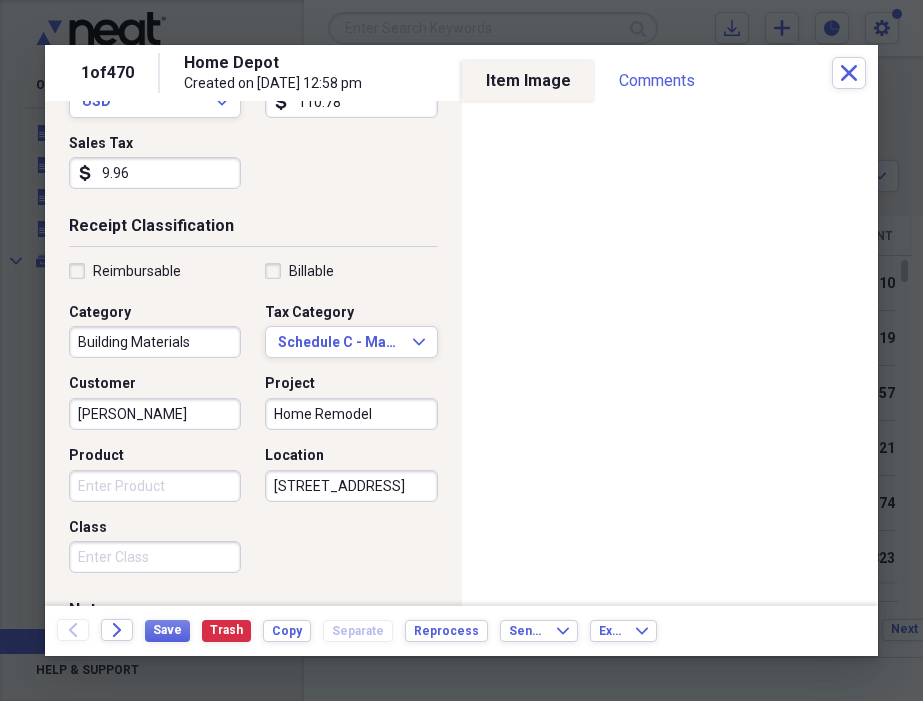scroll, scrollTop: 324, scrollLeft: 0, axis: vertical 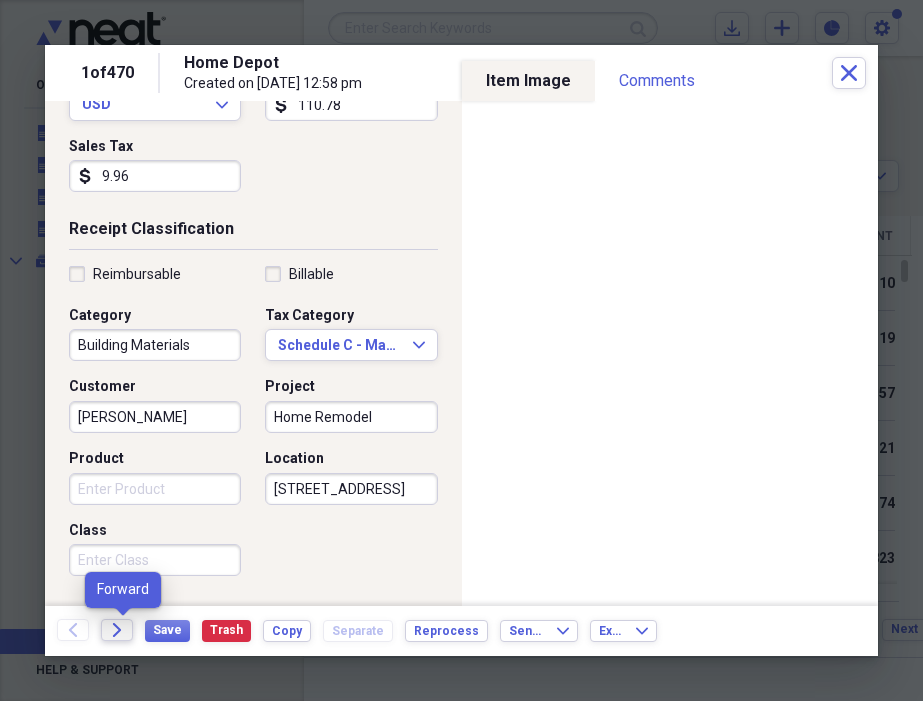click 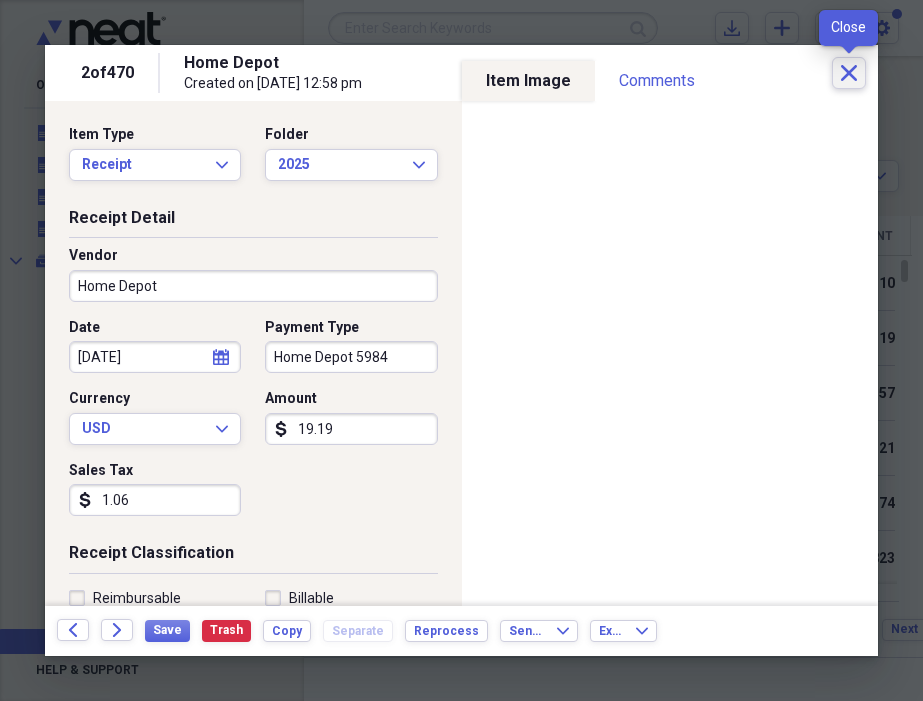 click on "Close" 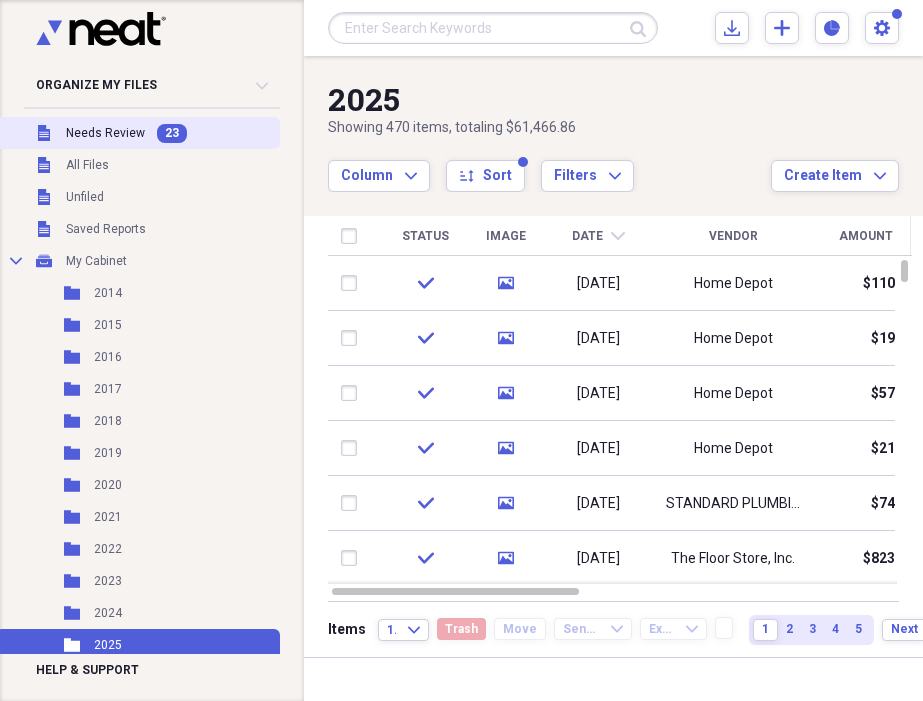 click on "Needs Review" at bounding box center (105, 133) 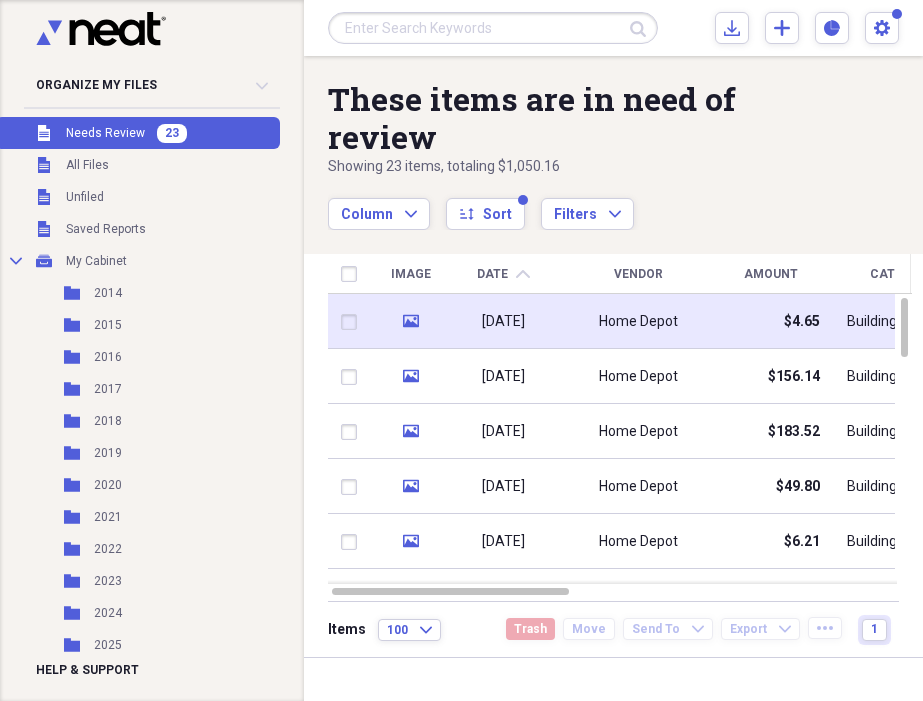 click on "Home Depot" at bounding box center (638, 322) 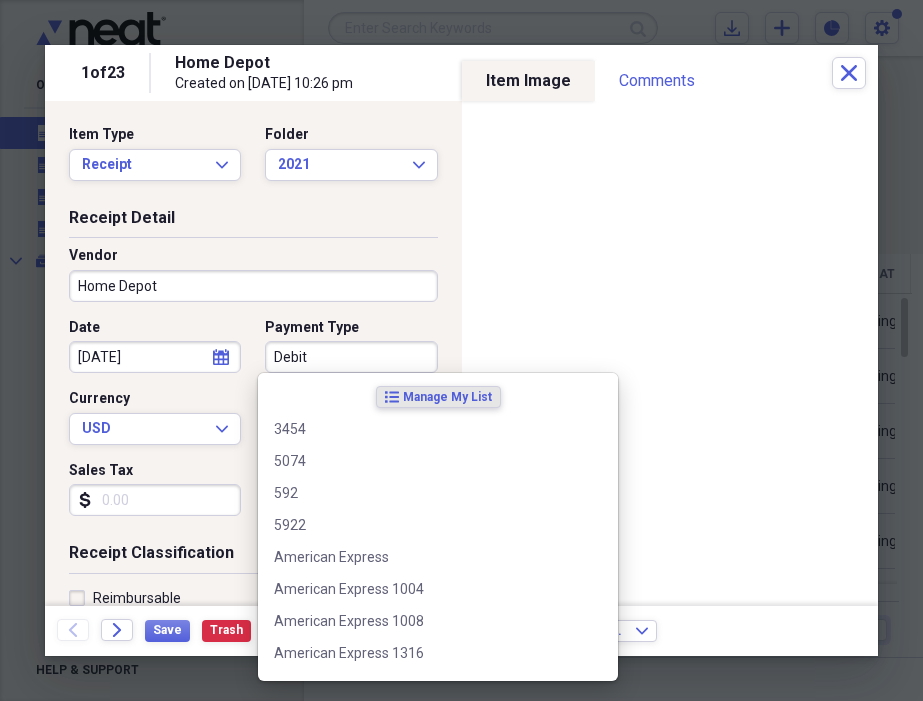 click on "Debit" at bounding box center (351, 357) 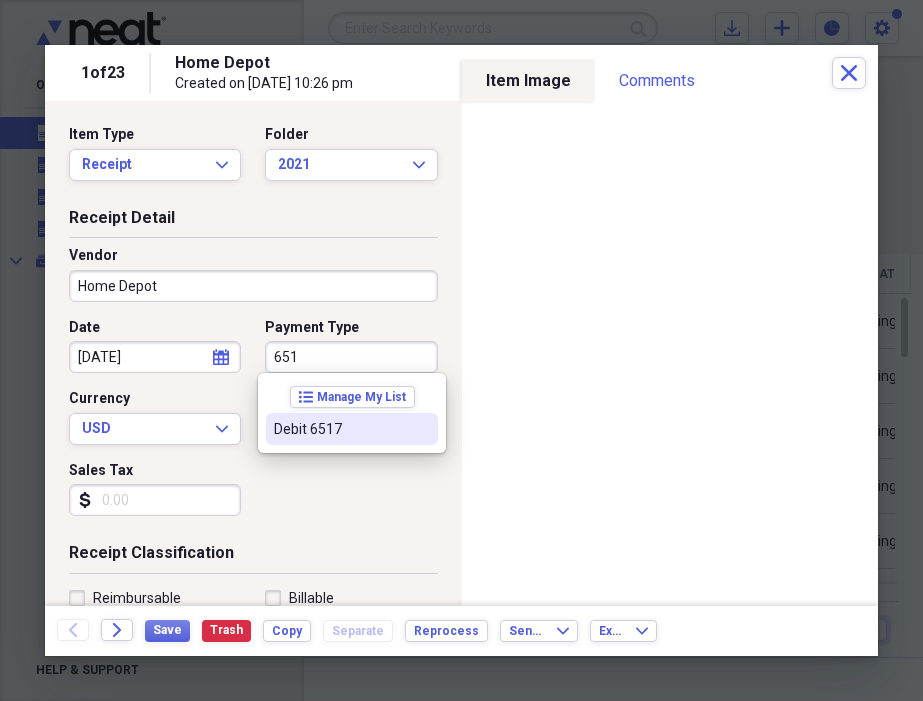 click on "Debit 6517" at bounding box center (340, 429) 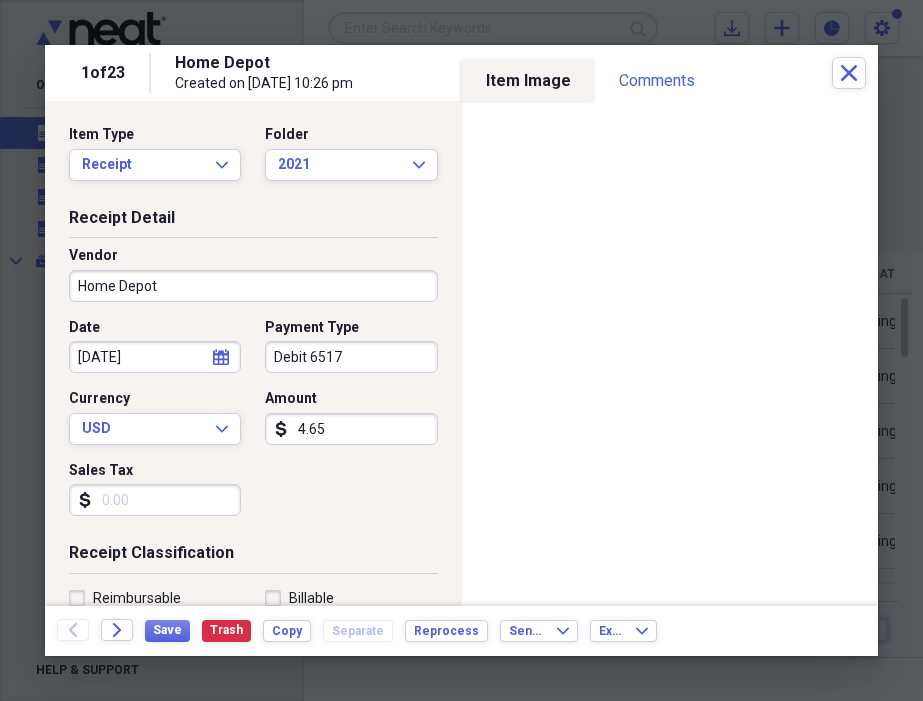 click on "Sales Tax" at bounding box center [155, 500] 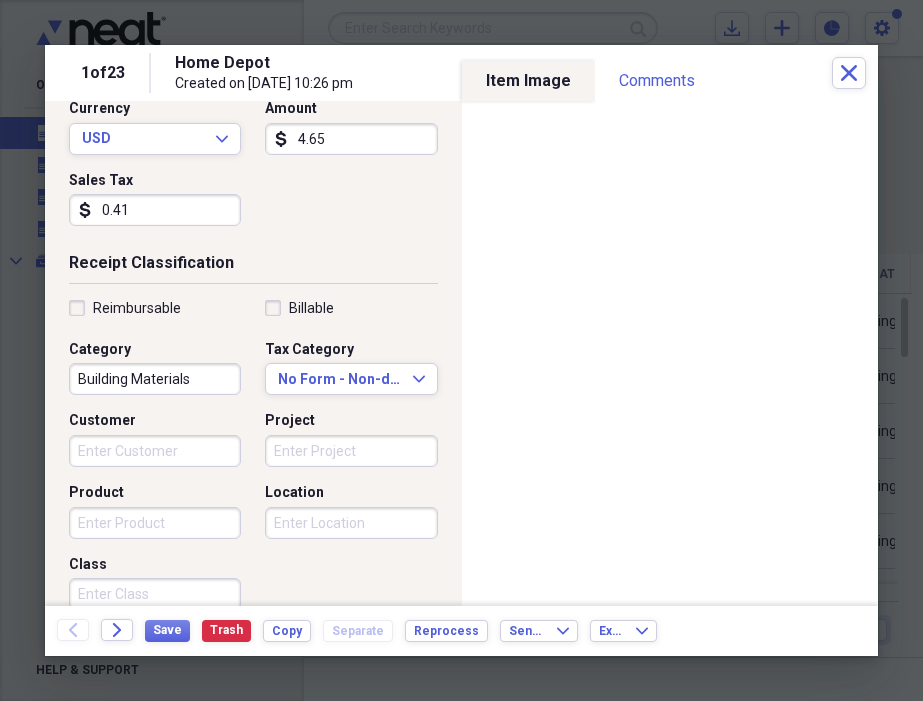 scroll, scrollTop: 296, scrollLeft: 0, axis: vertical 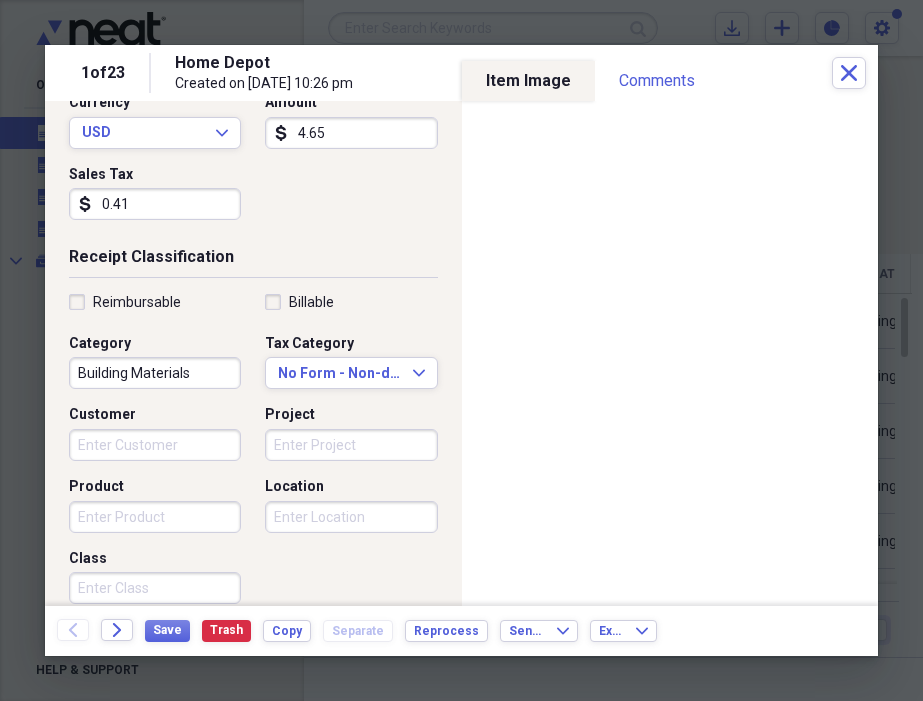 type on "0.41" 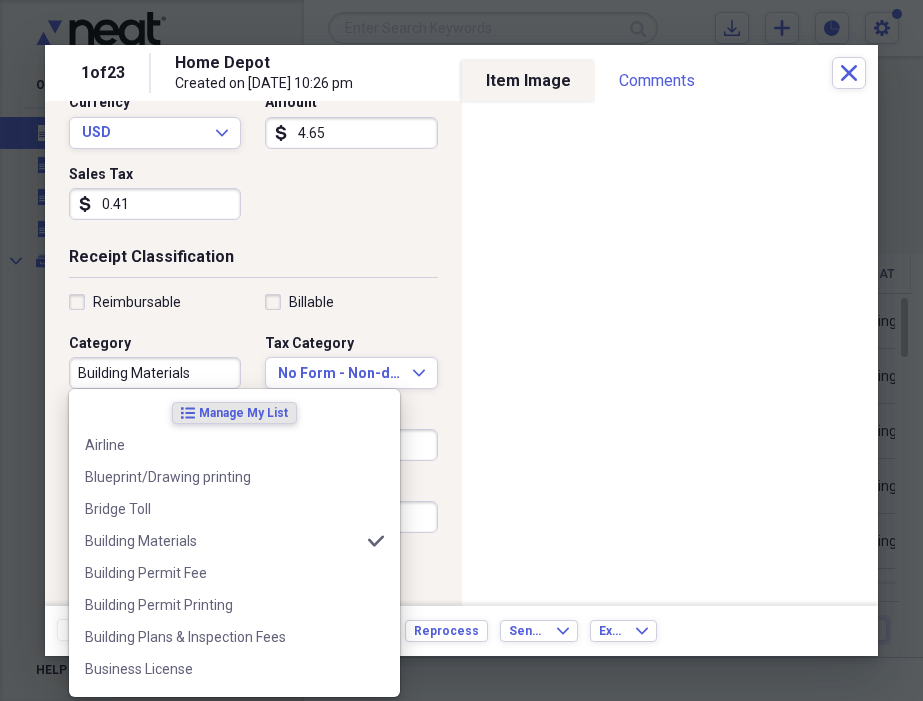 click on "Building Materials" at bounding box center (155, 373) 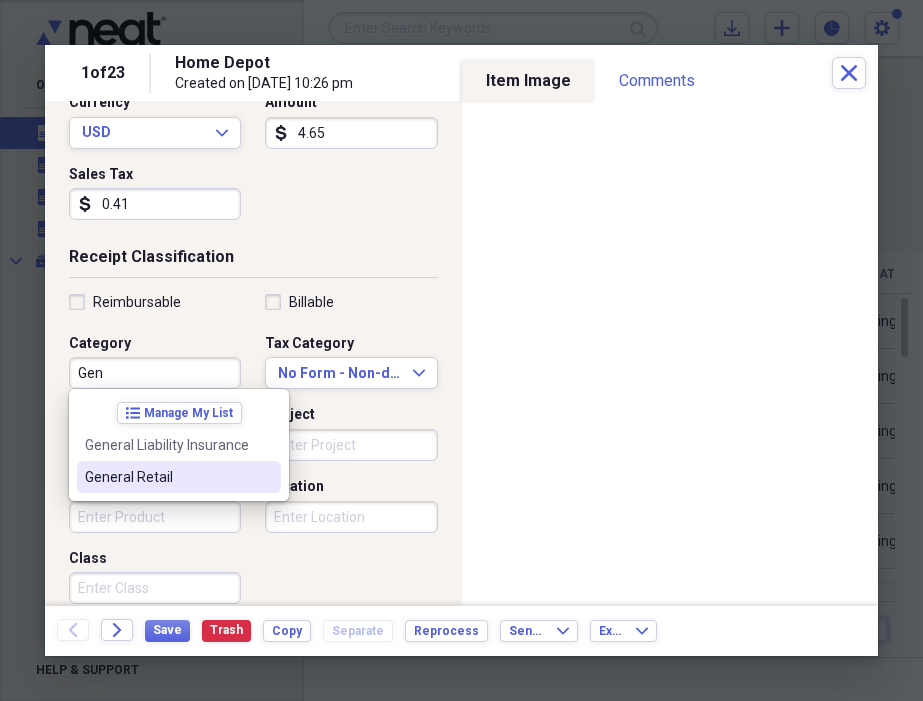click on "General Retail" at bounding box center (167, 477) 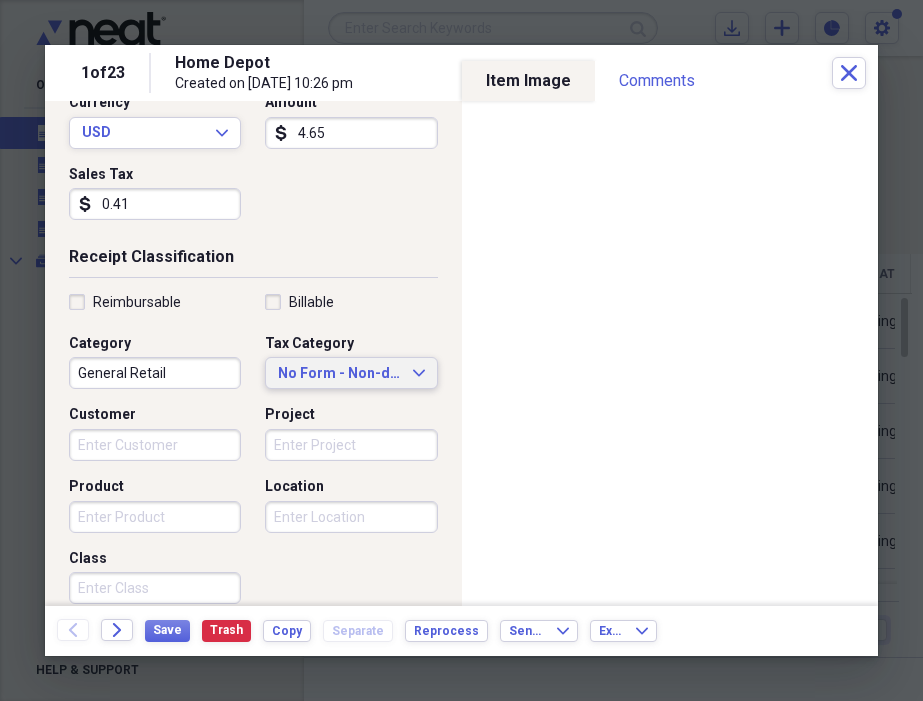 click on "No Form - Non-deductible" at bounding box center (339, 374) 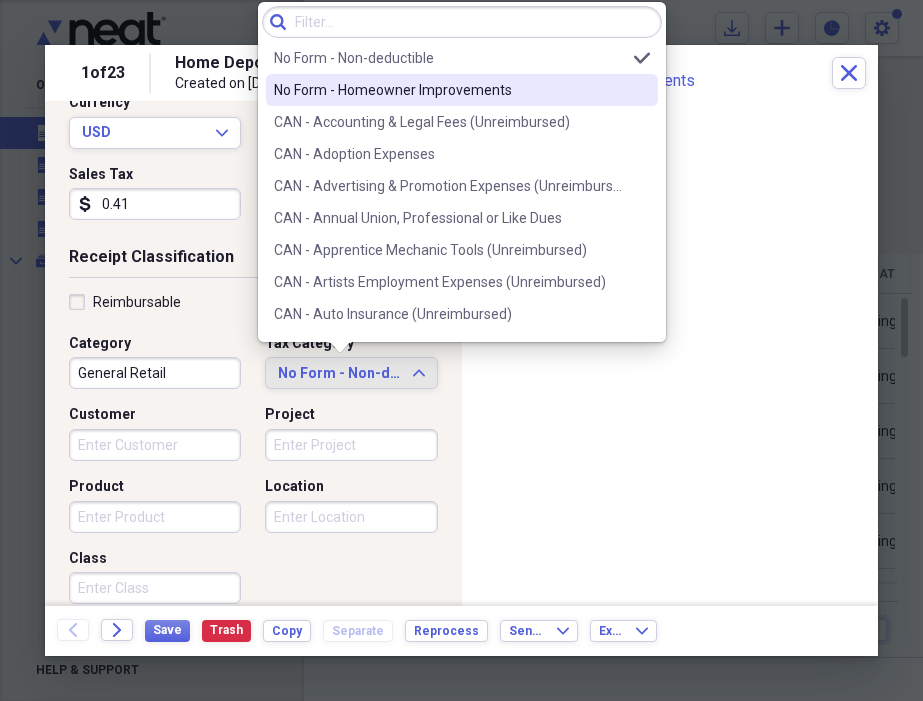 click on "No Form - Homeowner Improvements" at bounding box center [462, 90] 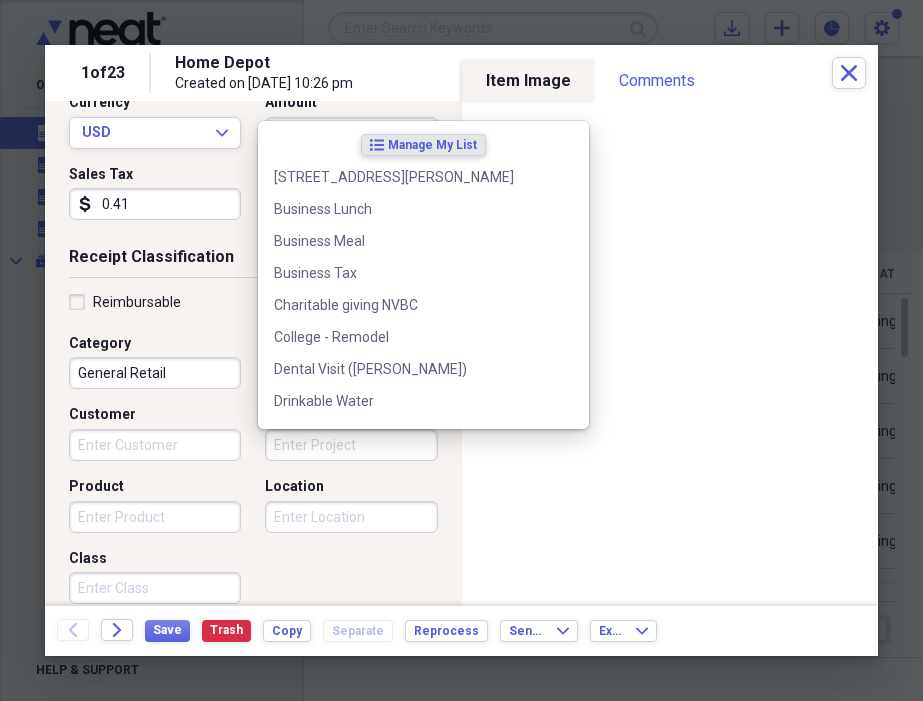 click on "Project" at bounding box center (351, 445) 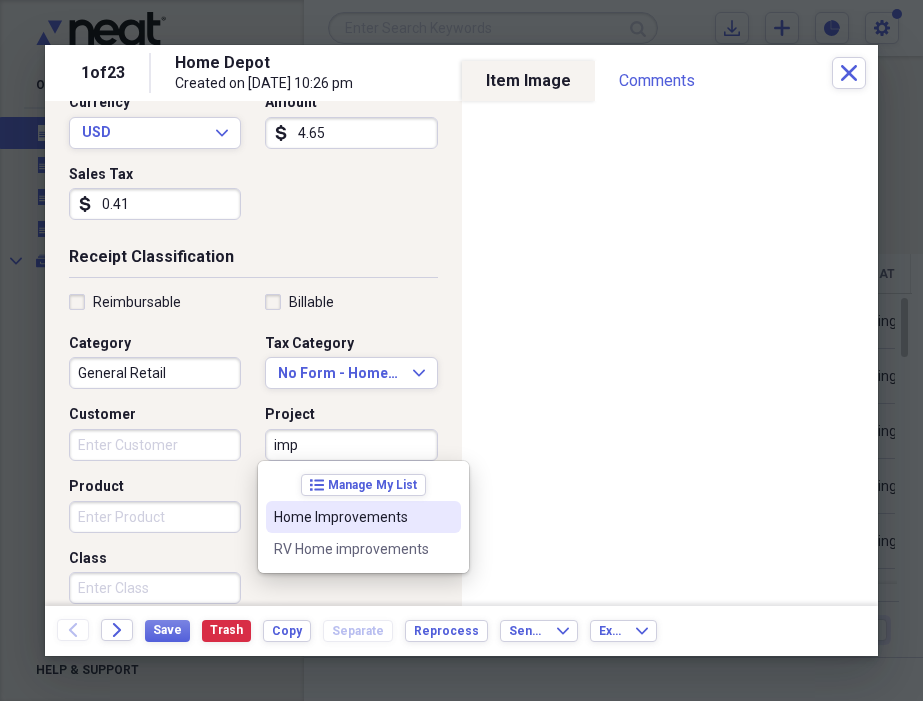 click on "Home Improvements" at bounding box center [351, 517] 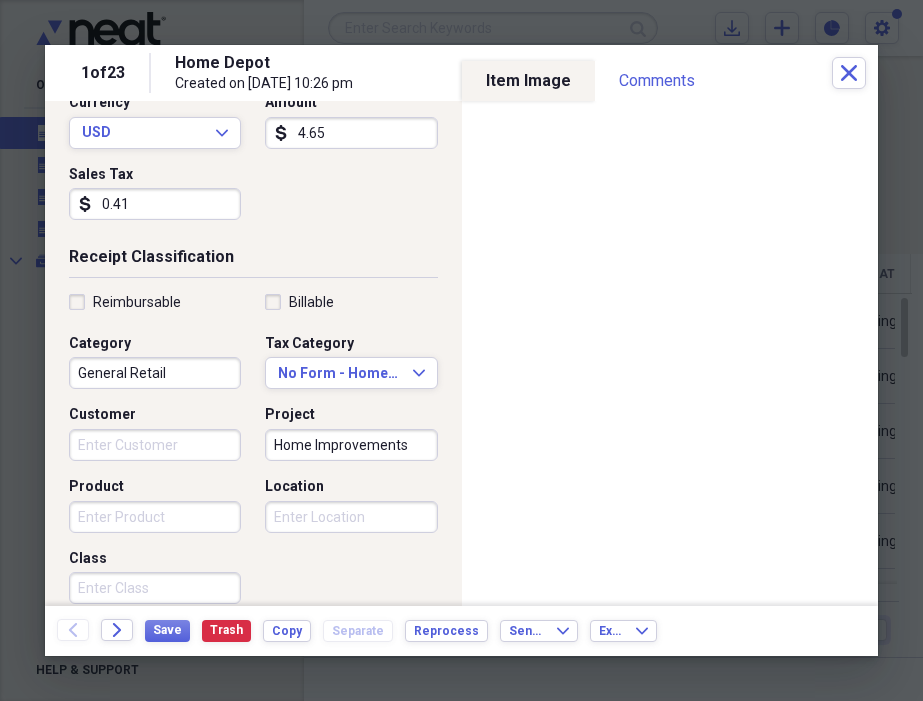 click on "Location" at bounding box center [351, 517] 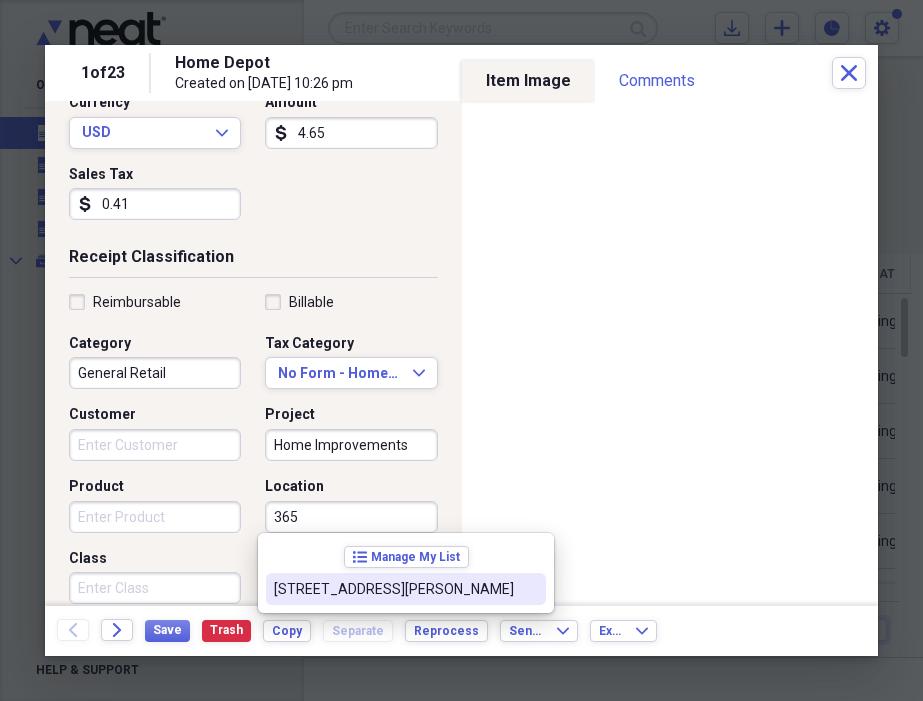 click on "[STREET_ADDRESS][PERSON_NAME]" at bounding box center [394, 589] 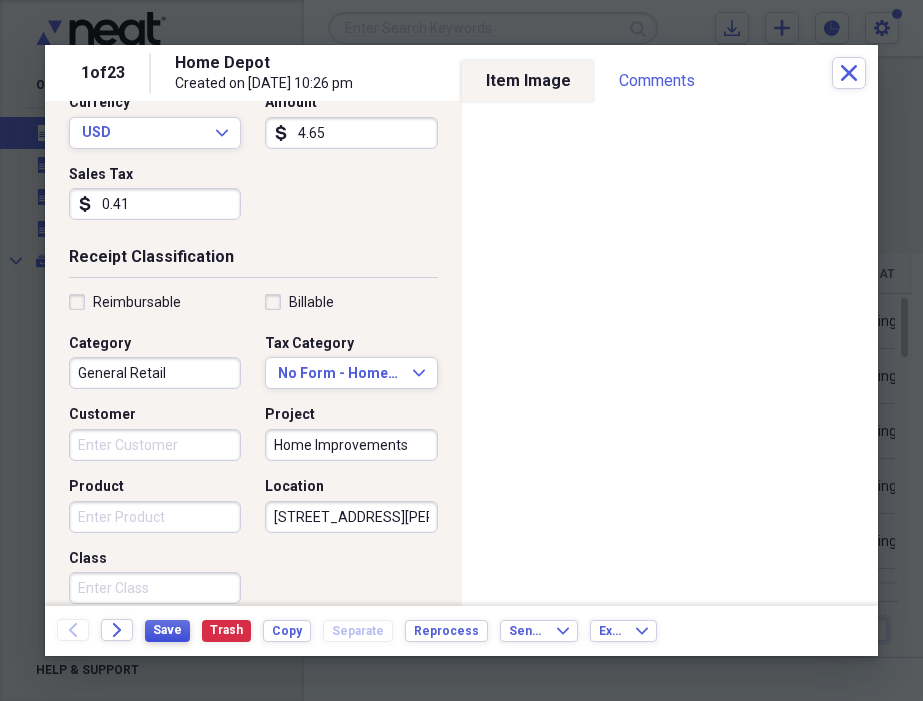 click on "Save" at bounding box center [167, 630] 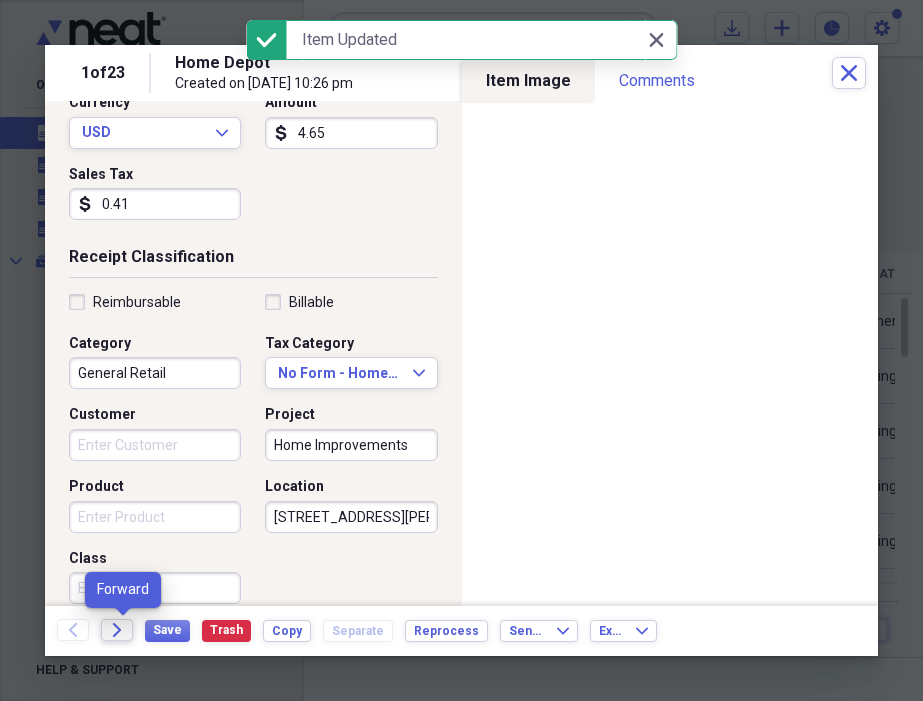 click on "Forward" 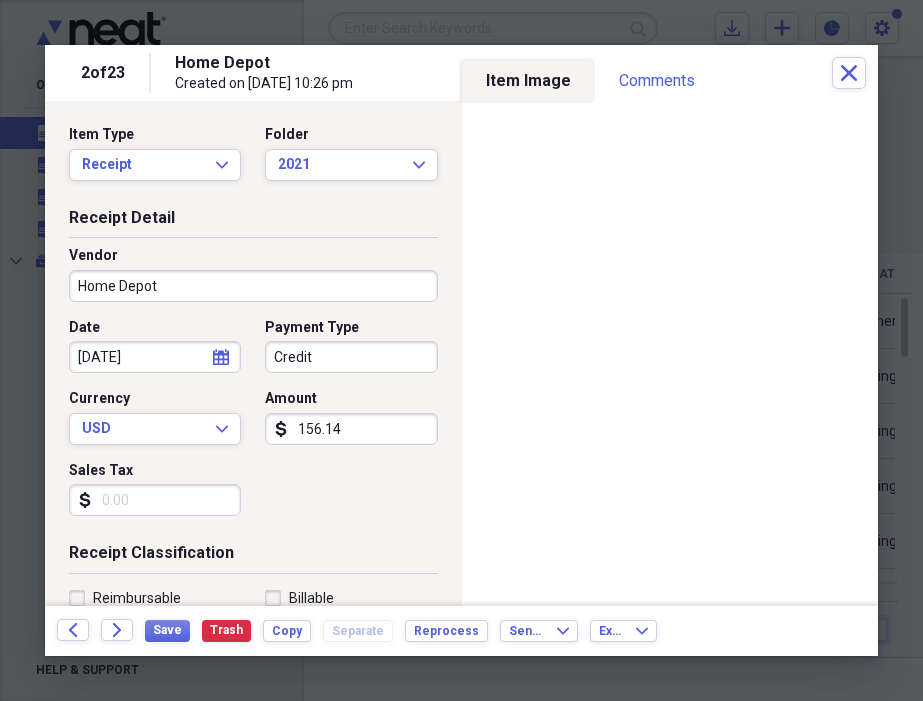click on "Credit" at bounding box center [351, 357] 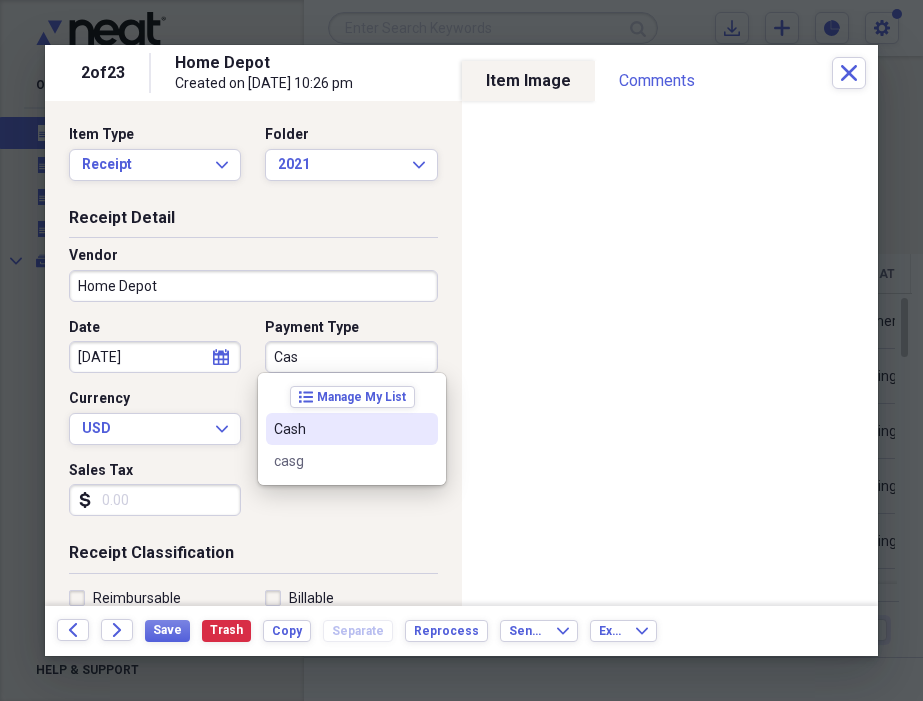 click on "Cash" at bounding box center [340, 429] 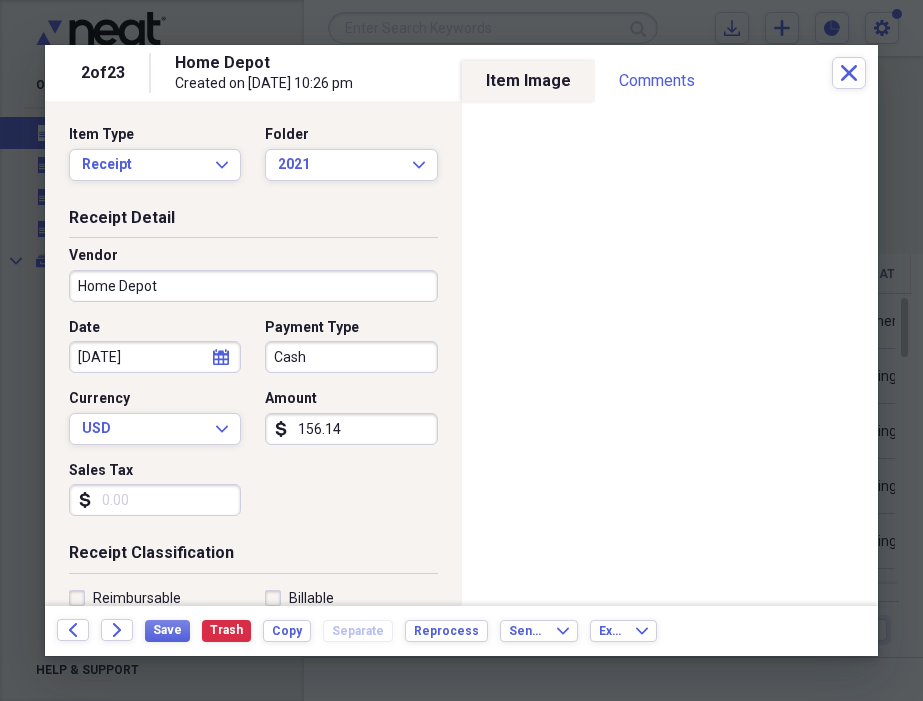 click on "Sales Tax" at bounding box center (155, 500) 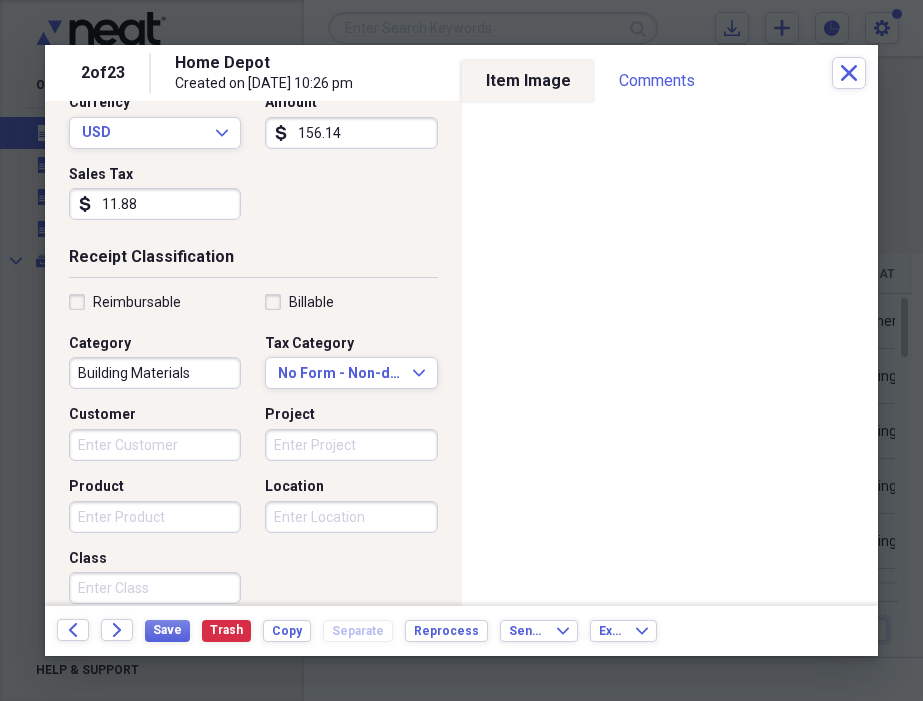 scroll, scrollTop: 309, scrollLeft: 0, axis: vertical 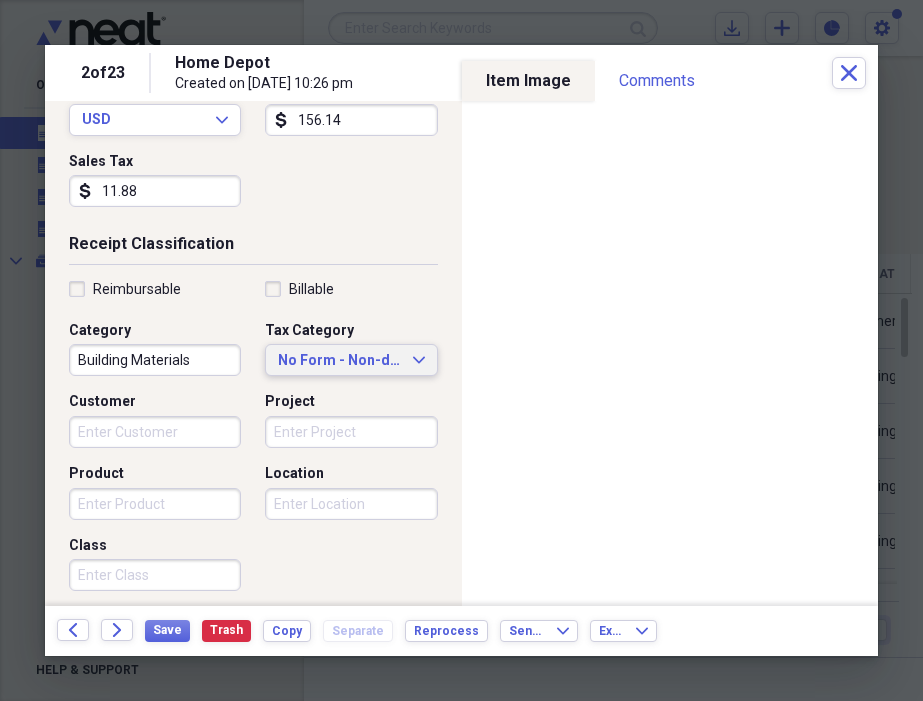 type on "11.88" 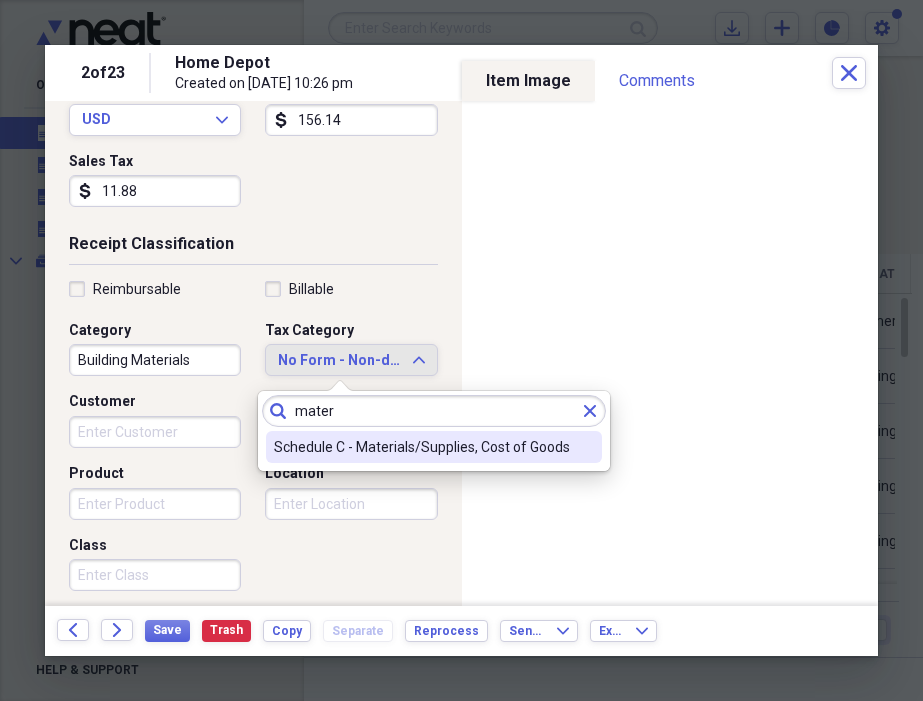 type on "mater" 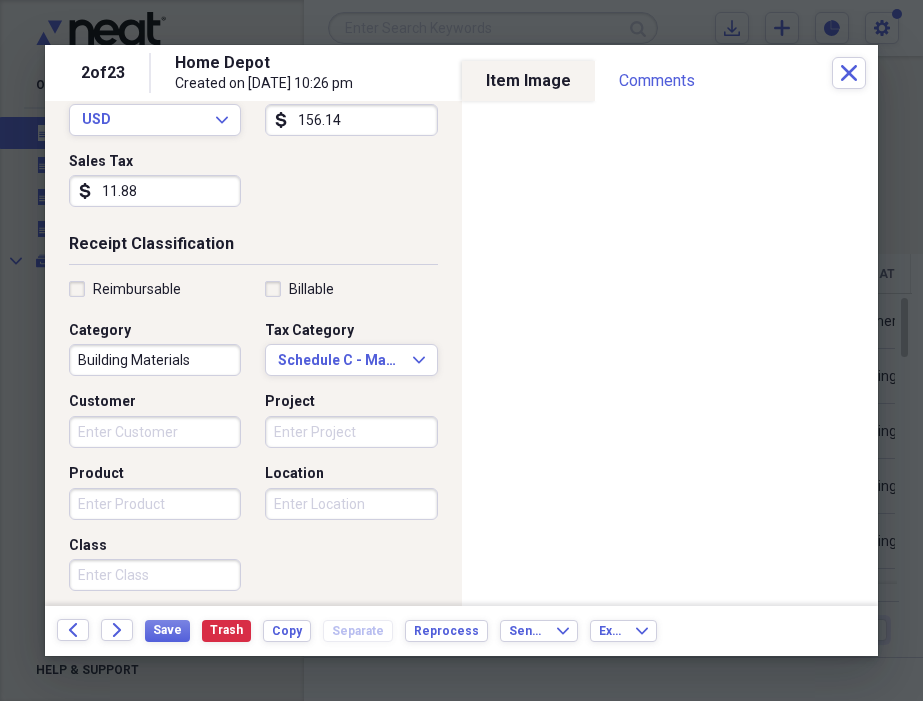 click on "Customer" at bounding box center [155, 432] 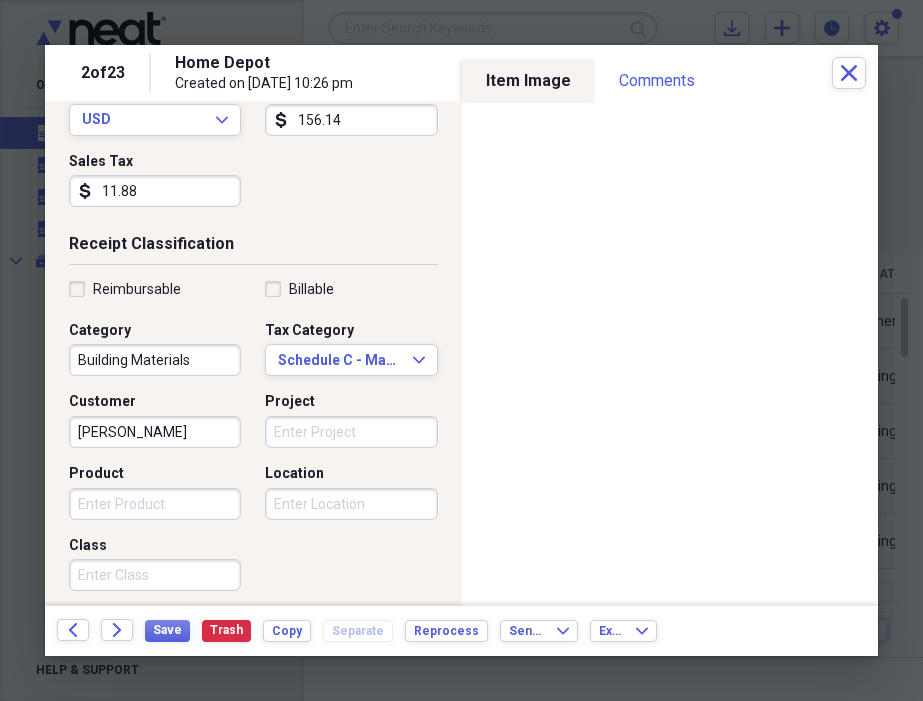 type on "[PERSON_NAME]" 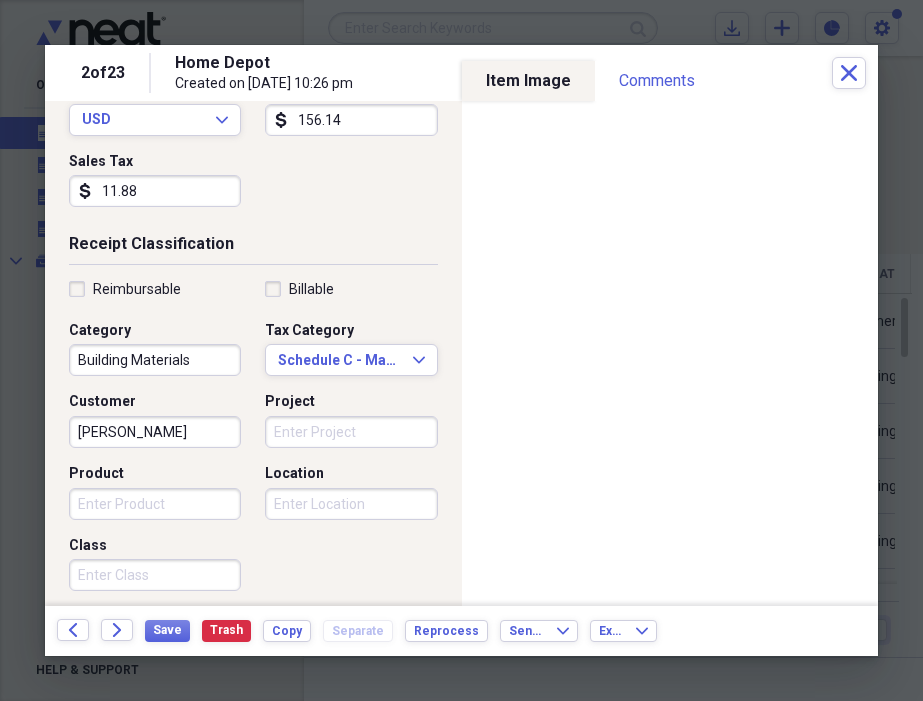 click on "Project" at bounding box center (351, 432) 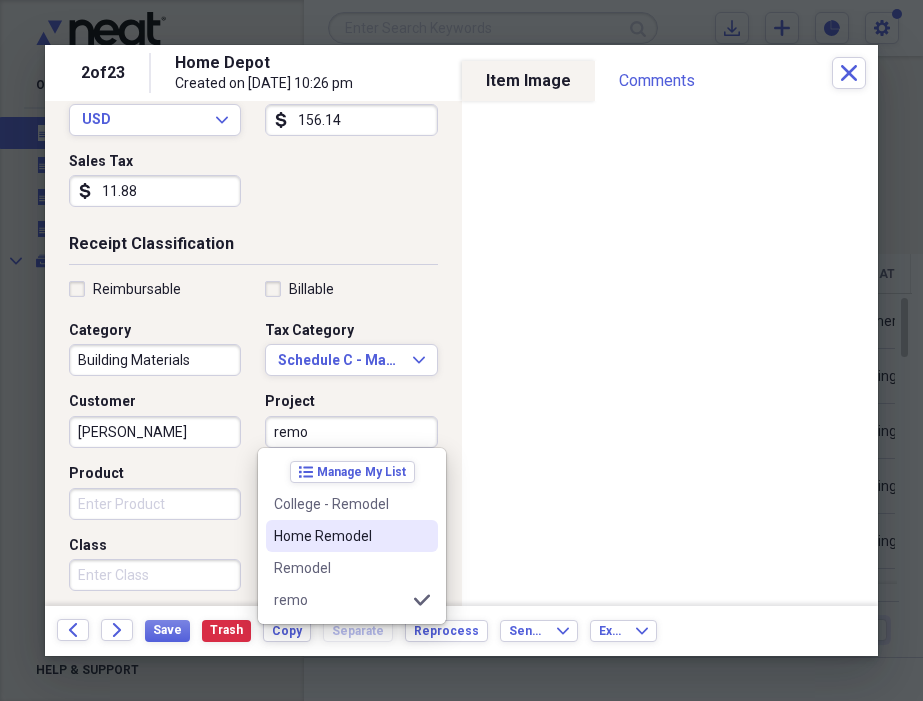 click on "Home Remodel" at bounding box center (340, 536) 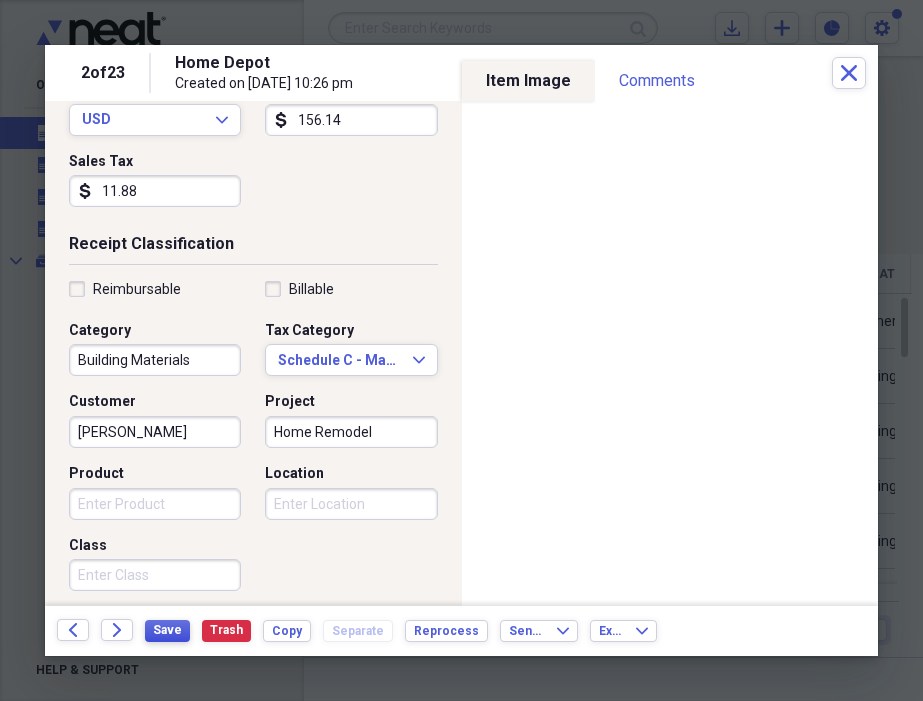 click on "Save" at bounding box center (167, 630) 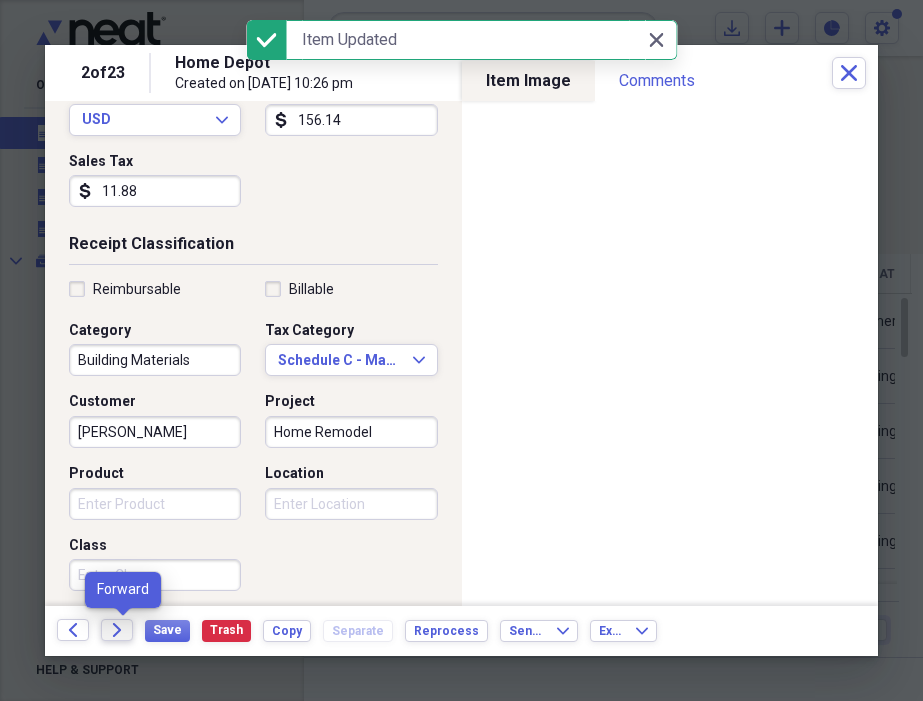 click on "Forward" 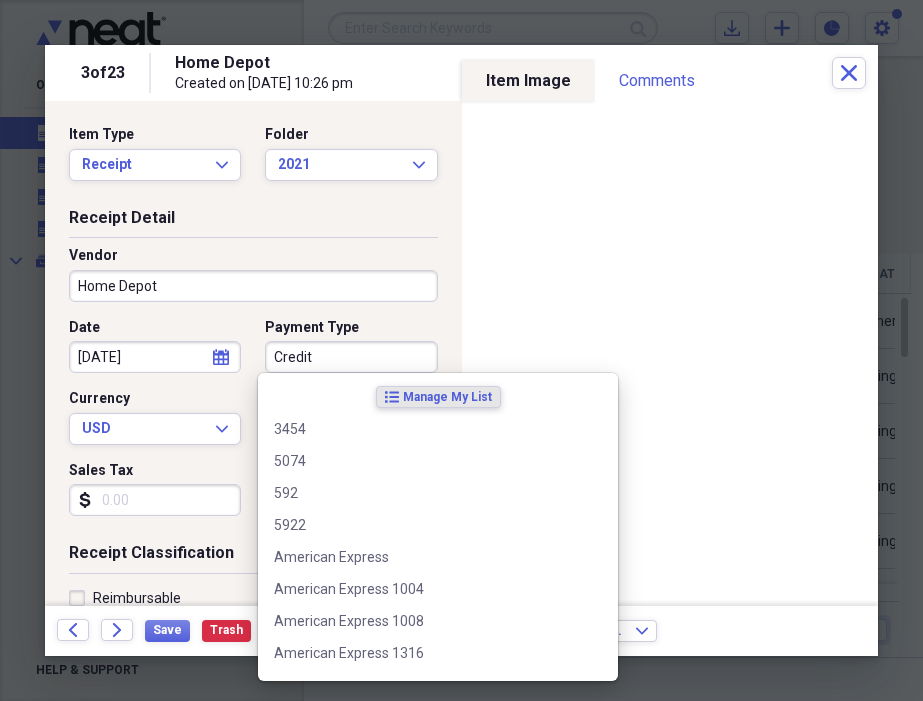 click on "Credit" at bounding box center [351, 357] 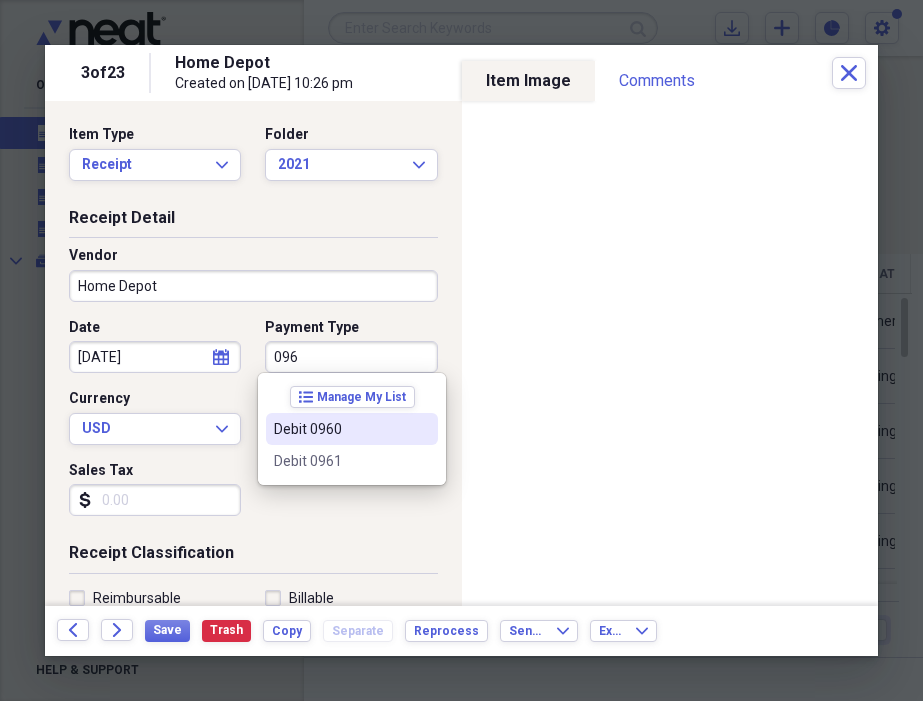 click on "Debit 0960" at bounding box center [340, 429] 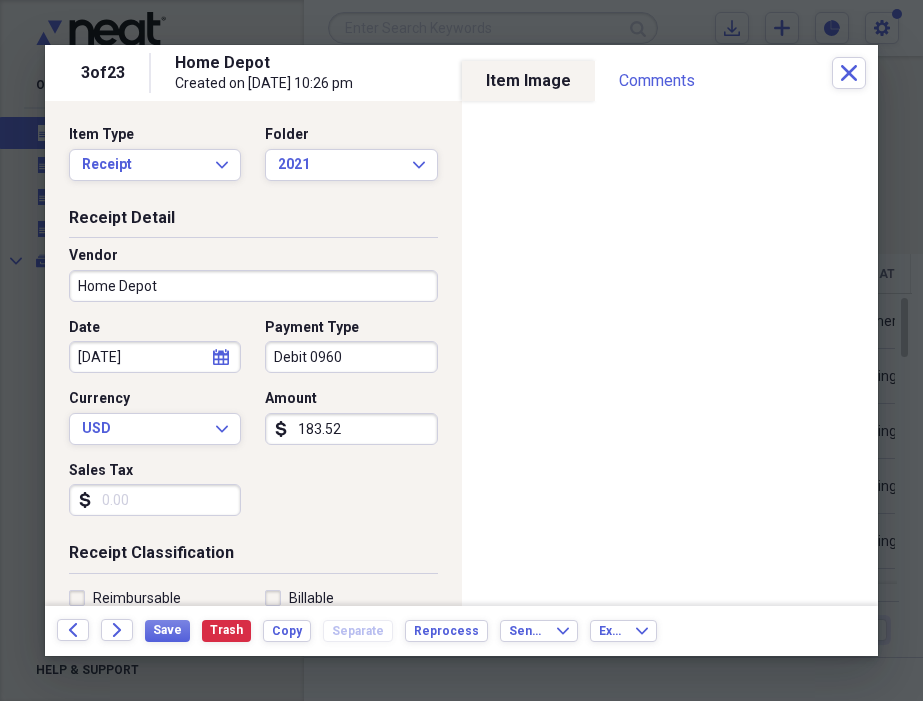 click on "Sales Tax" at bounding box center (155, 500) 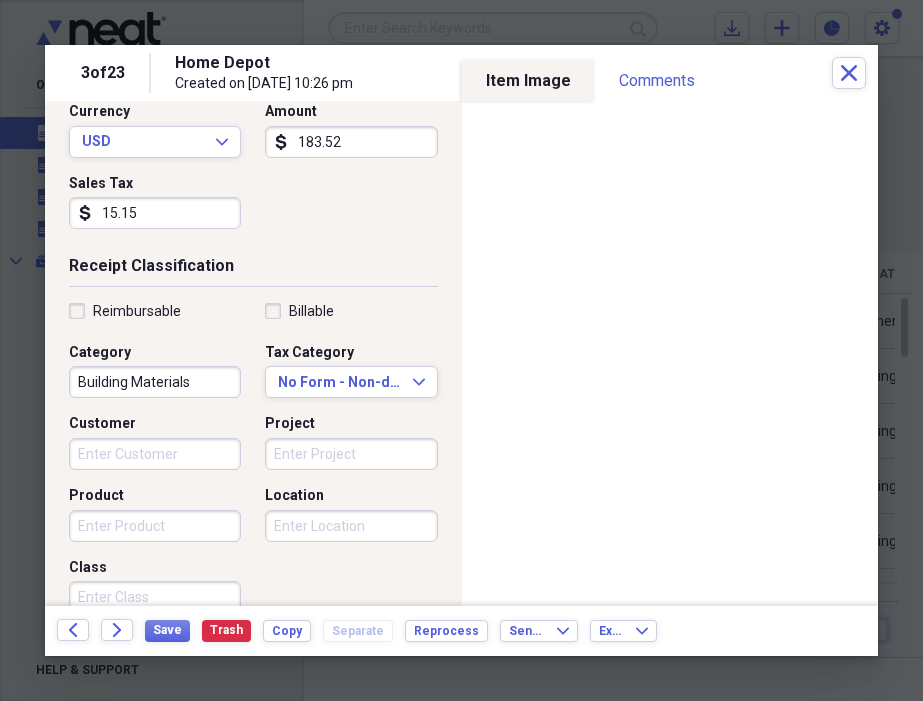 scroll, scrollTop: 290, scrollLeft: 0, axis: vertical 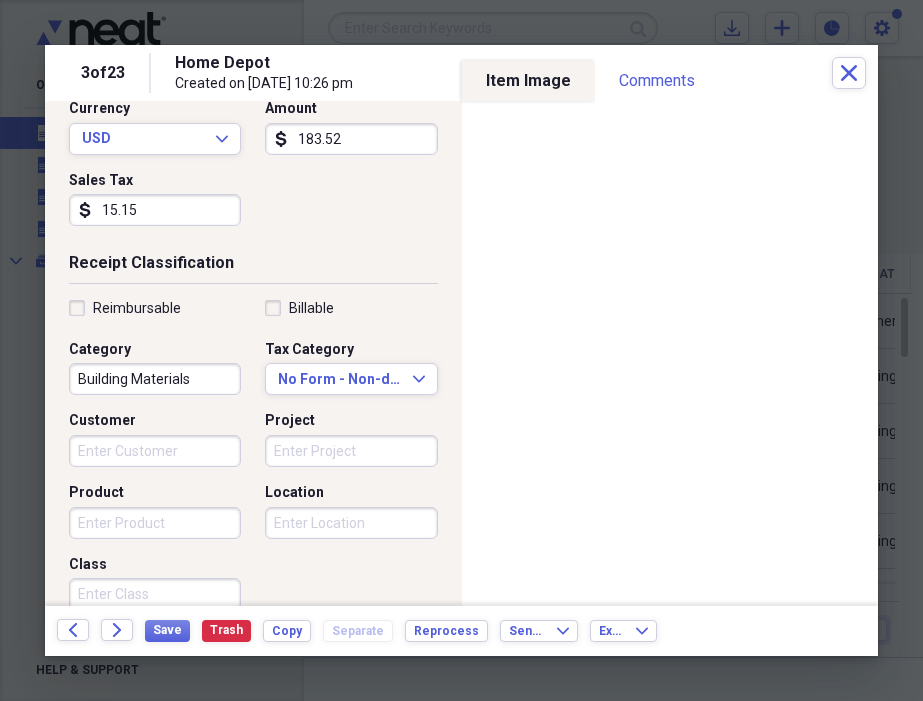 type on "15.15" 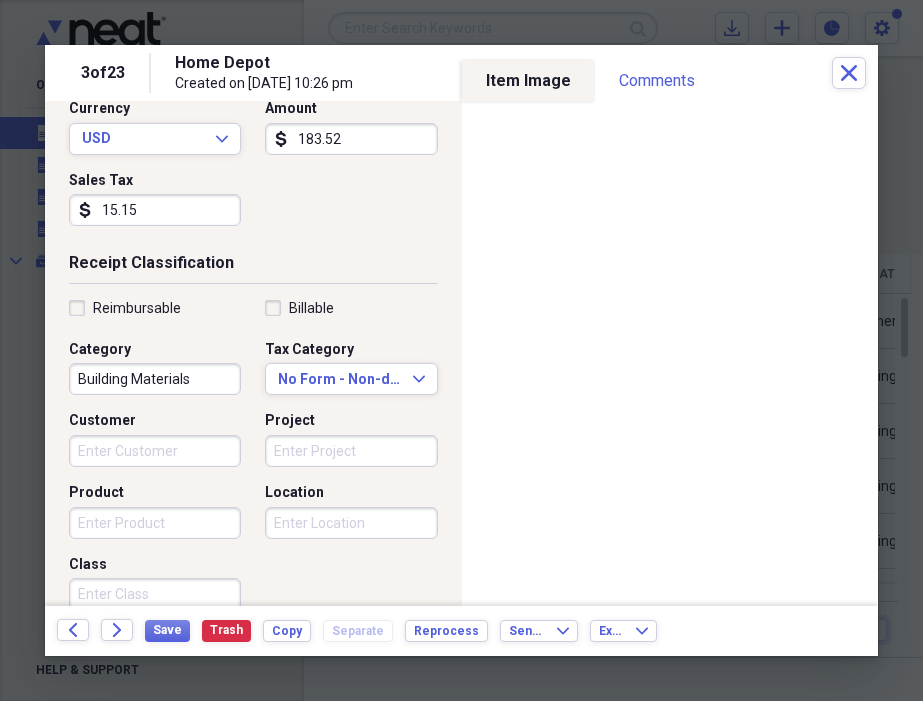 click on "Building Materials" at bounding box center [155, 379] 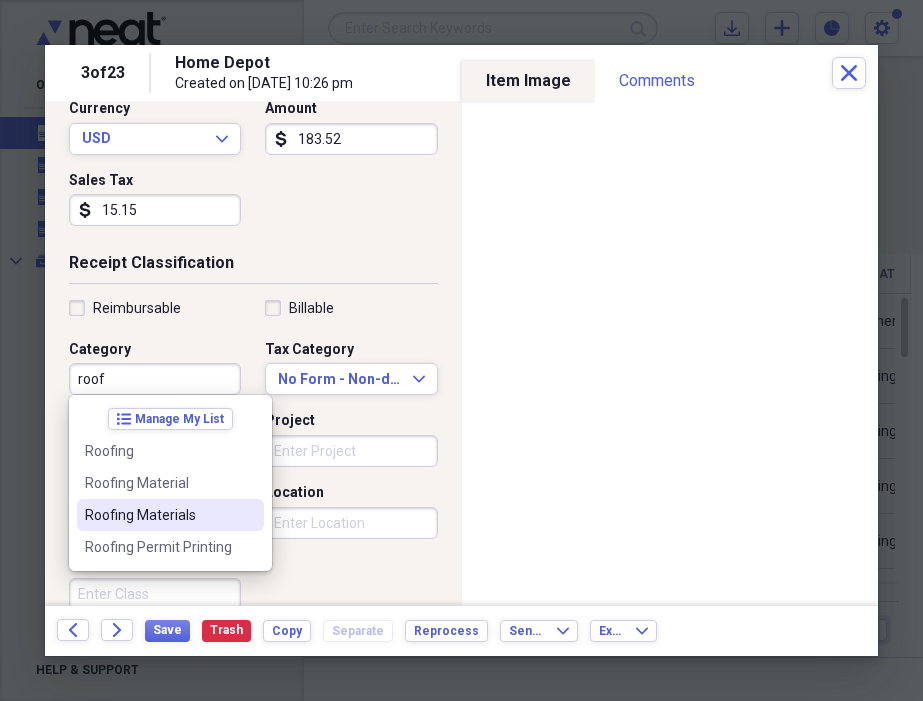 click on "Roofing Materials" at bounding box center [158, 515] 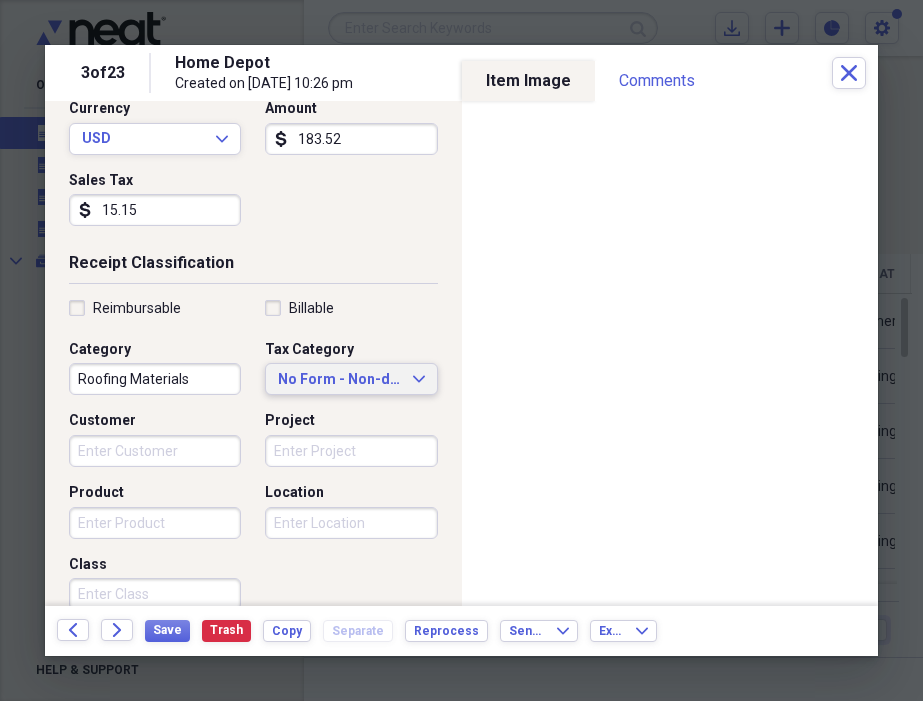 click on "No Form - Non-deductible" at bounding box center [339, 380] 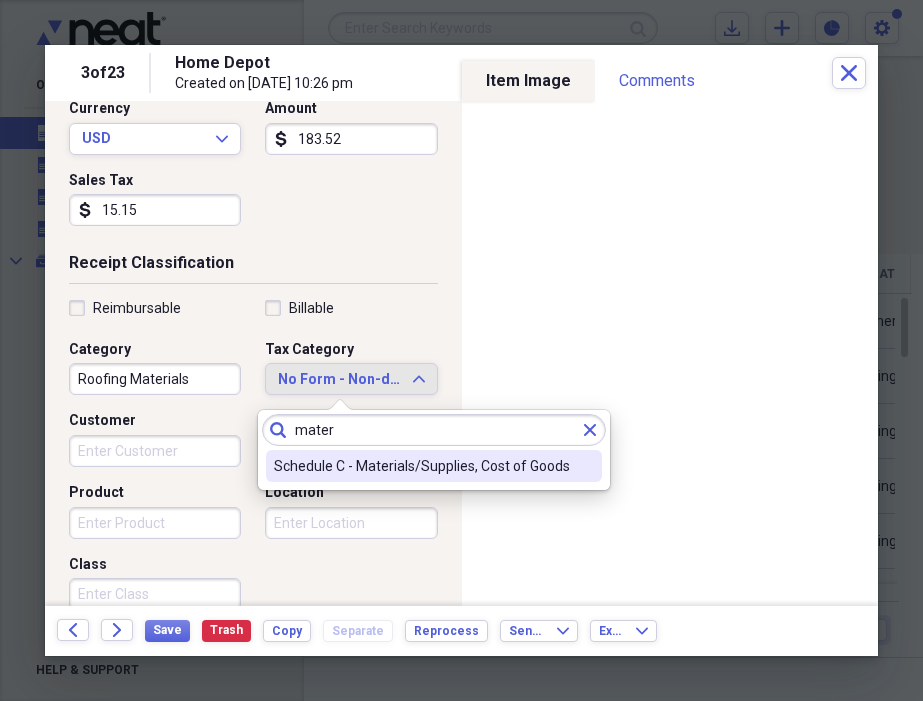type on "mater" 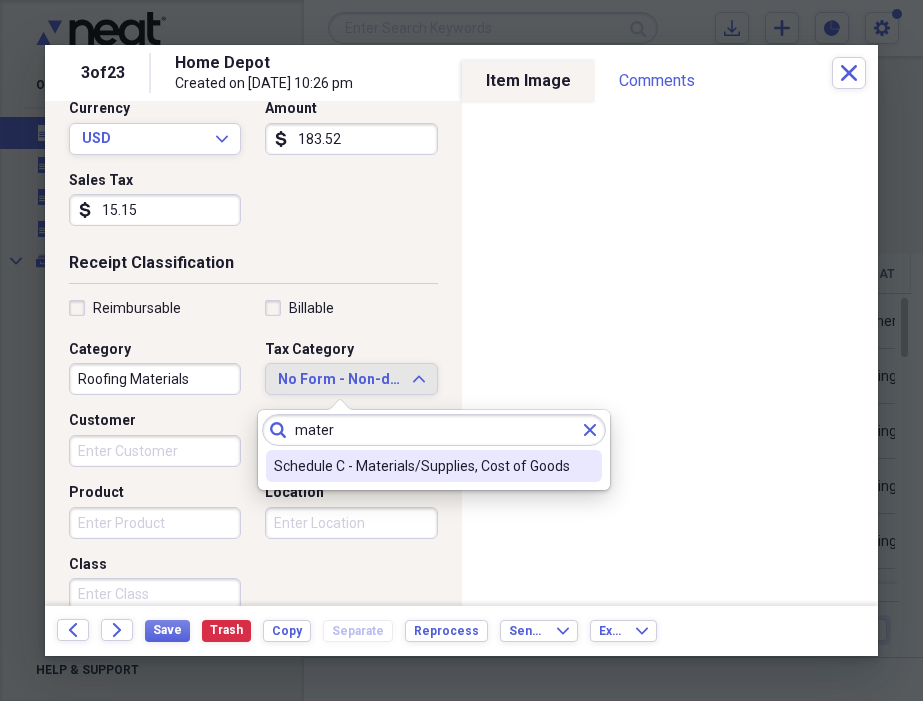 click on "Schedule C - Materials/Supplies, Cost of Goods" at bounding box center [422, 466] 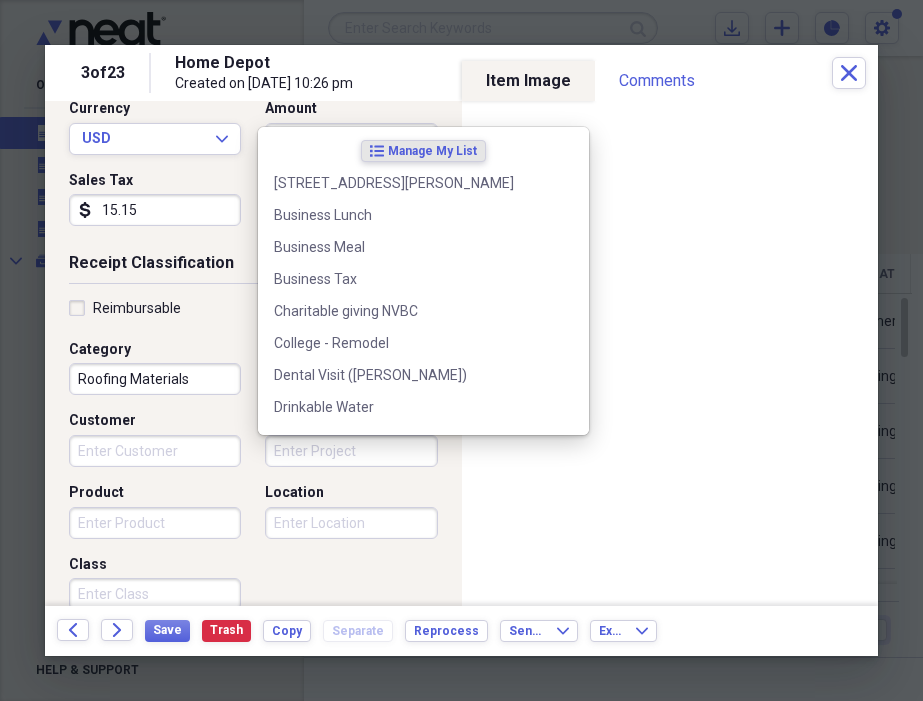 click on "Project" at bounding box center [351, 451] 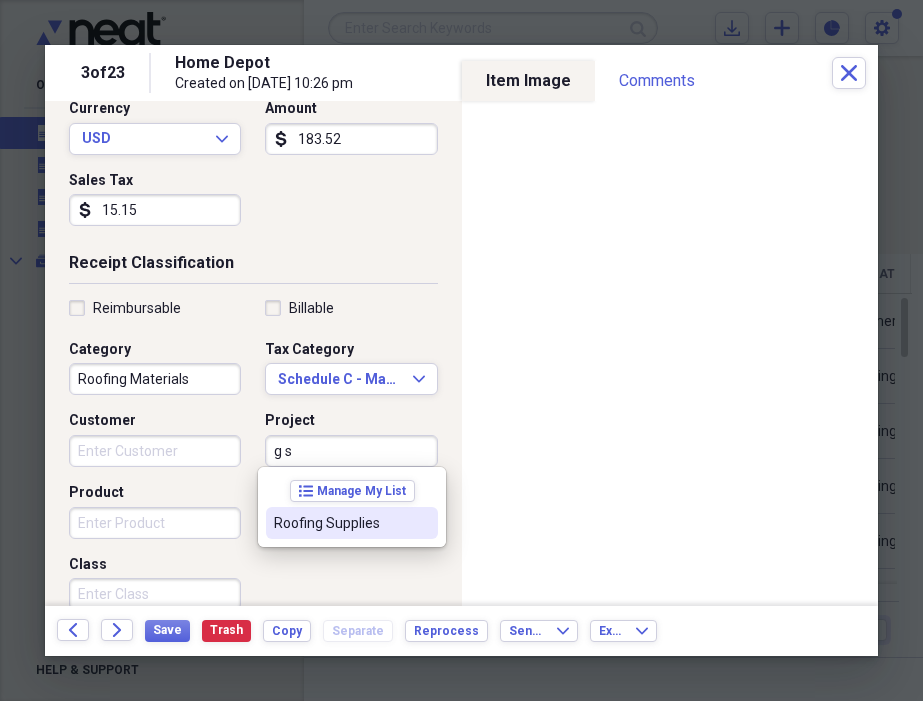 click on "Roofing Supplies" at bounding box center (340, 523) 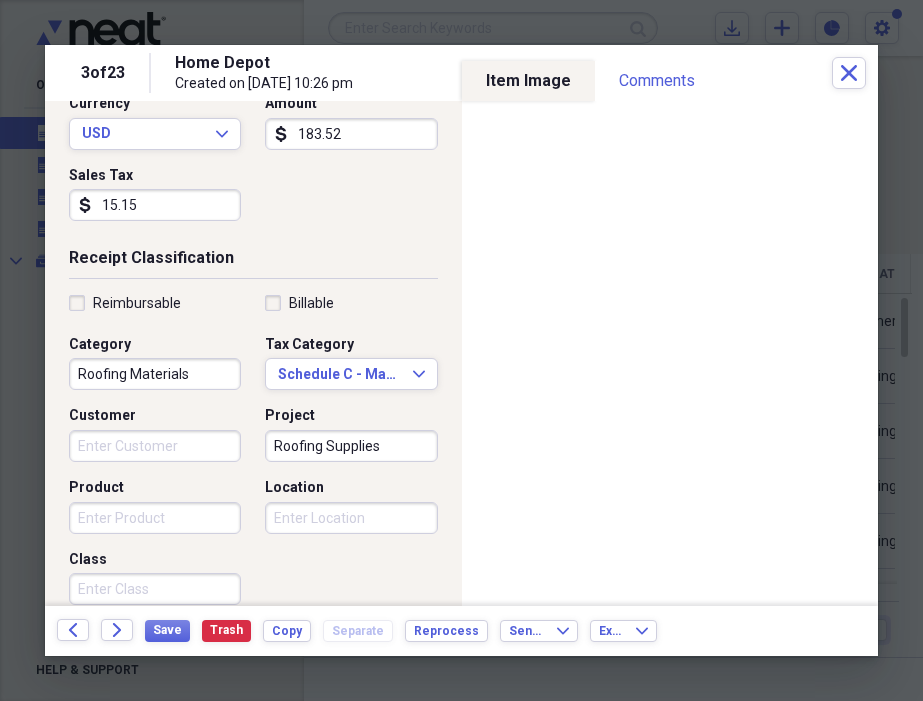 scroll, scrollTop: 516, scrollLeft: 0, axis: vertical 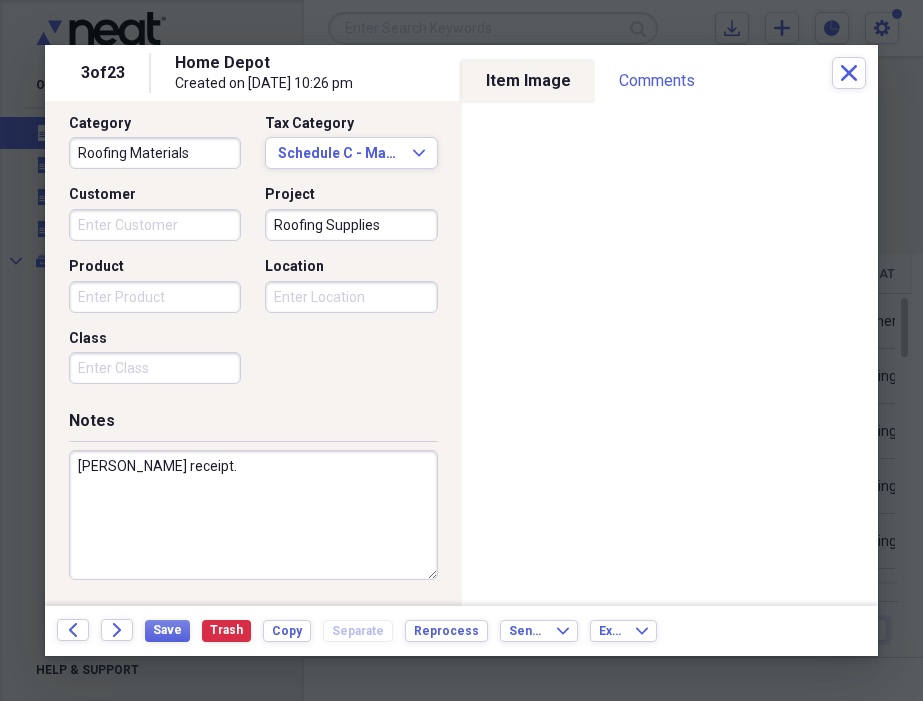 drag, startPoint x: 171, startPoint y: 468, endPoint x: 45, endPoint y: 471, distance: 126.035706 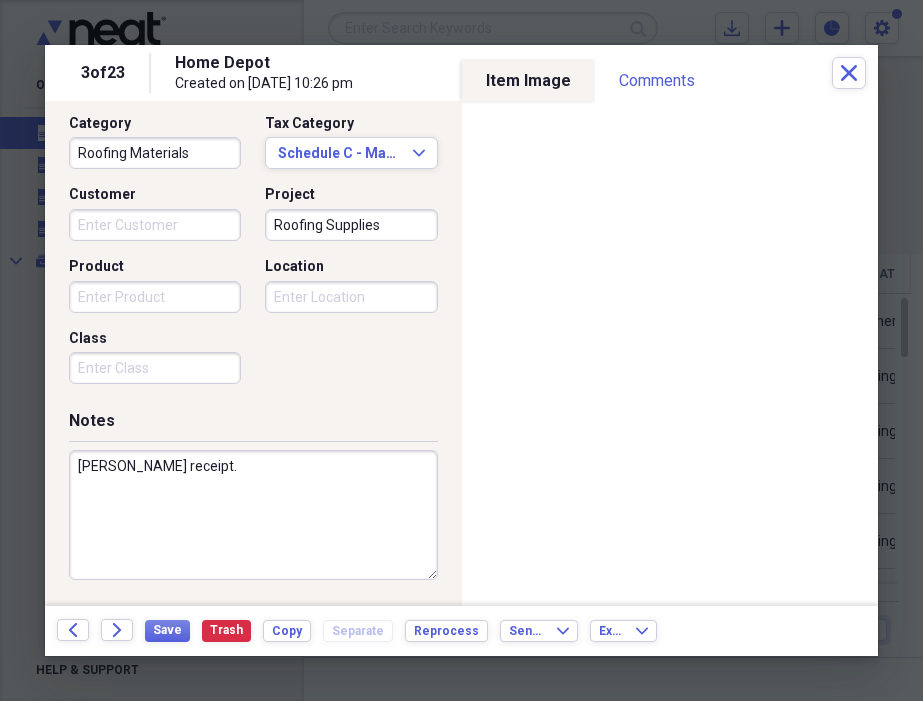 click on "Notes [PERSON_NAME] receipt." at bounding box center [253, 507] 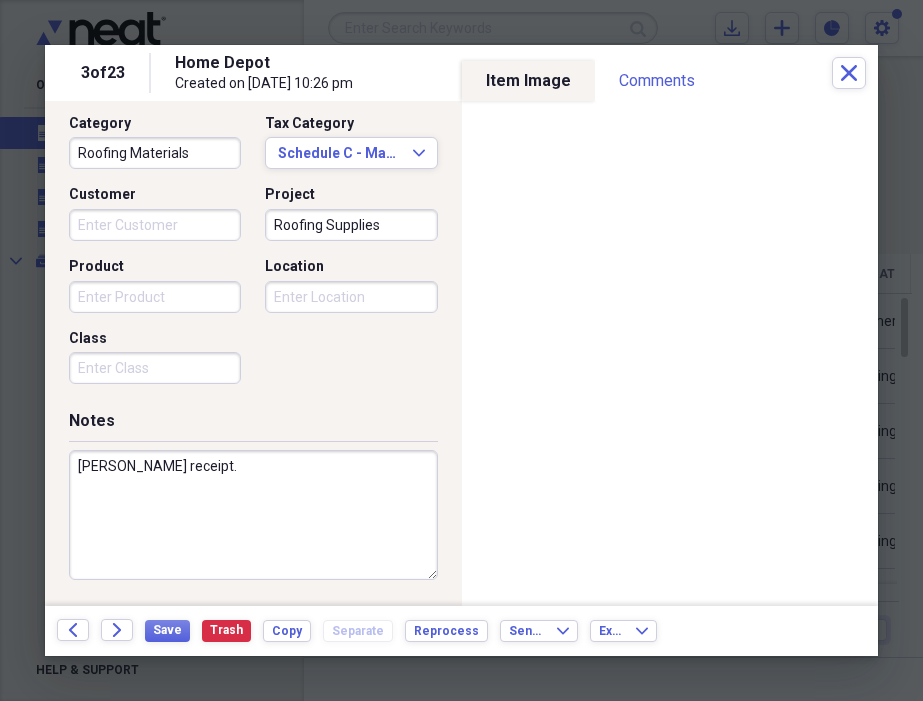 type on "[PERSON_NAME] receipt." 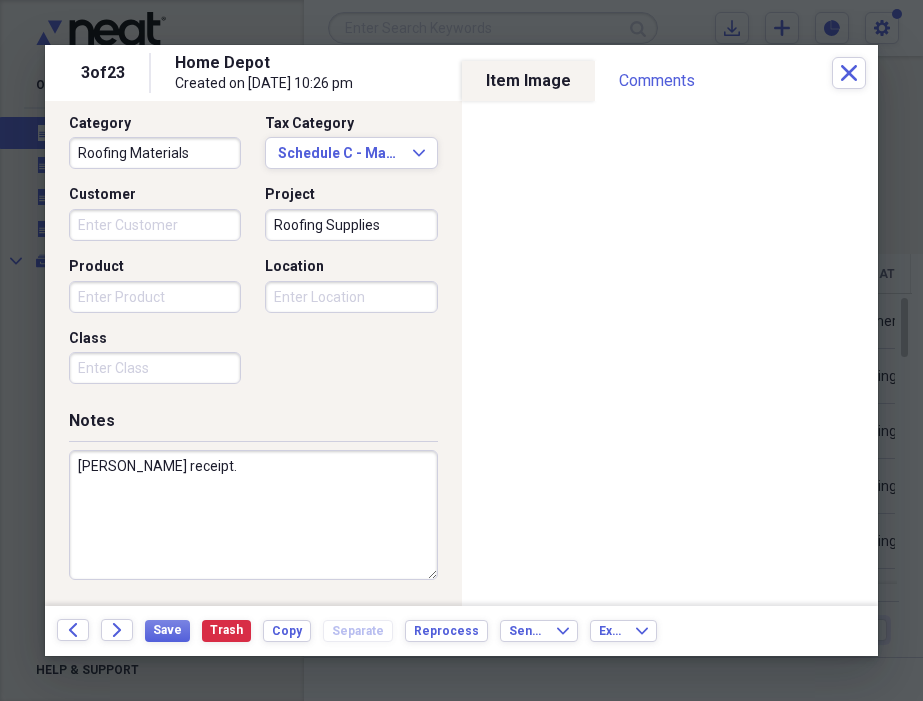 click on "Notes" at bounding box center [253, 425] 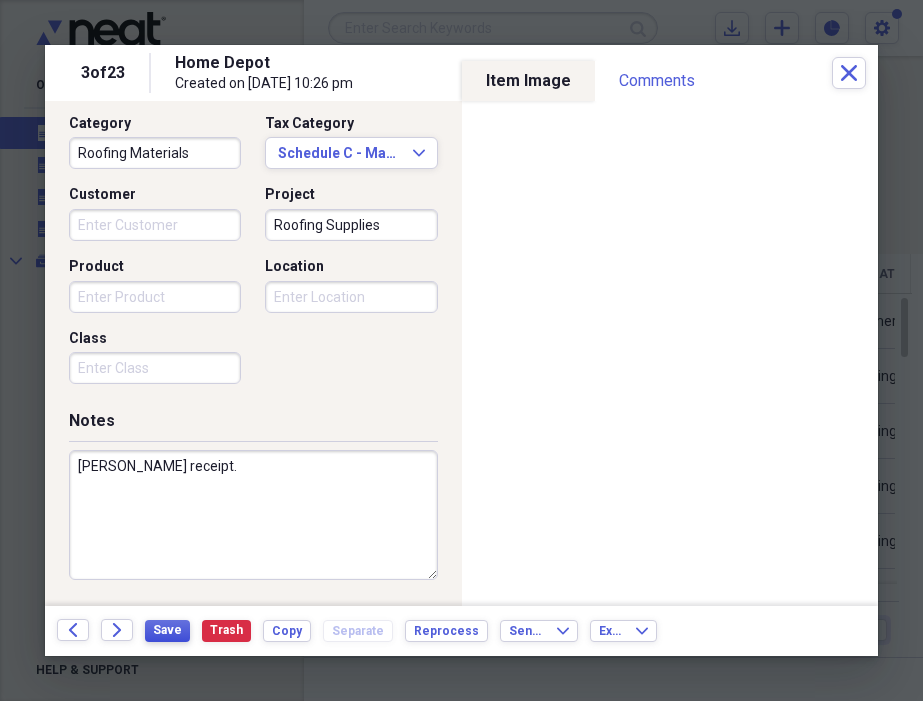 click on "Save" at bounding box center [167, 630] 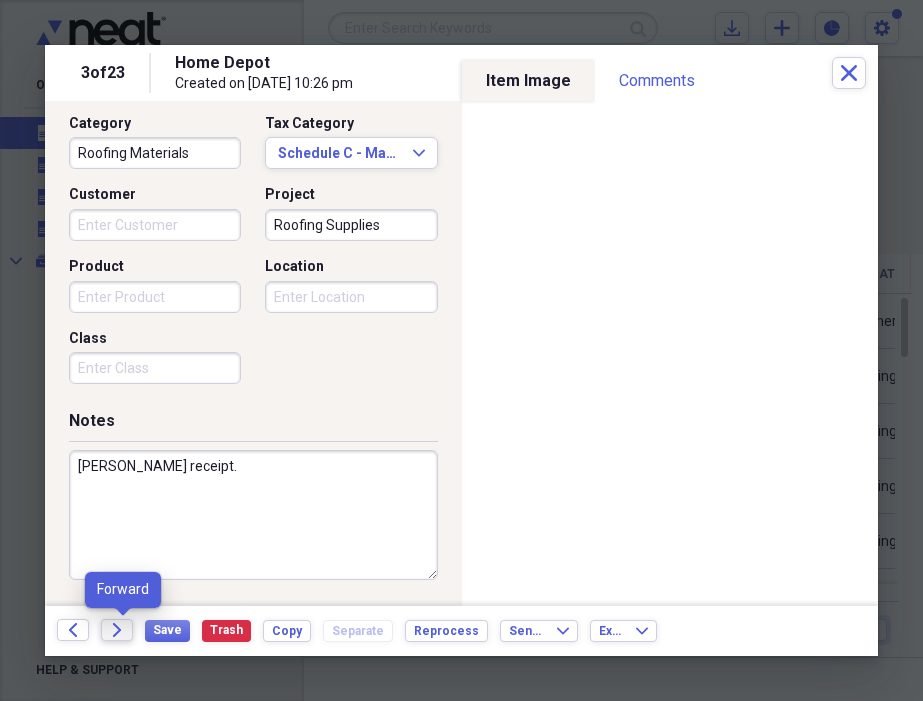 click on "Forward" 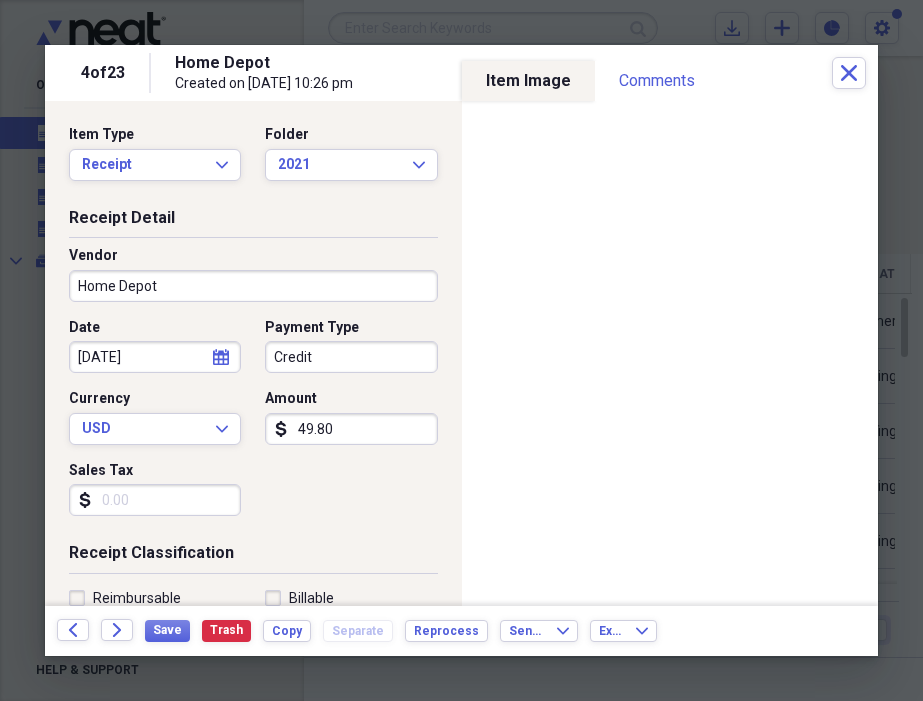 click on "Credit" at bounding box center (351, 357) 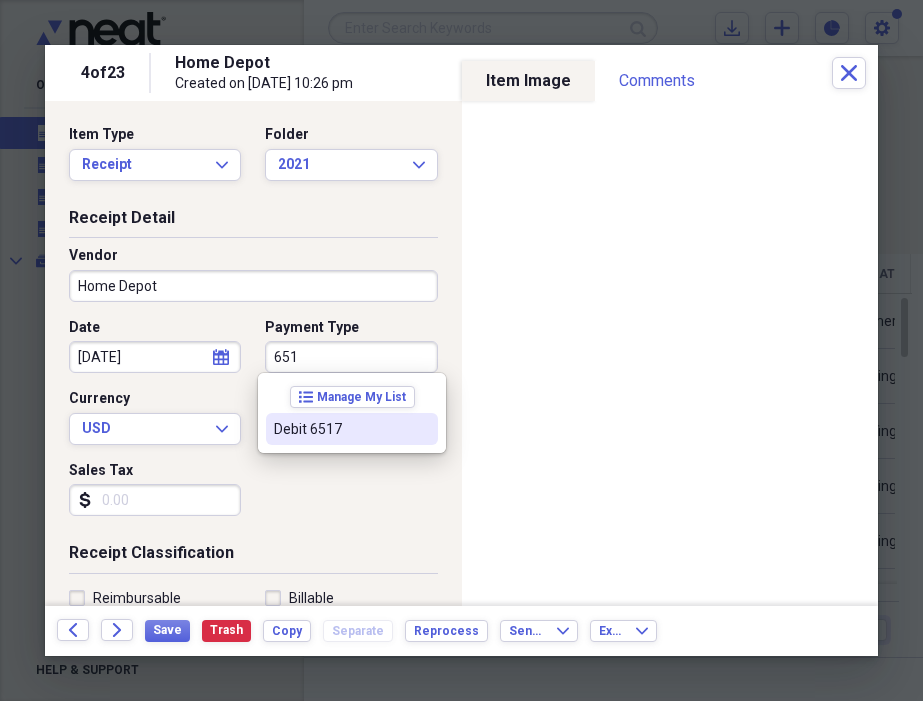 click on "Debit 6517" at bounding box center [340, 429] 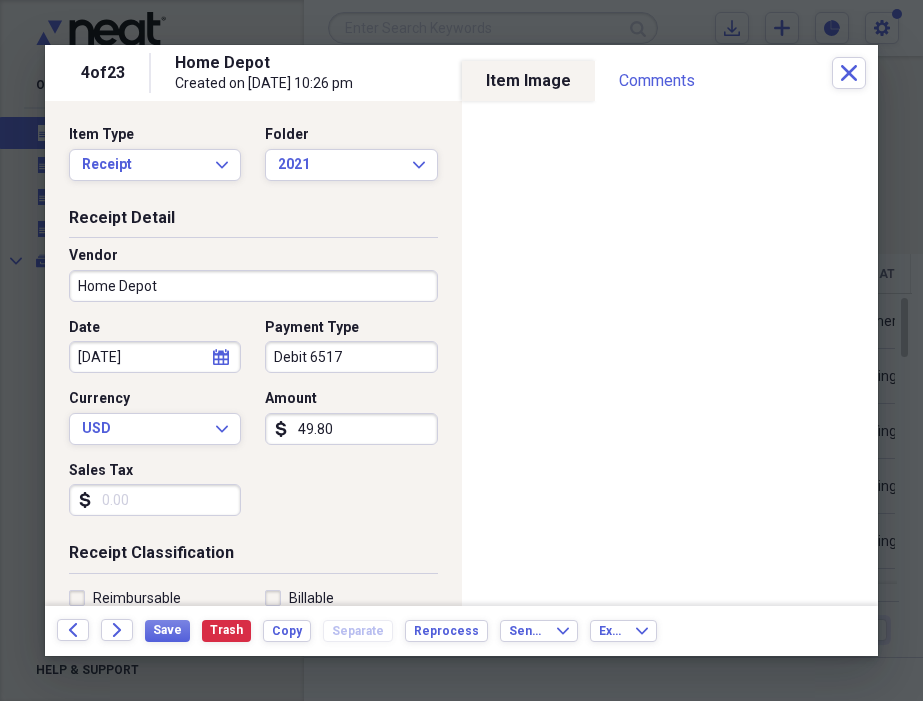 click on "Sales Tax" at bounding box center (155, 500) 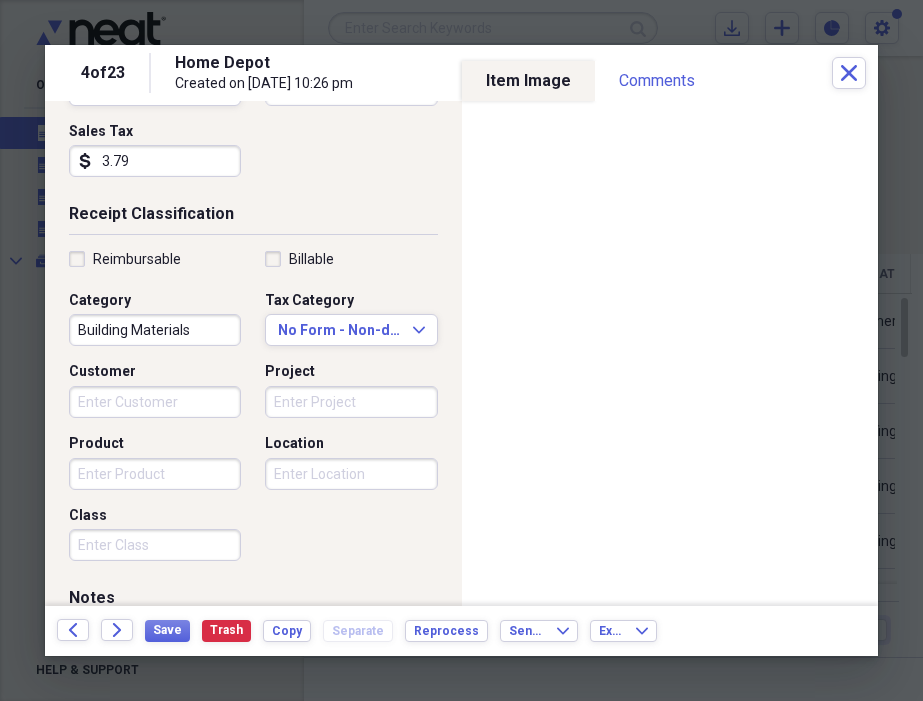 scroll, scrollTop: 342, scrollLeft: 0, axis: vertical 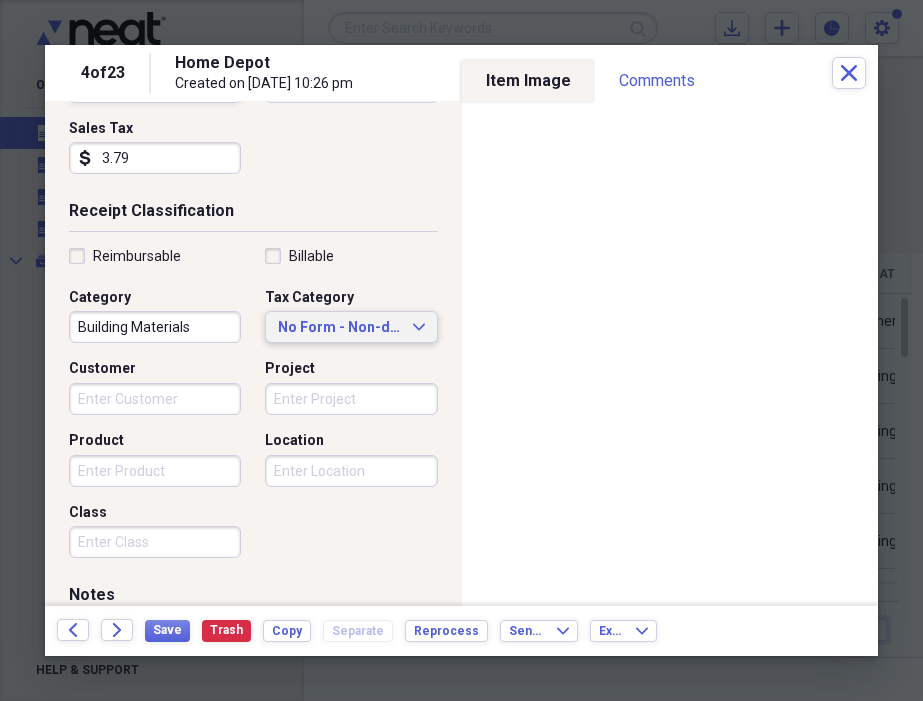 type on "3.79" 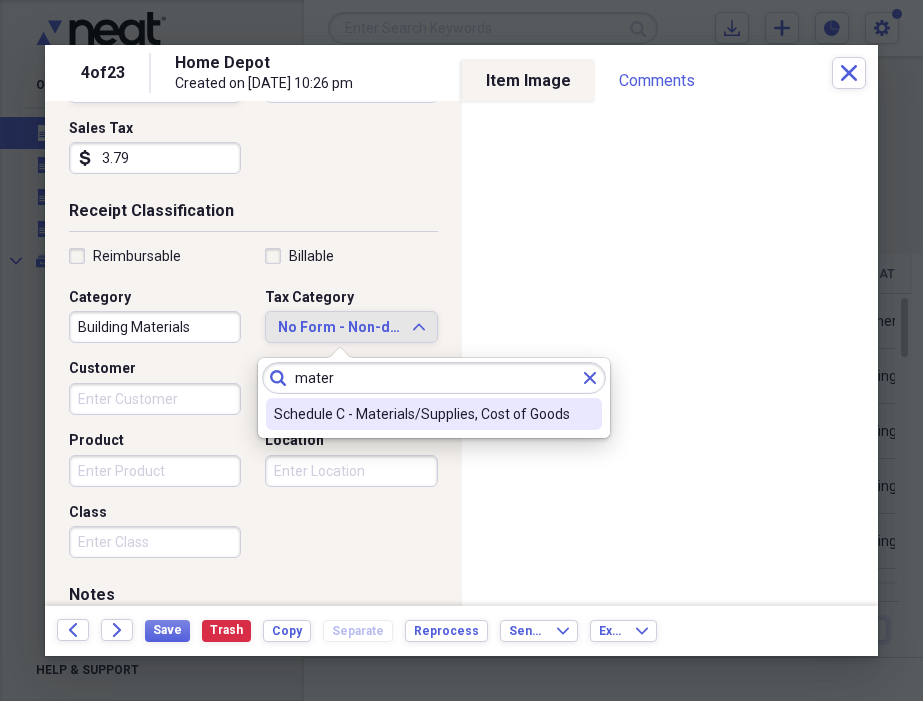 type on "mater" 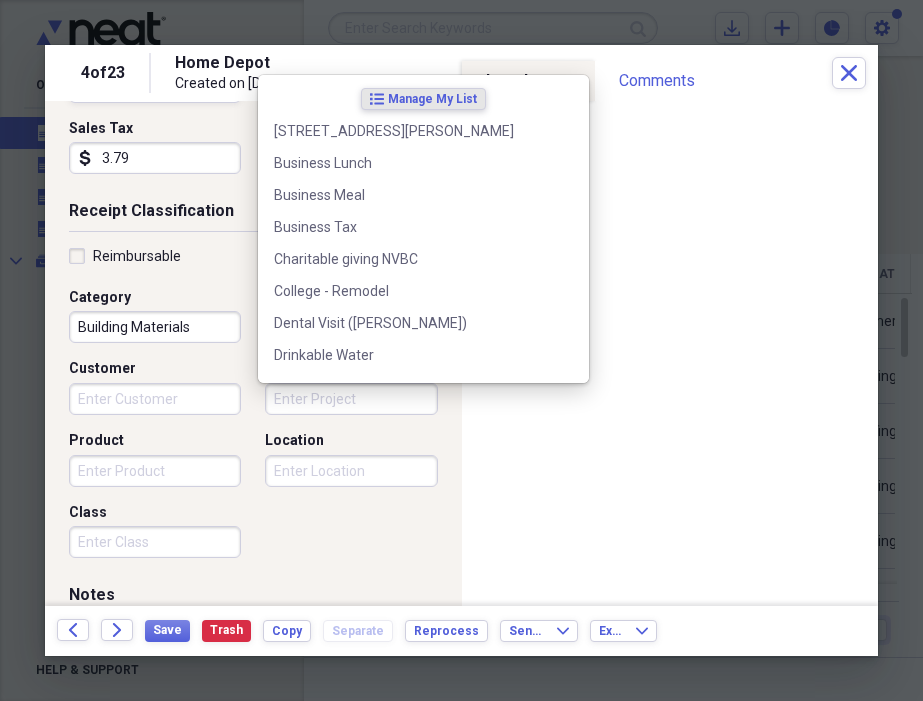 click on "Project" at bounding box center (351, 399) 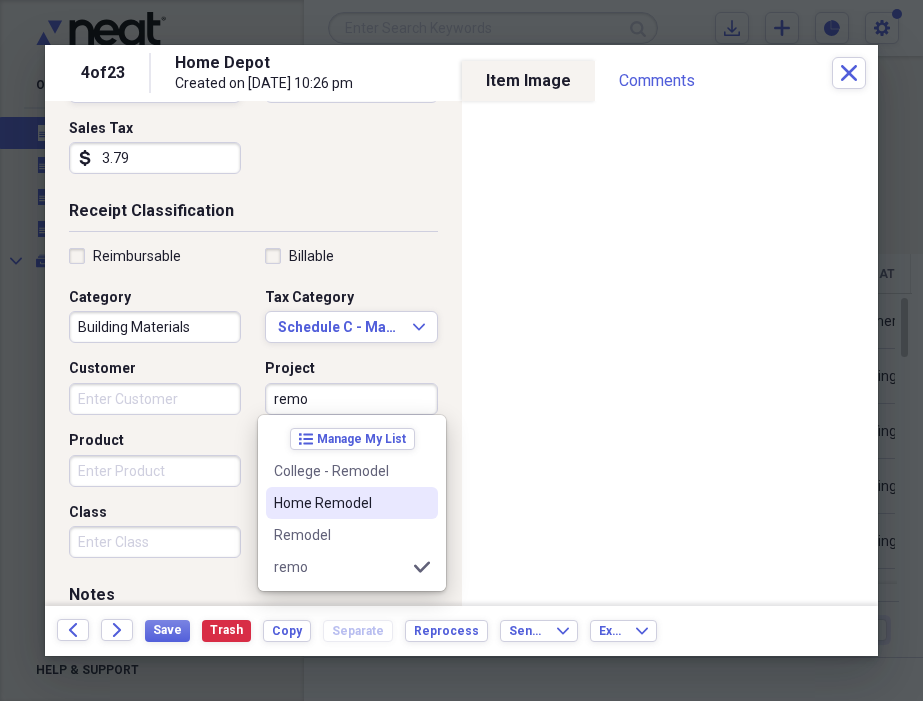 click on "Home Remodel" at bounding box center [340, 503] 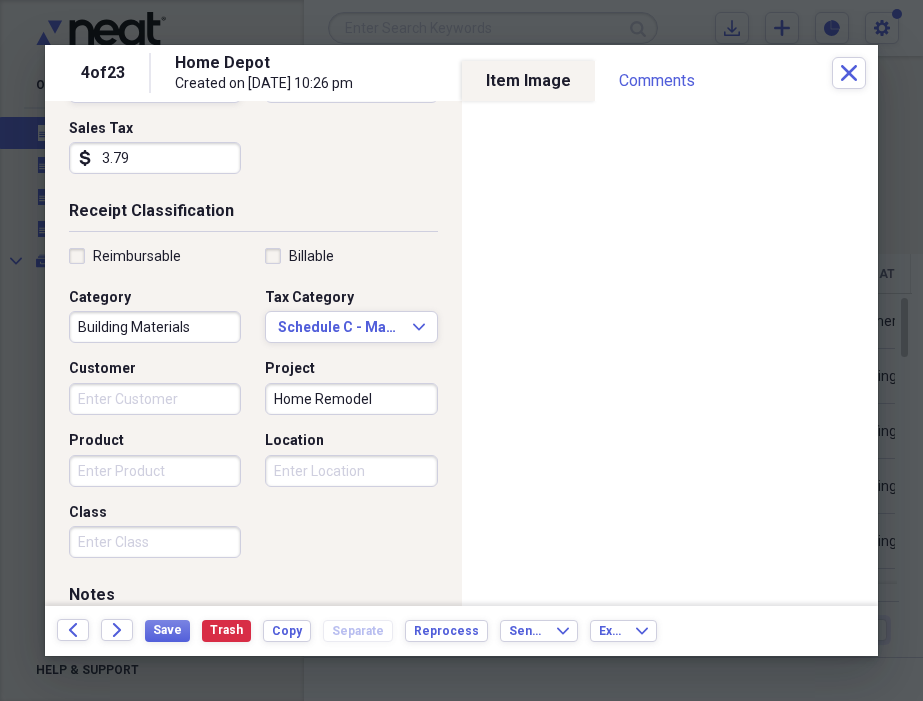 click on "Customer" at bounding box center (155, 399) 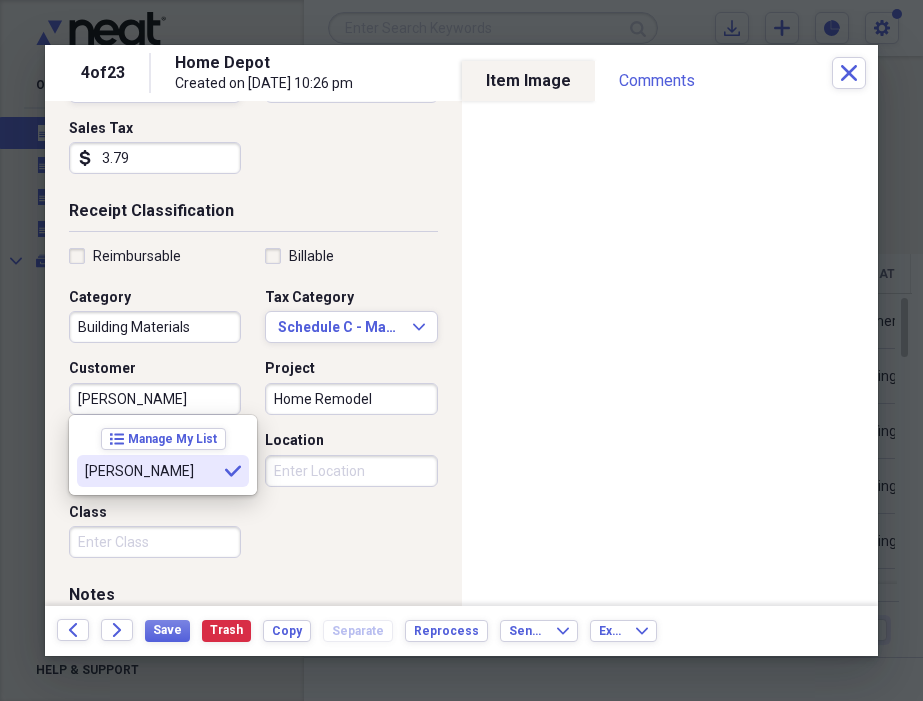 type on "[PERSON_NAME]" 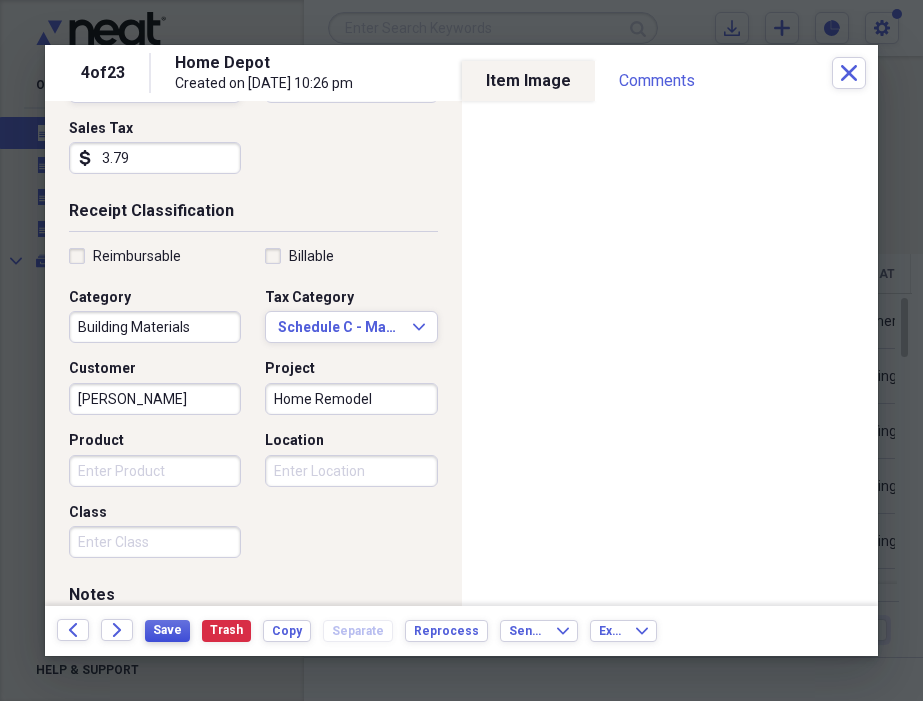 click on "Save" at bounding box center [167, 630] 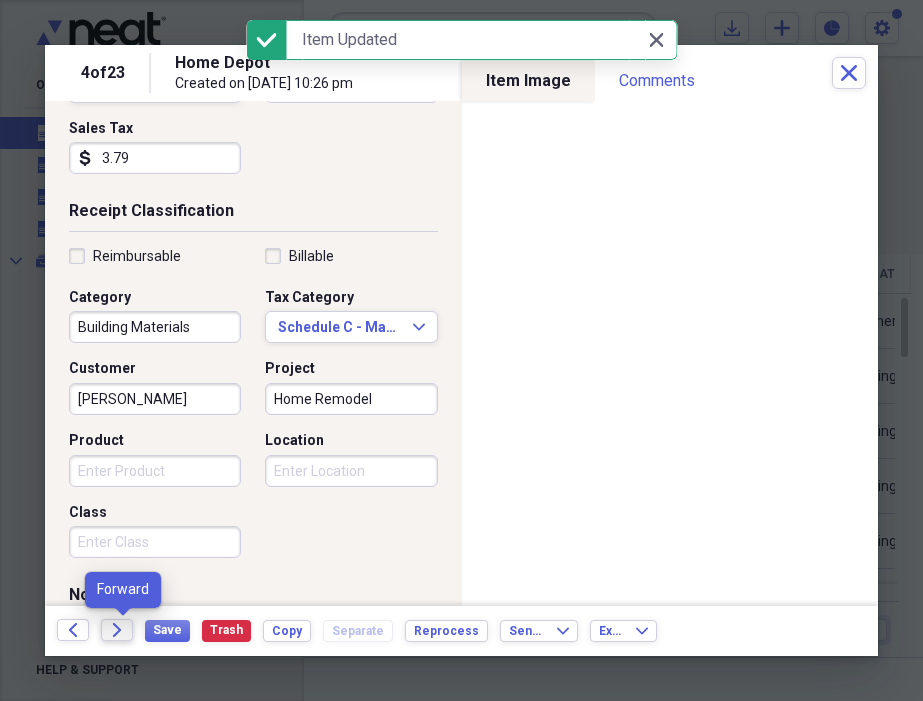 click on "Forward" 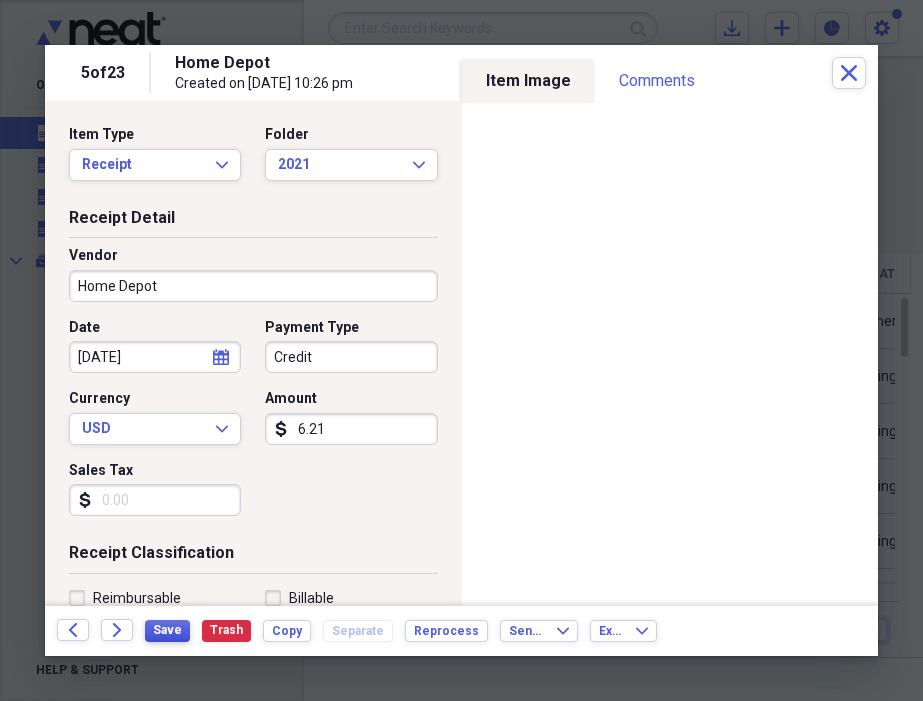 click on "Save" at bounding box center [167, 630] 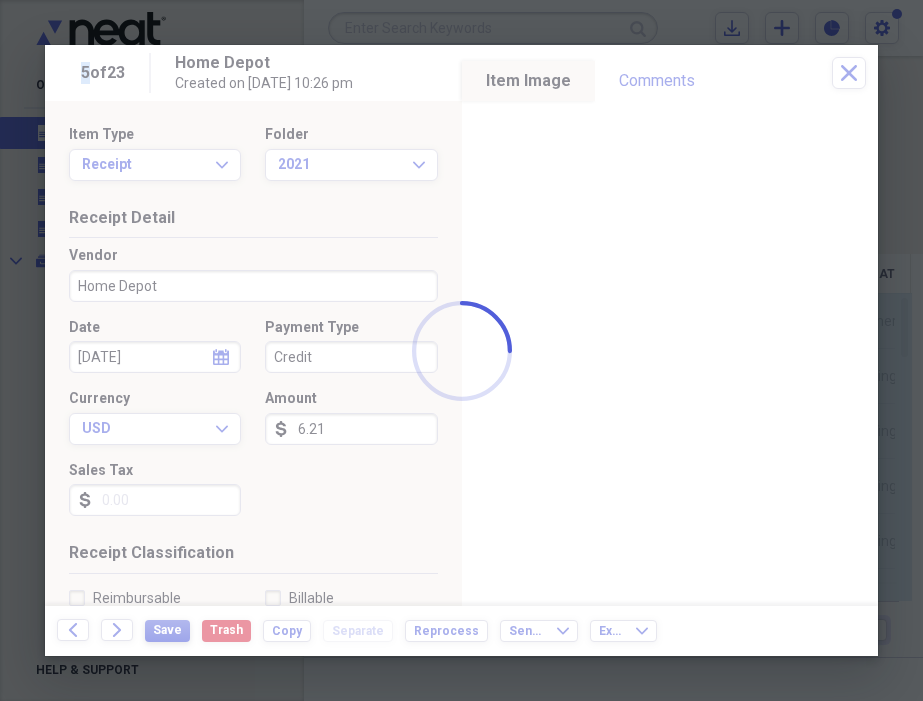 click at bounding box center [461, 350] 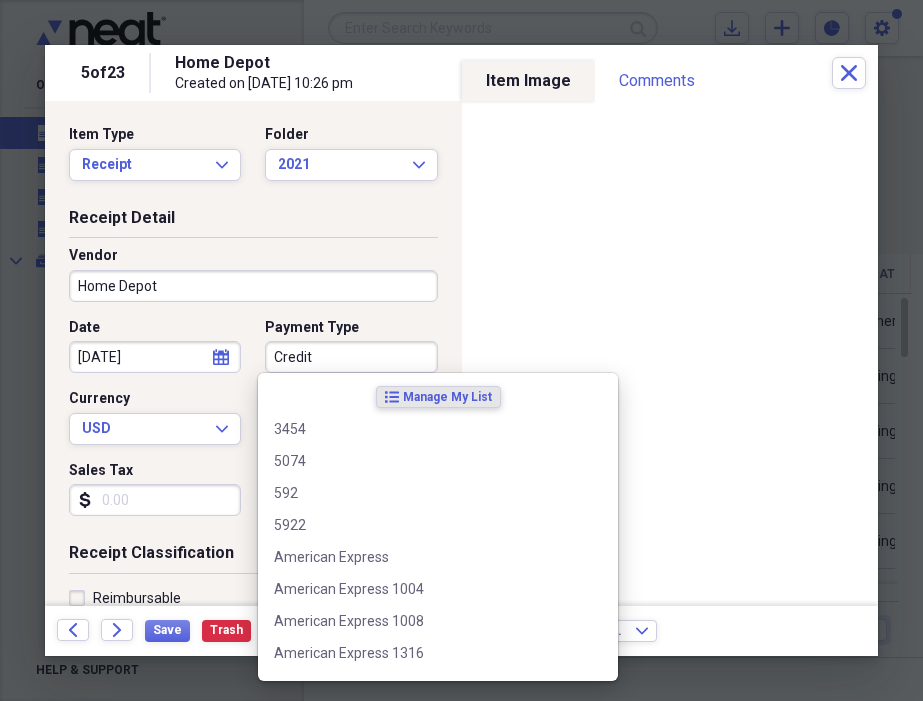 click on "Credit" at bounding box center [351, 357] 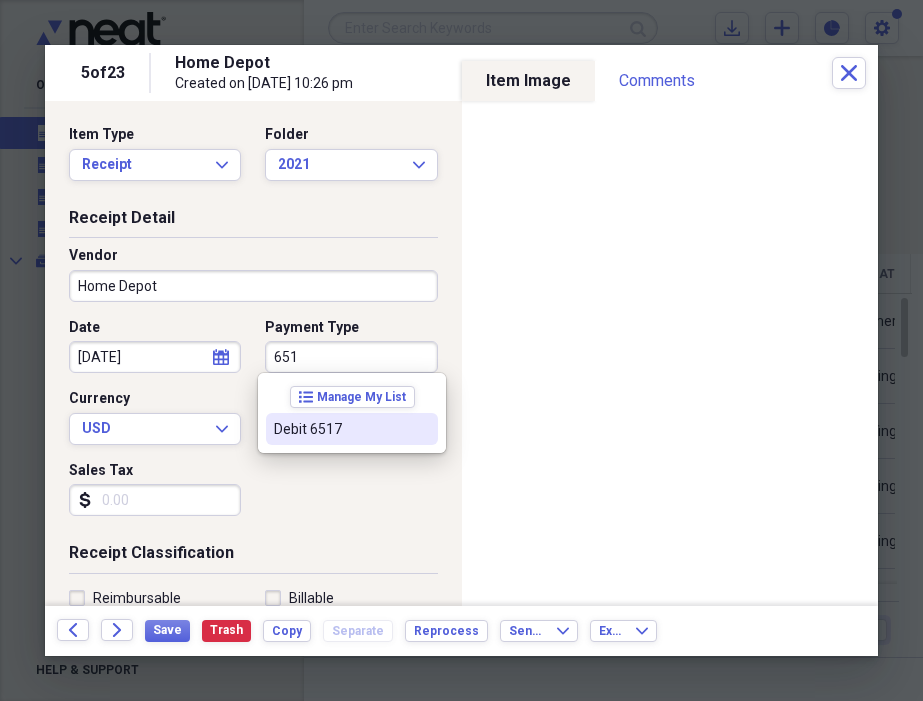 click on "Debit 6517" at bounding box center [340, 429] 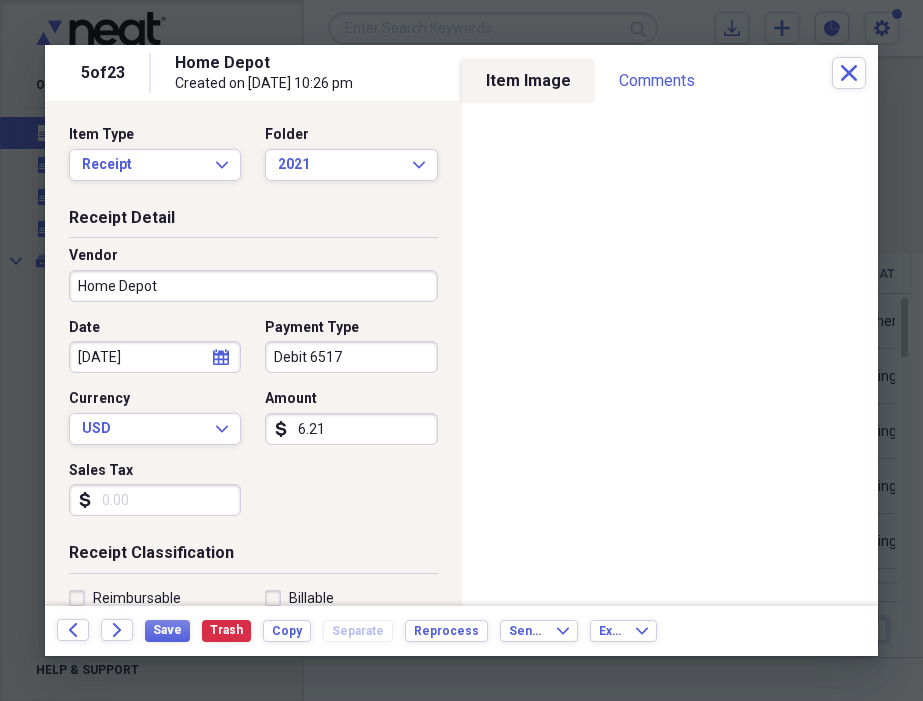 click on "Sales Tax" at bounding box center (155, 500) 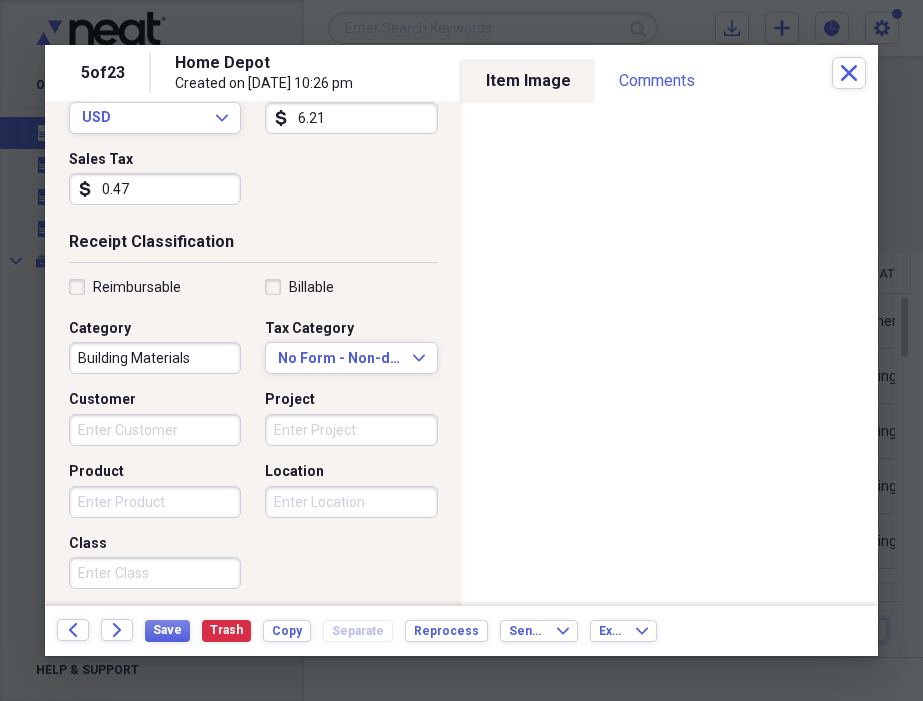 scroll, scrollTop: 314, scrollLeft: 0, axis: vertical 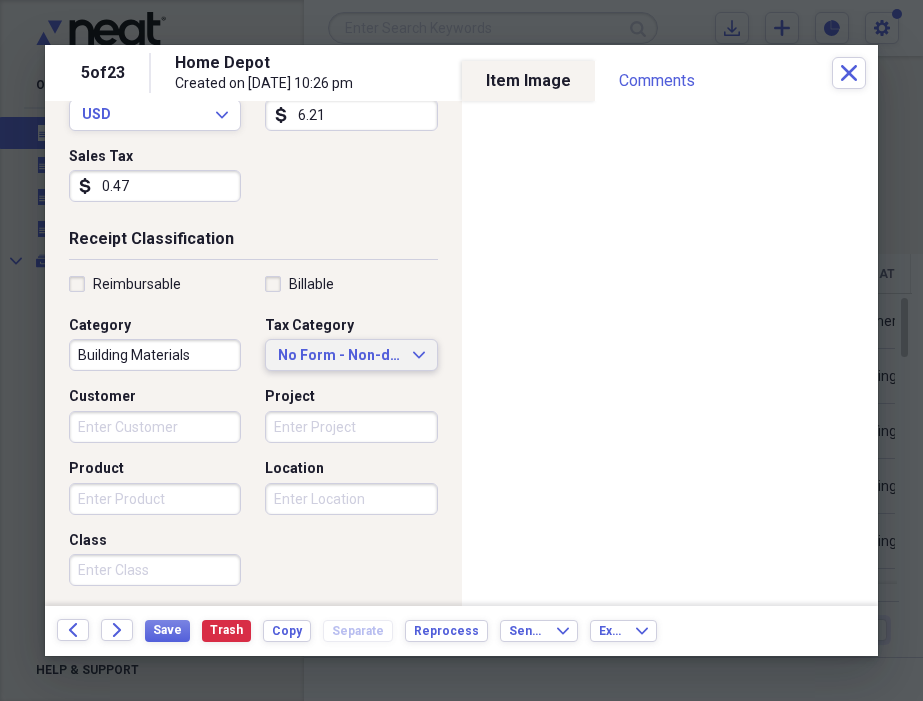 type on "0.47" 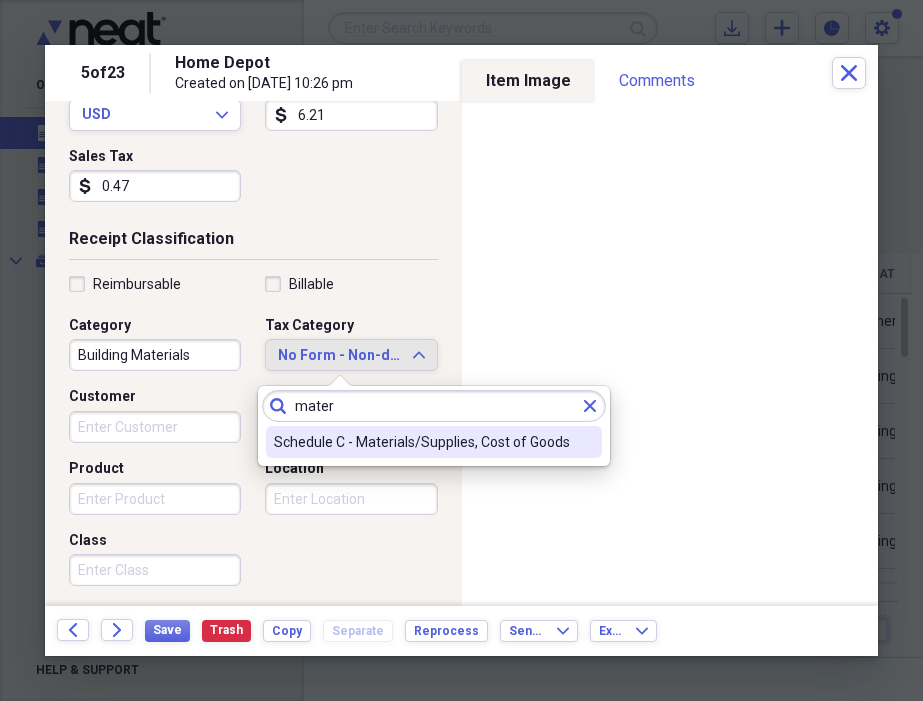 type on "mater" 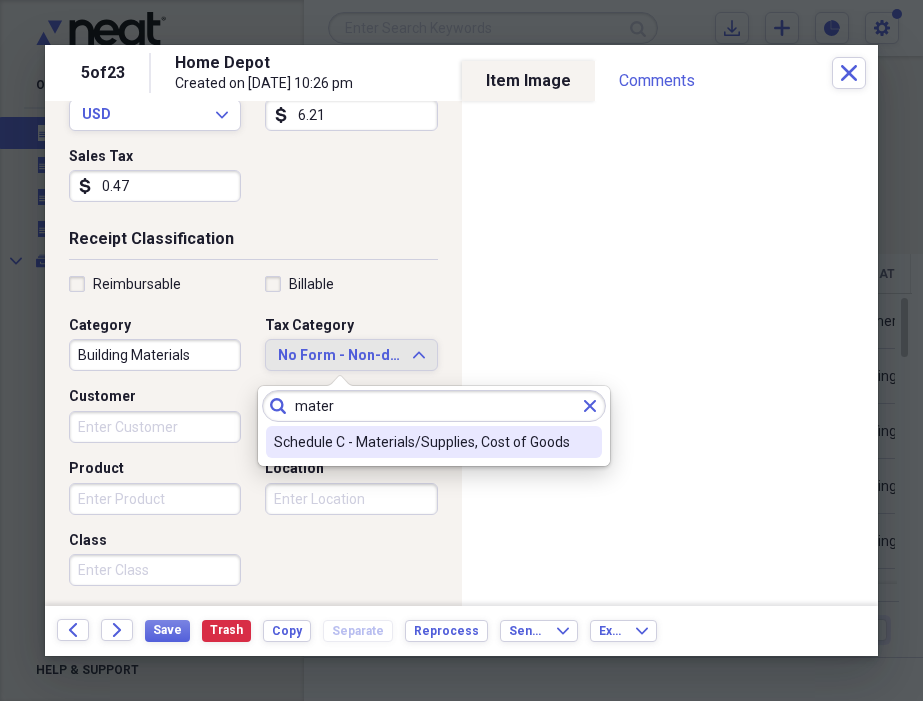 click on "Schedule C - Materials/Supplies, Cost of Goods" at bounding box center [422, 442] 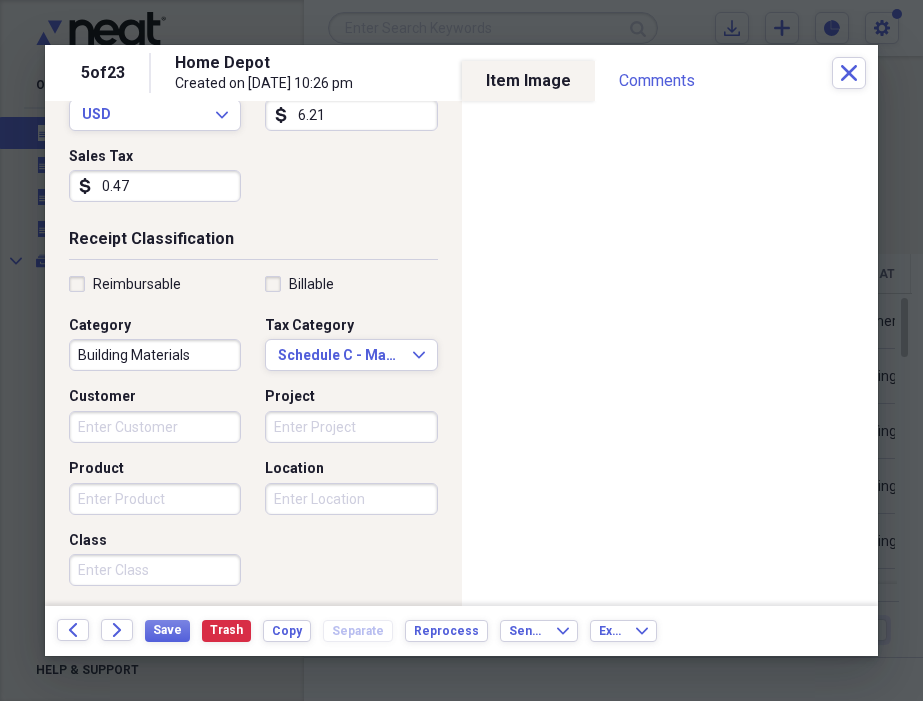 click on "Customer" at bounding box center (155, 427) 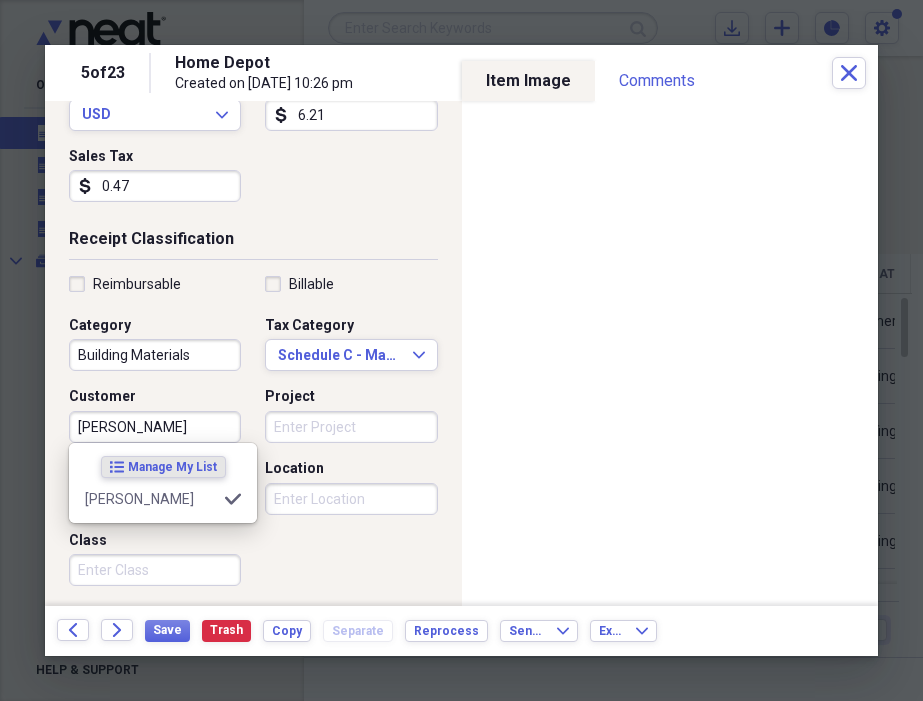 type on "[PERSON_NAME]" 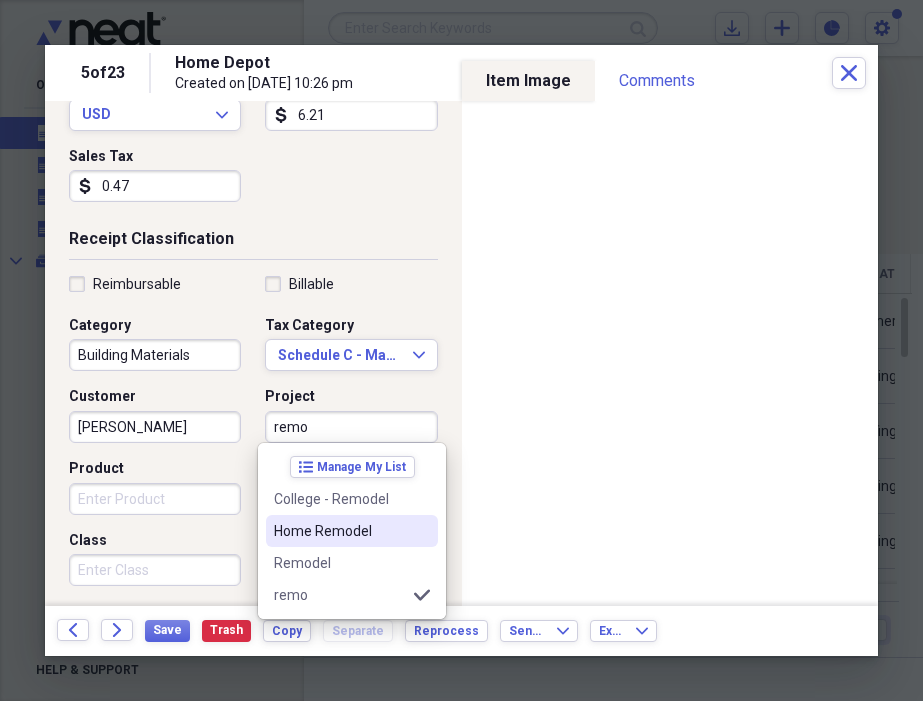click on "Home Remodel" at bounding box center (352, 531) 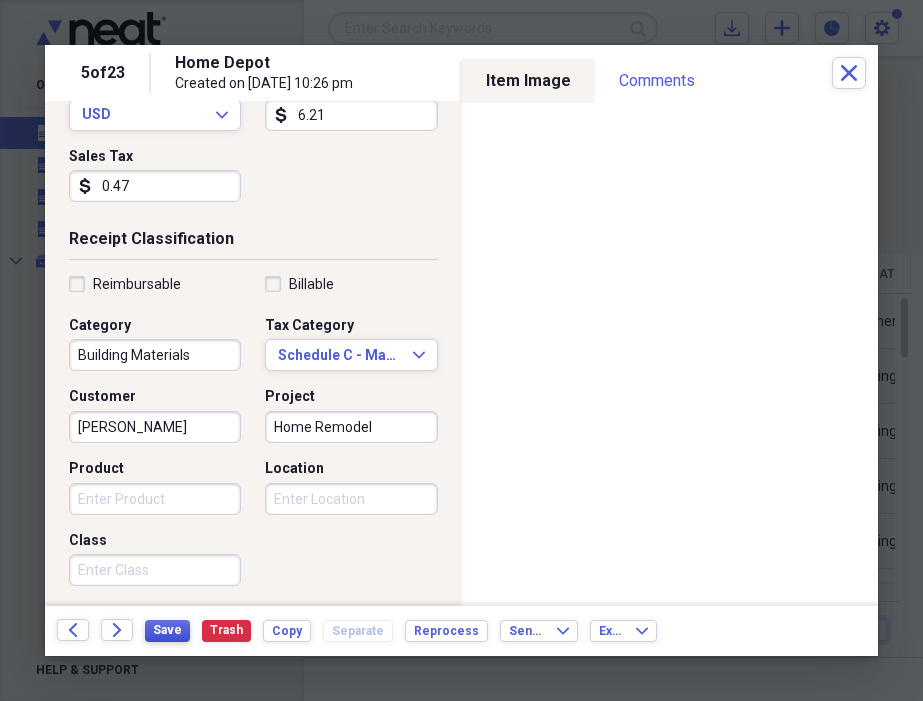 click on "Save" at bounding box center (167, 630) 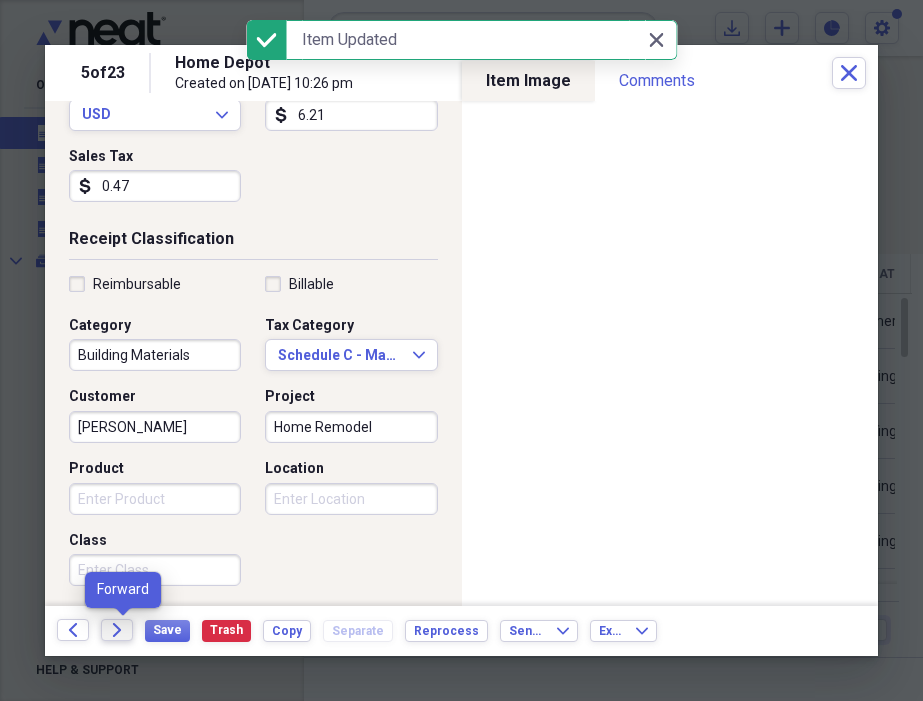 click 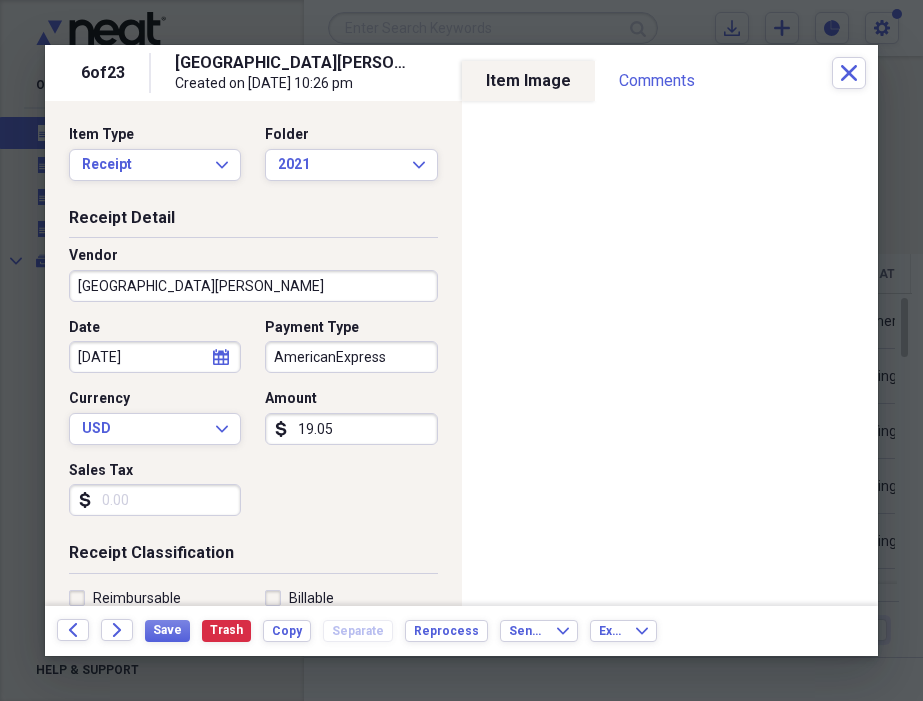 click on "AmericanExpress" at bounding box center (351, 357) 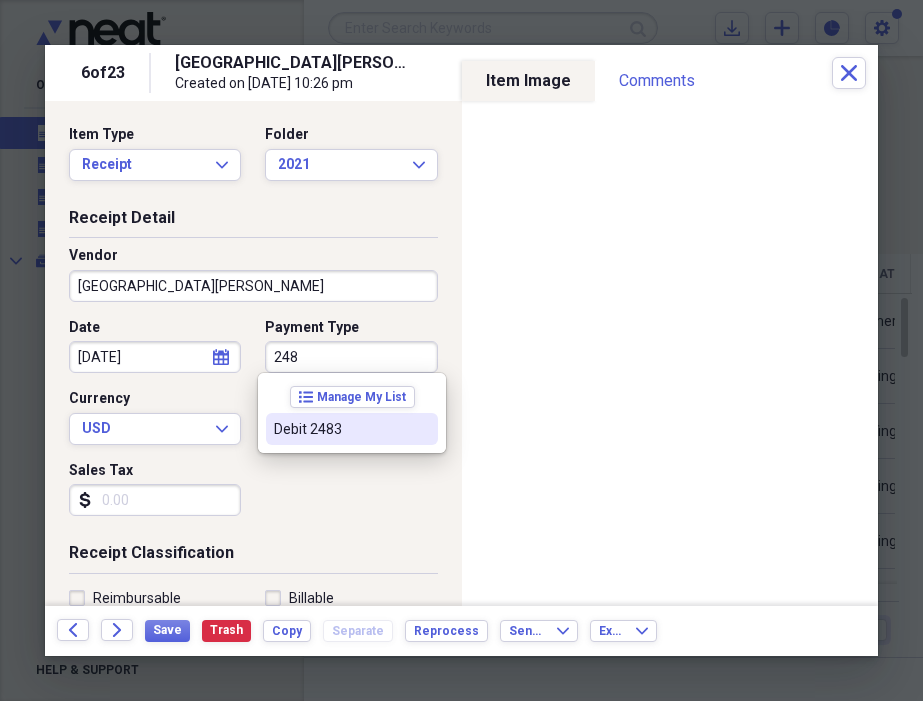 click on "Debit 2483" at bounding box center [340, 429] 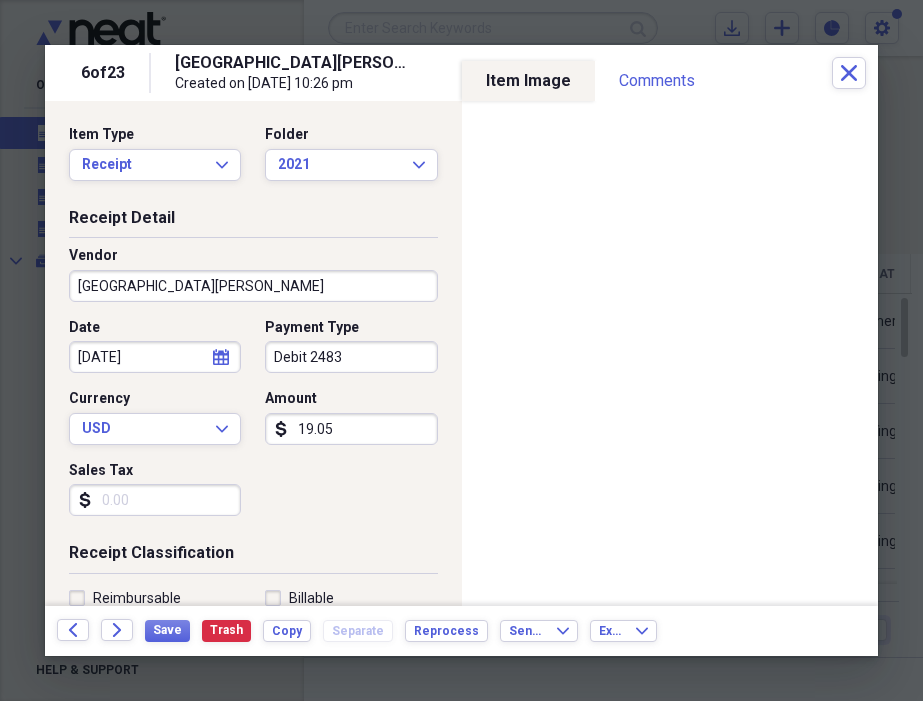 click on "Sales Tax" at bounding box center [155, 500] 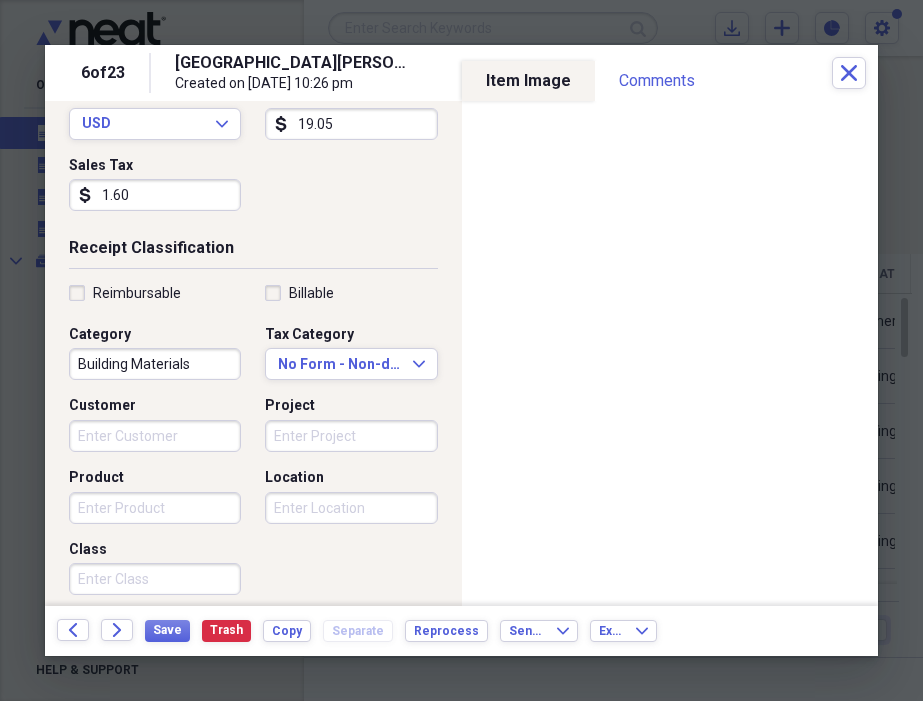 scroll, scrollTop: 312, scrollLeft: 0, axis: vertical 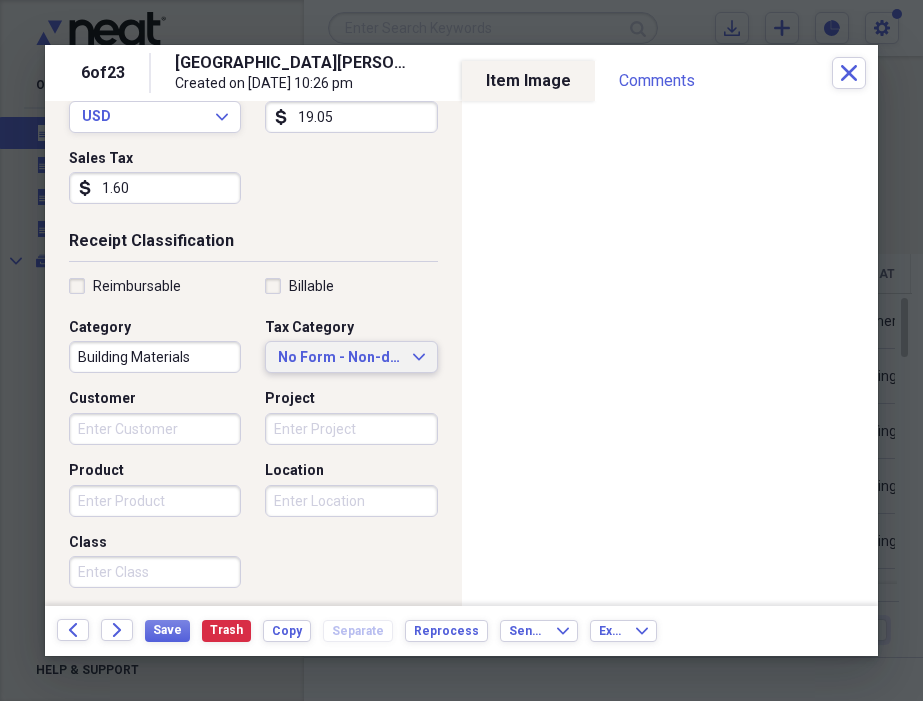 type on "1.60" 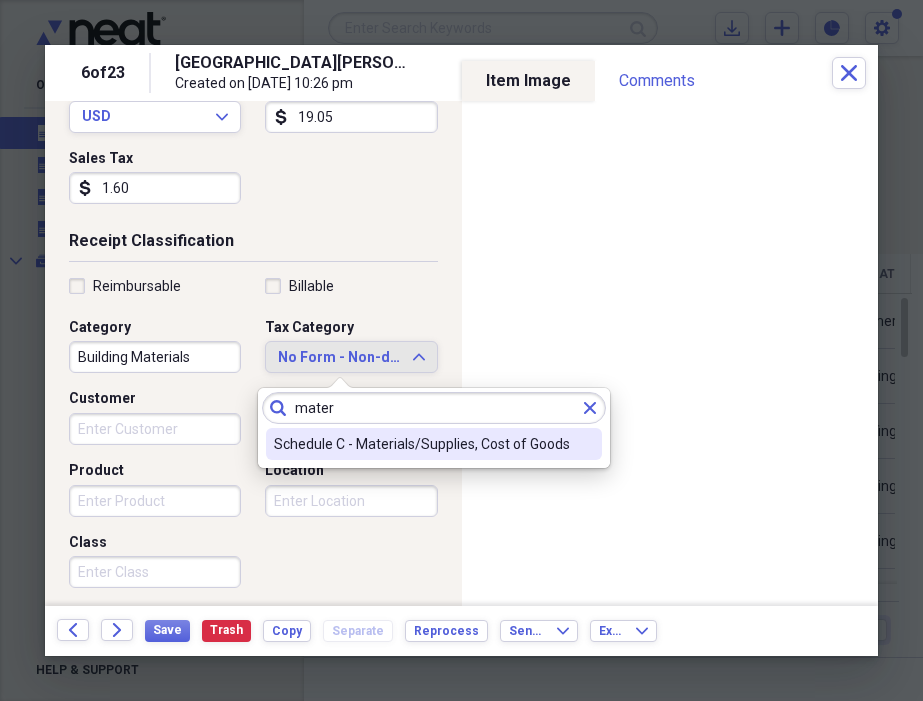 type on "mater" 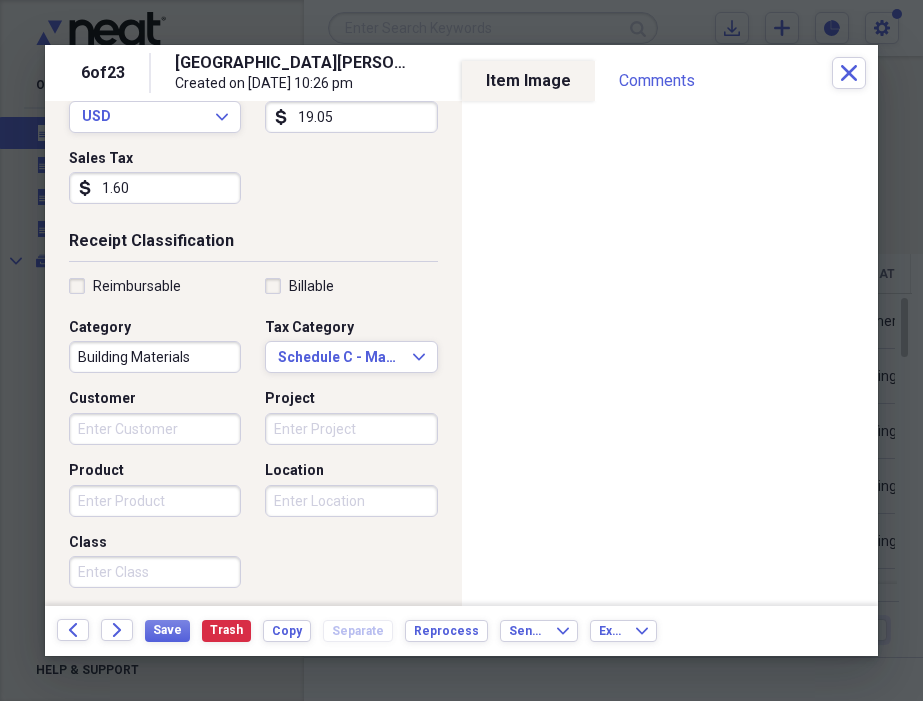 click on "Customer" at bounding box center [155, 429] 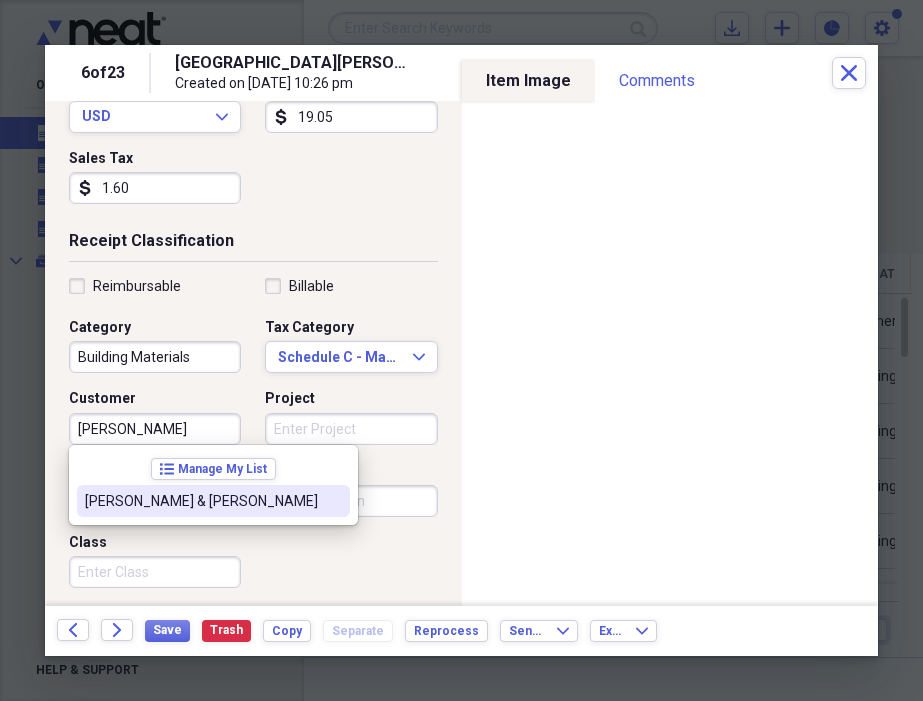 click on "[PERSON_NAME] & [PERSON_NAME]" at bounding box center [201, 501] 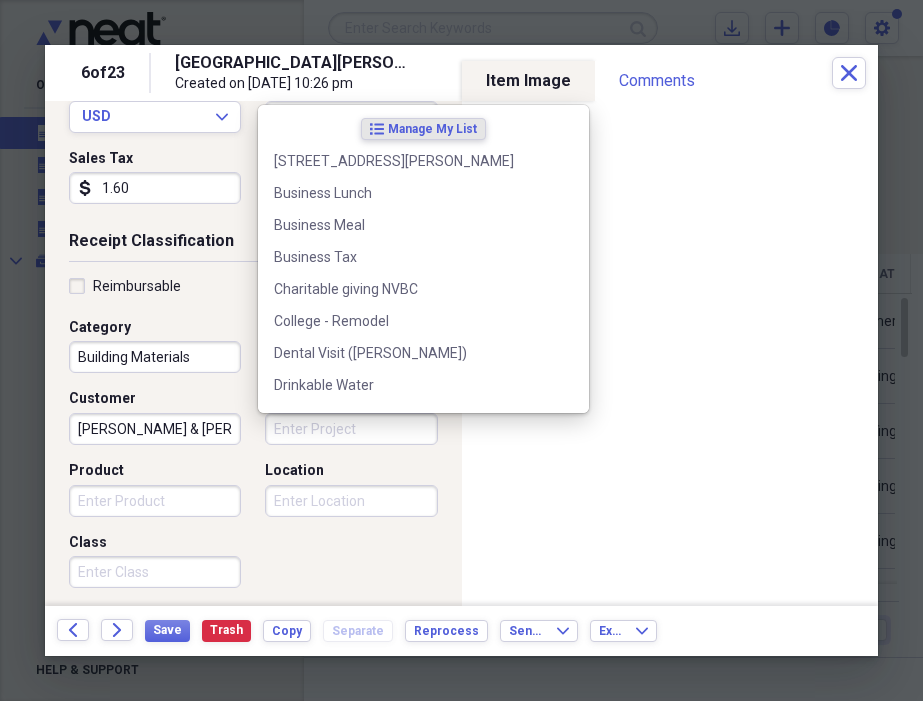 click on "Project" at bounding box center [351, 429] 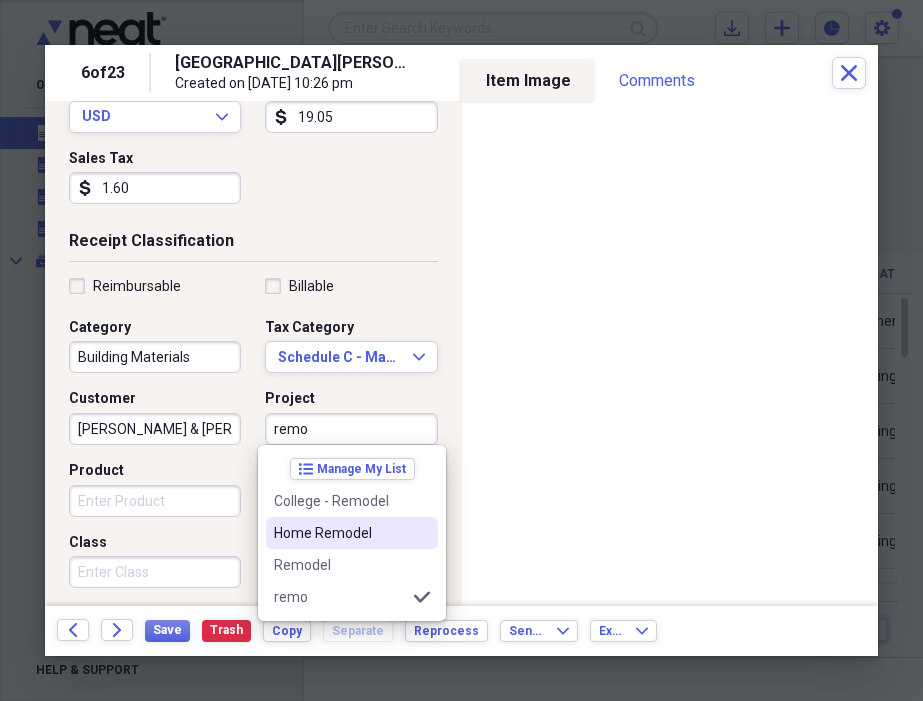 click on "Home Remodel" at bounding box center [340, 533] 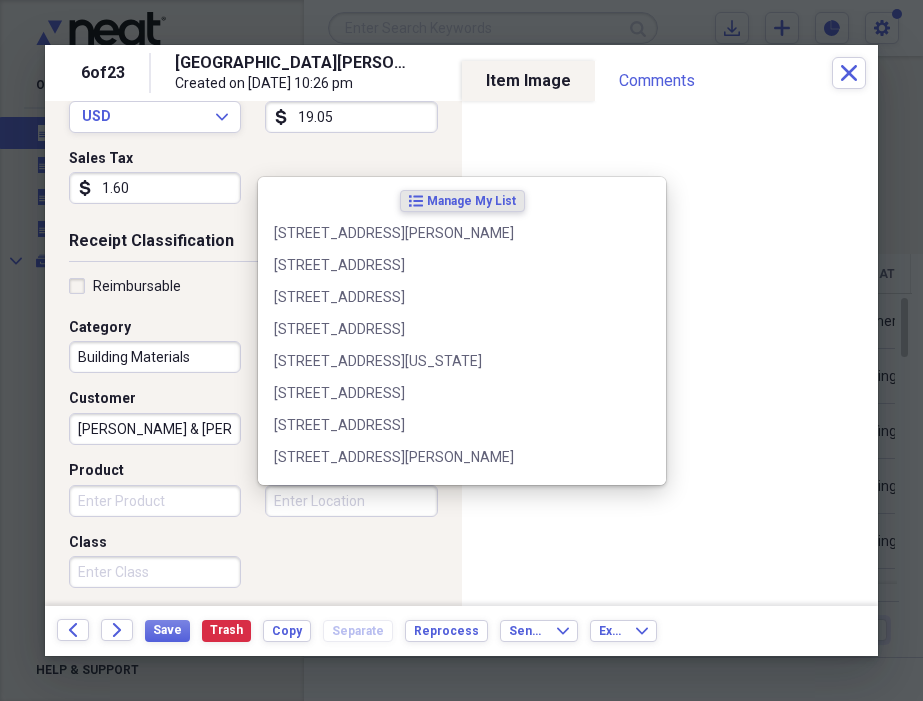 click on "Location" at bounding box center (351, 501) 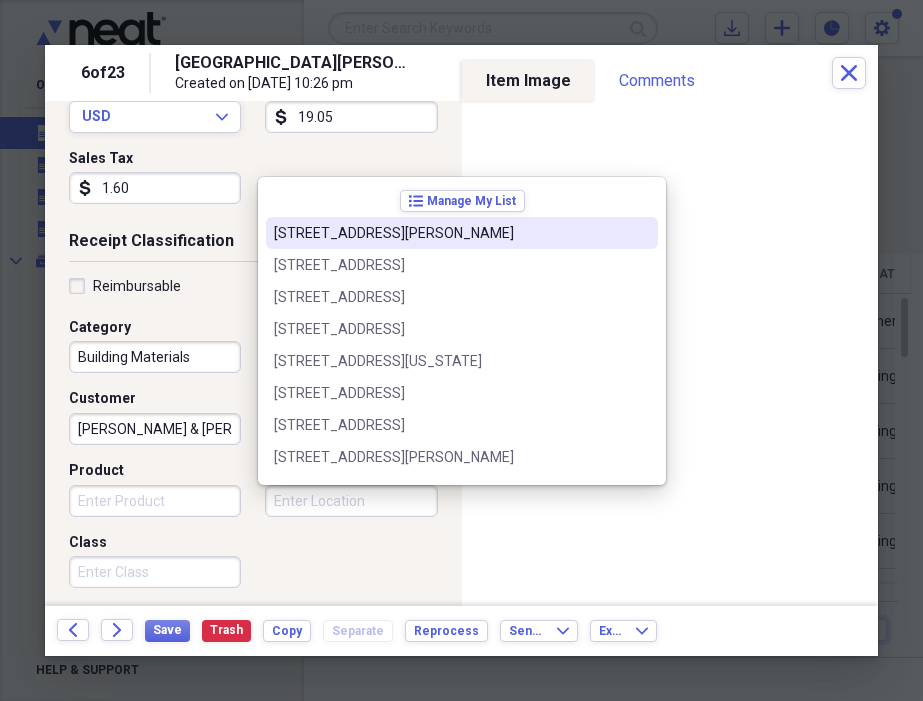 click on "[STREET_ADDRESS][PERSON_NAME]" at bounding box center [450, 233] 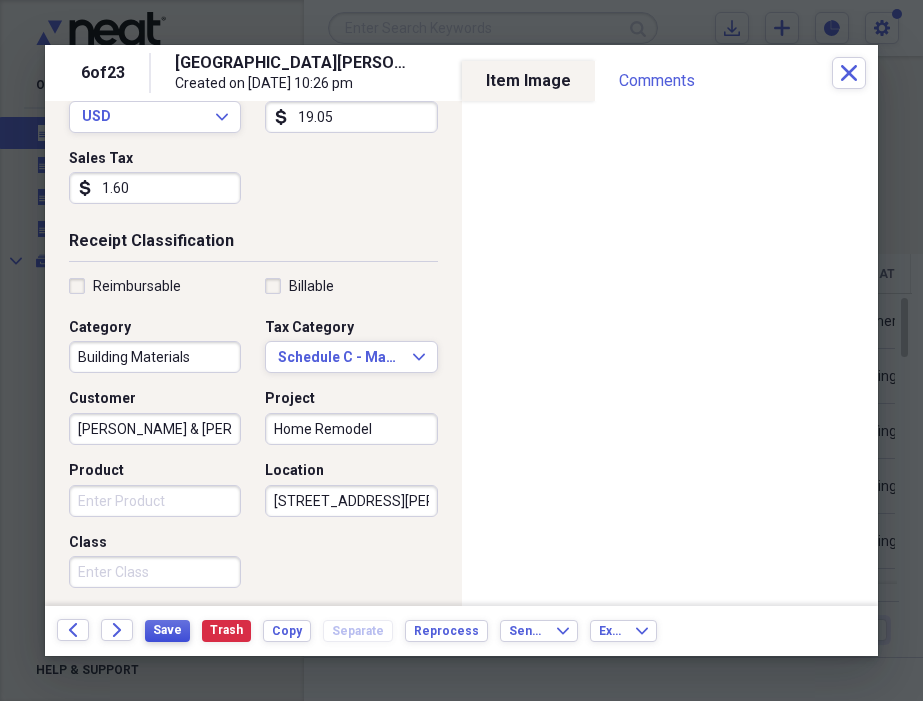 click on "Save" at bounding box center [167, 630] 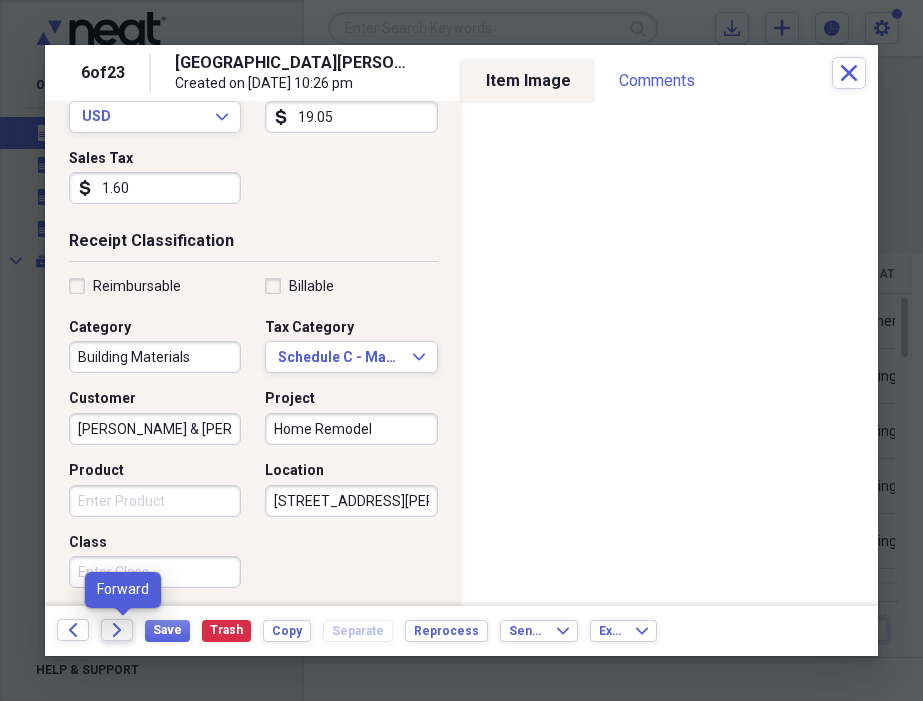 click 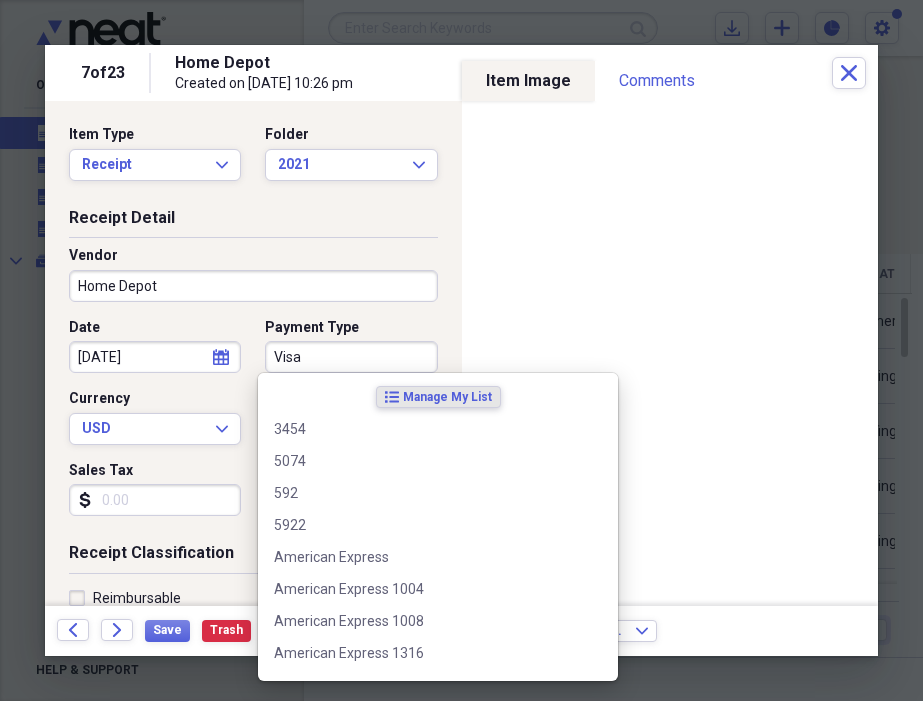 click on "Visa" at bounding box center [351, 357] 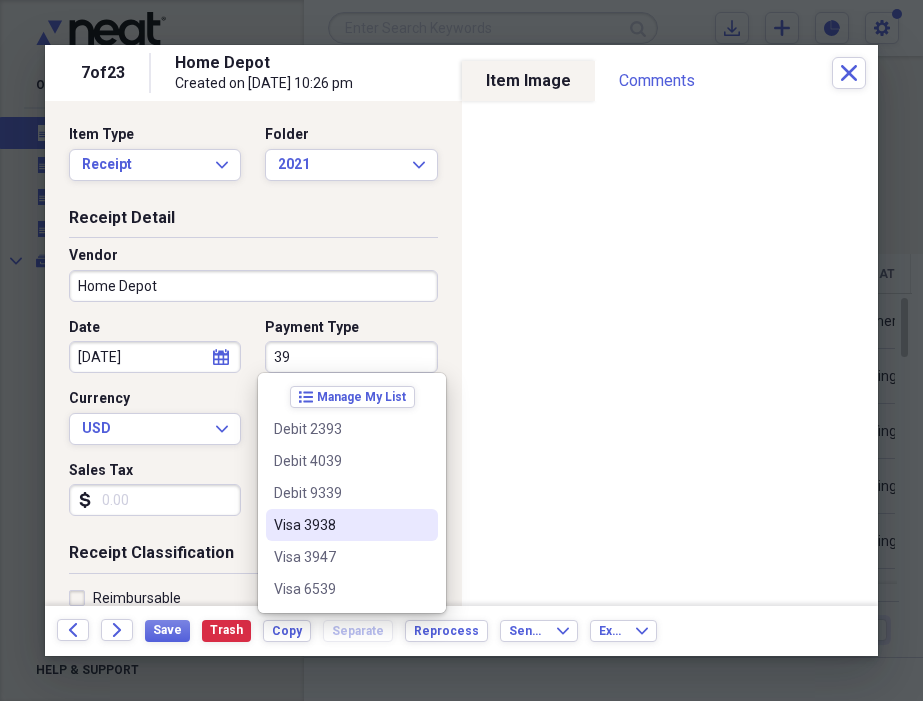 click on "Visa 3938" at bounding box center (340, 525) 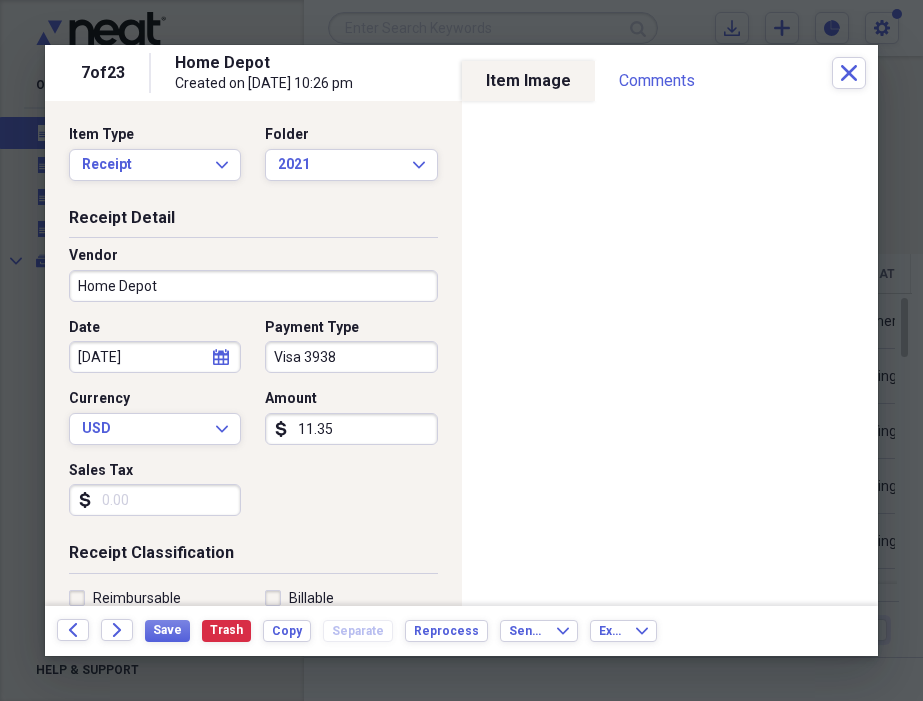 click on "Sales Tax" at bounding box center [155, 500] 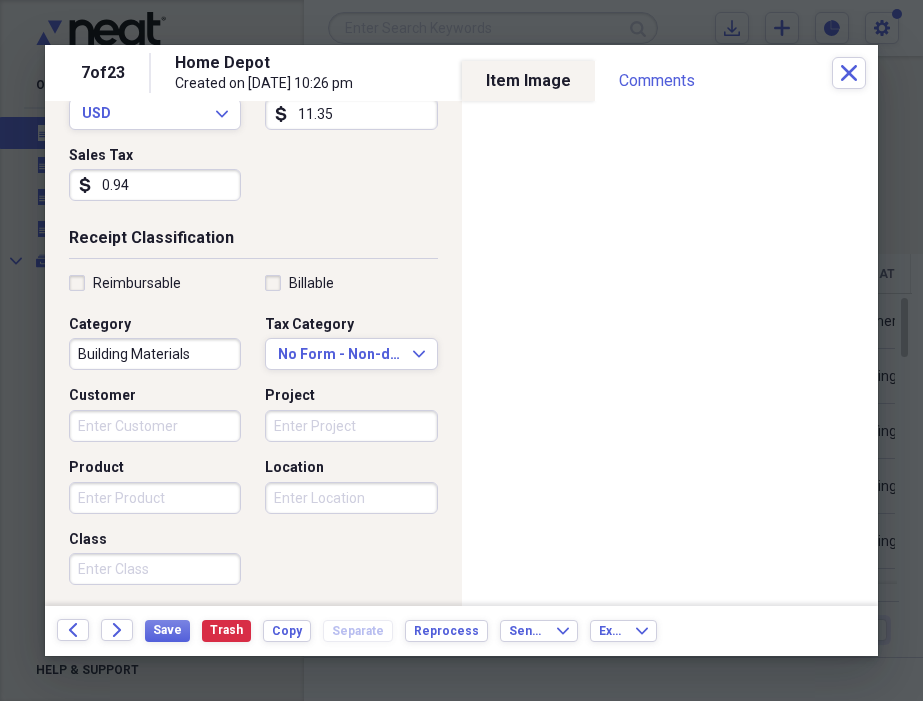 scroll, scrollTop: 318, scrollLeft: 0, axis: vertical 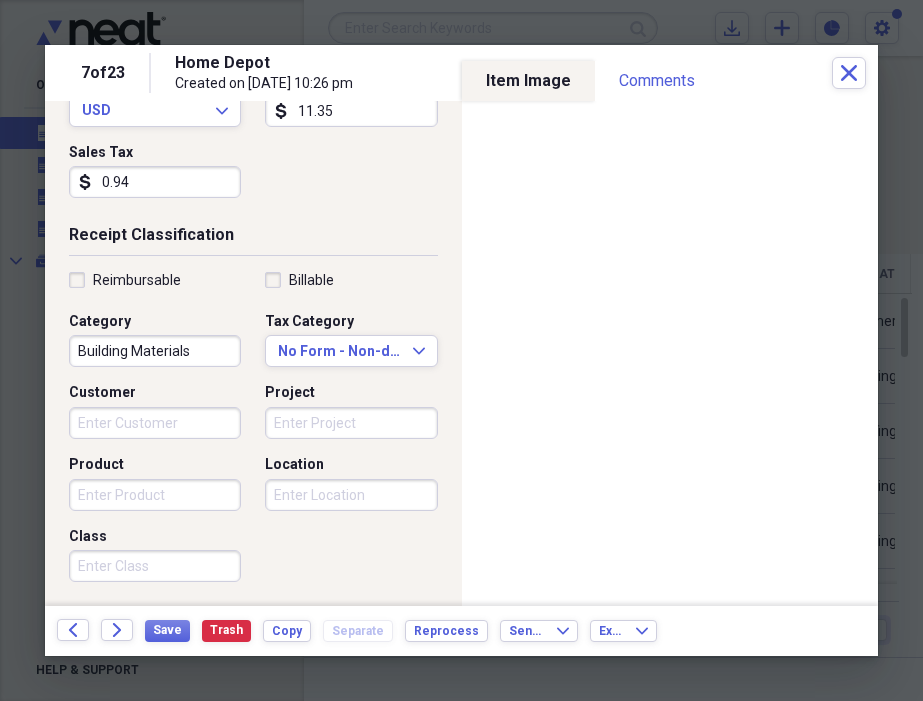 type on "0.94" 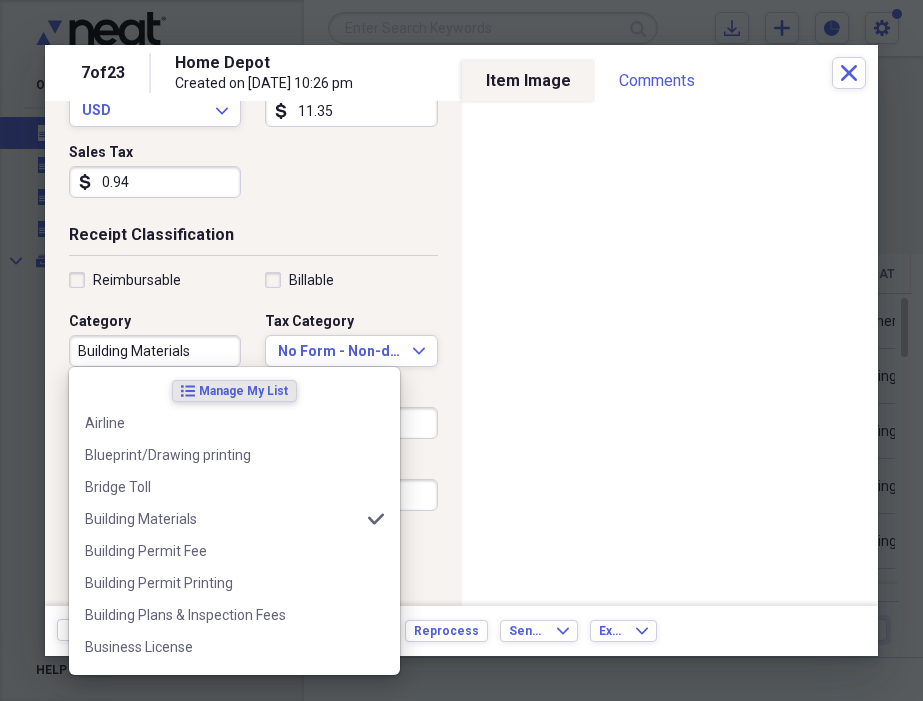 click on "Building Materials" at bounding box center [155, 351] 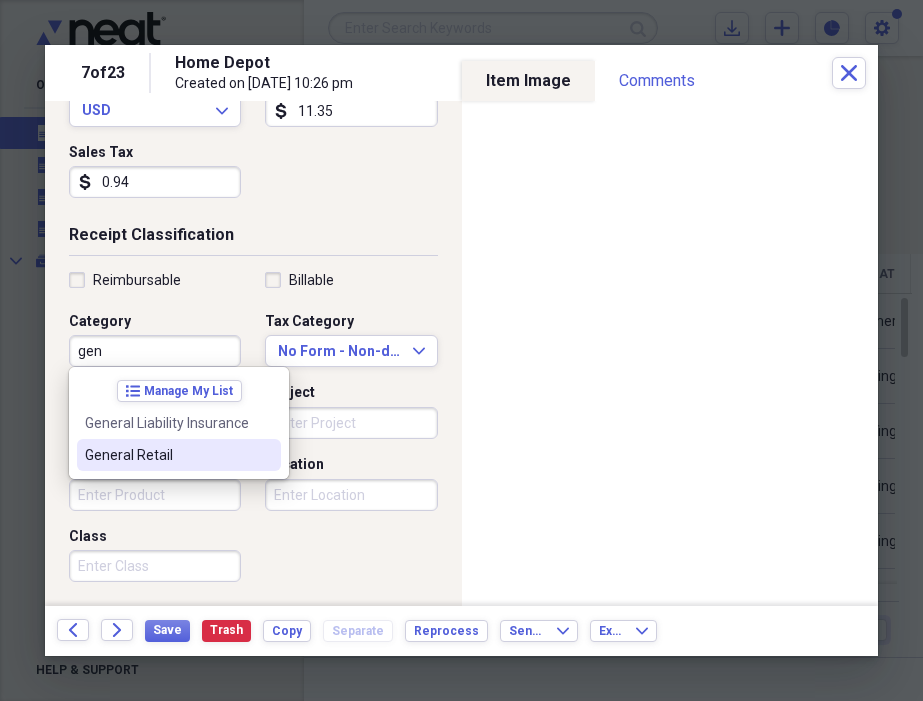 click on "General Retail" at bounding box center [167, 455] 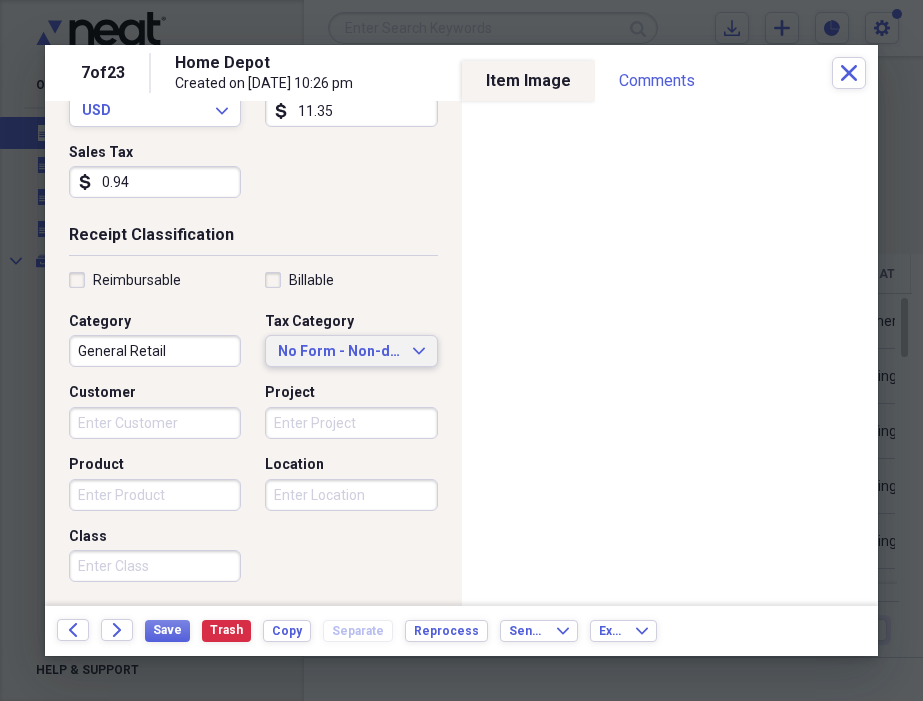 click on "No Form - Non-deductible" at bounding box center (339, 352) 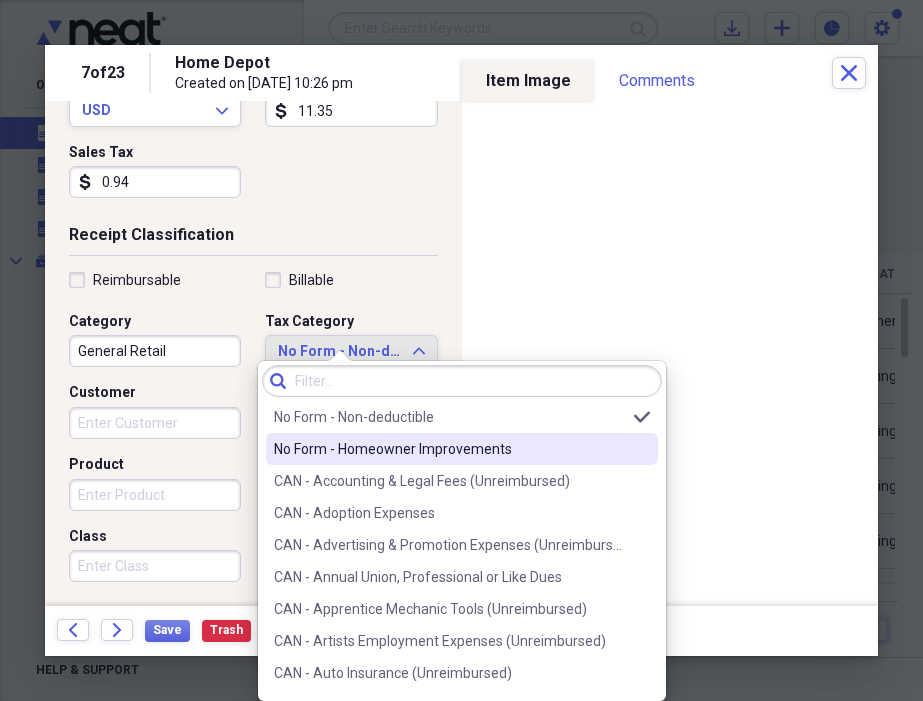 click on "No Form - Homeowner Improvements" at bounding box center (450, 449) 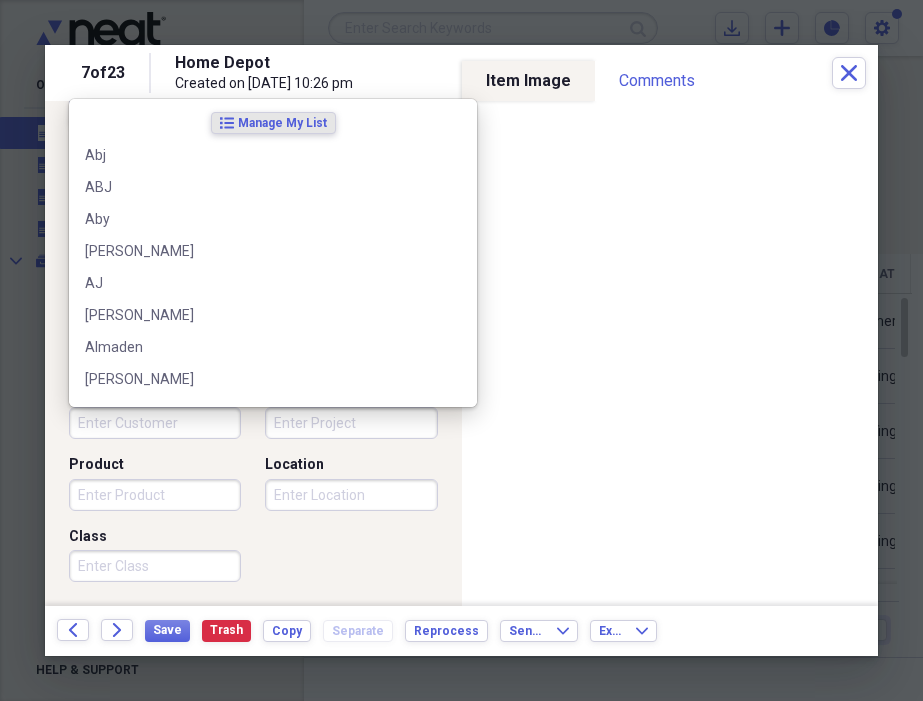 click on "Customer" at bounding box center (155, 423) 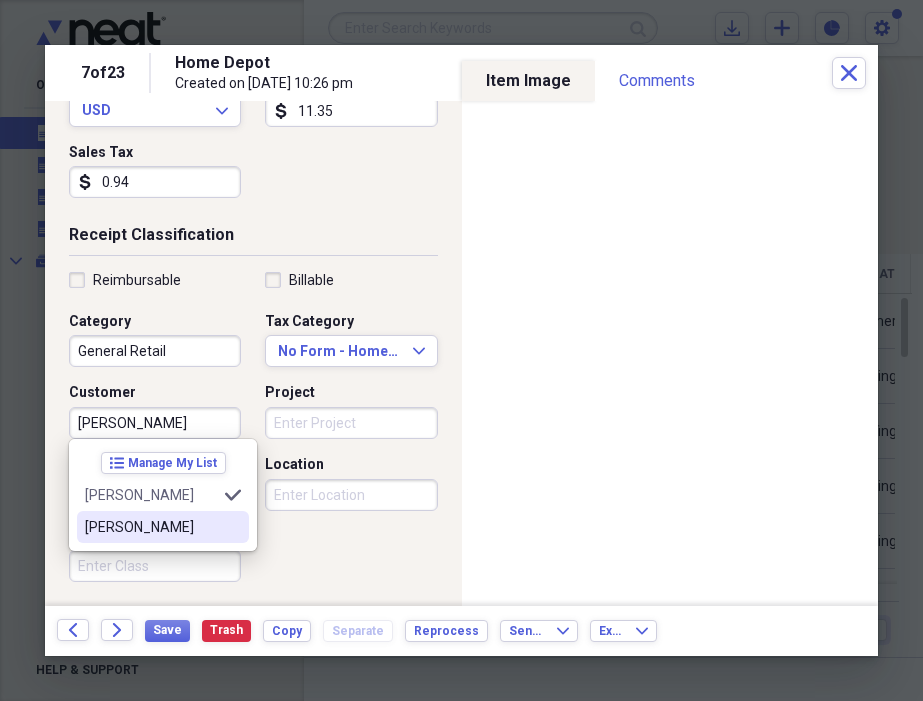 click on "[PERSON_NAME]" at bounding box center [151, 527] 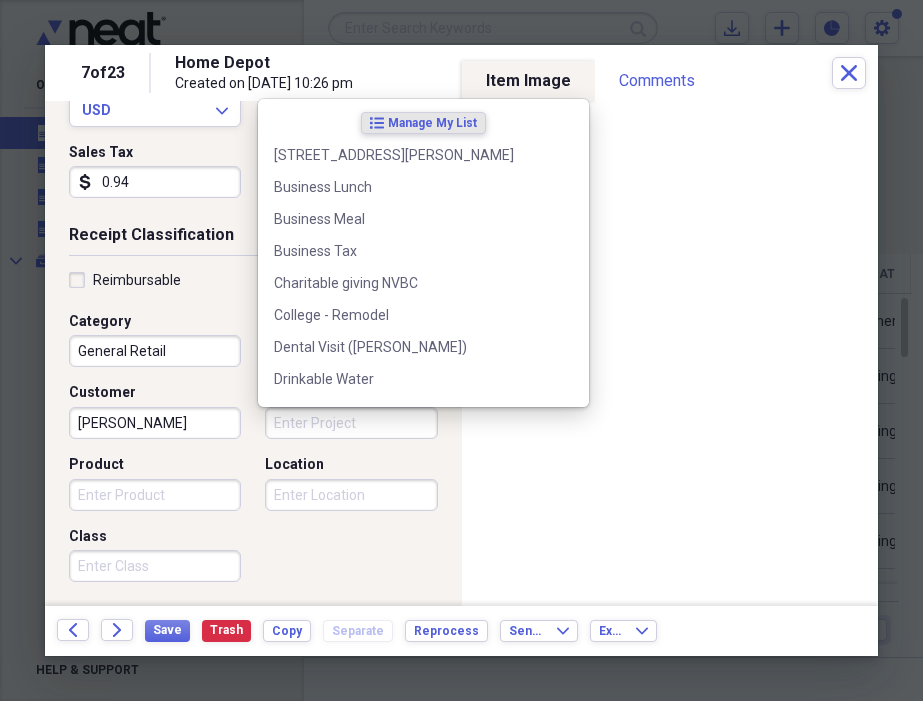 click on "Project" at bounding box center (351, 423) 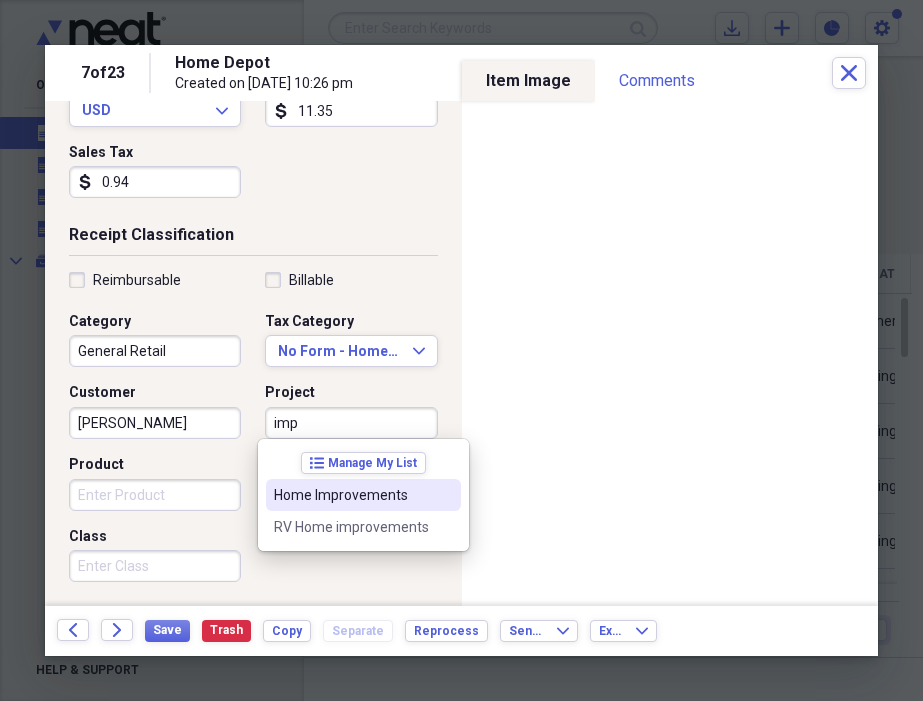 click on "Home Improvements" at bounding box center (351, 495) 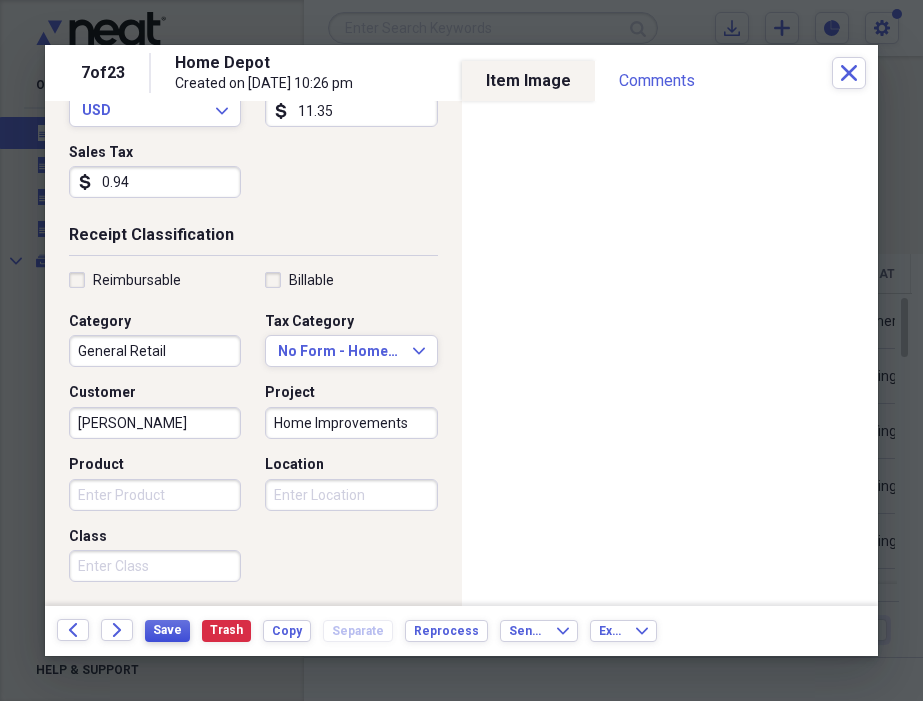 click on "Save" at bounding box center (167, 630) 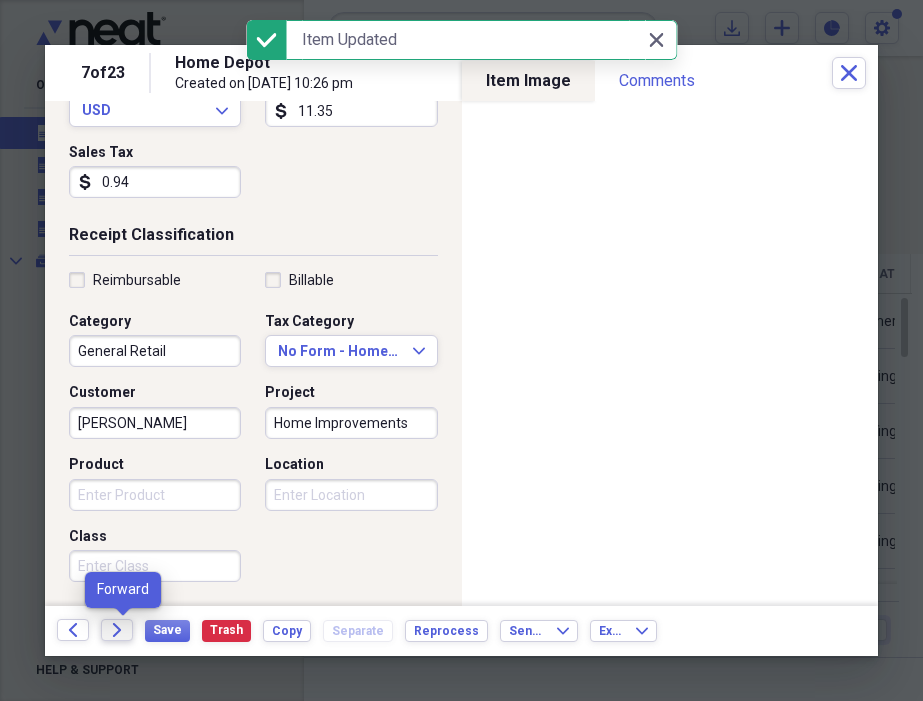 click 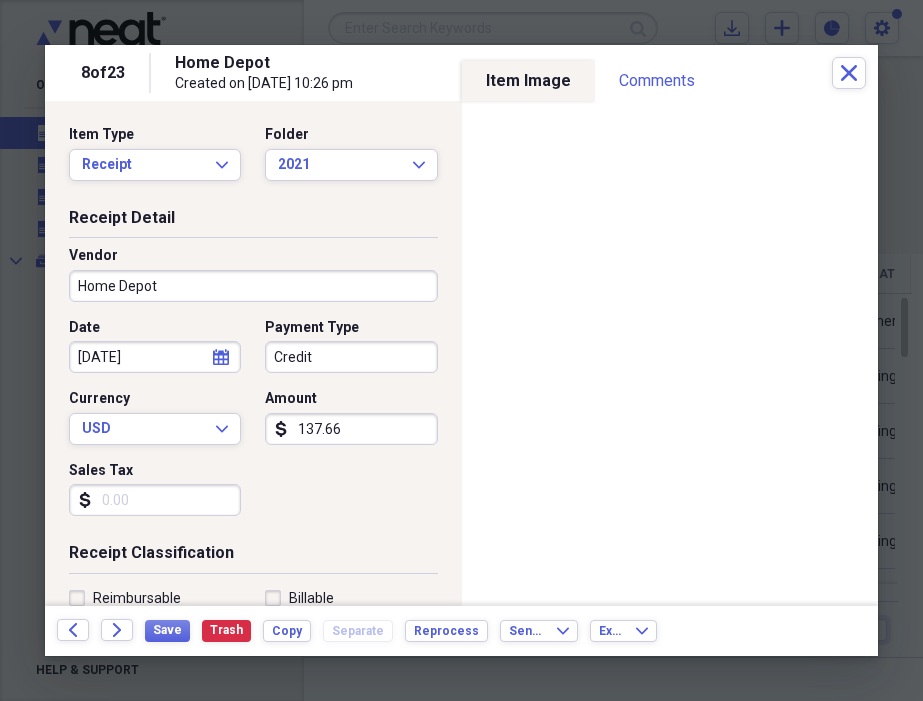 click on "Credit" at bounding box center [351, 357] 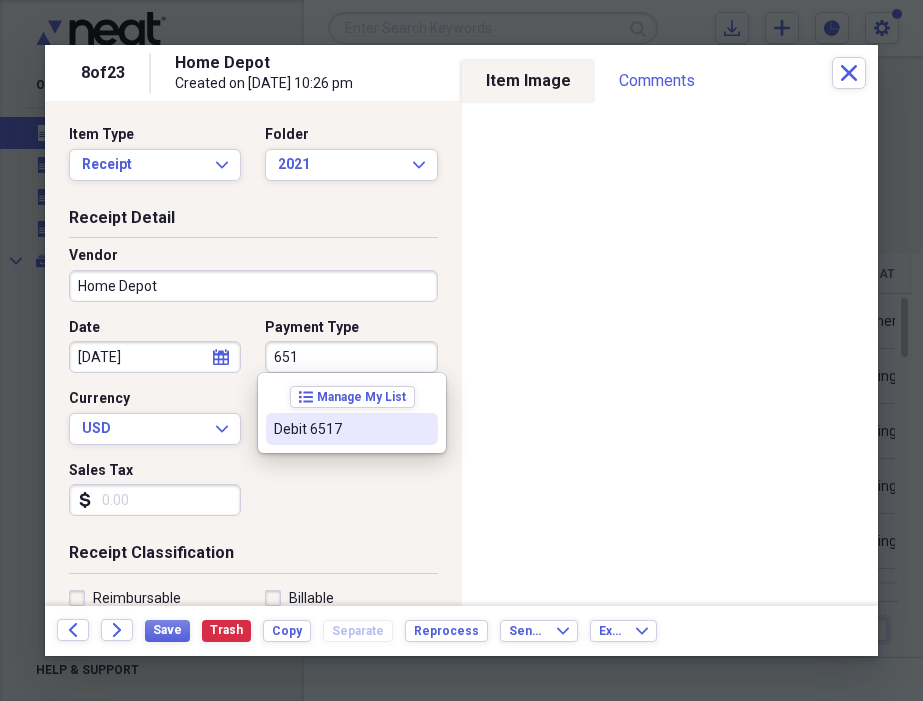 click on "Debit 6517" at bounding box center [340, 429] 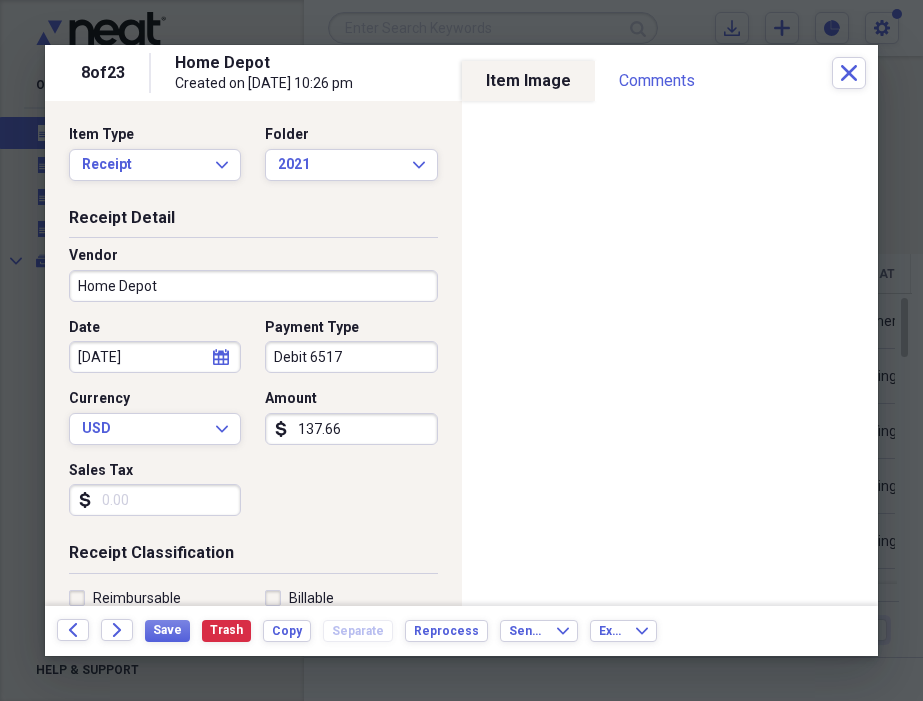 click on "Sales Tax" at bounding box center [155, 500] 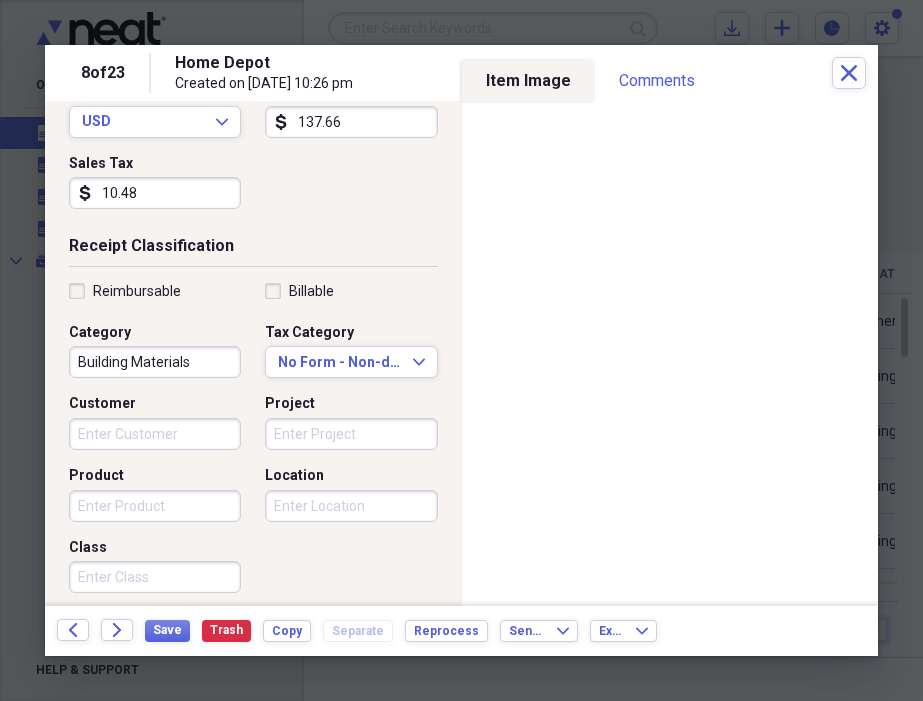 scroll, scrollTop: 305, scrollLeft: 0, axis: vertical 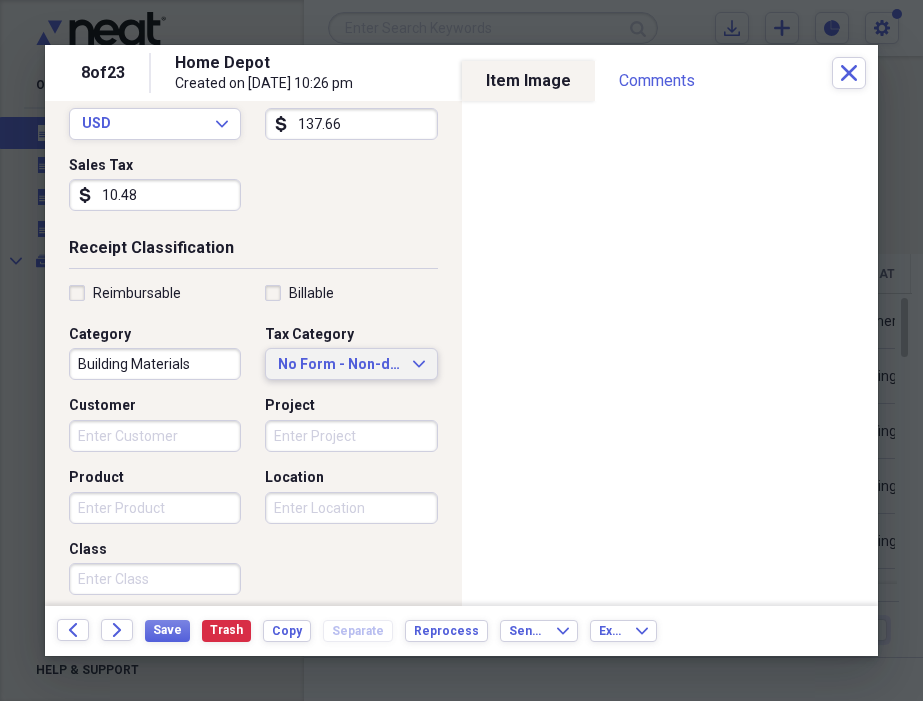 type on "10.48" 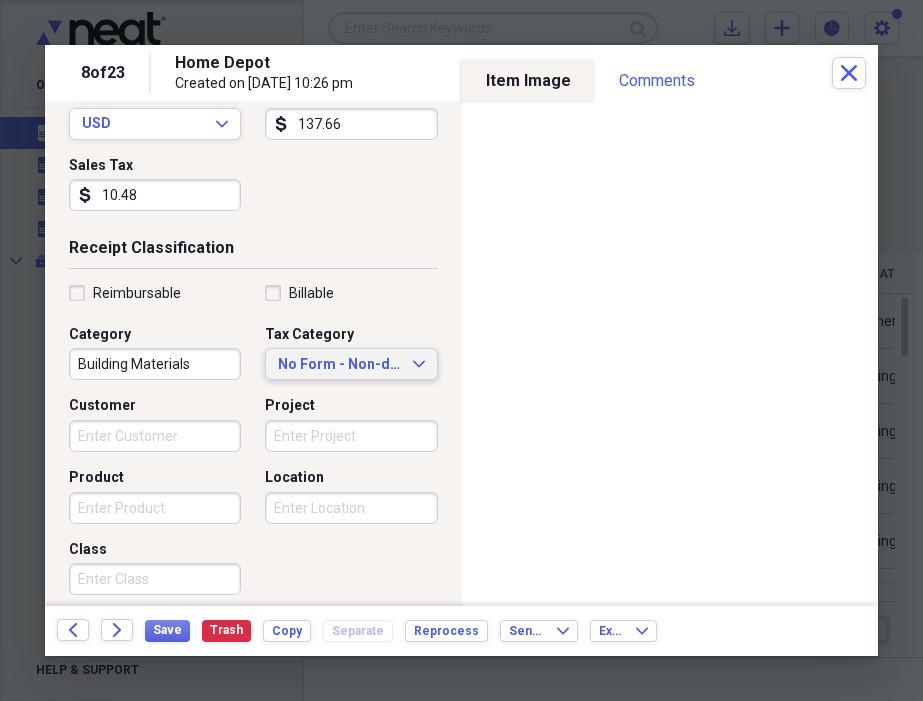 click on "No Form - Non-deductible Expand" at bounding box center [351, 364] 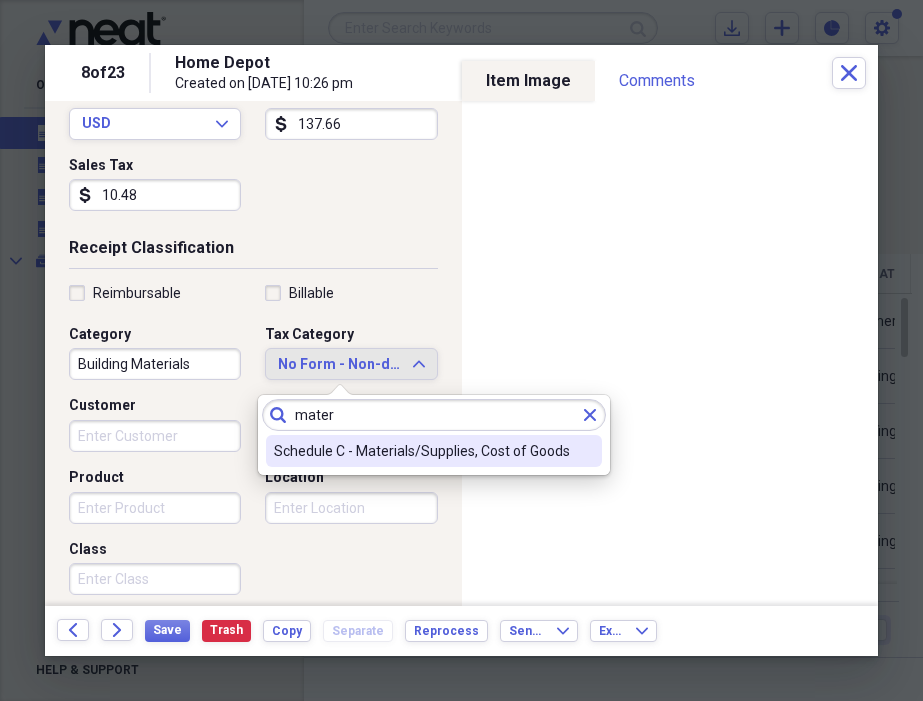 type on "mater" 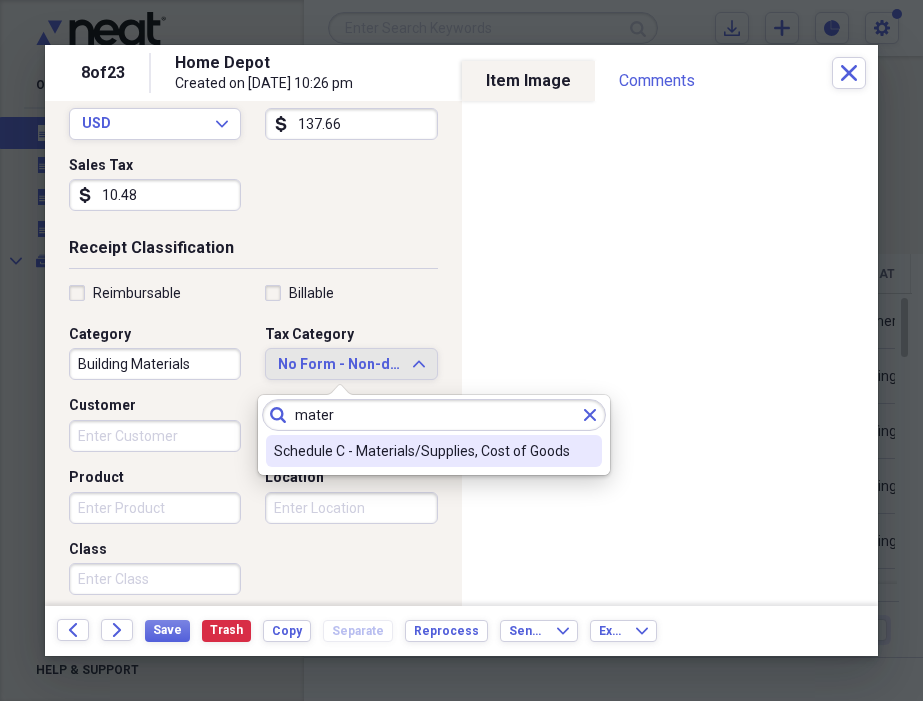 click on "Schedule C - Materials/Supplies, Cost of Goods" at bounding box center [422, 451] 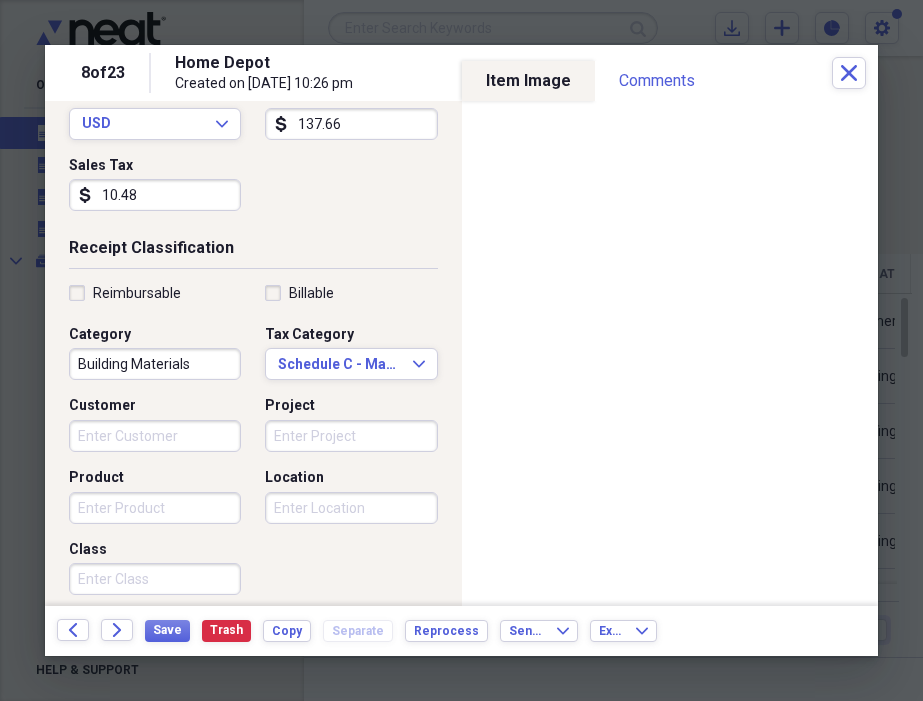 click on "Customer" at bounding box center (155, 436) 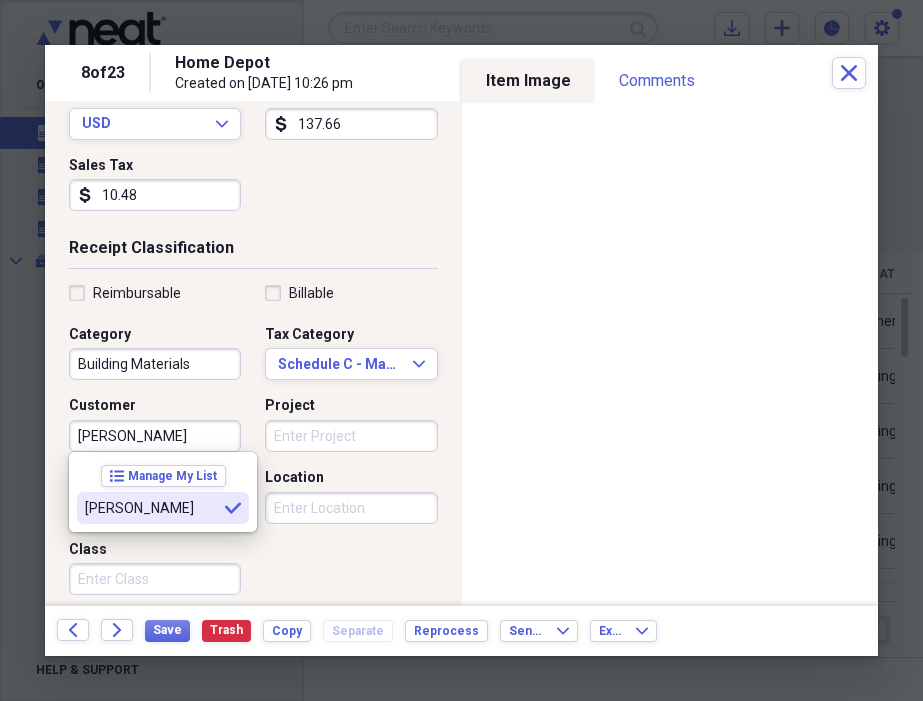 type on "[PERSON_NAME]" 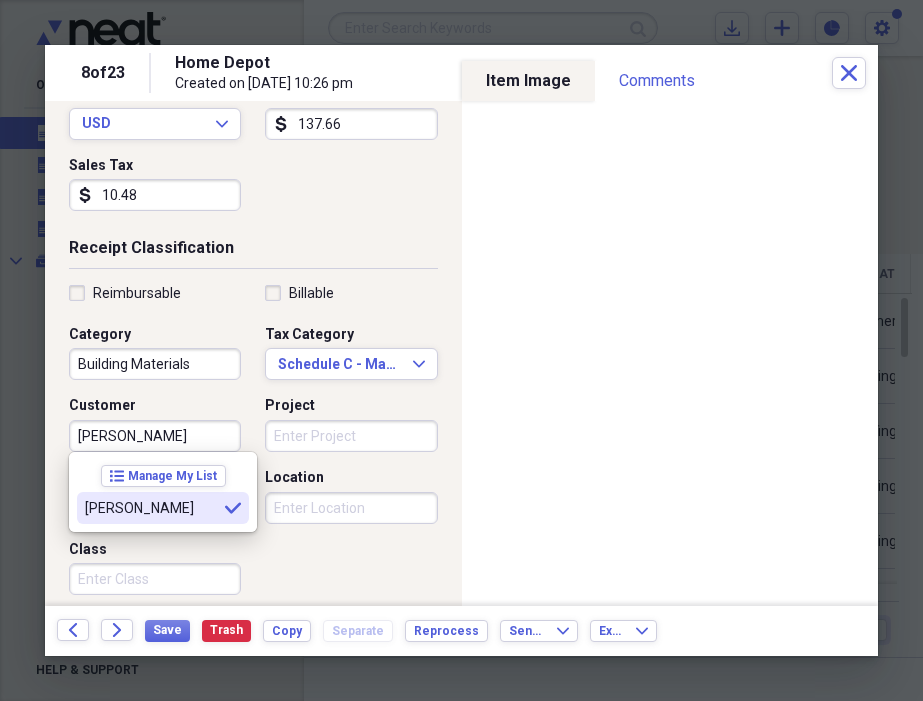 click on "[PERSON_NAME]" at bounding box center (151, 508) 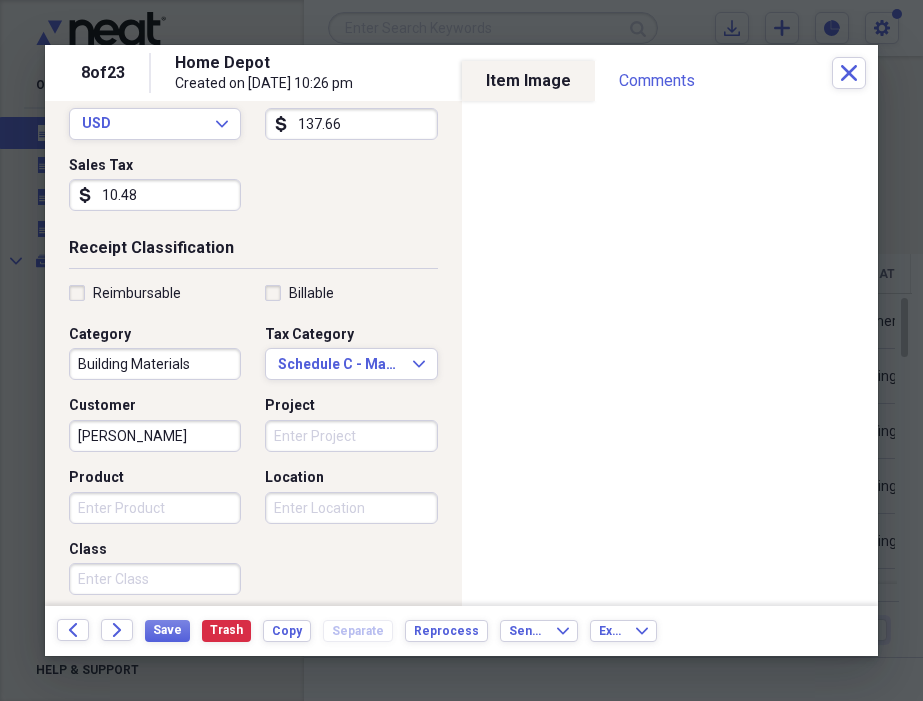 click on "Project" at bounding box center [351, 436] 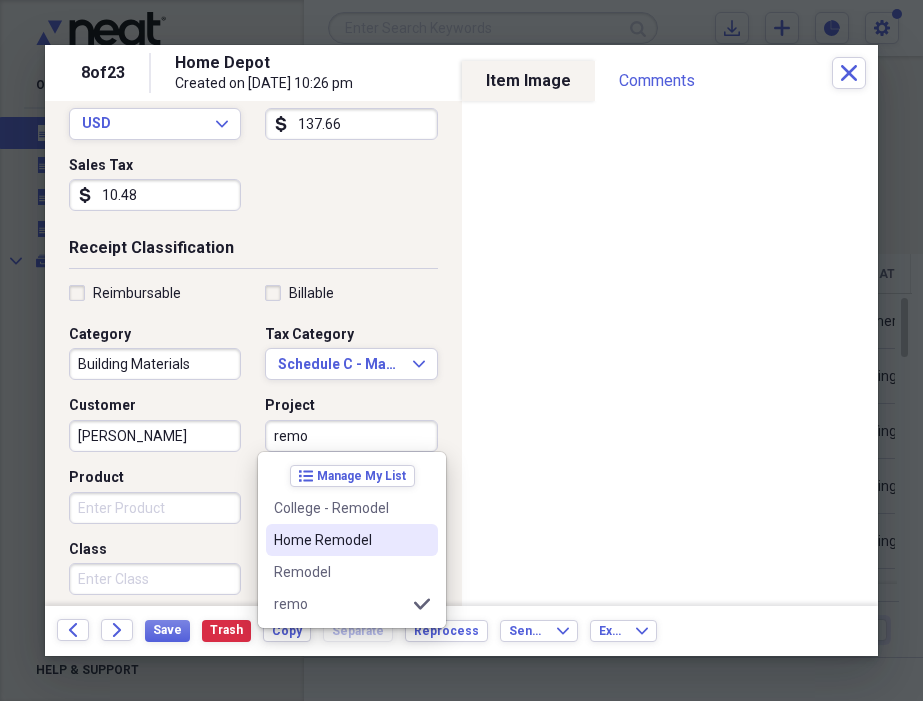 click on "Home Remodel" at bounding box center [340, 540] 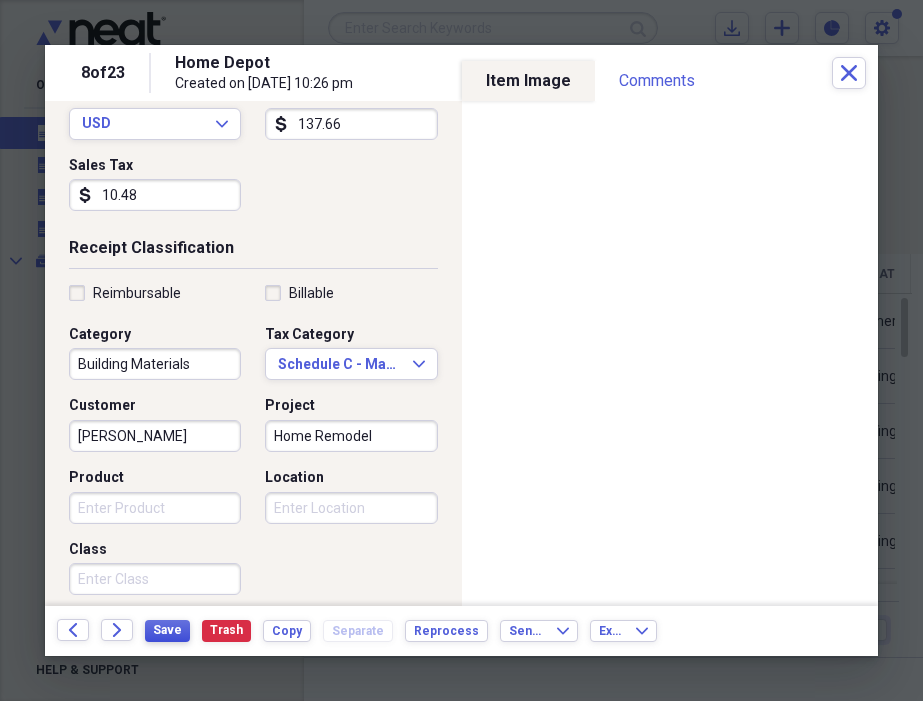 click on "Save" at bounding box center (167, 630) 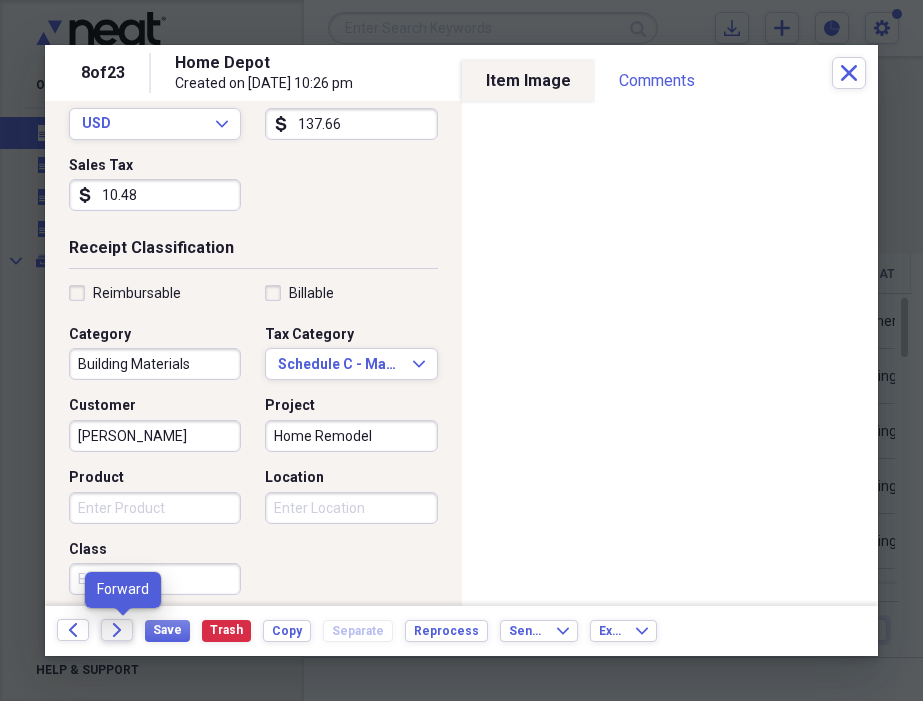 click on "Forward" 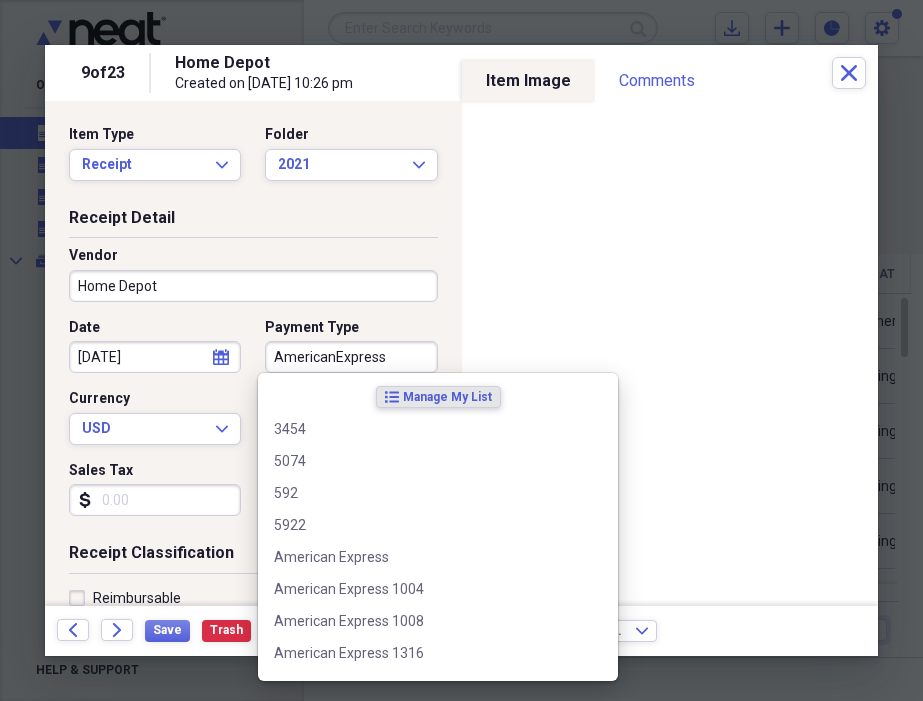 click on "AmericanExpress" at bounding box center (351, 357) 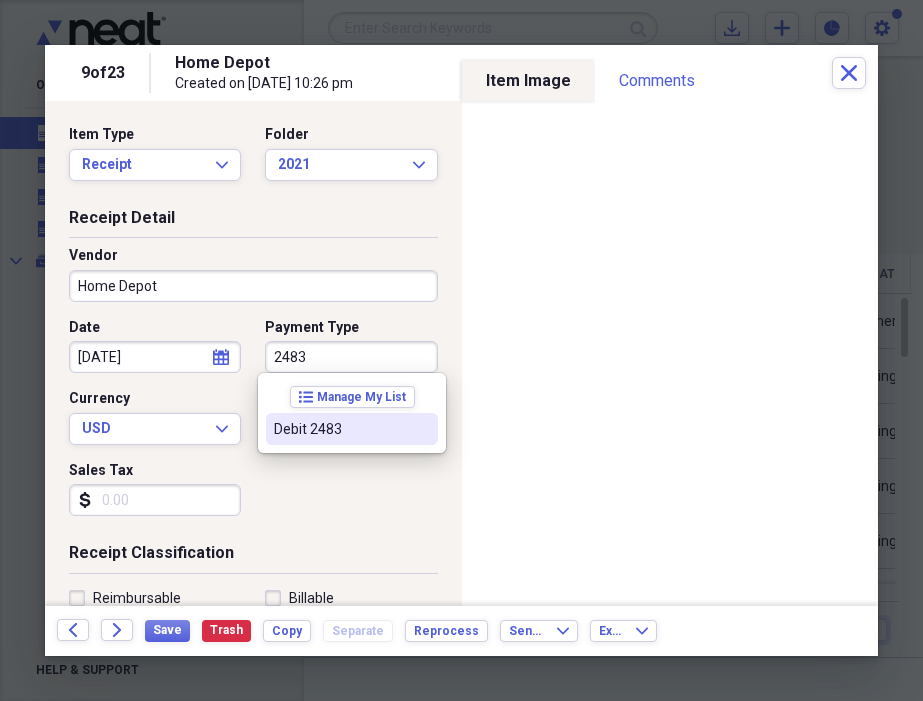 click on "Debit 2483" at bounding box center [340, 429] 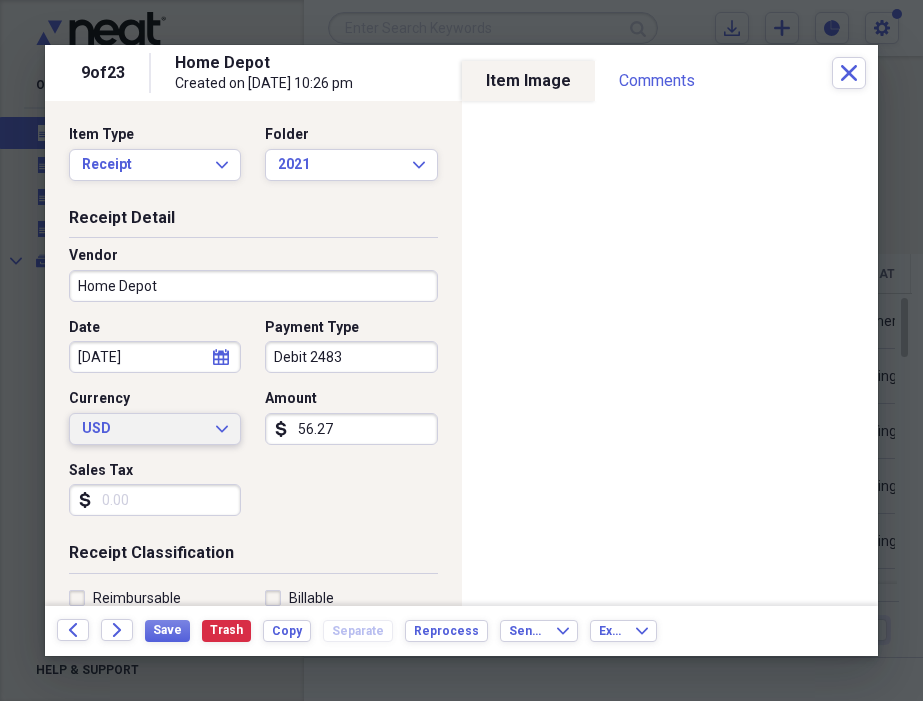 click on "USD Expand" at bounding box center [155, 429] 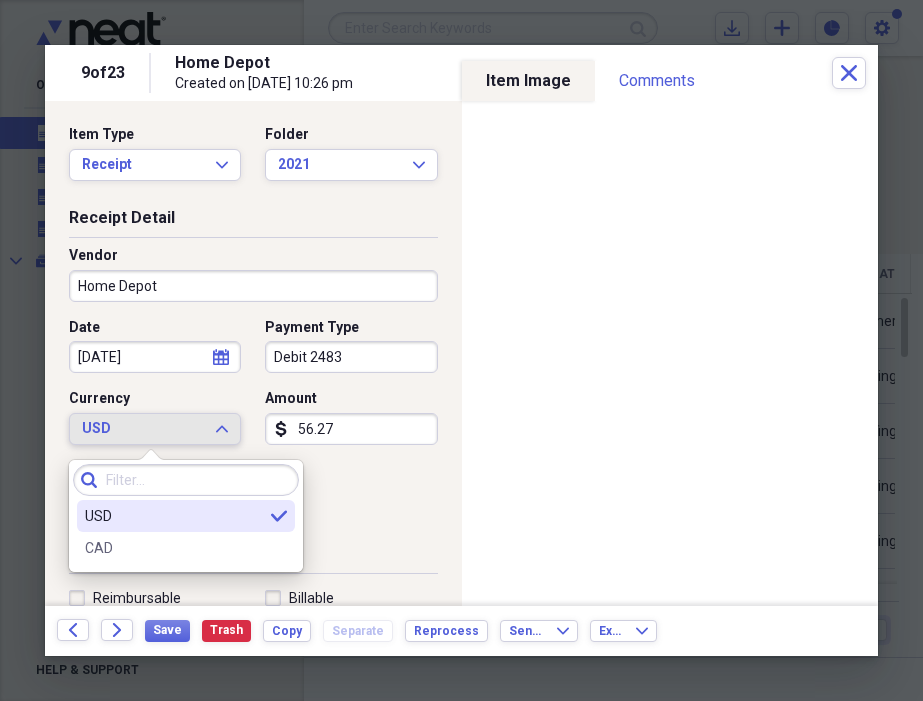 click on "USD Expand" at bounding box center [155, 429] 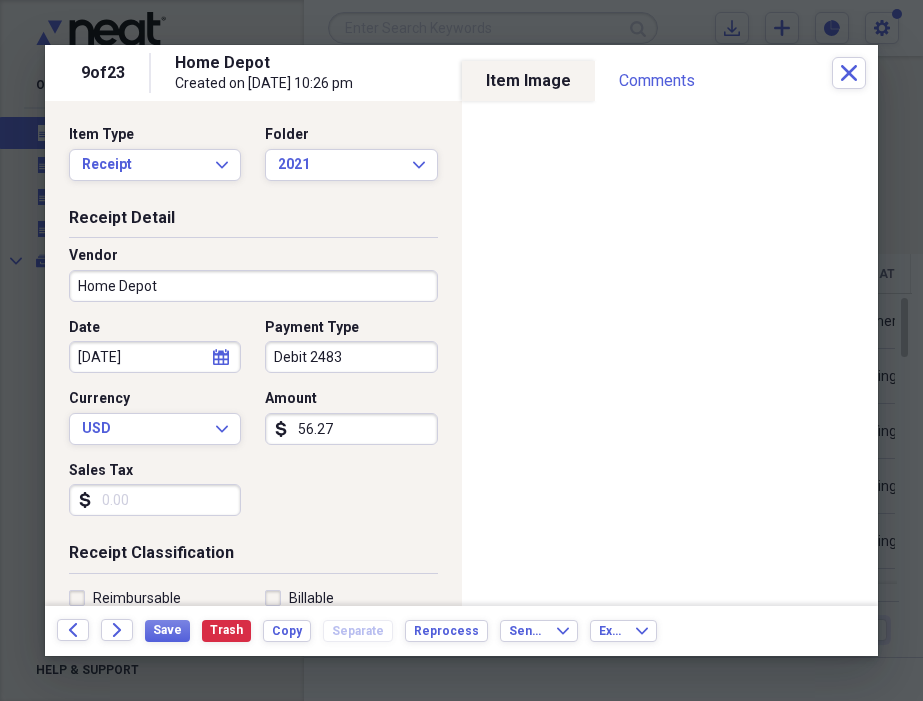 click on "Sales Tax" at bounding box center [155, 500] 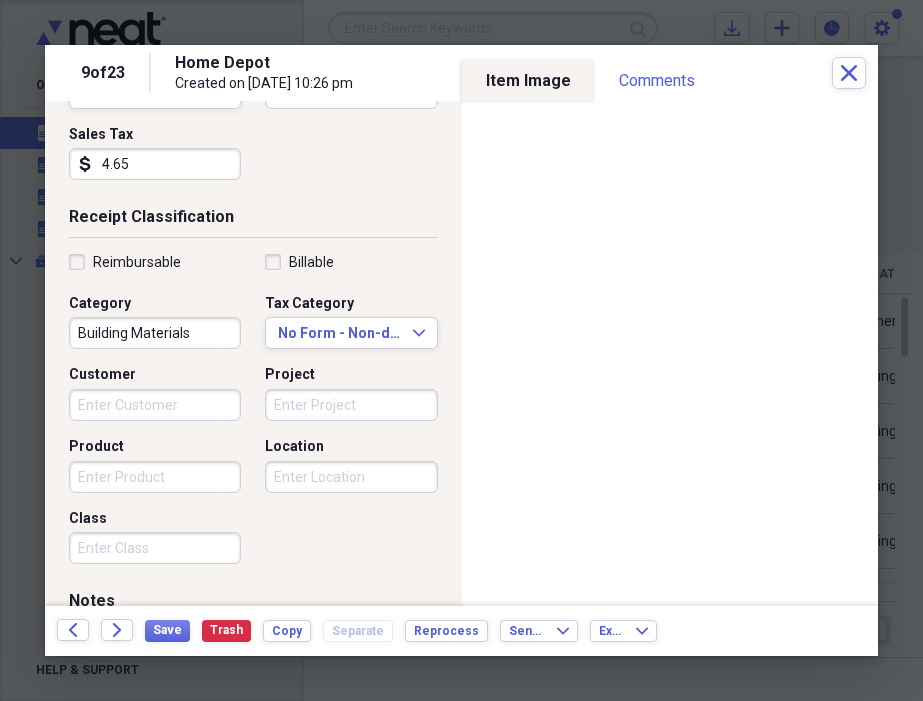 scroll, scrollTop: 337, scrollLeft: 0, axis: vertical 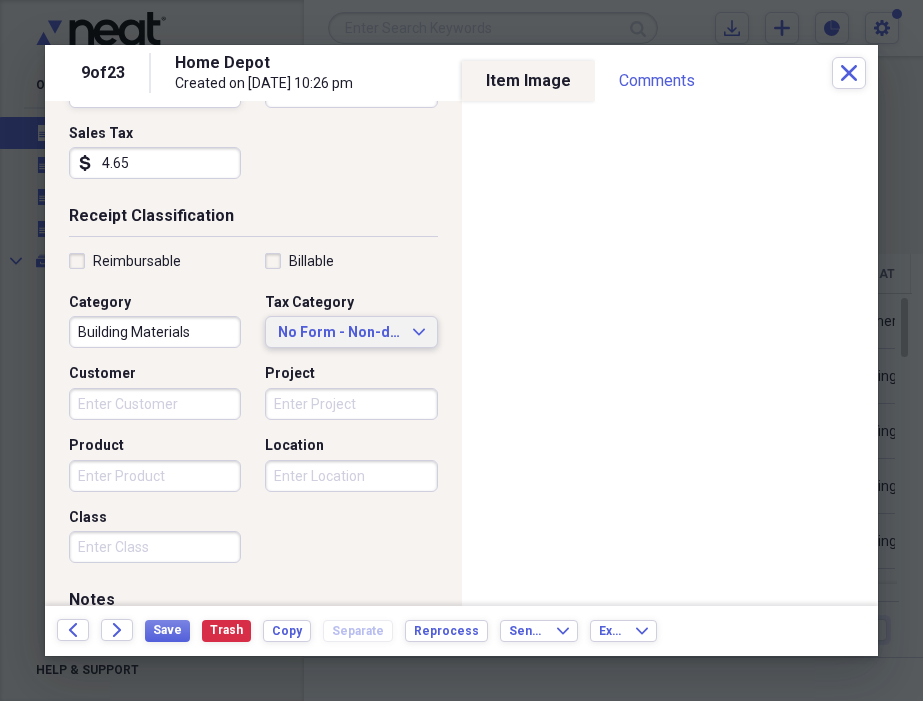 type on "4.65" 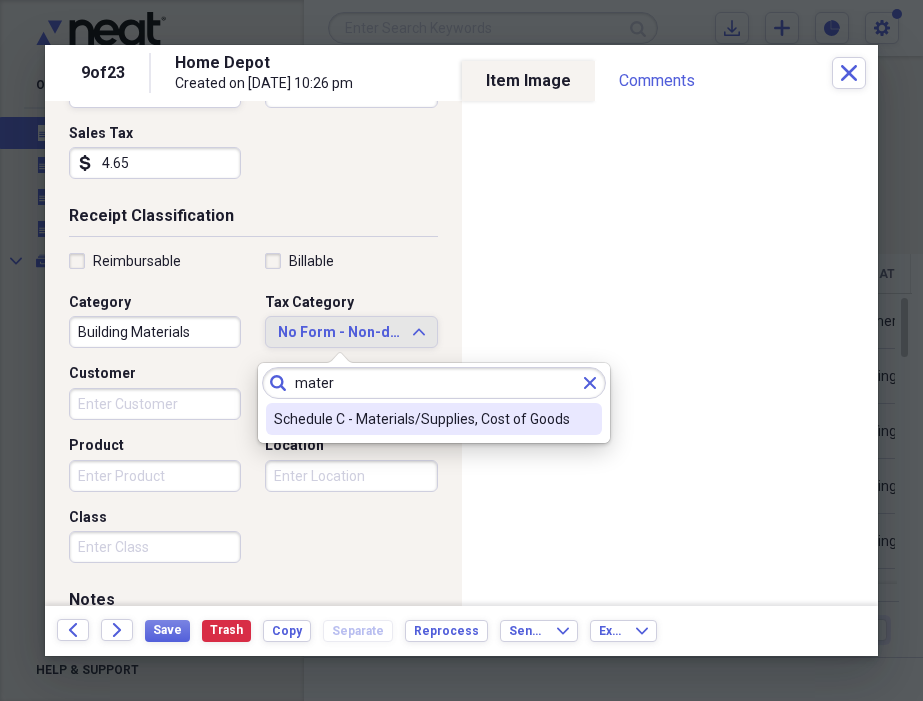 type on "mater" 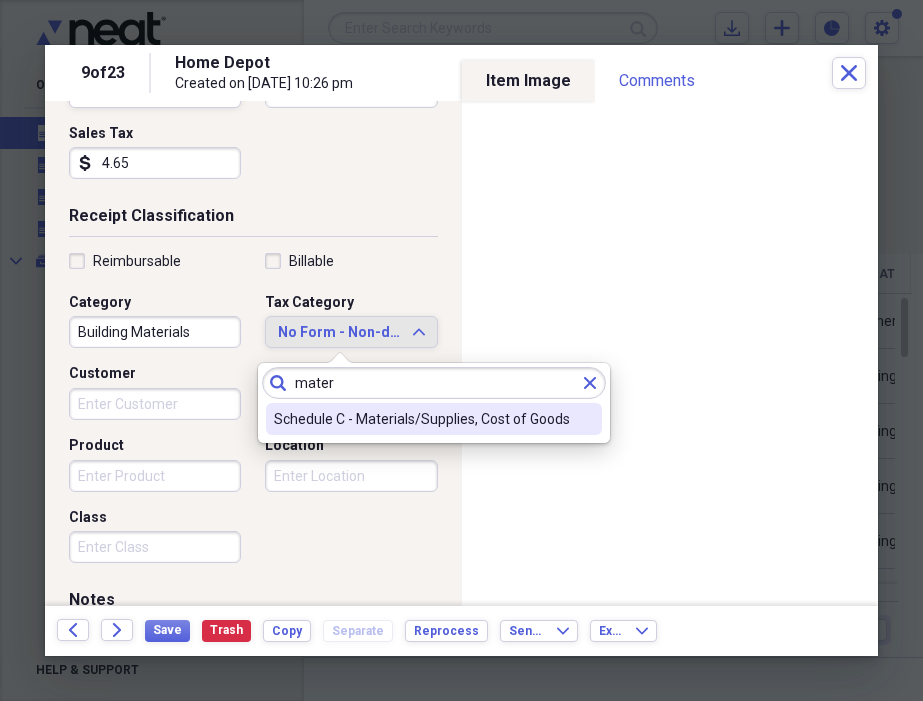 click on "Schedule C - Materials/Supplies, Cost of Goods" at bounding box center (422, 419) 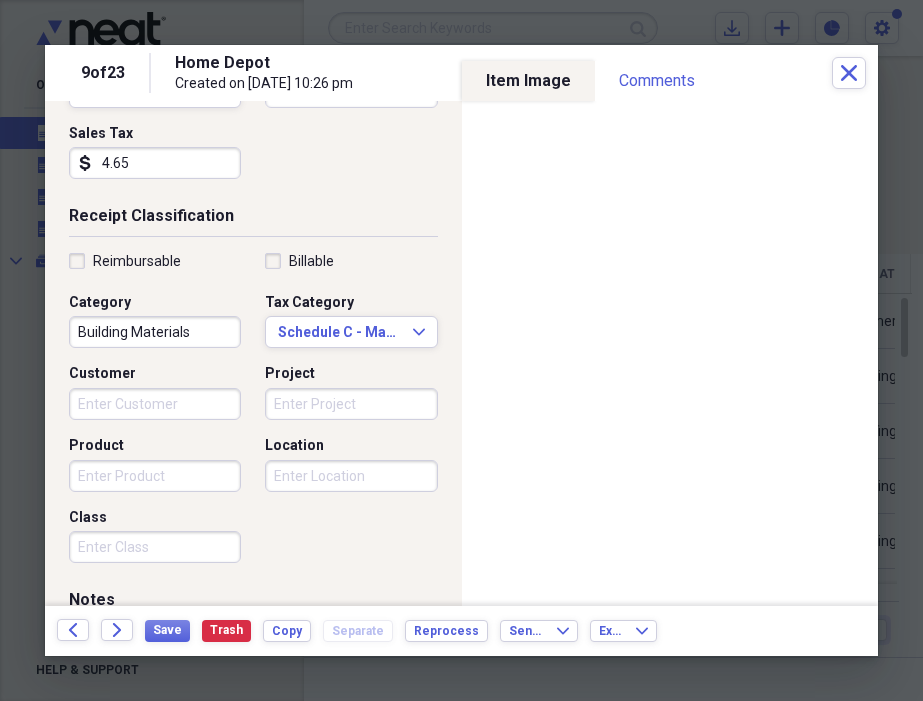 click on "Customer" at bounding box center [155, 404] 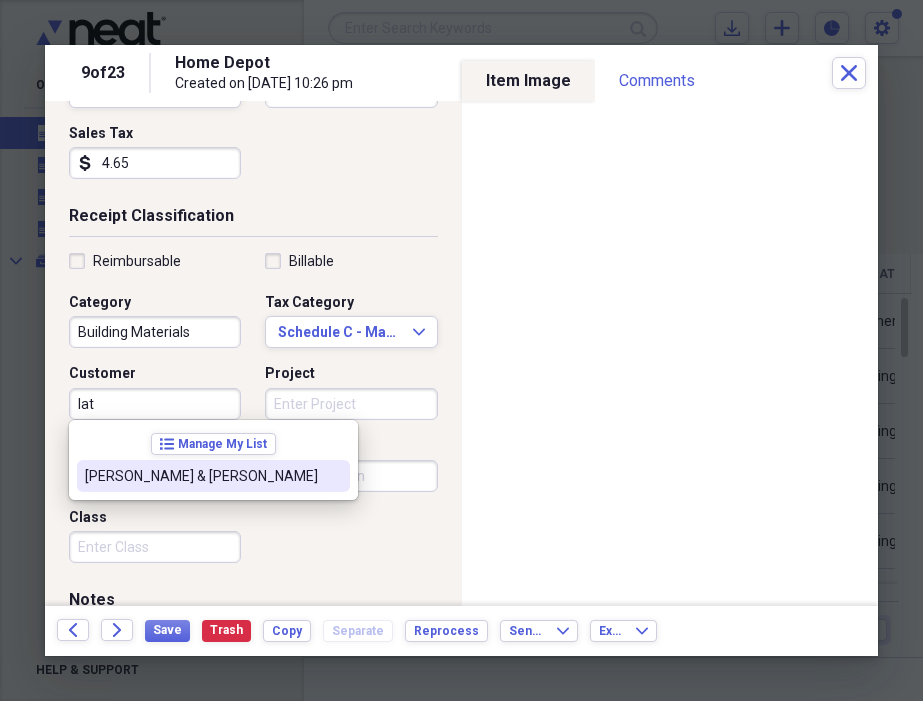 click on "[PERSON_NAME] & [PERSON_NAME]" at bounding box center [201, 476] 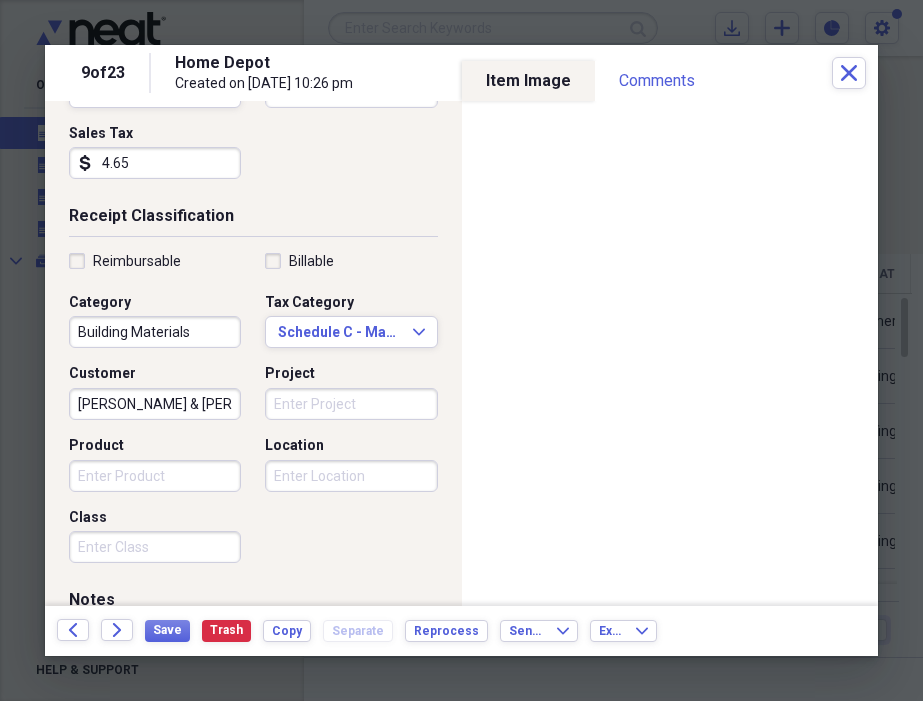 click on "Project" at bounding box center (351, 404) 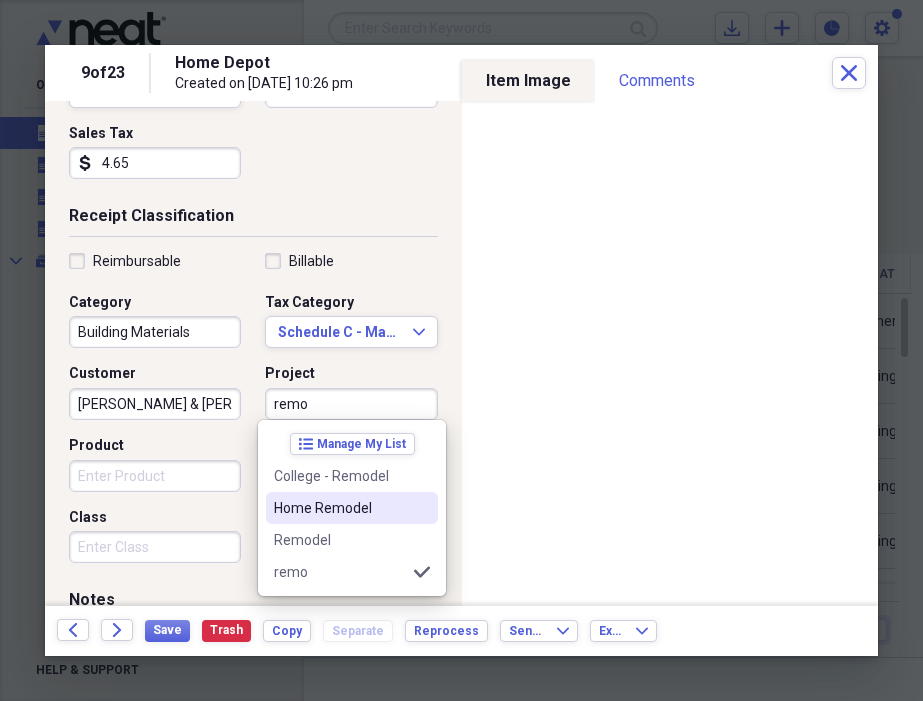 click on "Home Remodel" at bounding box center (340, 508) 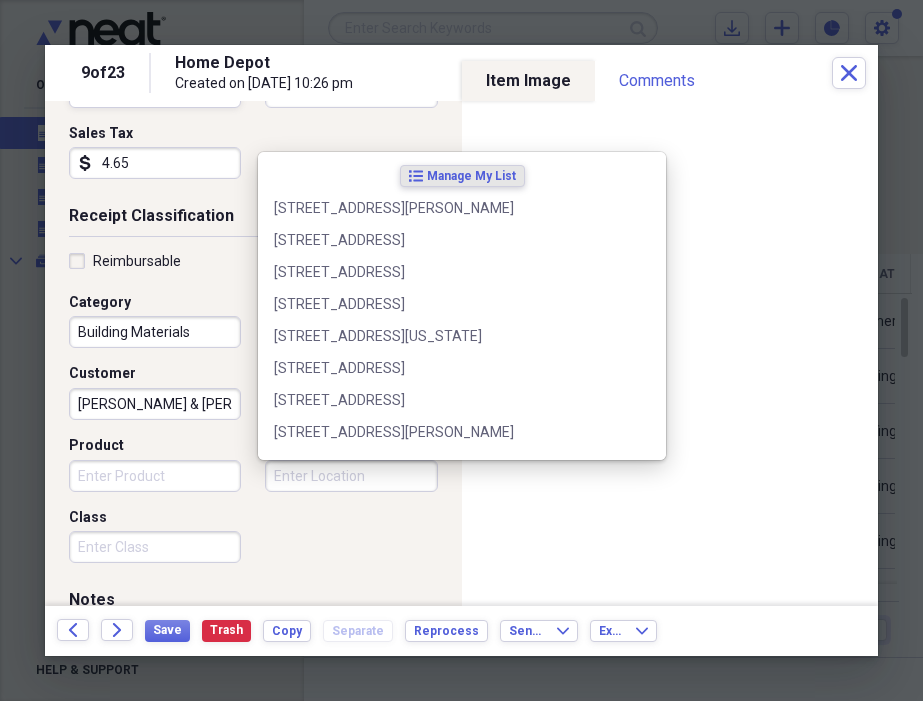 click on "Location" at bounding box center [351, 476] 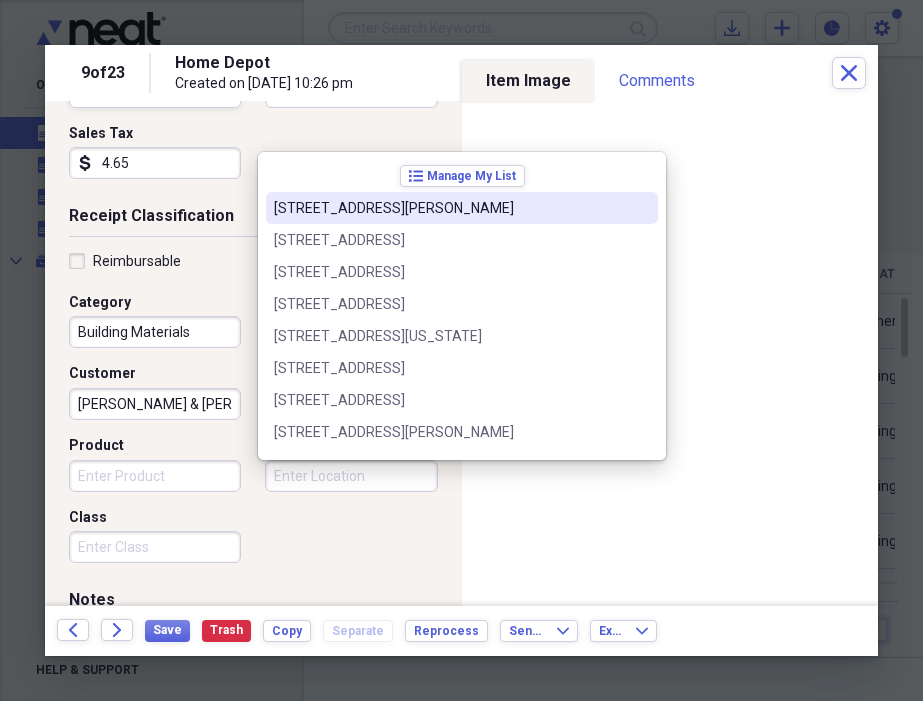 click on "[STREET_ADDRESS][PERSON_NAME]" at bounding box center (462, 208) 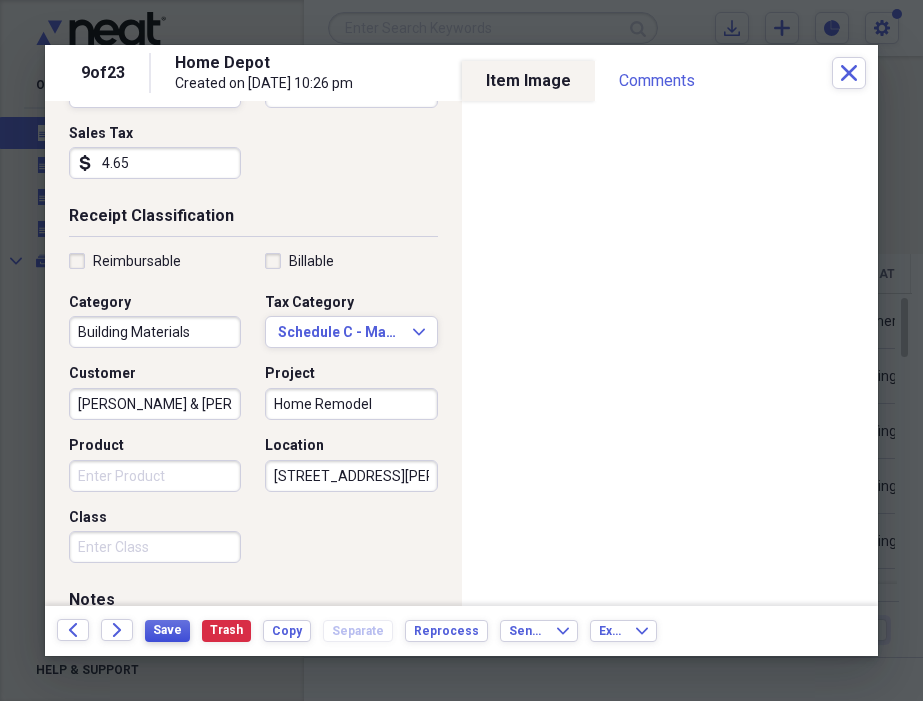 click on "Save" at bounding box center (167, 630) 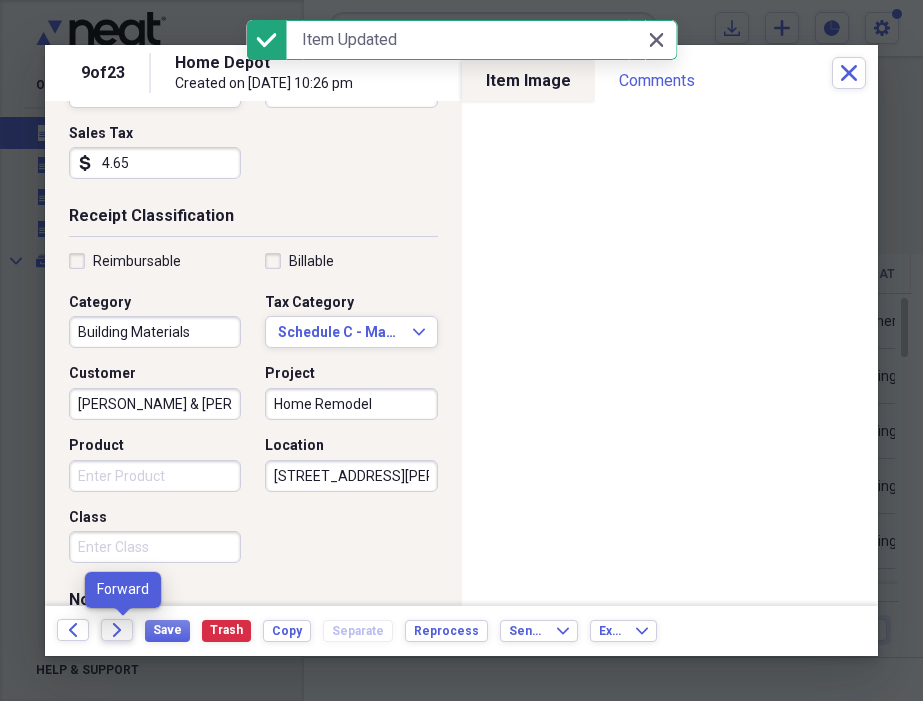 click on "Forward" 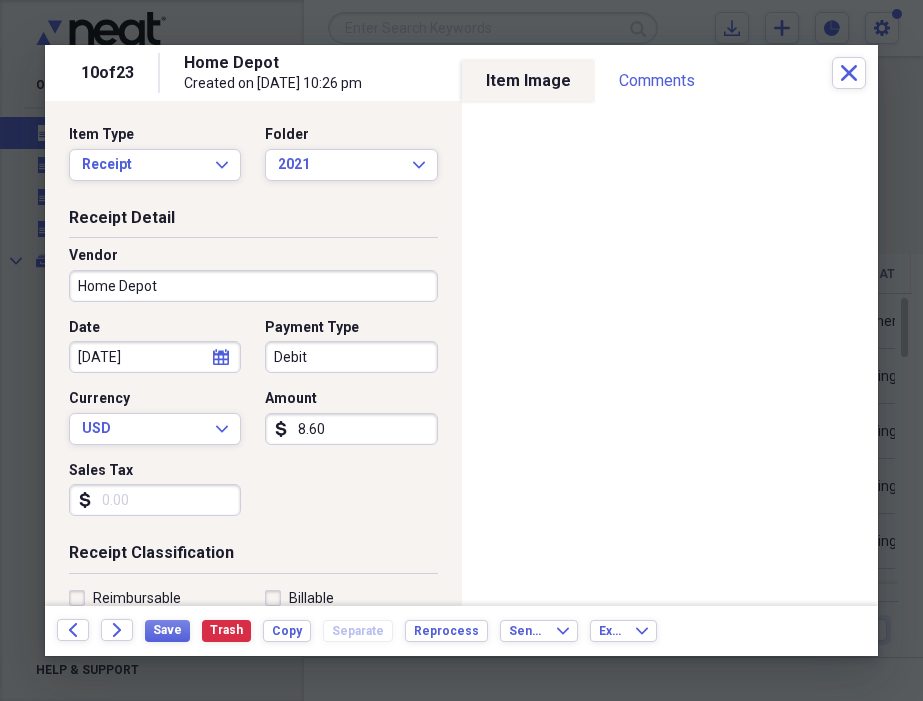 click on "Debit" at bounding box center (351, 357) 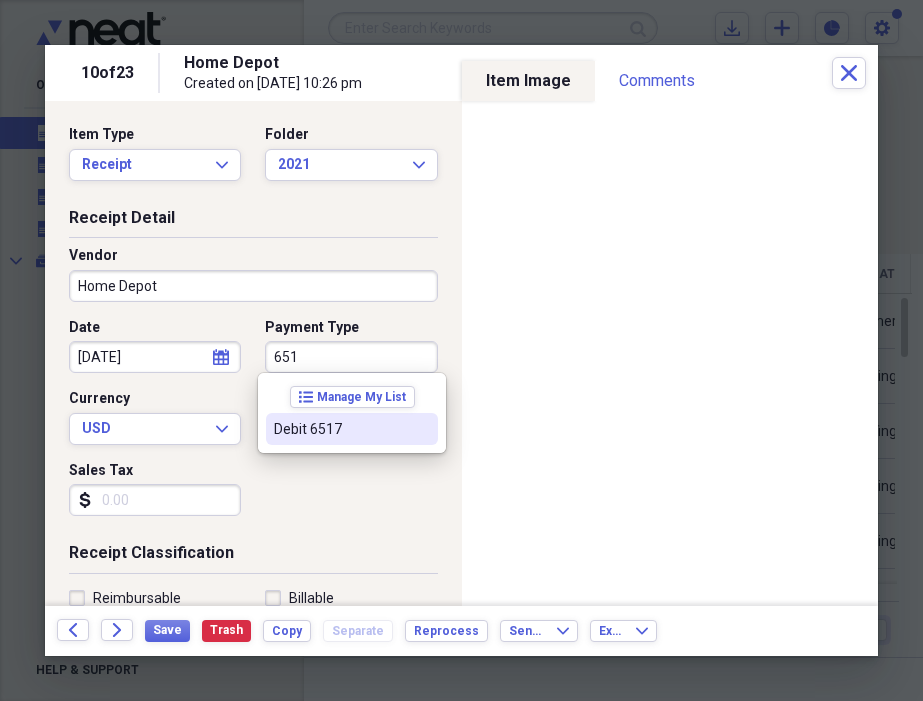 click on "Debit 6517" at bounding box center [340, 429] 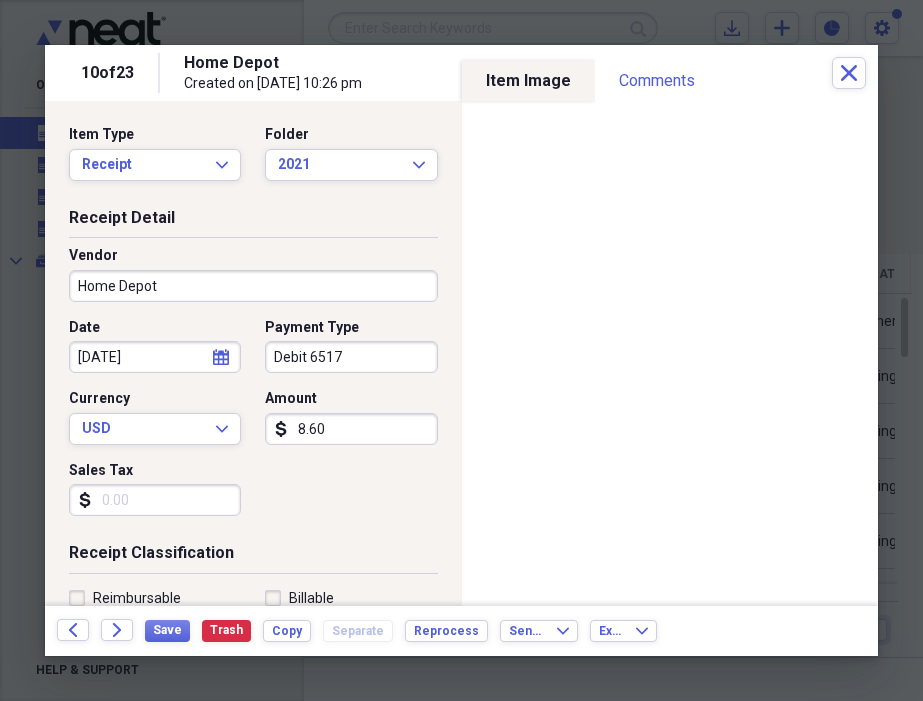 click on "Sales Tax" at bounding box center [155, 500] 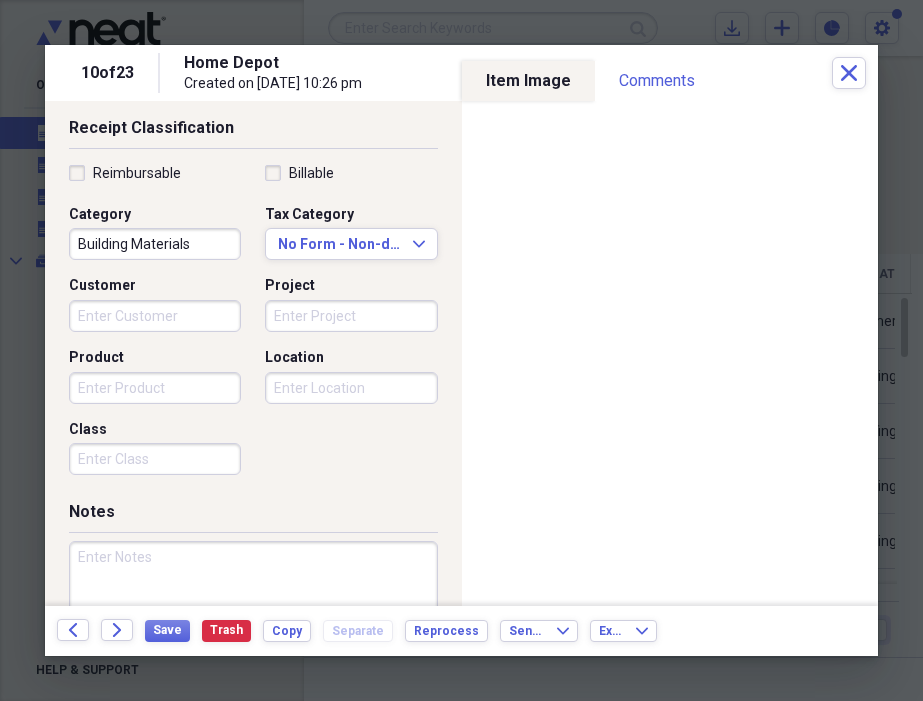 scroll, scrollTop: 429, scrollLeft: 0, axis: vertical 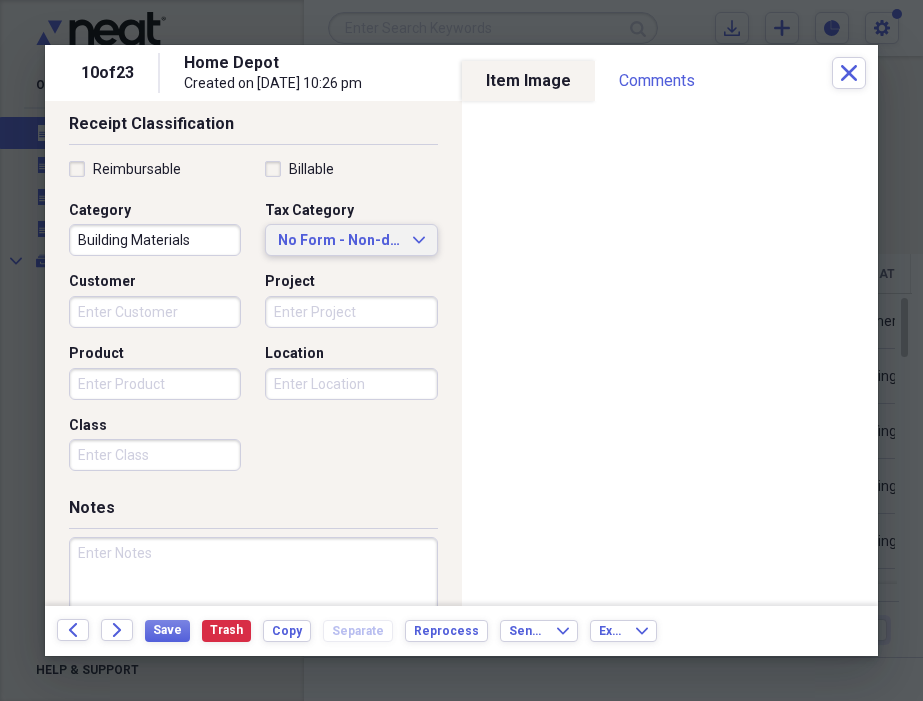 type on "0.66" 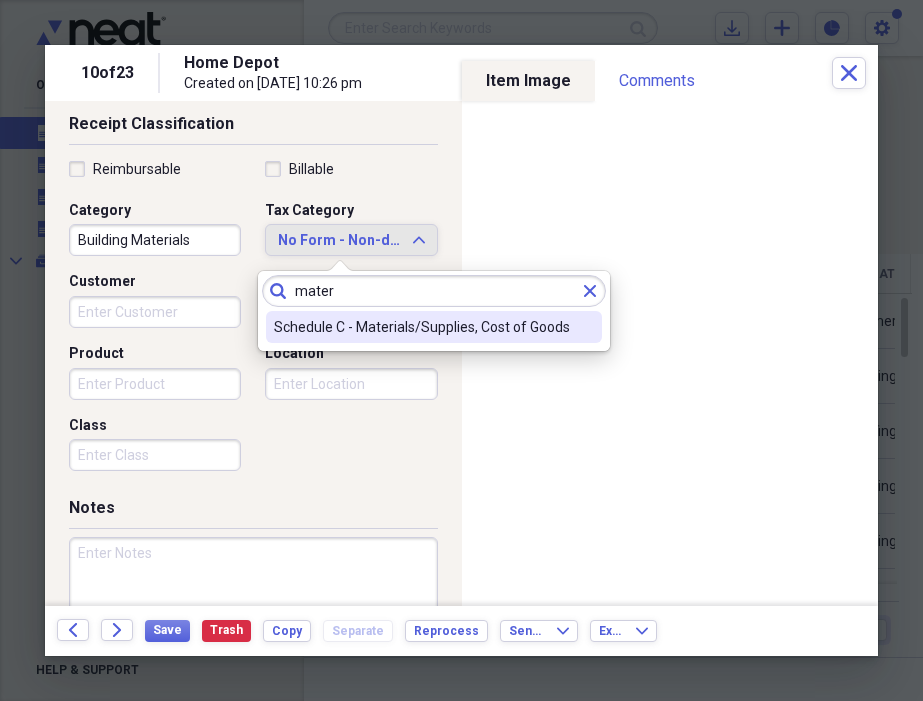 type on "mater" 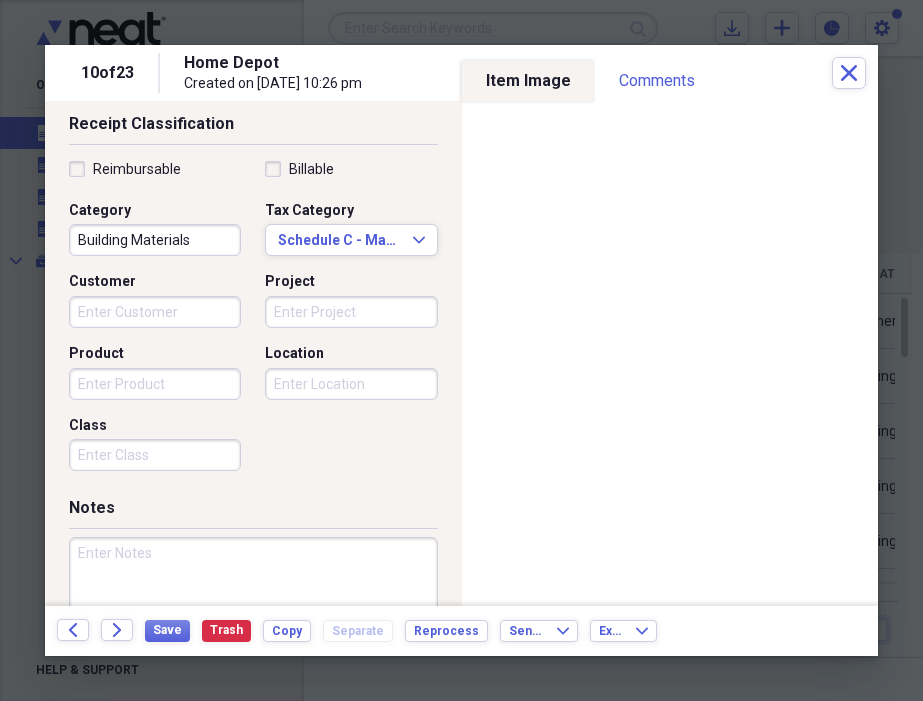 click on "Customer" at bounding box center (155, 312) 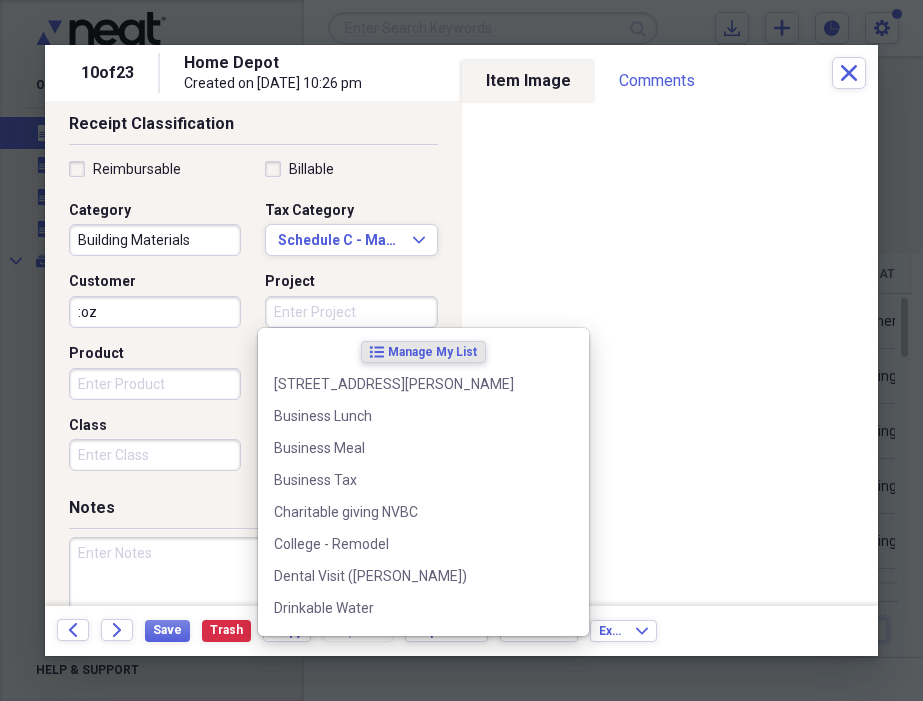 click on ":oz" at bounding box center [155, 312] 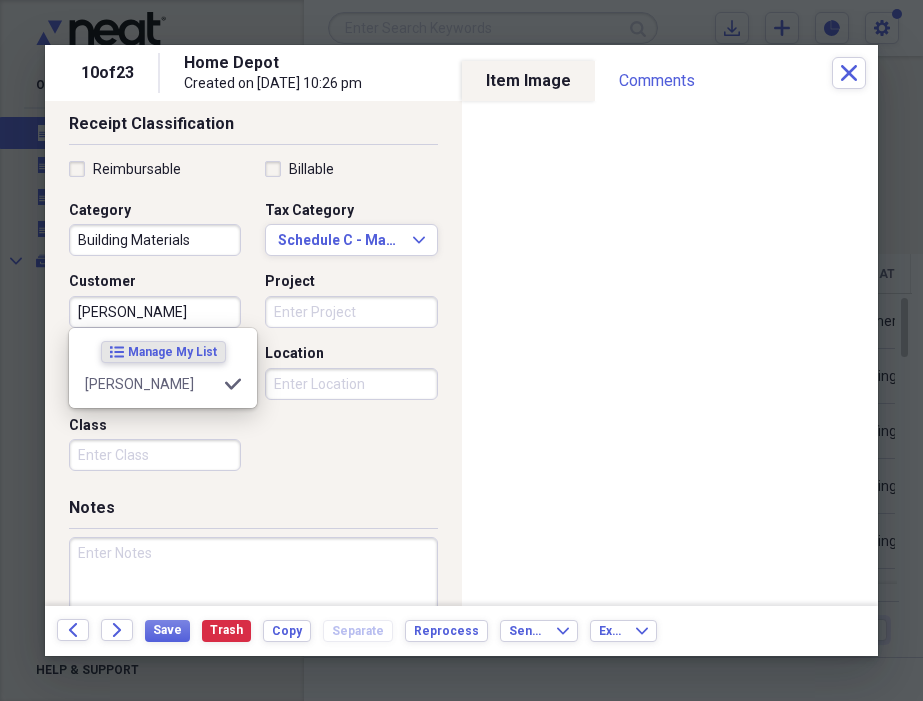 type on "[PERSON_NAME]" 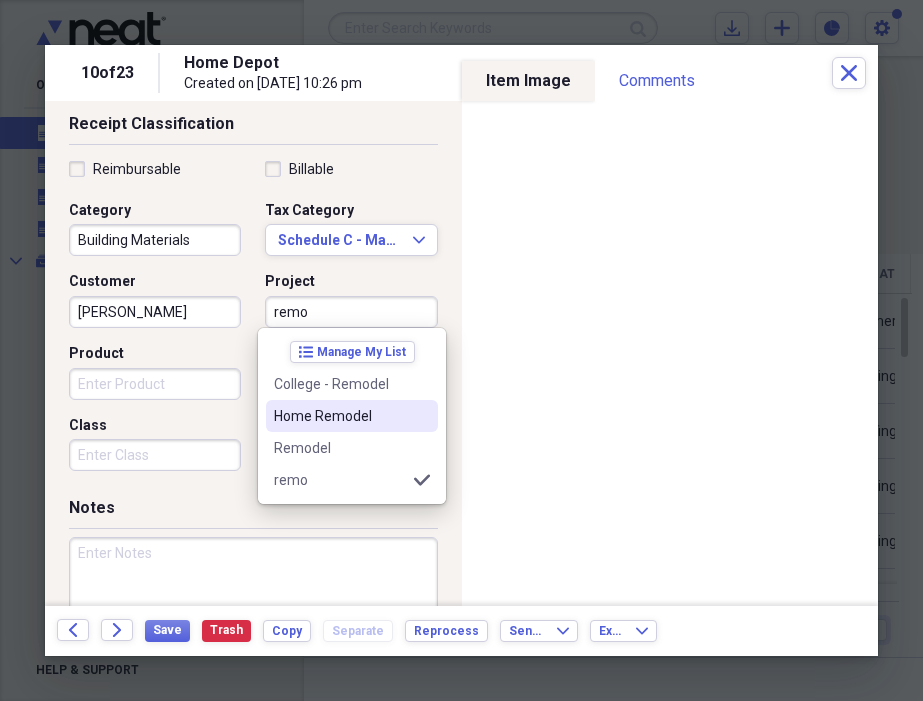 click on "Home Remodel" at bounding box center (340, 416) 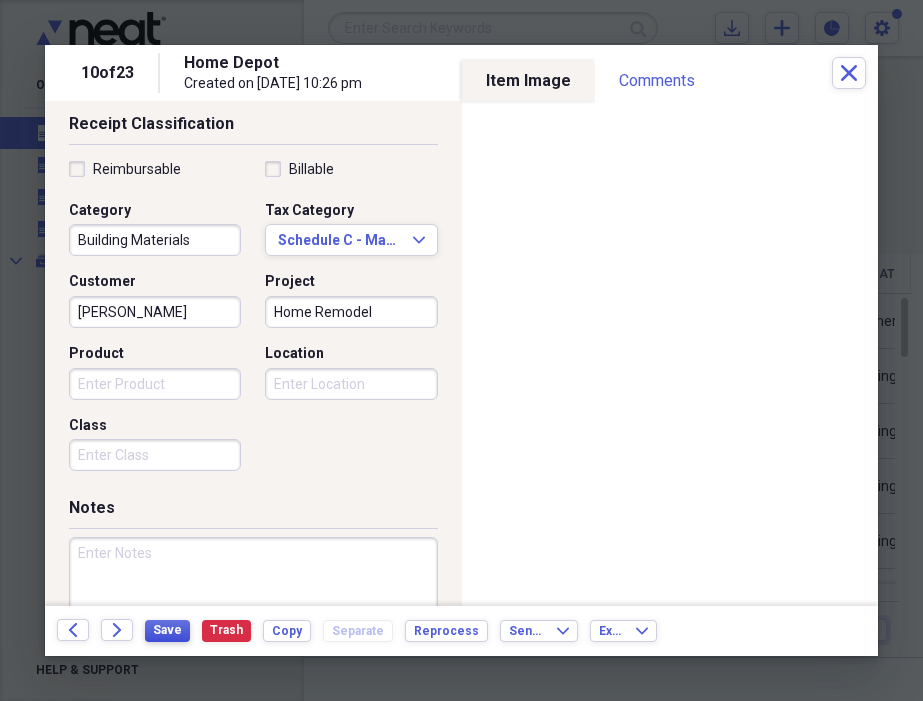 click on "Save" at bounding box center [167, 630] 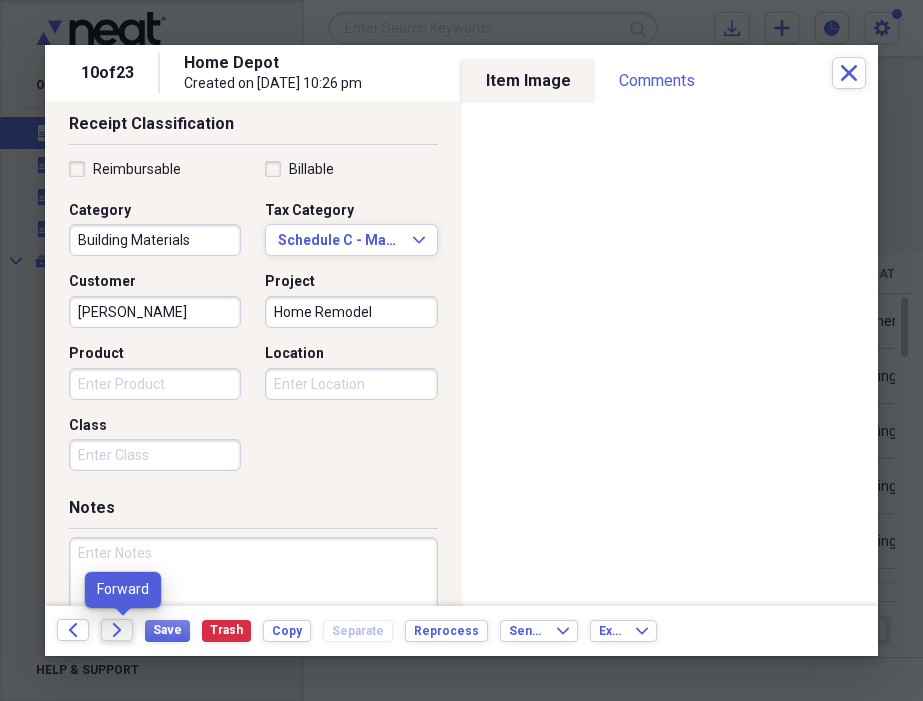 click on "Forward" 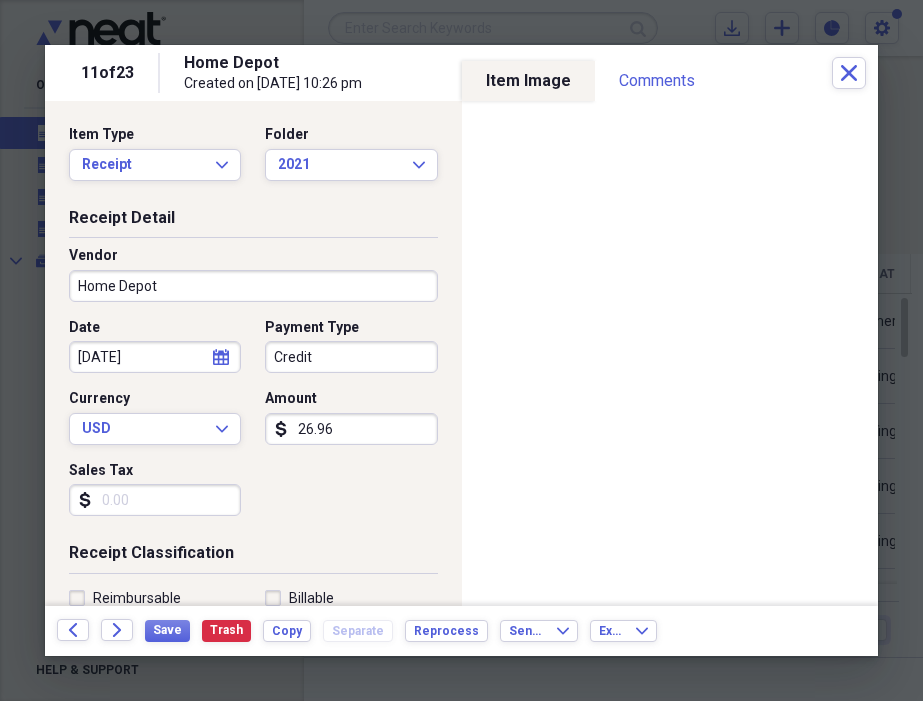 click on "Credit" at bounding box center (351, 357) 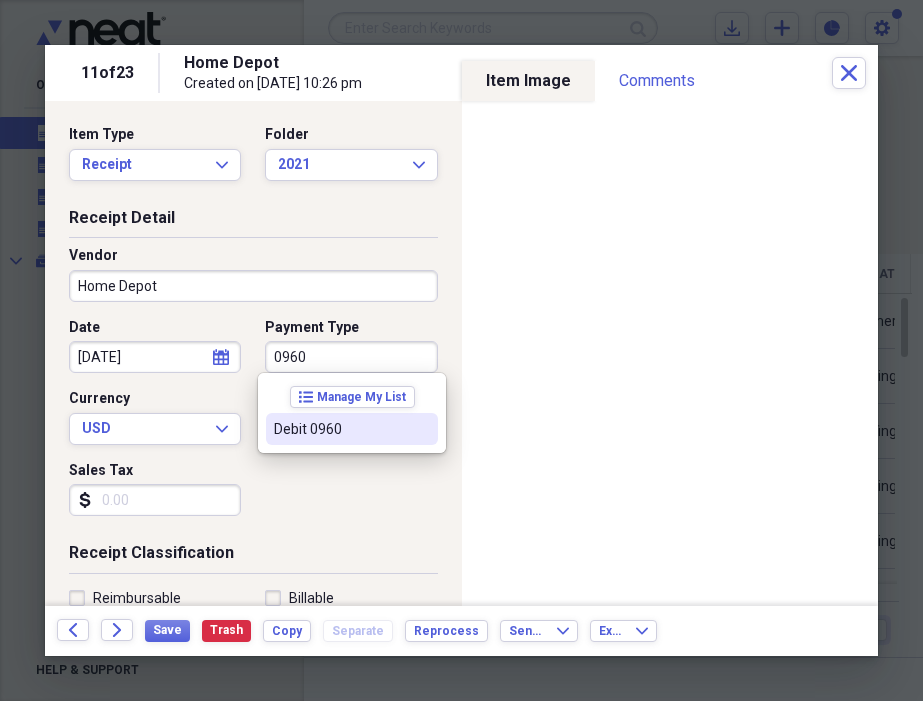 click on "Debit 0960" at bounding box center [352, 429] 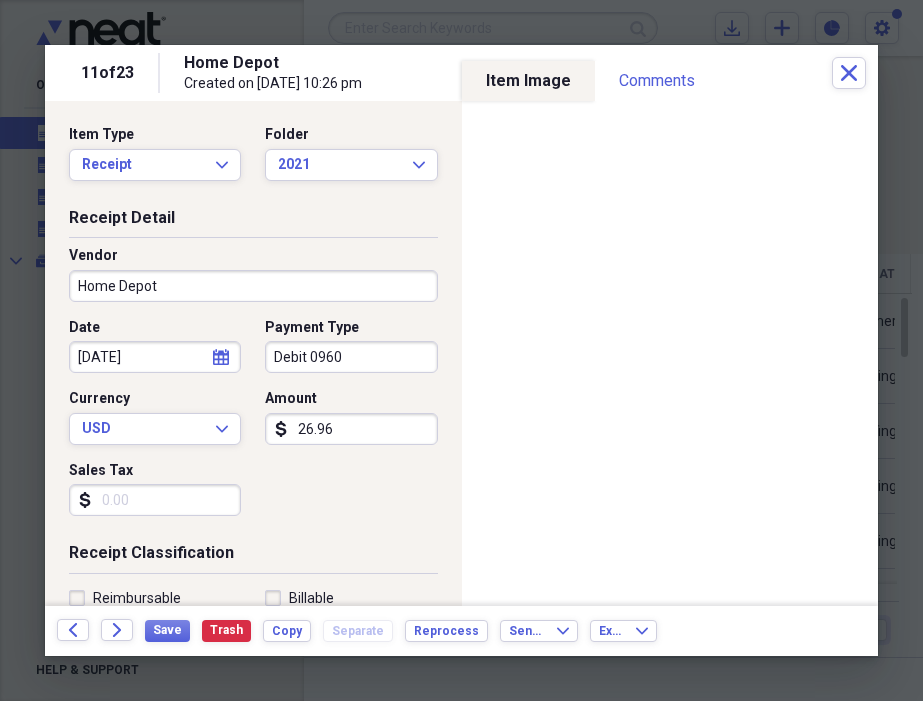 click on "Sales Tax" at bounding box center [155, 500] 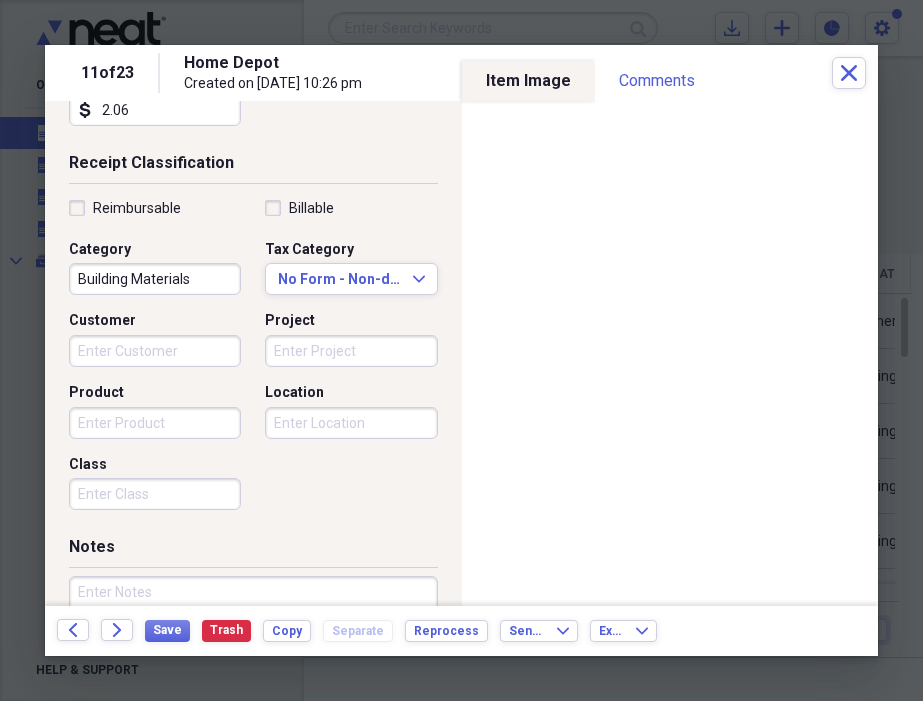 scroll, scrollTop: 398, scrollLeft: 0, axis: vertical 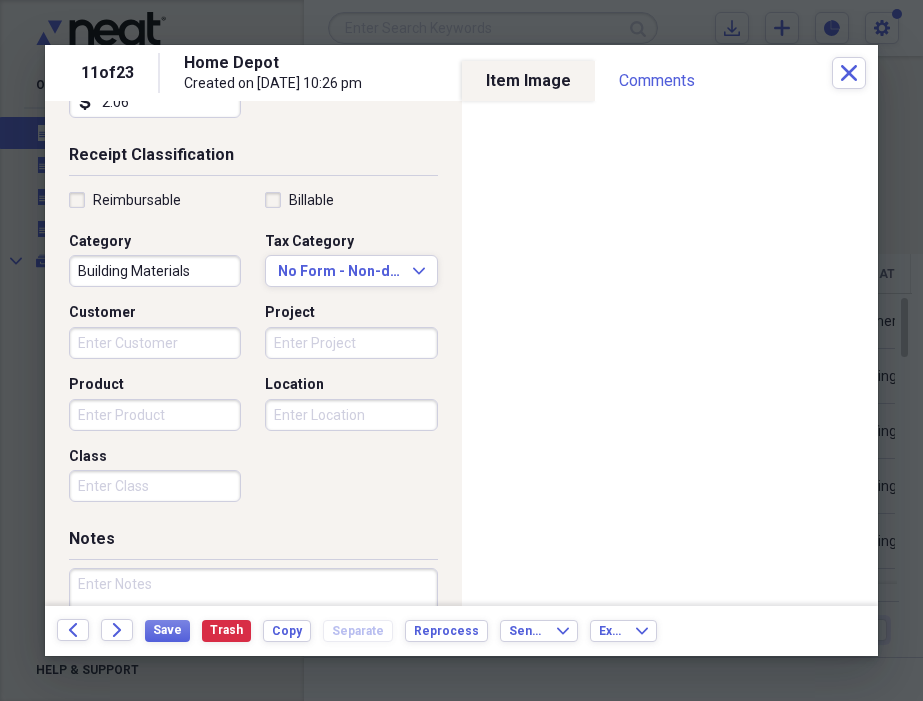 type on "2.06" 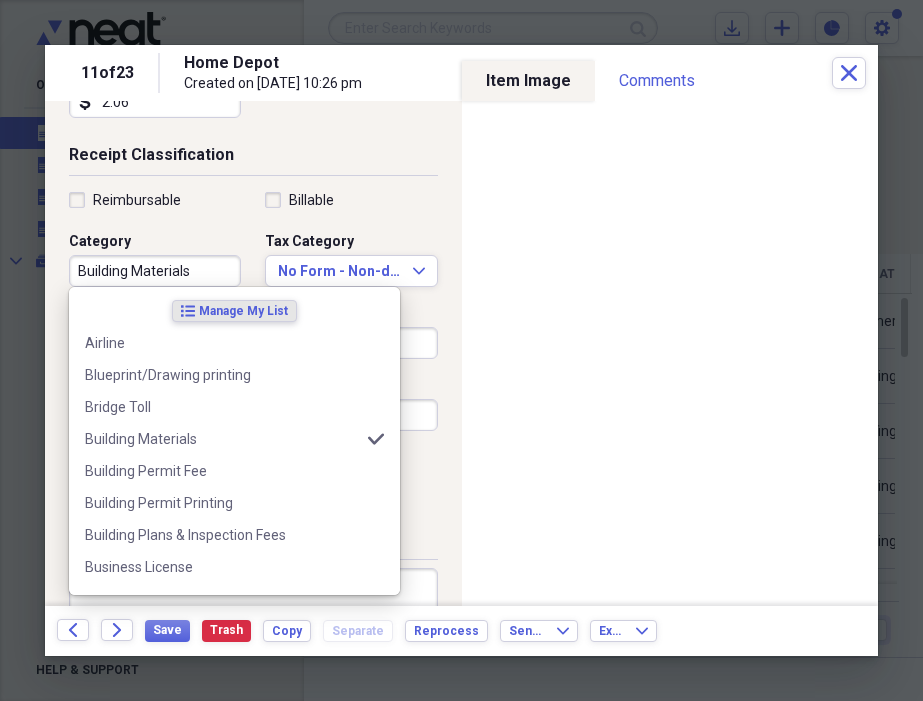 click on "Building Materials" at bounding box center [155, 271] 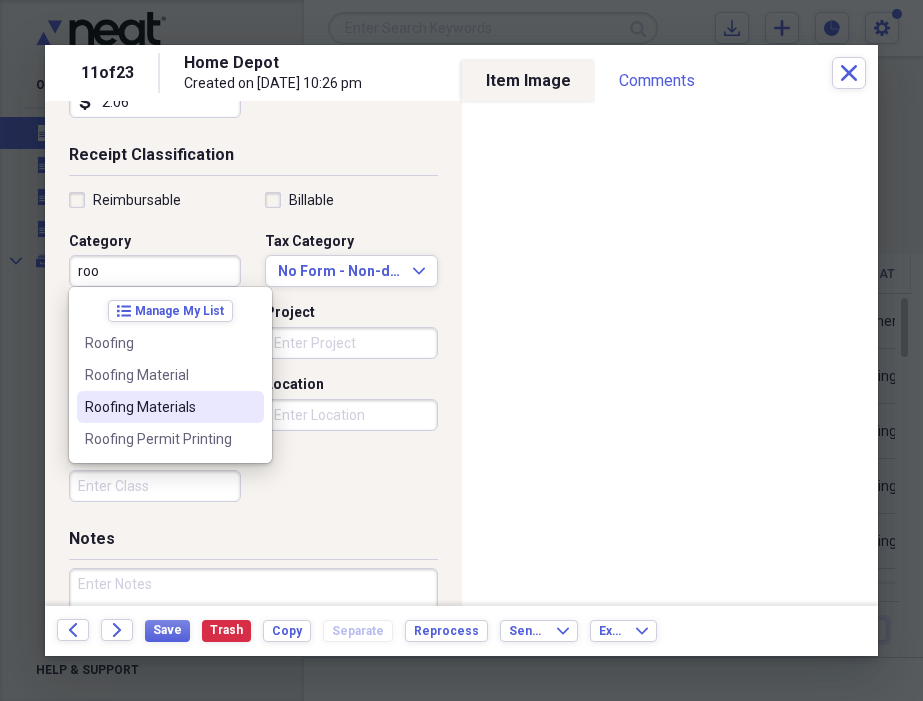 click on "Roofing Materials" at bounding box center (158, 407) 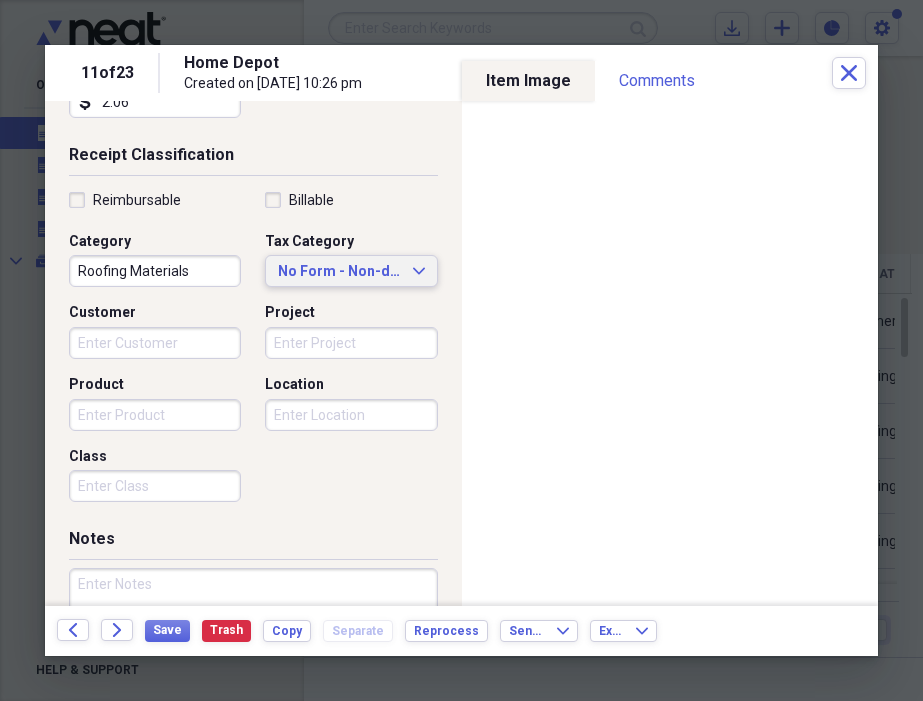 click on "No Form - Non-deductible" at bounding box center (339, 272) 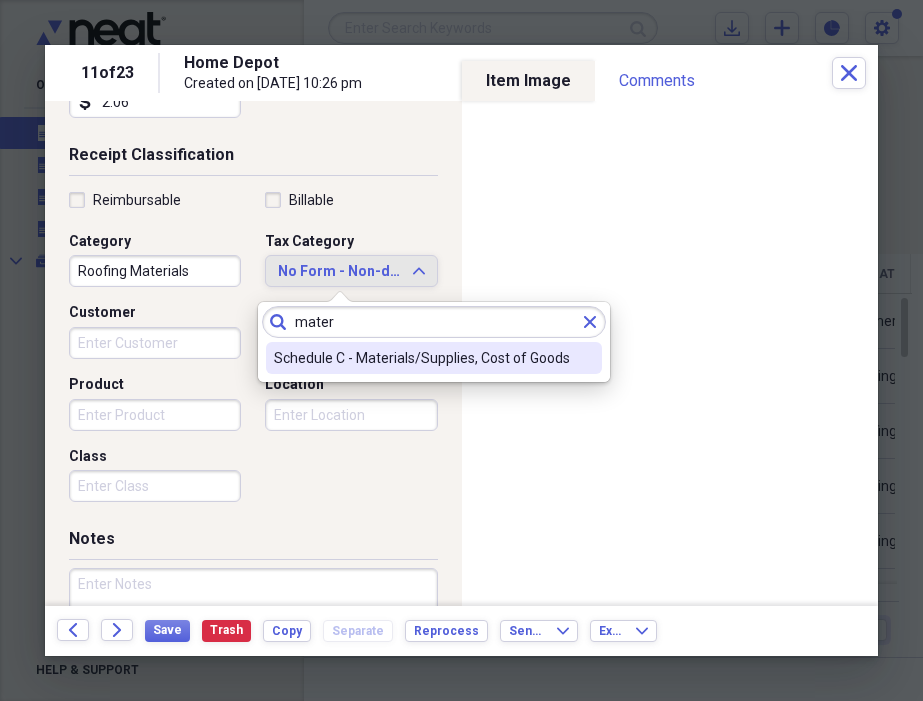 type on "mater" 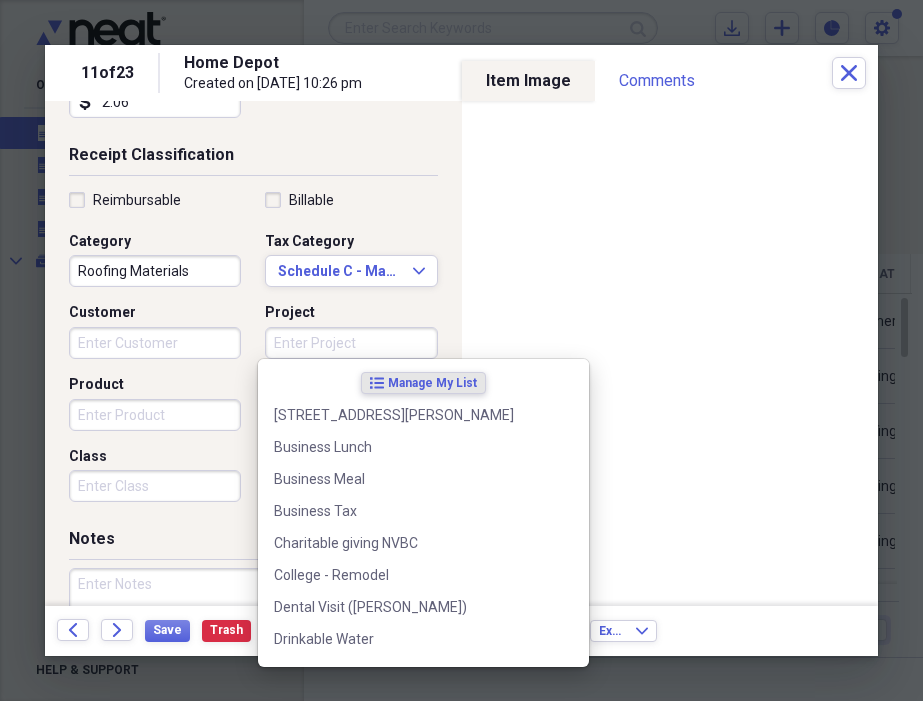 click on "Project" at bounding box center (351, 343) 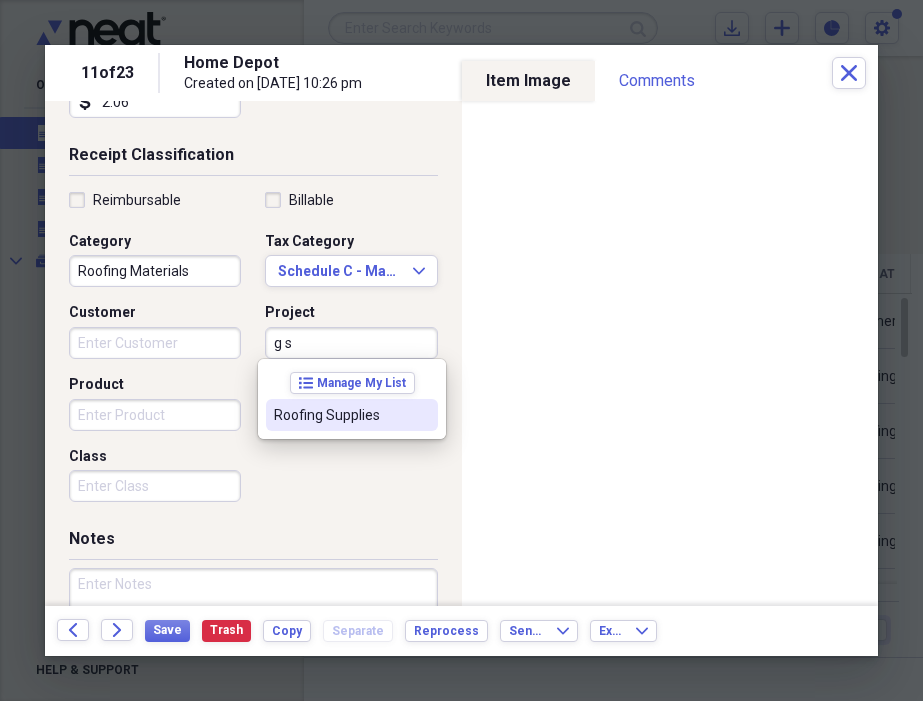 click on "Roofing Supplies" at bounding box center (340, 415) 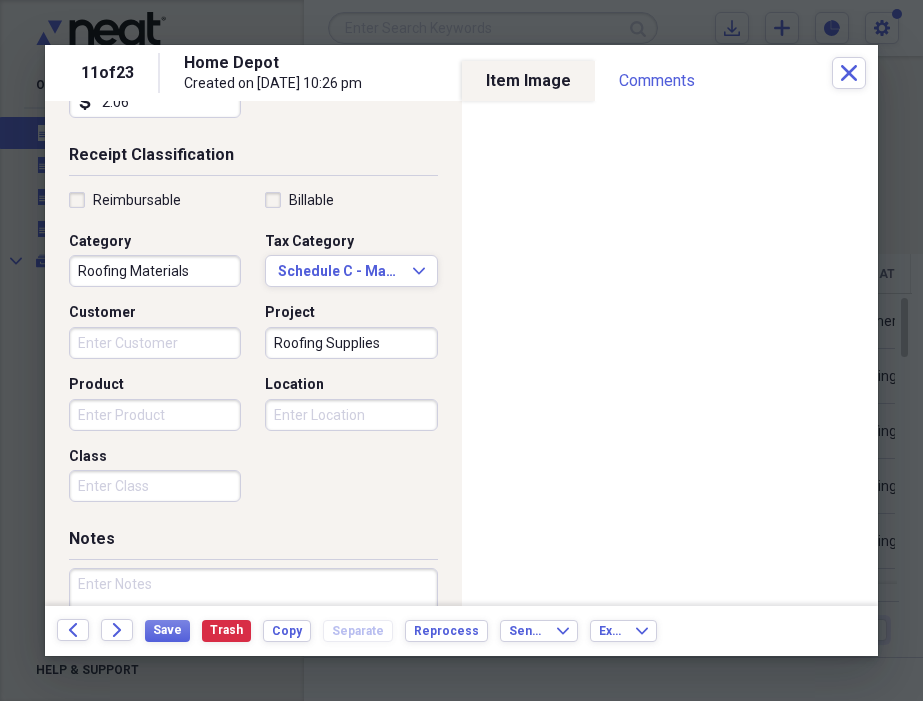 paste on "[PERSON_NAME] receipt." 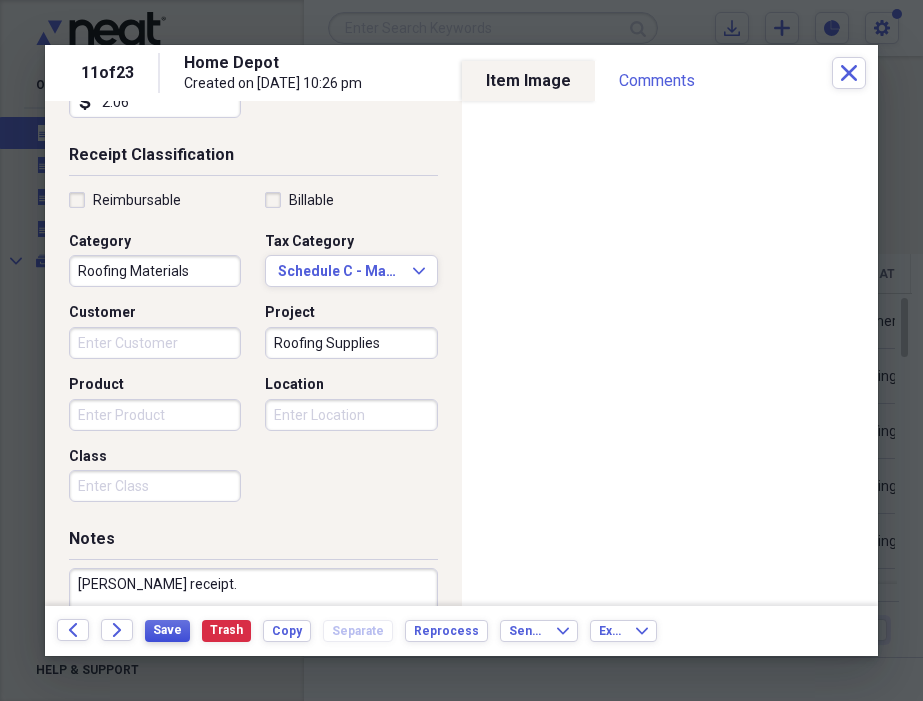 type on "[PERSON_NAME] receipt." 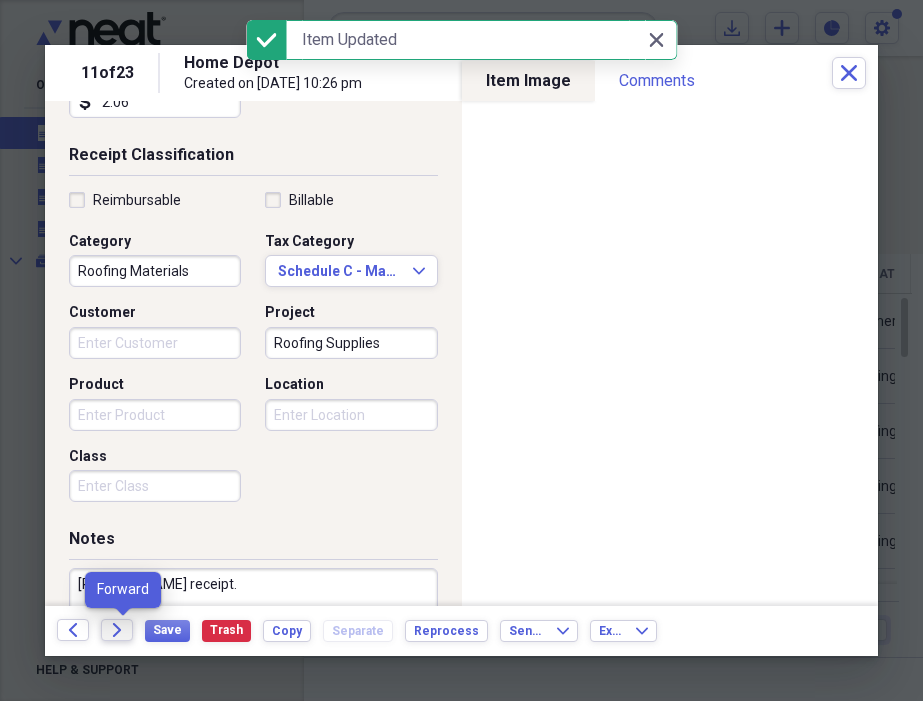 click 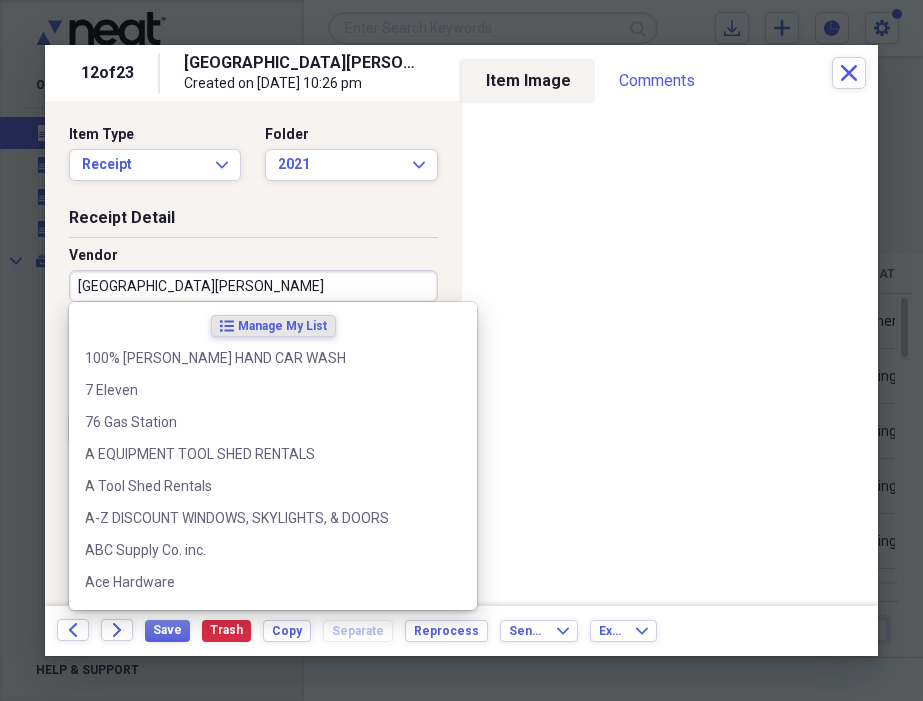 click on "[GEOGRAPHIC_DATA][PERSON_NAME]" at bounding box center (253, 286) 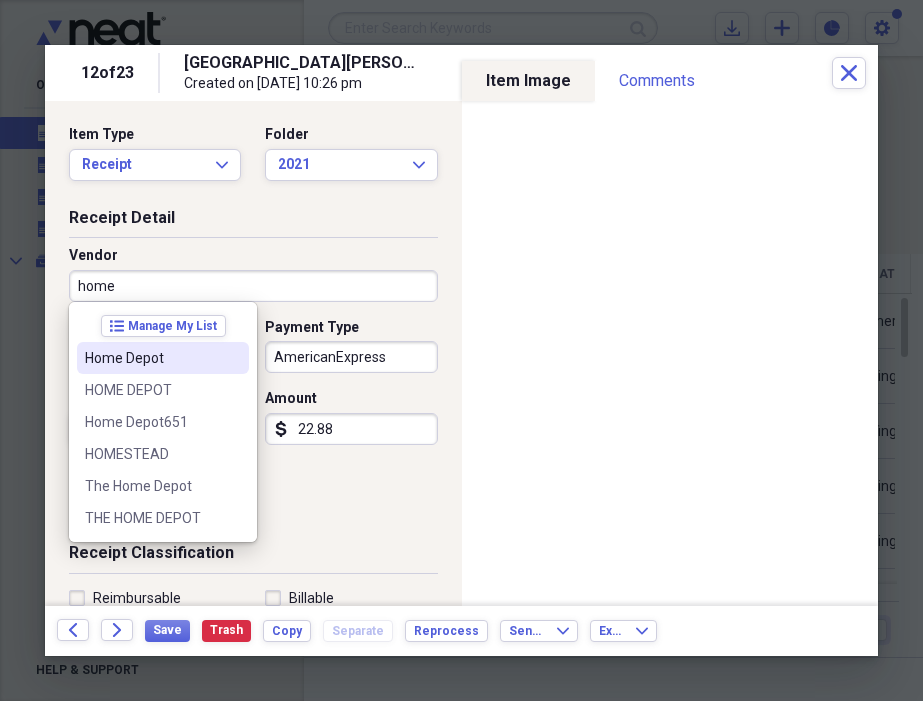 click on "Home Depot" at bounding box center [151, 358] 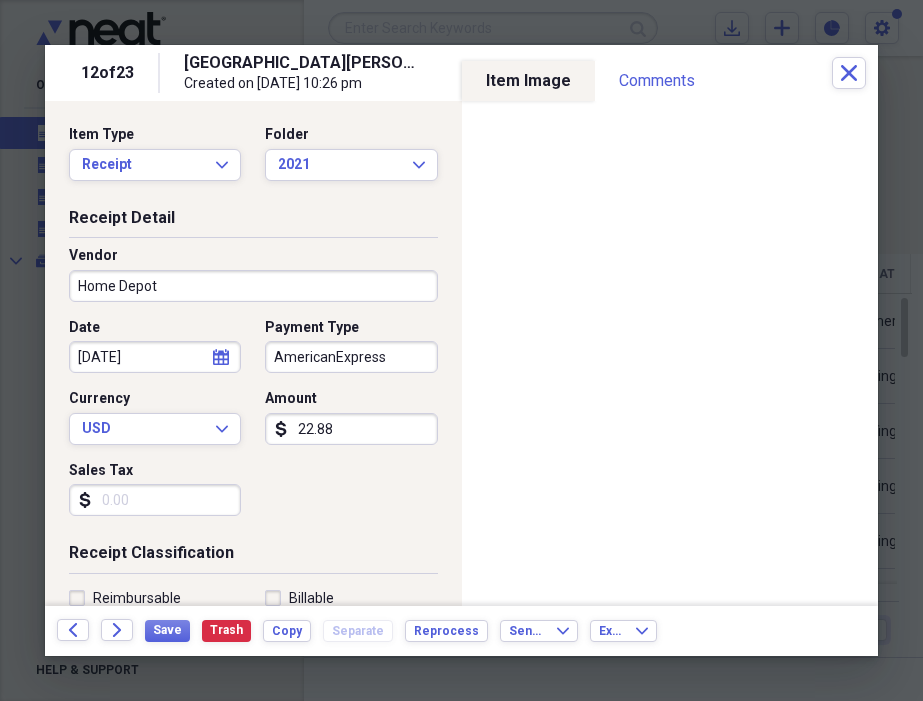 click on "AmericanExpress" at bounding box center (351, 357) 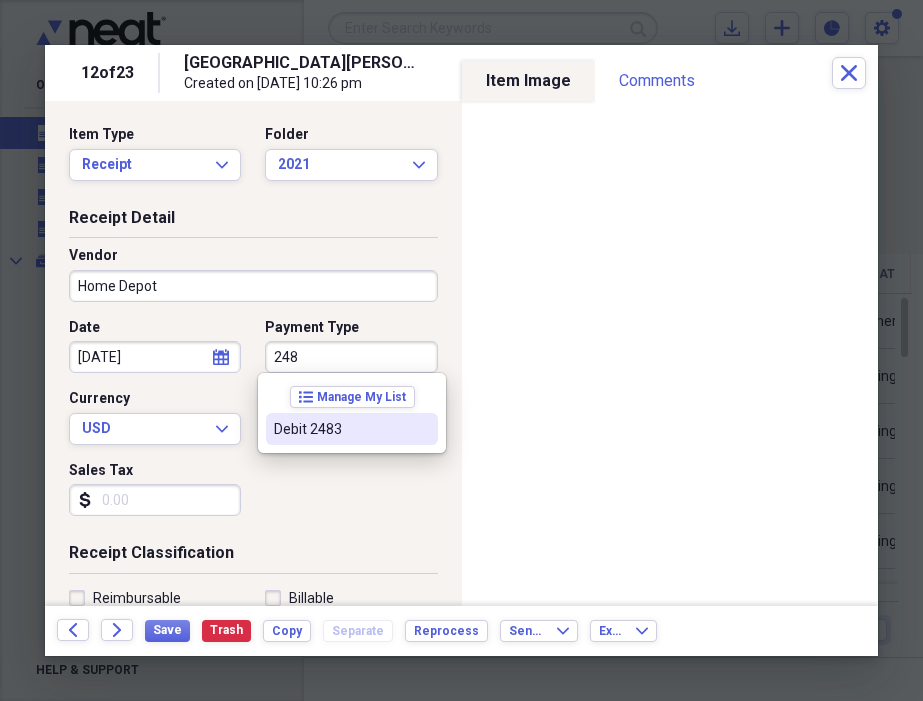 click on "Debit 2483" at bounding box center (340, 429) 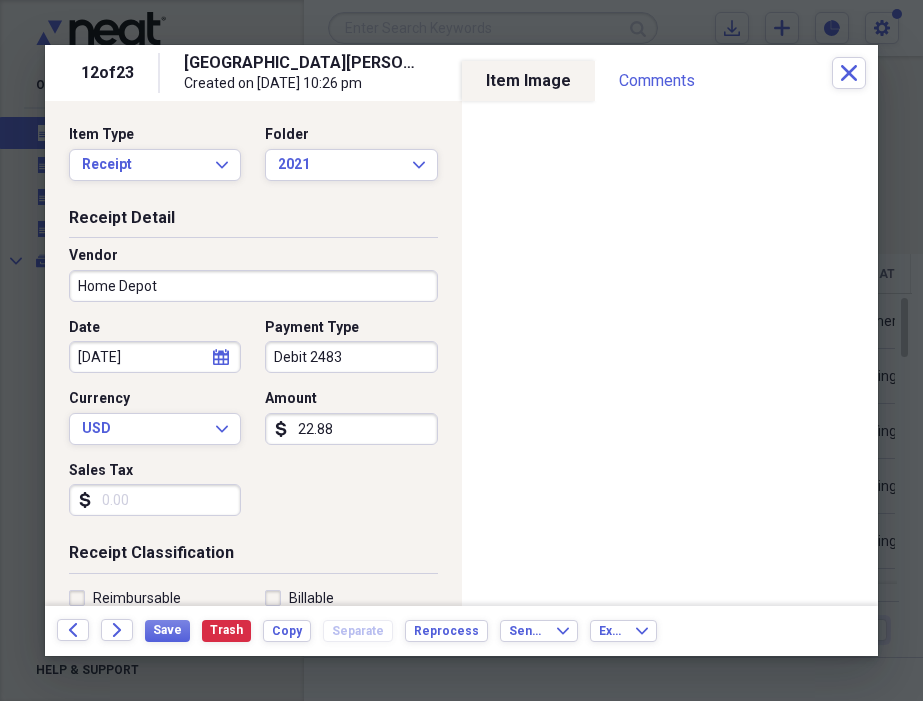 click on "Sales Tax" at bounding box center (155, 500) 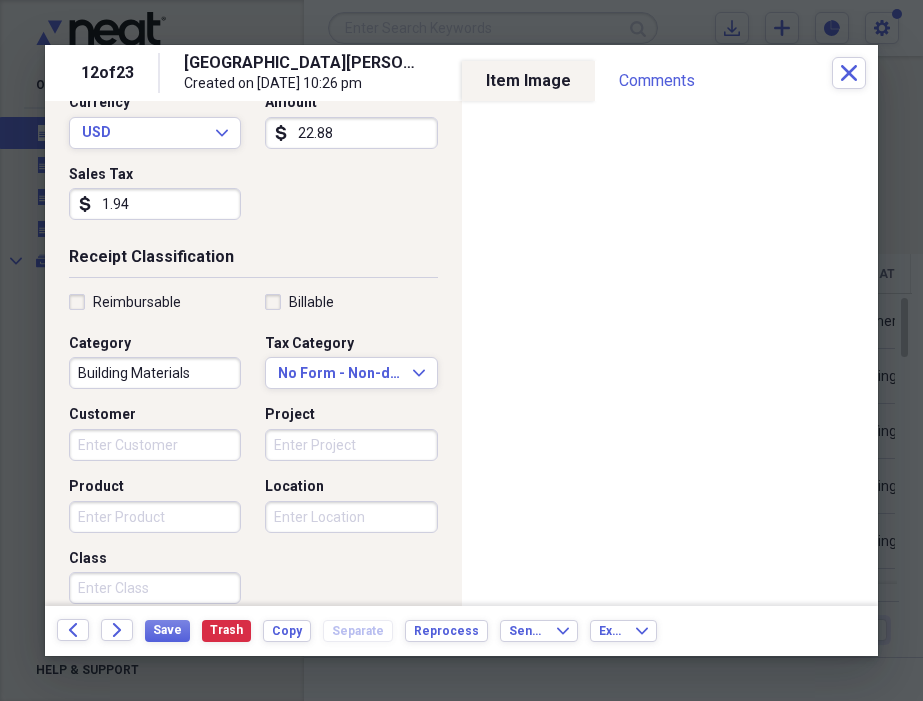 scroll, scrollTop: 298, scrollLeft: 0, axis: vertical 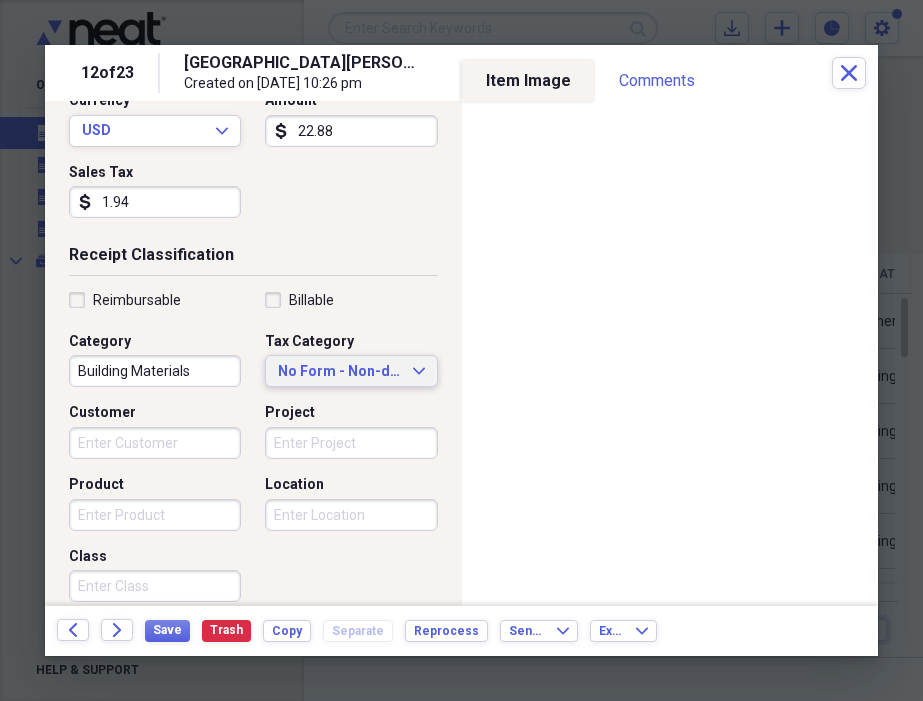 type on "1.94" 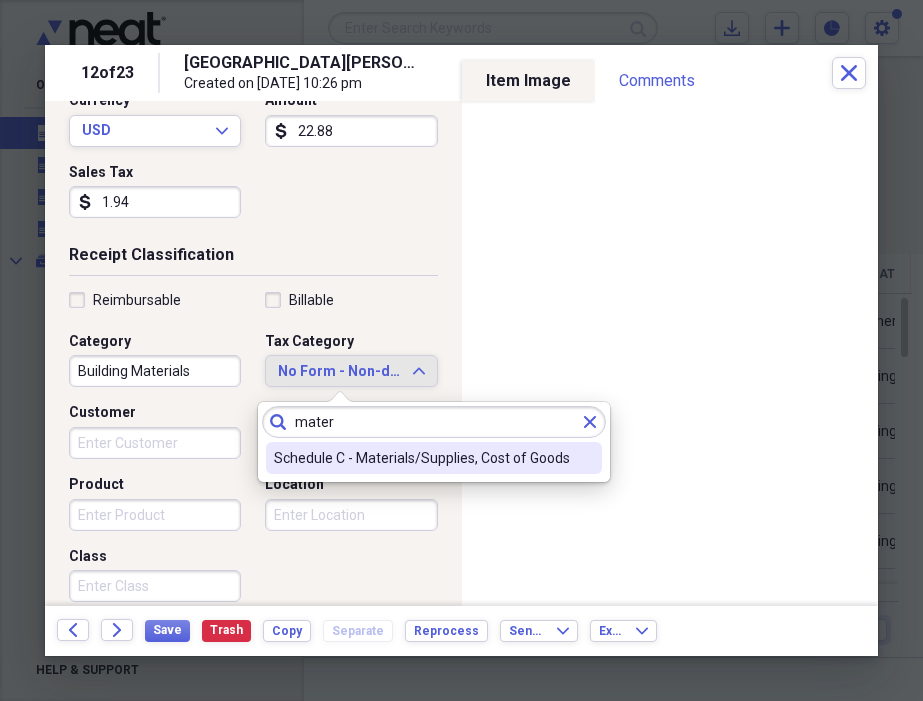 type on "mater" 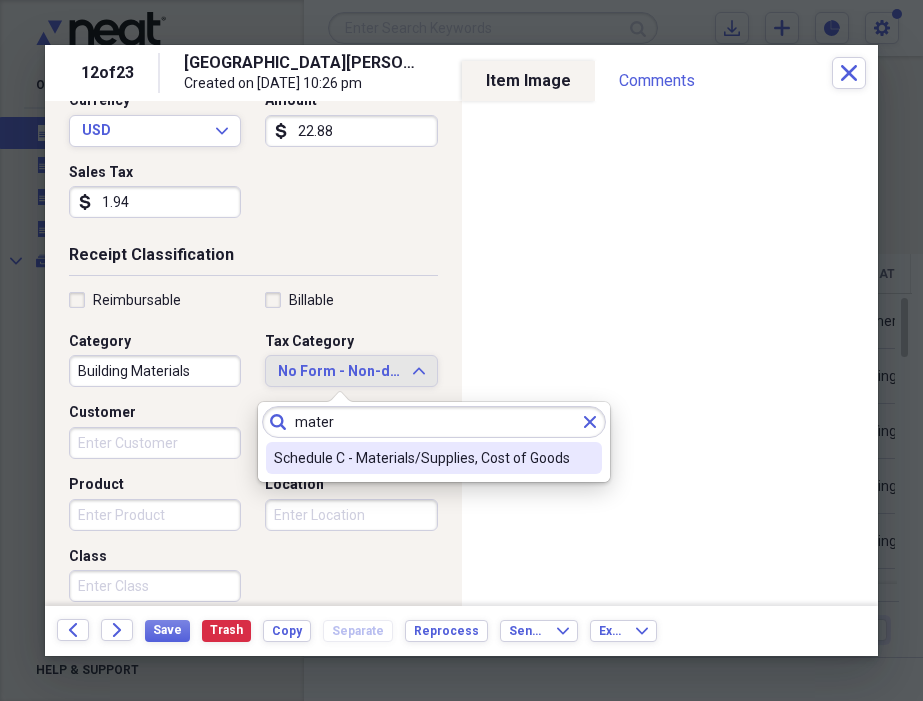 click on "Schedule C - Materials/Supplies, Cost of Goods" at bounding box center (434, 458) 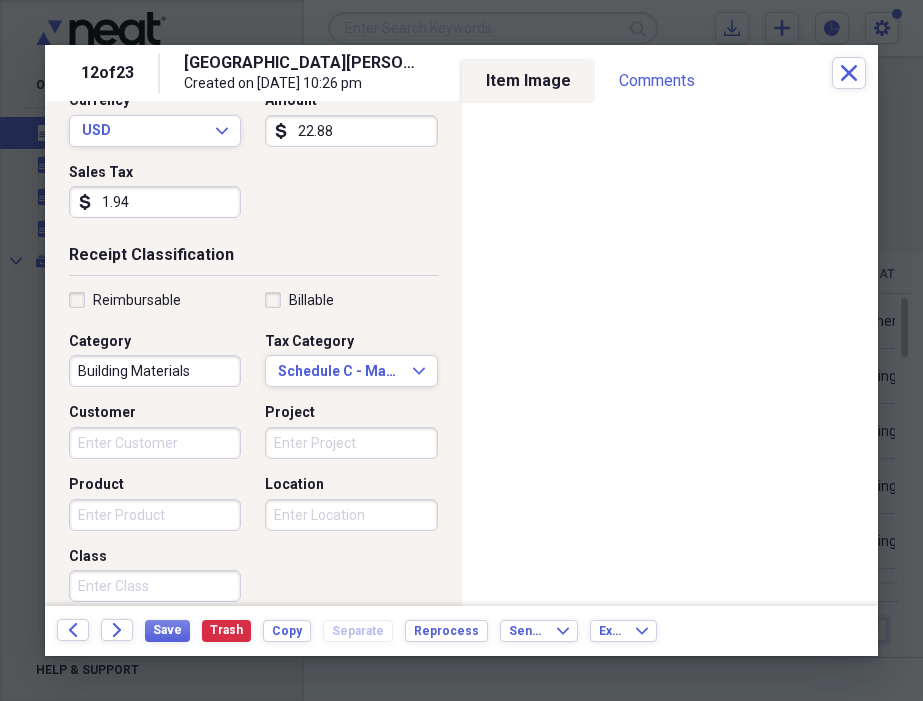click on "Customer" at bounding box center [155, 443] 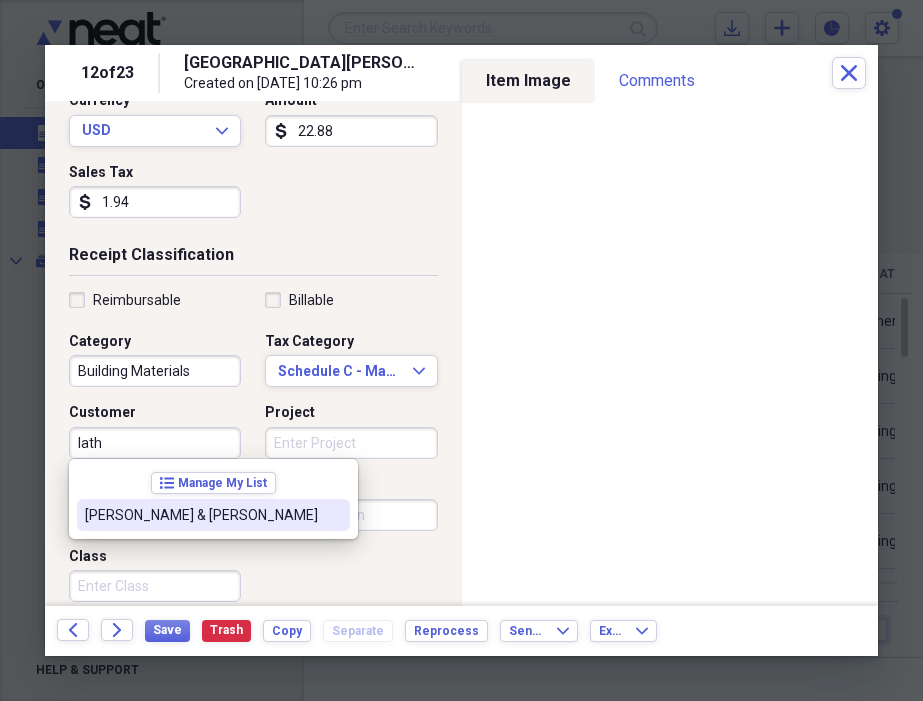 click on "[PERSON_NAME] & [PERSON_NAME]" at bounding box center (213, 515) 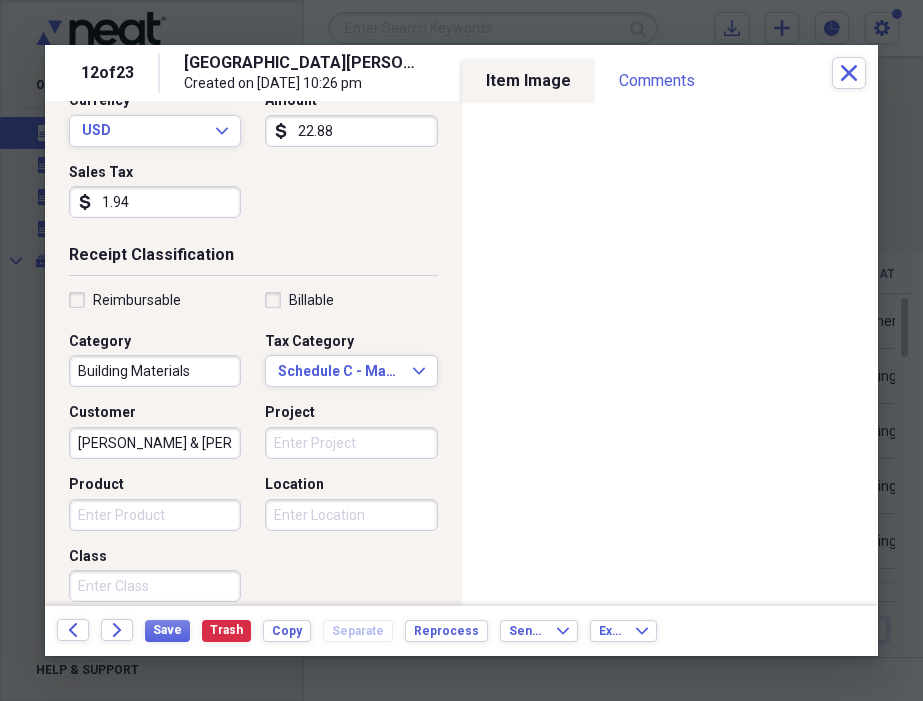 click on "Project" at bounding box center [351, 443] 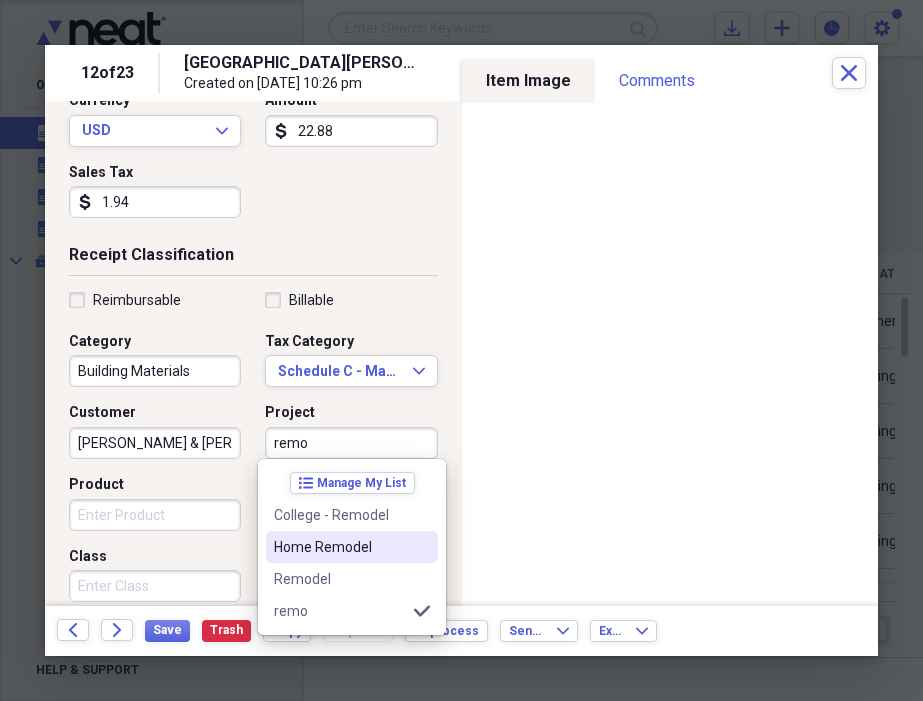 click on "Home Remodel" at bounding box center [340, 547] 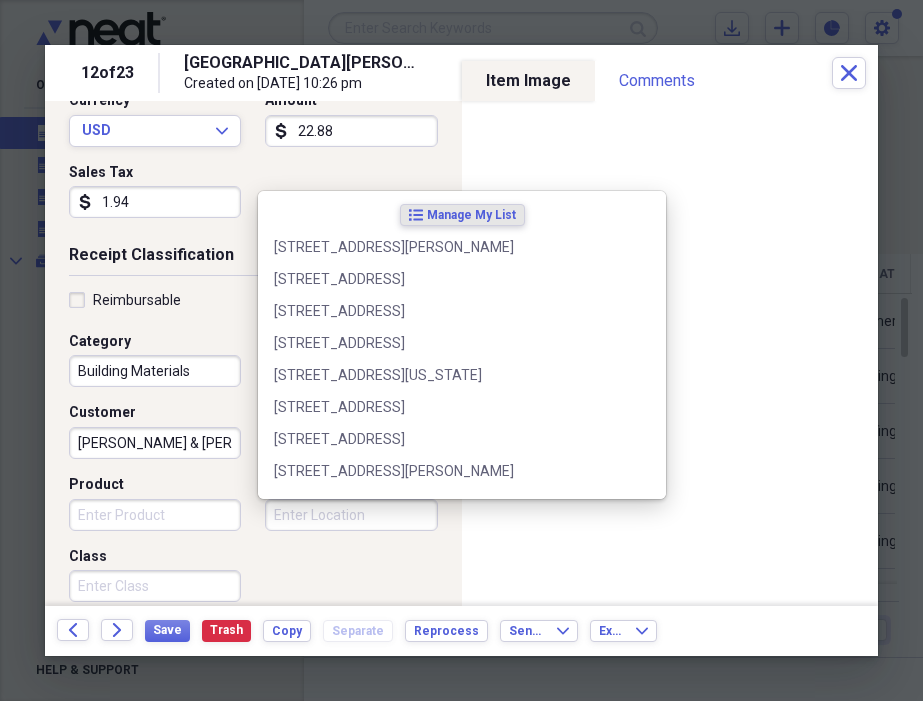 click on "Location" at bounding box center (351, 515) 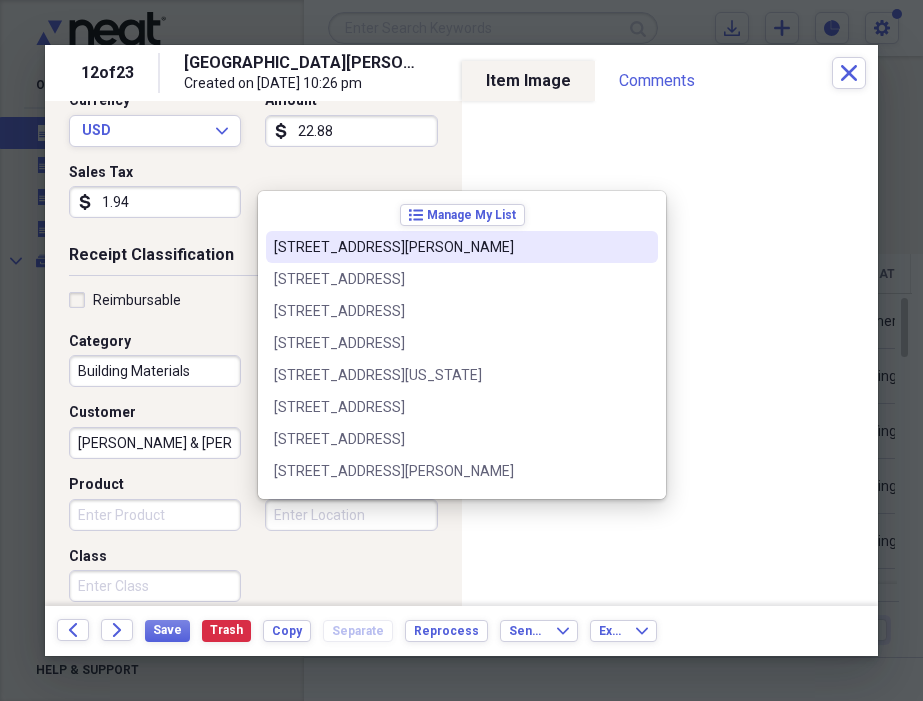 click on "[STREET_ADDRESS][PERSON_NAME]" at bounding box center [450, 247] 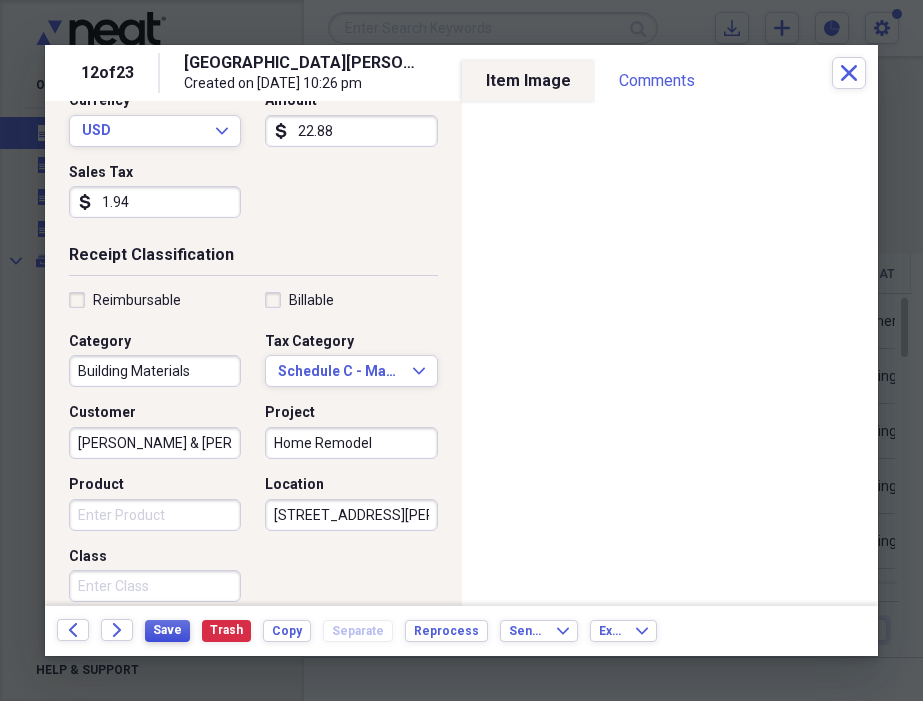 click on "Save" at bounding box center [167, 630] 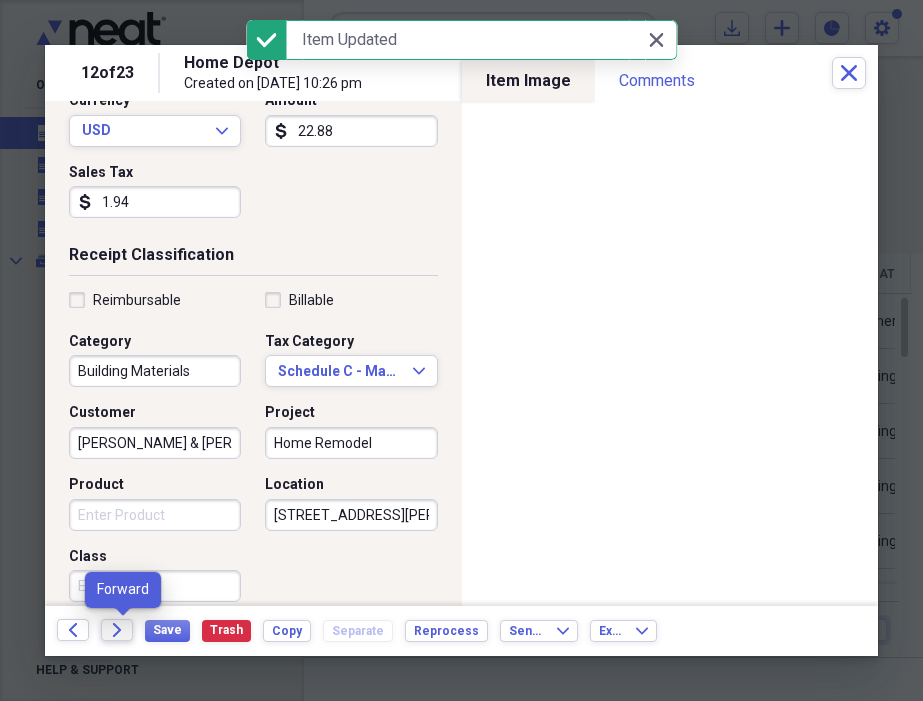 click 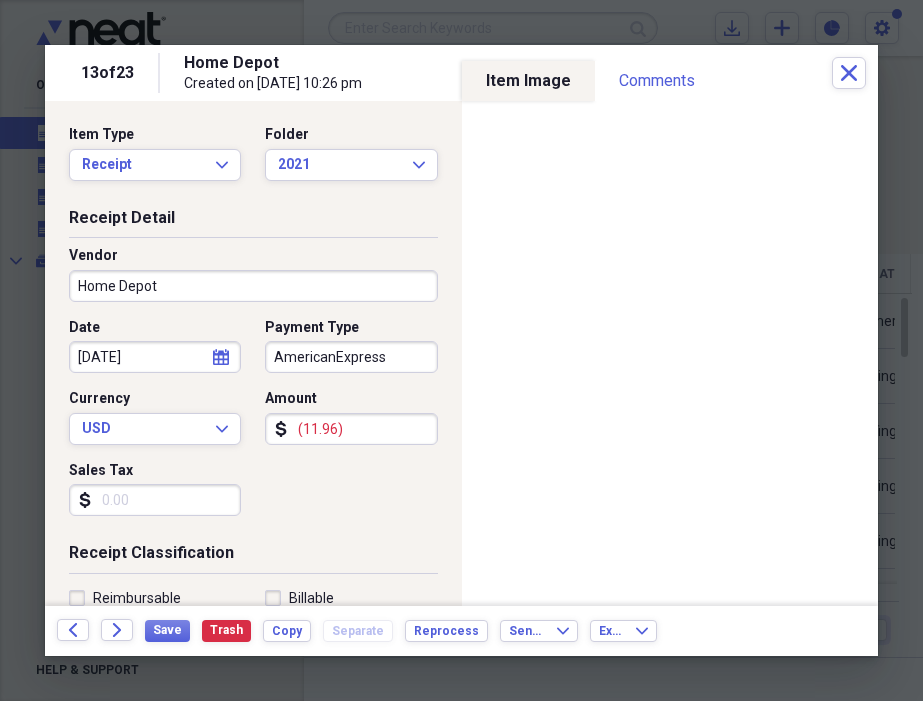 click on "AmericanExpress" at bounding box center (351, 357) 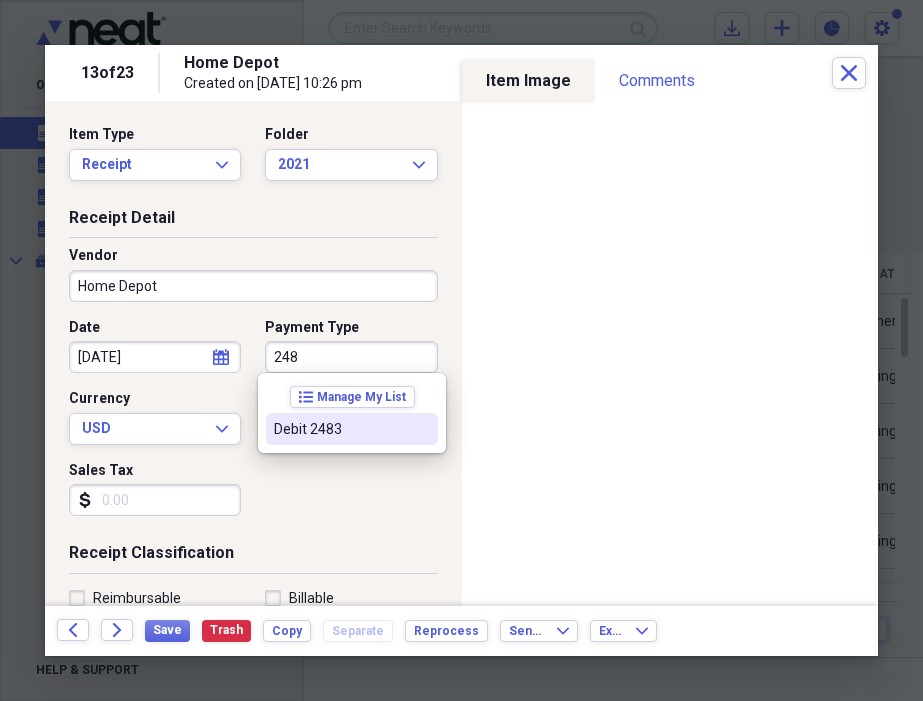 click on "Debit 2483" at bounding box center (352, 429) 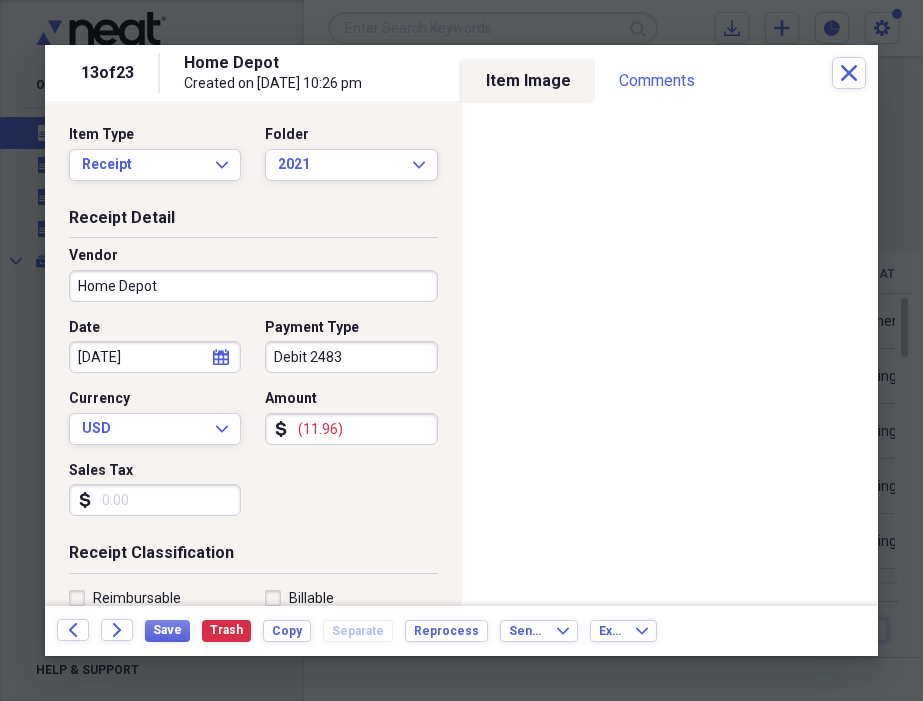 click on "Sales Tax" at bounding box center (155, 500) 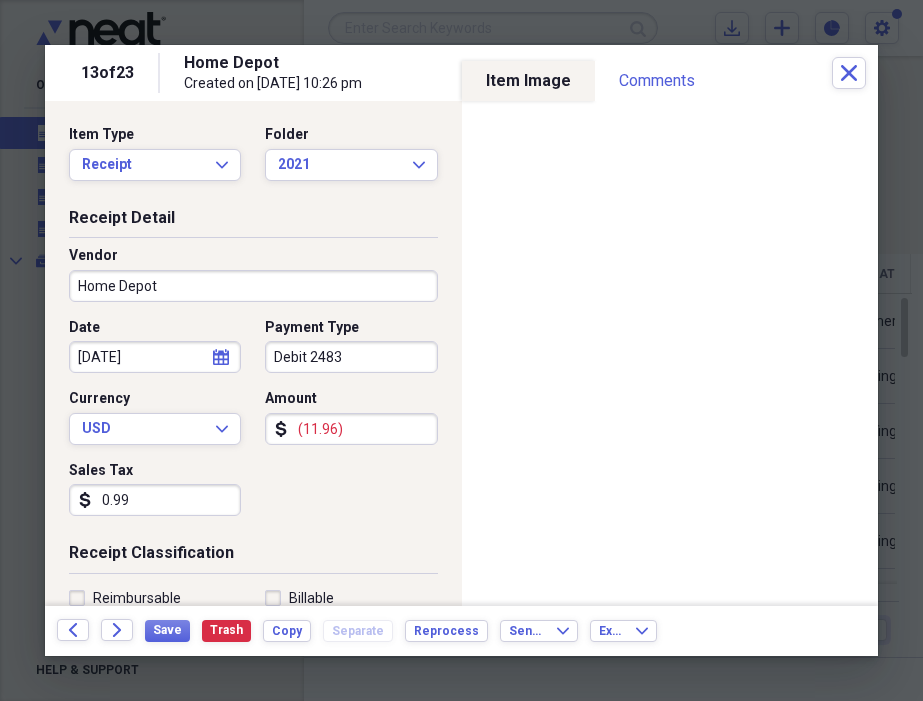click on "0.99" at bounding box center (155, 500) 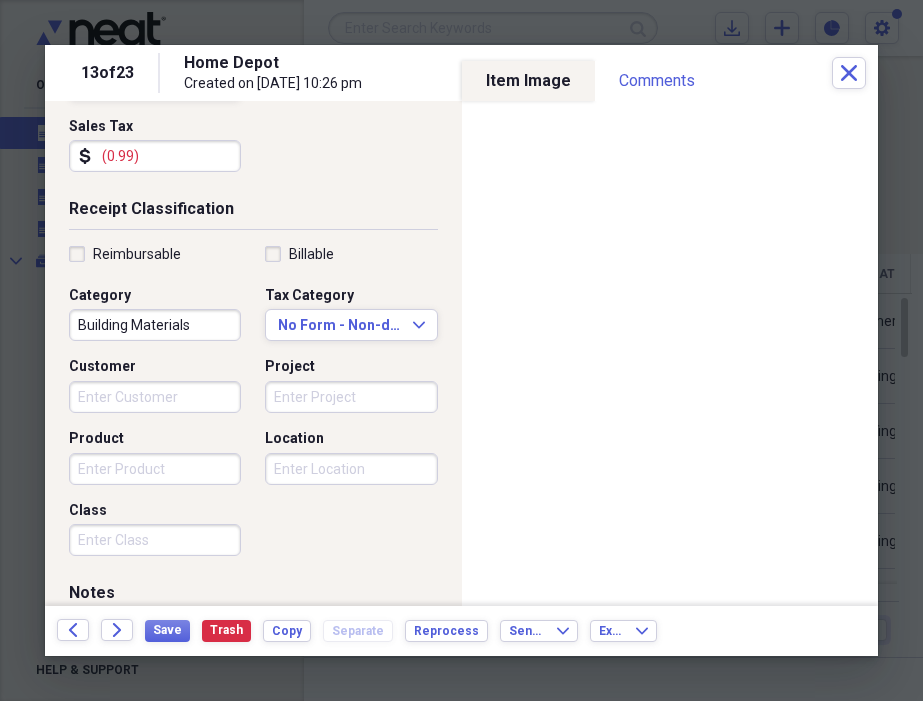 scroll, scrollTop: 346, scrollLeft: 0, axis: vertical 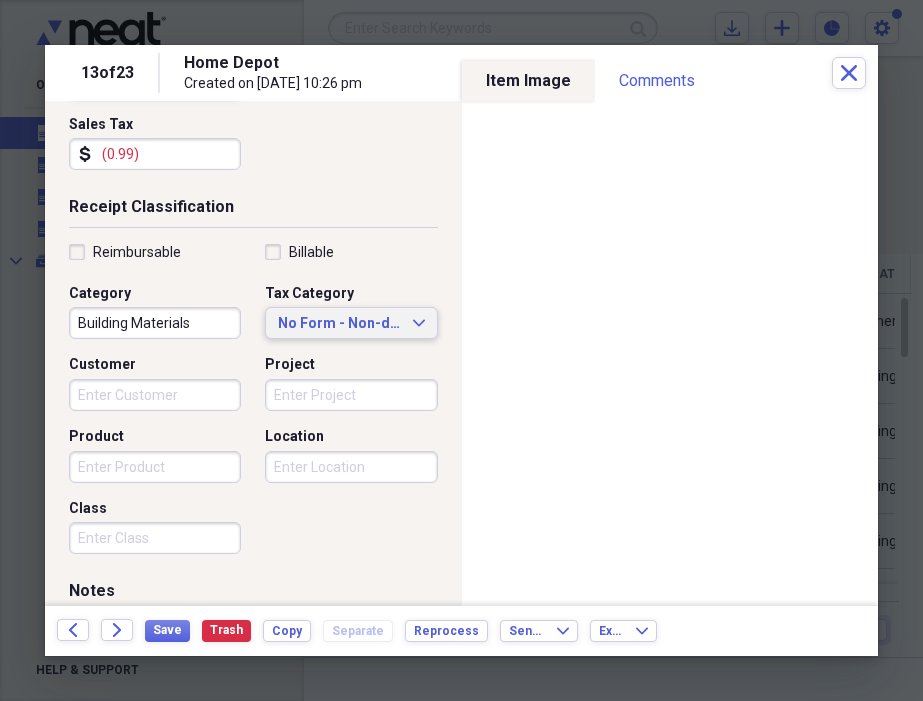 type on "(0.99)" 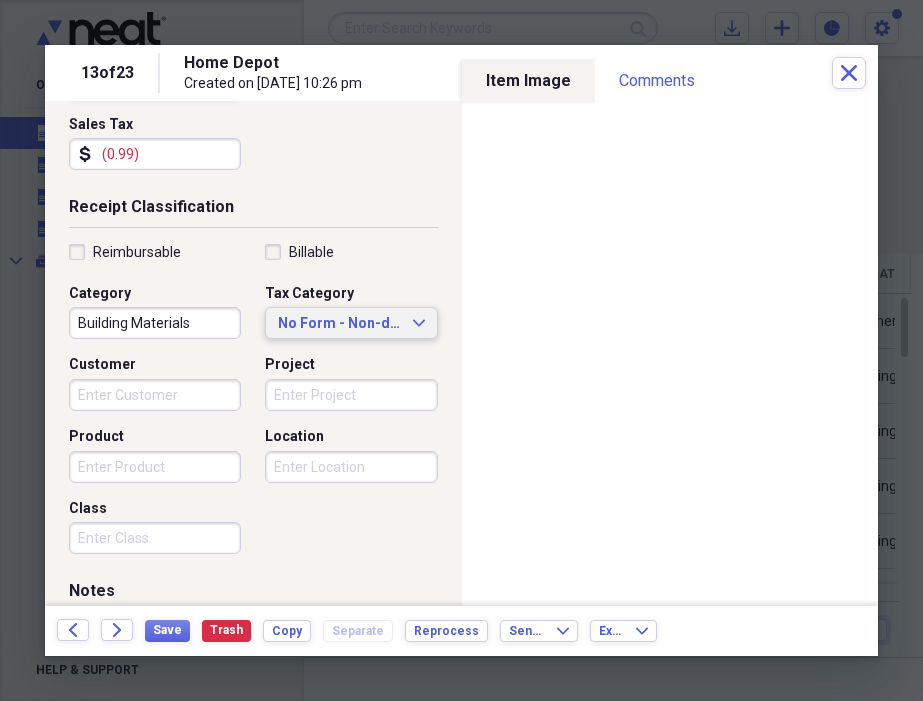 click on "No Form - Non-deductible" at bounding box center (339, 324) 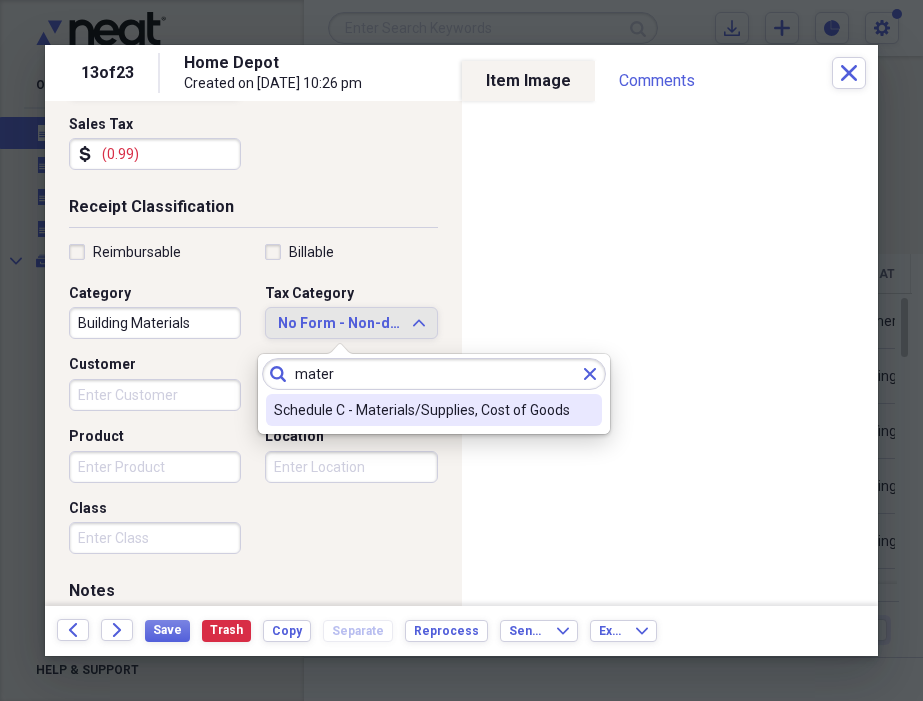 type on "mater" 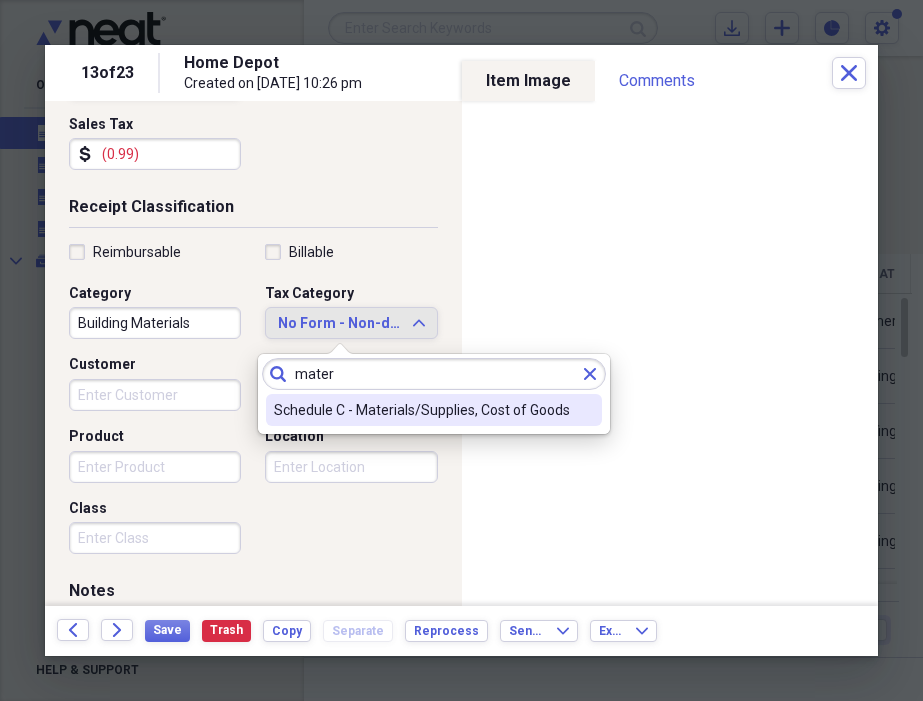 click on "Schedule C - Materials/Supplies, Cost of Goods" at bounding box center [434, 410] 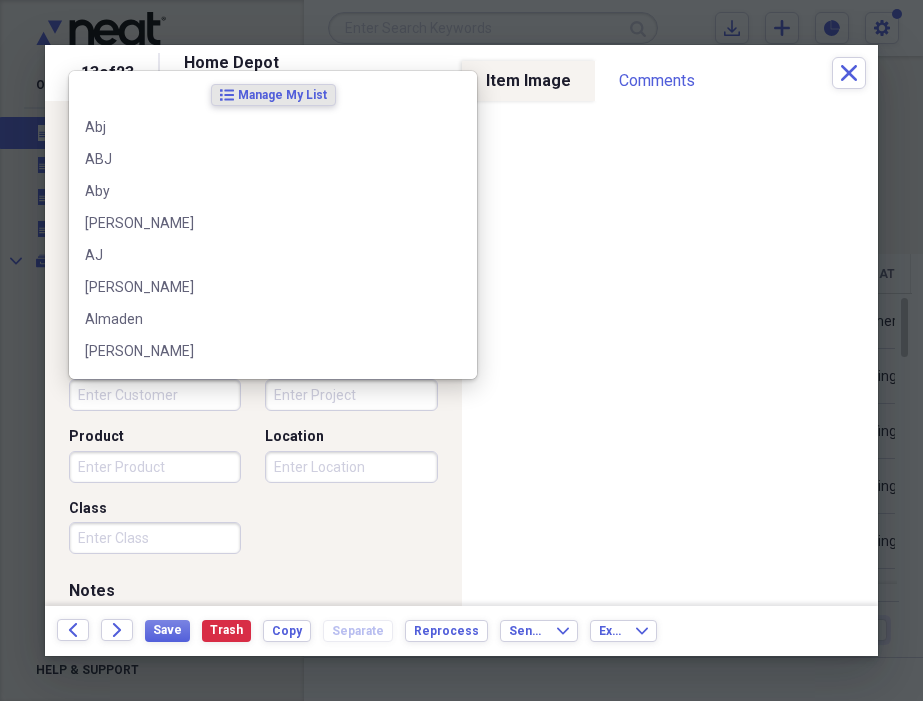 click on "Customer" at bounding box center (155, 395) 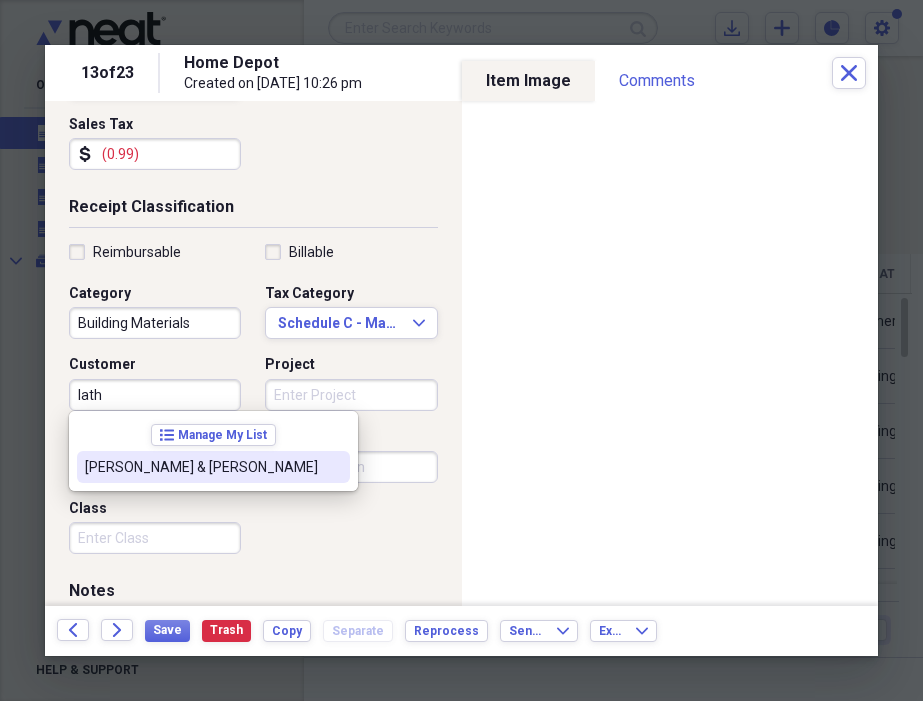click on "[PERSON_NAME] & [PERSON_NAME]" at bounding box center (201, 467) 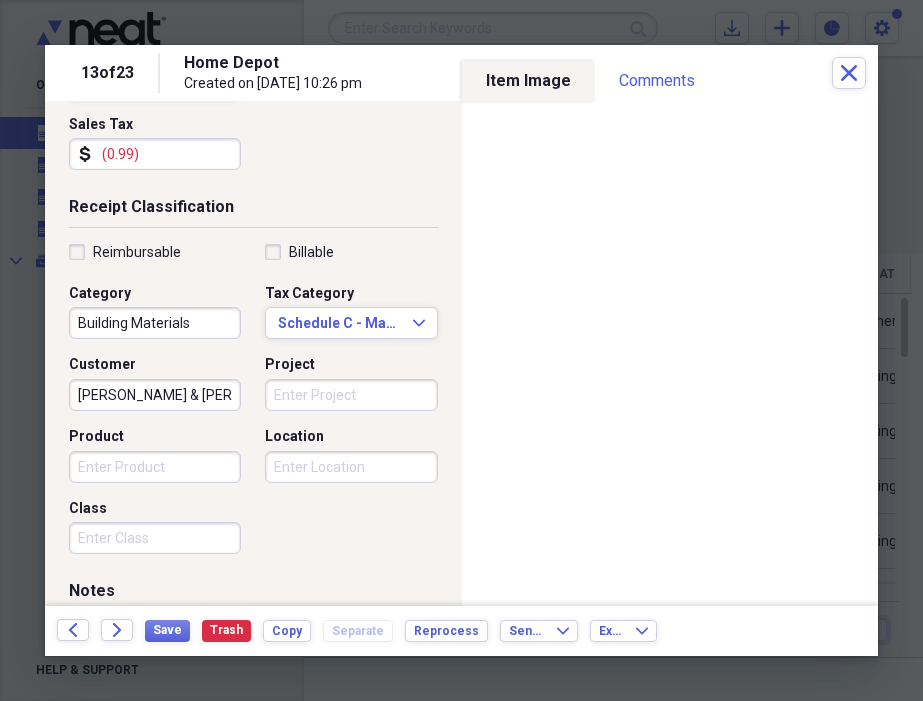 click on "Project" at bounding box center [351, 395] 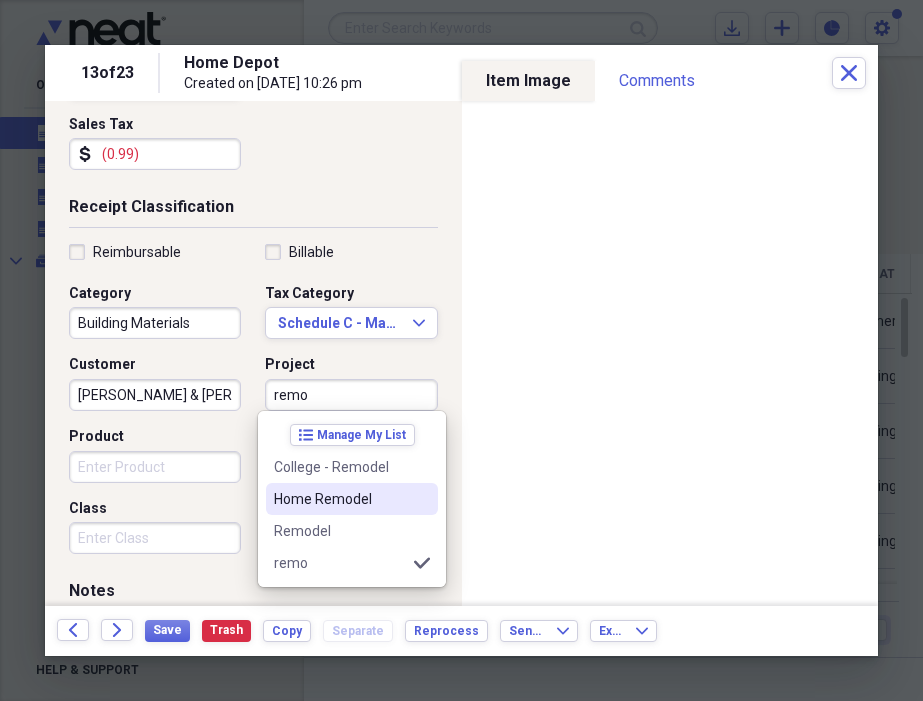 click on "Home Remodel" at bounding box center (340, 499) 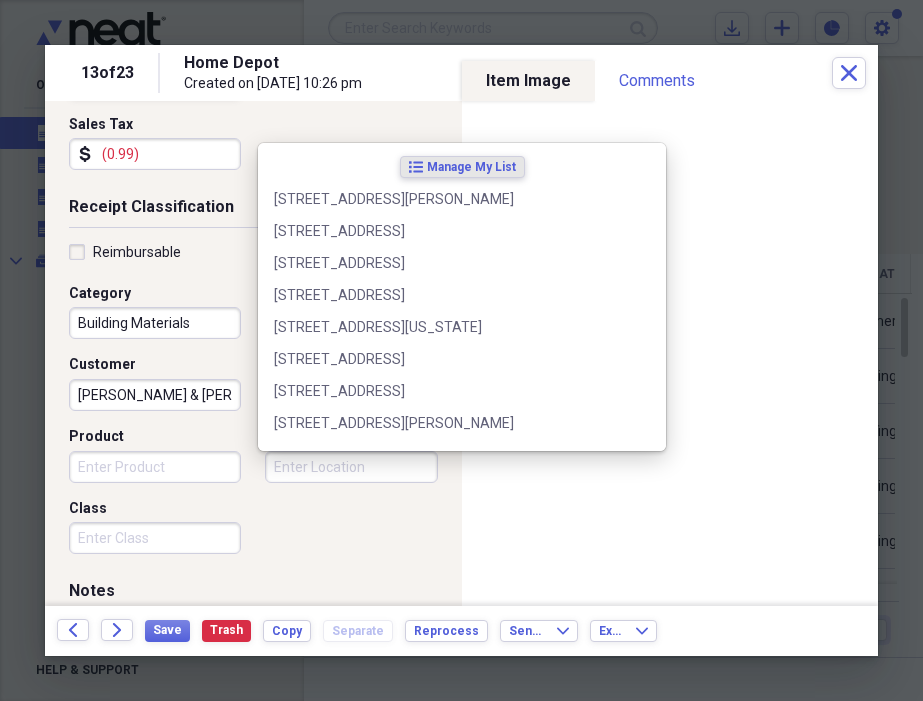 click on "Location" at bounding box center (351, 467) 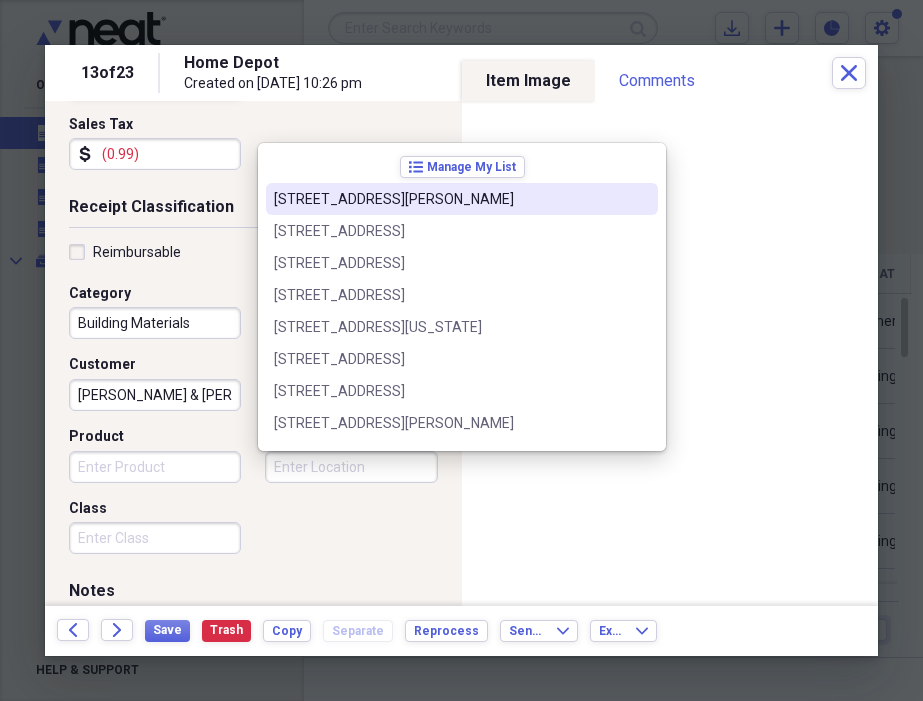 click on "[STREET_ADDRESS][PERSON_NAME]" at bounding box center (450, 199) 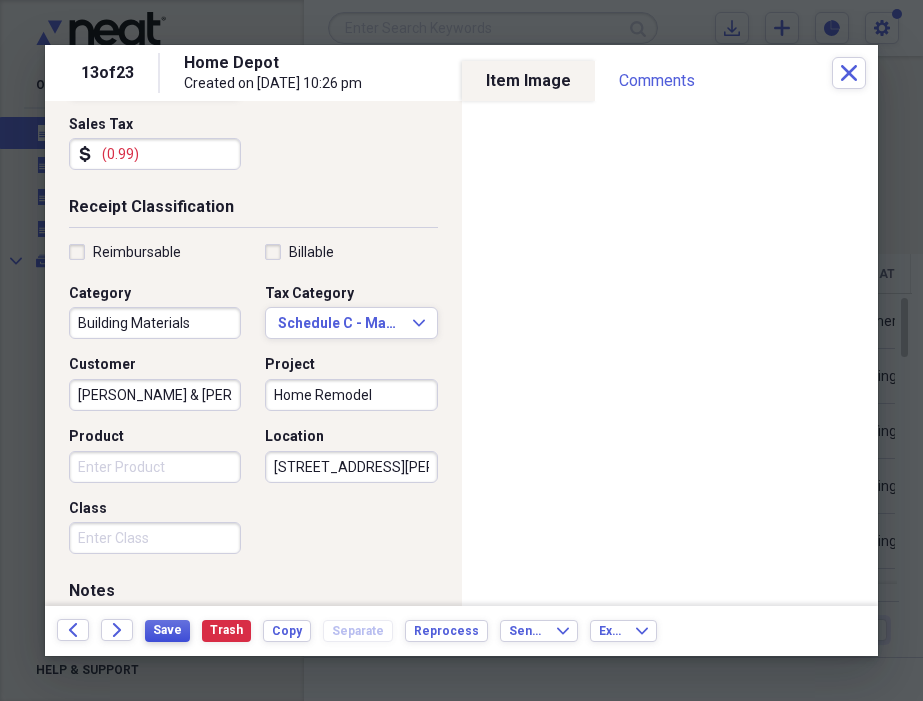 click on "Save" at bounding box center (167, 630) 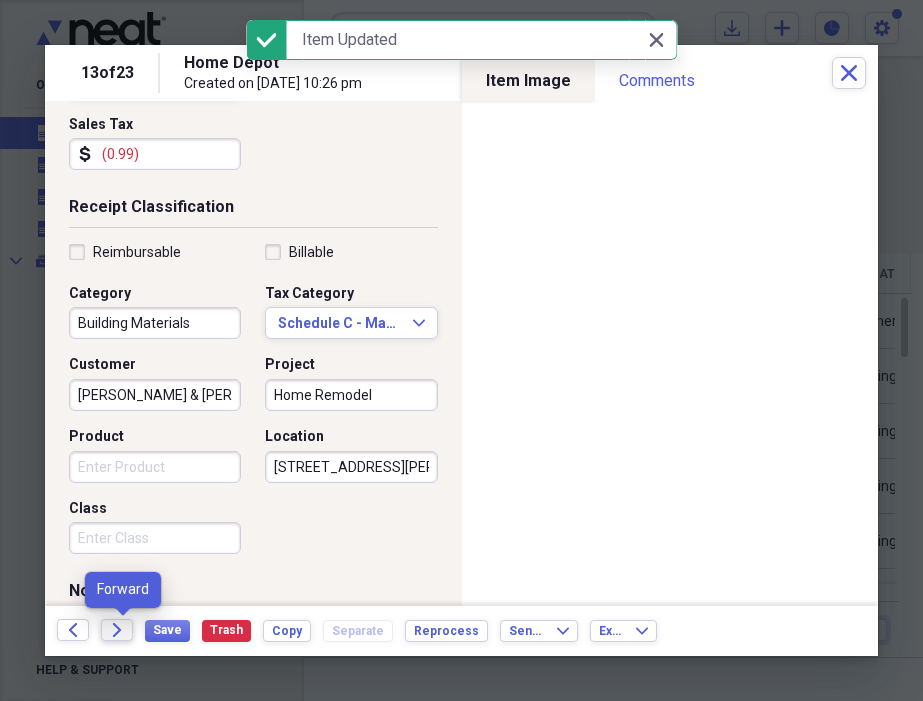 click on "Forward" at bounding box center (117, 630) 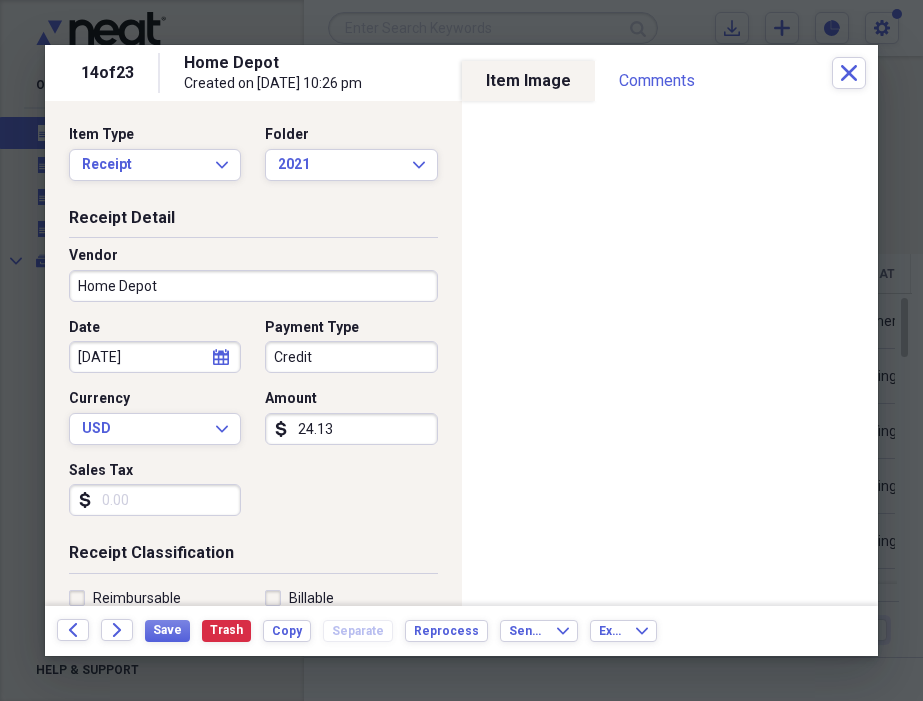 click on "Credit" at bounding box center [351, 357] 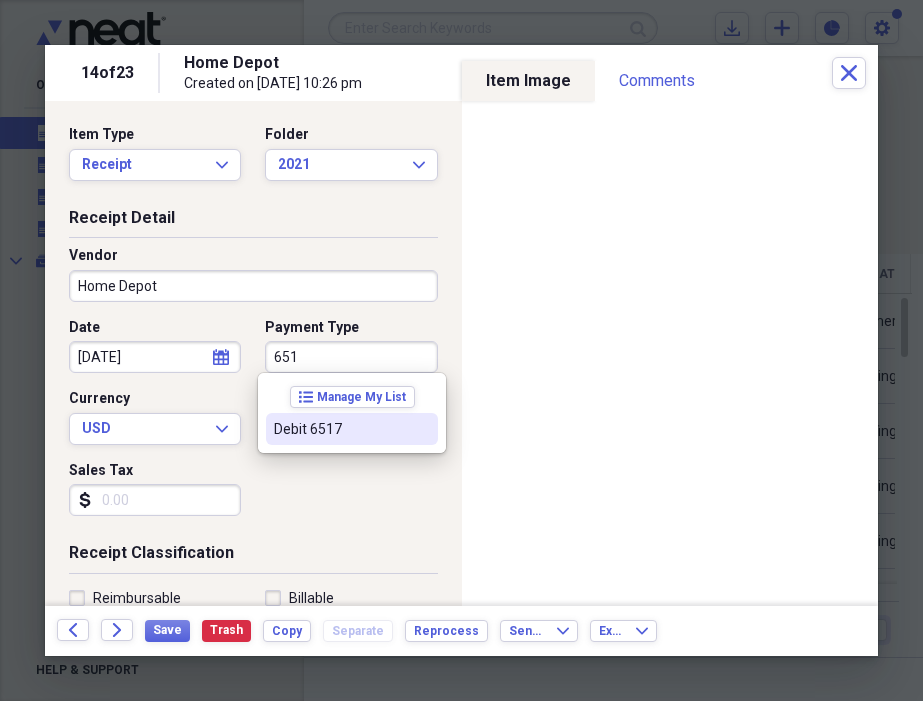 click on "Debit 6517" at bounding box center [352, 429] 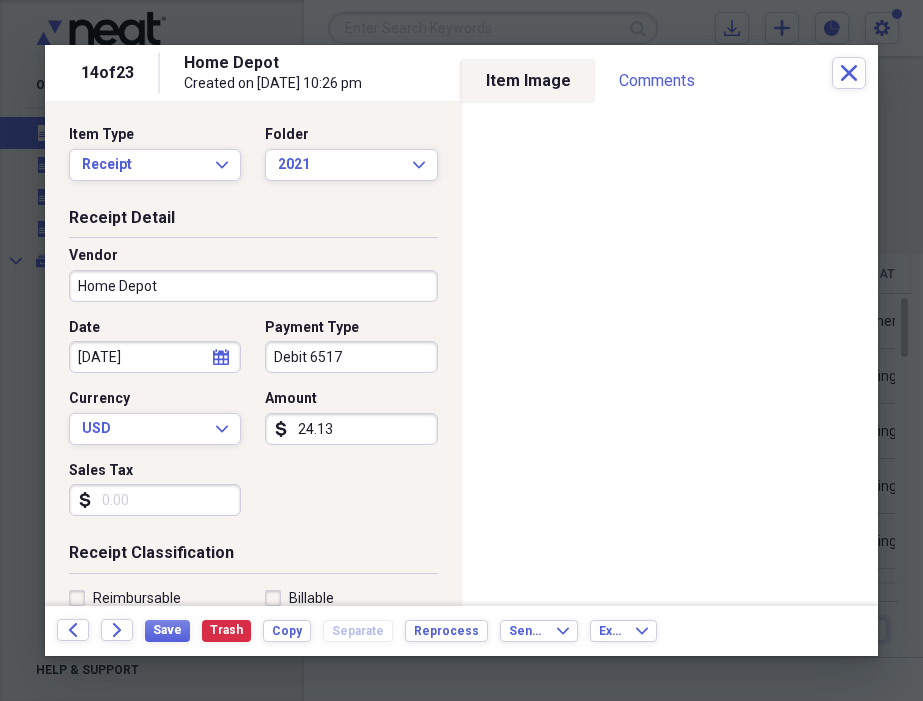 click on "Sales Tax" at bounding box center [155, 500] 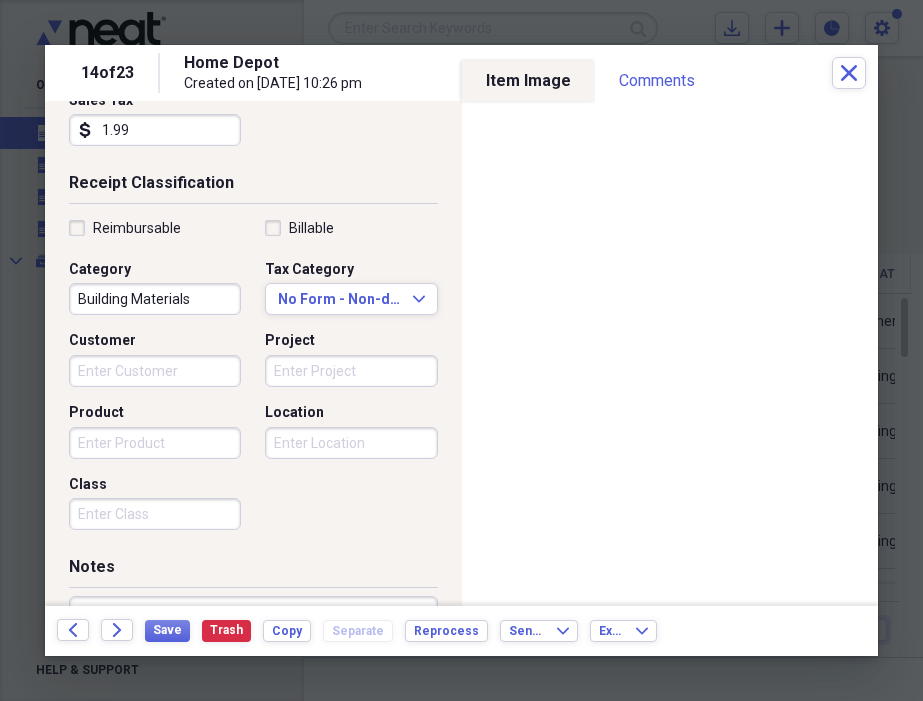 scroll, scrollTop: 381, scrollLeft: 0, axis: vertical 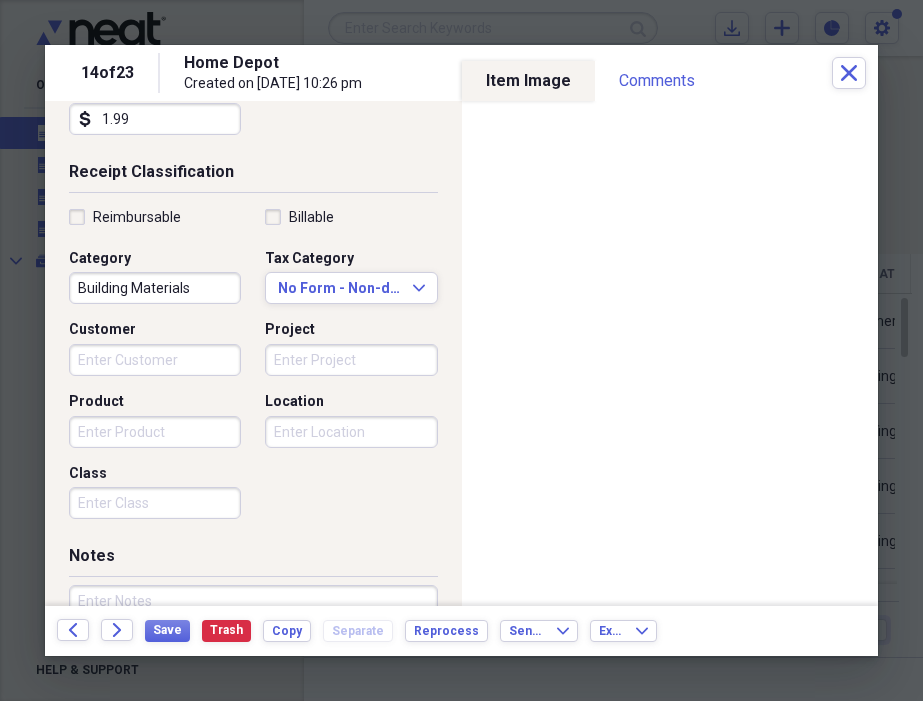 type on "1.99" 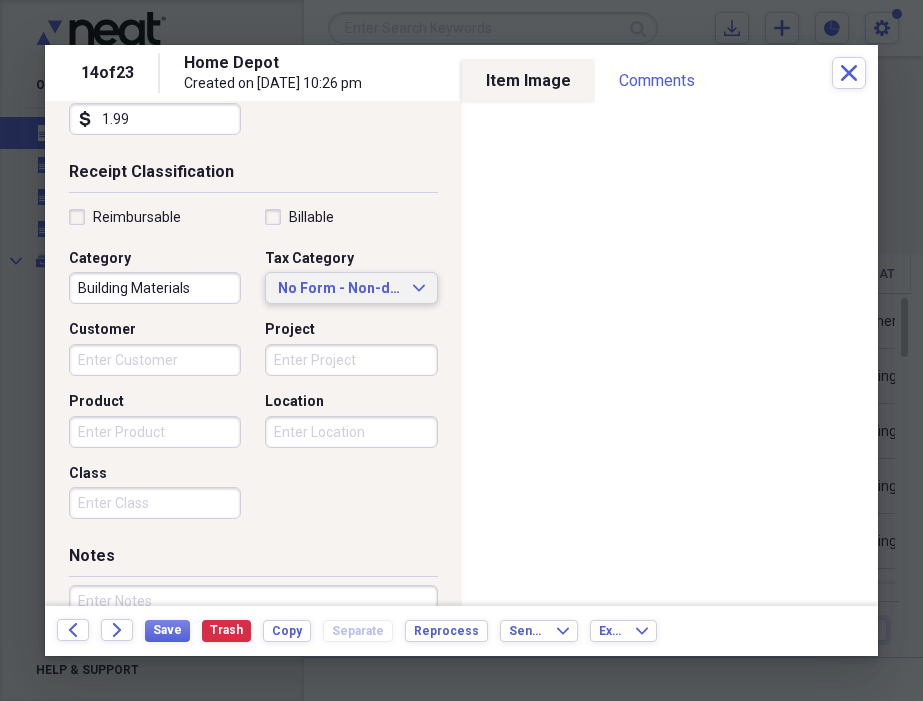 click on "No Form - Non-deductible" at bounding box center (339, 289) 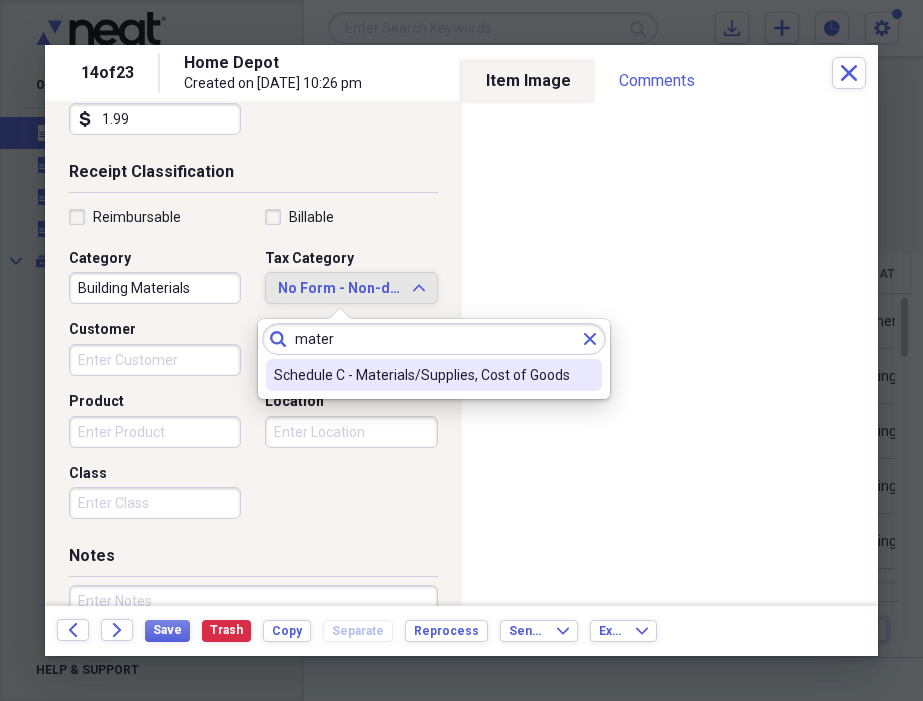 type on "mater" 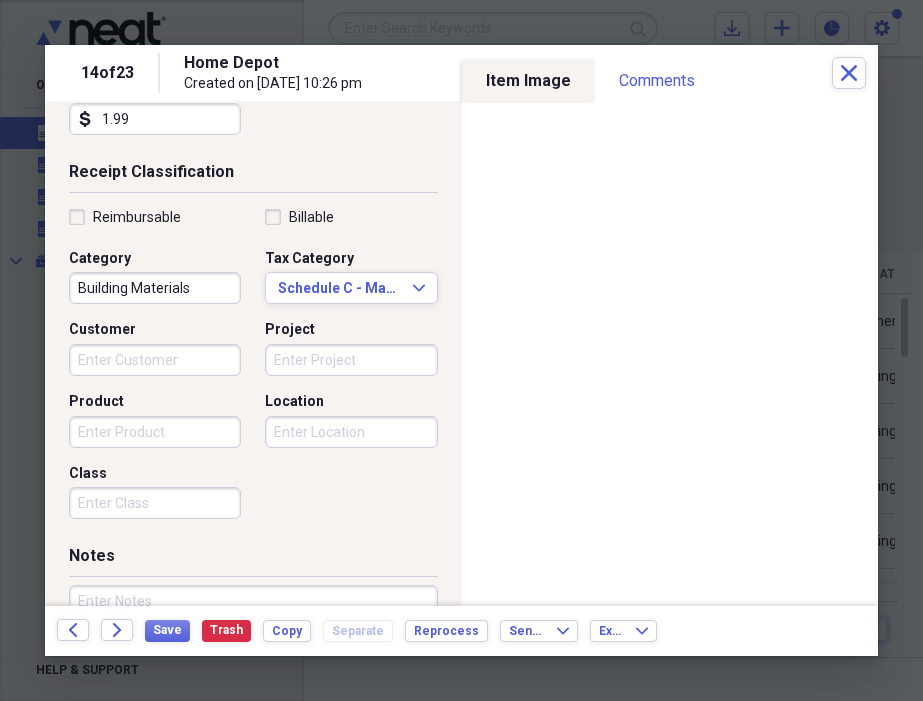click on "Customer" at bounding box center (155, 360) 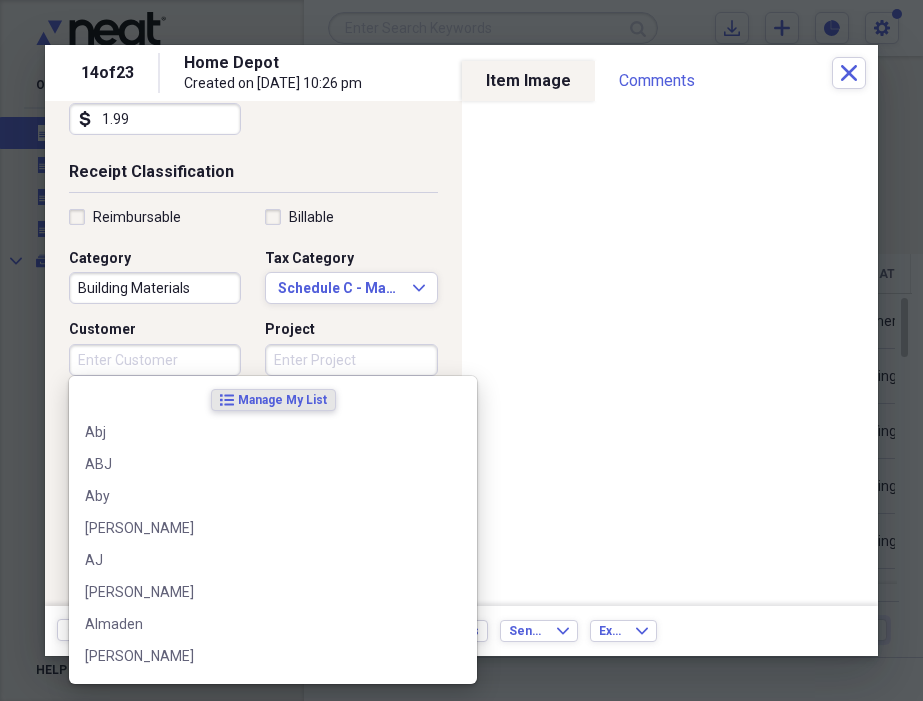 type on "K" 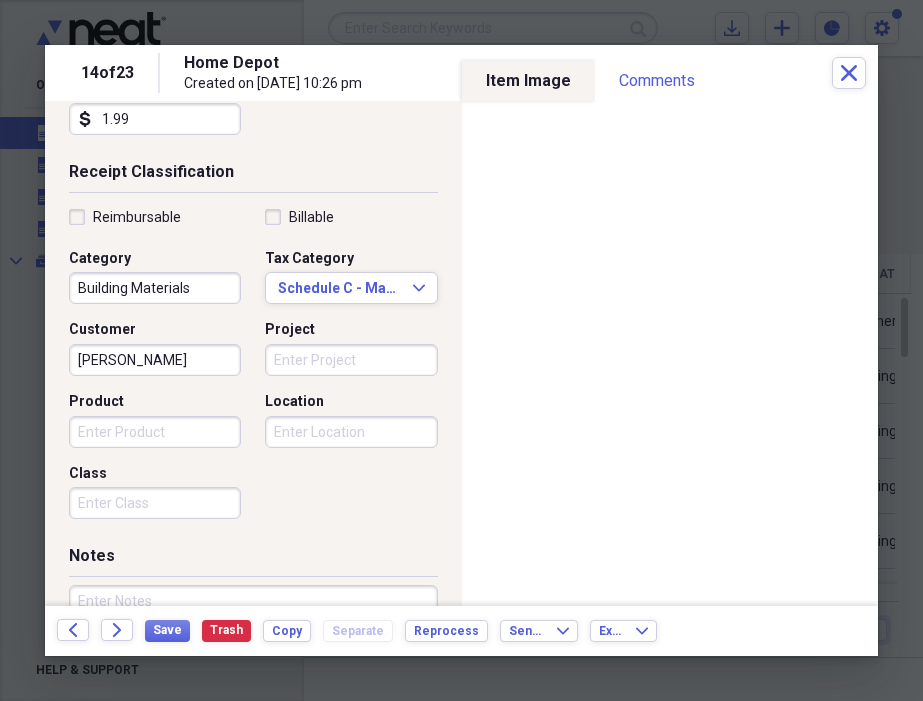 type on "[PERSON_NAME]" 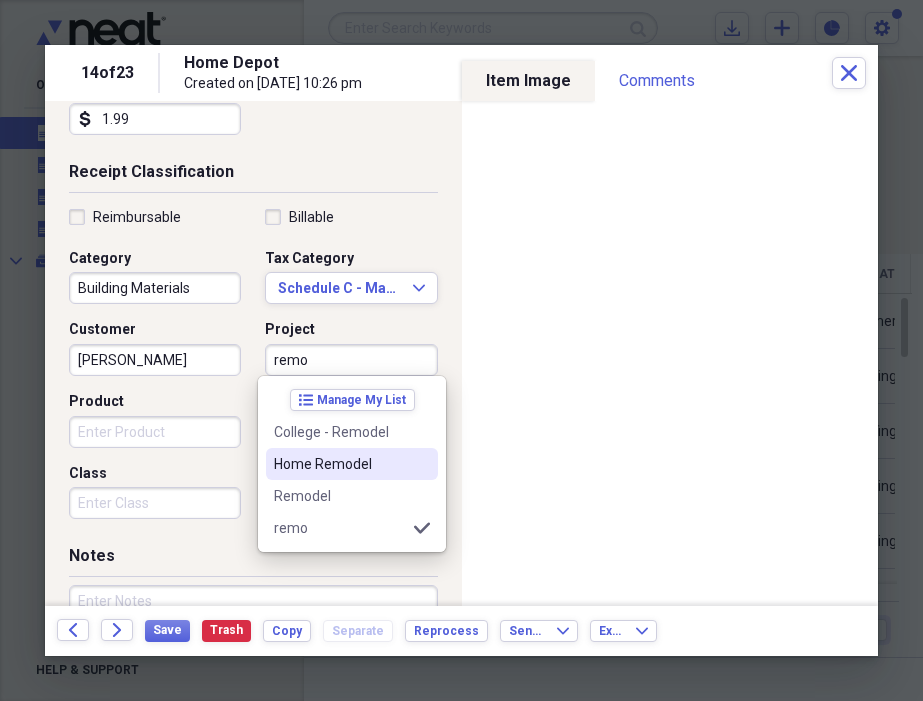 click on "Home Remodel" at bounding box center [340, 464] 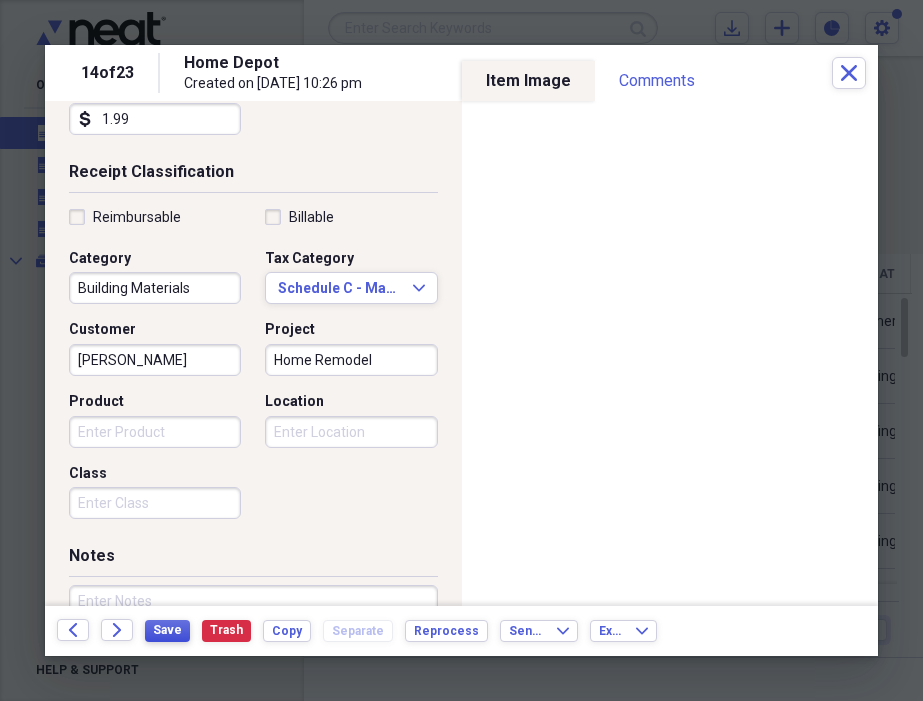 click on "Save" at bounding box center (167, 630) 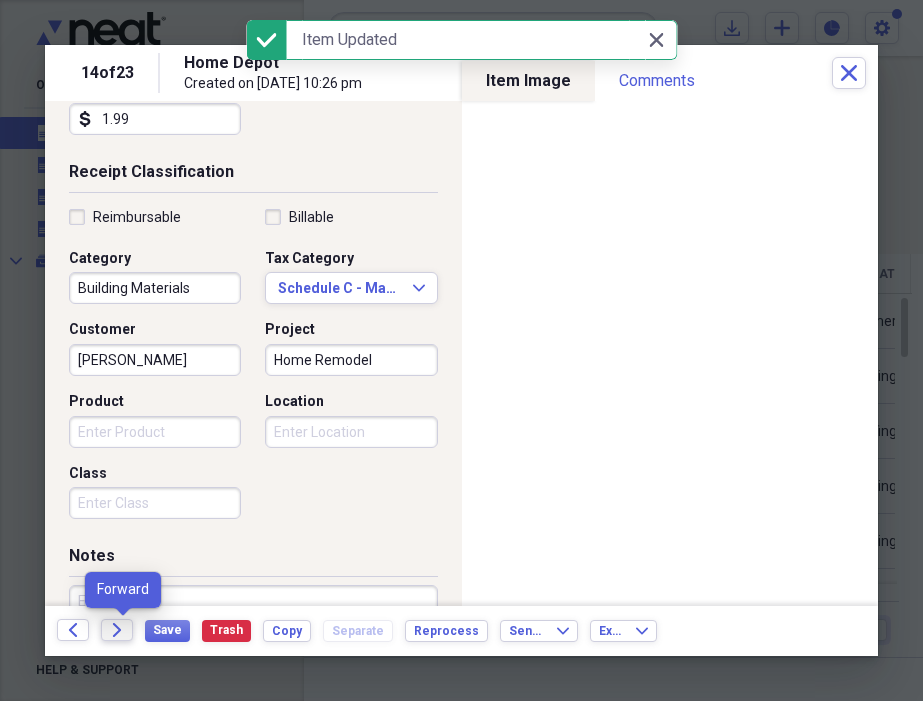 click on "Forward" 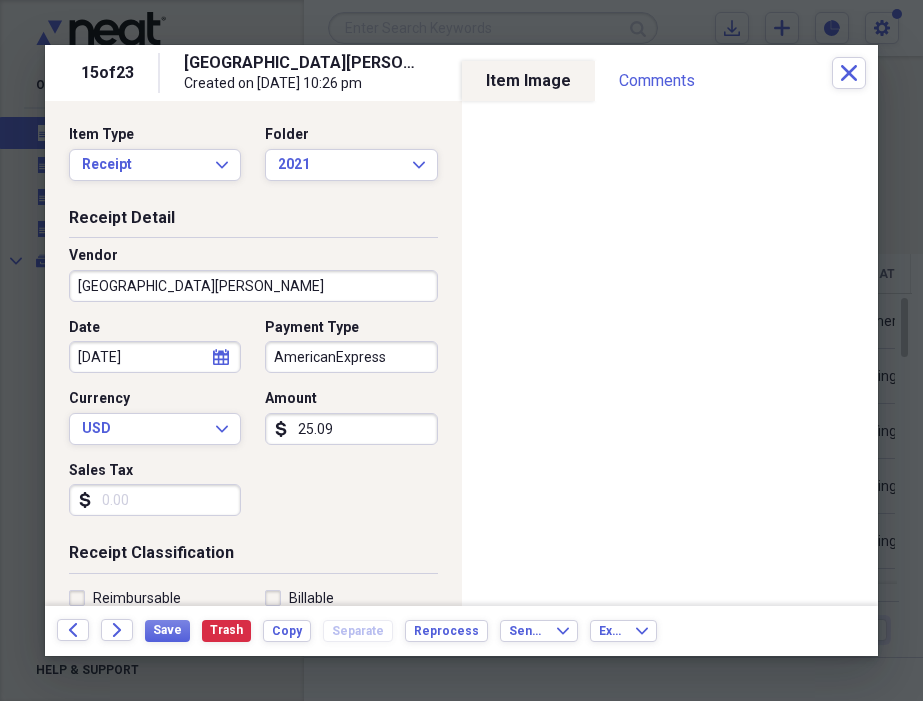 click on "[GEOGRAPHIC_DATA][PERSON_NAME]" at bounding box center [253, 286] 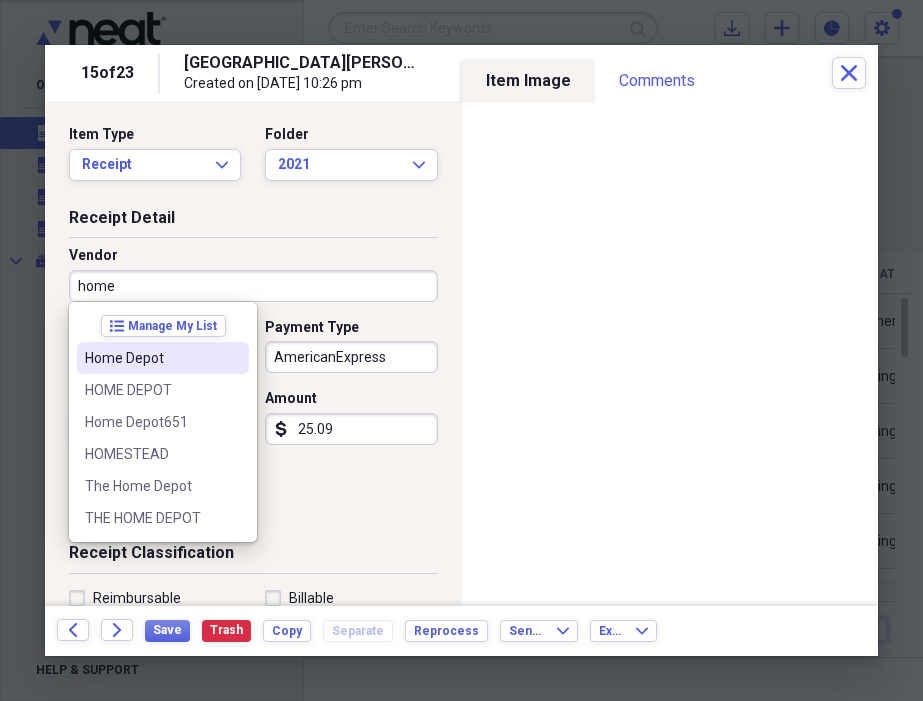 click on "Home Depot" at bounding box center (151, 358) 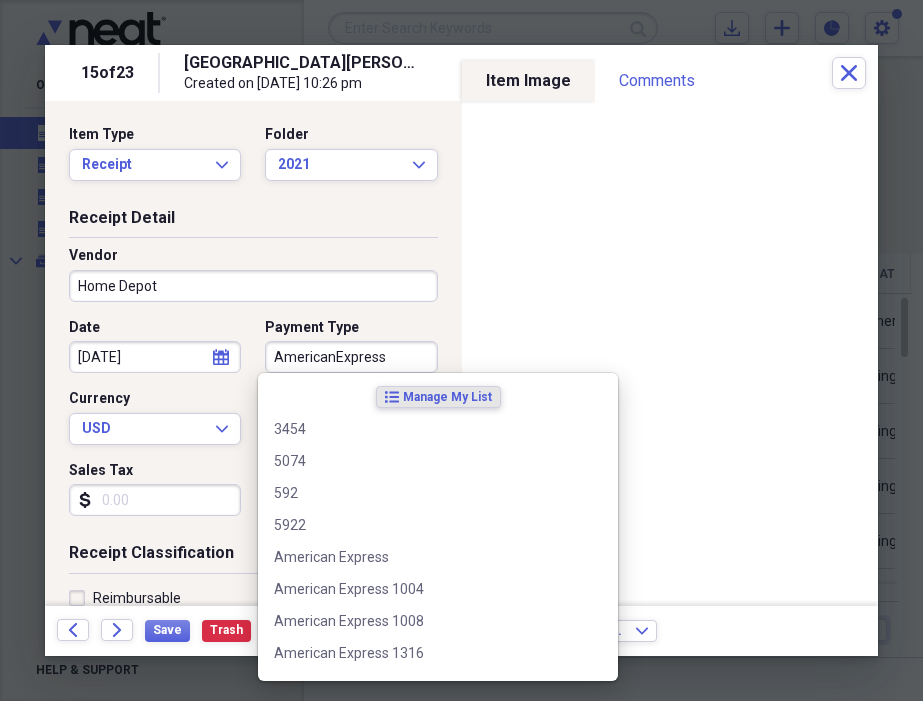 click on "AmericanExpress" at bounding box center (351, 357) 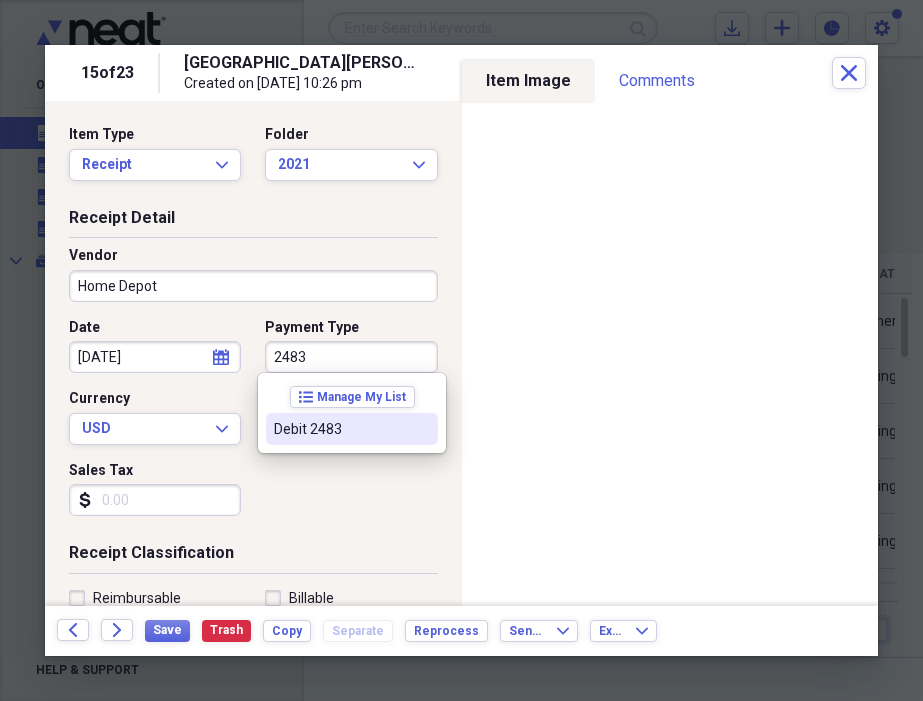 click on "Debit 2483" at bounding box center [340, 429] 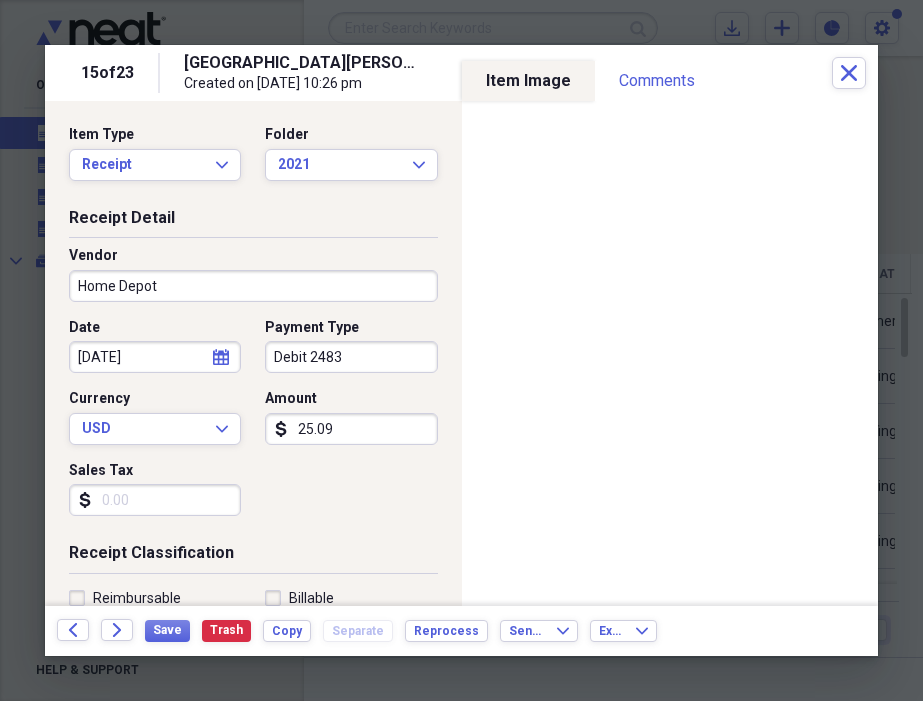 click on "Sales Tax" at bounding box center [155, 500] 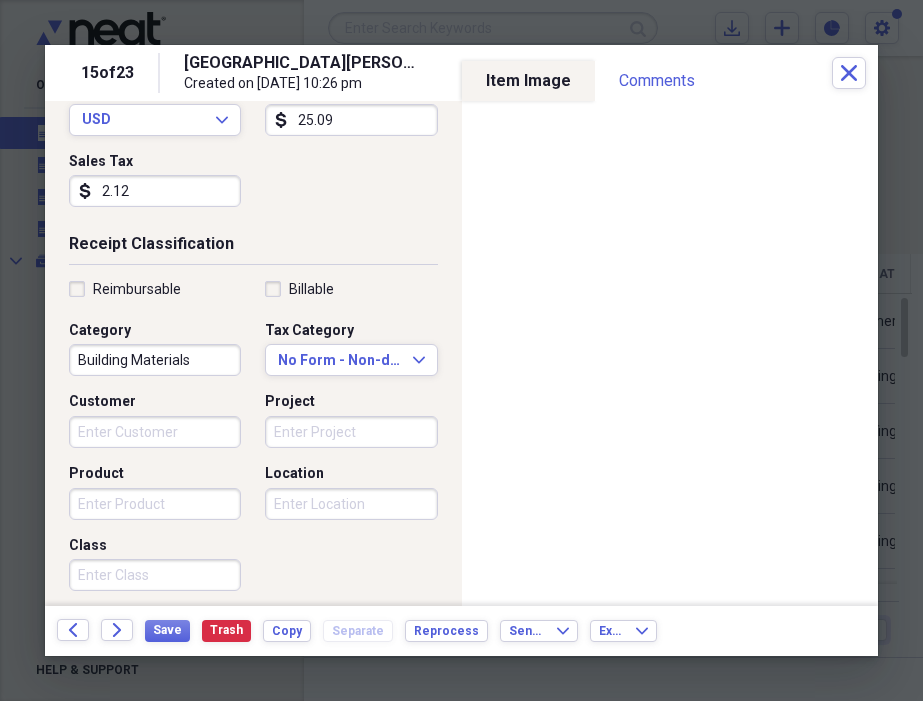 scroll, scrollTop: 316, scrollLeft: 0, axis: vertical 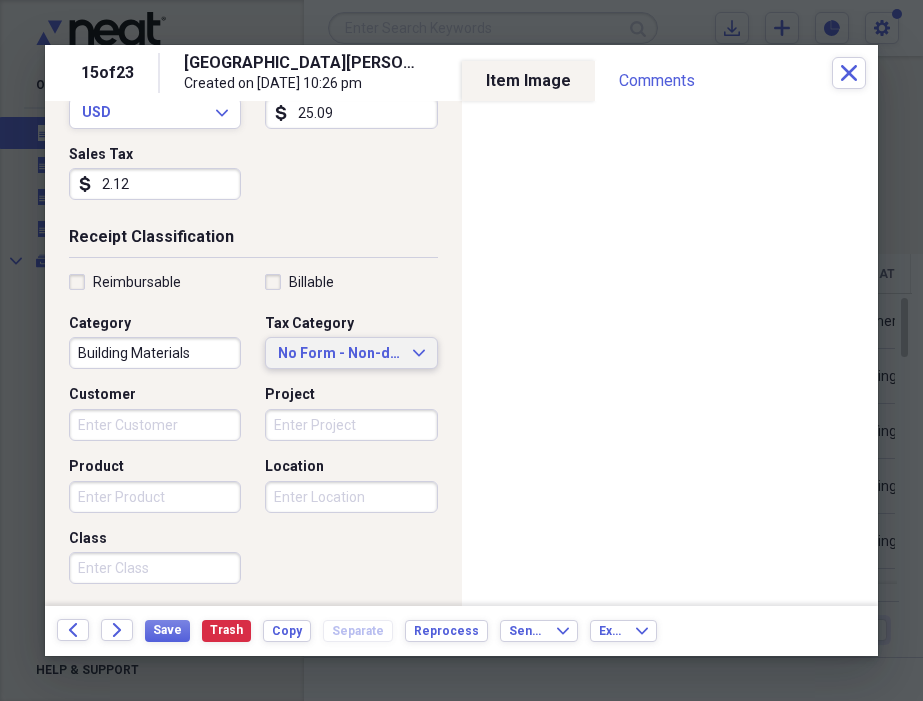 type on "2.12" 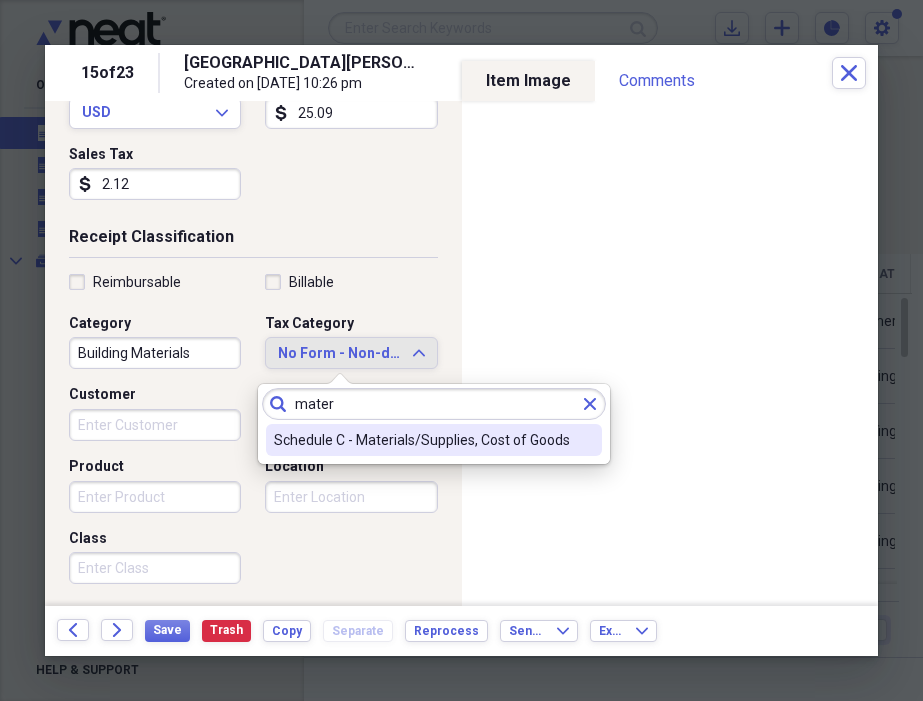 type on "mater" 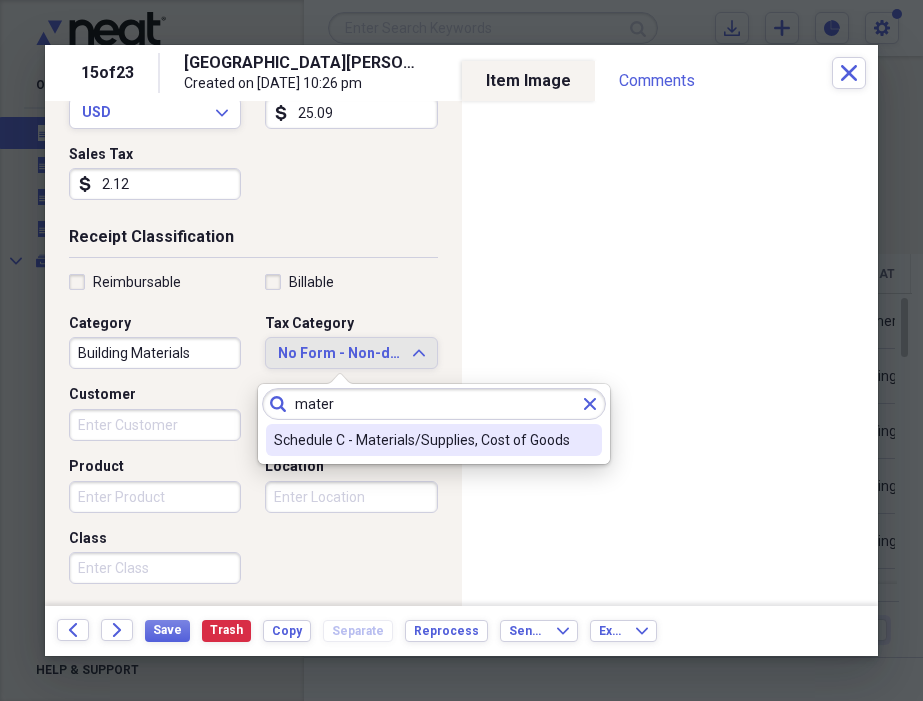 click on "Schedule C - Materials/Supplies, Cost of Goods" at bounding box center (422, 440) 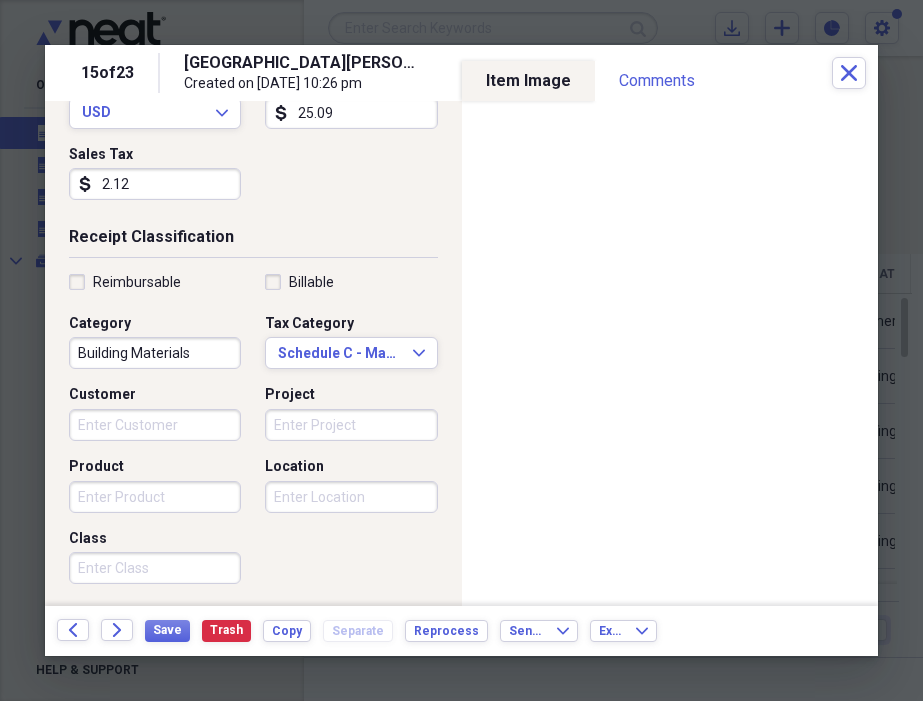 click on "Customer" at bounding box center (155, 425) 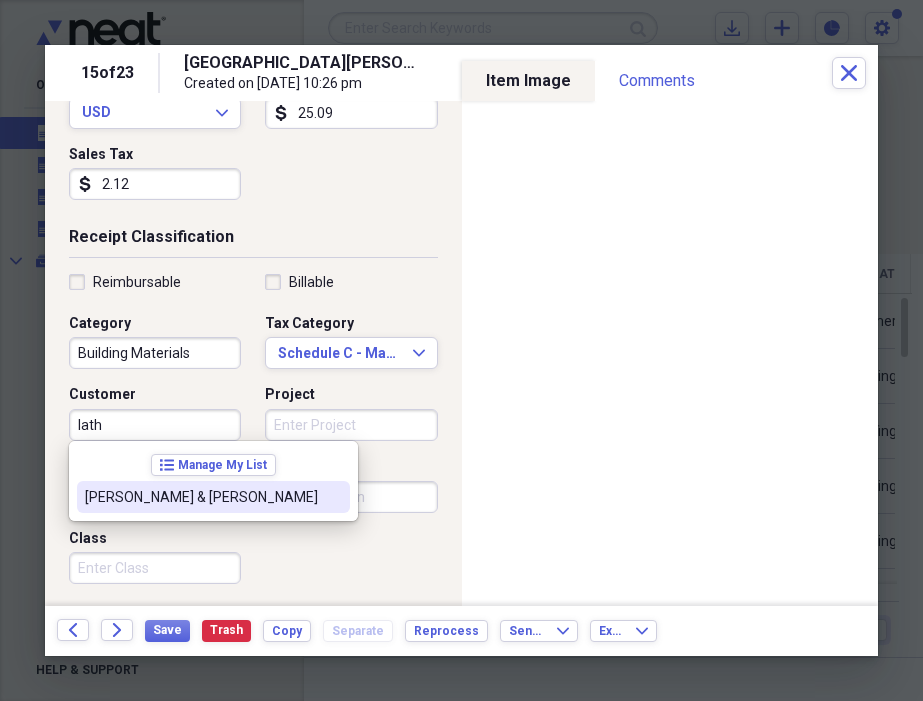 click on "[PERSON_NAME] & [PERSON_NAME]" at bounding box center (213, 497) 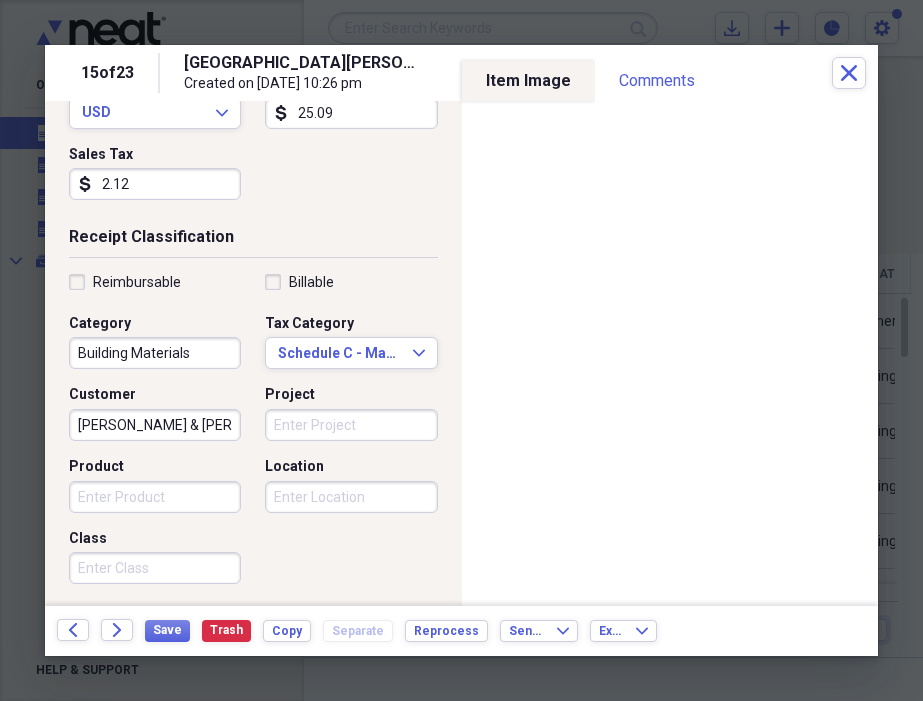 click on "Project" at bounding box center [351, 425] 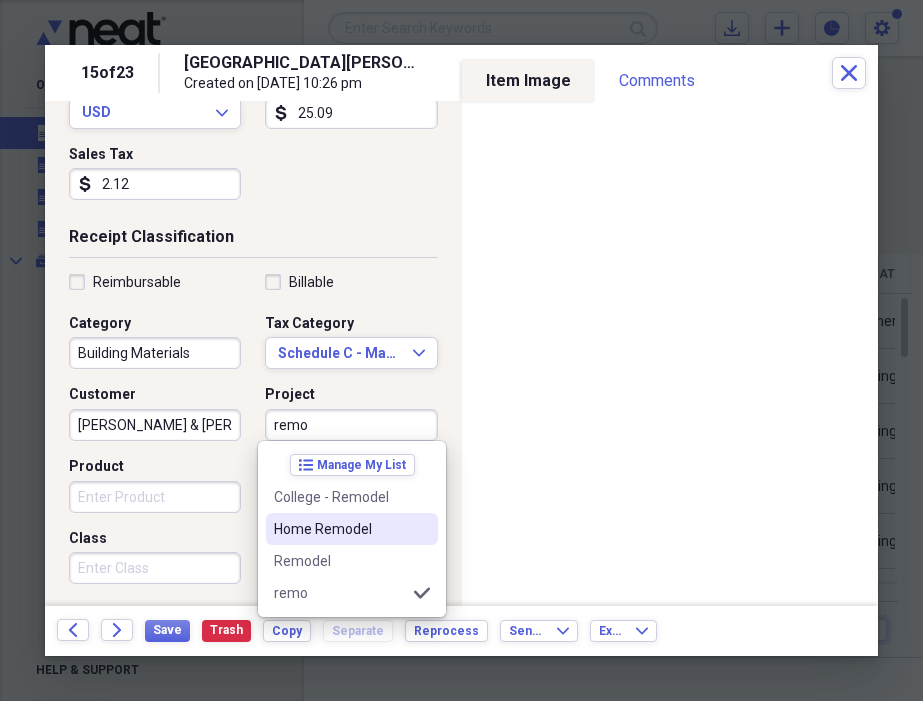 click on "Home Remodel" at bounding box center (340, 529) 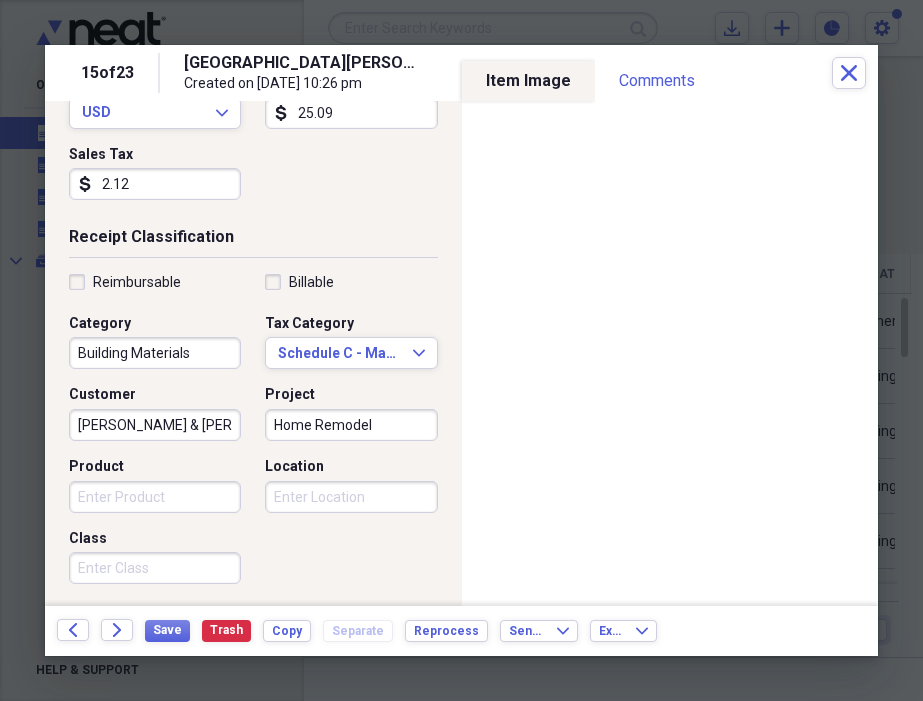 click on "Location" at bounding box center (351, 497) 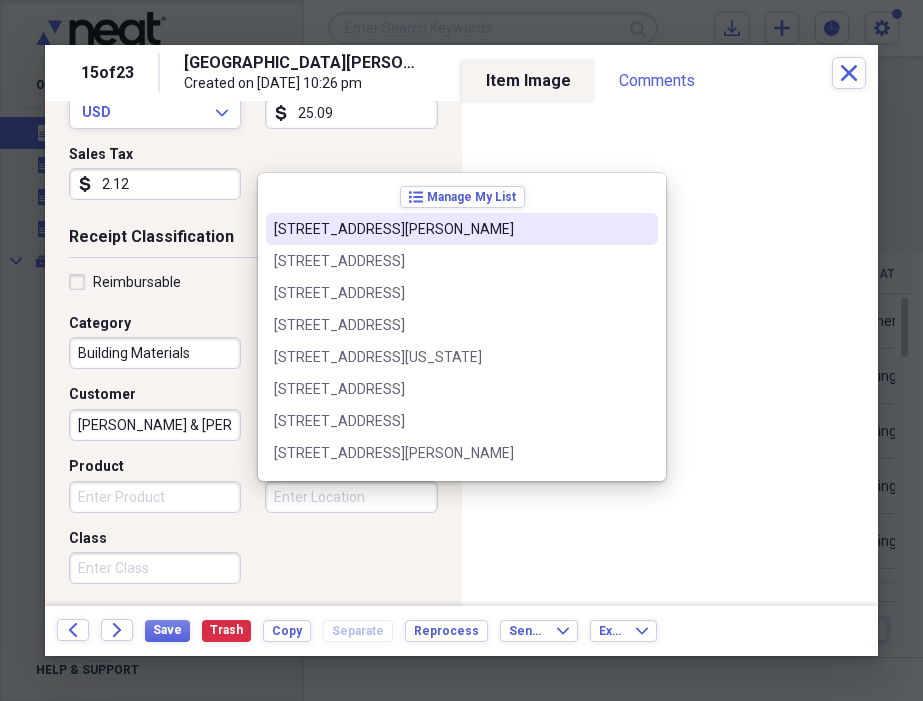 click on "[STREET_ADDRESS][PERSON_NAME]" at bounding box center [462, 229] 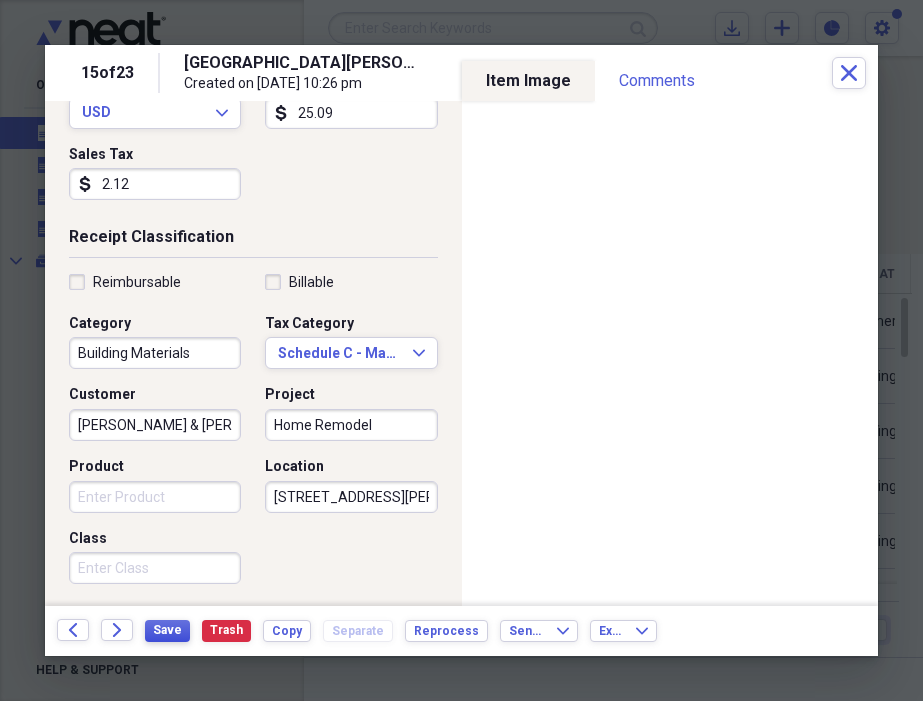 click on "Save" at bounding box center [167, 630] 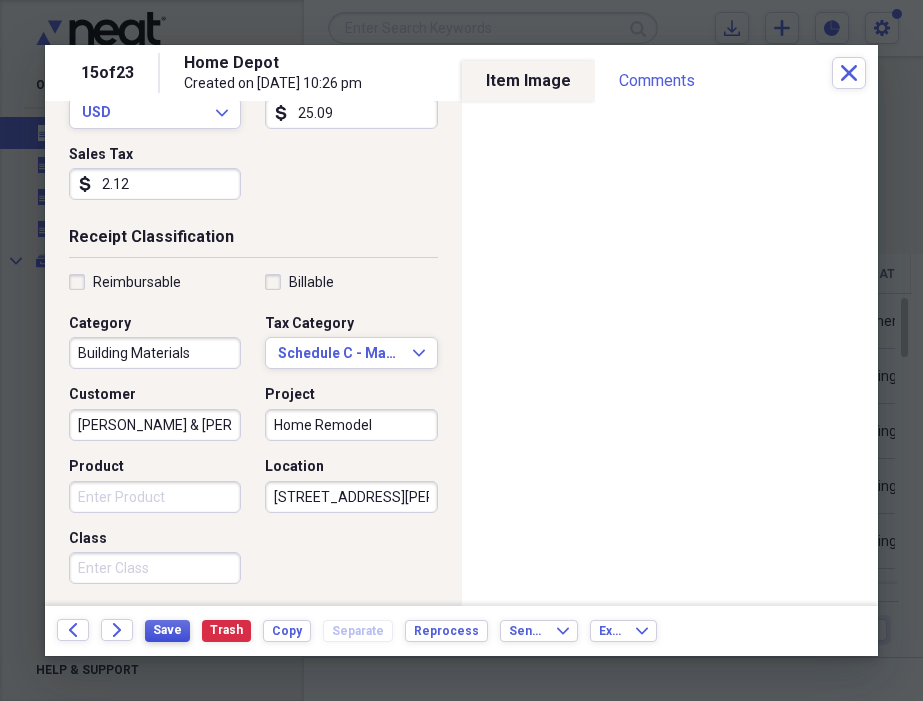 click on "Save" at bounding box center [167, 630] 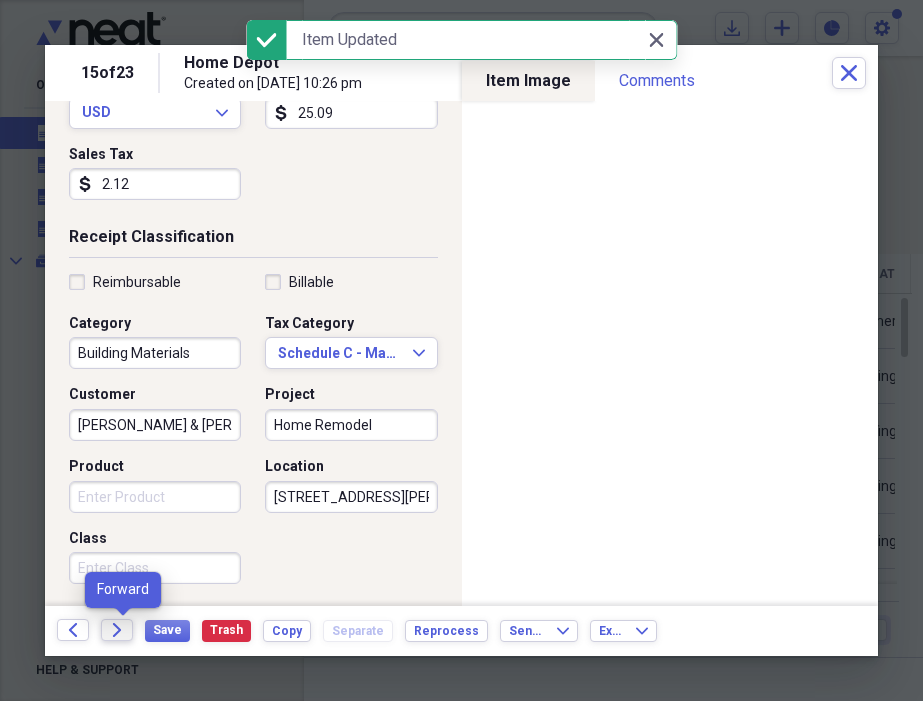 click 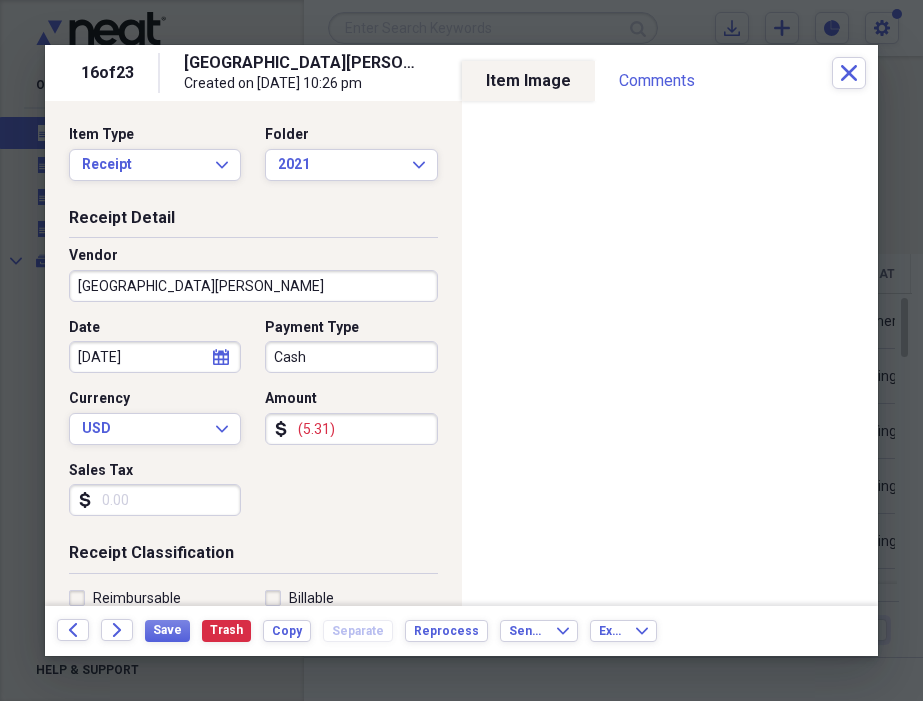 click on "Sales Tax" at bounding box center (155, 500) 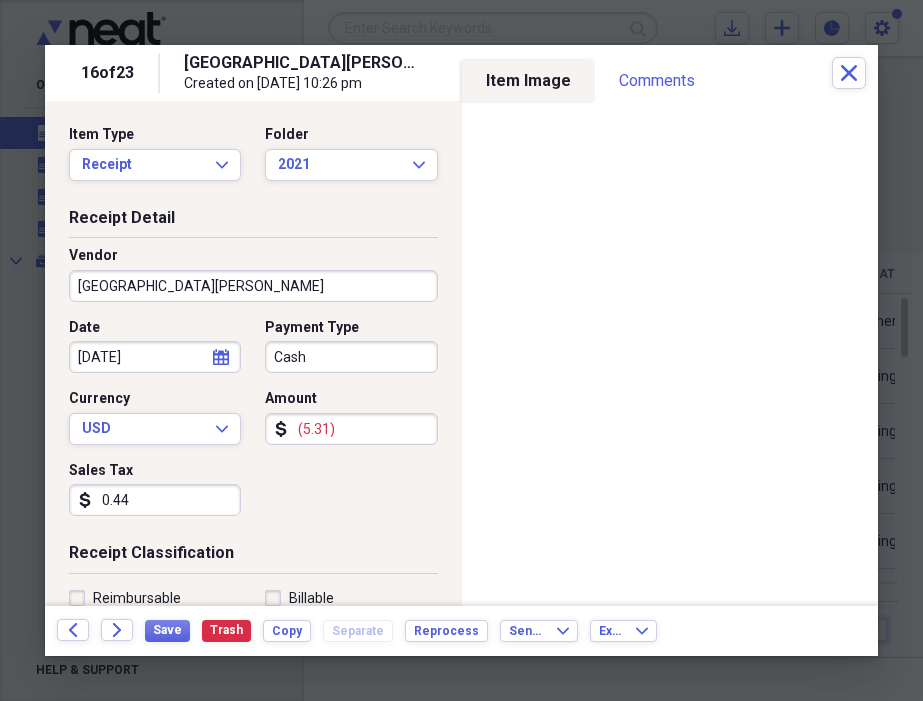 click on "0.44" at bounding box center (155, 500) 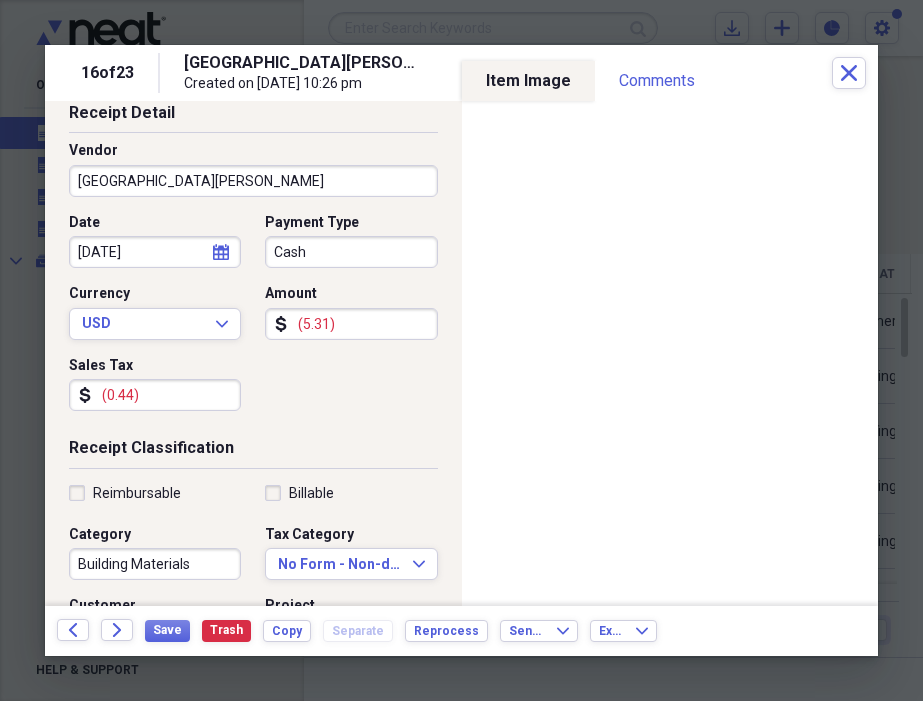 scroll, scrollTop: 83, scrollLeft: 0, axis: vertical 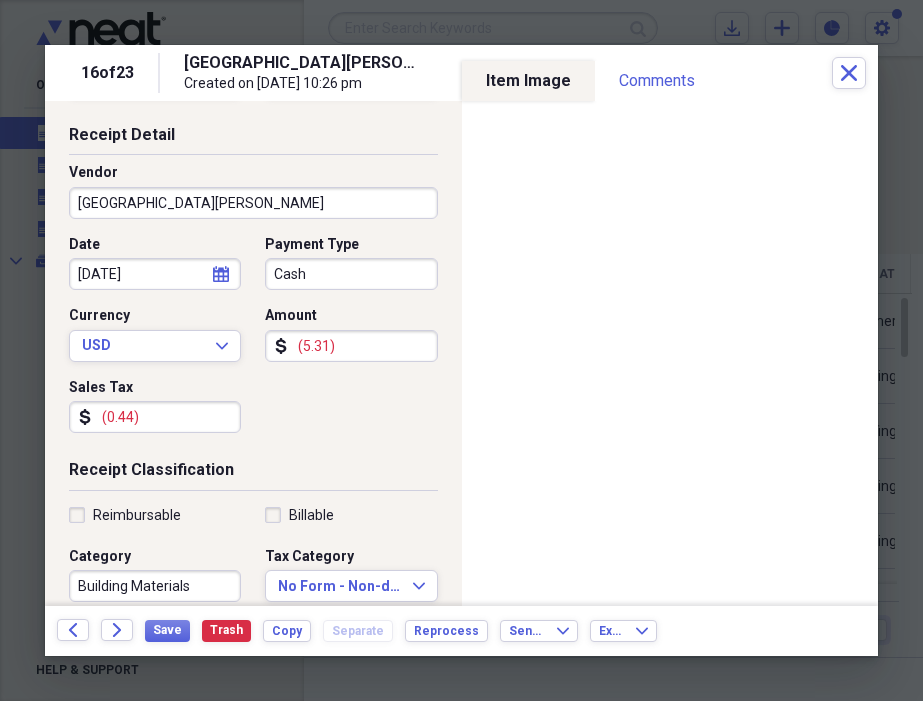 type on "(0.44)" 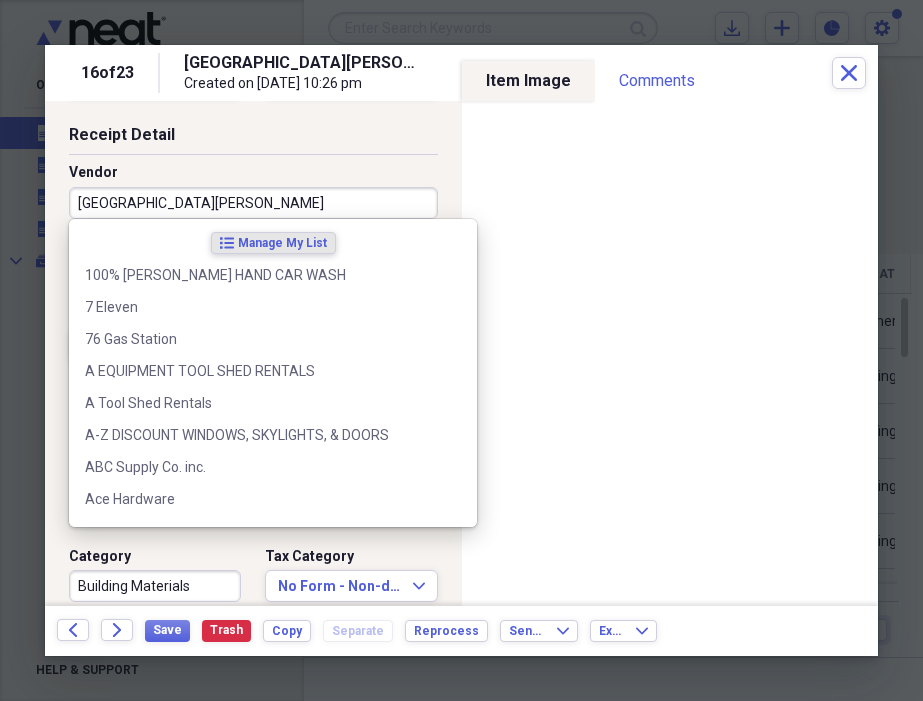 click on "[GEOGRAPHIC_DATA][PERSON_NAME]" at bounding box center [253, 203] 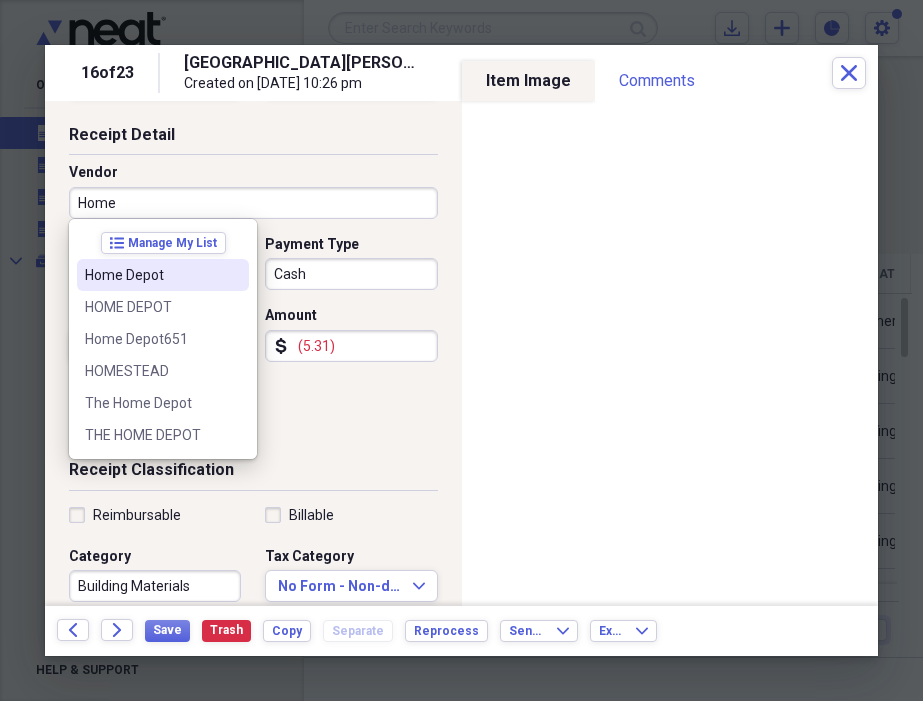 click on "Home Depot" at bounding box center (151, 275) 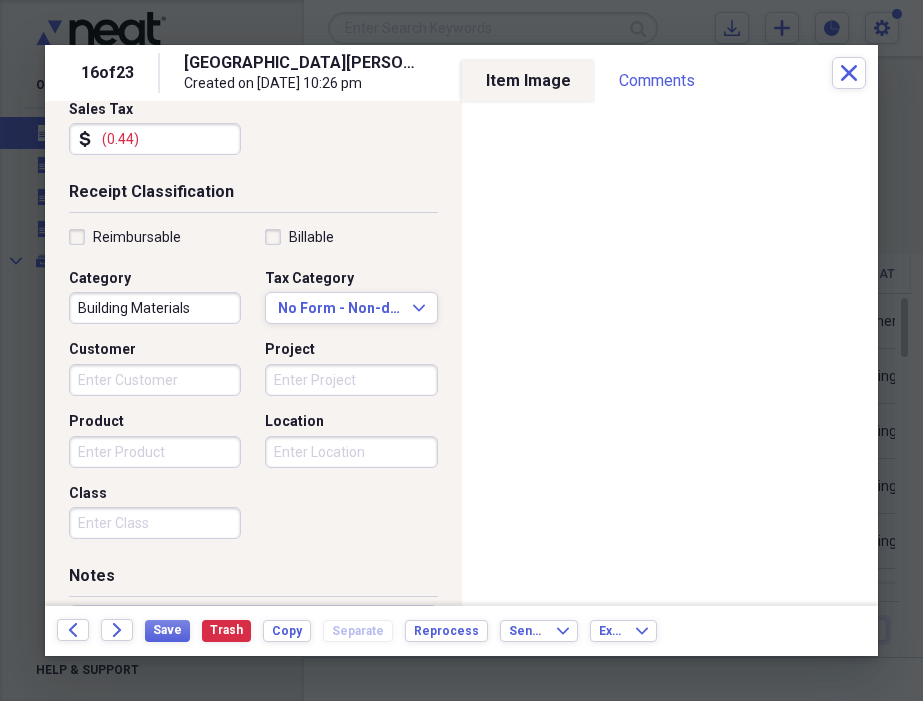 scroll, scrollTop: 372, scrollLeft: 0, axis: vertical 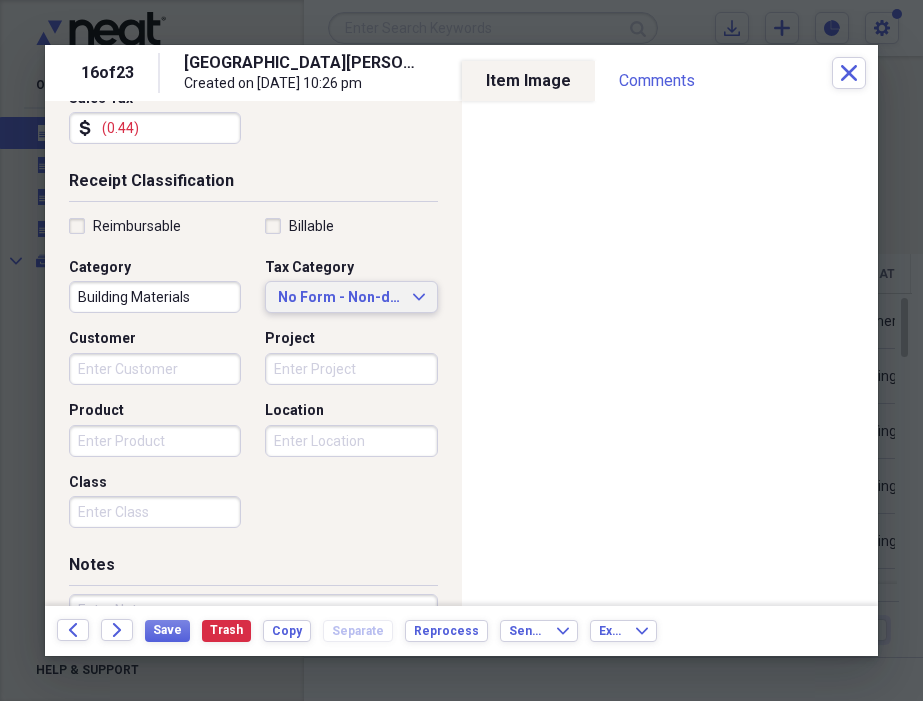 click on "No Form - Non-deductible Expand" at bounding box center (351, 297) 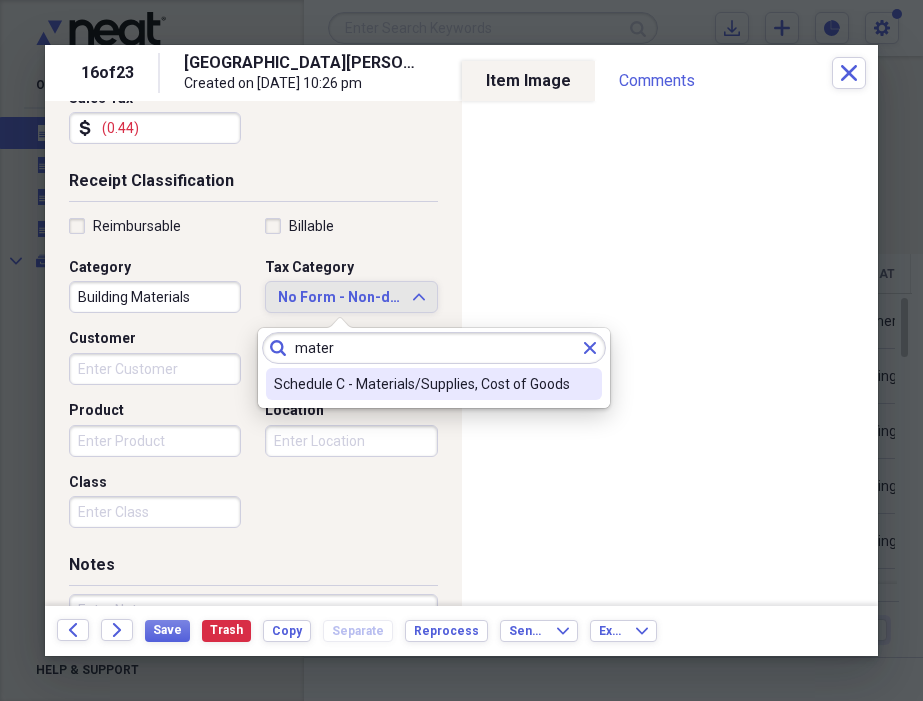 type on "mater" 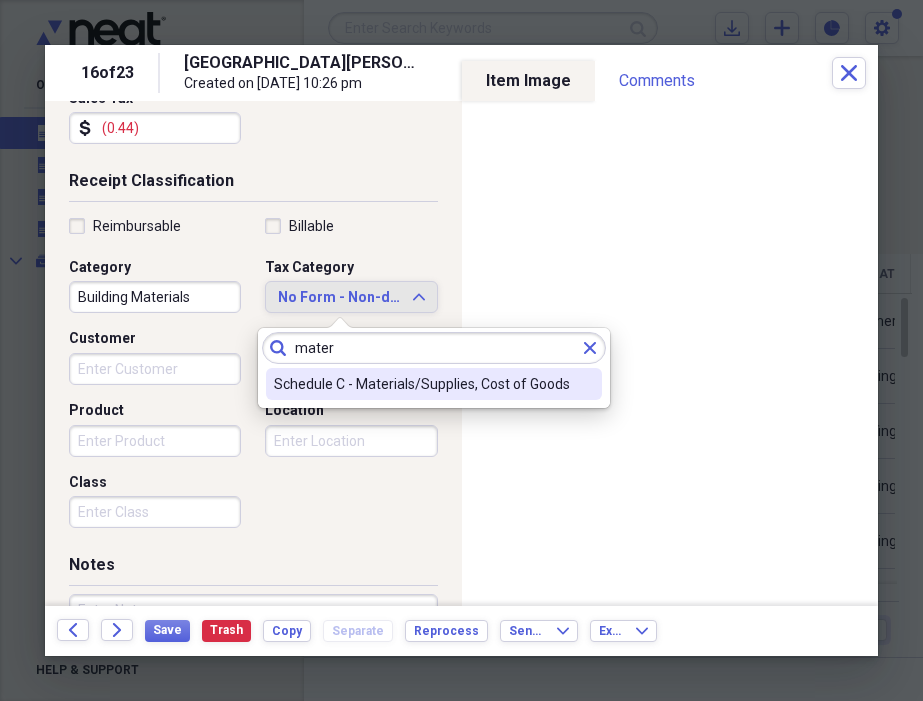 click on "Schedule C - Materials/Supplies, Cost of Goods" at bounding box center (422, 384) 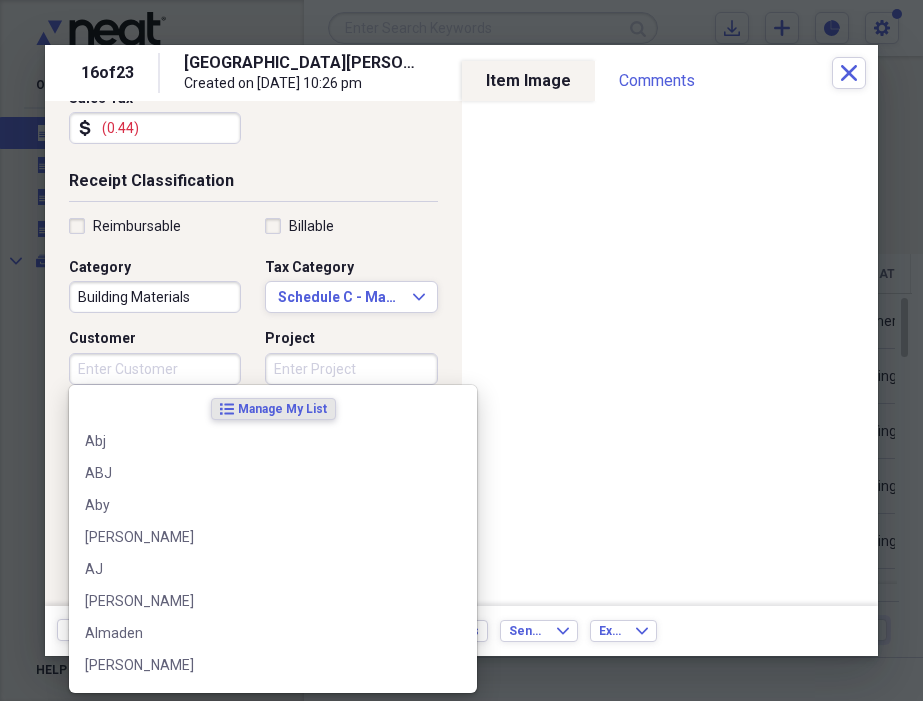 click on "Customer" at bounding box center (155, 369) 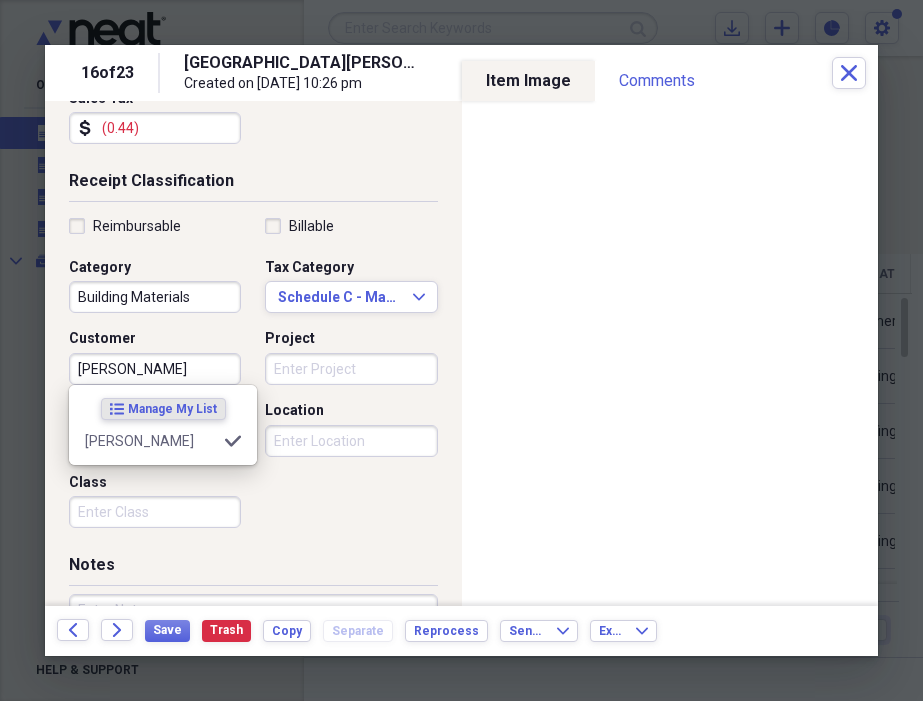 type on "[PERSON_NAME]" 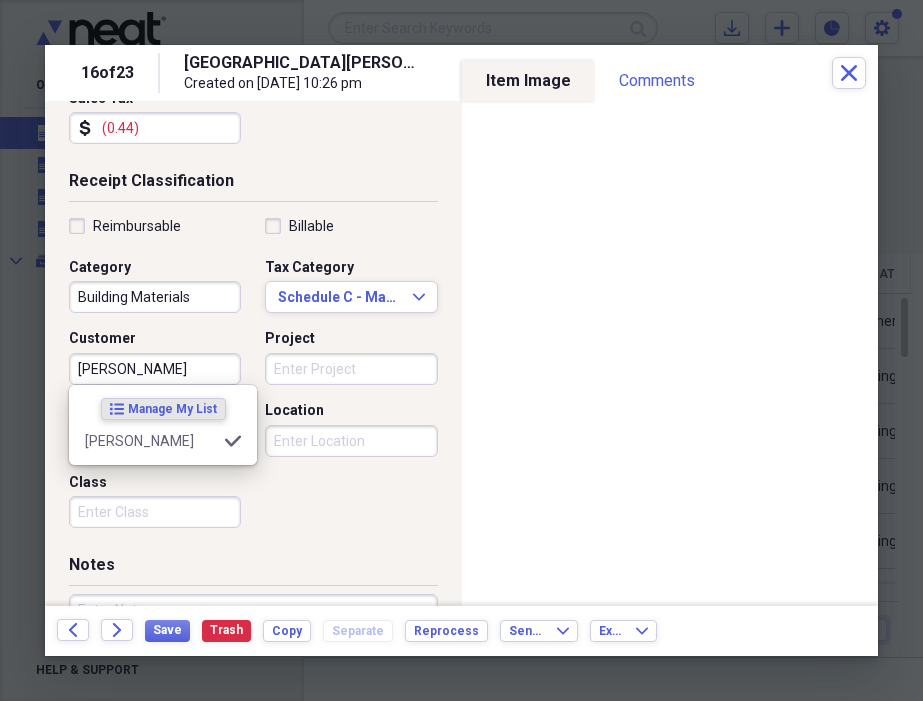 click on "Project" at bounding box center [351, 369] 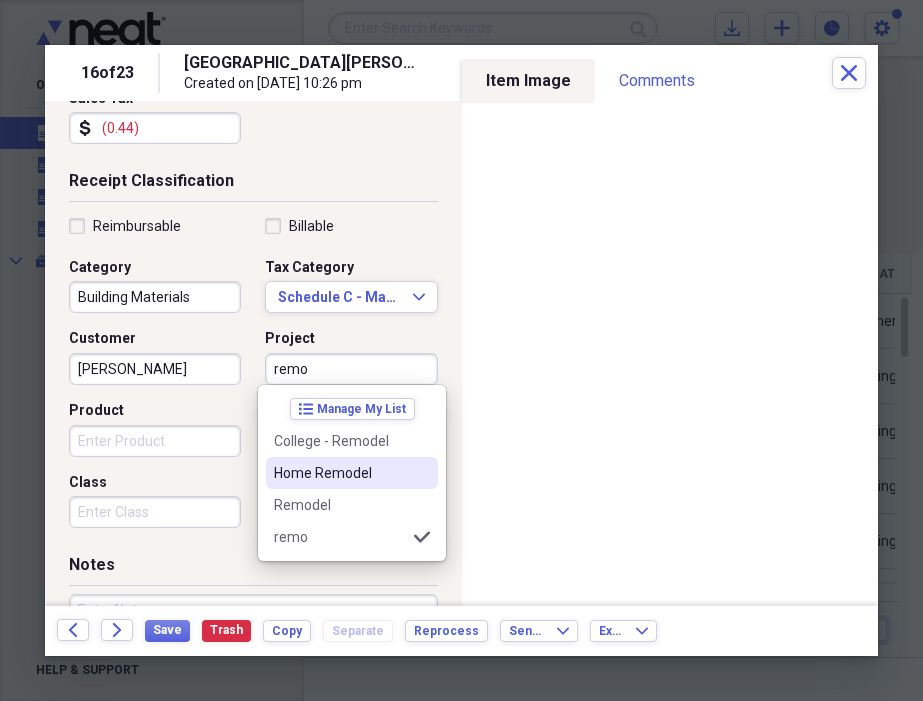 click on "Home Remodel" at bounding box center (352, 473) 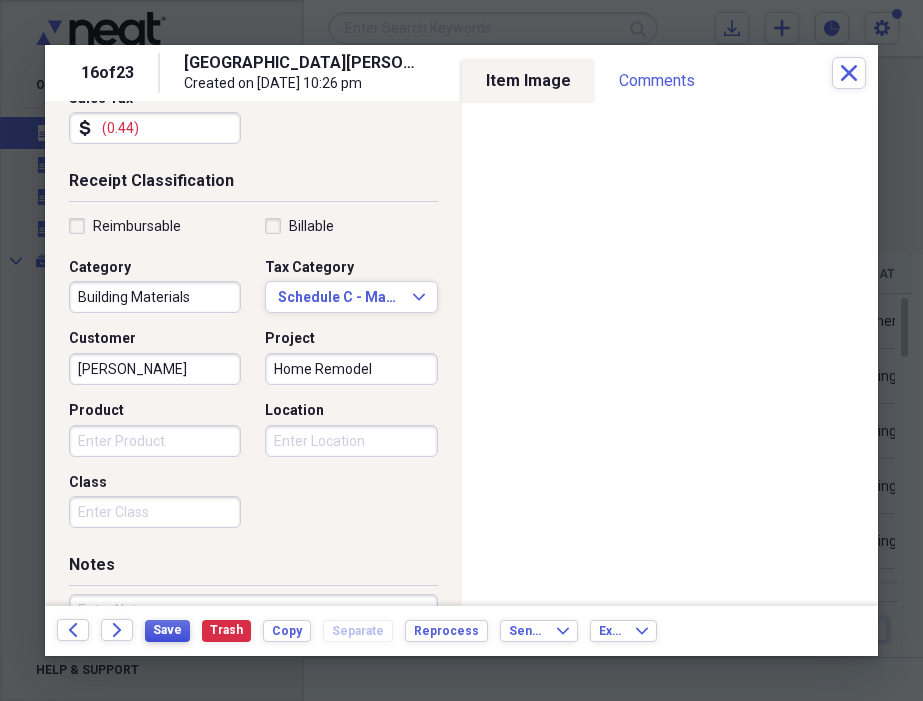 click on "Save" at bounding box center [167, 630] 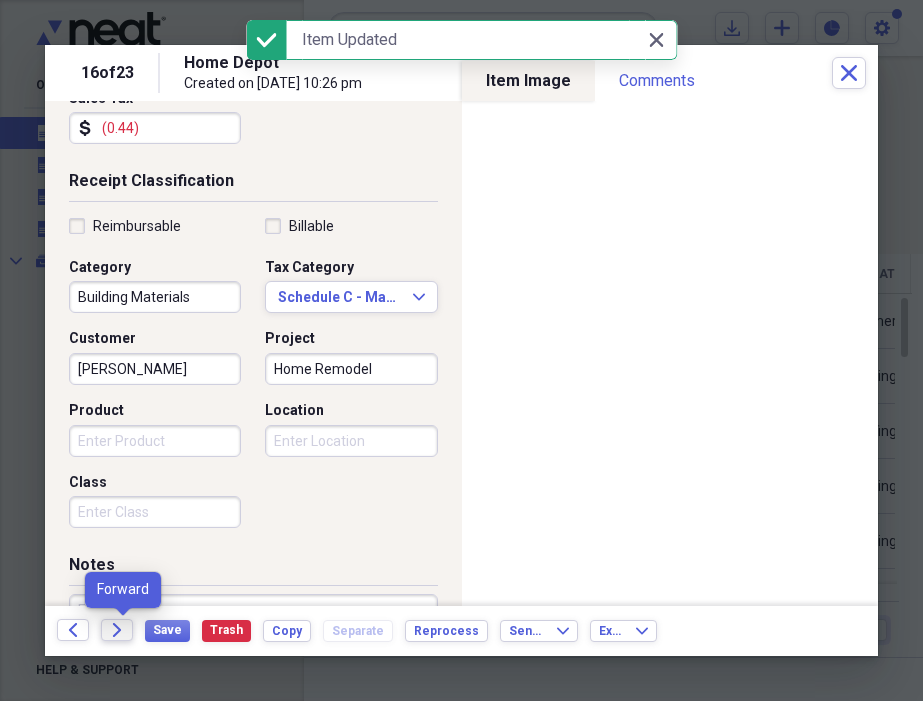 click on "Forward" 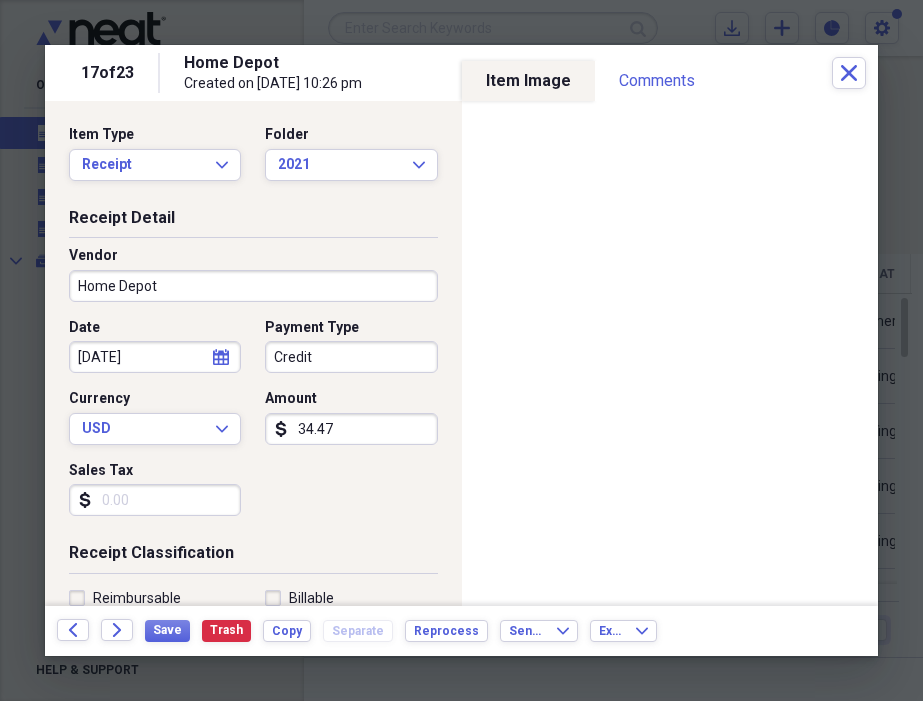 click on "Credit" at bounding box center (351, 357) 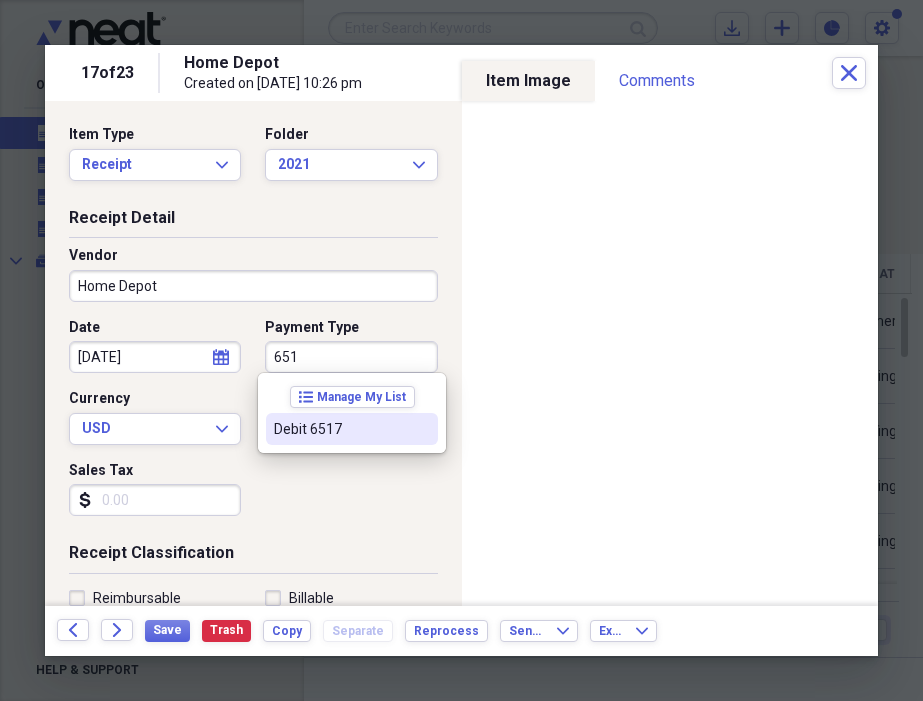 click on "Debit 6517" at bounding box center [340, 429] 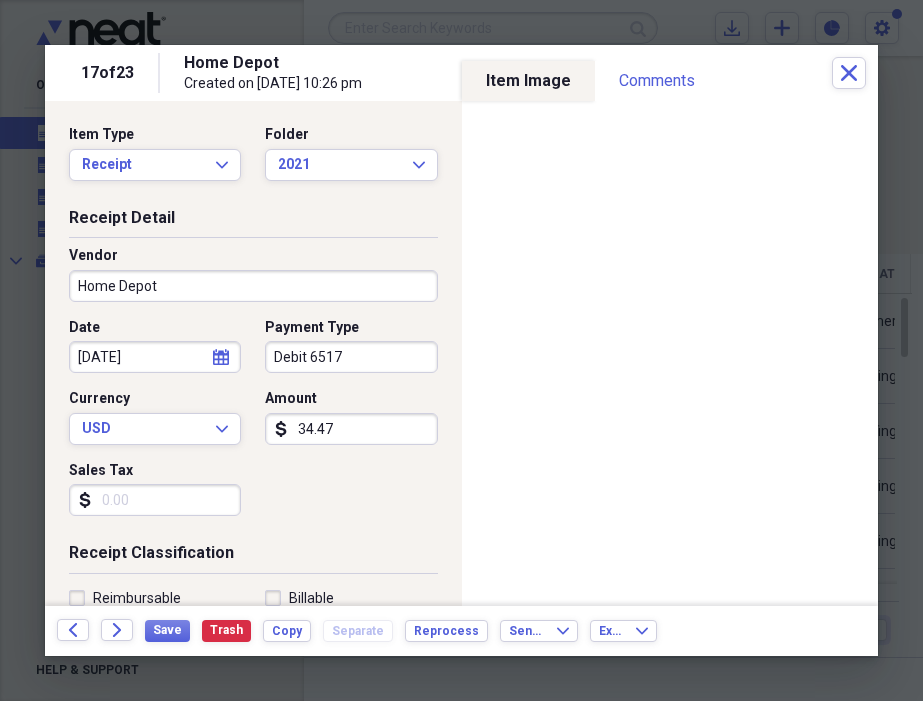 click on "Sales Tax" at bounding box center (155, 500) 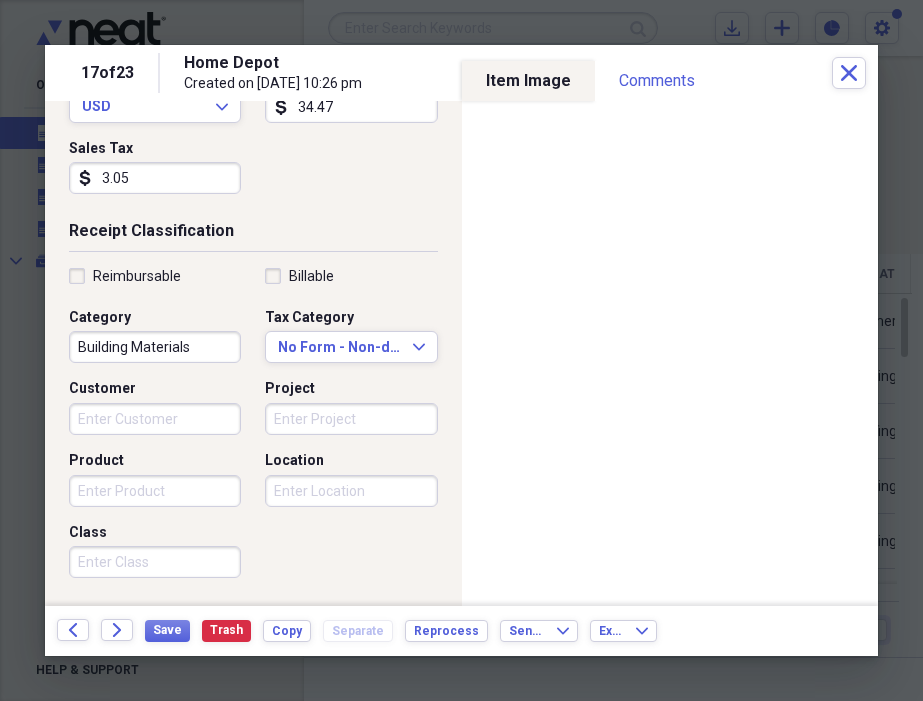 scroll, scrollTop: 324, scrollLeft: 0, axis: vertical 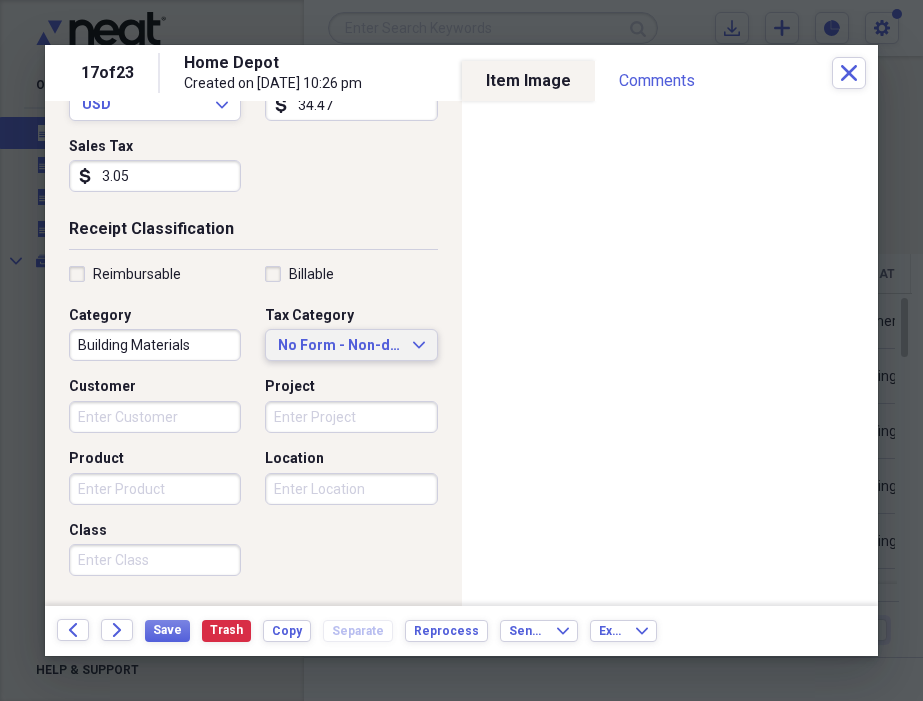 type on "3.05" 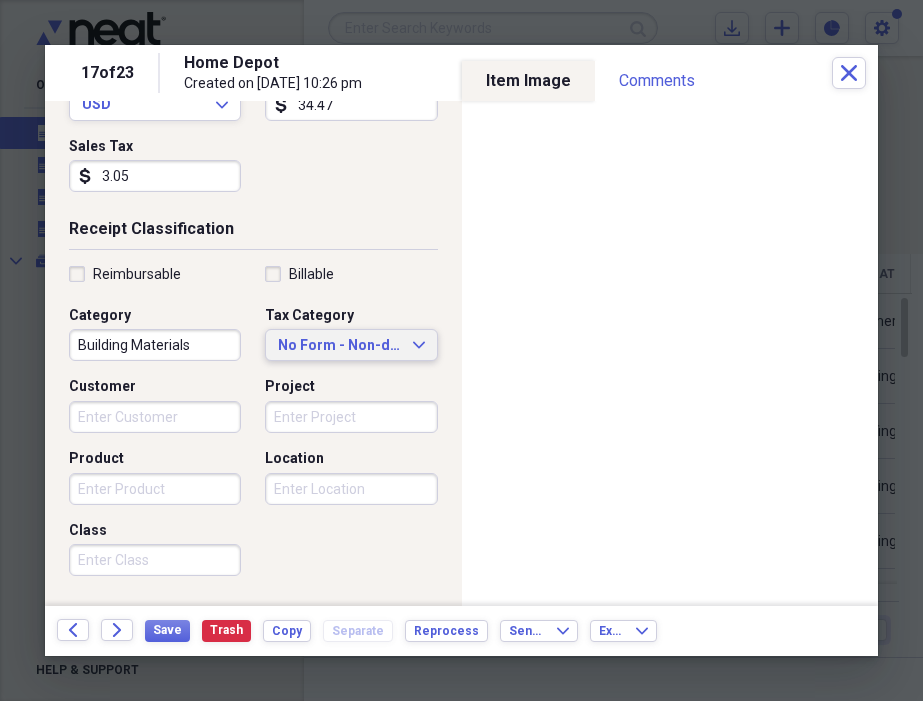 click on "No Form - Non-deductible" at bounding box center (339, 346) 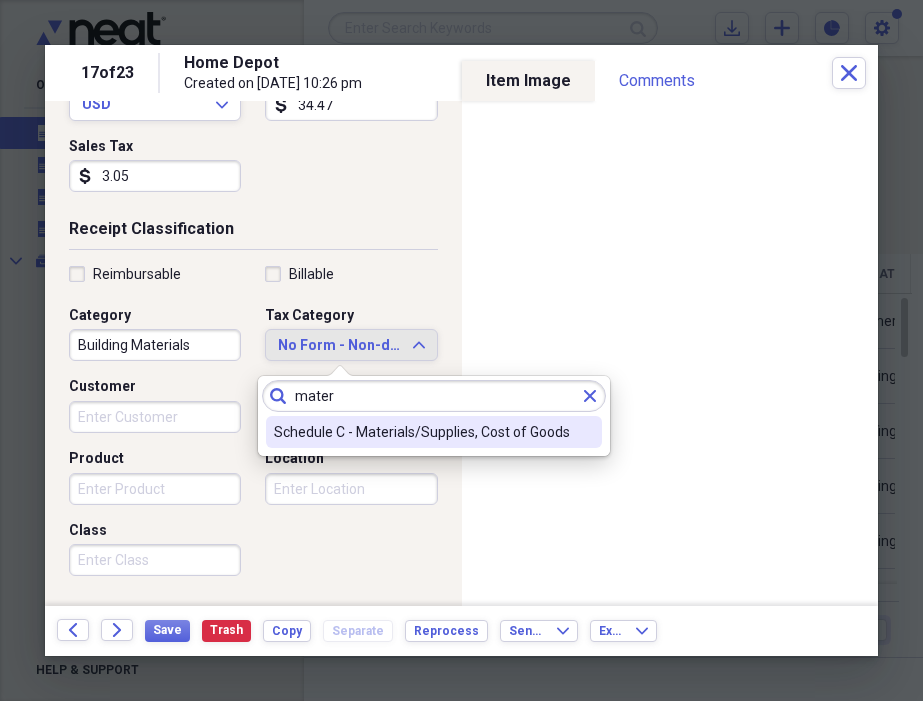 type on "mater" 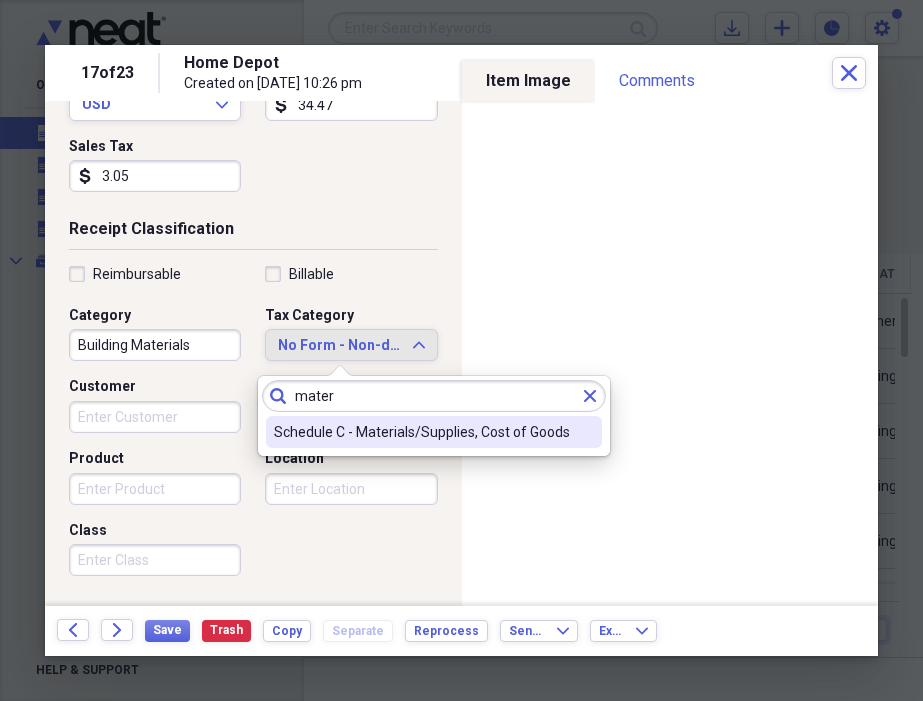 click on "Schedule C - Materials/Supplies, Cost of Goods" at bounding box center (422, 432) 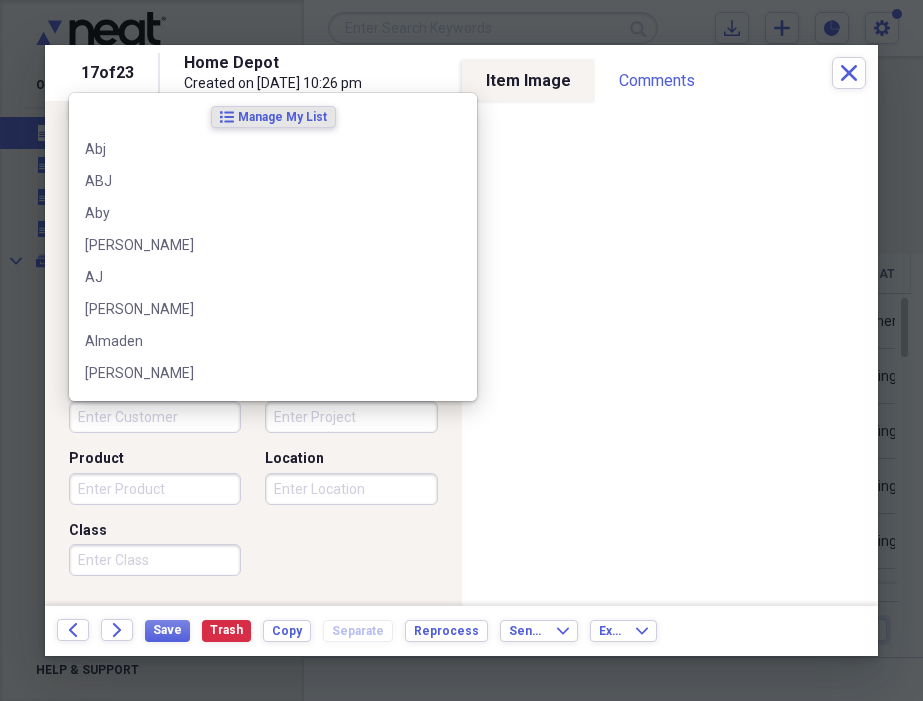 click on "Customer" at bounding box center [155, 417] 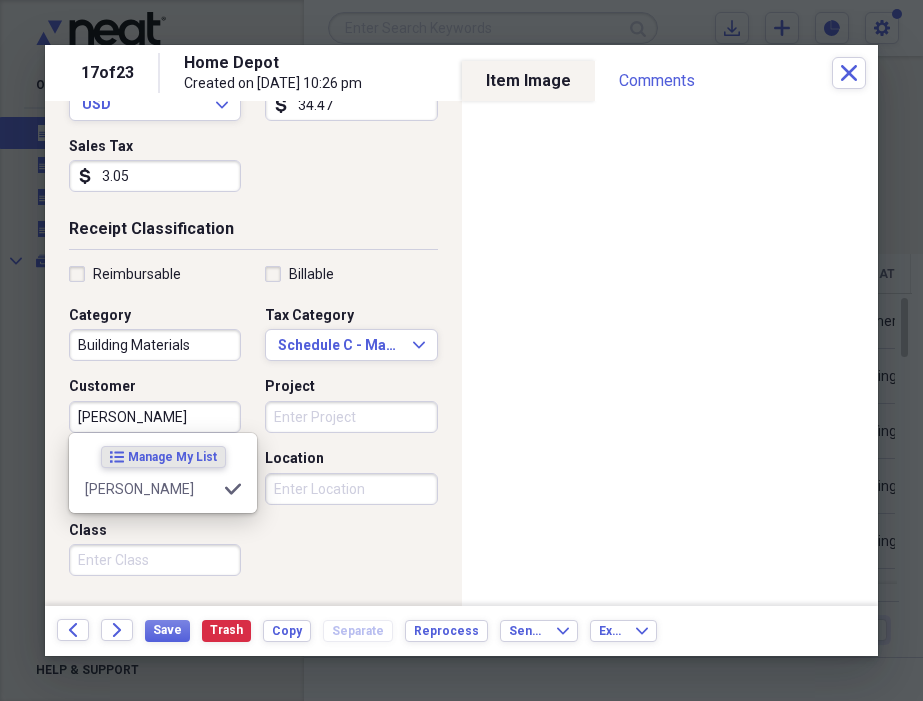 type on "[PERSON_NAME]" 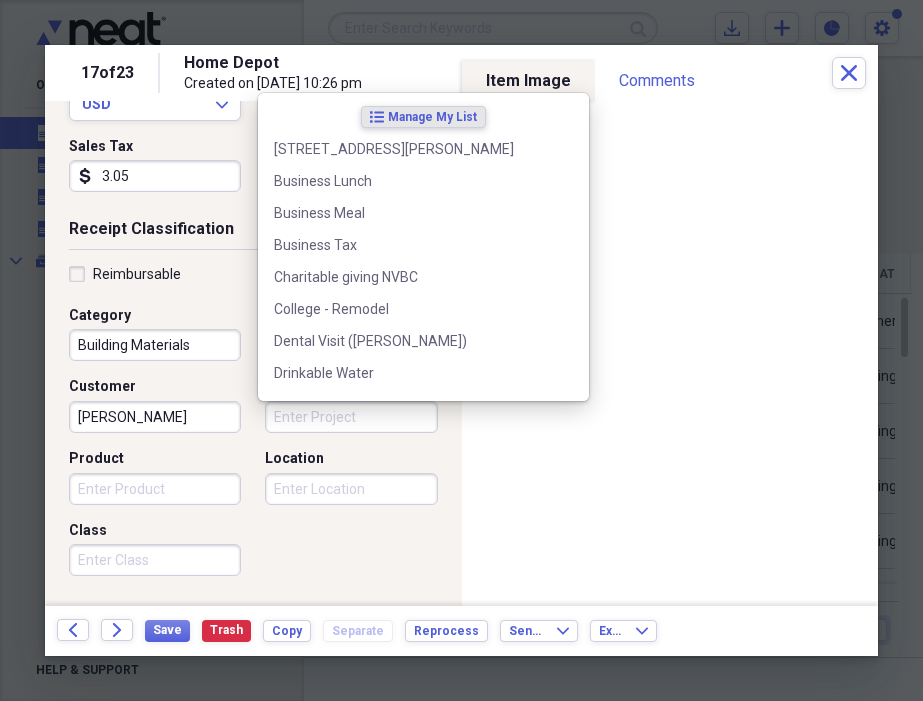 click on "Project" at bounding box center [351, 417] 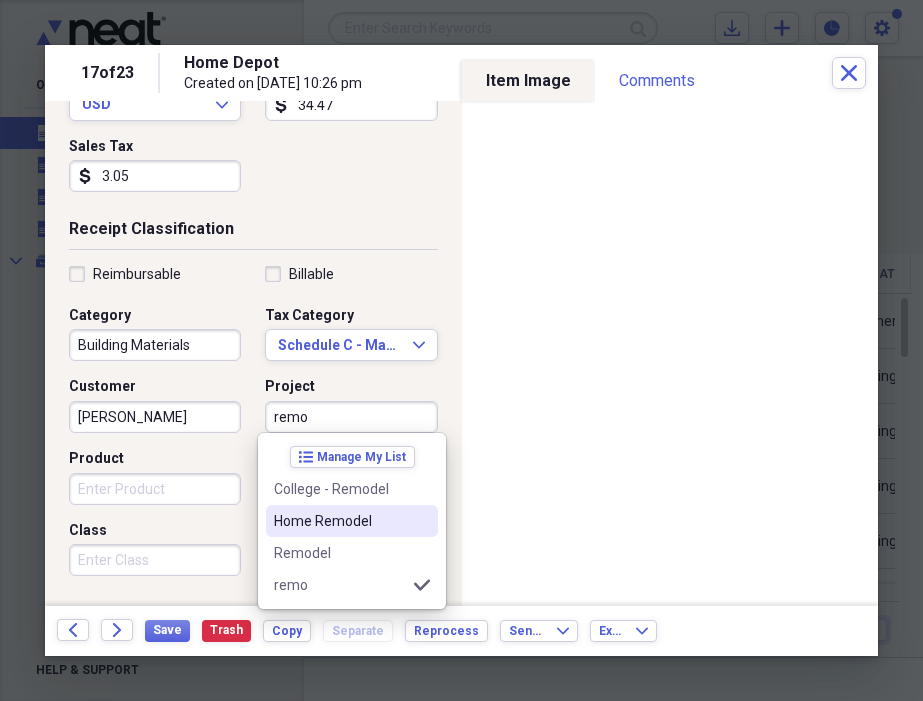 click on "Home Remodel" at bounding box center [340, 521] 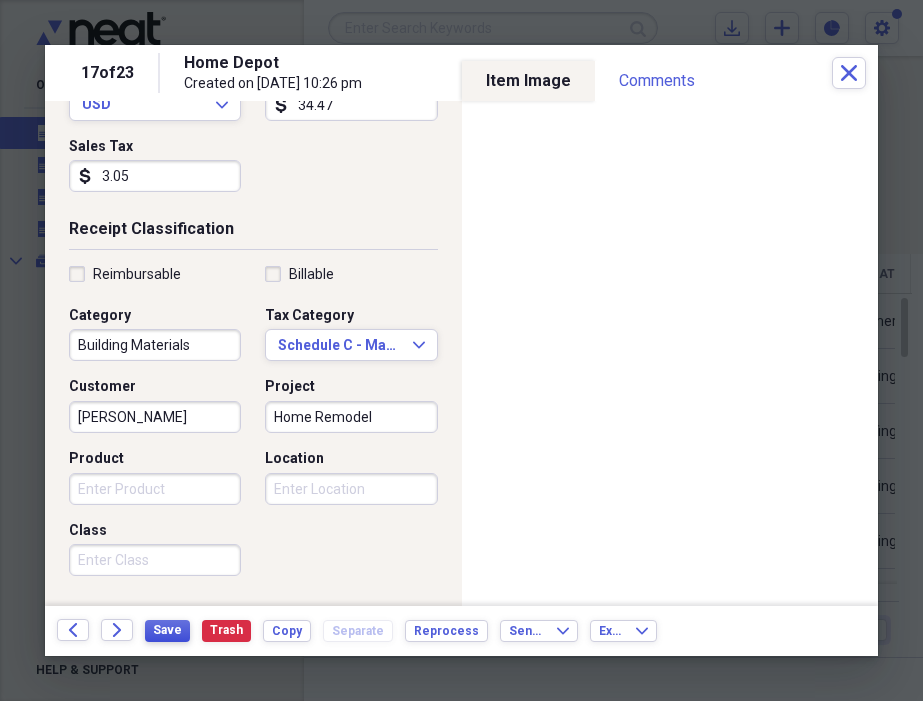 click on "Save" at bounding box center [167, 630] 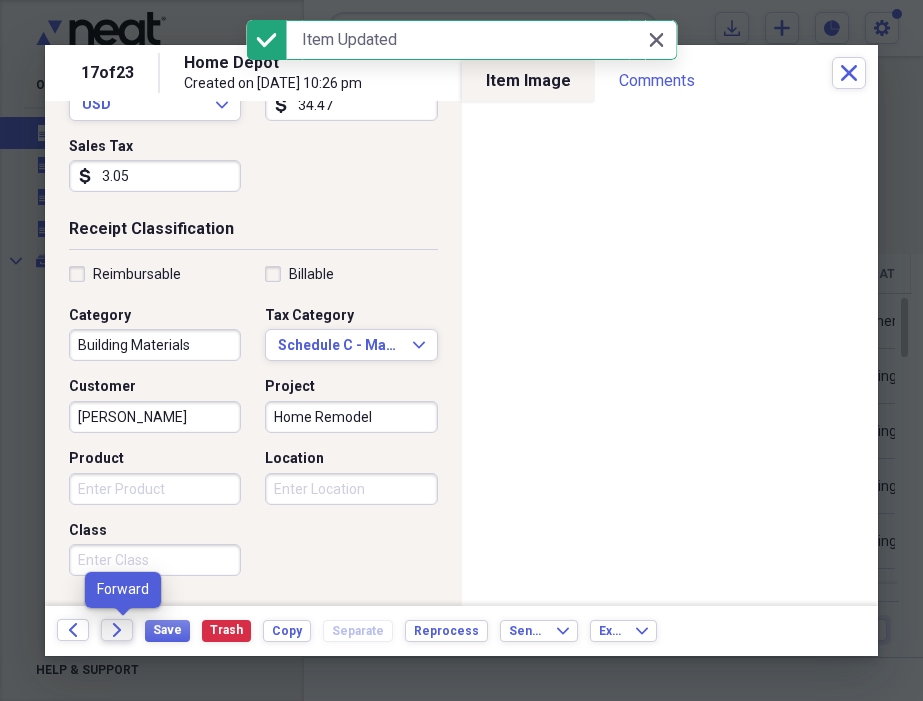 click on "Forward" 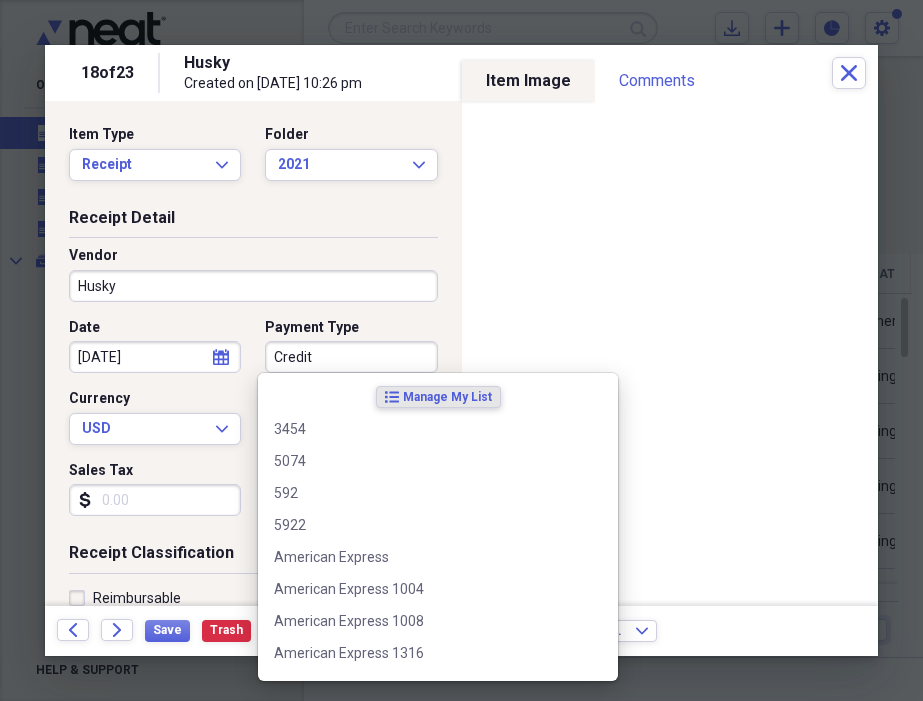 click on "Credit" at bounding box center [351, 357] 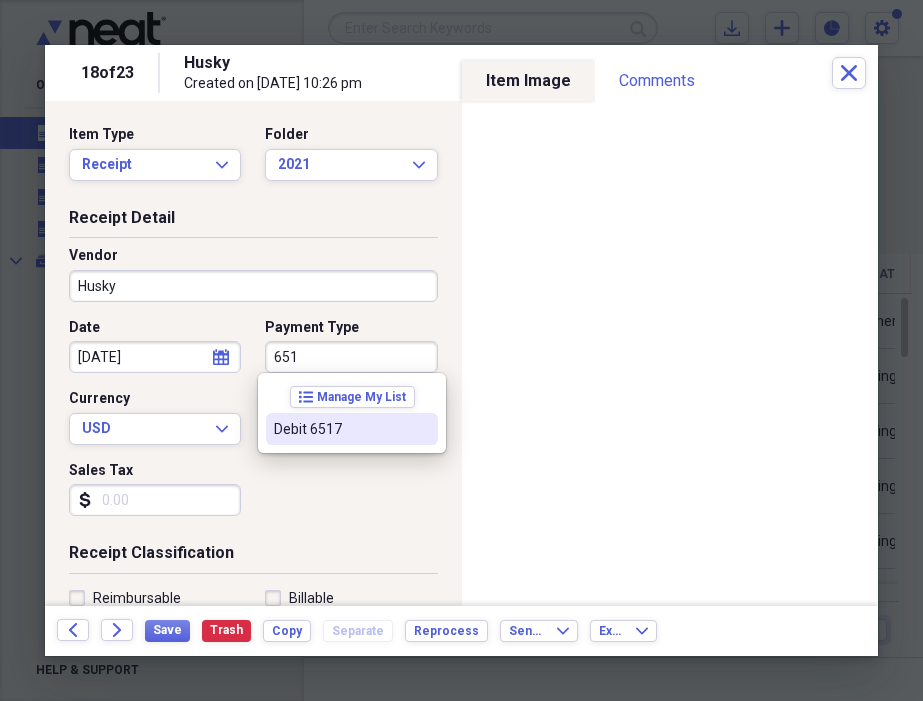 click on "Debit 6517" at bounding box center [352, 429] 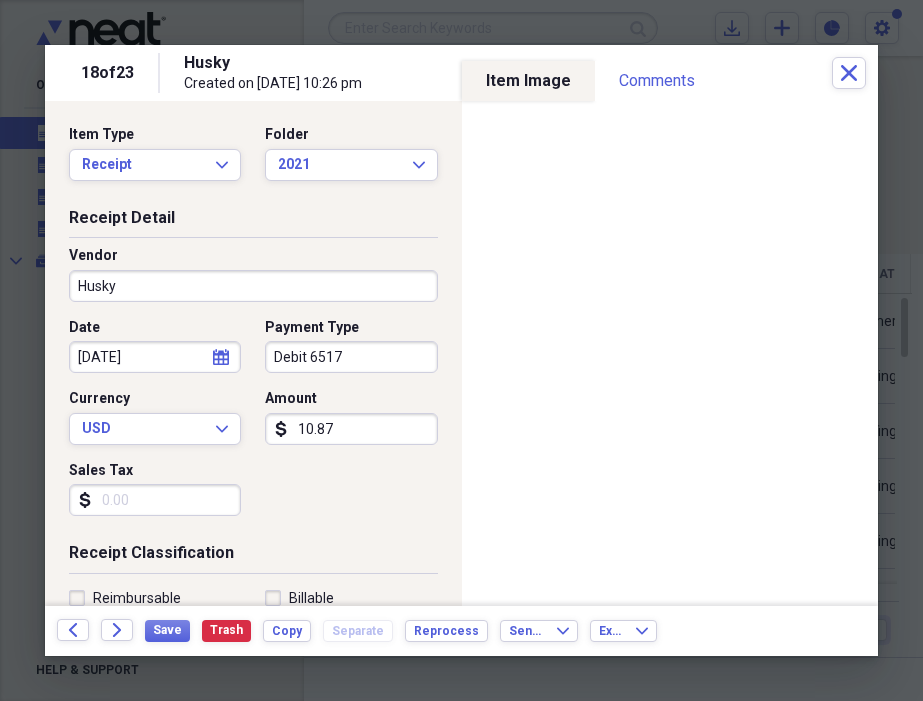 click on "Sales Tax" at bounding box center (155, 500) 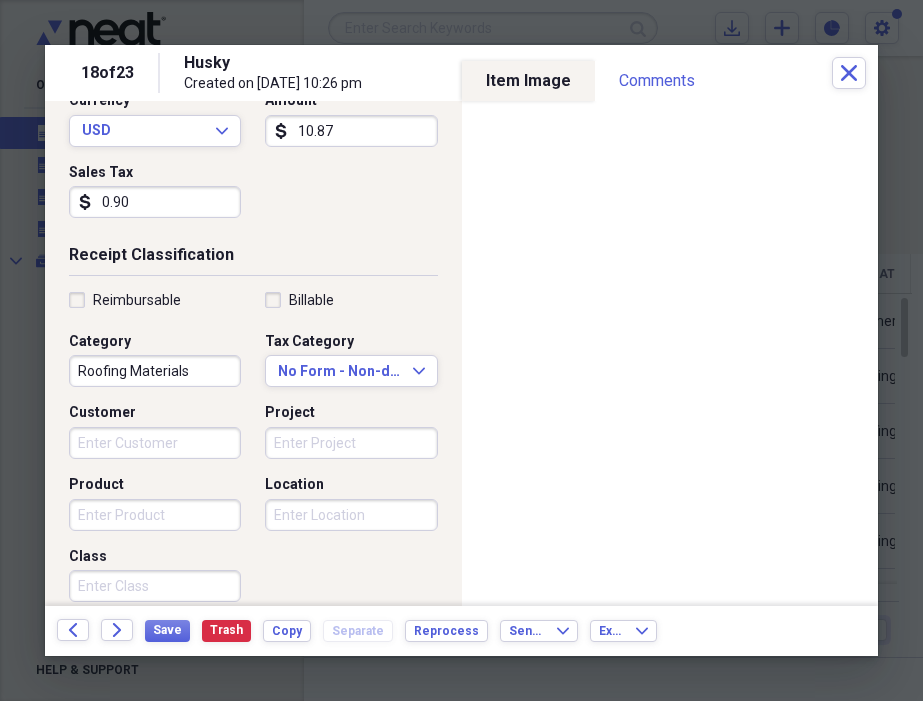 scroll, scrollTop: 300, scrollLeft: 0, axis: vertical 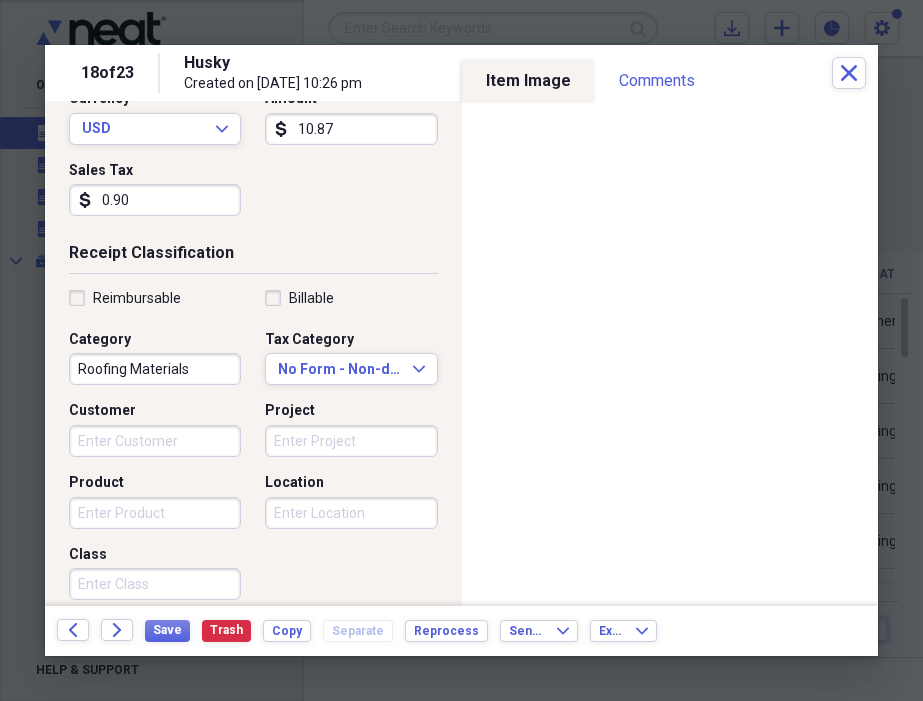 type on "0.90" 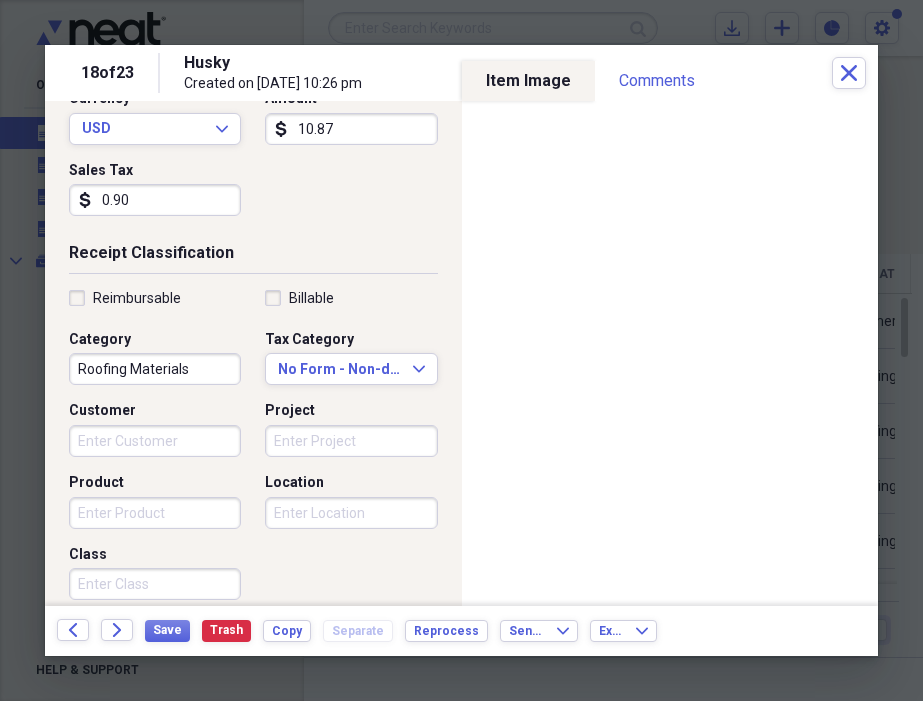 click on "Roofing Materials" at bounding box center (155, 369) 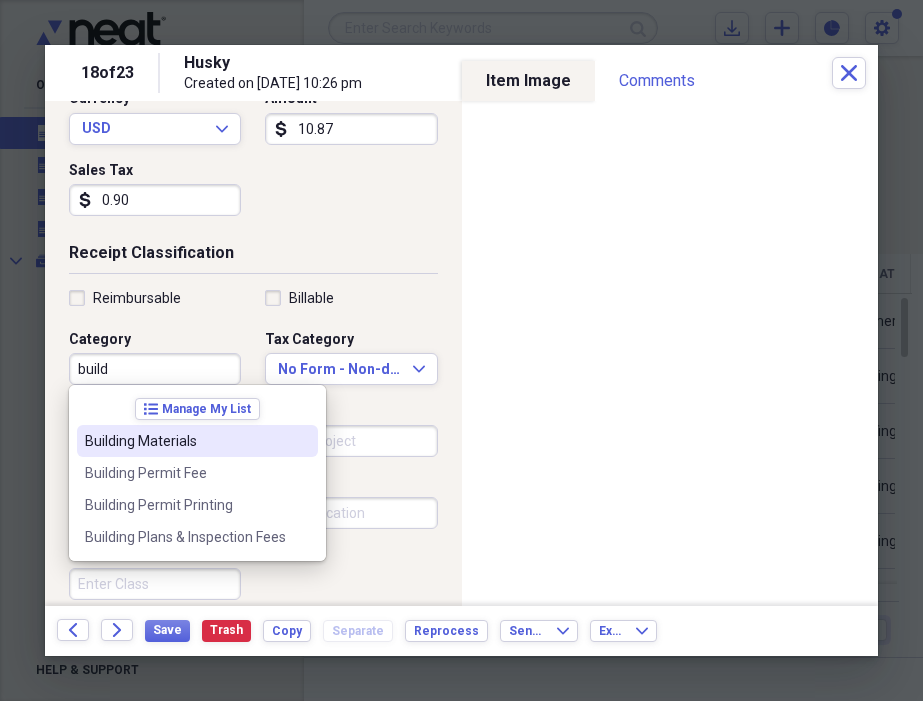 click on "Building Materials" at bounding box center (185, 441) 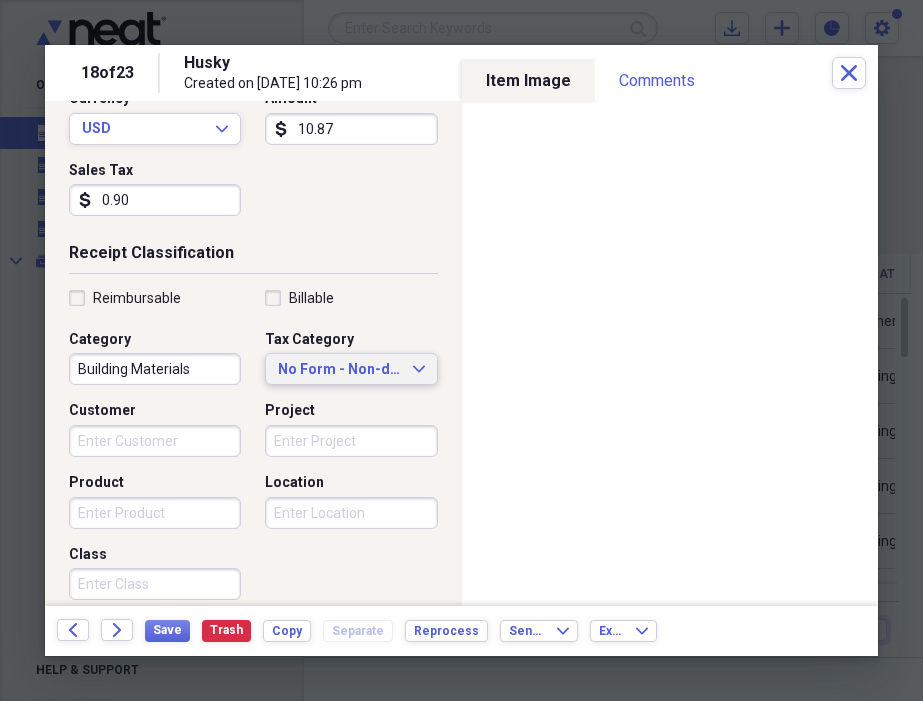 click on "No Form - Non-deductible" at bounding box center (339, 370) 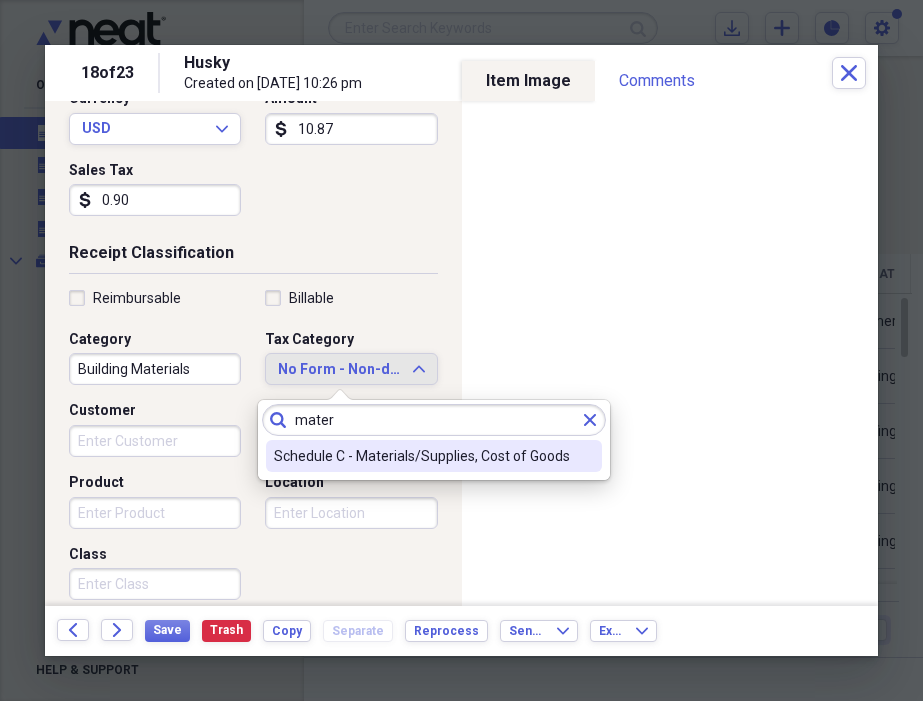 type on "mater" 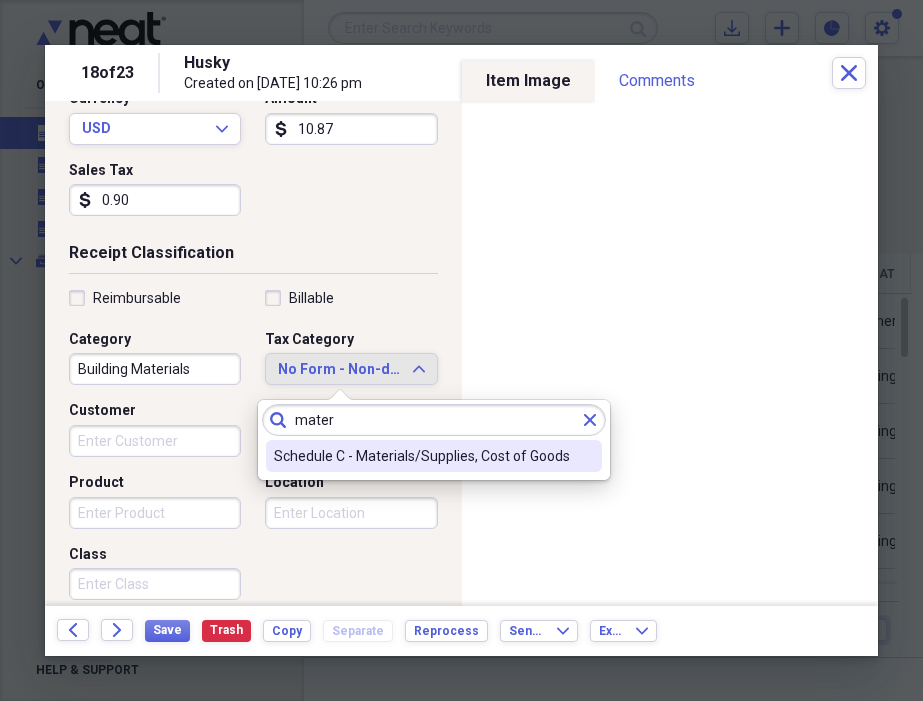 click on "Schedule C - Materials/Supplies, Cost of Goods" at bounding box center (422, 456) 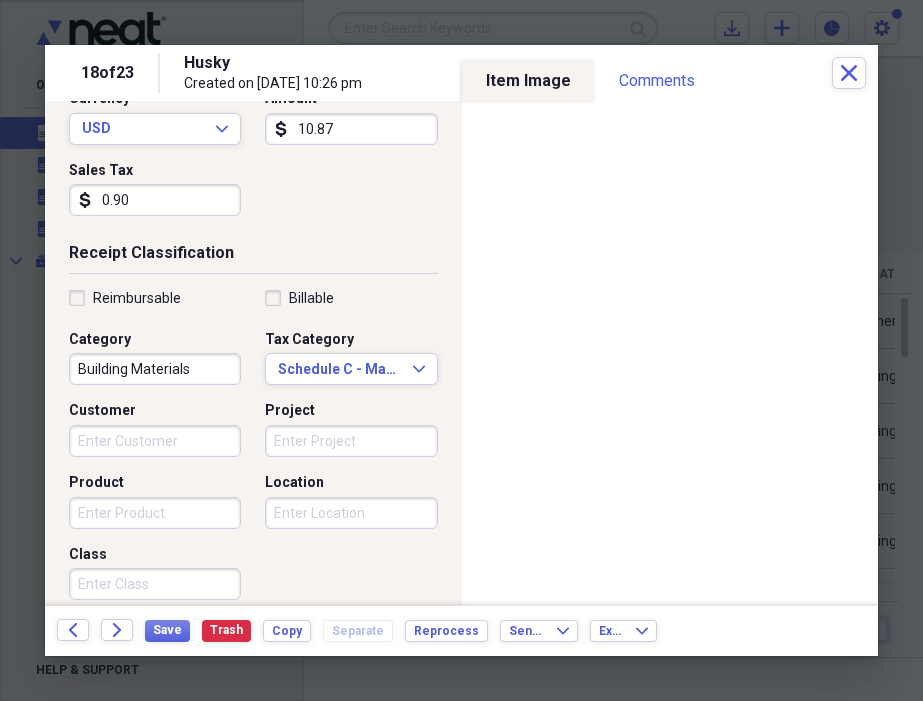 click on "Project" at bounding box center (351, 441) 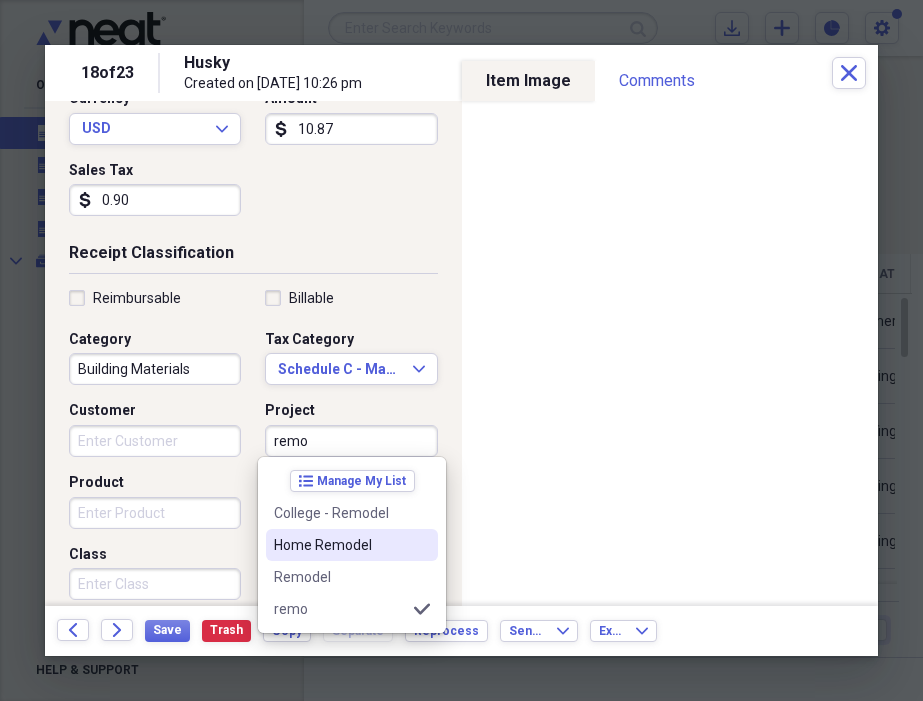 click on "Home Remodel" at bounding box center [340, 545] 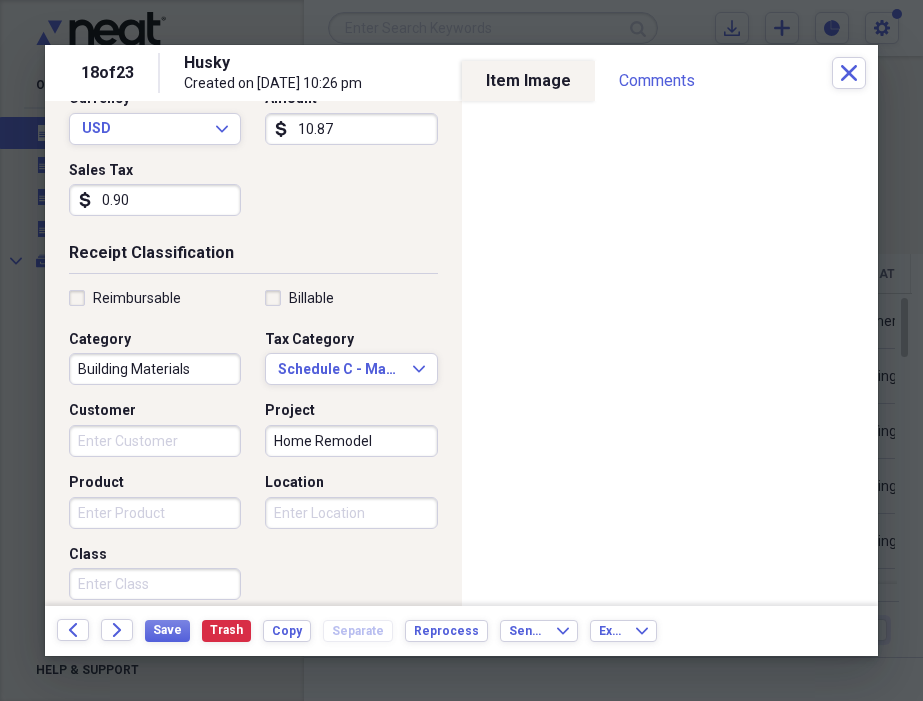 click on "Customer" at bounding box center (155, 441) 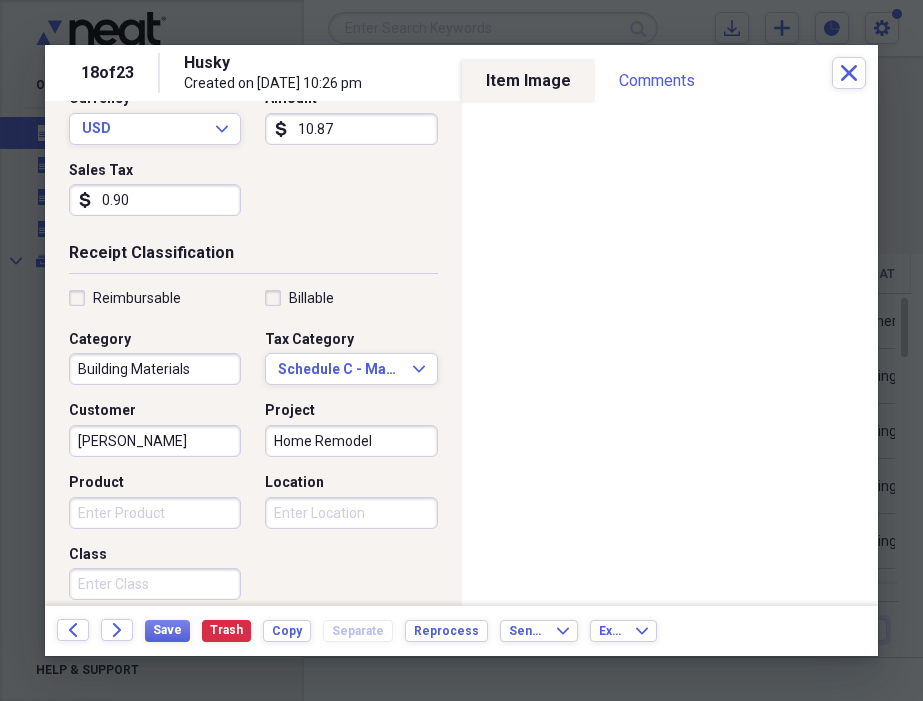 type on "[PERSON_NAME]" 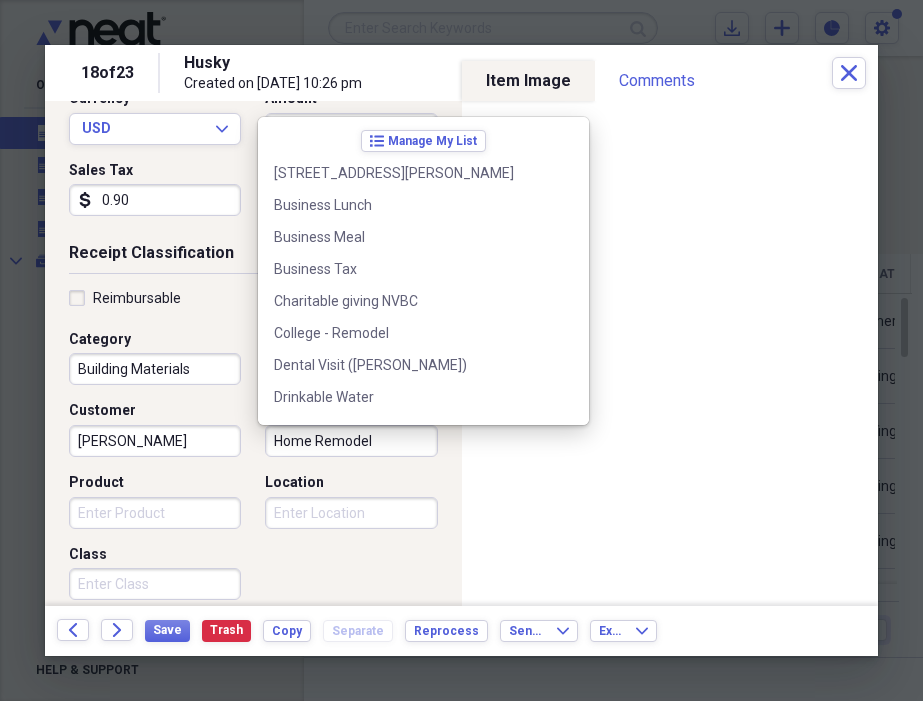 scroll, scrollTop: 316, scrollLeft: 0, axis: vertical 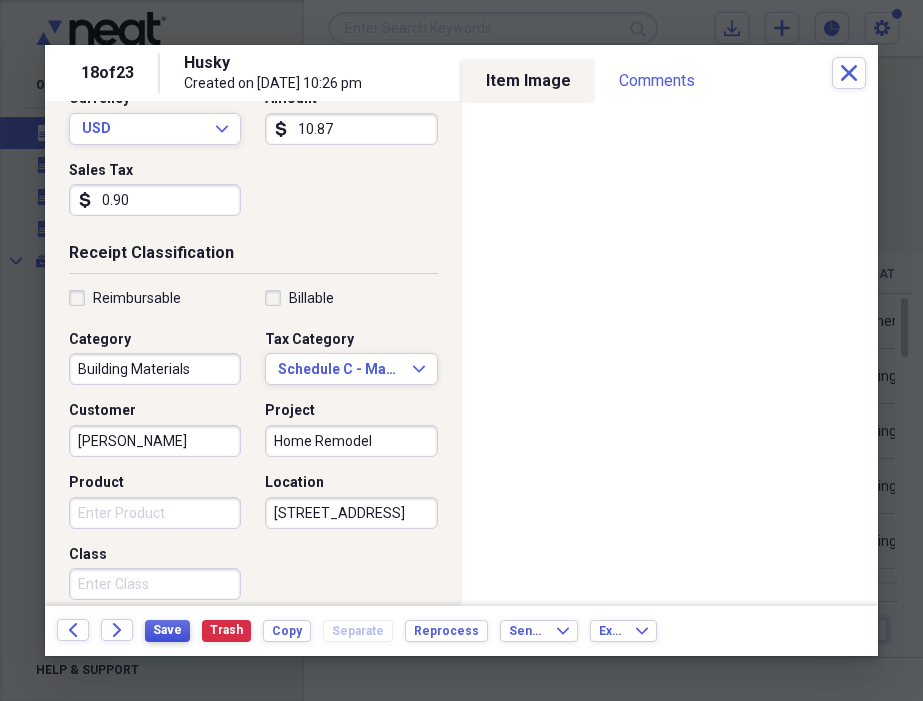 type on "[STREET_ADDRESS]" 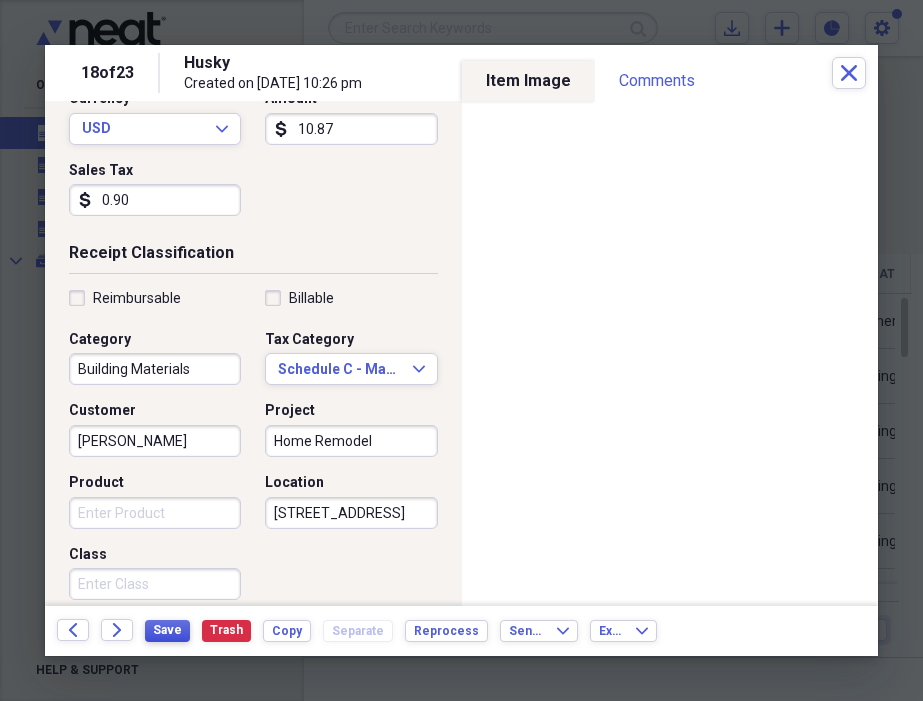 click on "Save" at bounding box center [167, 630] 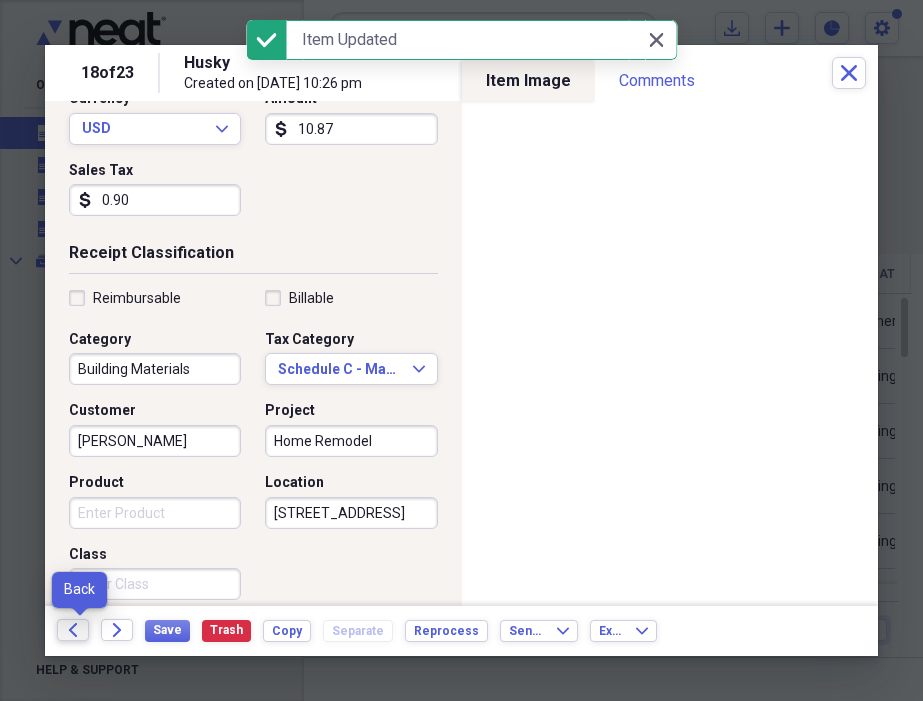 click 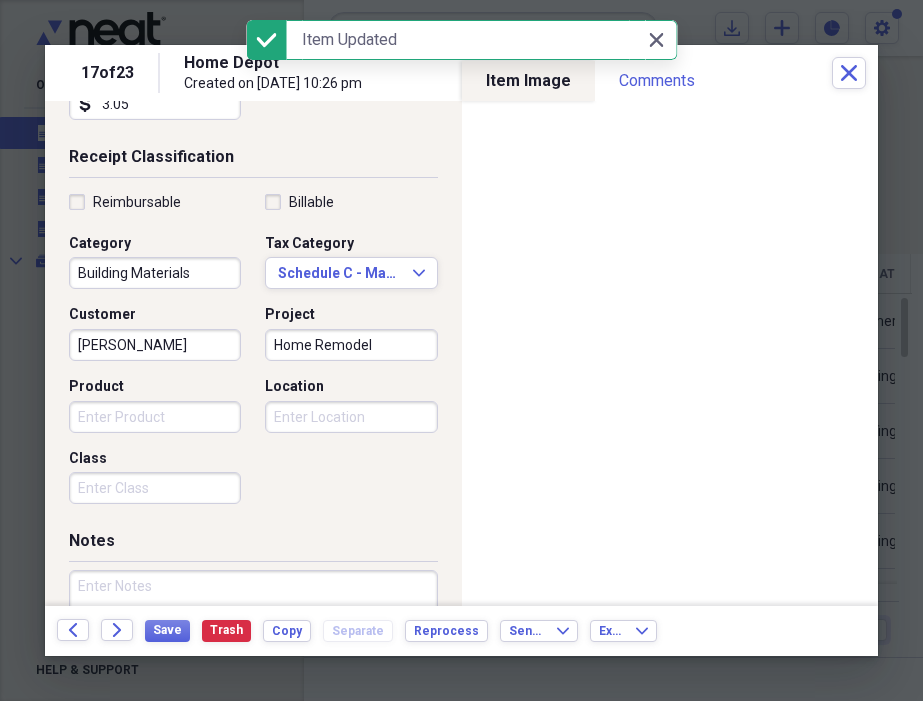 scroll, scrollTop: 437, scrollLeft: 0, axis: vertical 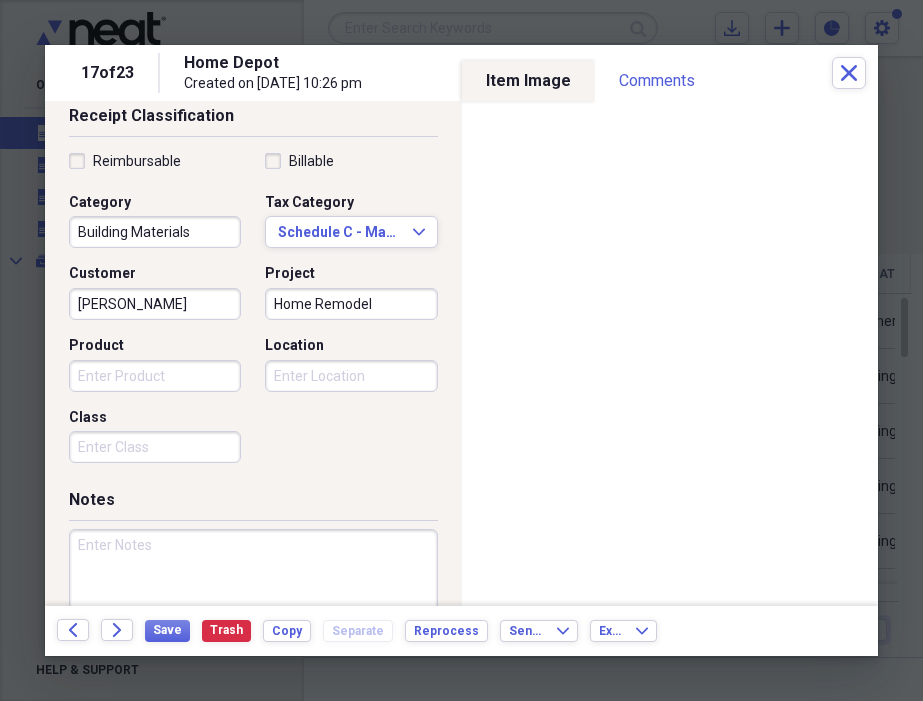 click on "[PERSON_NAME]" at bounding box center (155, 304) 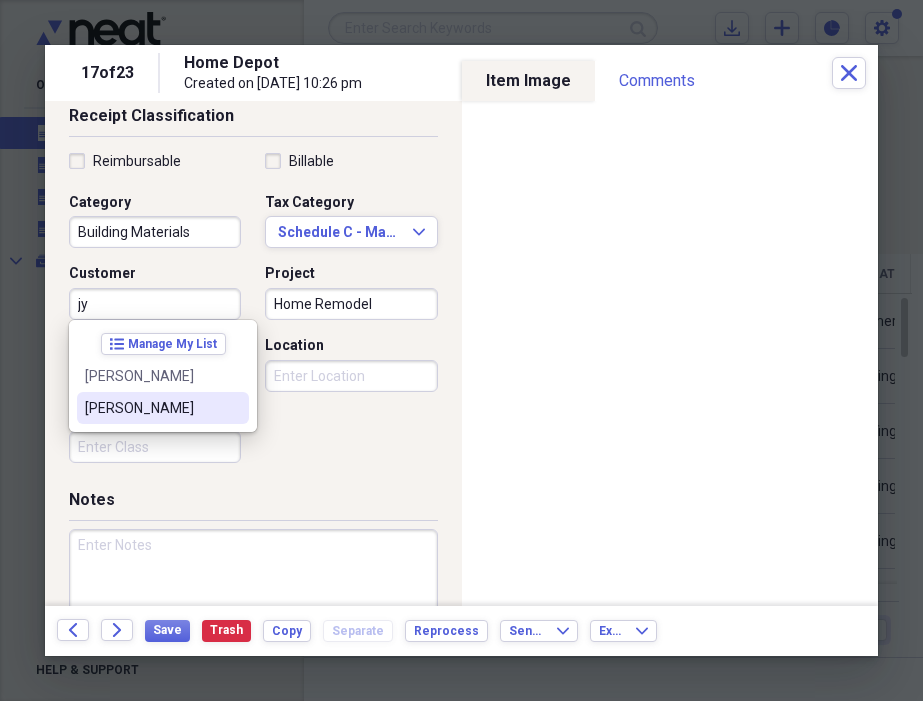 click on "[PERSON_NAME]" at bounding box center (151, 408) 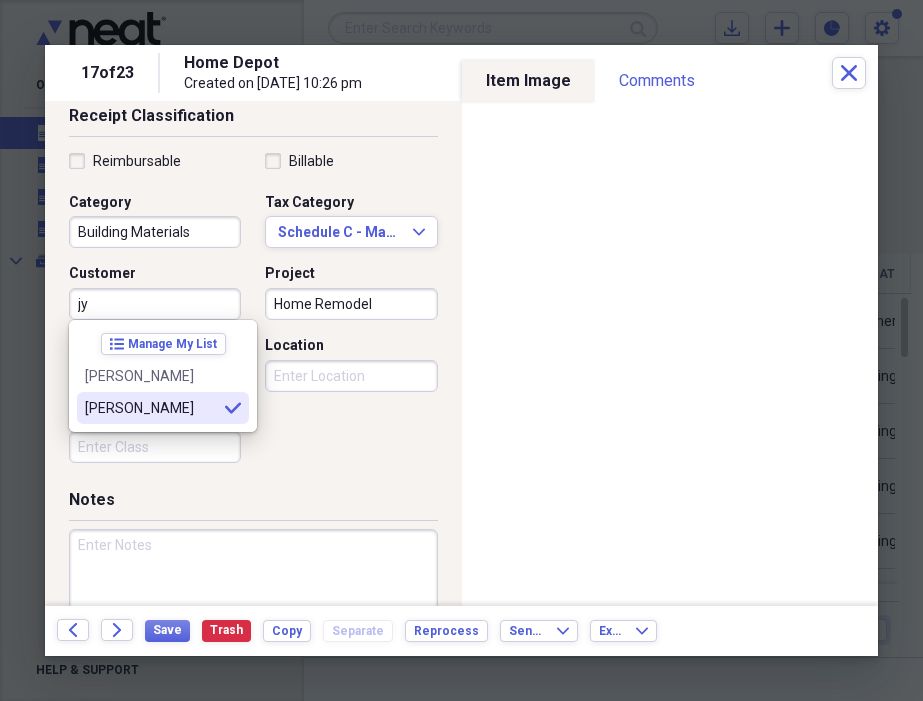 type on "[PERSON_NAME]" 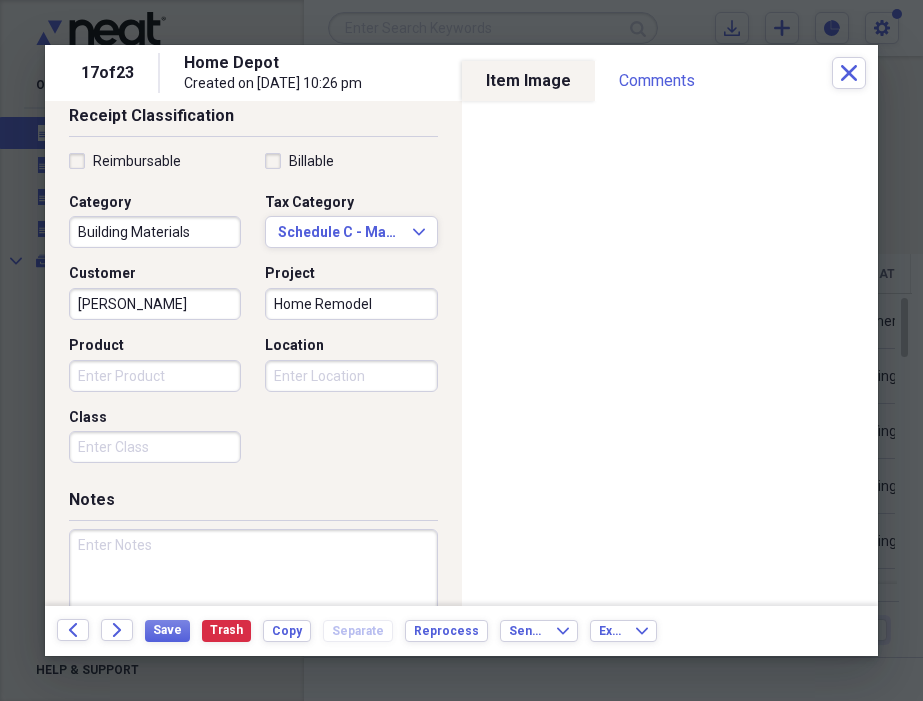 click on "Location" at bounding box center [351, 376] 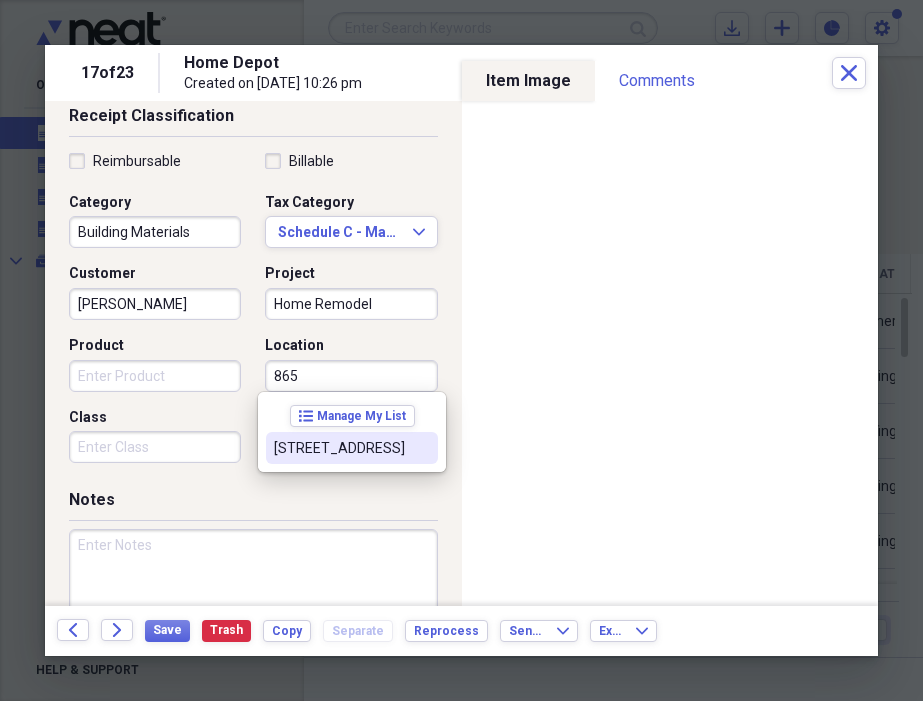 click on "[STREET_ADDRESS]" at bounding box center [352, 448] 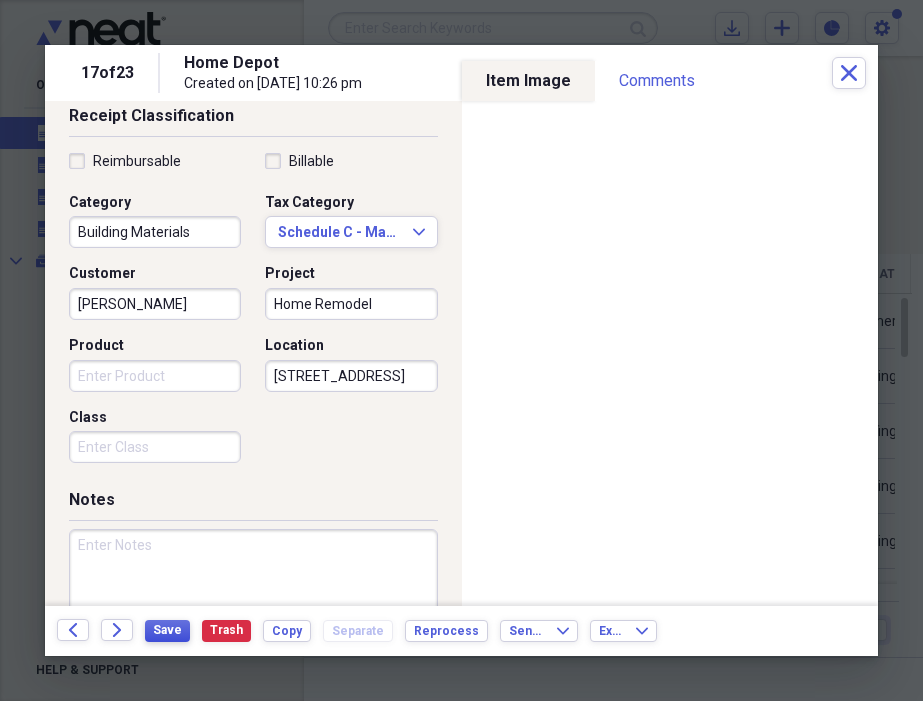 click on "Save" at bounding box center (167, 630) 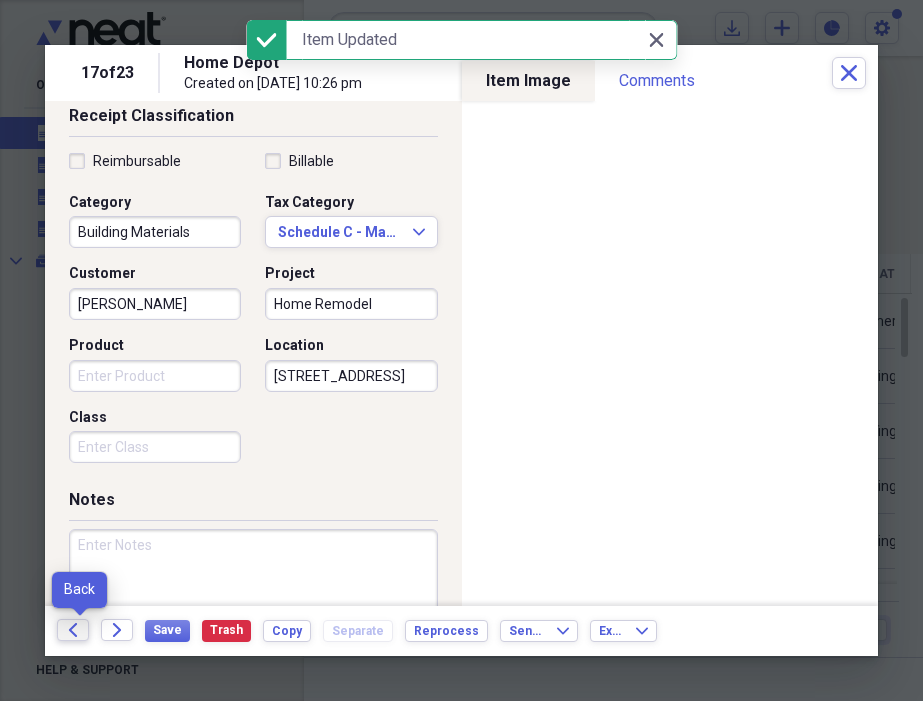 click on "Back" 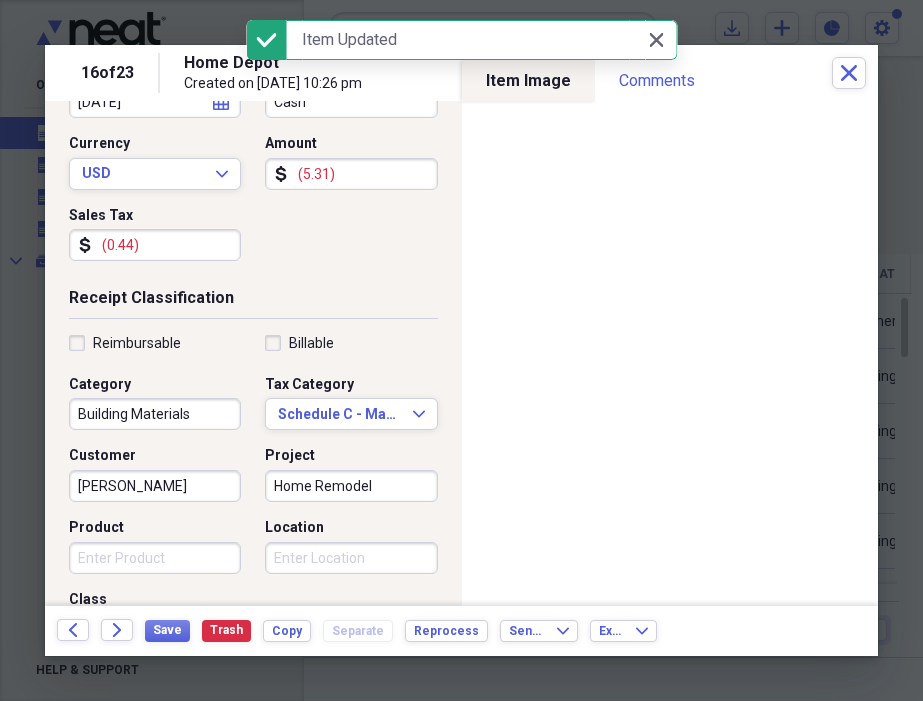 scroll, scrollTop: 268, scrollLeft: 0, axis: vertical 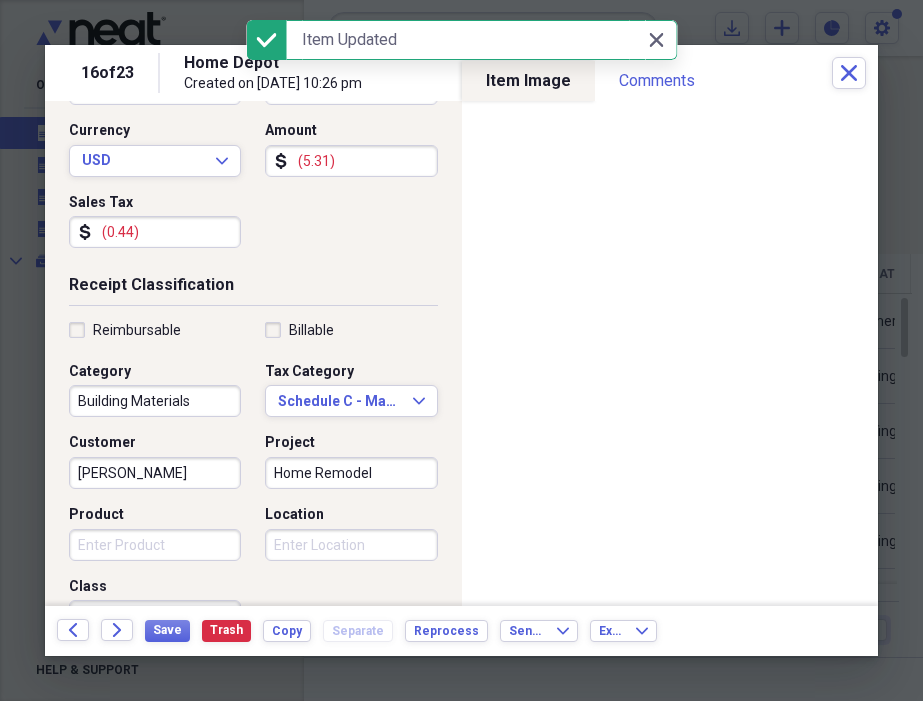 click on "[PERSON_NAME]" at bounding box center (155, 473) 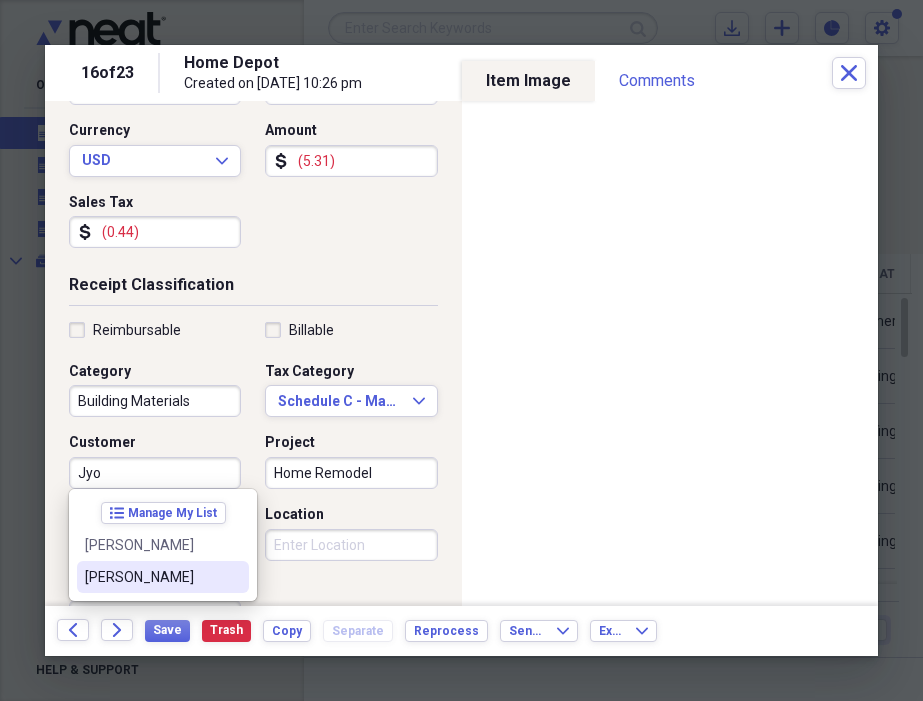 drag, startPoint x: 146, startPoint y: 572, endPoint x: 229, endPoint y: 541, distance: 88.60023 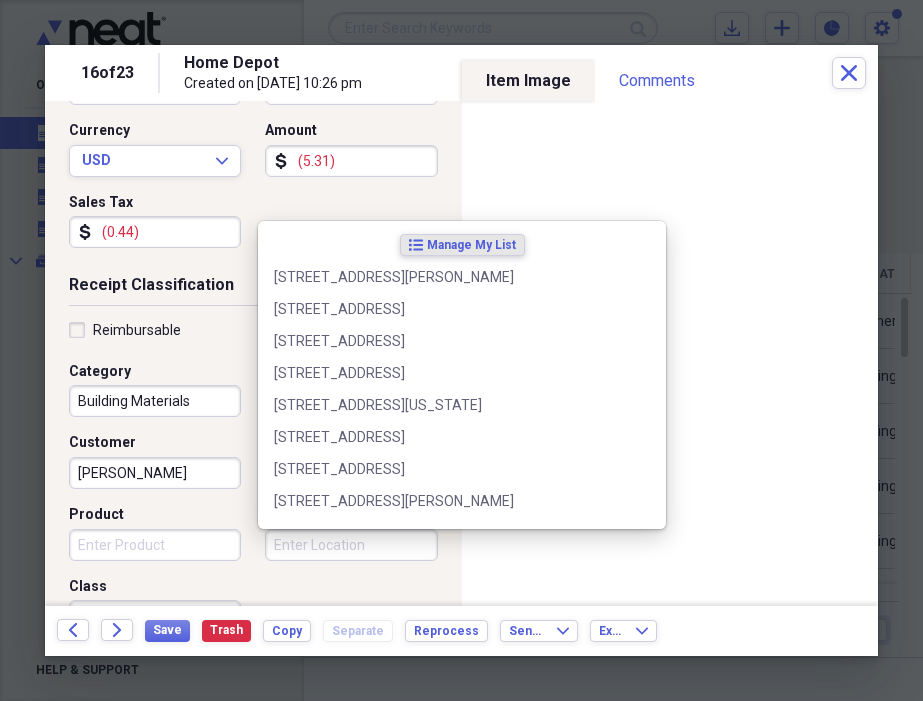 click on "Location" at bounding box center [351, 545] 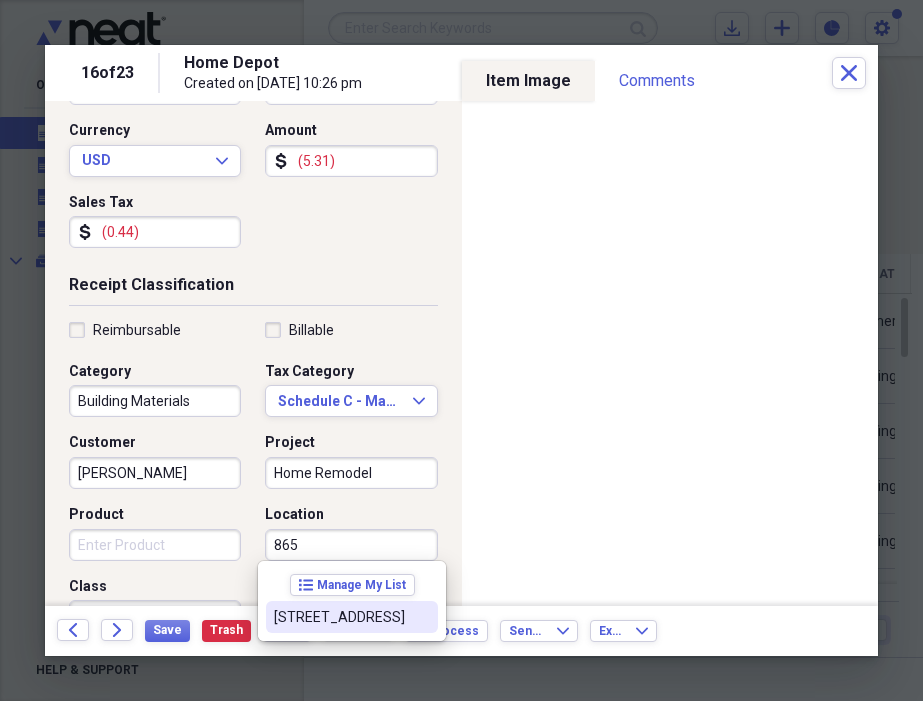 drag, startPoint x: 344, startPoint y: 592, endPoint x: 347, endPoint y: 603, distance: 11.401754 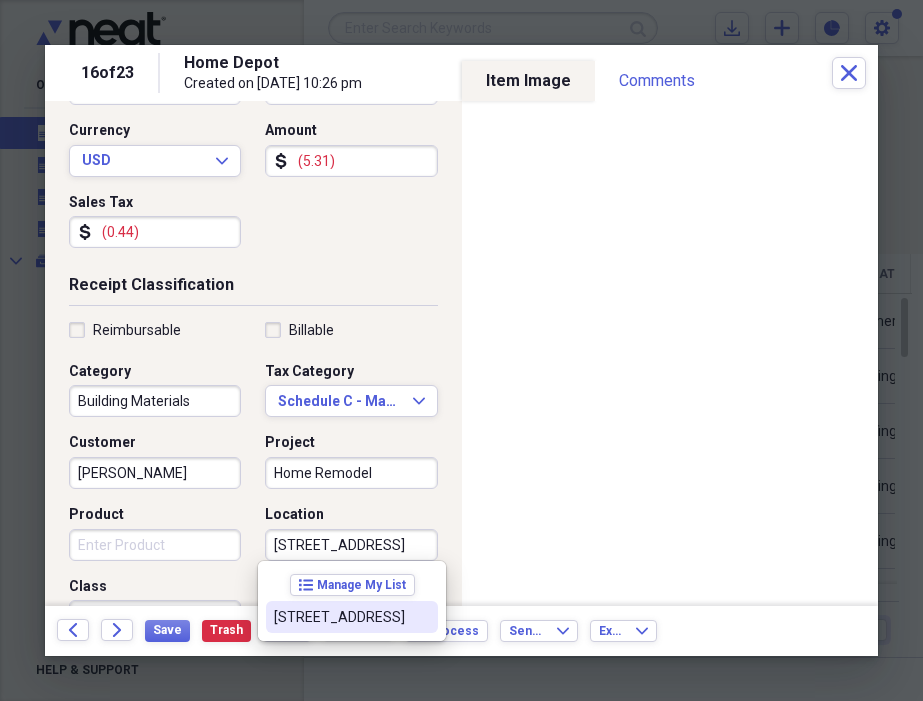 scroll, scrollTop: 0, scrollLeft: 129, axis: horizontal 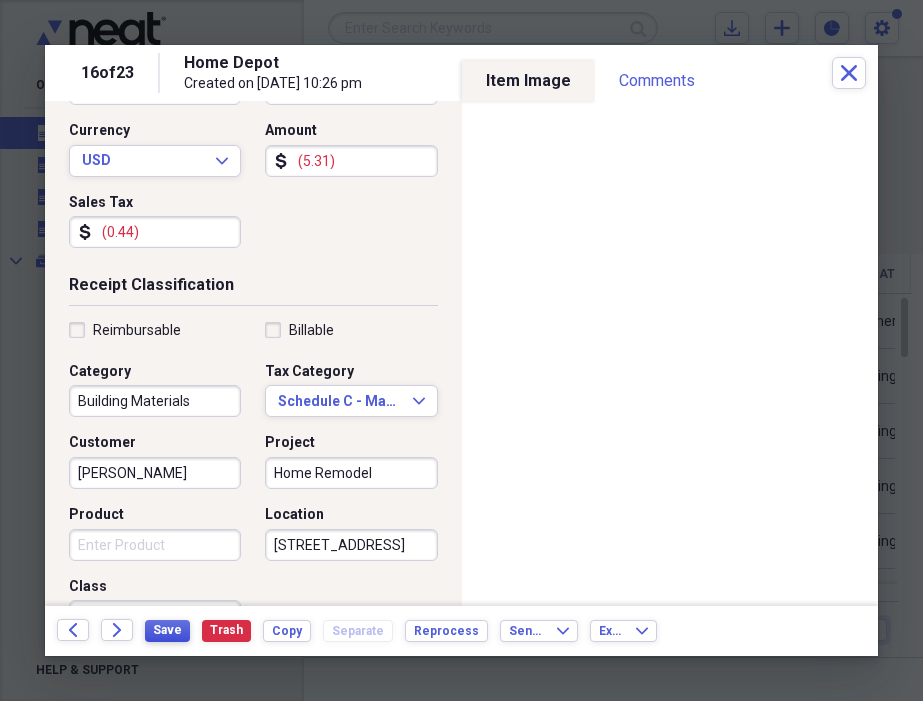 click on "Save" at bounding box center (167, 630) 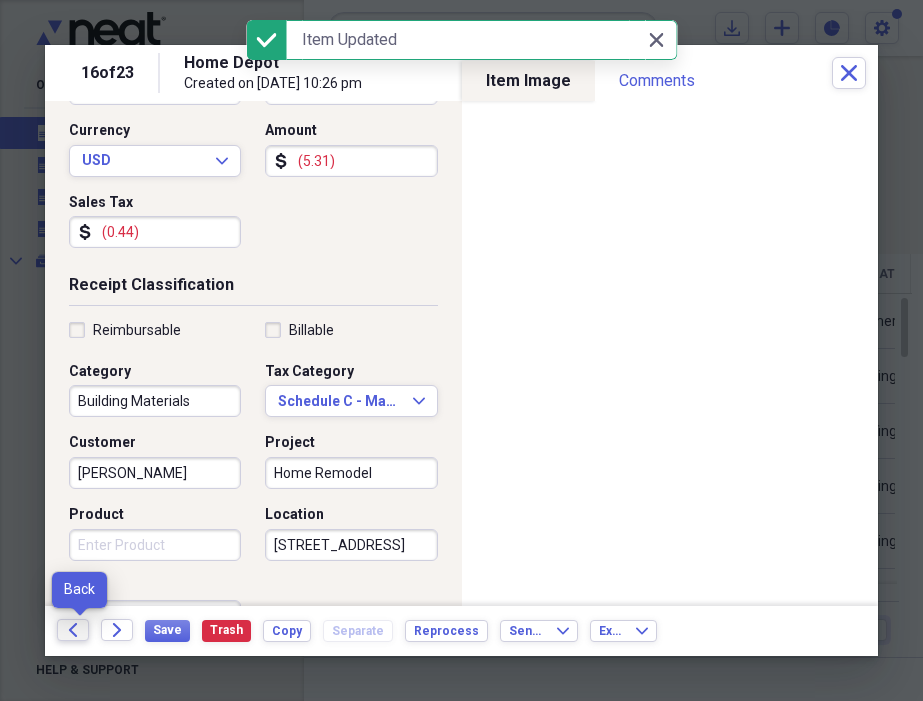 click on "Back" 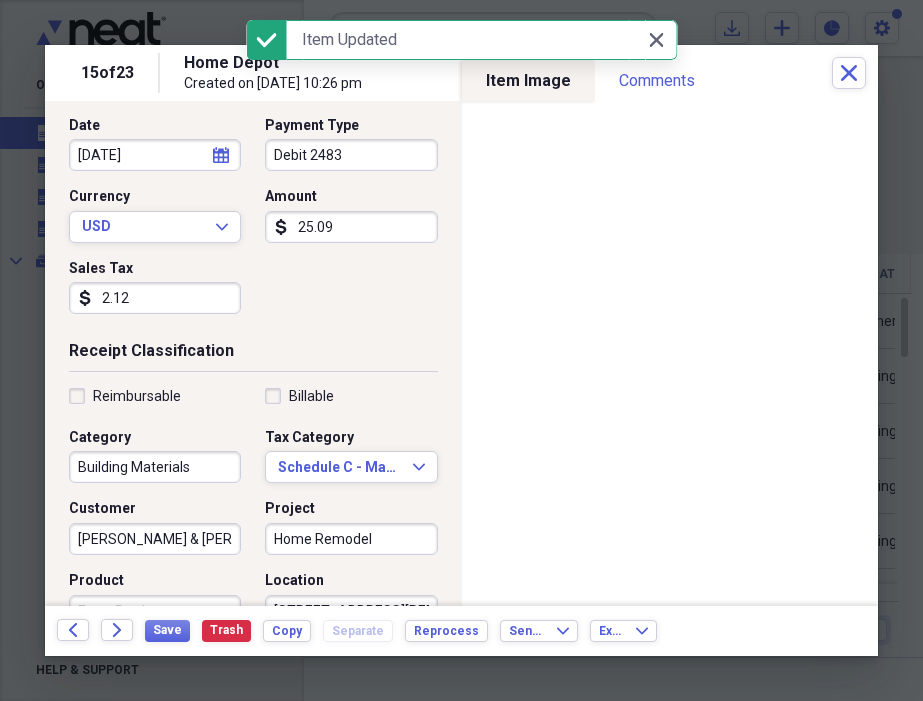 scroll, scrollTop: 248, scrollLeft: 0, axis: vertical 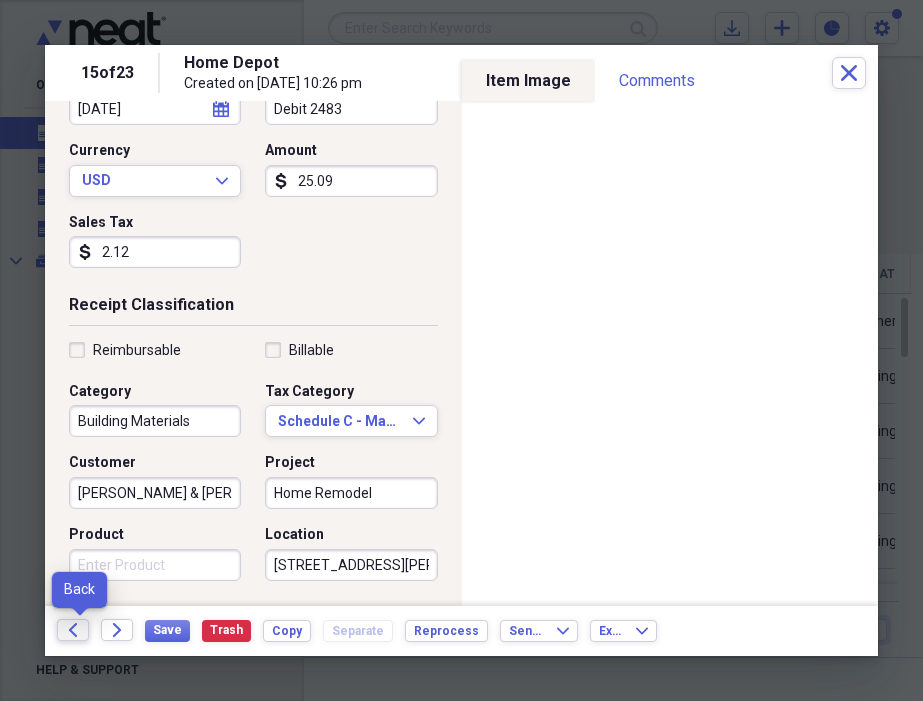 click 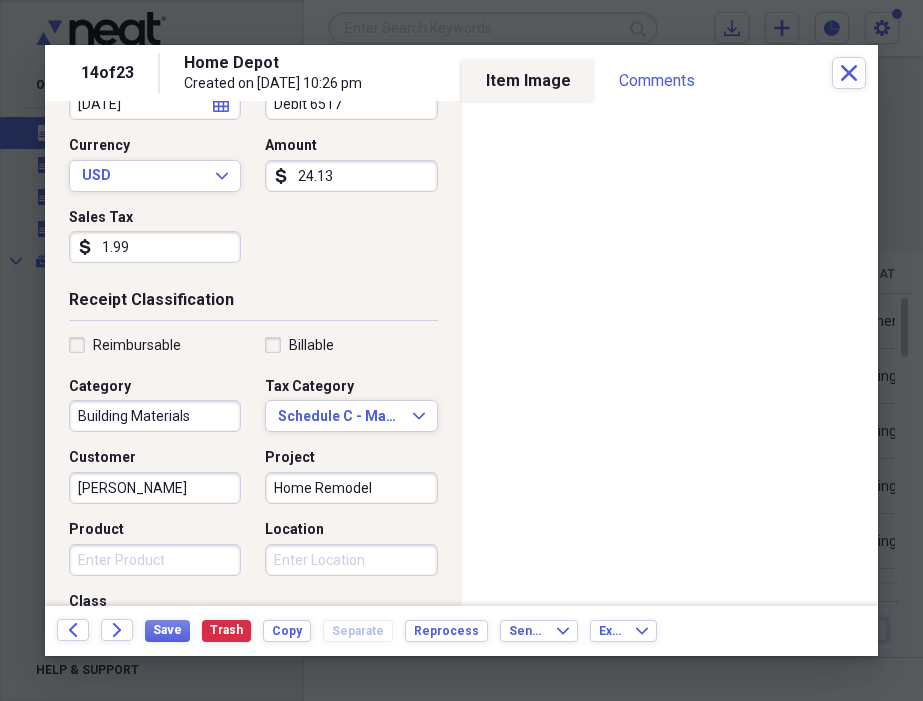 scroll, scrollTop: 263, scrollLeft: 0, axis: vertical 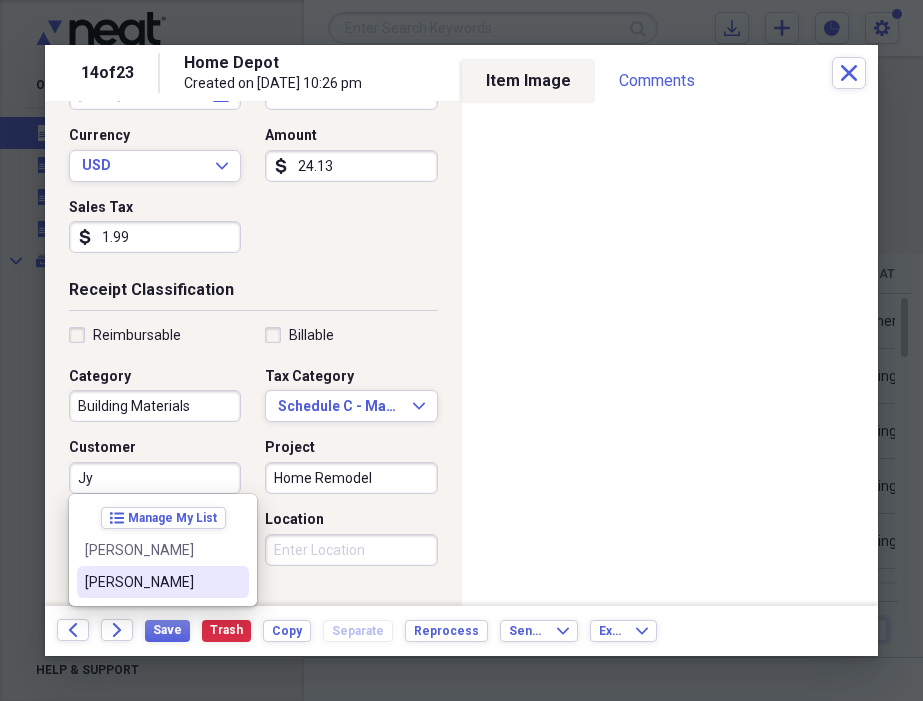 click on "[PERSON_NAME]" at bounding box center (151, 582) 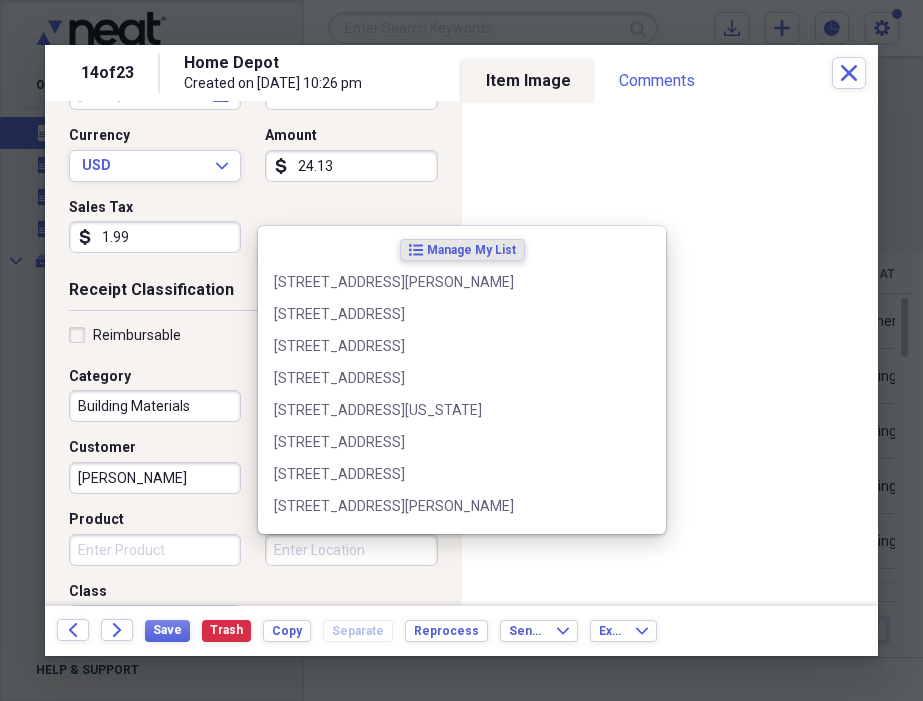 click on "Location" at bounding box center (351, 550) 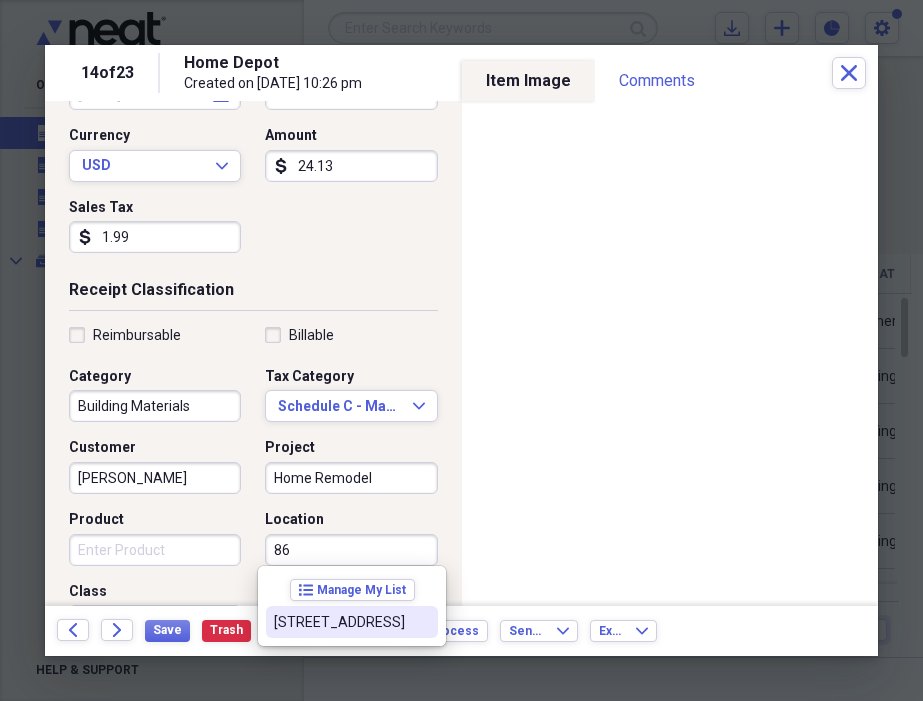 click on "[STREET_ADDRESS]" at bounding box center [340, 622] 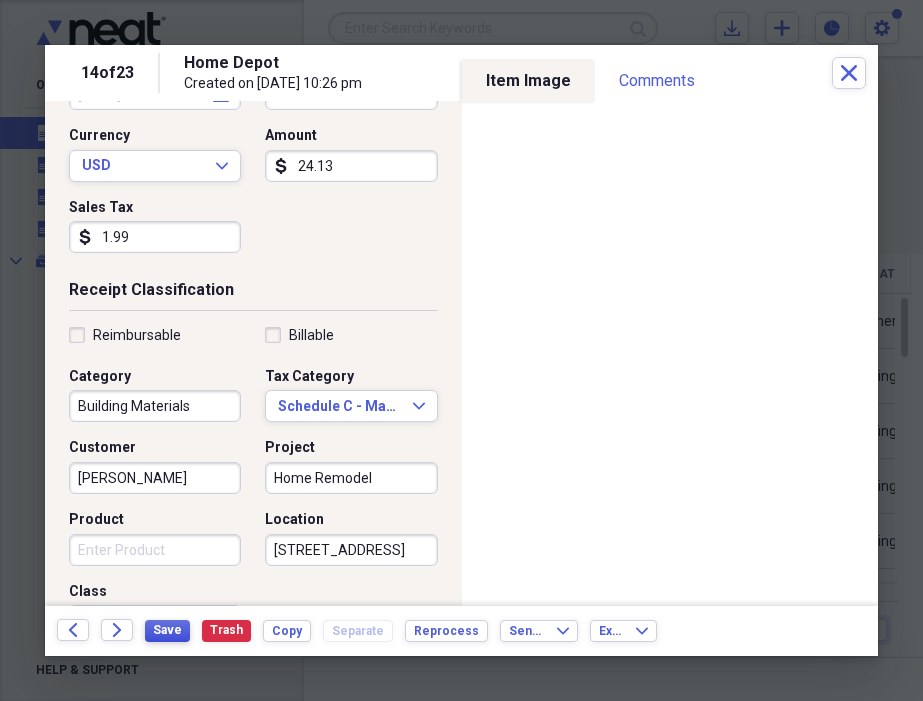 click on "Save" at bounding box center (167, 631) 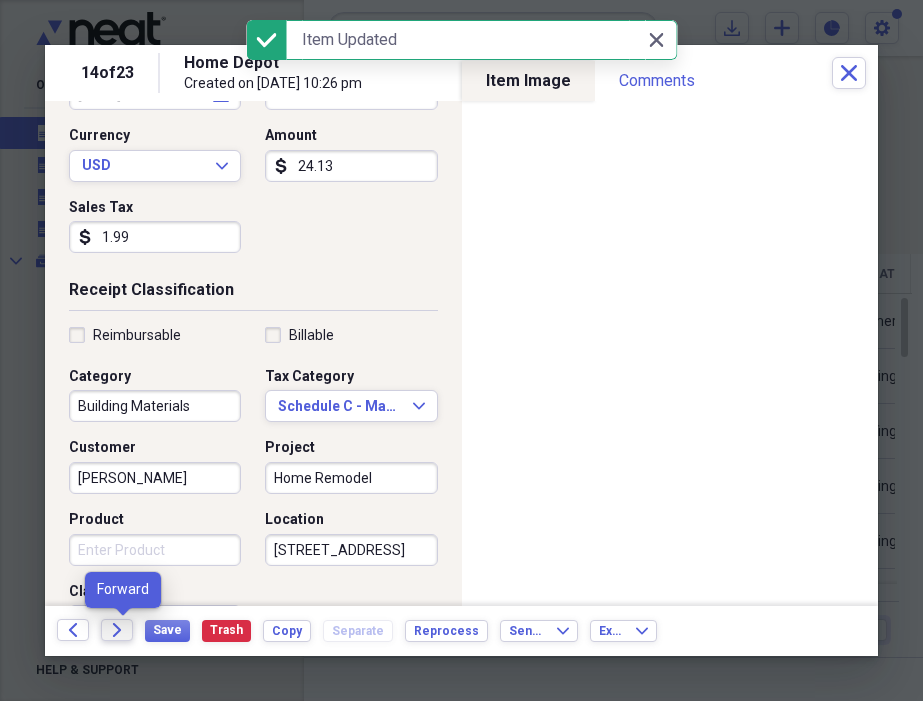 click 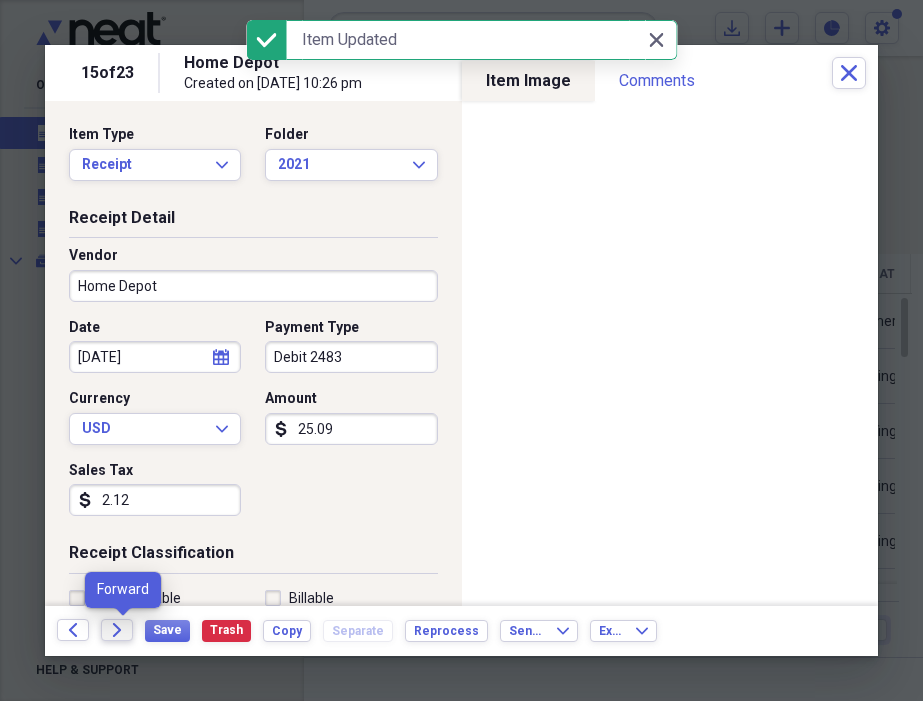 click 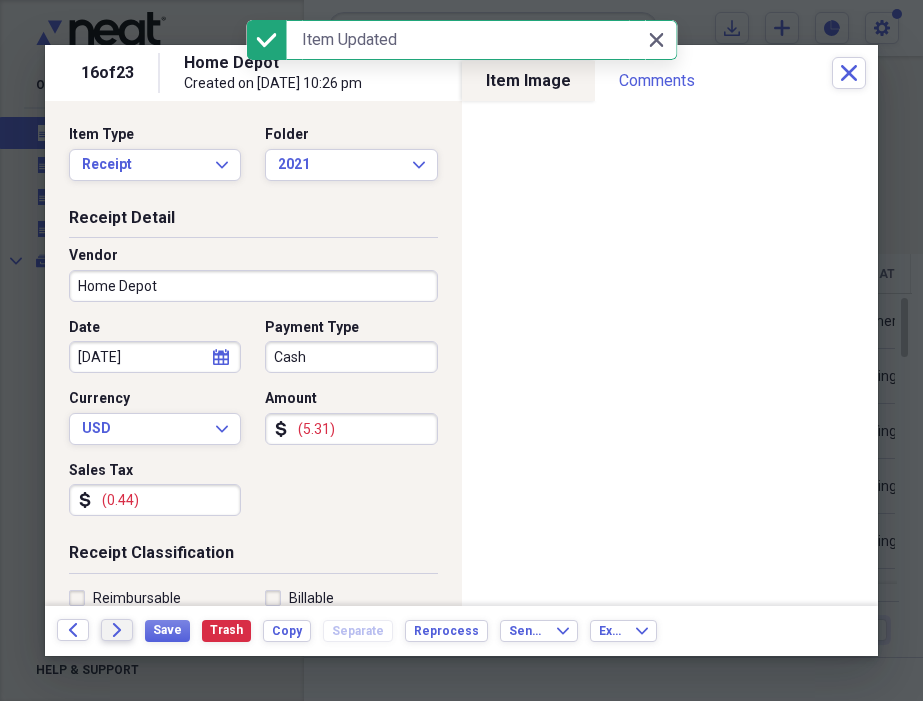 click 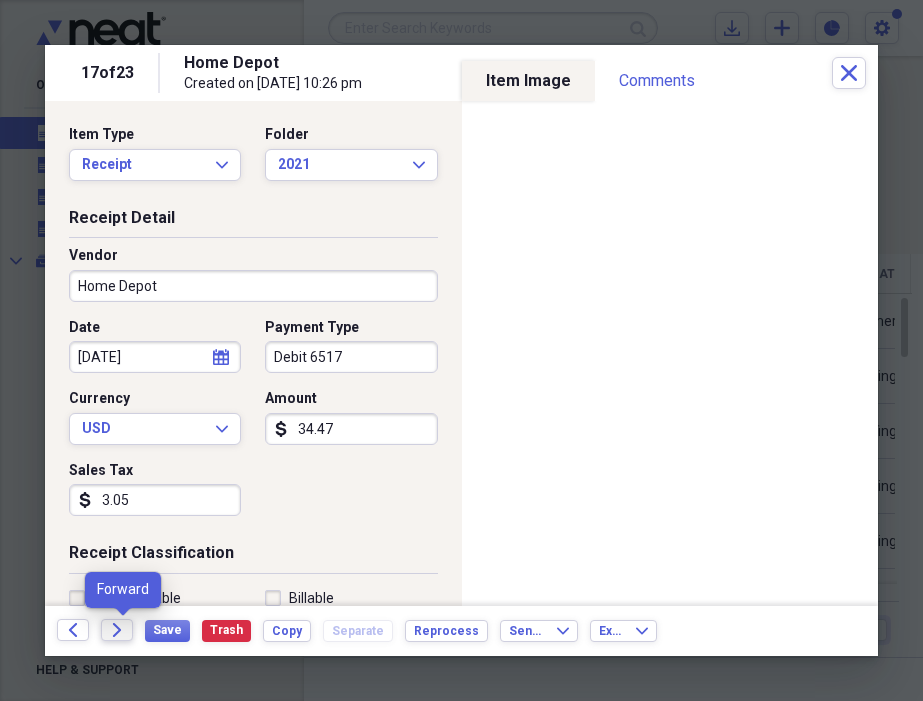 click 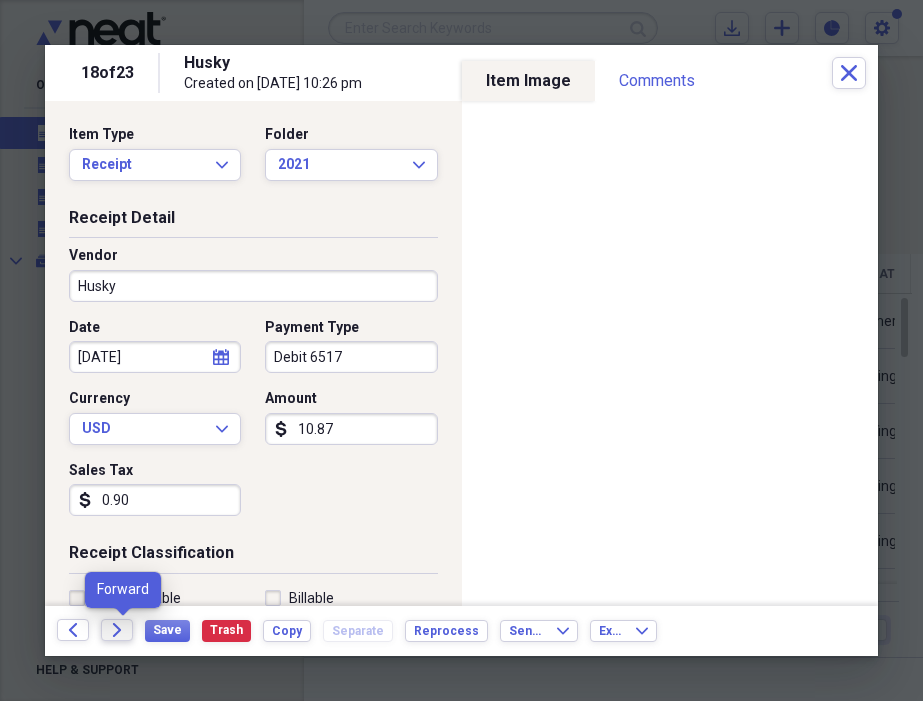 click 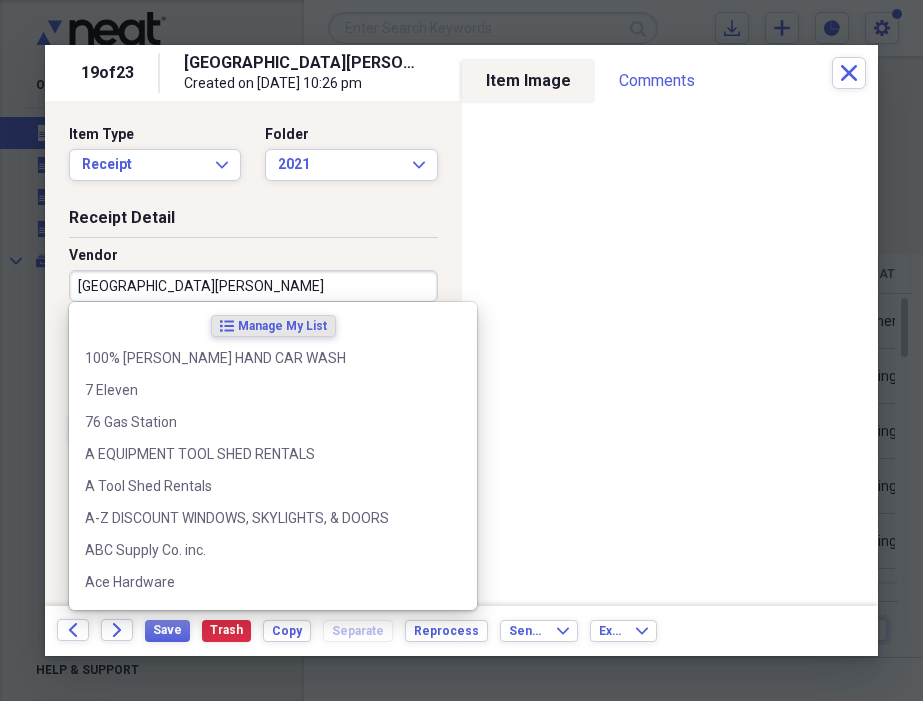 click on "[GEOGRAPHIC_DATA][PERSON_NAME]" at bounding box center (253, 286) 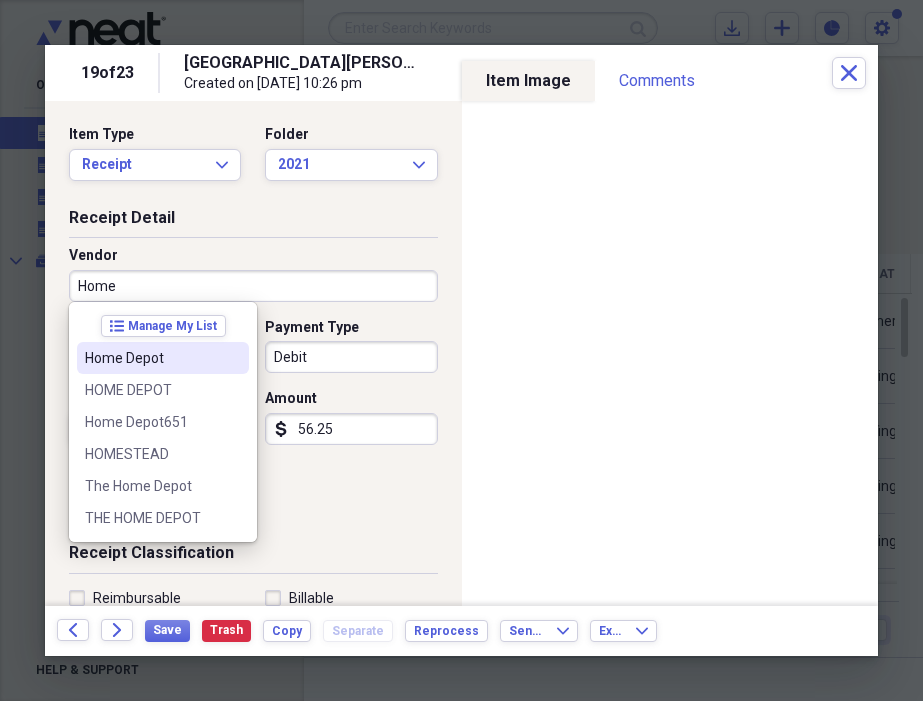 click on "Home Depot" at bounding box center (163, 358) 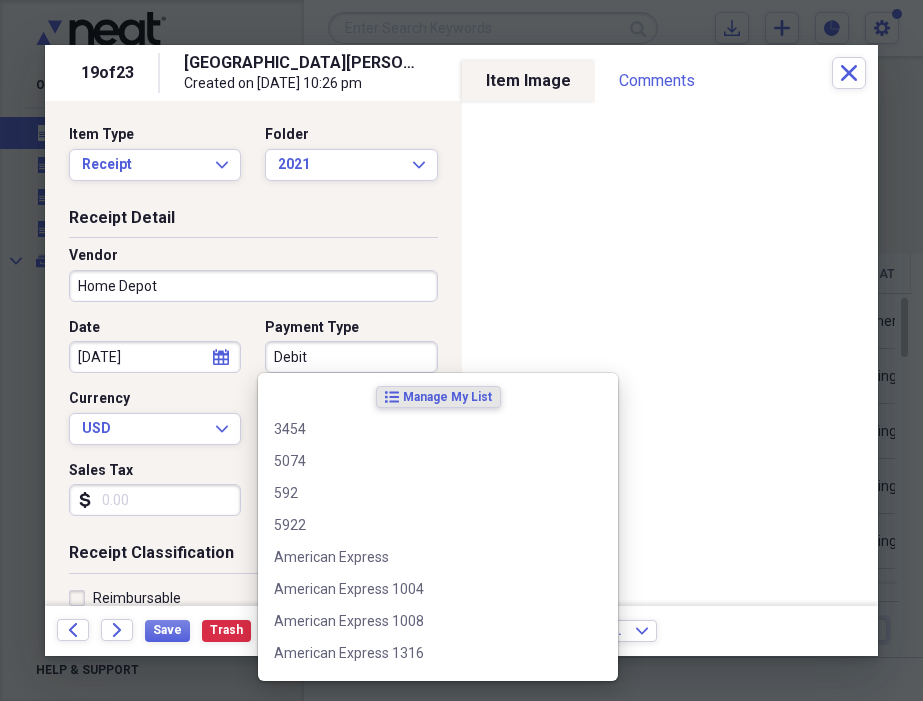 click on "Debit" at bounding box center [351, 357] 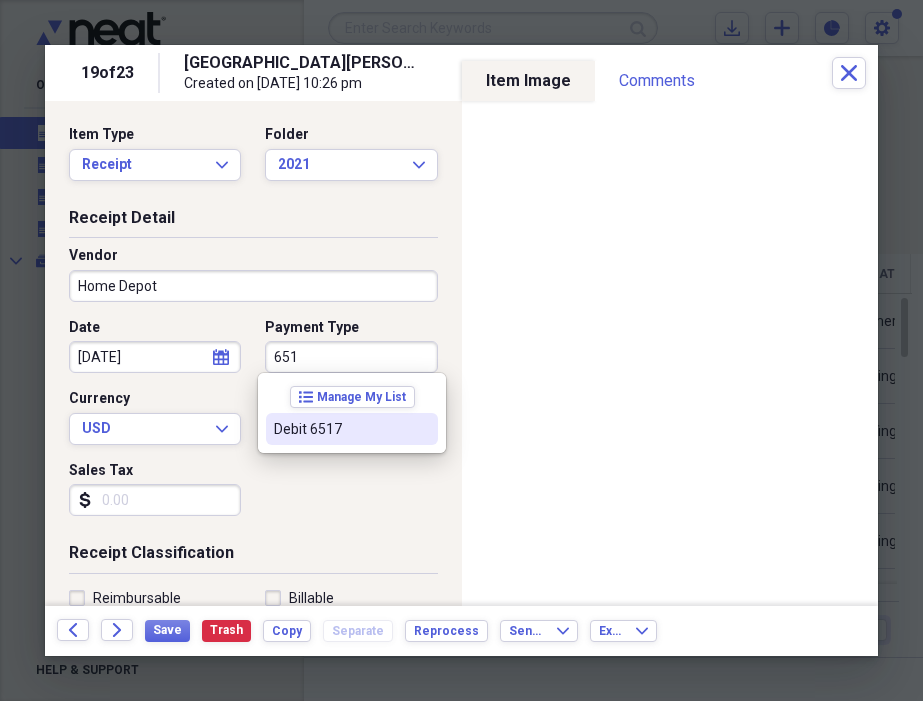 click on "Debit 6517" at bounding box center (340, 429) 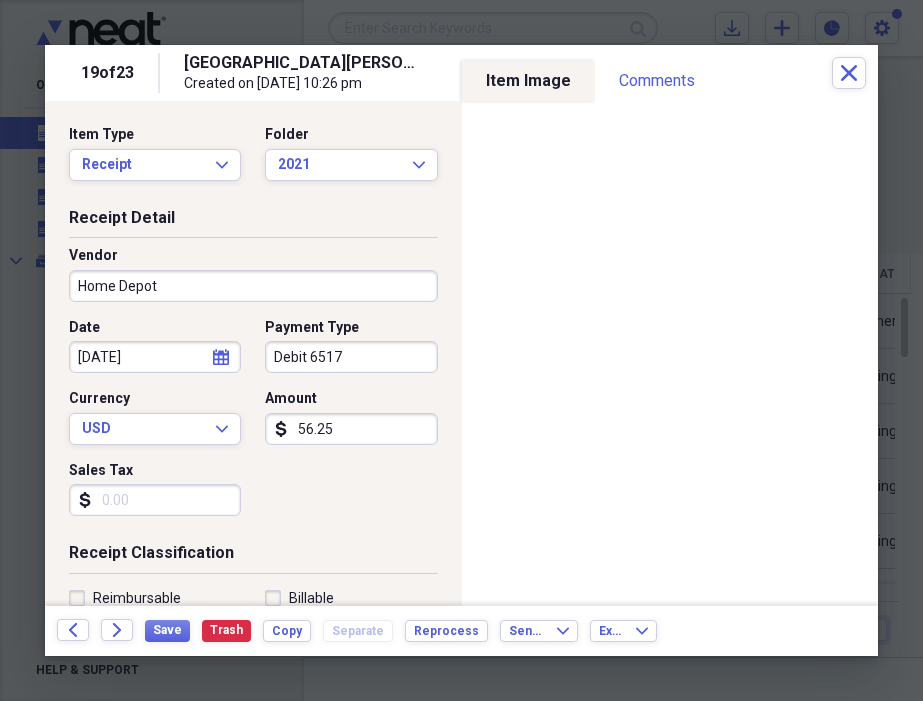 click on "Sales Tax" at bounding box center [155, 500] 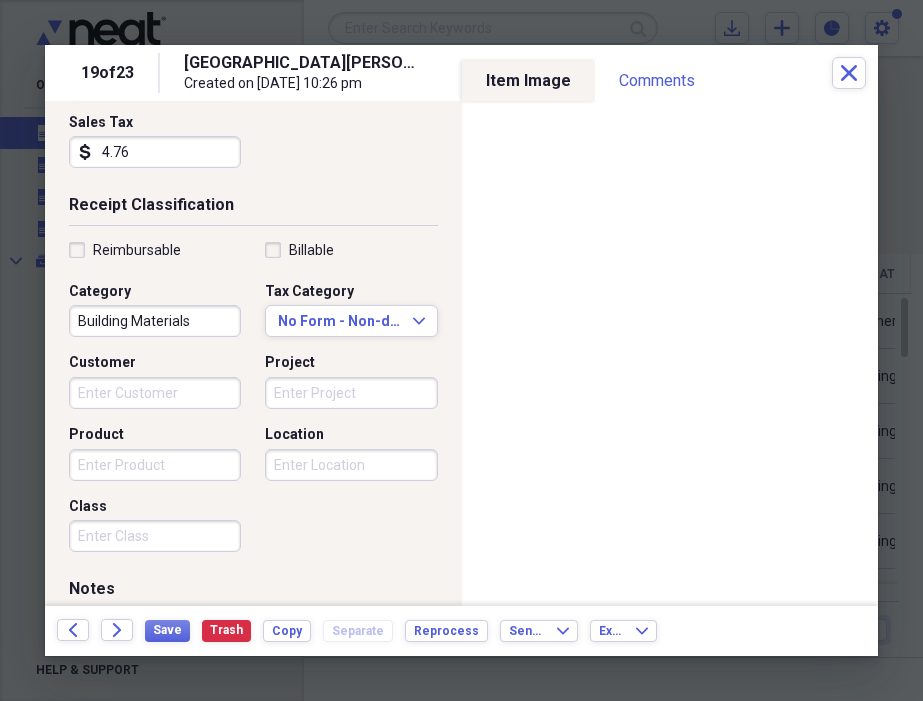 scroll, scrollTop: 355, scrollLeft: 0, axis: vertical 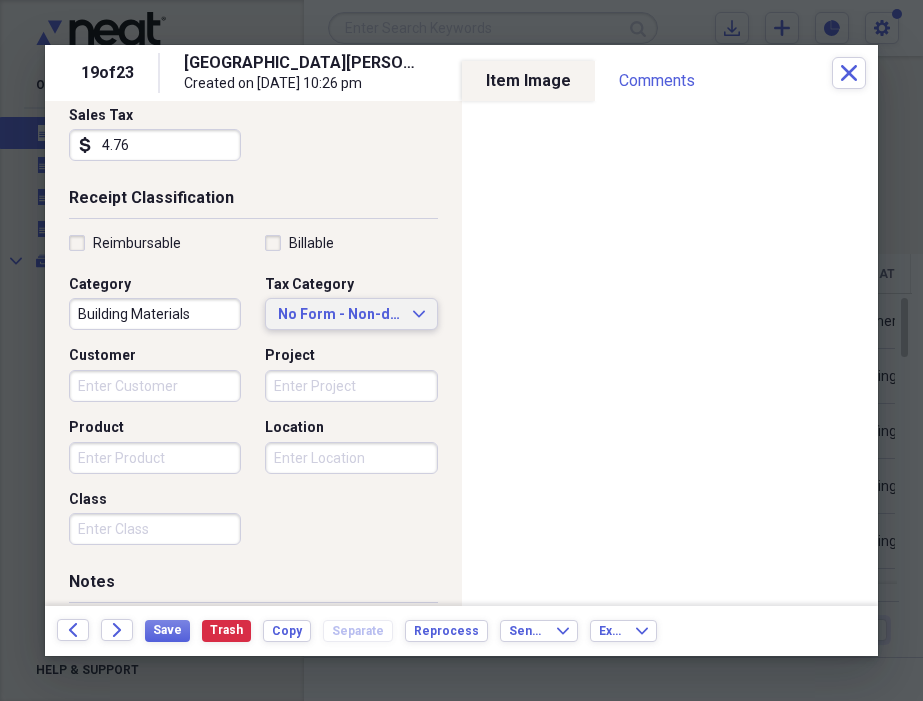 type on "4.76" 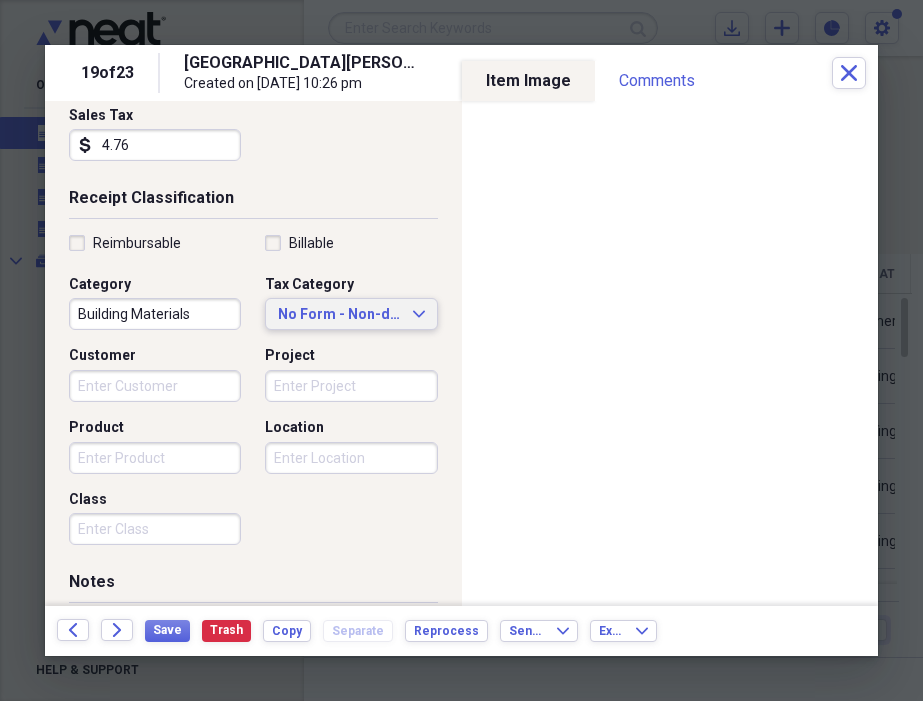 click on "No Form - Non-deductible" at bounding box center (339, 315) 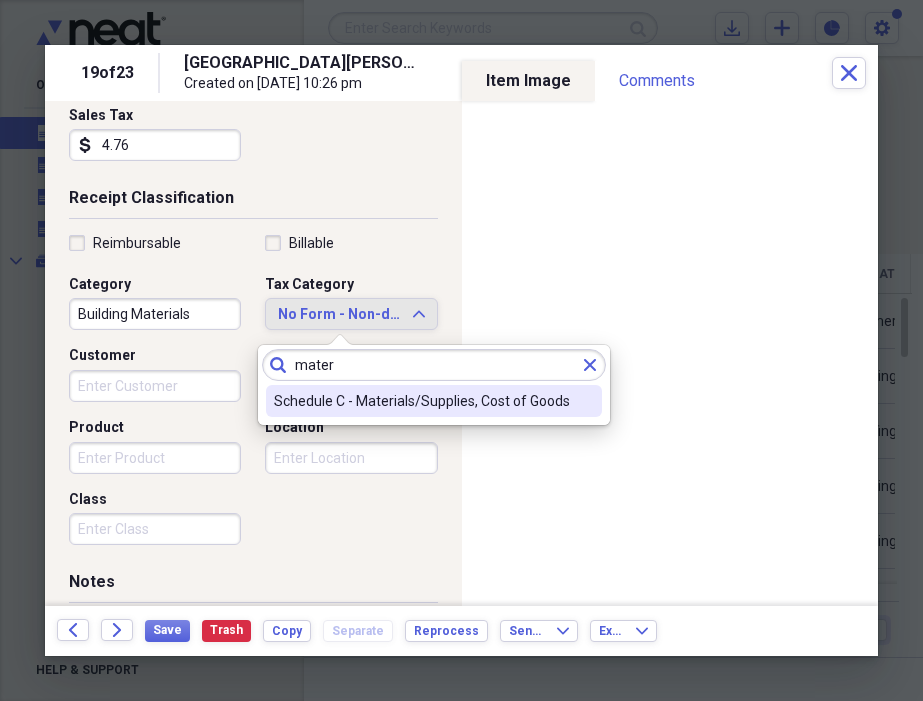 type on "mater" 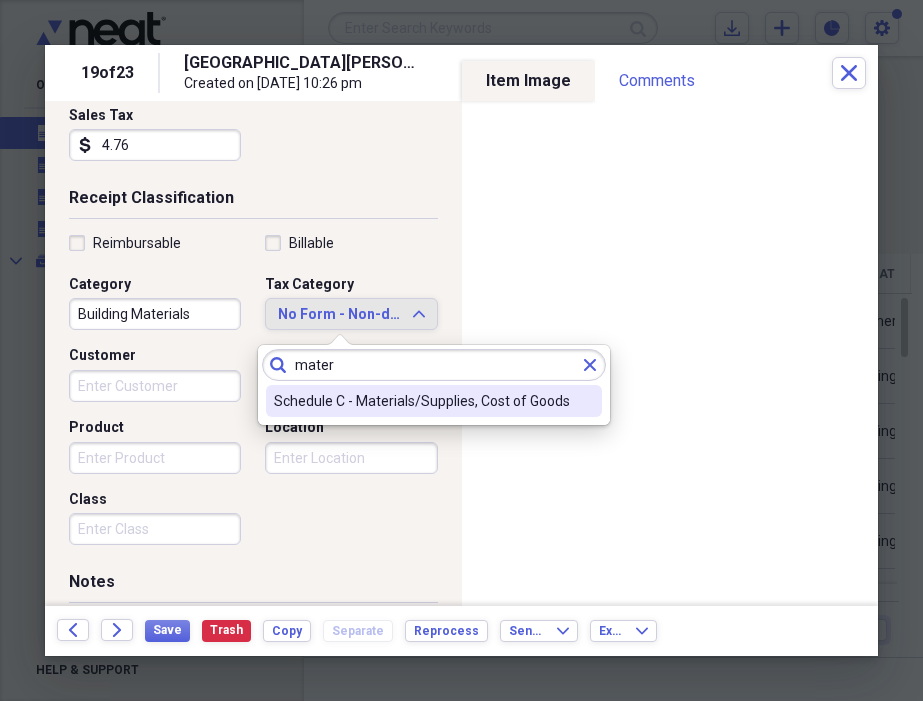 click on "Schedule C - Materials/Supplies, Cost of Goods" at bounding box center (422, 401) 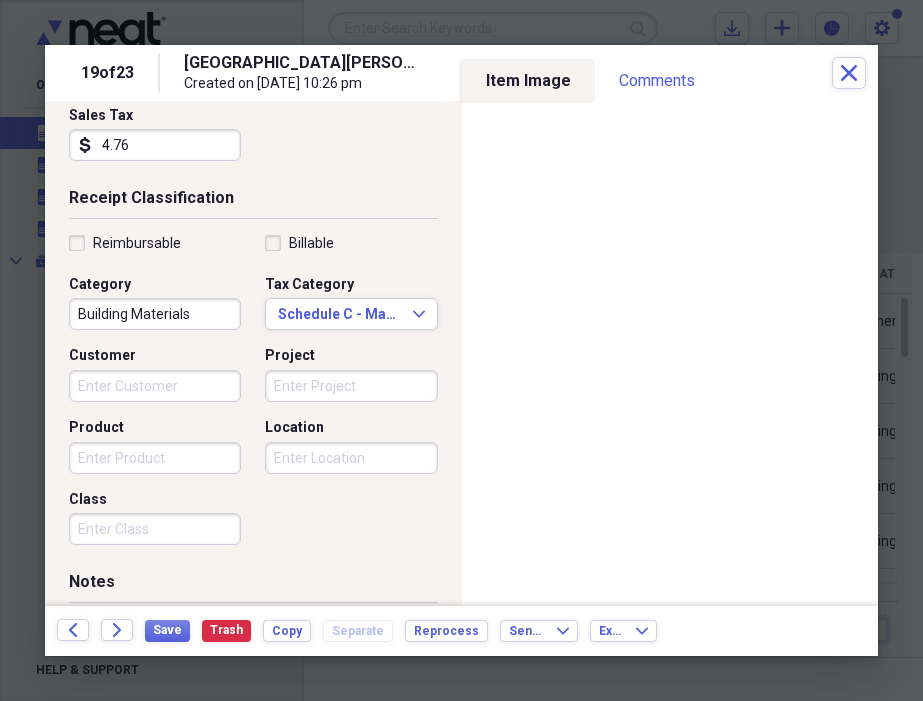click on "Customer" at bounding box center (155, 386) 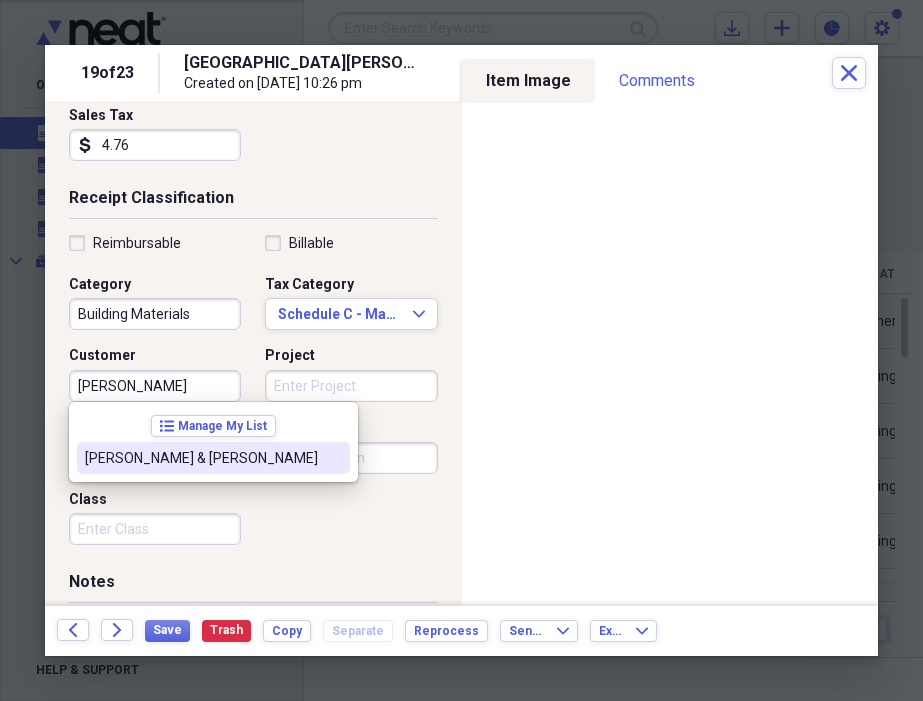 click on "[PERSON_NAME] & [PERSON_NAME]" at bounding box center [201, 458] 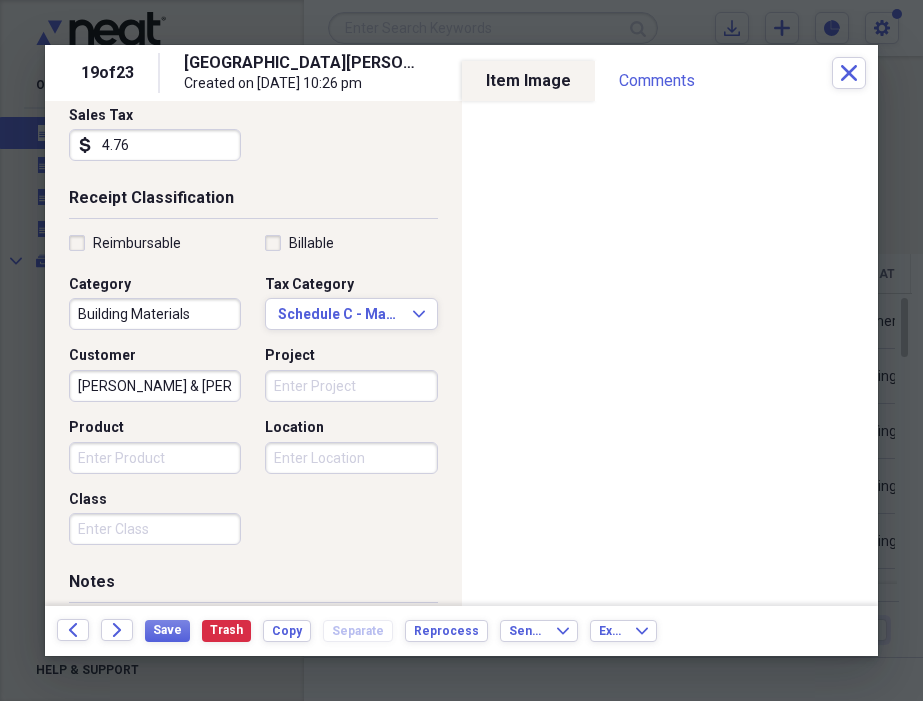 click on "Project" at bounding box center (351, 386) 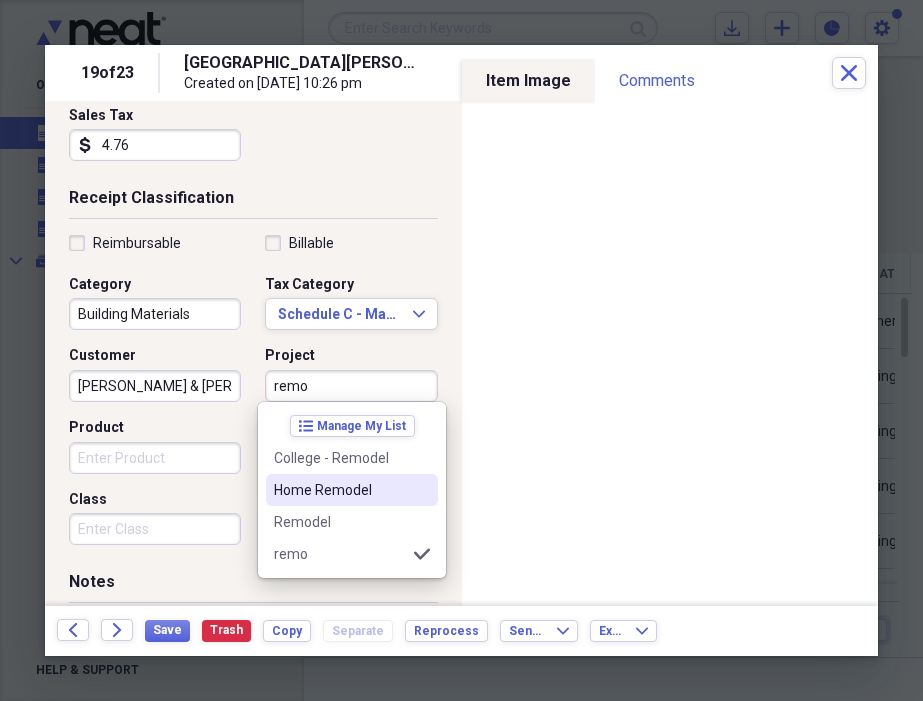 click on "Home Remodel" at bounding box center [340, 490] 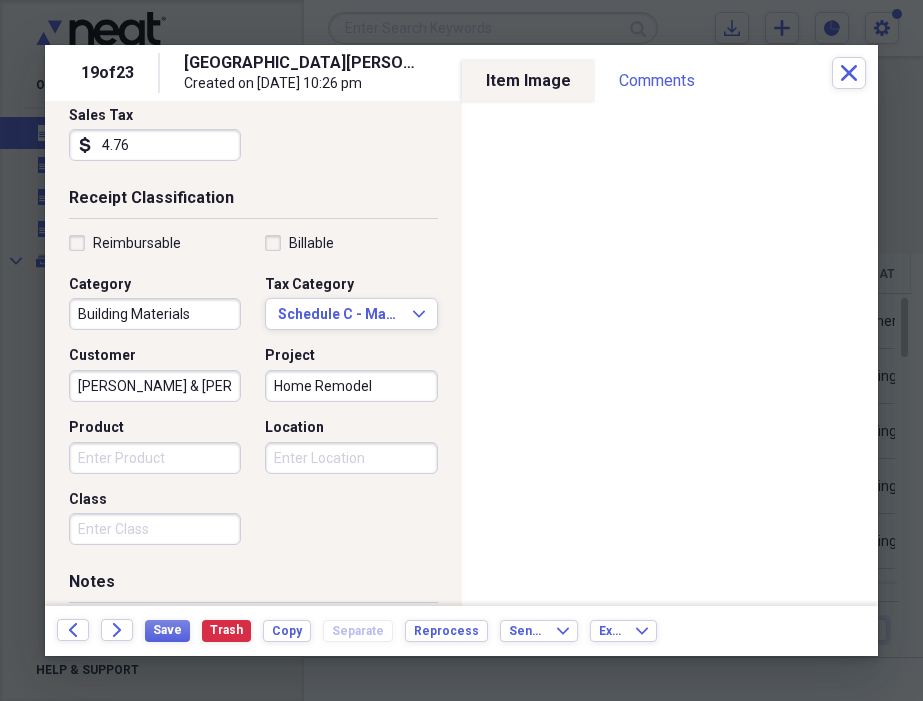 click on "Location" at bounding box center (351, 458) 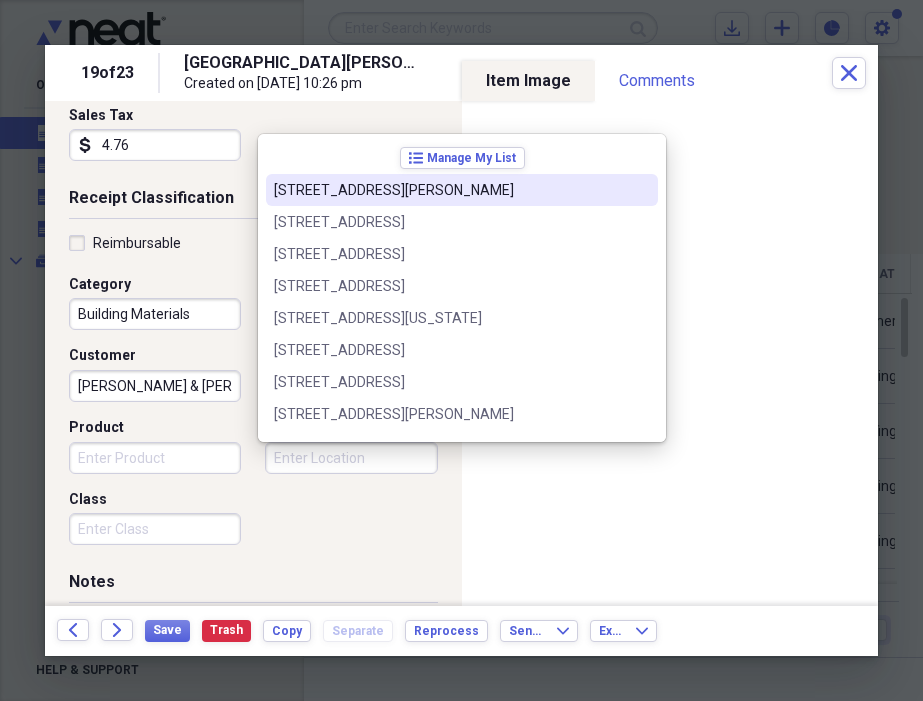 click on "[STREET_ADDRESS][PERSON_NAME]" at bounding box center [450, 190] 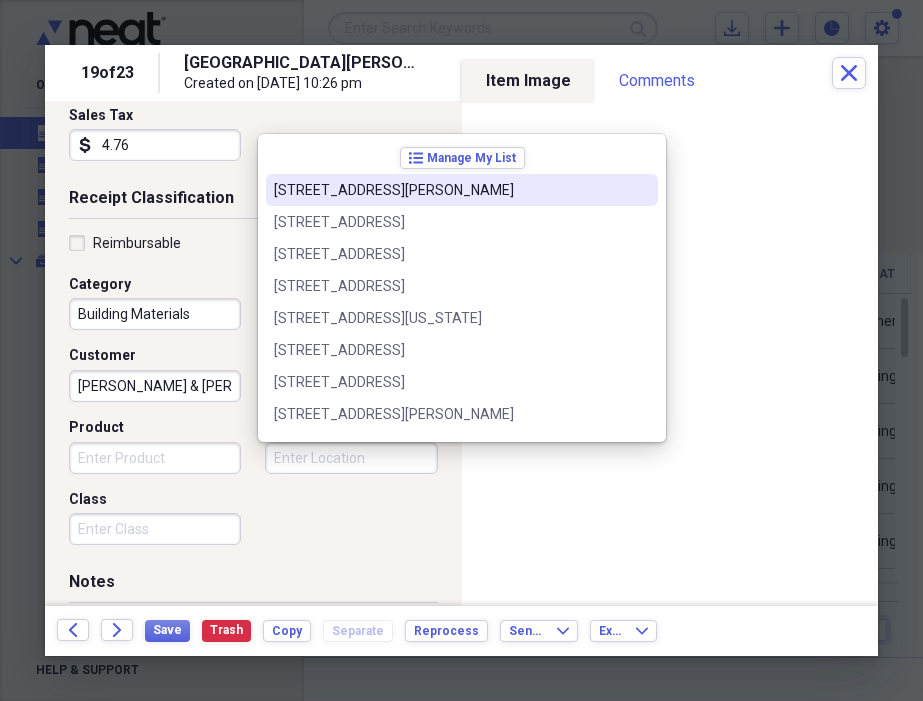 type on "[STREET_ADDRESS][PERSON_NAME]" 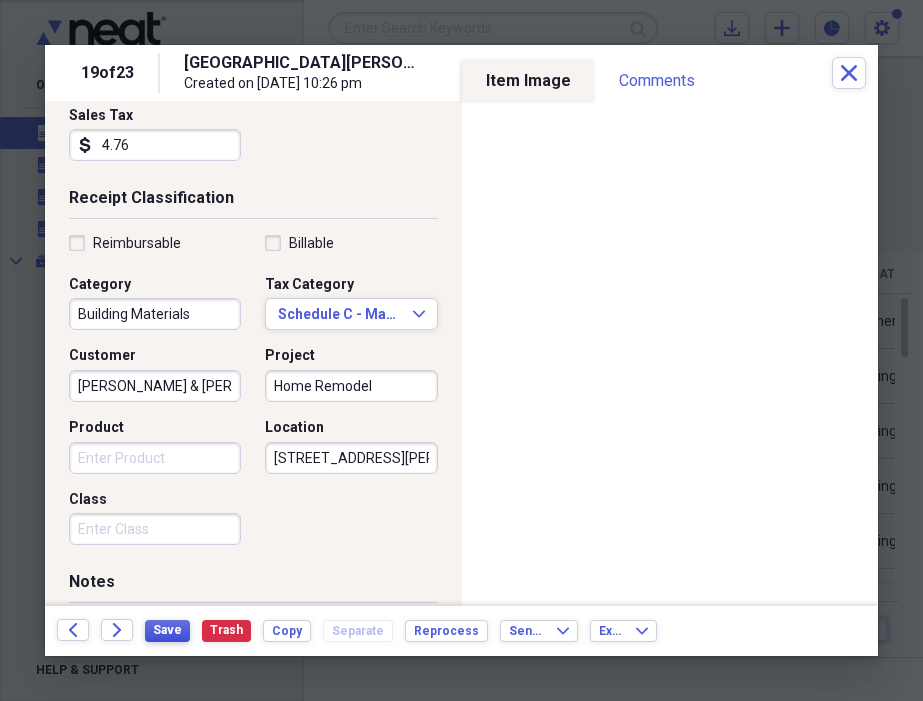 click on "Save" at bounding box center (167, 630) 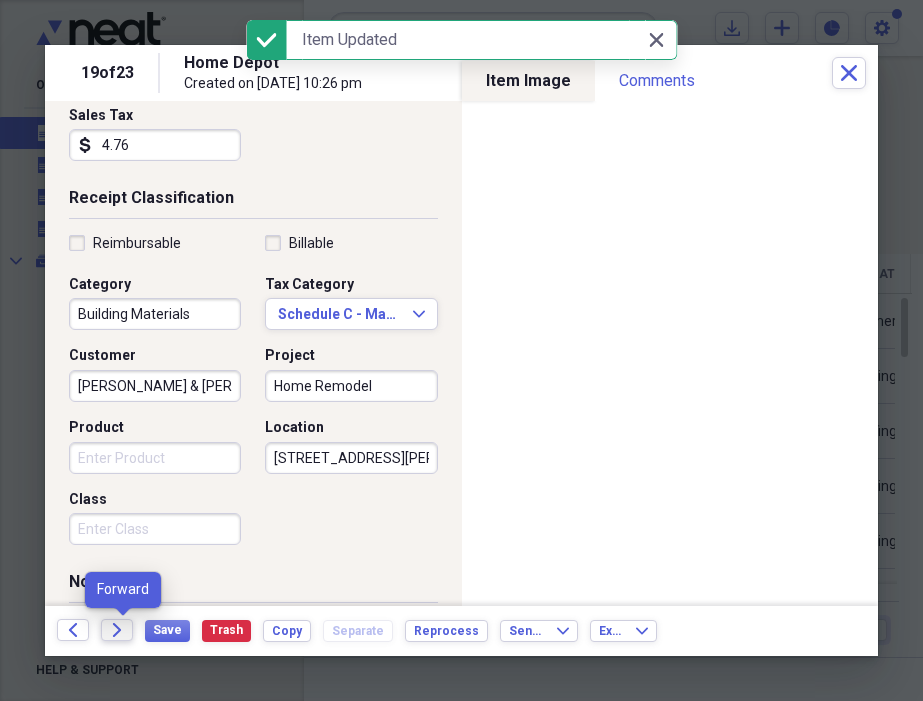 click on "Forward" 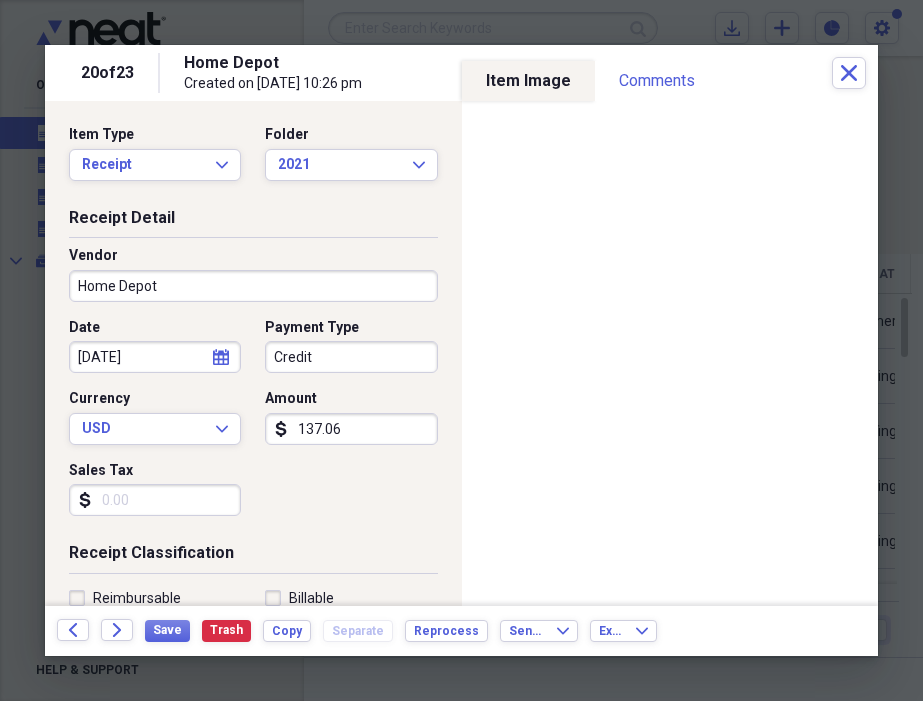click on "Credit" at bounding box center [351, 357] 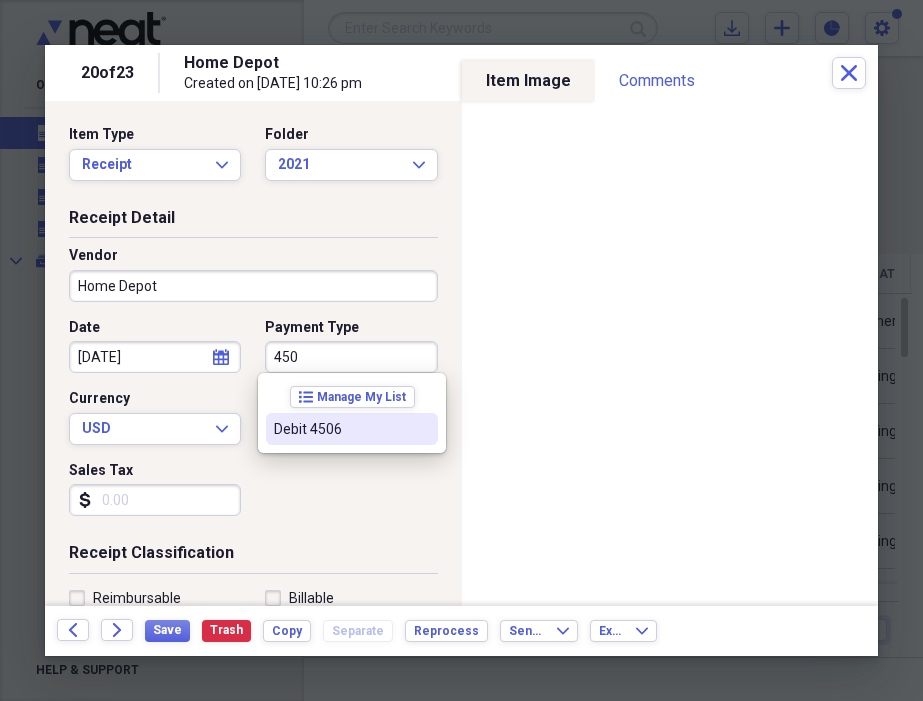 click on "Debit 4506" at bounding box center (340, 429) 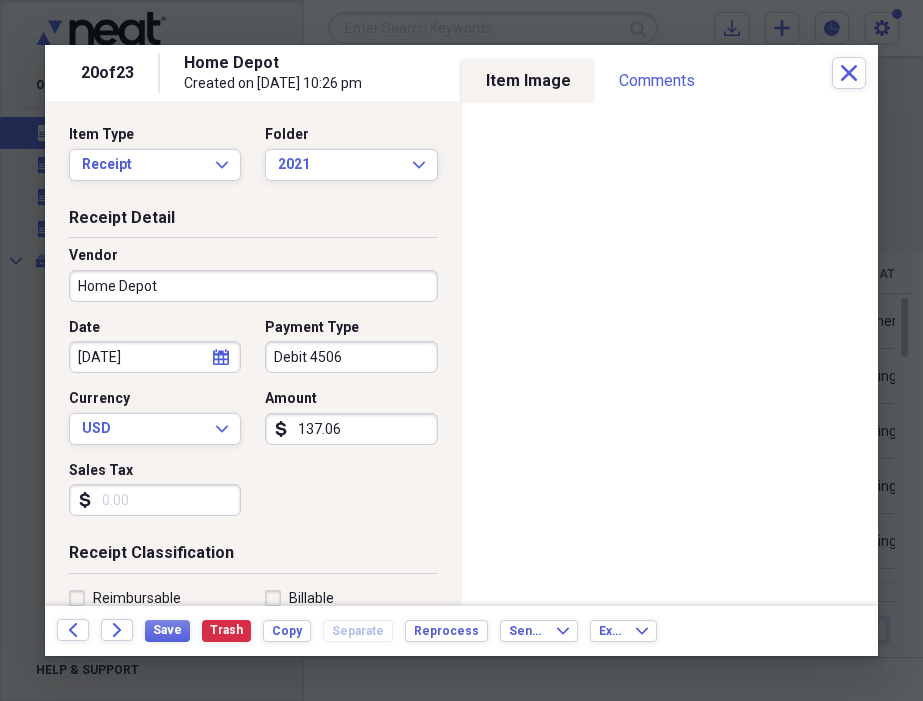 click on "Sales Tax" at bounding box center [155, 500] 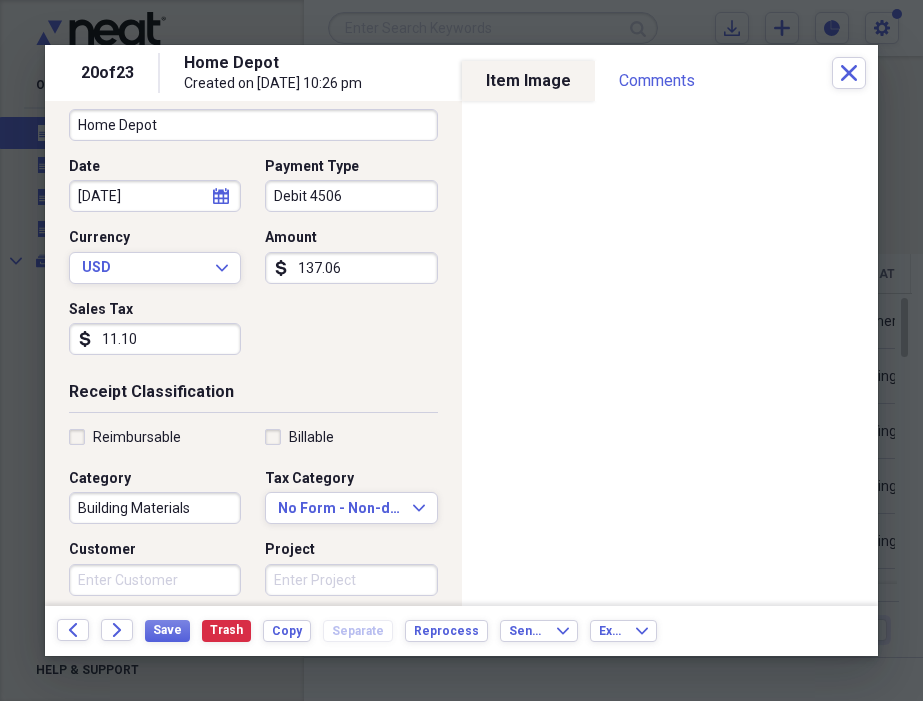 scroll, scrollTop: 163, scrollLeft: 0, axis: vertical 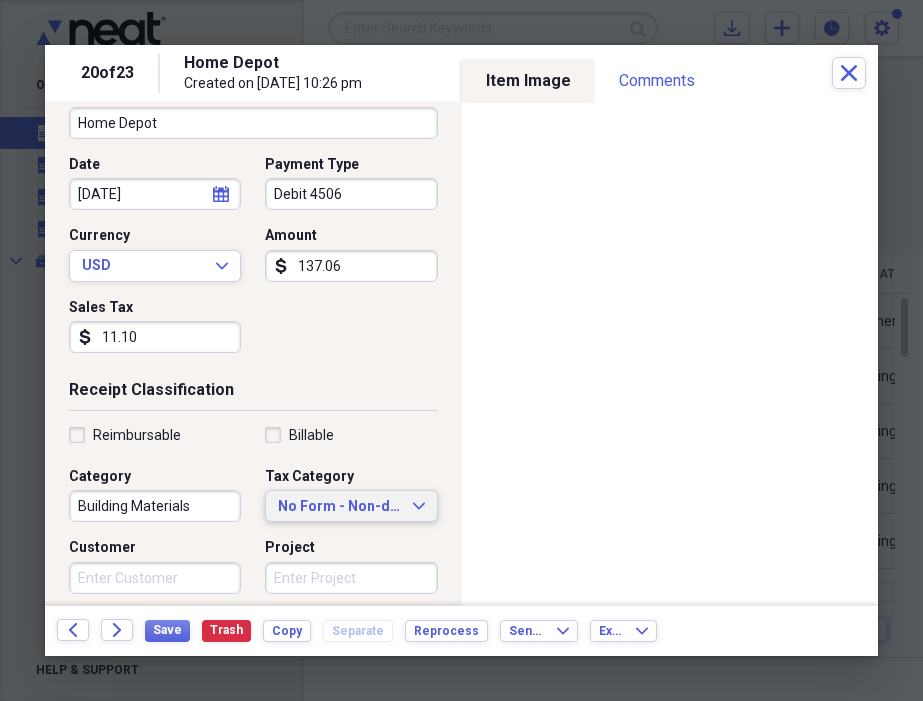 type on "11.10" 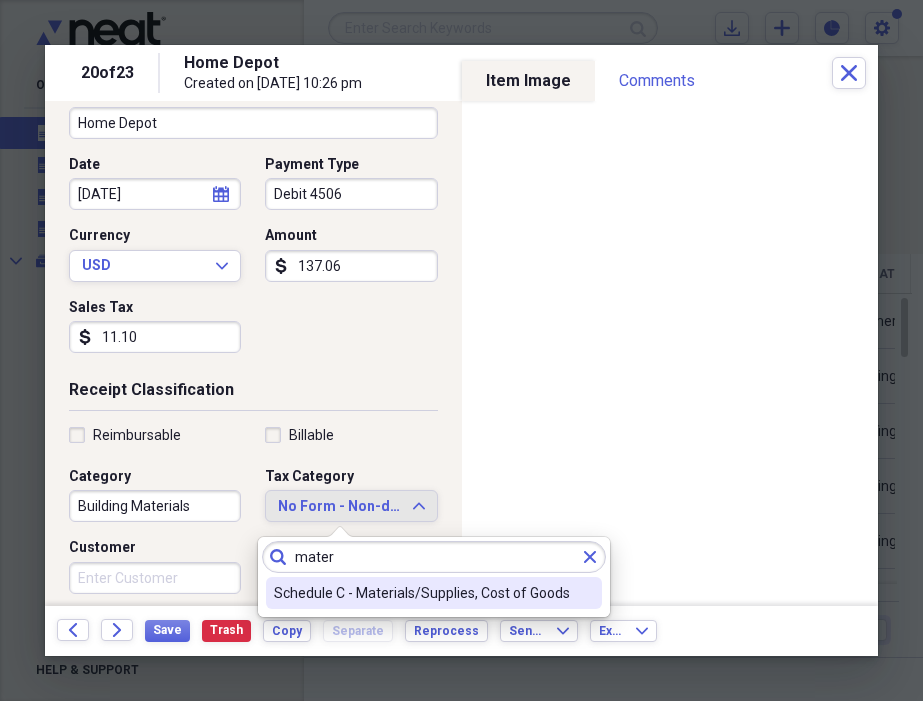 type on "mater" 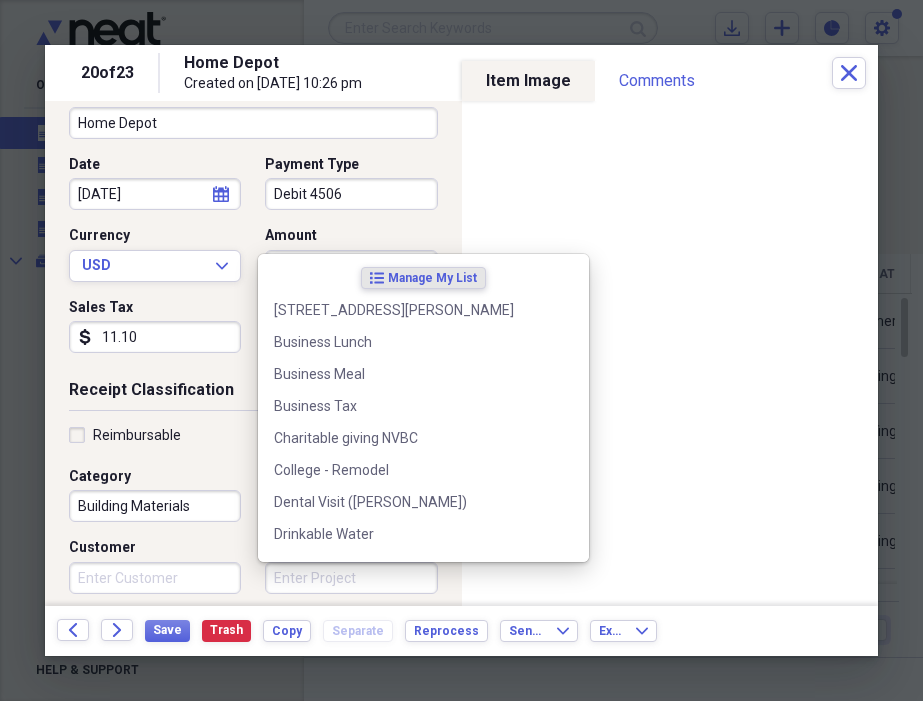 click on "Project" at bounding box center (351, 578) 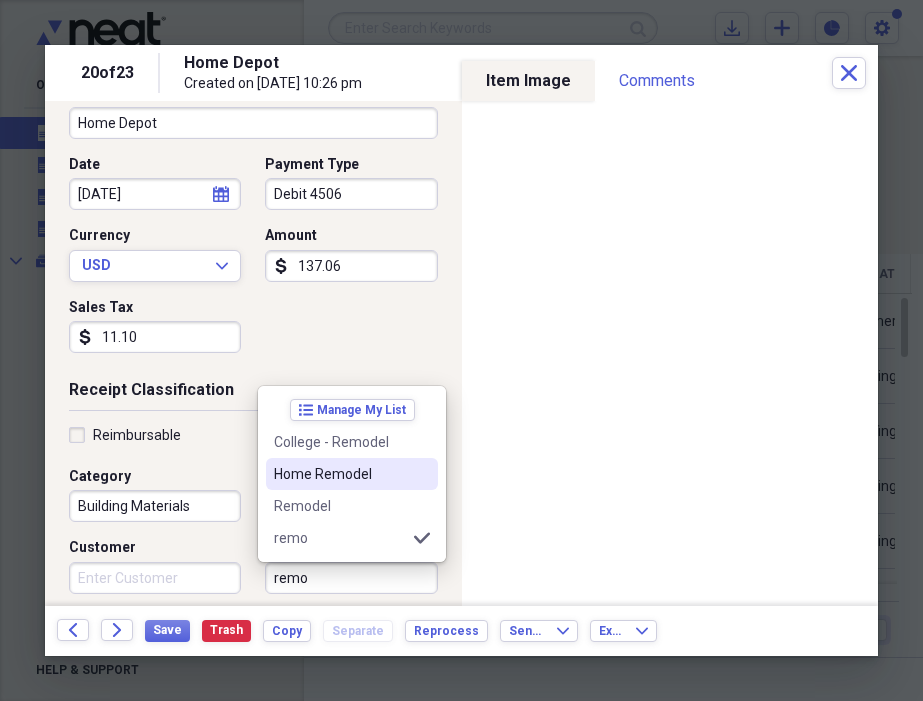 click on "Home Remodel" at bounding box center (340, 474) 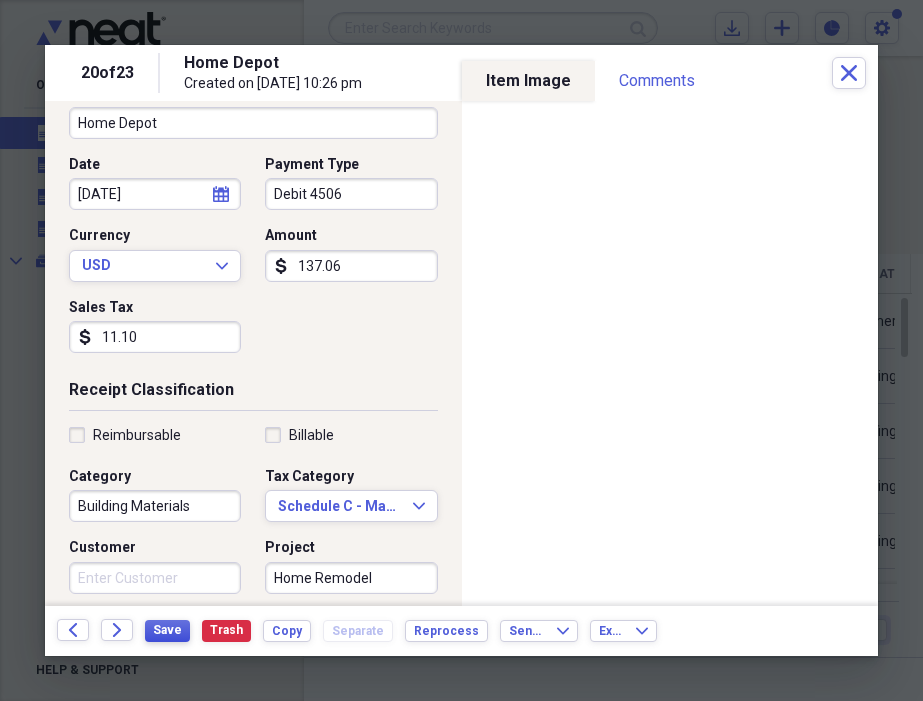 click on "Save" at bounding box center [167, 630] 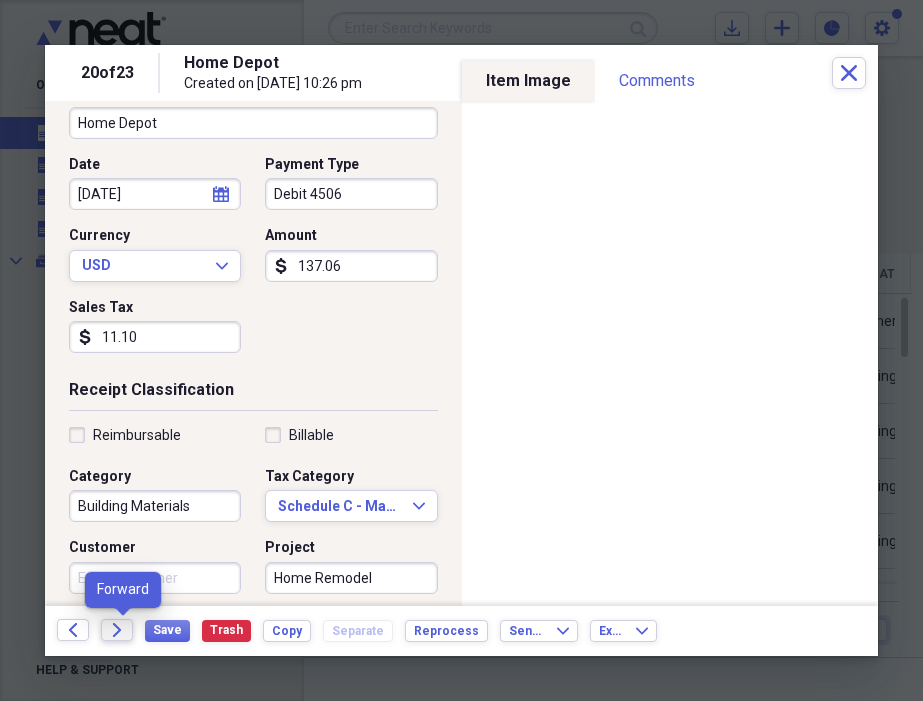 click 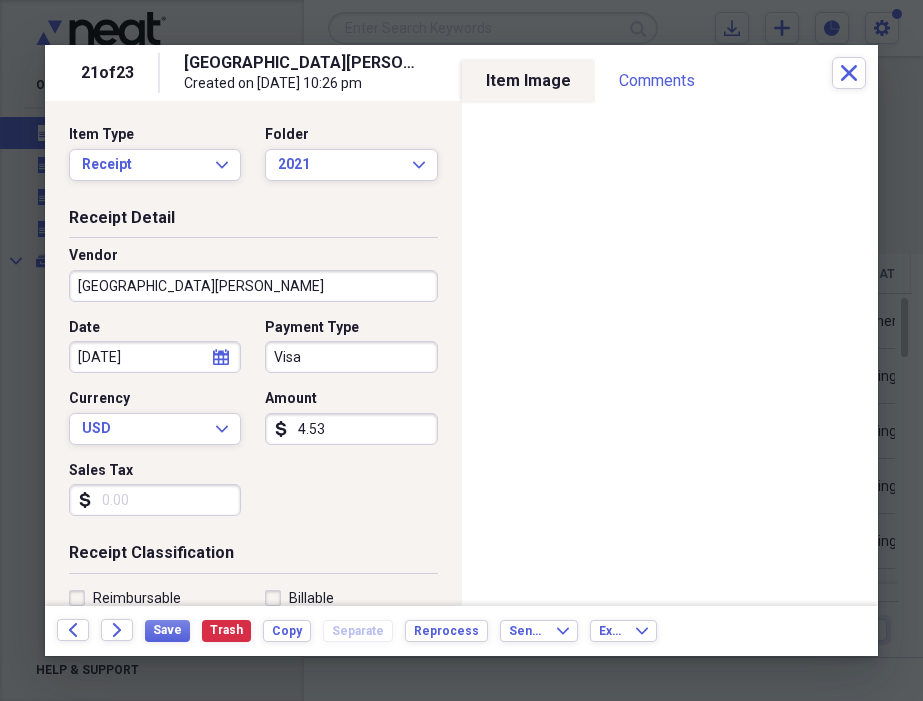 click on "[GEOGRAPHIC_DATA][PERSON_NAME]" at bounding box center (253, 286) 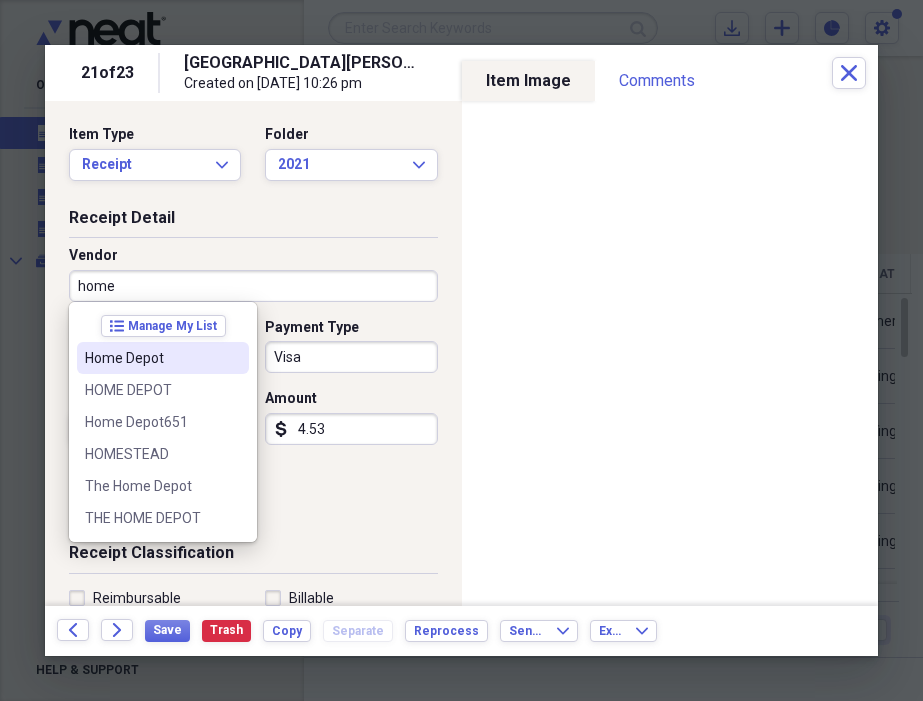 click on "Home Depot" at bounding box center [151, 358] 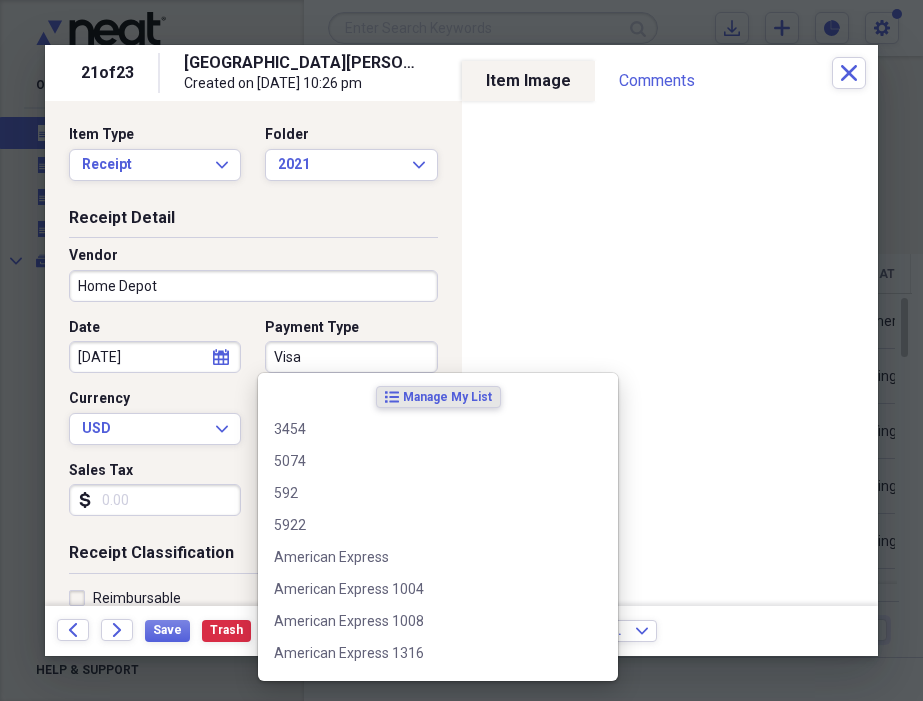 click on "Visa" at bounding box center (351, 357) 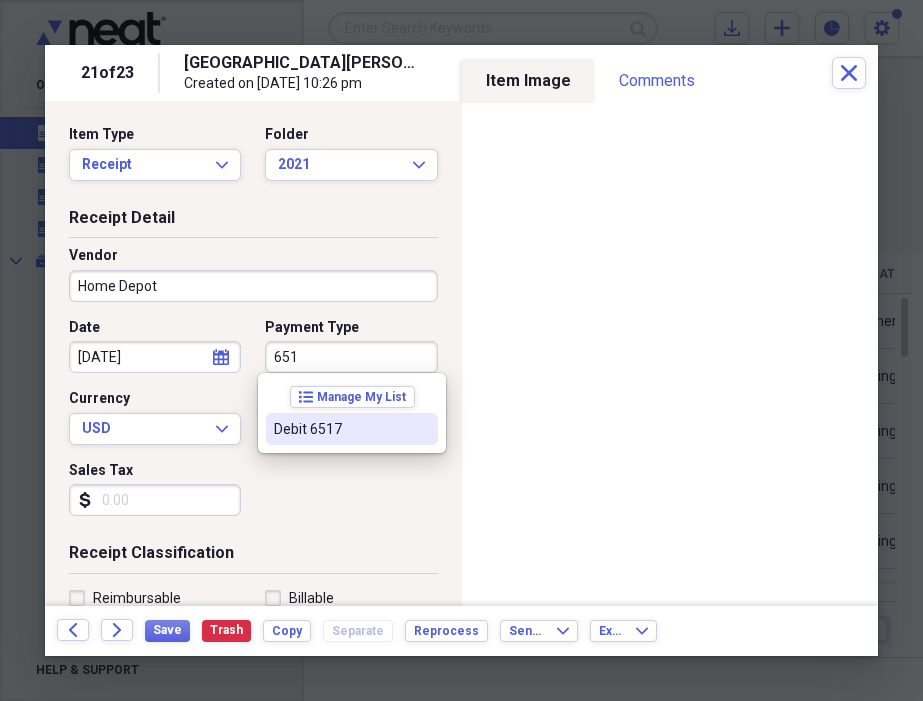 click on "Debit 6517" at bounding box center (340, 429) 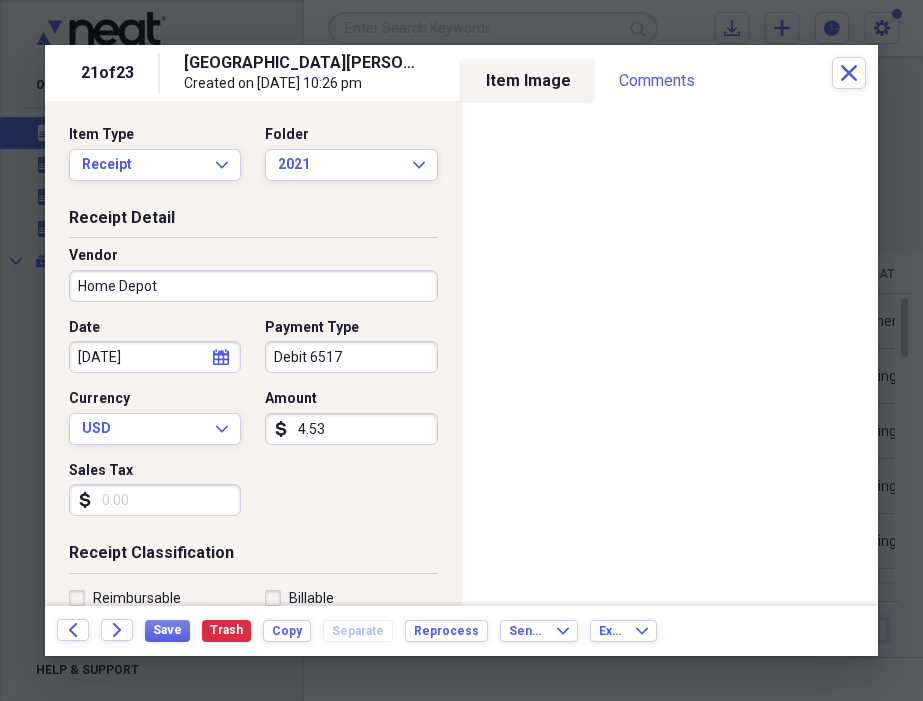 click on "Sales Tax" at bounding box center (155, 500) 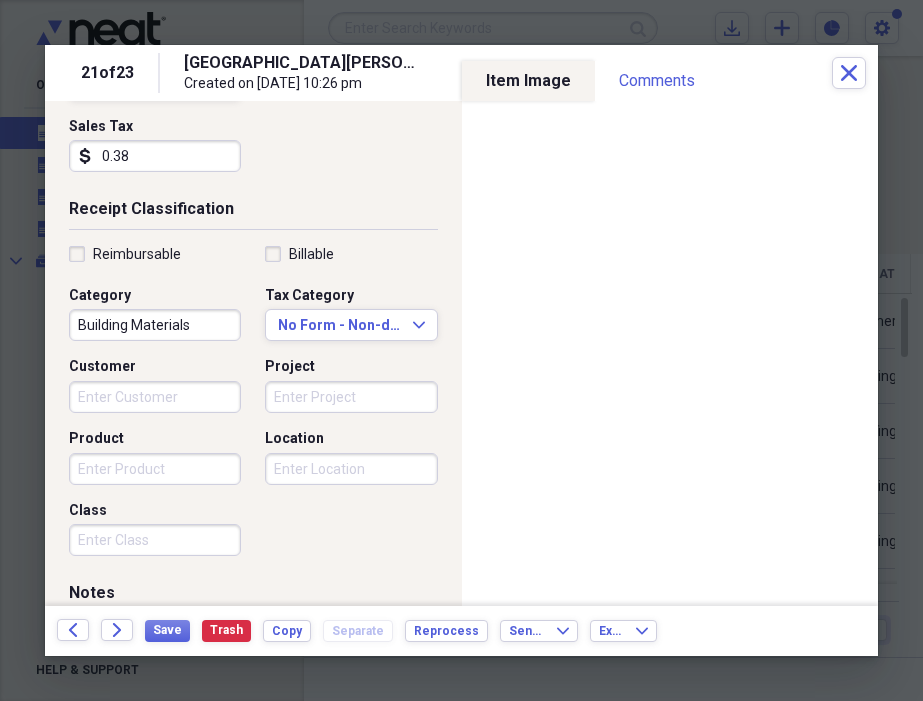 scroll, scrollTop: 348, scrollLeft: 0, axis: vertical 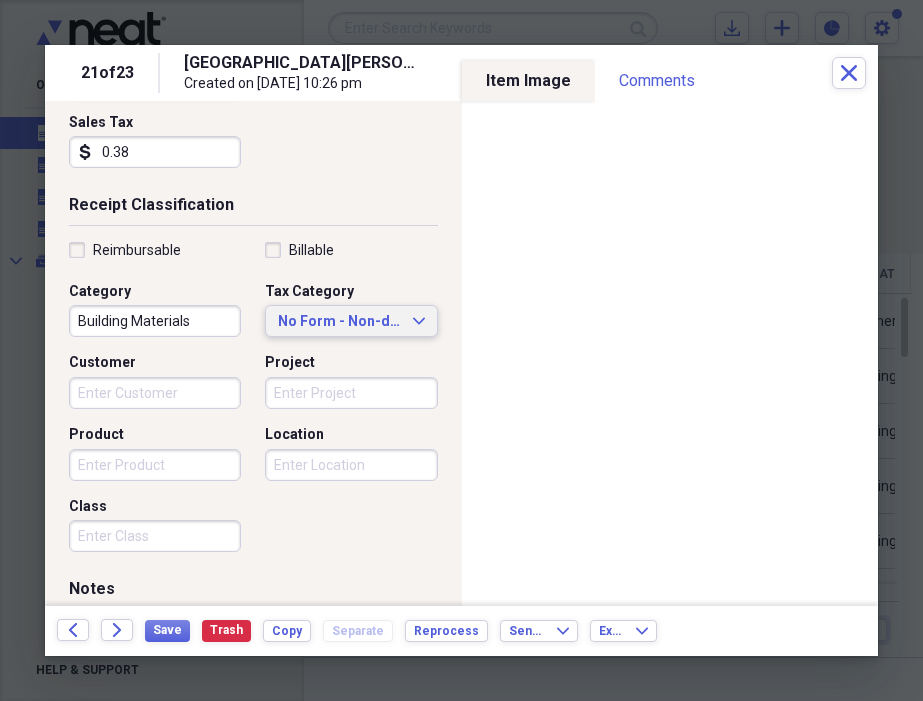 type on "0.38" 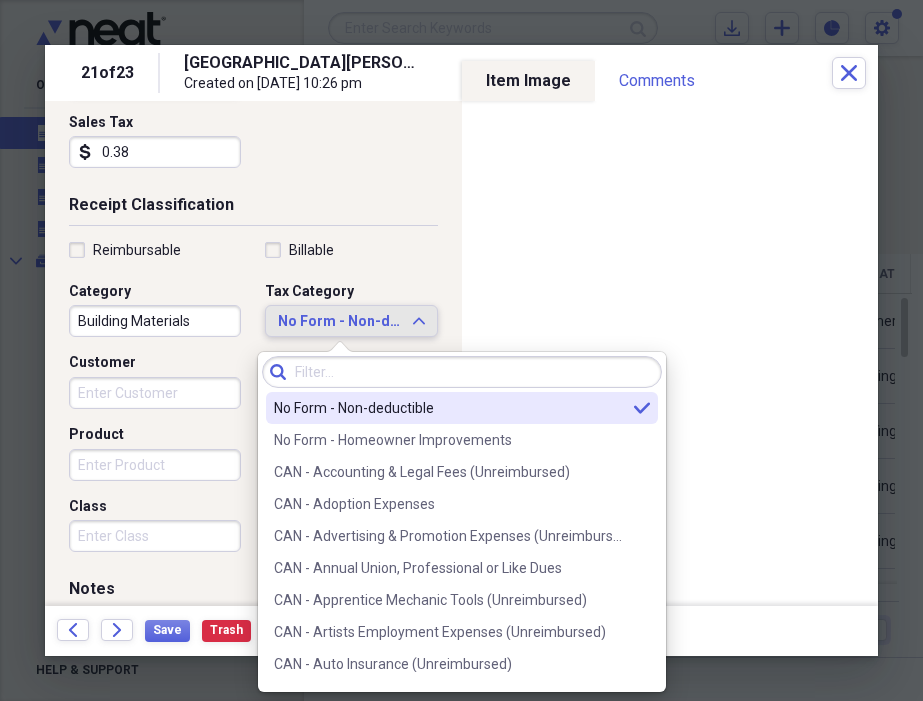 click on "No Form - Non-deductible" at bounding box center (339, 322) 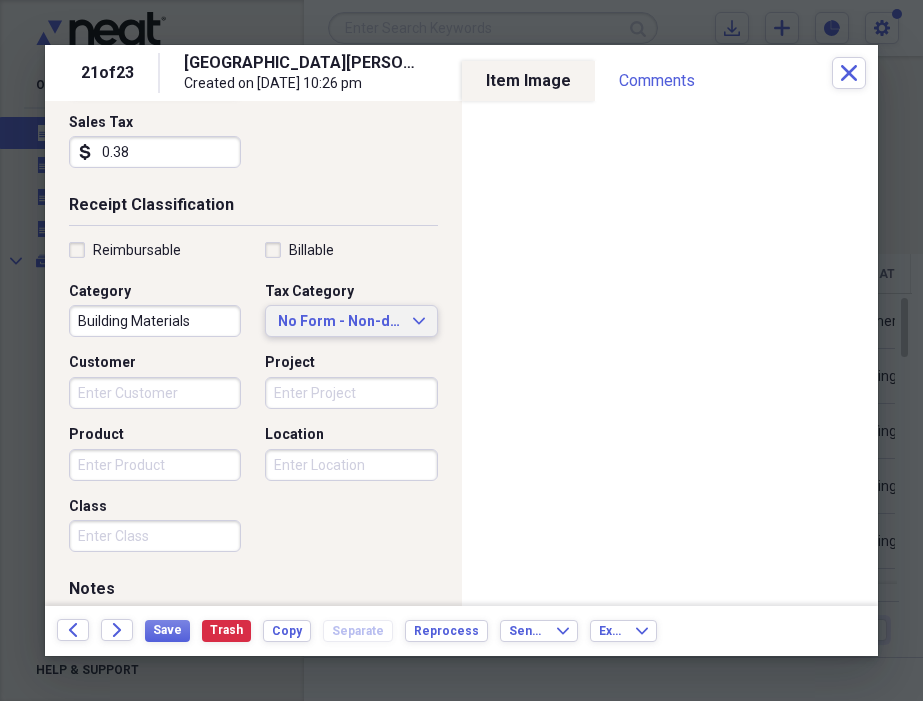 type 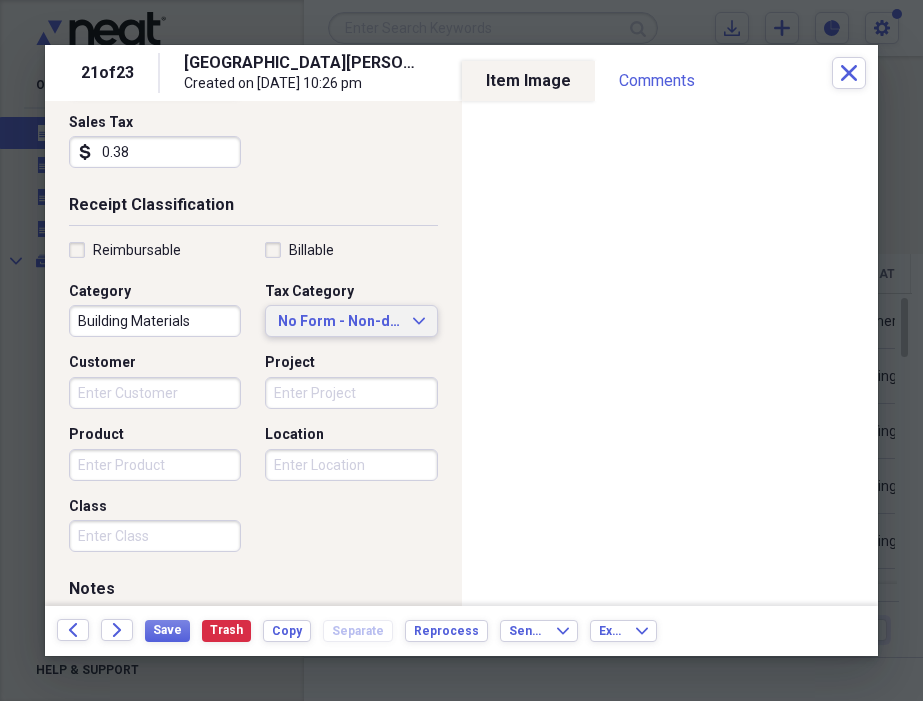 click on "No Form - Non-deductible" at bounding box center (339, 322) 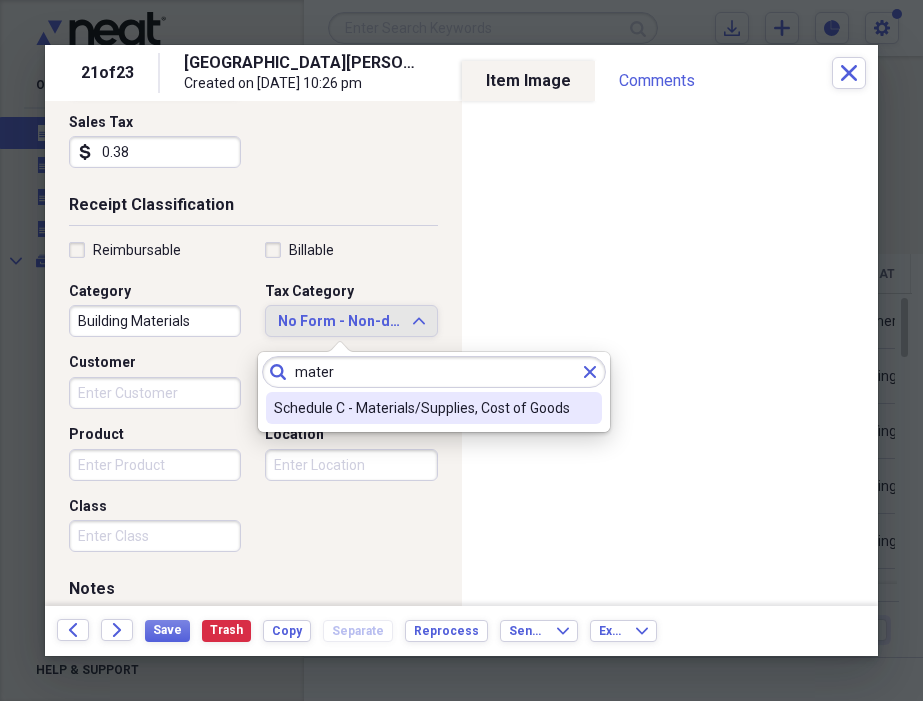 type on "mater" 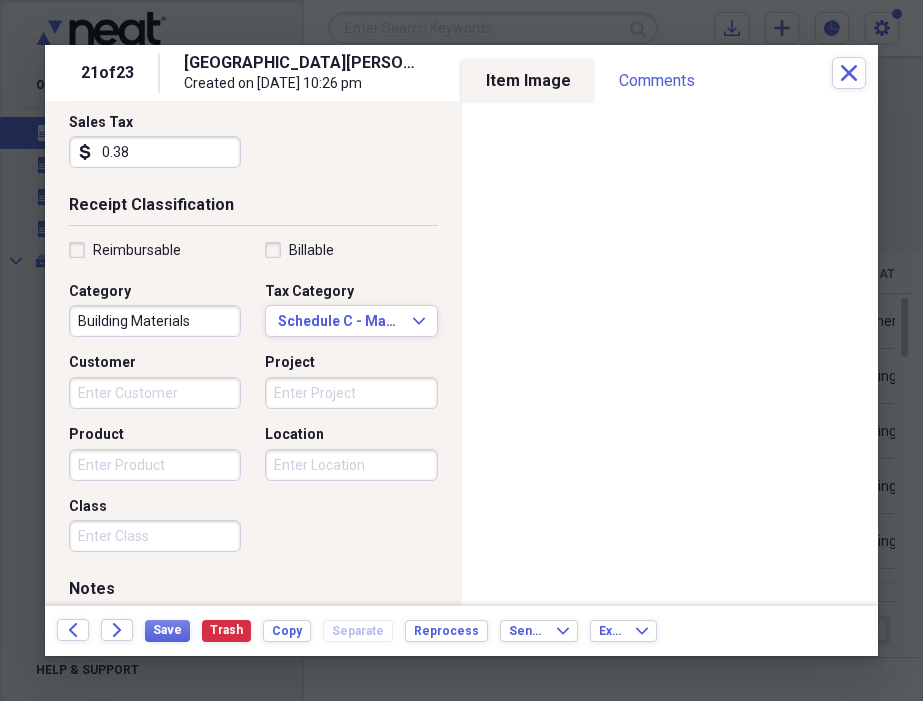 click on "Customer" at bounding box center (155, 393) 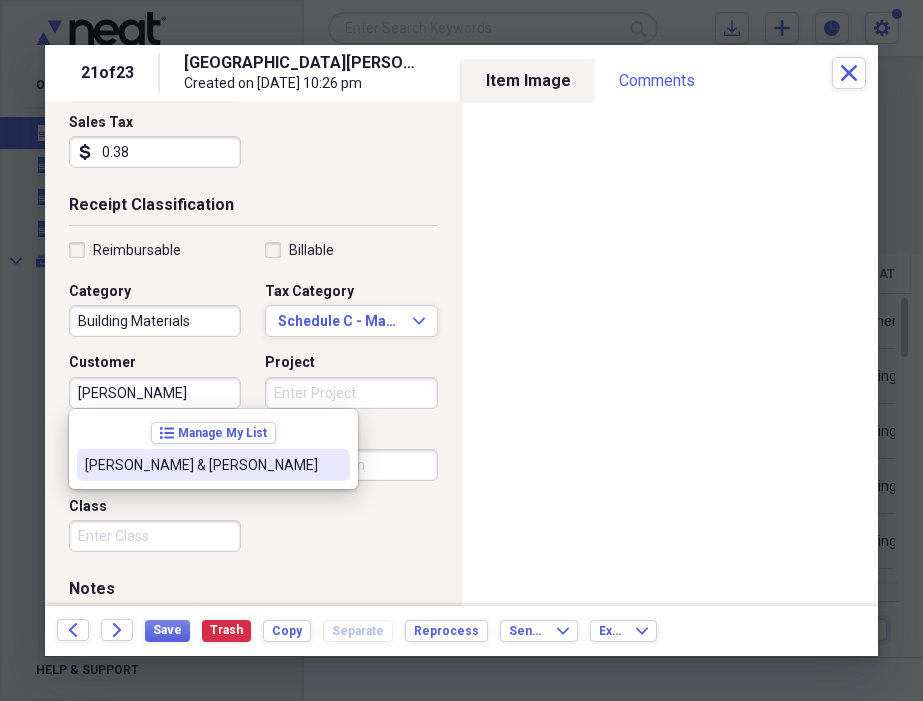 click on "[PERSON_NAME] & [PERSON_NAME]" at bounding box center [213, 465] 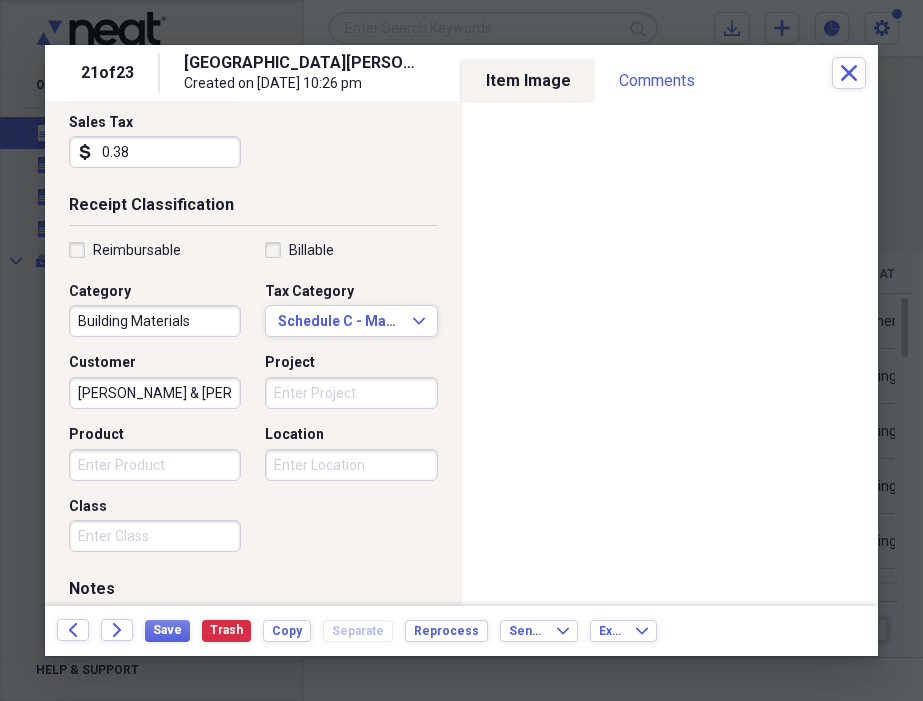 click on "Project" at bounding box center (351, 393) 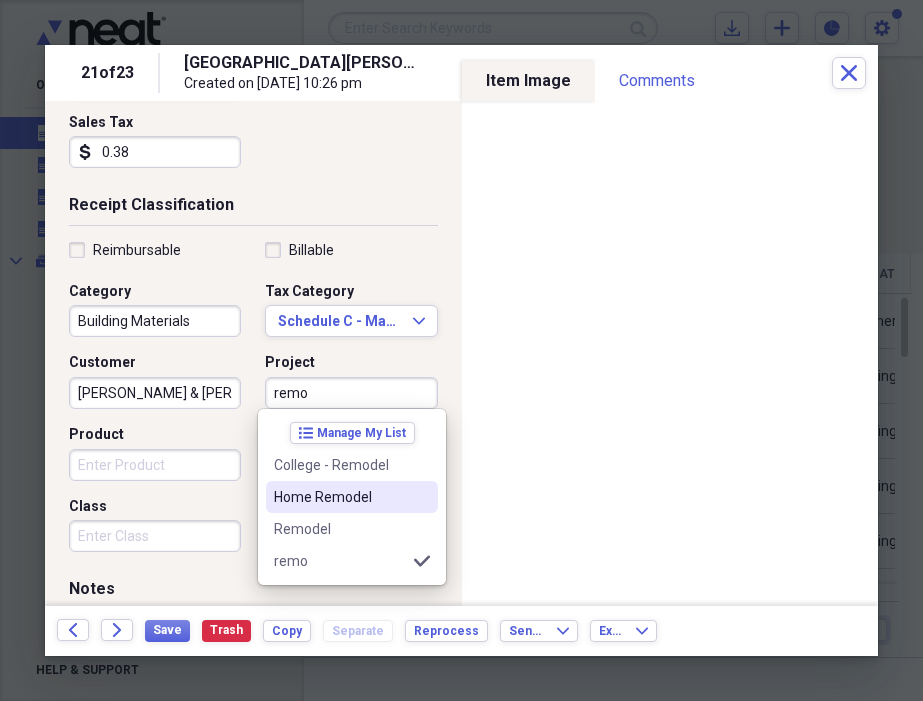 click on "Home Remodel" at bounding box center [340, 497] 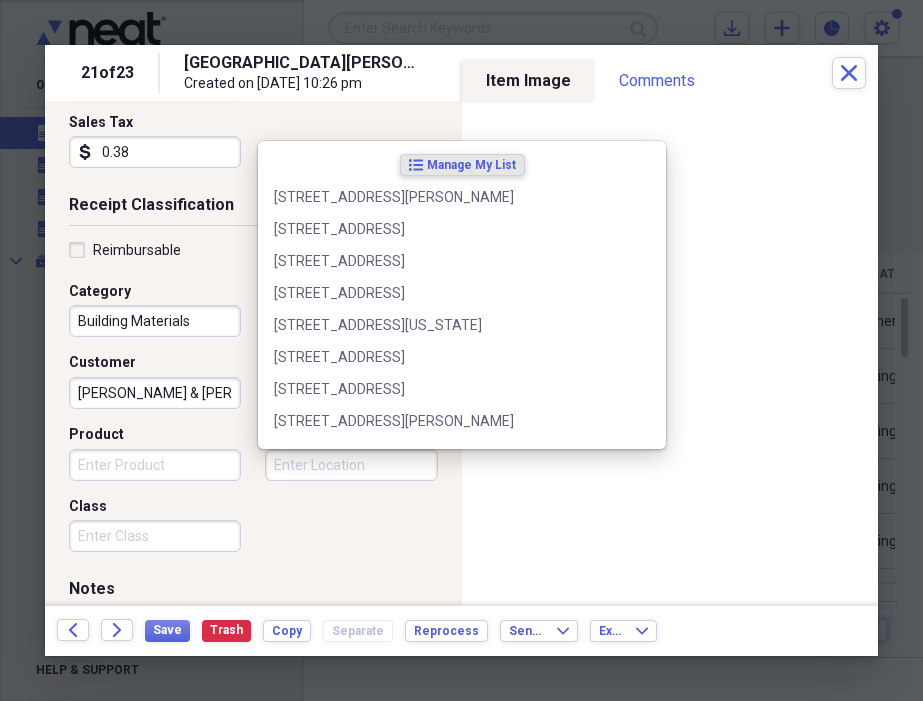 click on "Location" at bounding box center (351, 465) 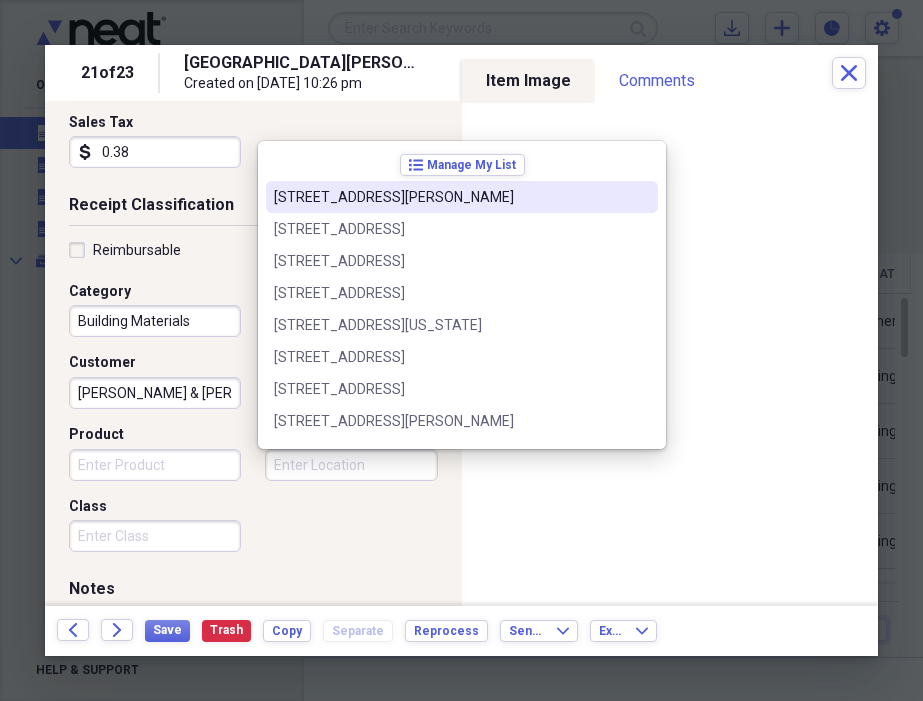 click on "[STREET_ADDRESS][PERSON_NAME]" at bounding box center (450, 197) 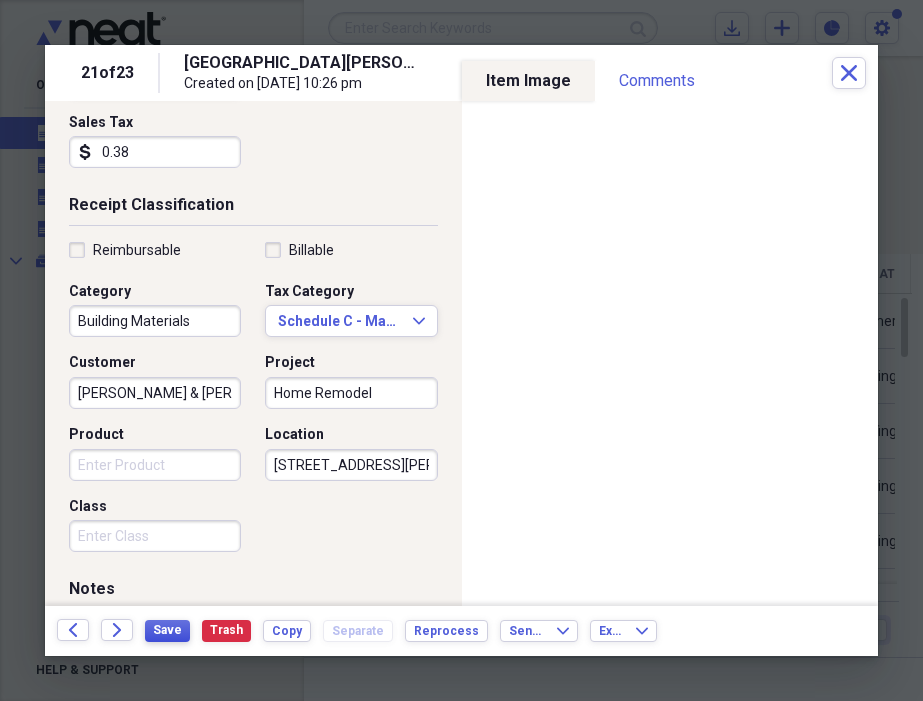click on "Save" at bounding box center (167, 630) 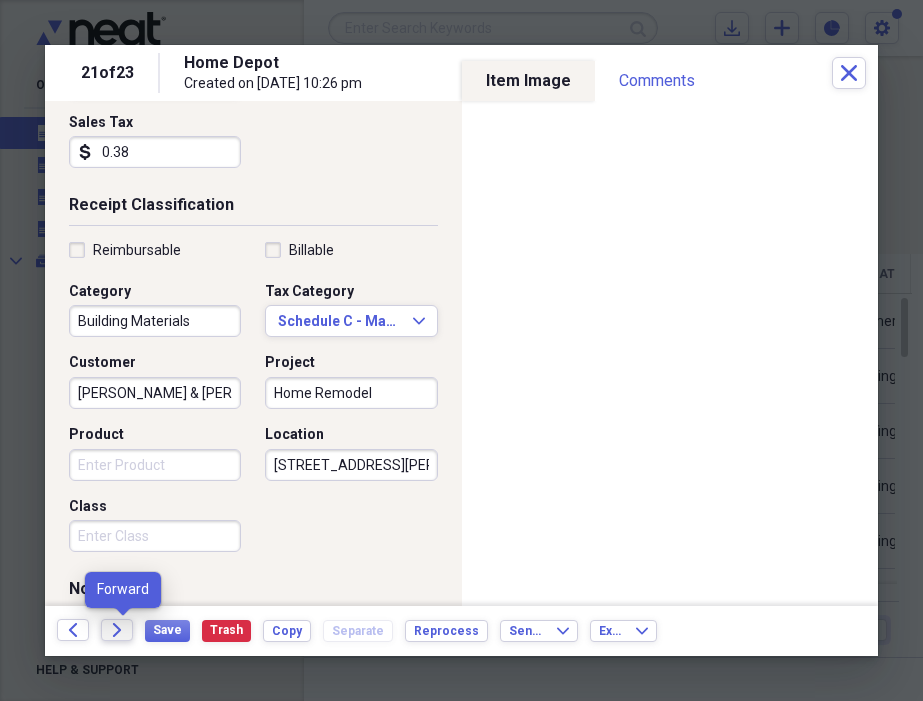 click on "Forward" at bounding box center (117, 630) 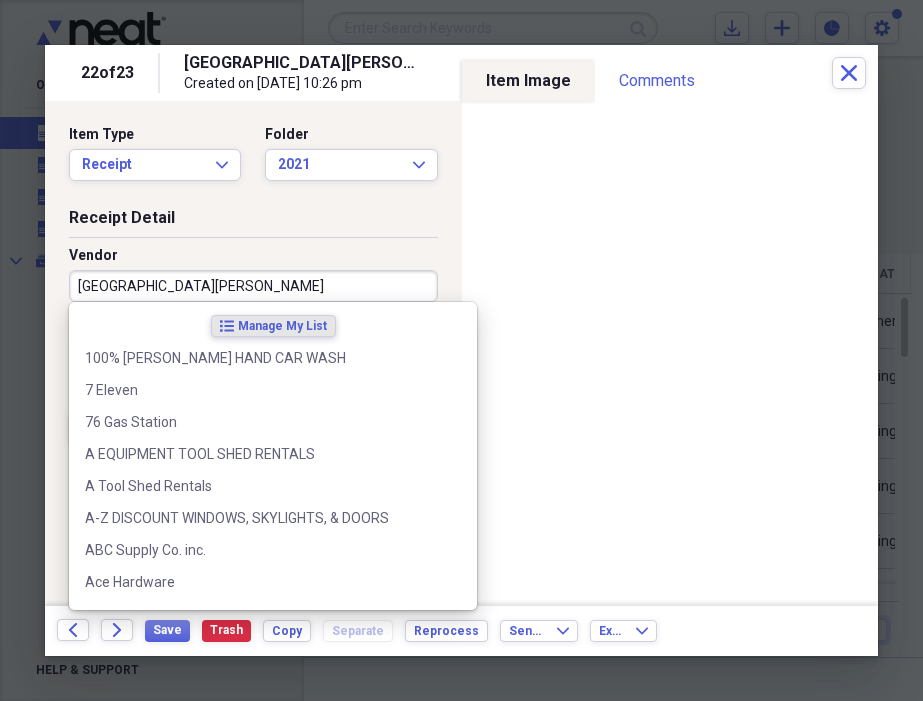 click on "[GEOGRAPHIC_DATA][PERSON_NAME]" at bounding box center (253, 286) 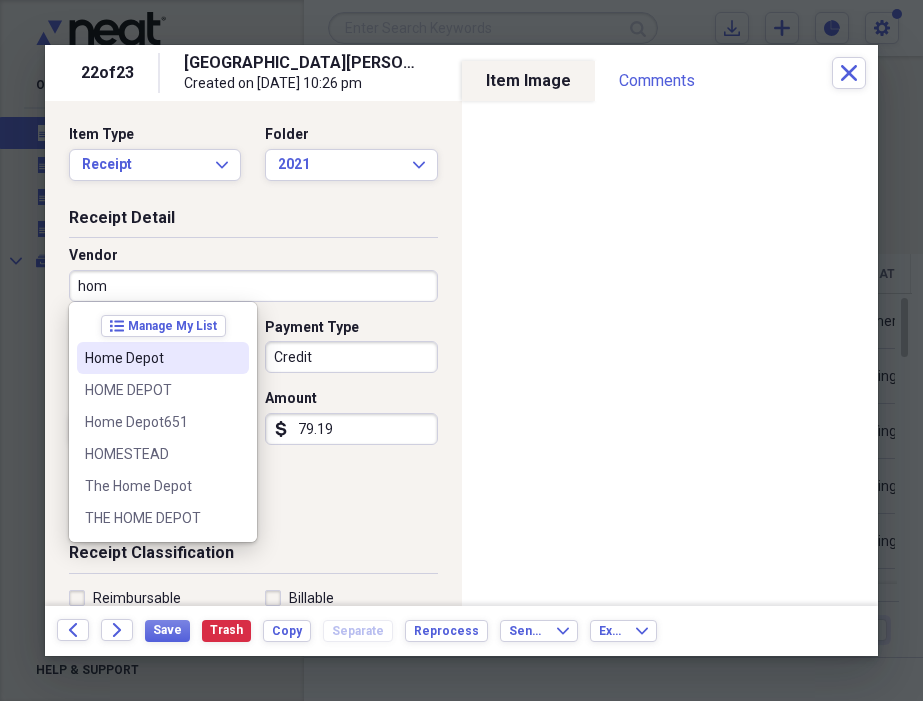 click on "Home Depot" at bounding box center [151, 358] 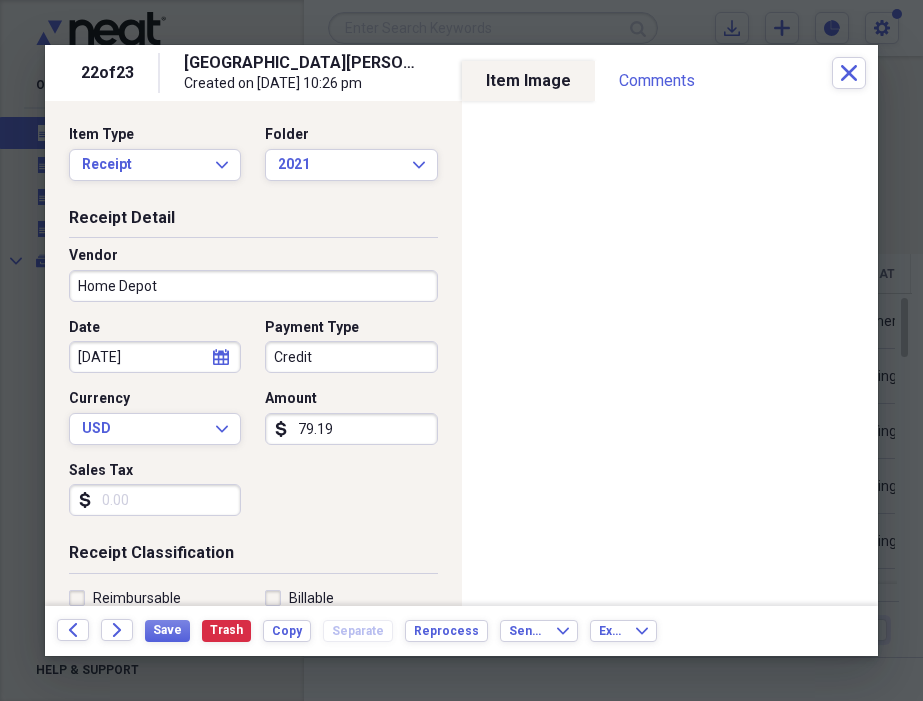 click on "Credit" at bounding box center [351, 357] 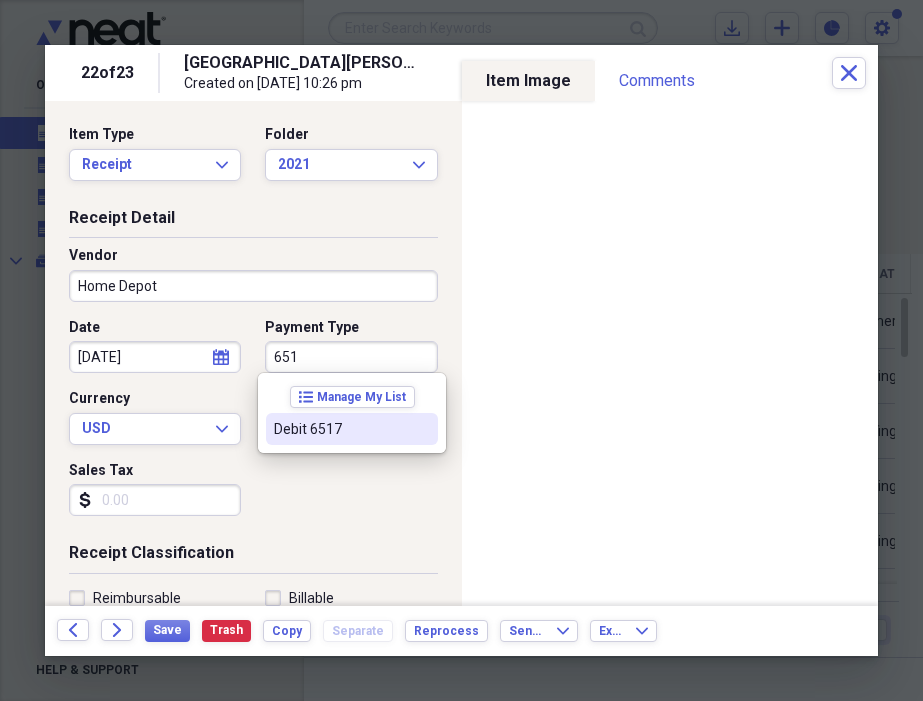 click on "Debit 6517" at bounding box center (340, 429) 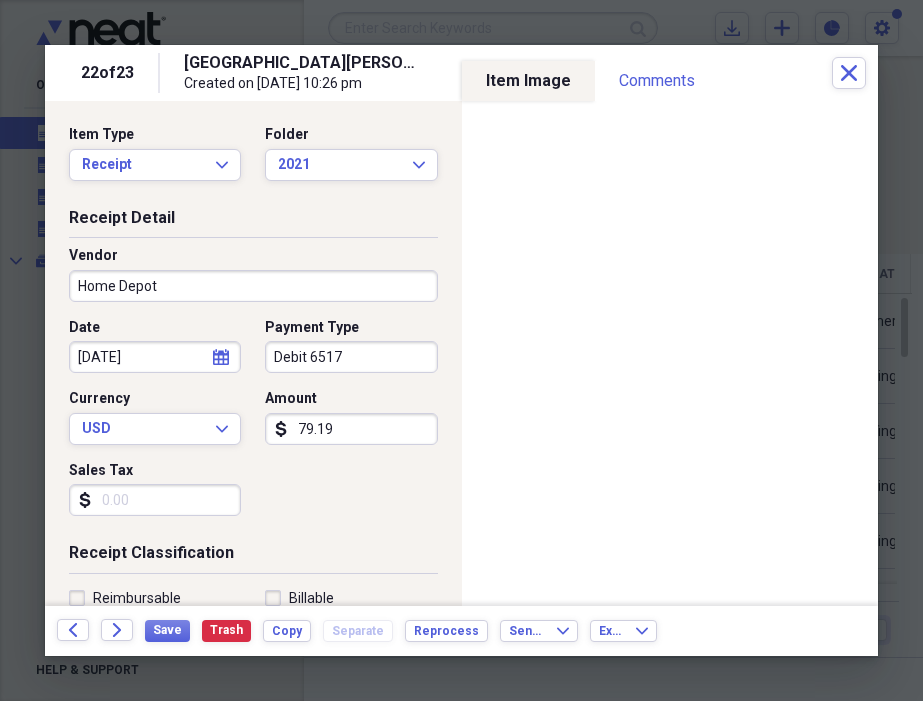 click on "Sales Tax" at bounding box center (155, 500) 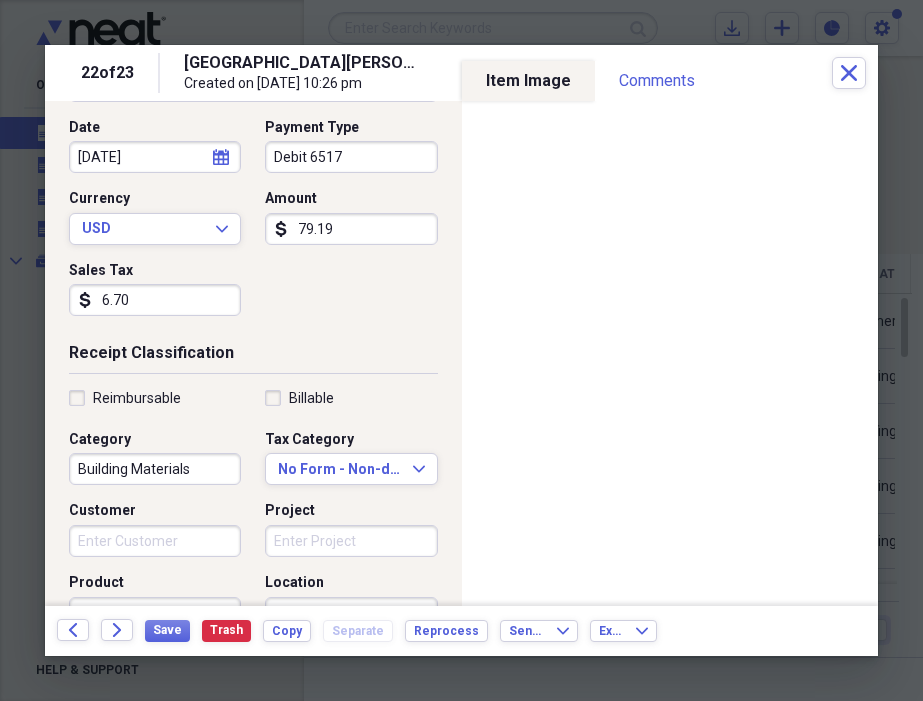 scroll, scrollTop: 203, scrollLeft: 0, axis: vertical 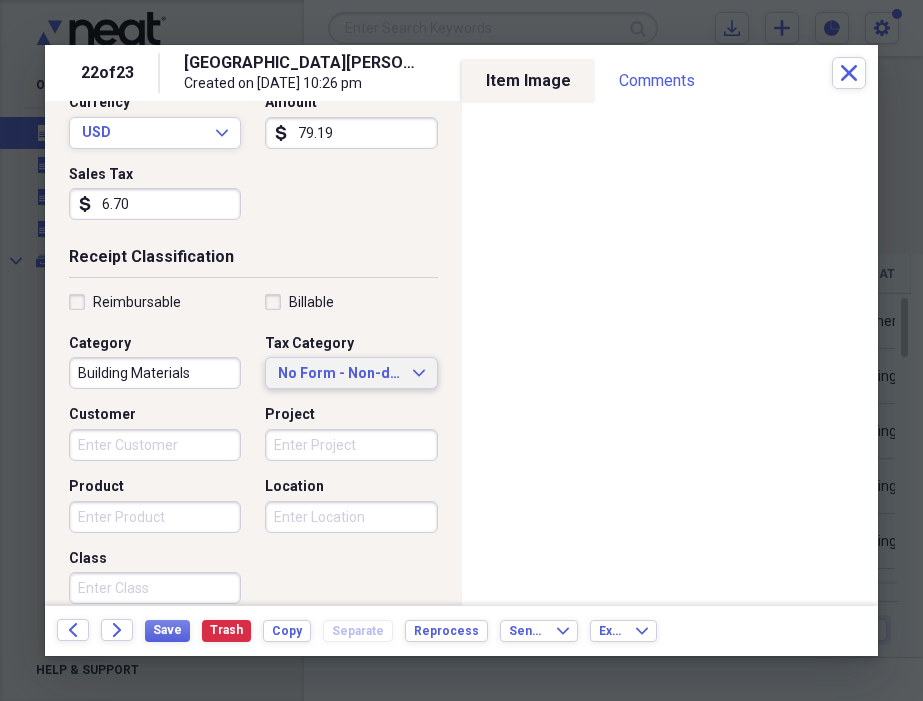 type on "6.70" 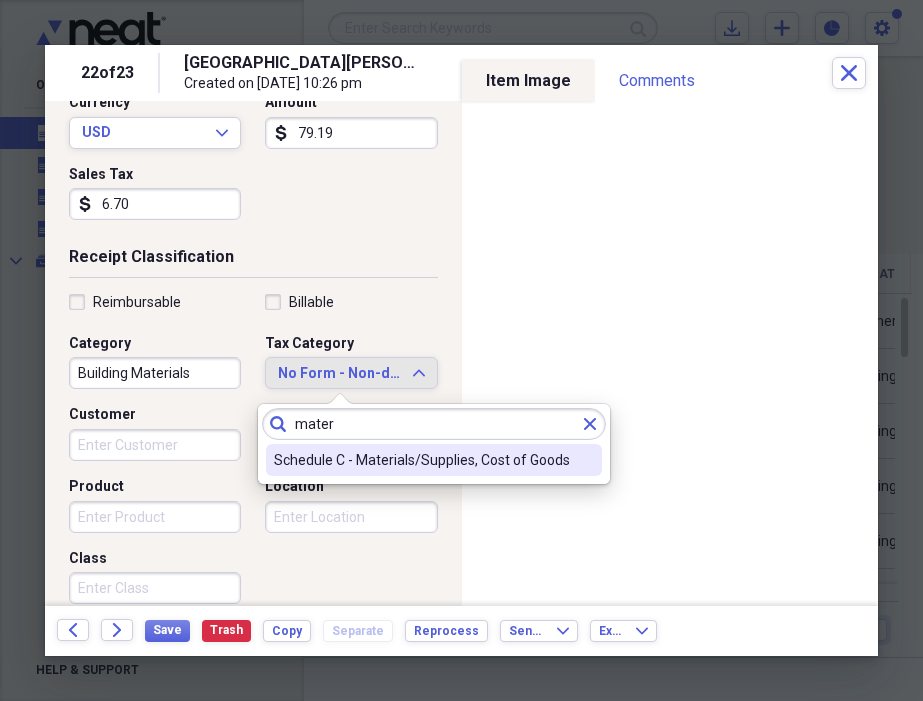 type on "mater" 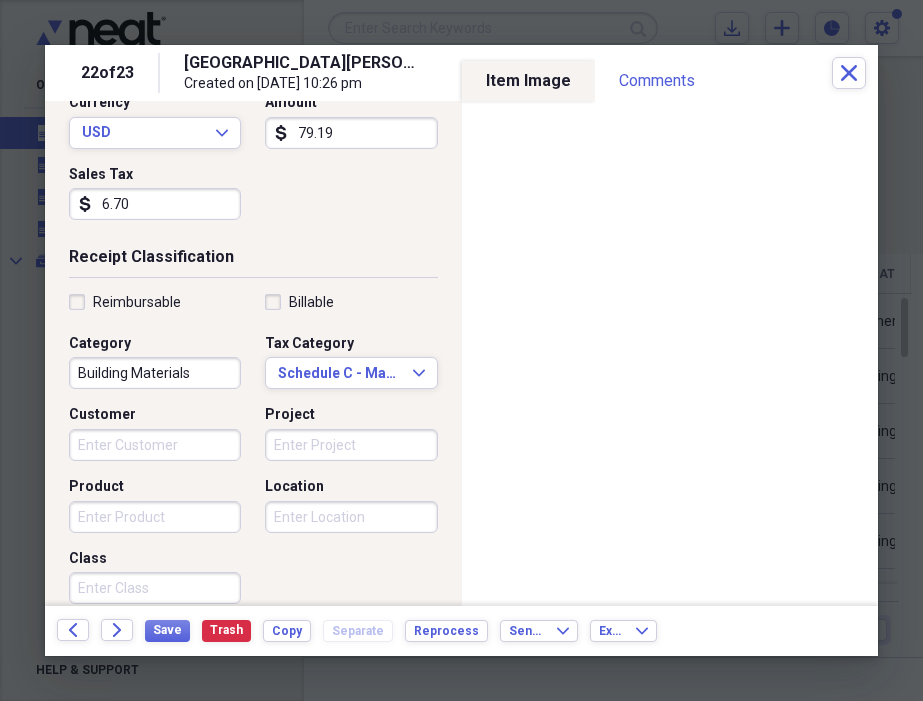 click on "Customer" at bounding box center (155, 445) 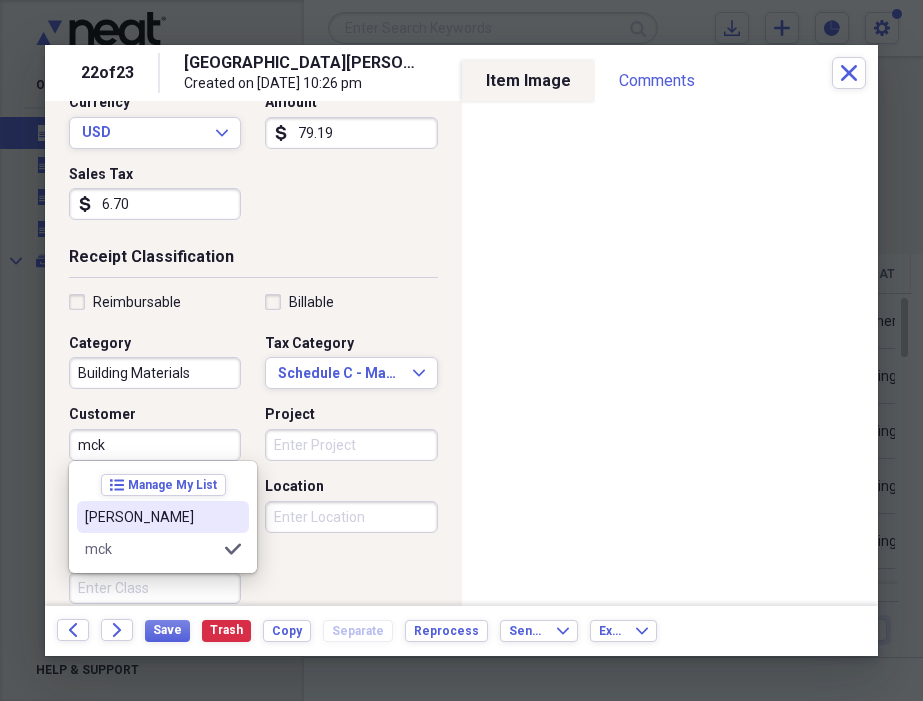 click on "[PERSON_NAME]" at bounding box center [151, 517] 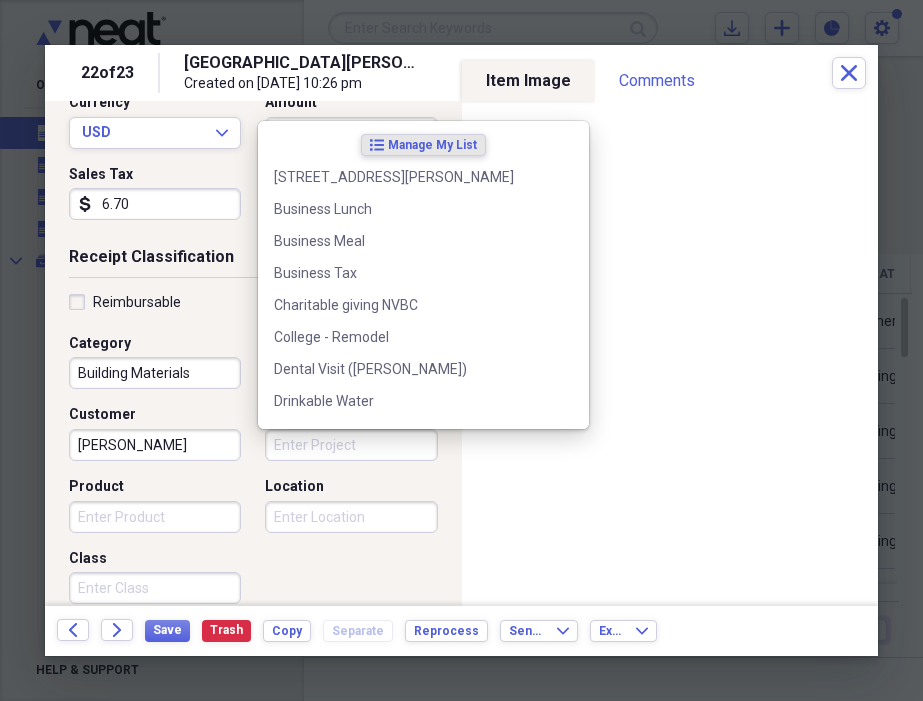 click on "Project" at bounding box center (351, 445) 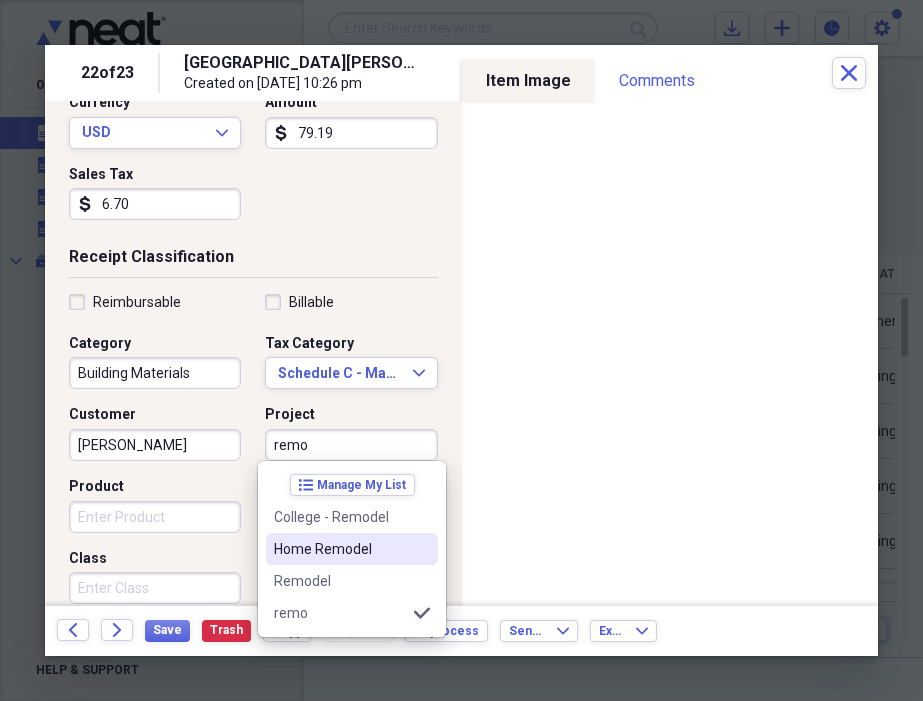 click on "Home Remodel" at bounding box center (352, 549) 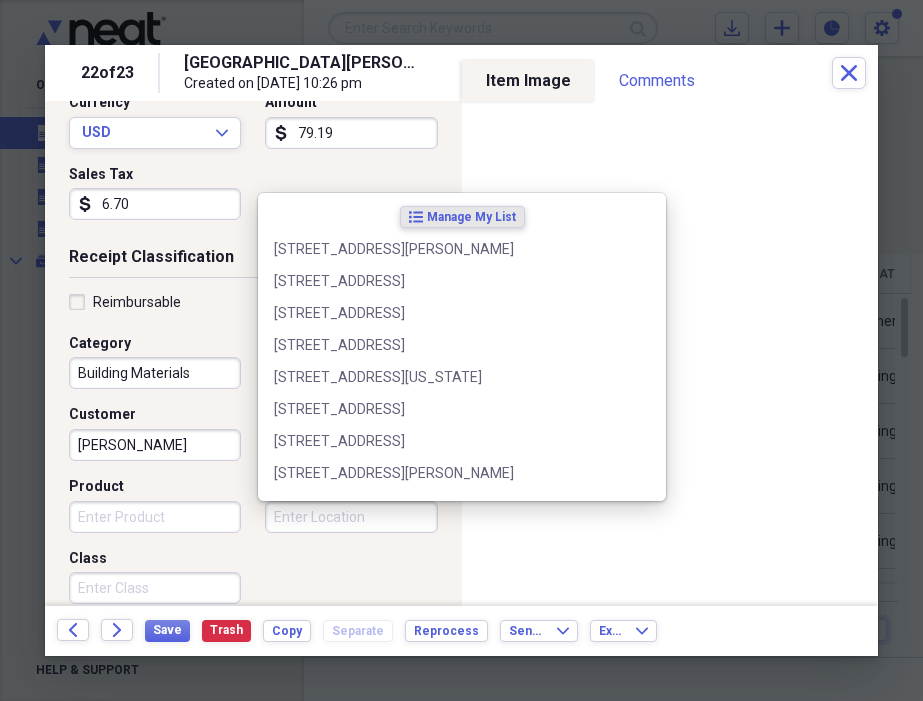 click on "Location" at bounding box center [351, 517] 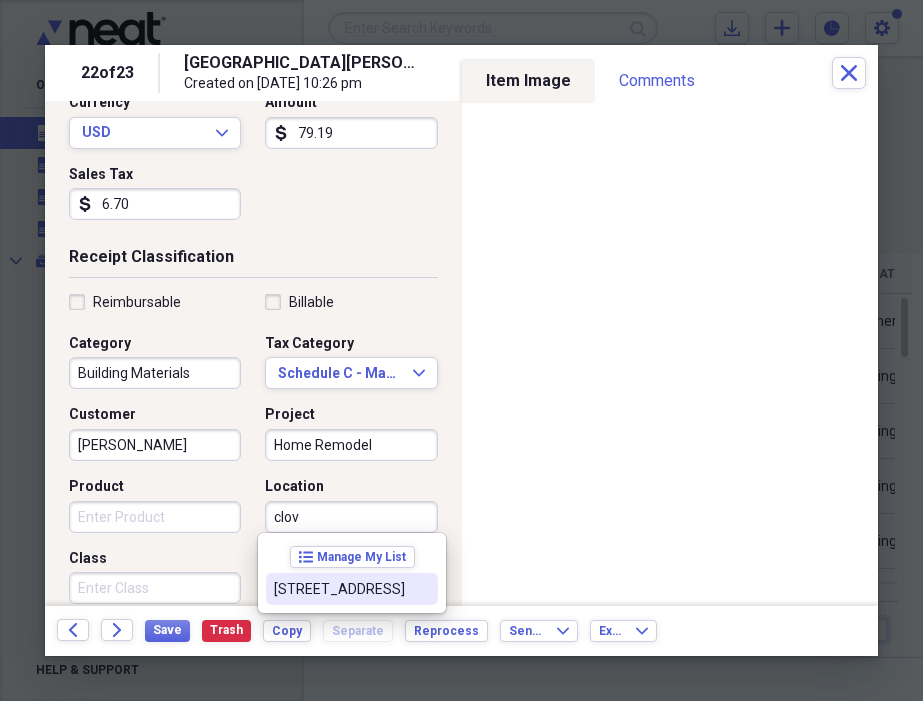 click on "[STREET_ADDRESS]" at bounding box center (340, 589) 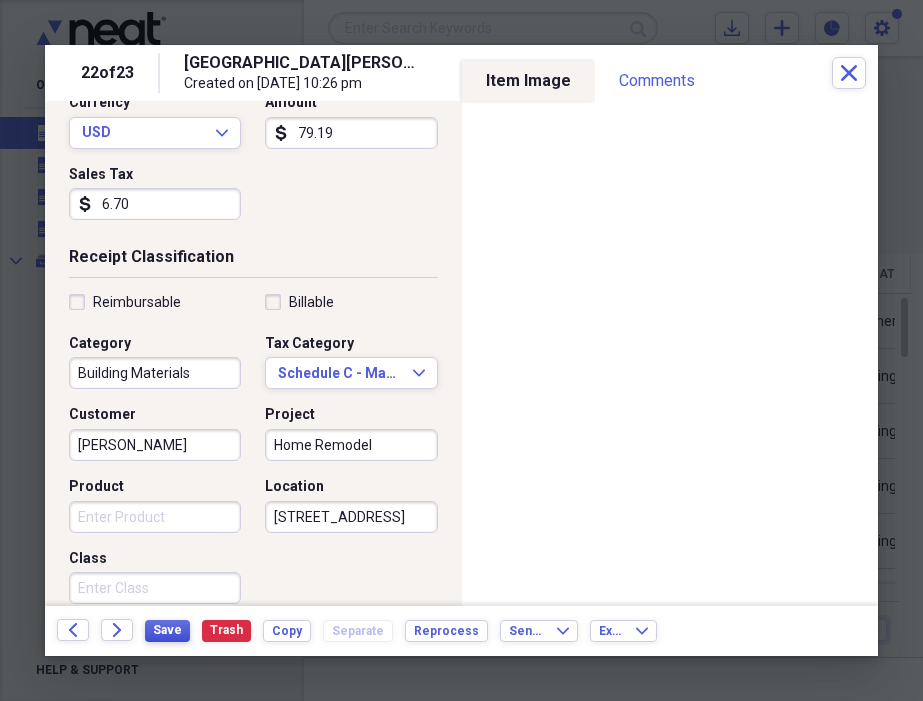 click on "Save" at bounding box center [167, 630] 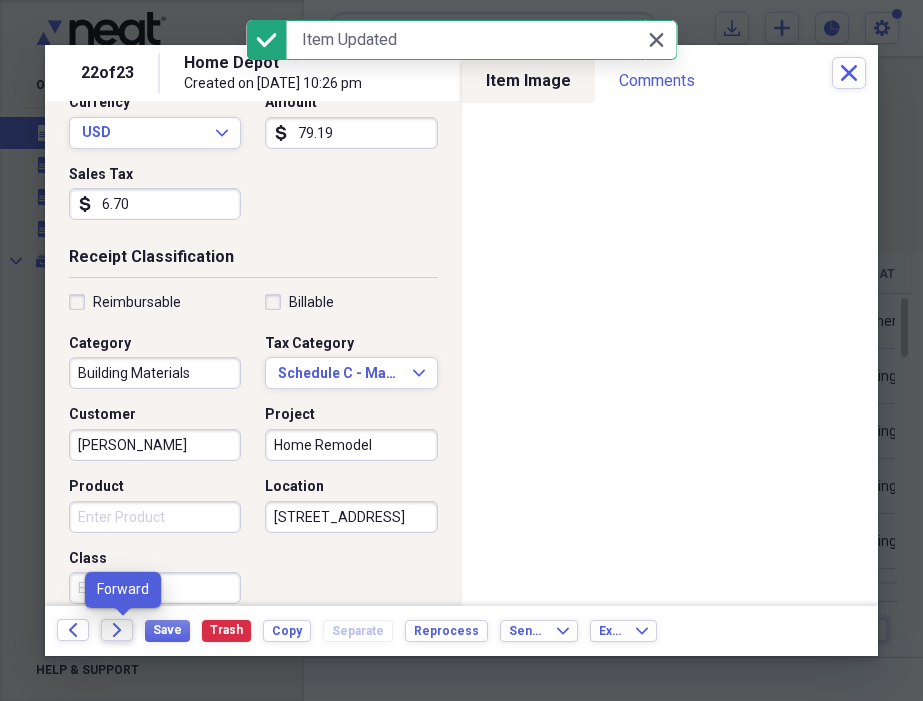 click on "Forward" 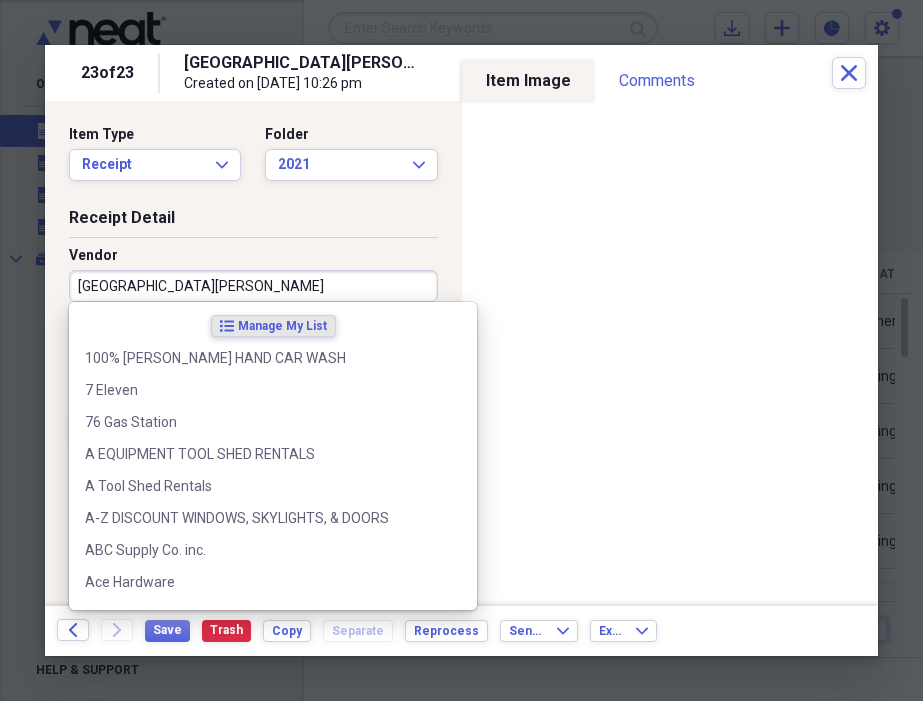click on "[GEOGRAPHIC_DATA][PERSON_NAME]" at bounding box center (253, 286) 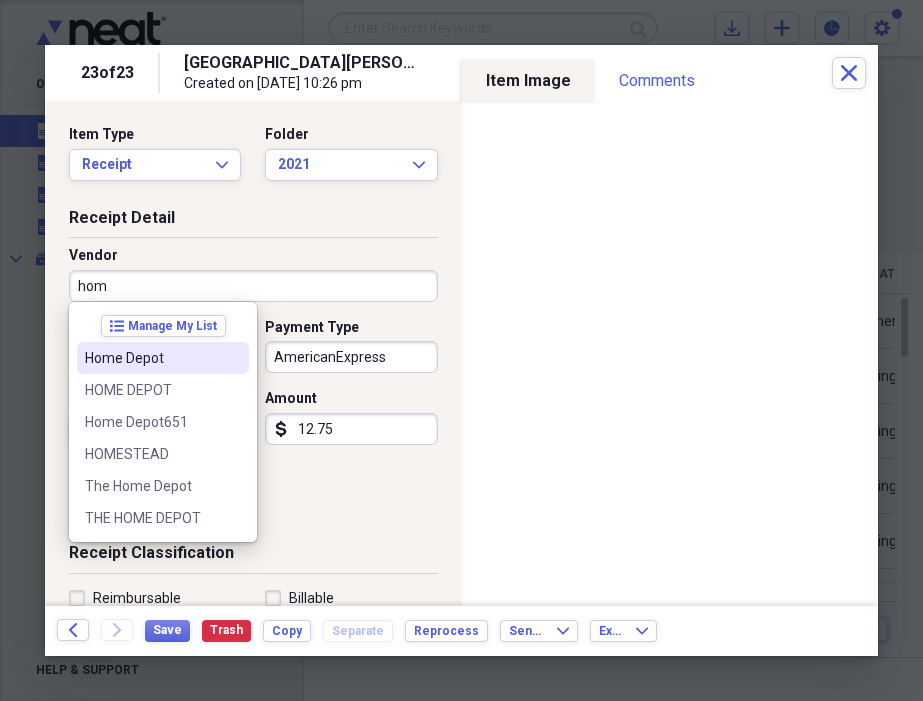 click on "Home Depot" at bounding box center (151, 358) 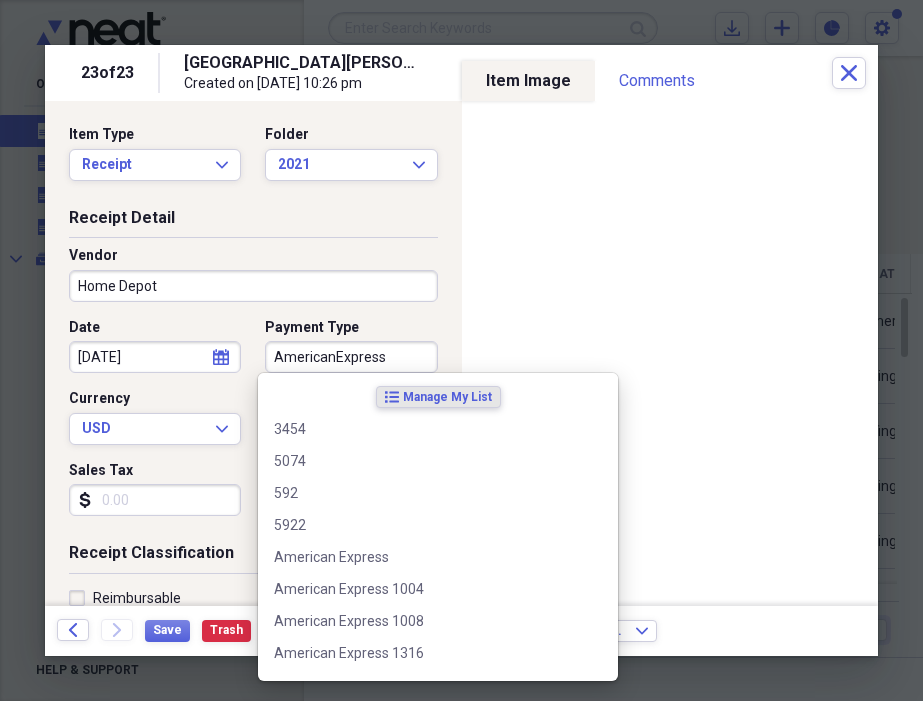 click on "AmericanExpress" at bounding box center [351, 357] 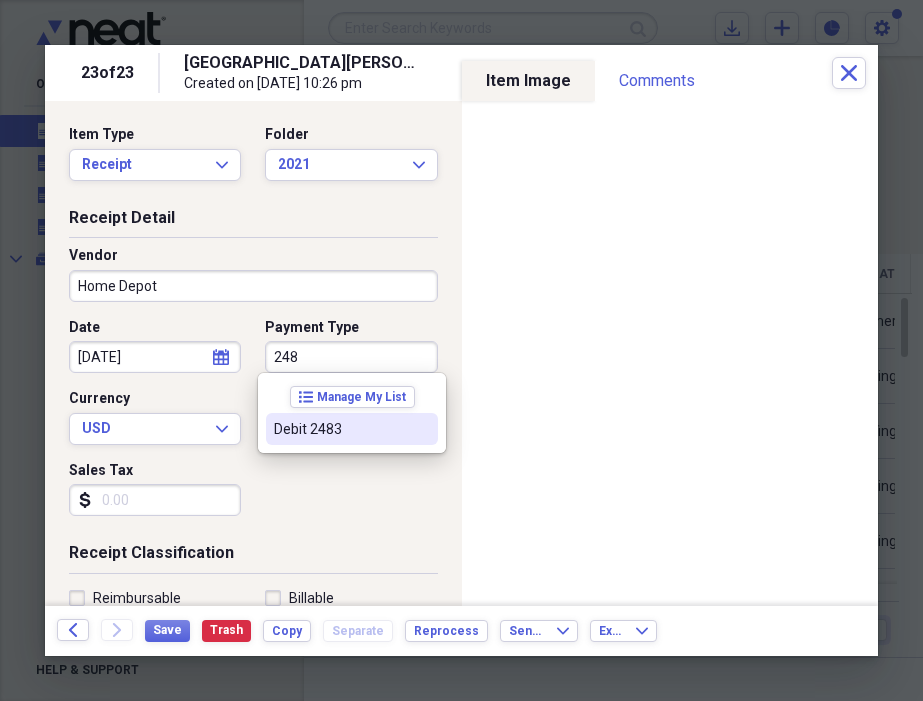 click on "Debit 2483" at bounding box center [340, 429] 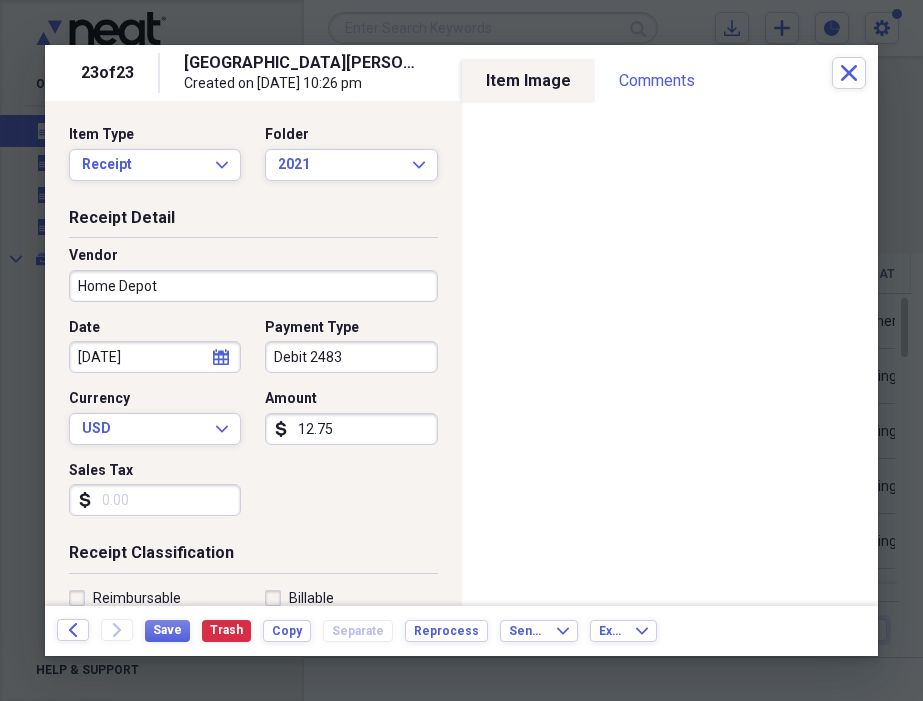 click on "Sales Tax" at bounding box center [155, 500] 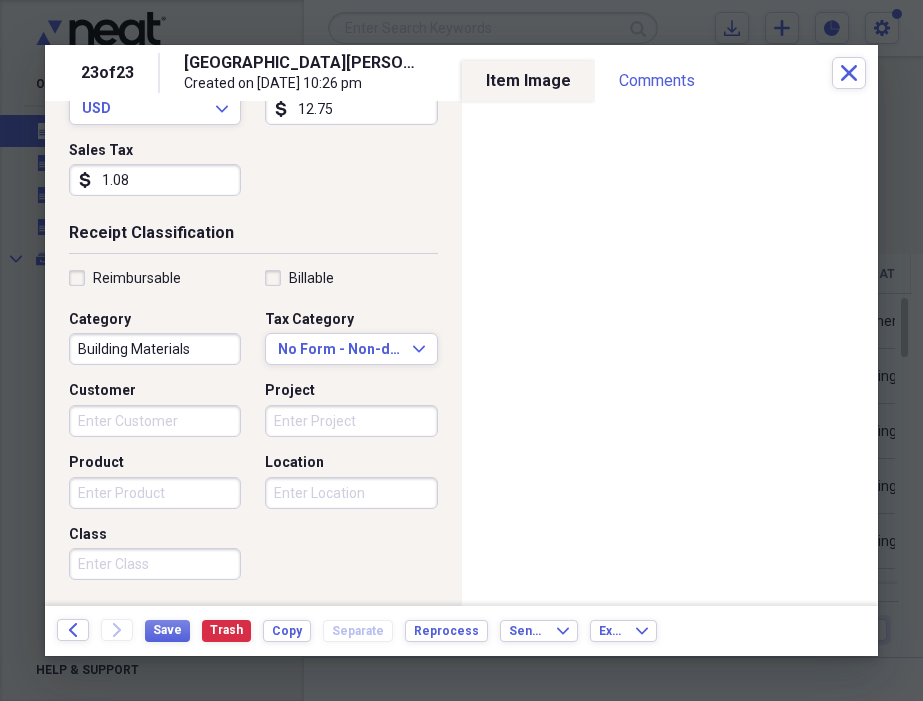 scroll, scrollTop: 327, scrollLeft: 0, axis: vertical 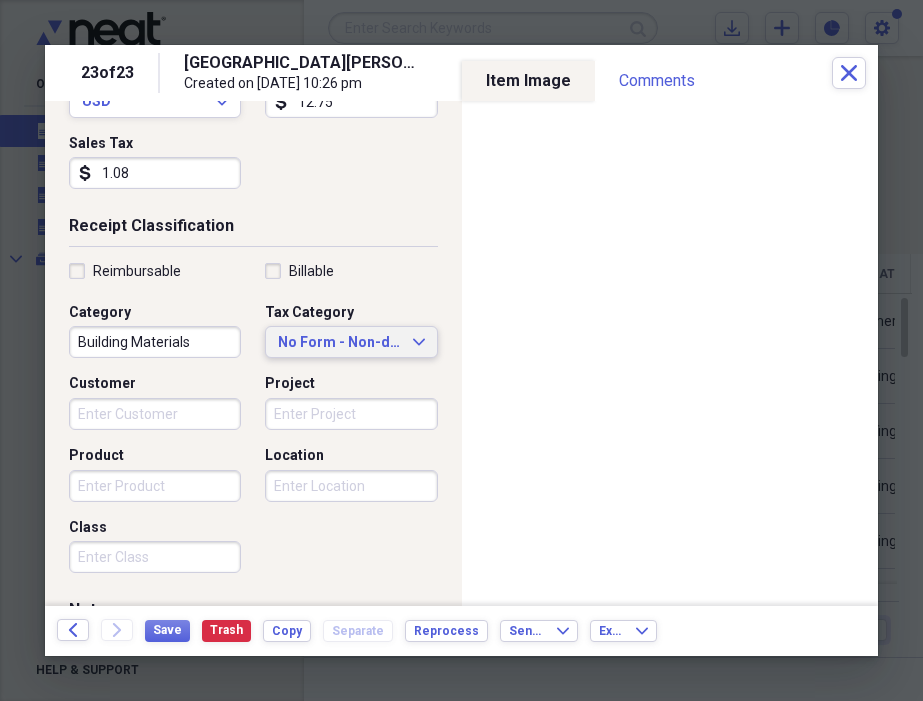 type on "1.08" 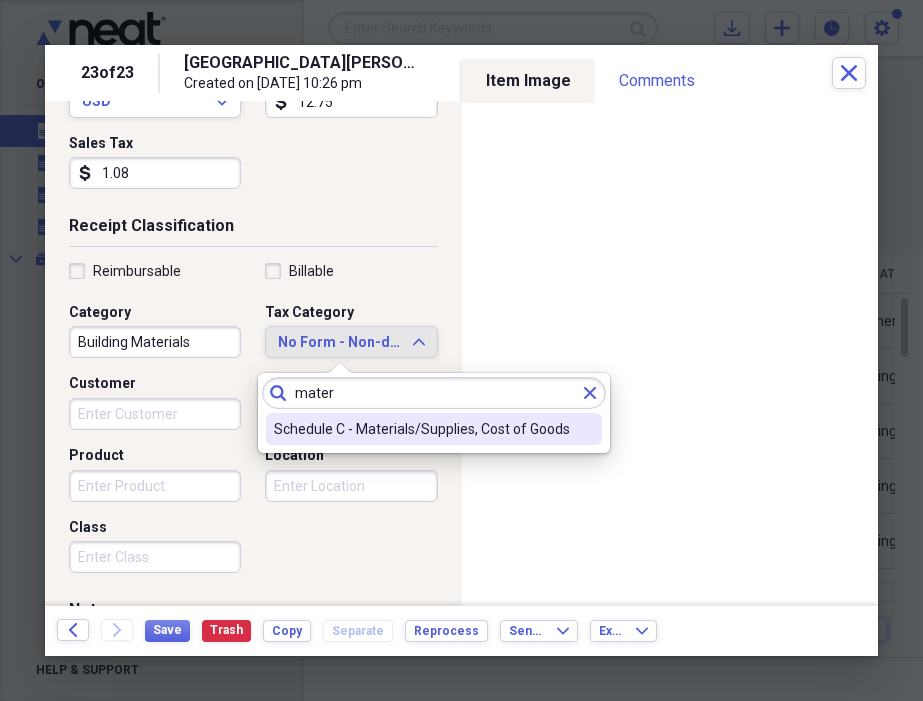 type on "mater" 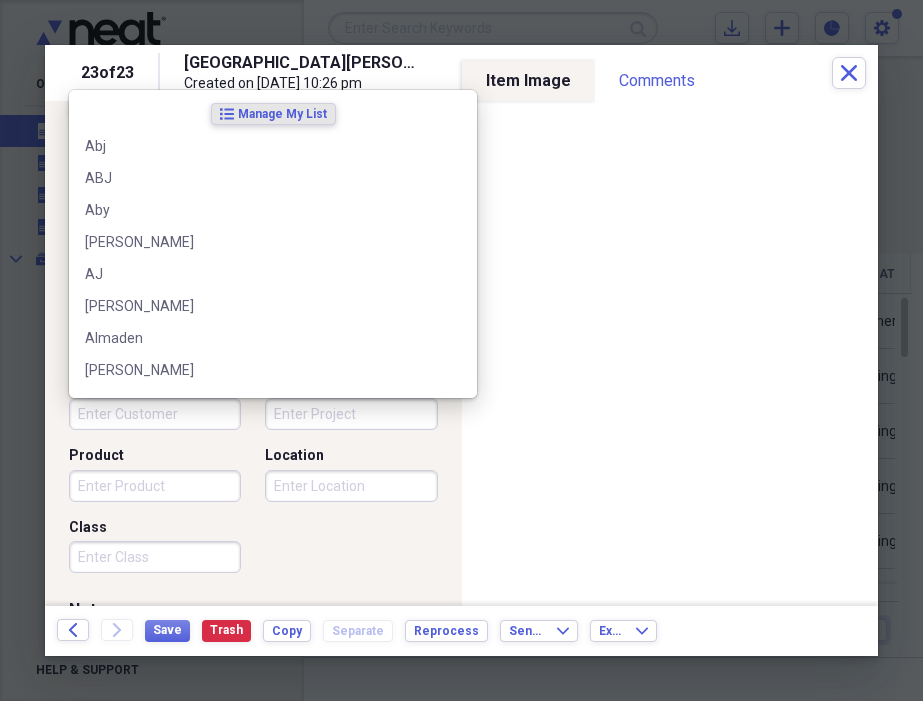 click on "Customer" at bounding box center [155, 414] 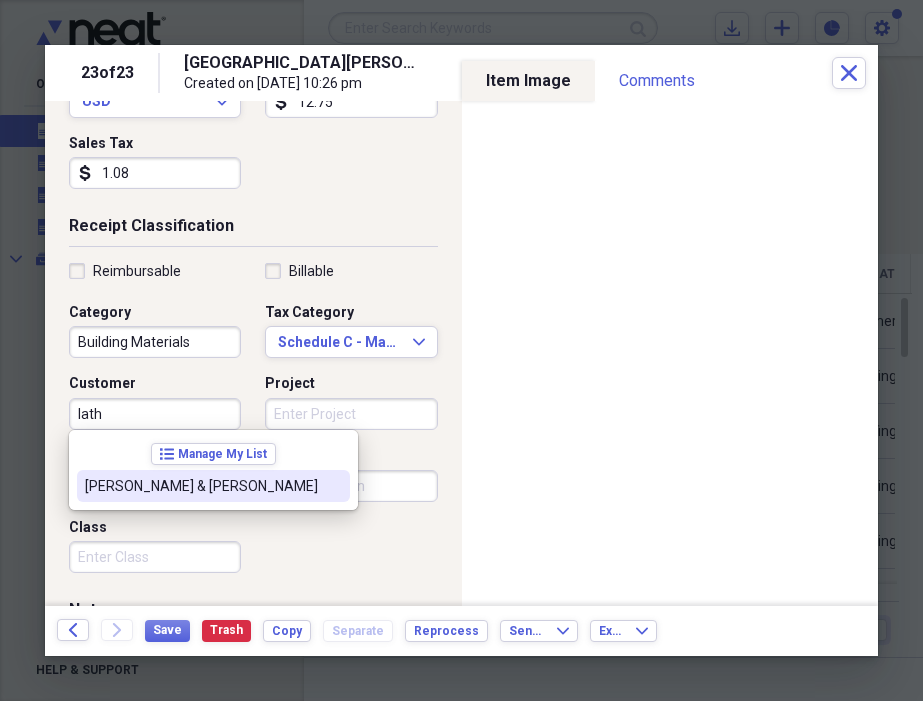 click on "[PERSON_NAME] & [PERSON_NAME]" at bounding box center [213, 486] 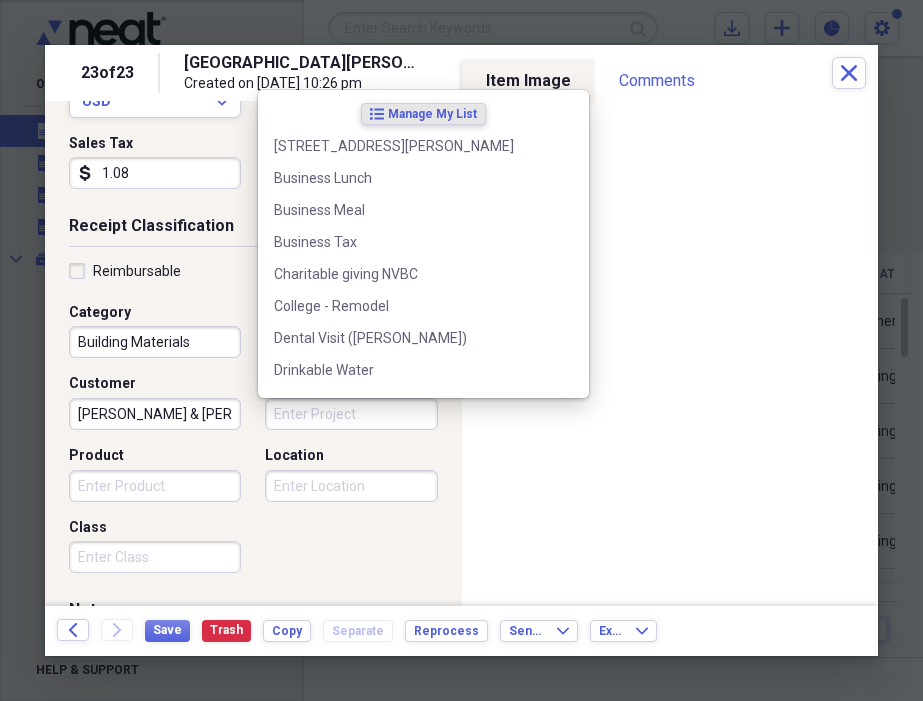 click on "Project" at bounding box center [351, 414] 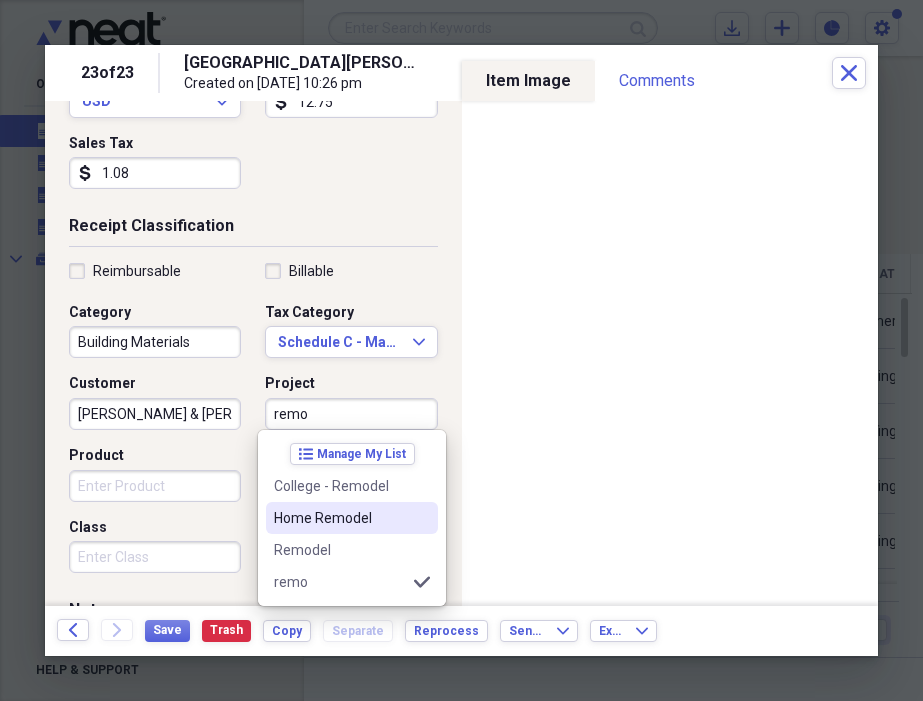 click on "Home Remodel" at bounding box center [340, 518] 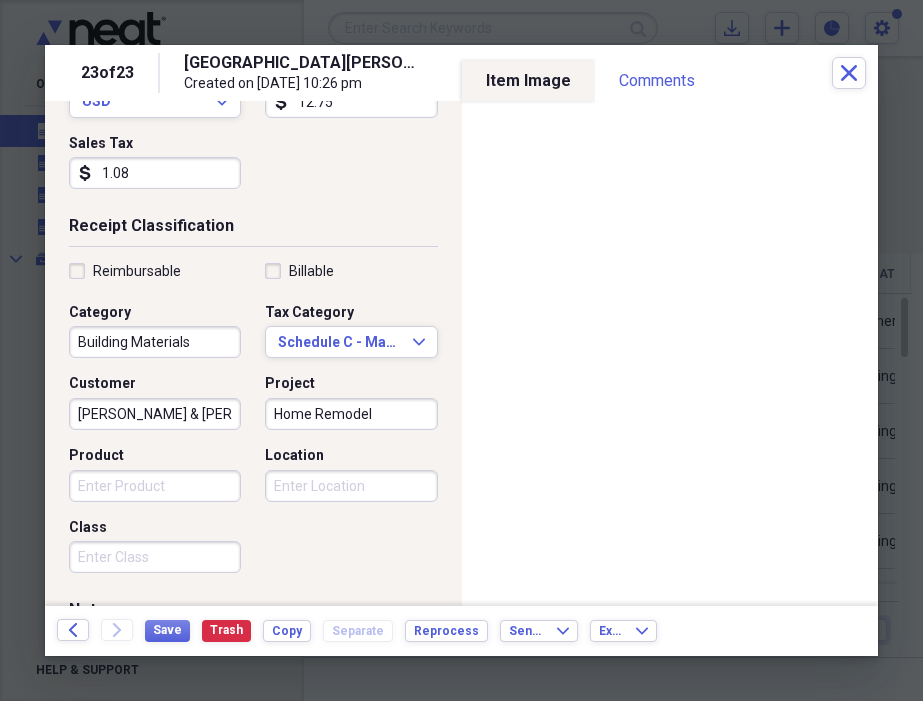 click on "Location" at bounding box center (351, 486) 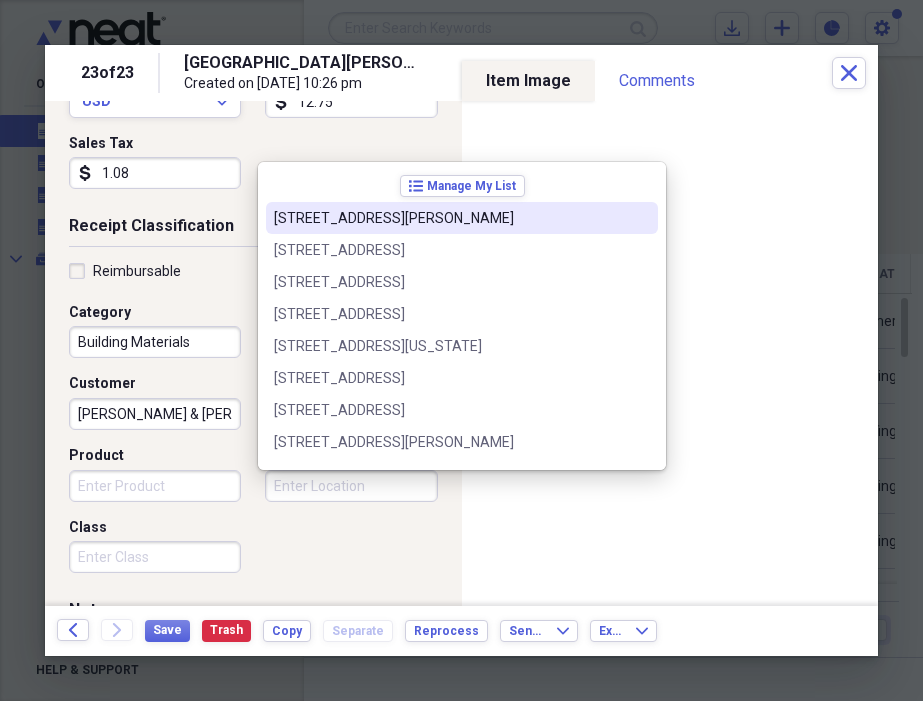 click on "[STREET_ADDRESS][PERSON_NAME]" at bounding box center (450, 218) 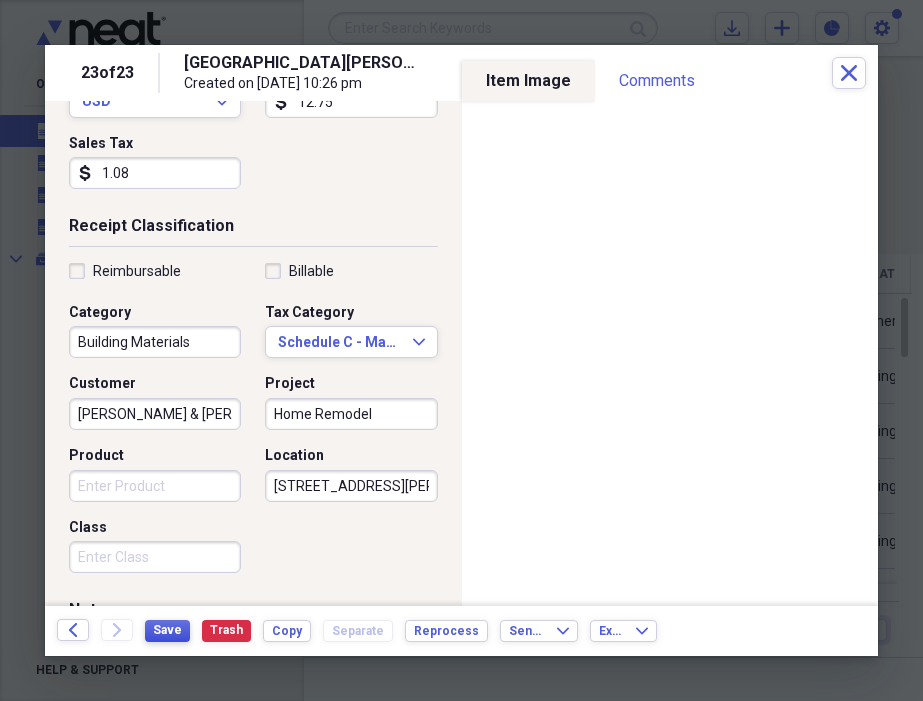 click on "Save" at bounding box center [167, 630] 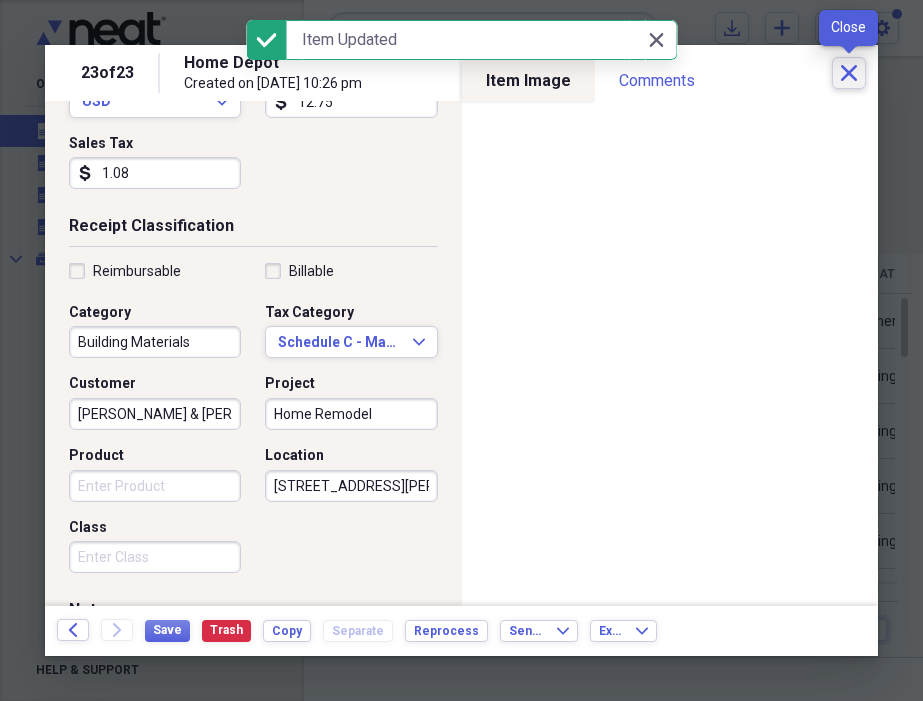 click 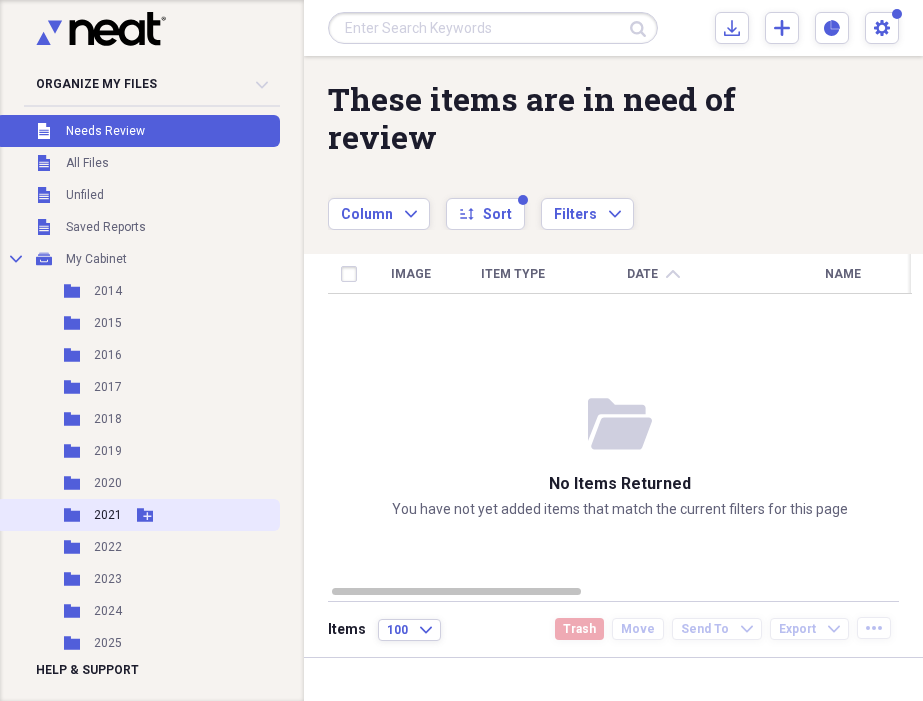 click on "2021" at bounding box center (108, 515) 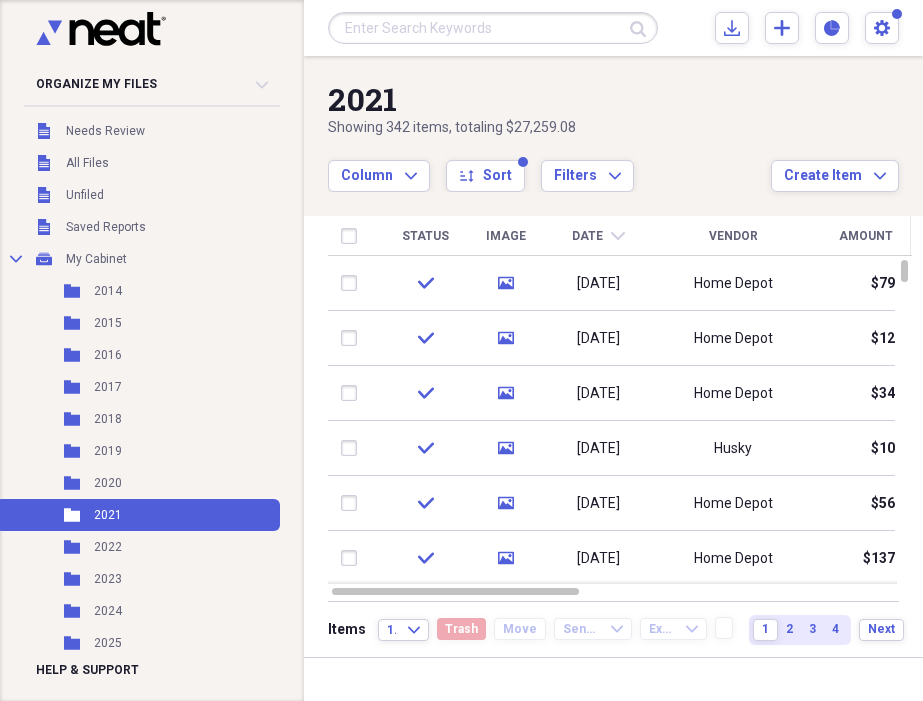 click on "chevron-down" 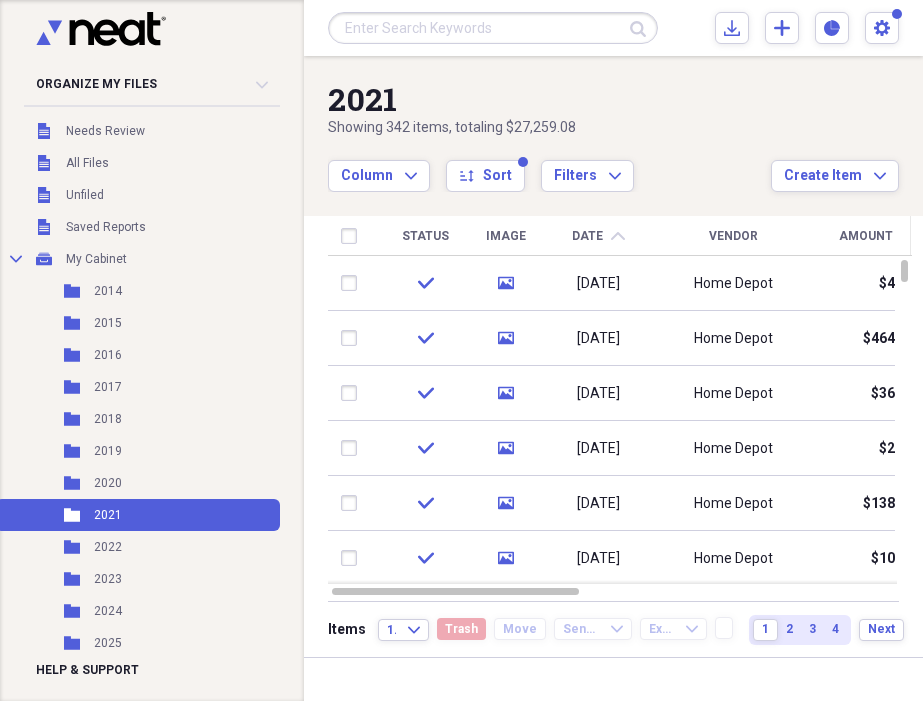 click 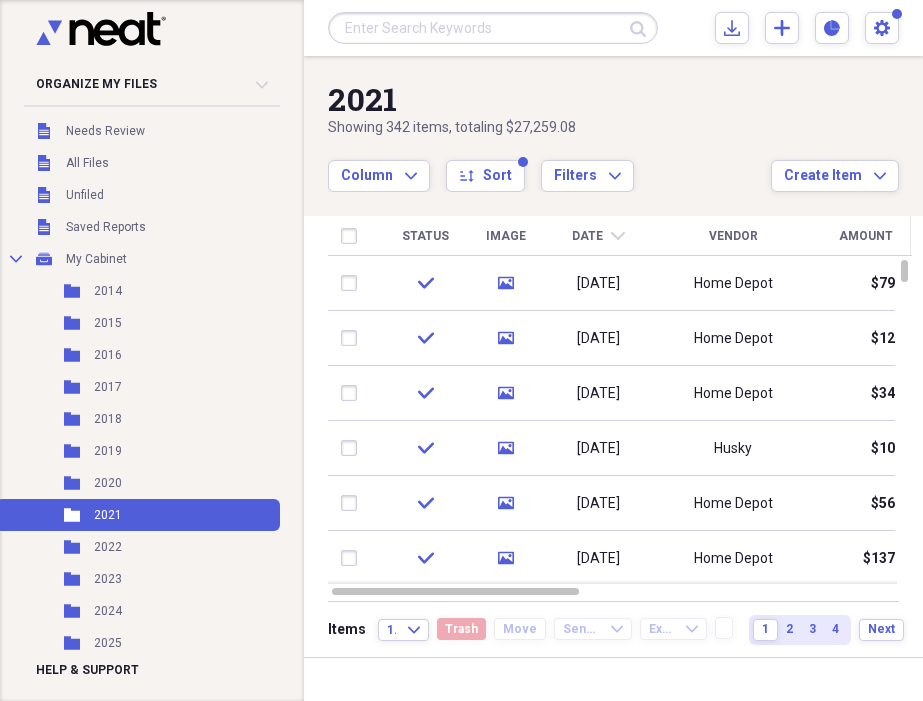 click on "2021" at bounding box center (549, 99) 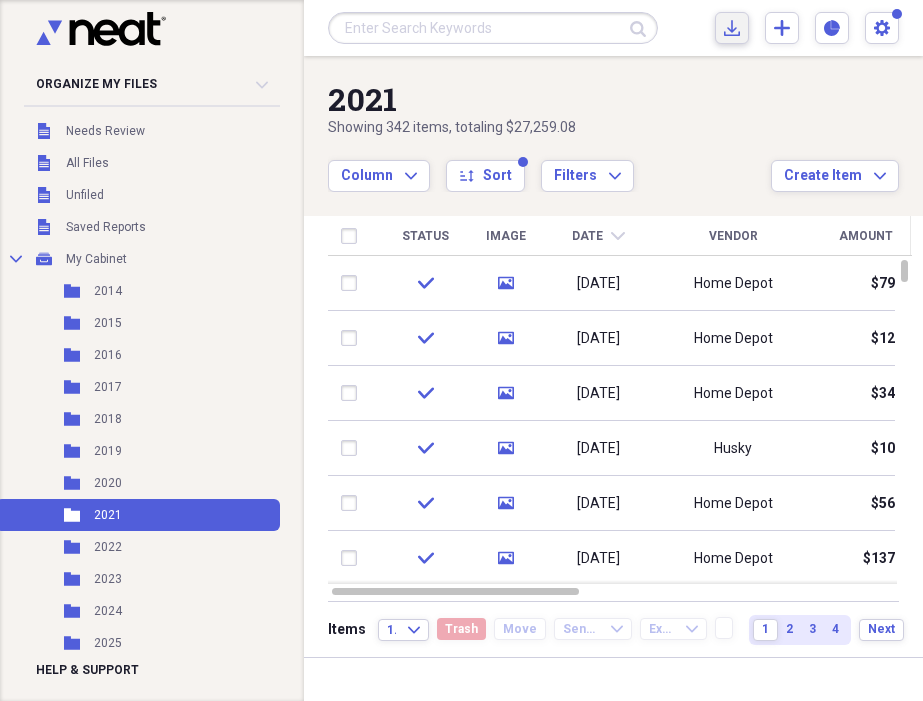 click on "Import" 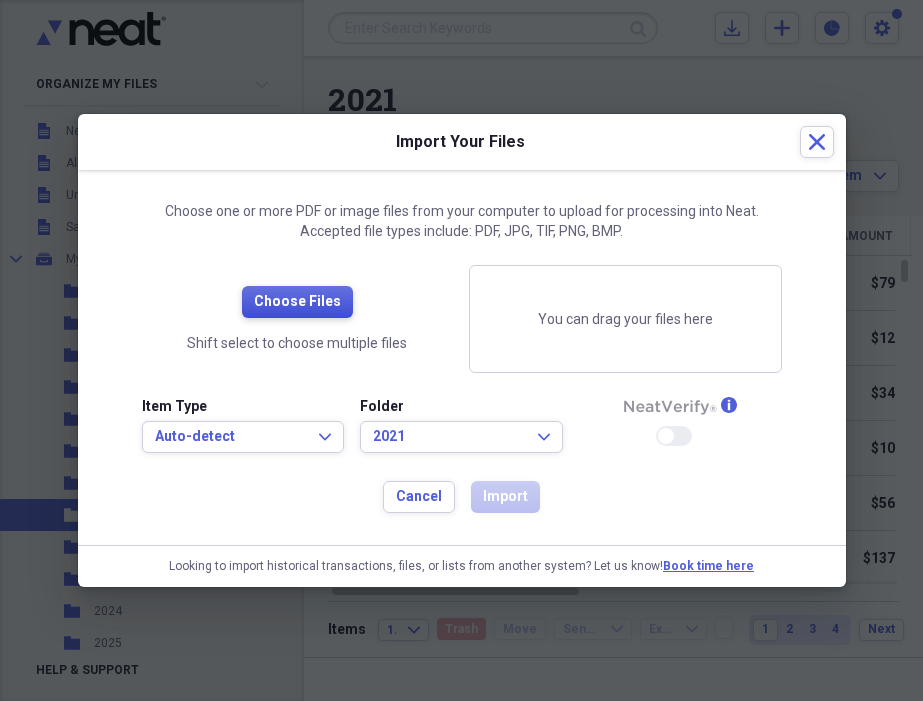 click on "Choose Files" at bounding box center (297, 302) 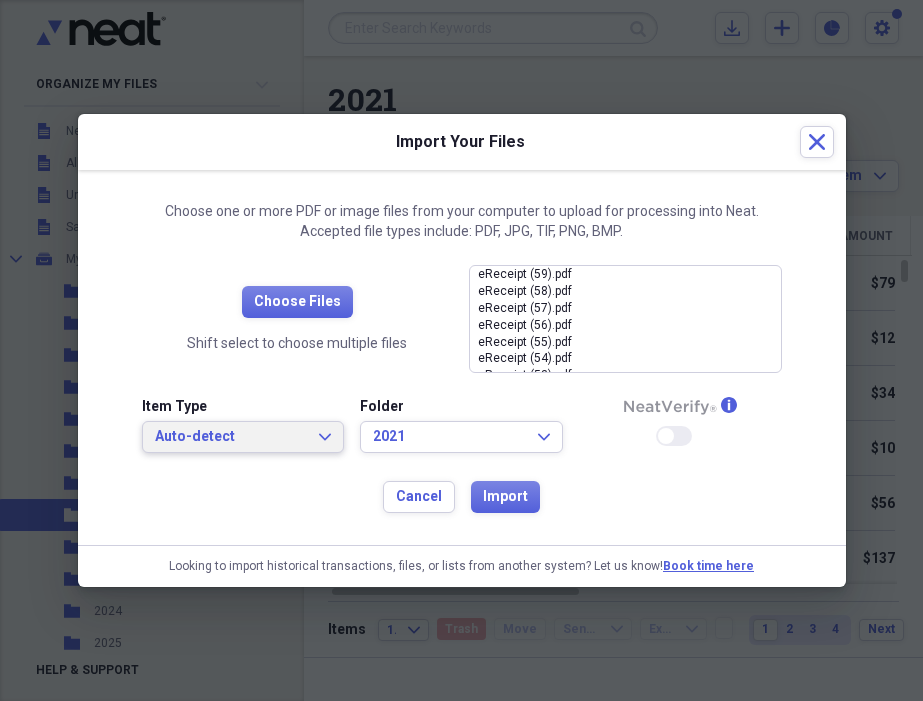 click on "Auto-detect" at bounding box center [231, 437] 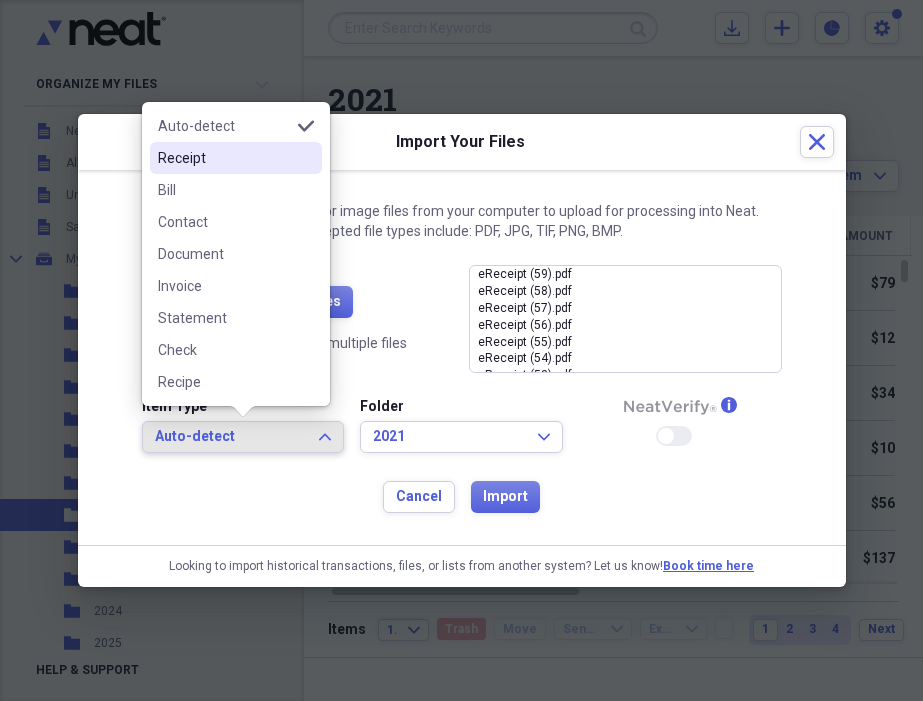 click on "Receipt" at bounding box center [224, 158] 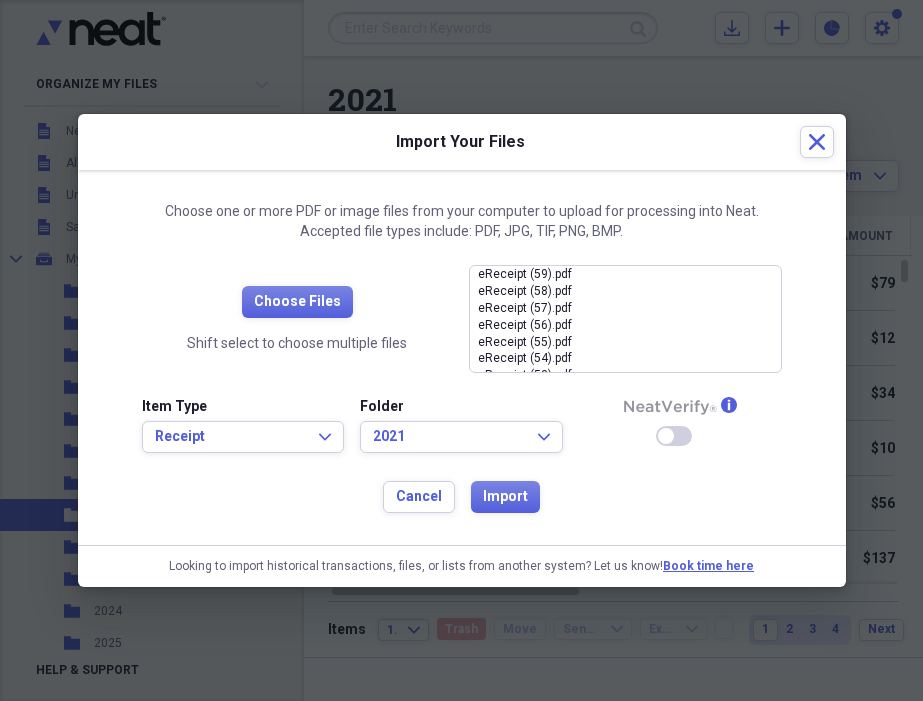 click on "Enable Neat Verify" at bounding box center [674, 436] 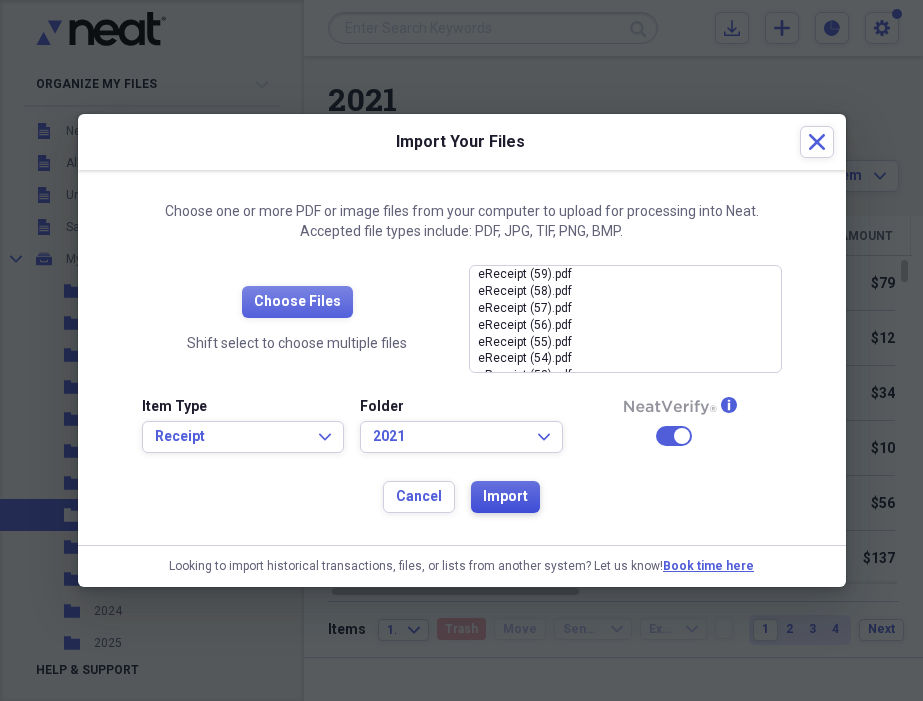 click on "Import" at bounding box center [505, 497] 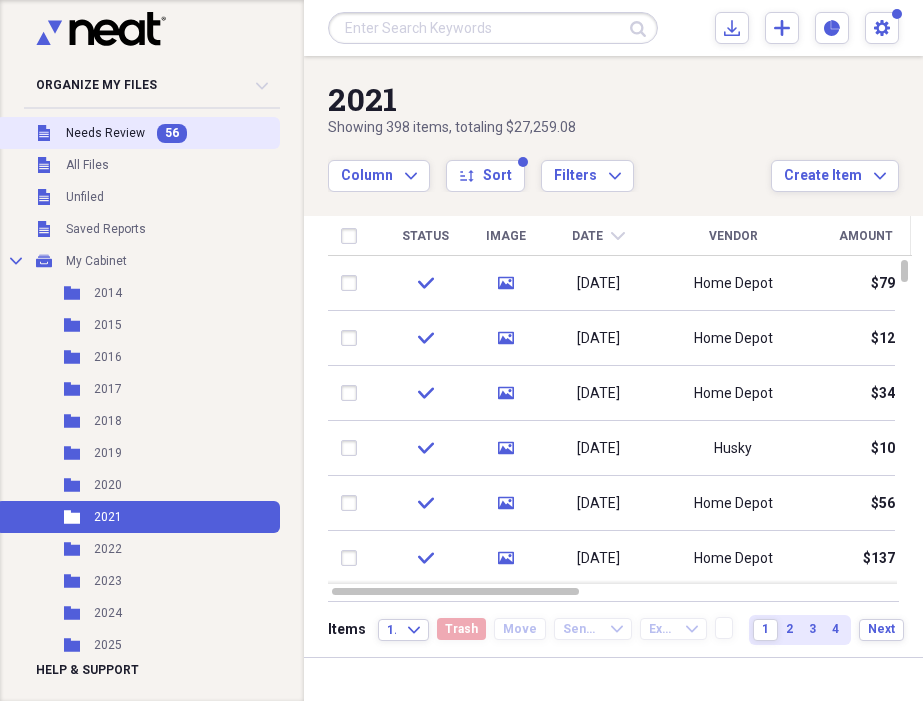 click on "Needs Review" at bounding box center [105, 133] 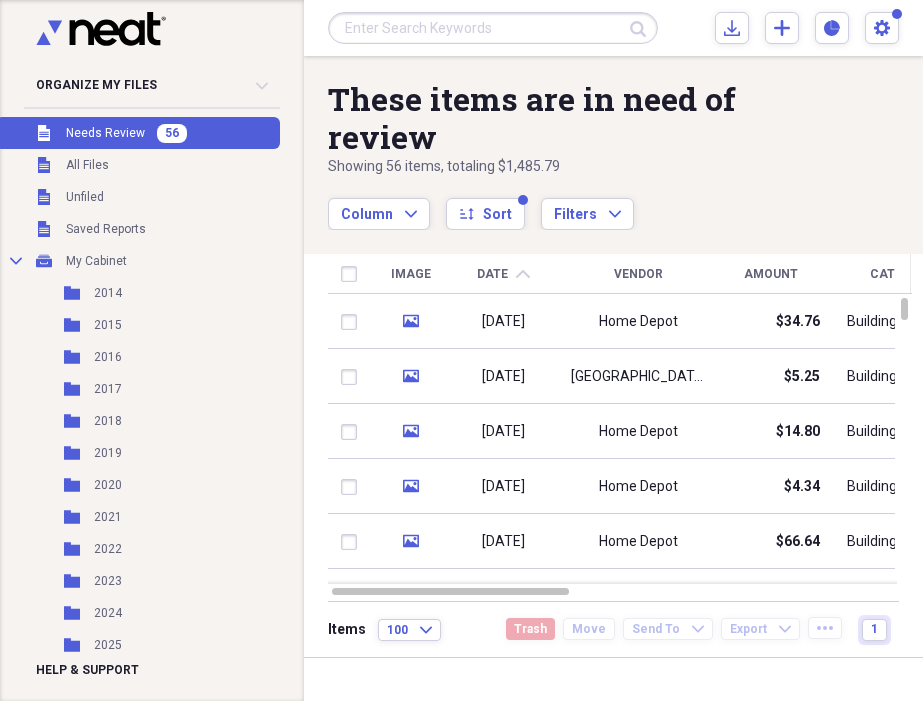 click on "chevron-up" 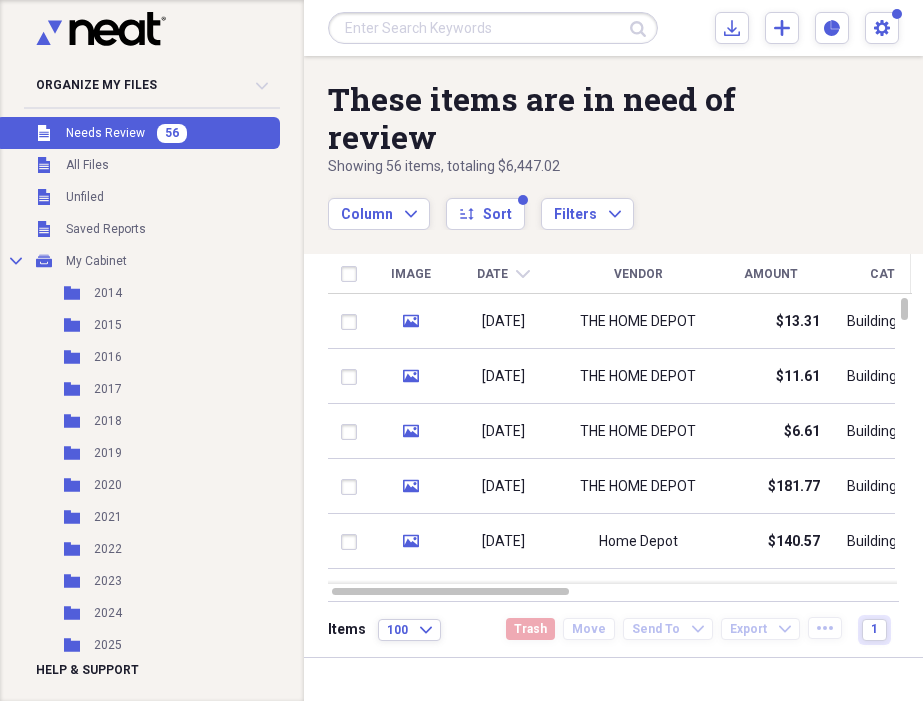 click on "chevron-down" 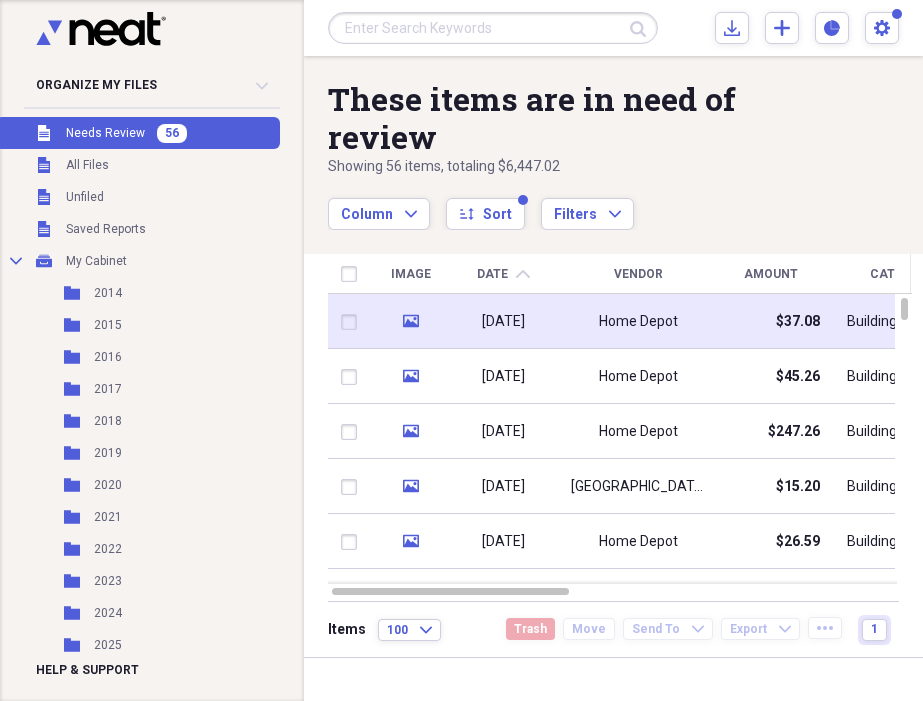 click on "[DATE]" at bounding box center [503, 322] 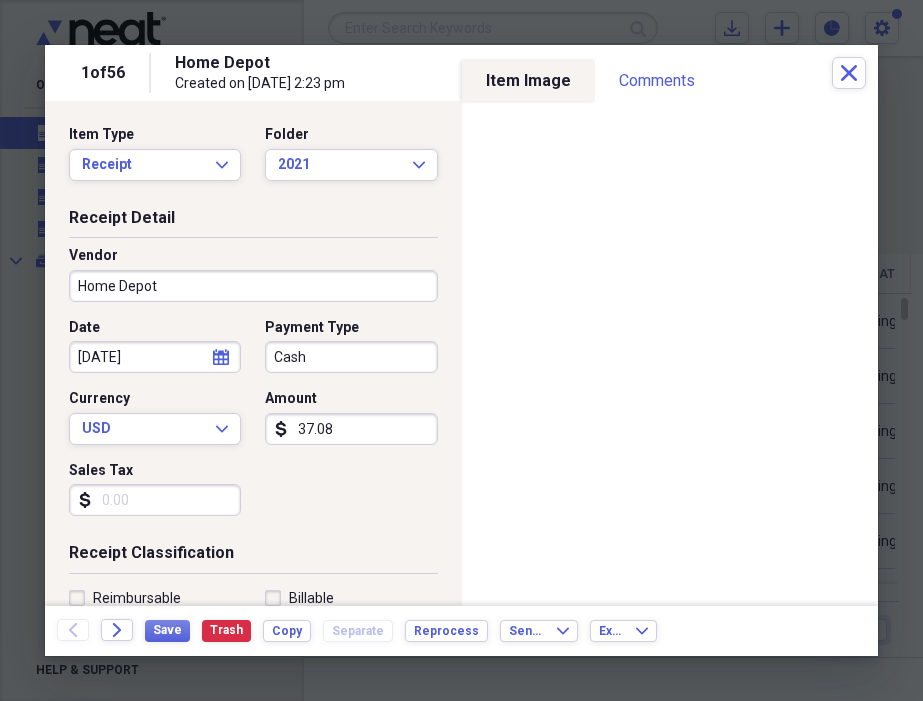 click 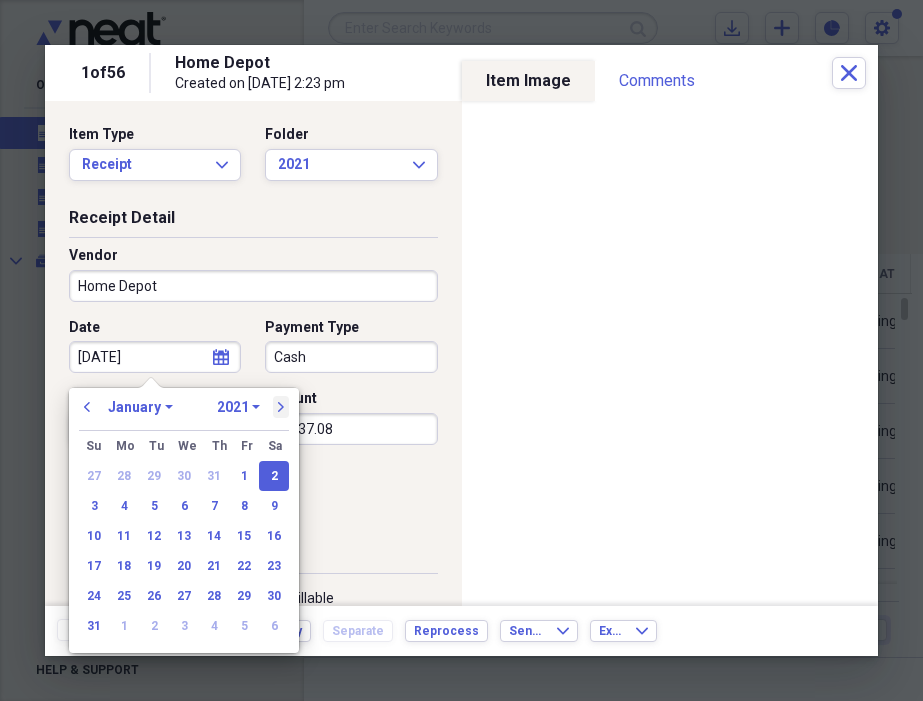 click on "next" at bounding box center [281, 407] 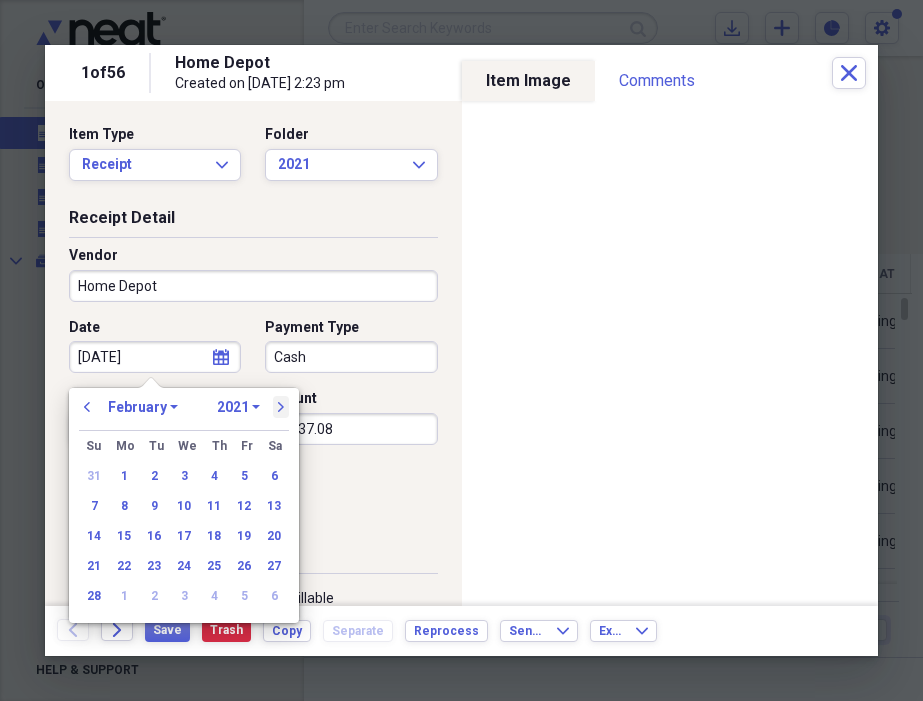 click on "next" at bounding box center (281, 407) 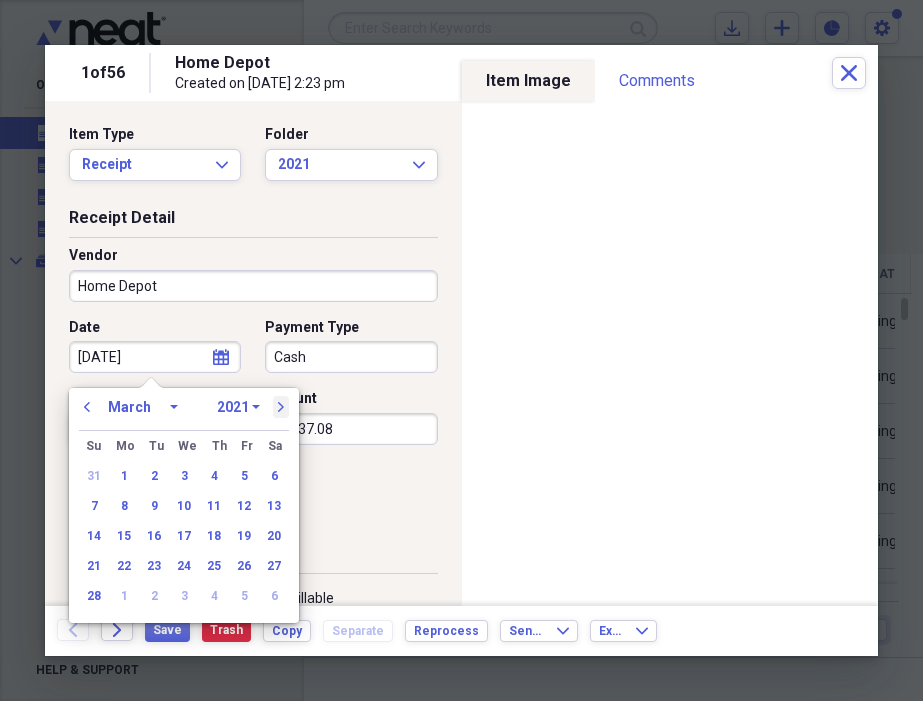 click on "next" at bounding box center [281, 407] 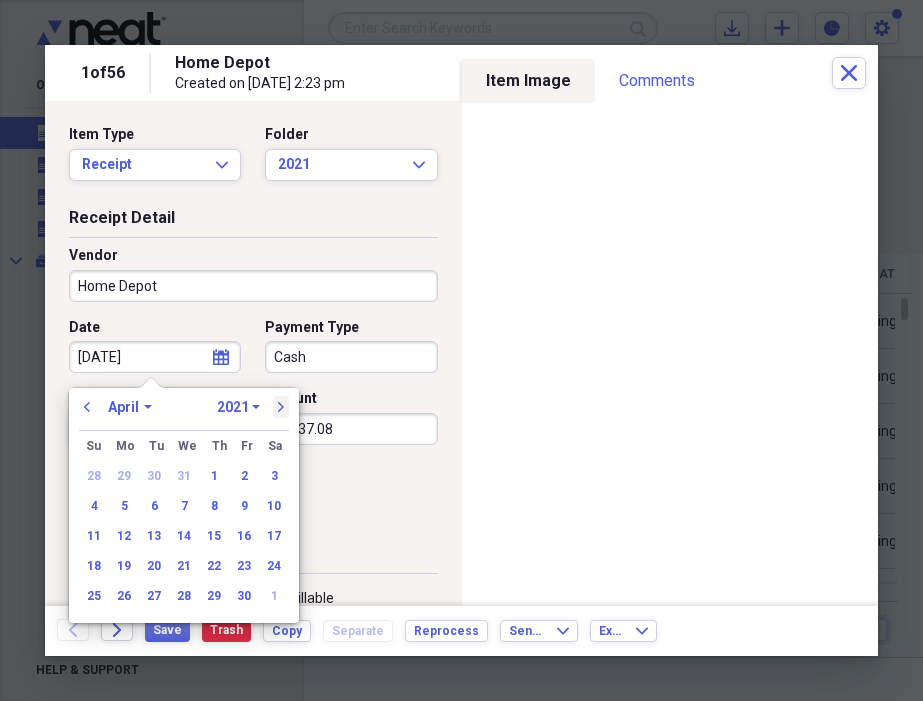 click on "next" at bounding box center [281, 407] 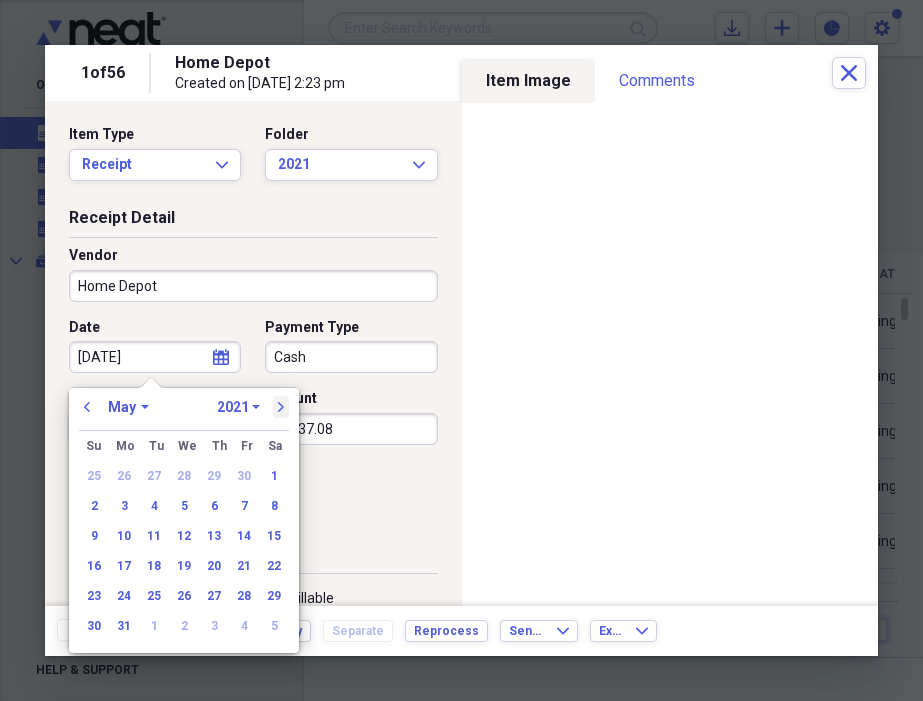 click on "next" at bounding box center [281, 407] 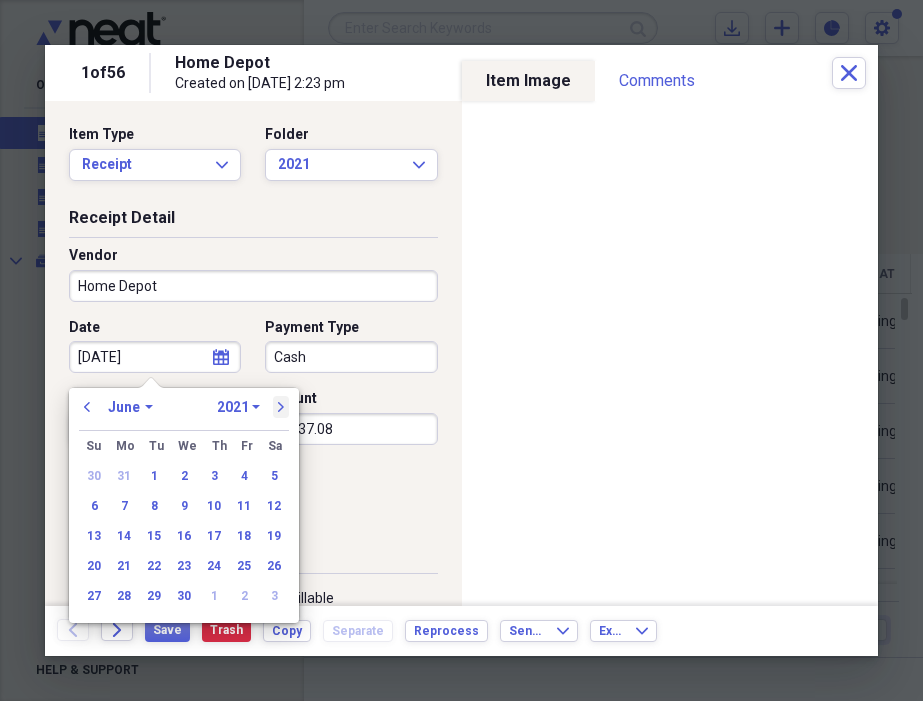 click on "next" at bounding box center [281, 407] 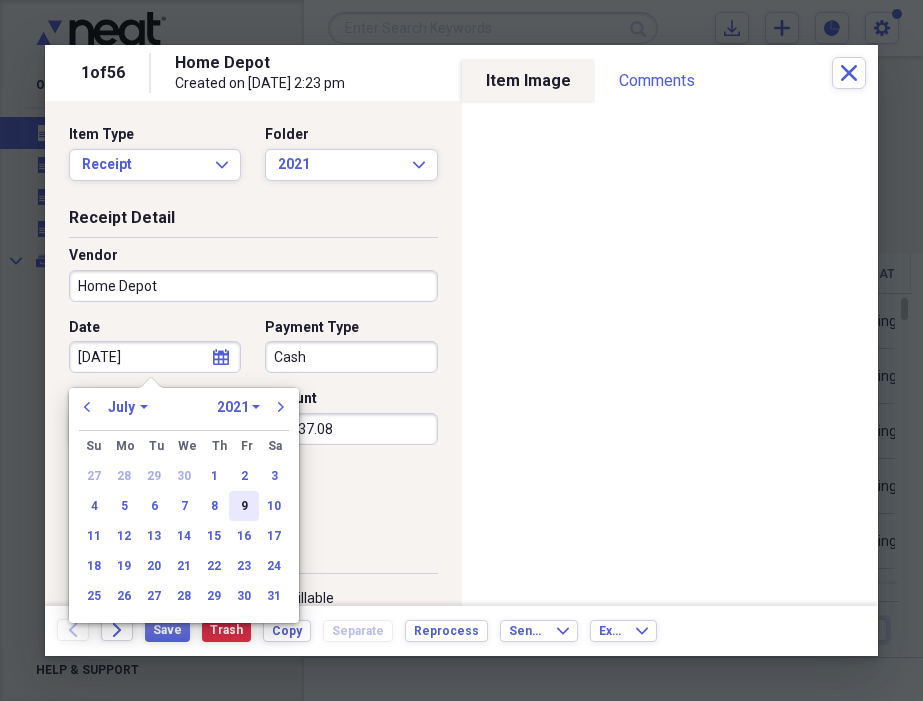 click on "9" at bounding box center [244, 506] 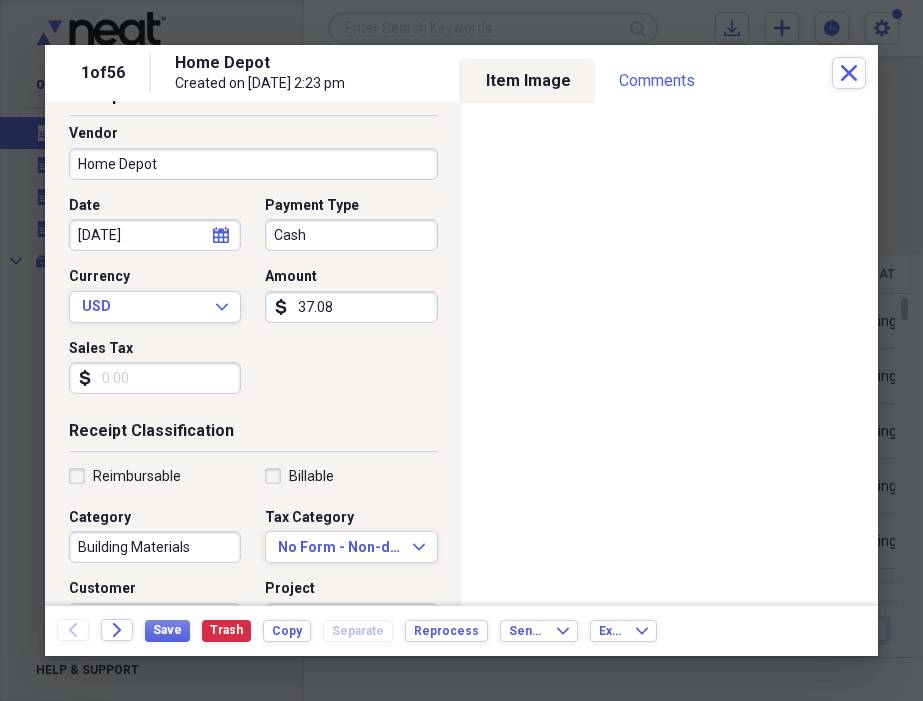 scroll, scrollTop: 126, scrollLeft: 0, axis: vertical 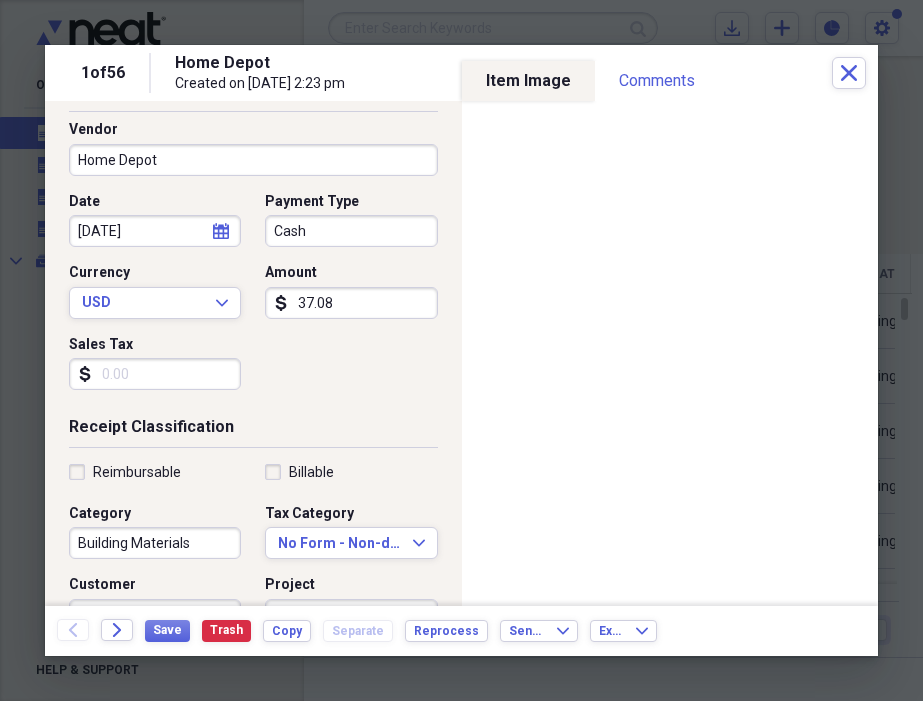 click on "37.08" at bounding box center (351, 303) 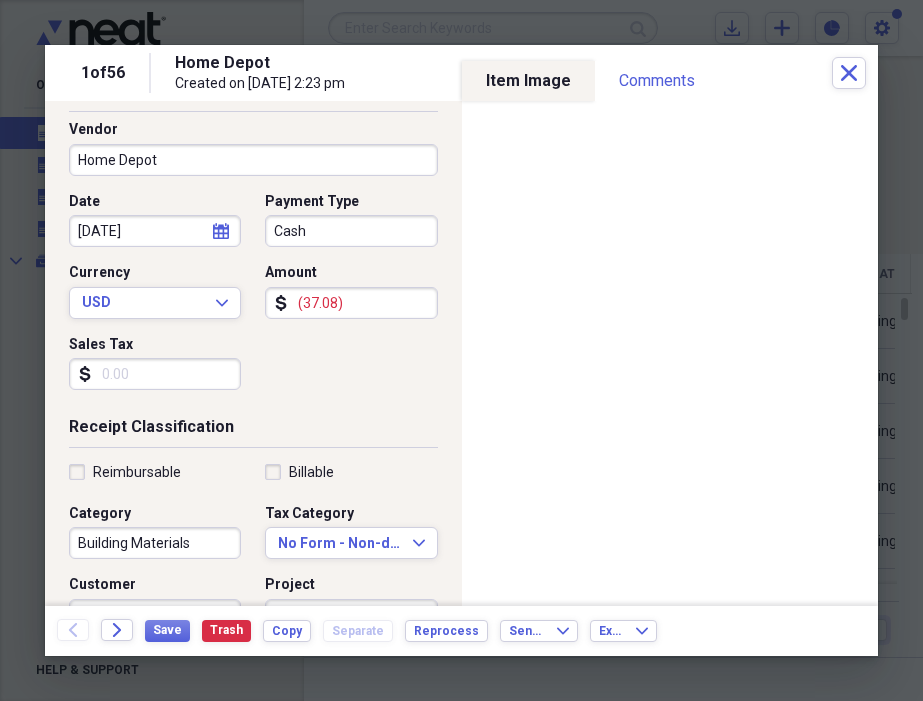 click on "Sales Tax" at bounding box center [155, 374] 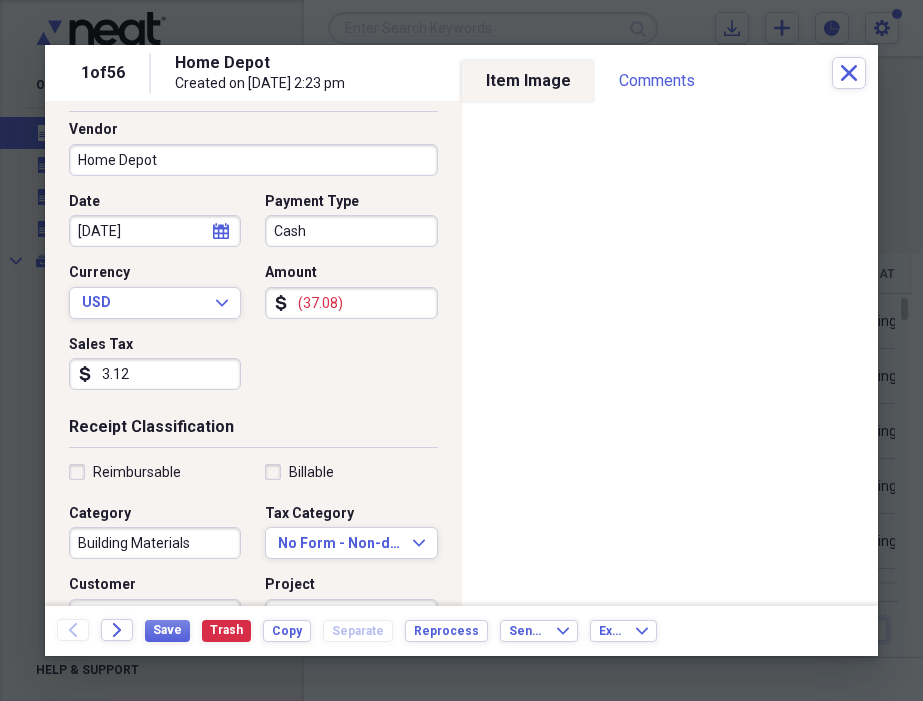 click on "3.12" at bounding box center [155, 374] 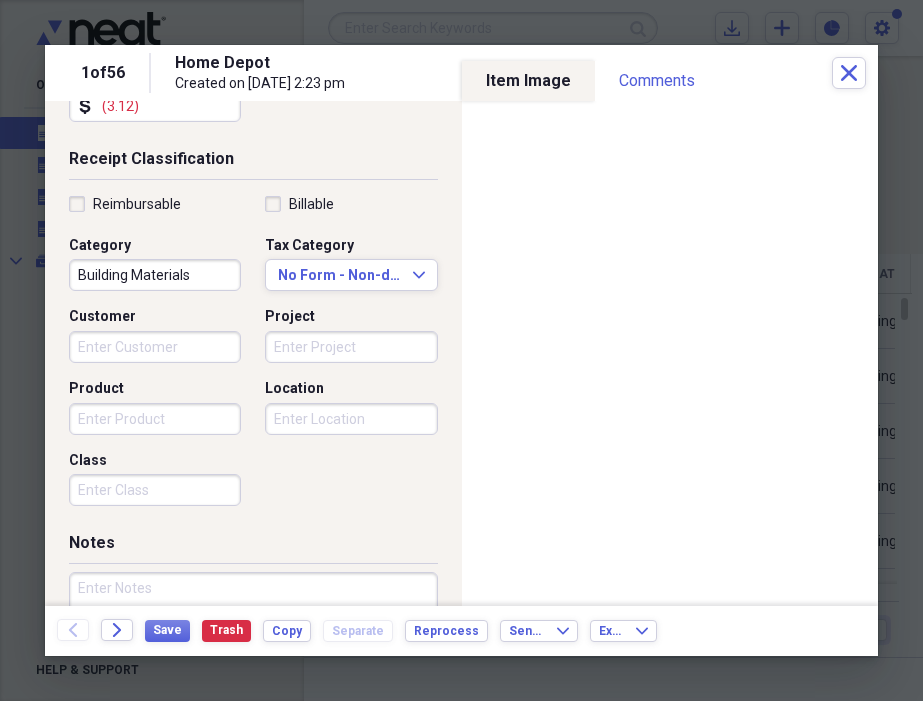 scroll, scrollTop: 405, scrollLeft: 0, axis: vertical 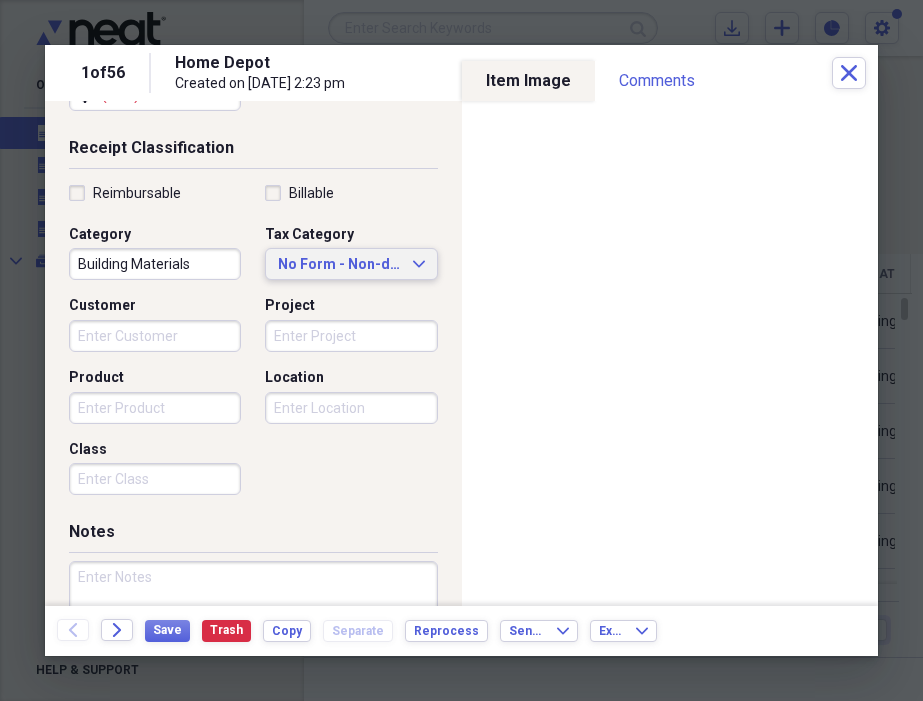type on "(3.12)" 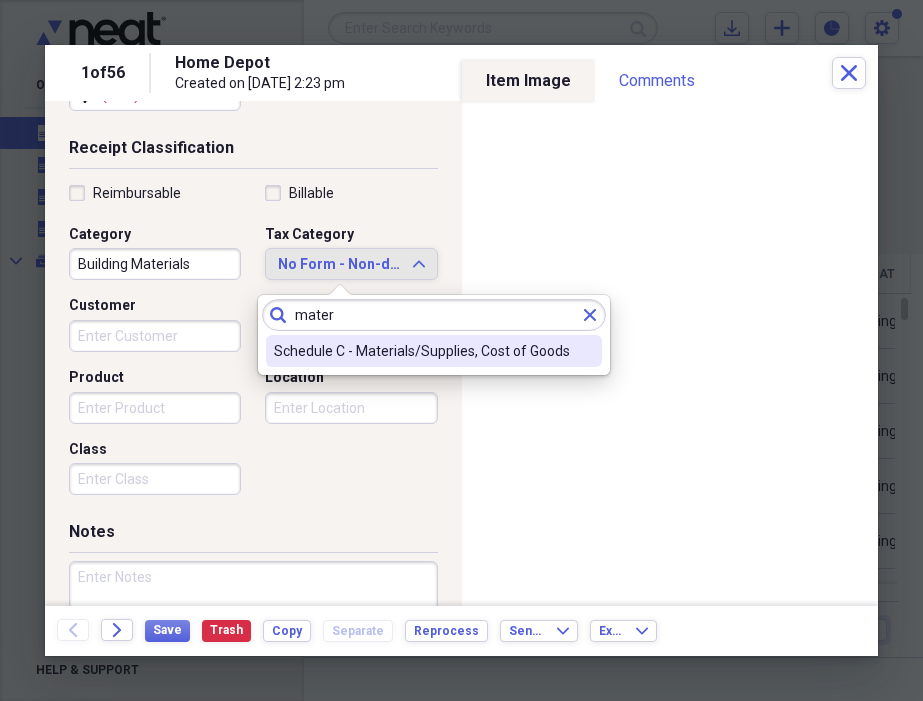 type on "mater" 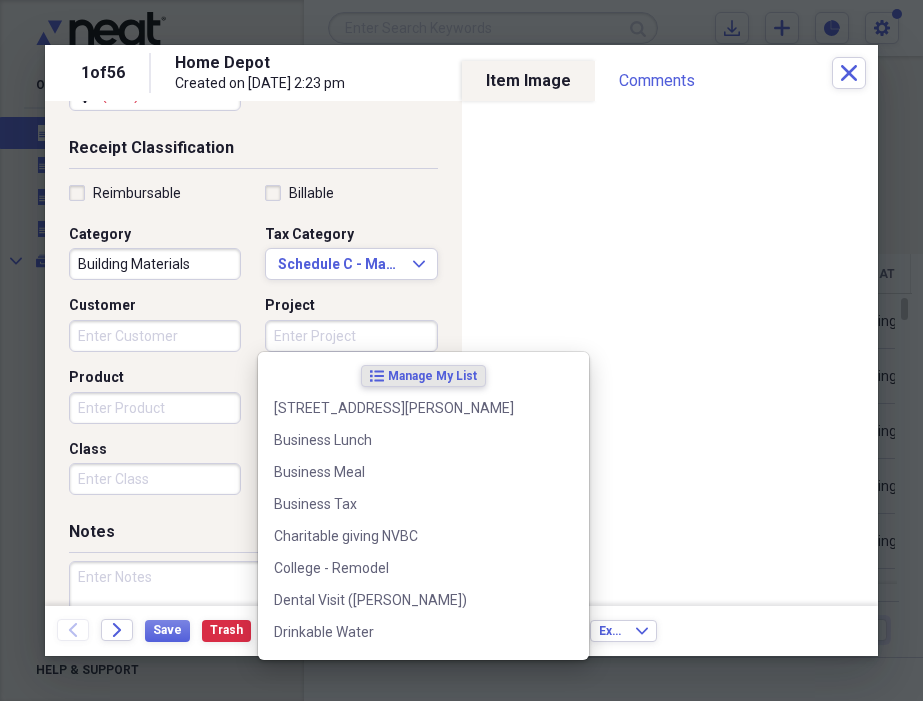 click on "Project" at bounding box center [351, 336] 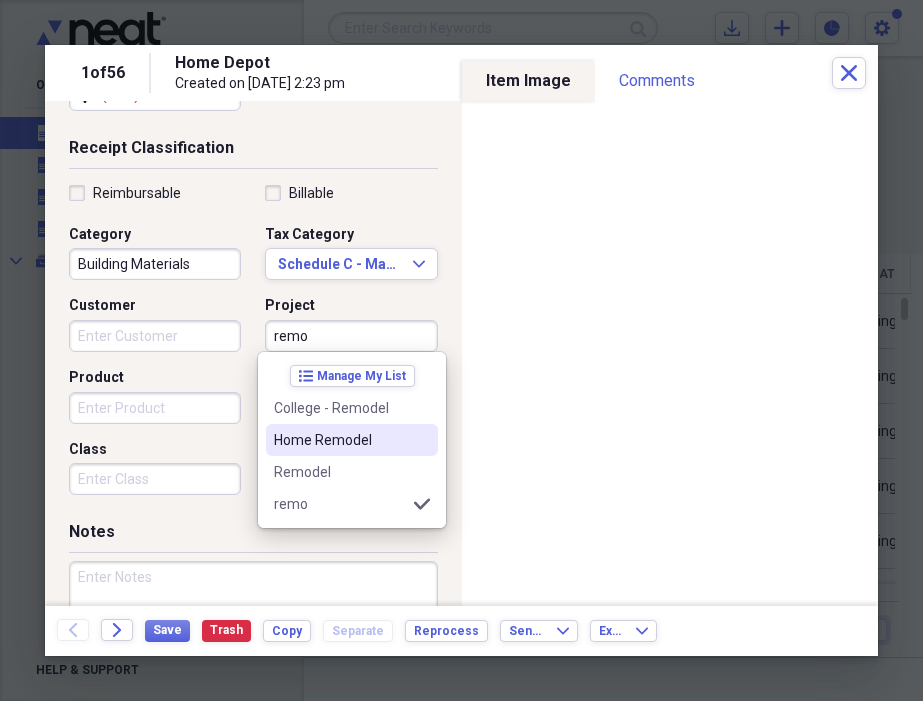 click on "Home Remodel" at bounding box center [340, 440] 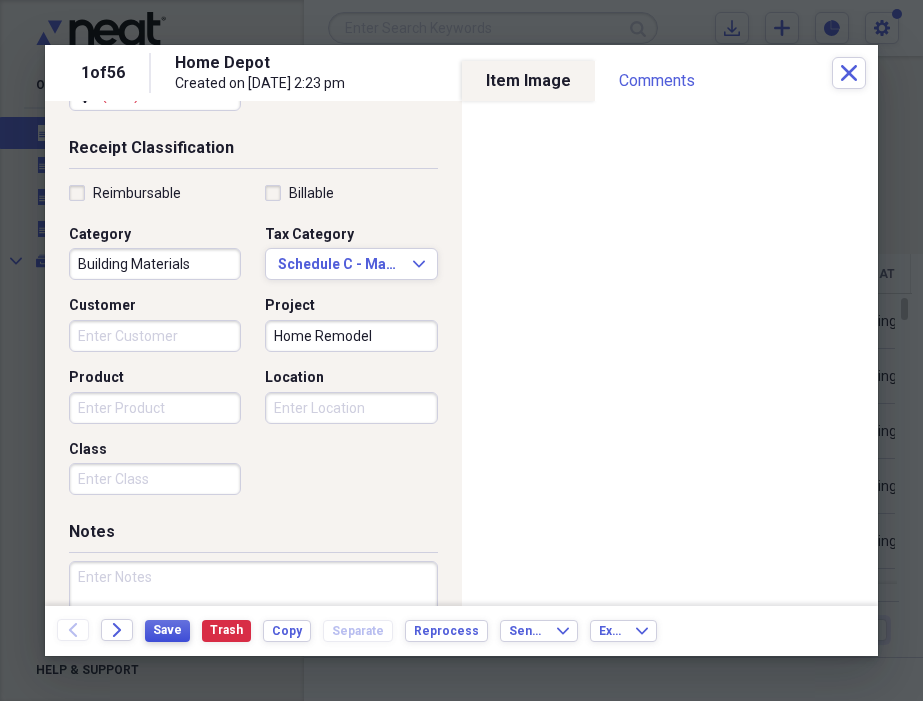 click on "Save" at bounding box center [167, 630] 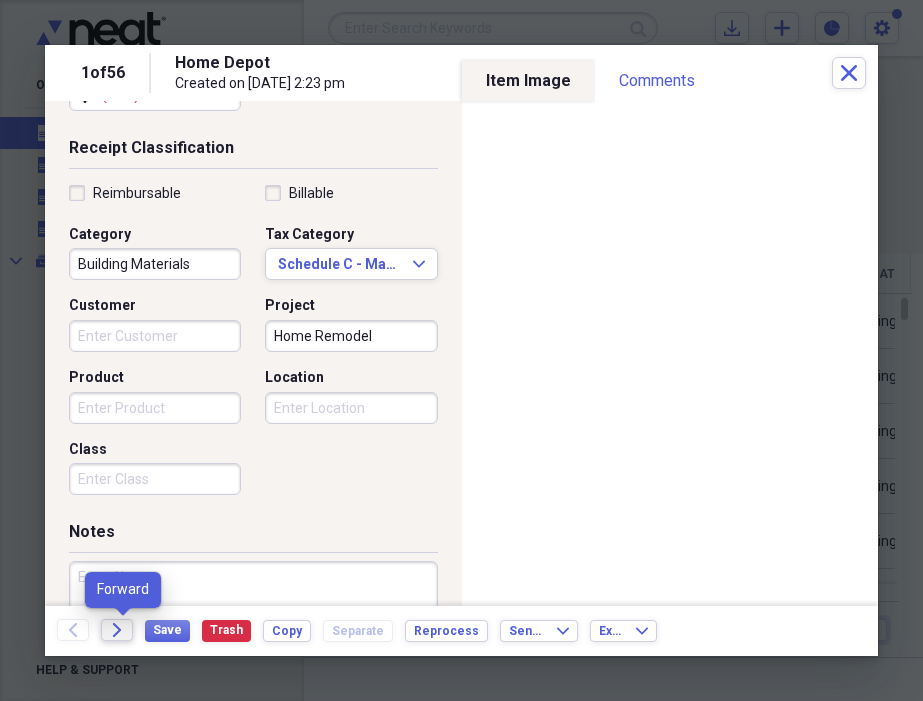 click on "Forward" 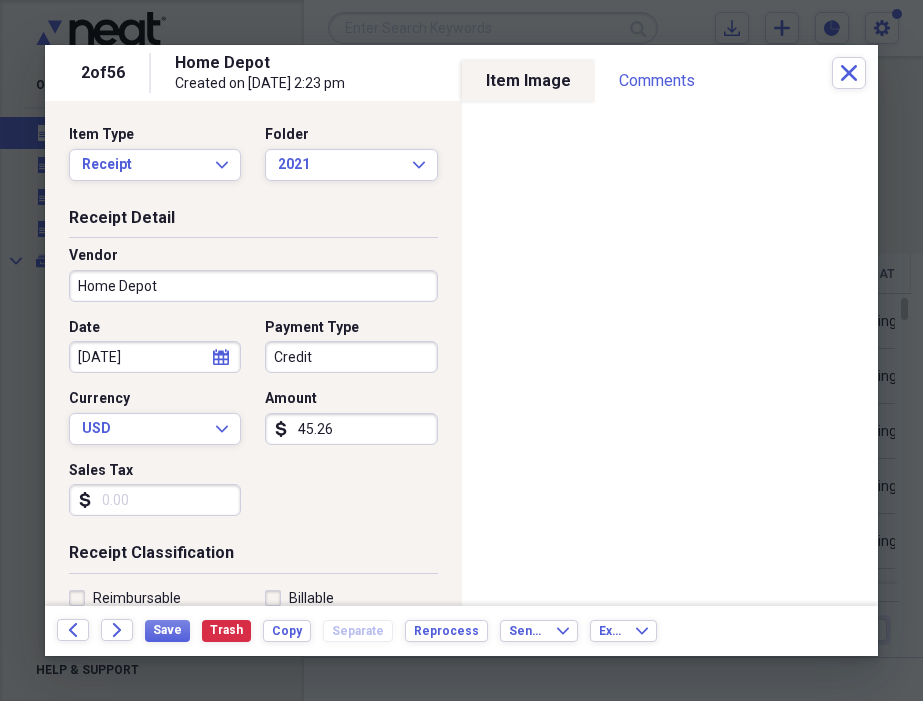 click on "Credit" at bounding box center (351, 357) 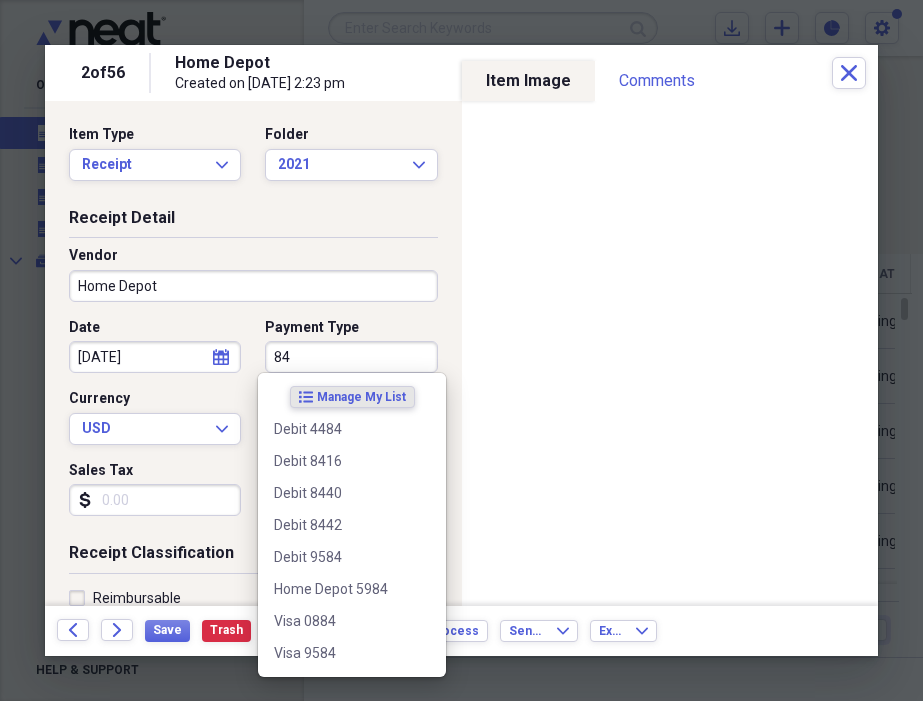 type on "8" 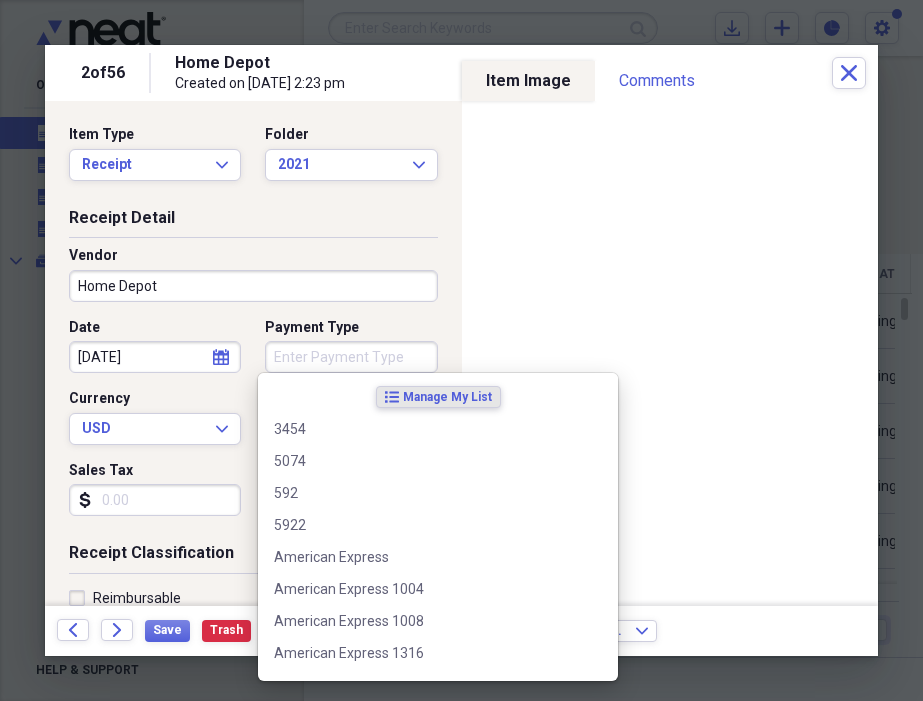 click on "Receipt Detail Vendor Home Depot Date [DATE] calendar Calendar Payment Type Currency USD Expand Amount dollar-sign 45.26 Sales Tax dollar-sign" at bounding box center (253, 375) 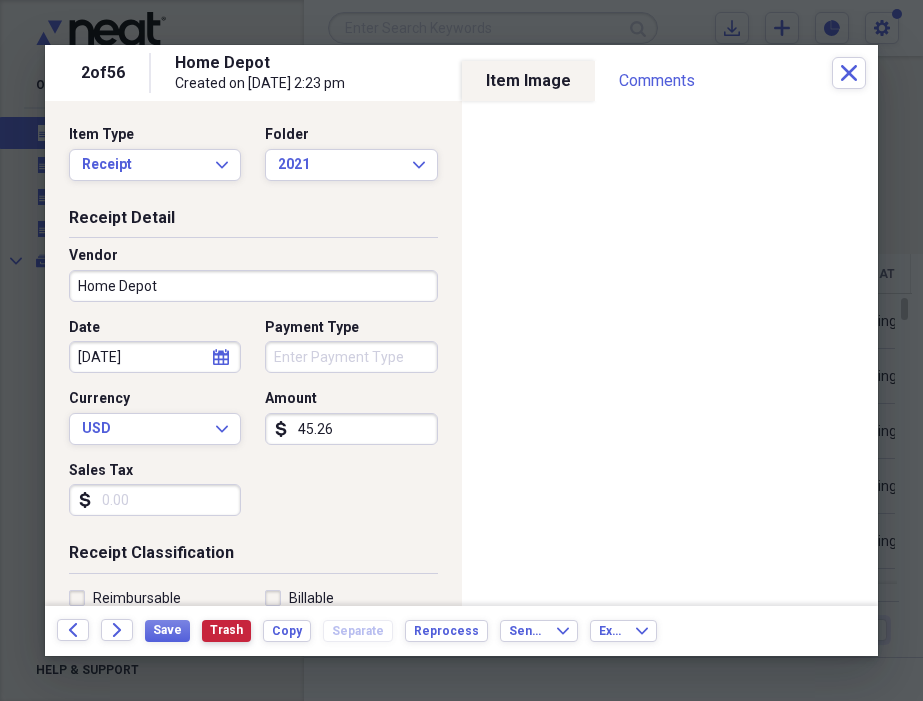 click on "Trash" at bounding box center (226, 630) 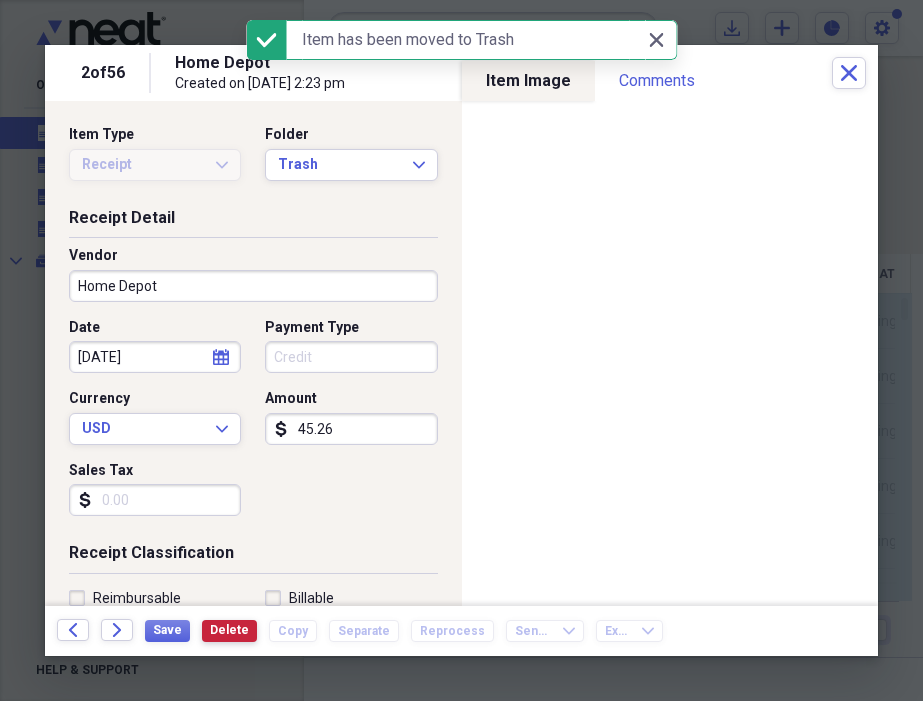 type on "Credit" 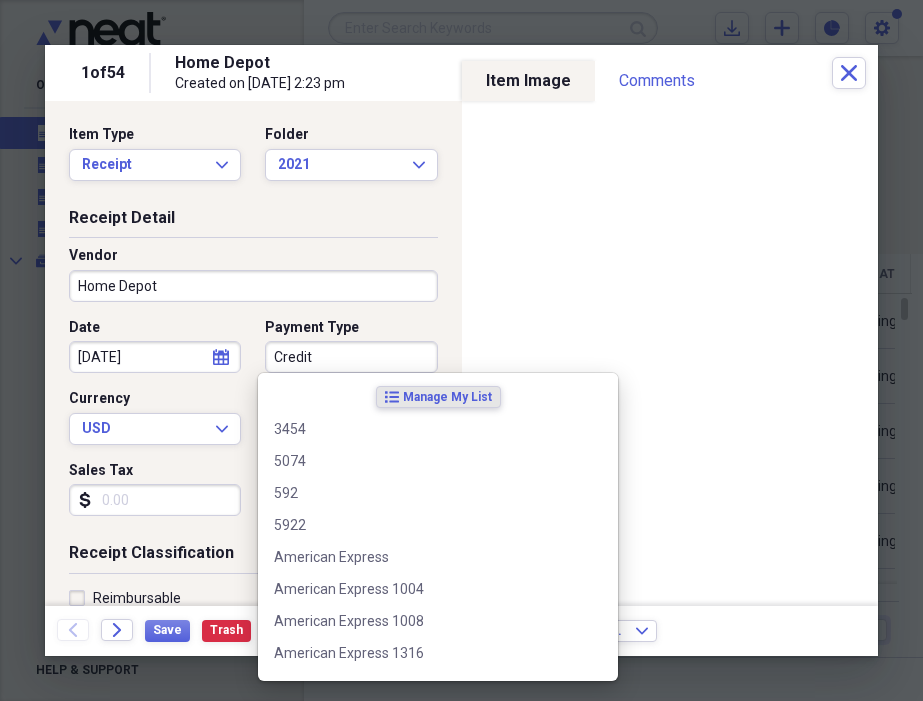 click on "Credit" at bounding box center [351, 357] 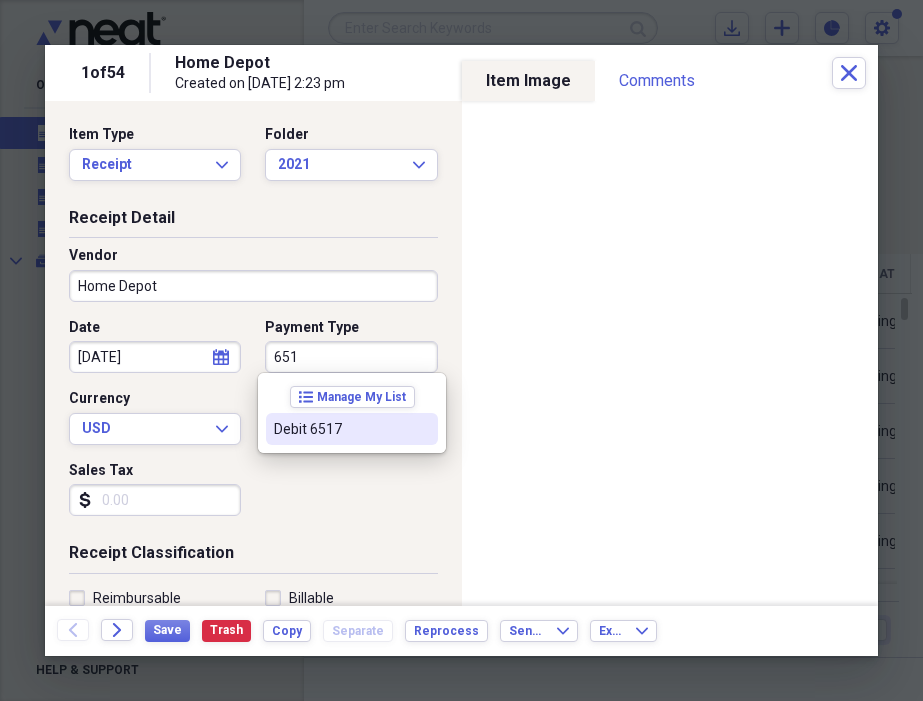 click on "Debit 6517" at bounding box center (340, 429) 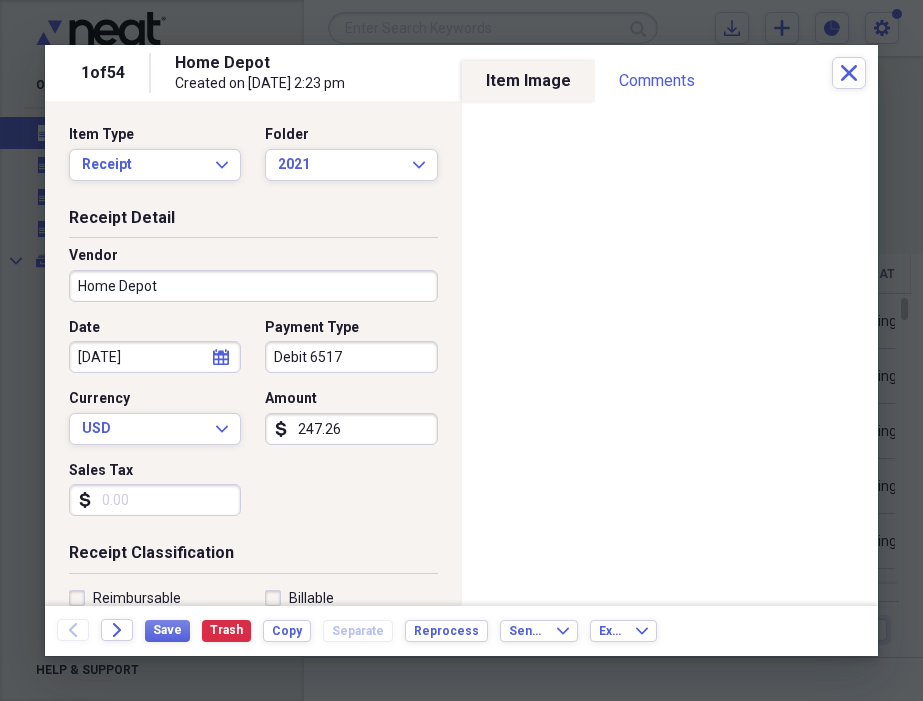 click on "Sales Tax" at bounding box center [155, 500] 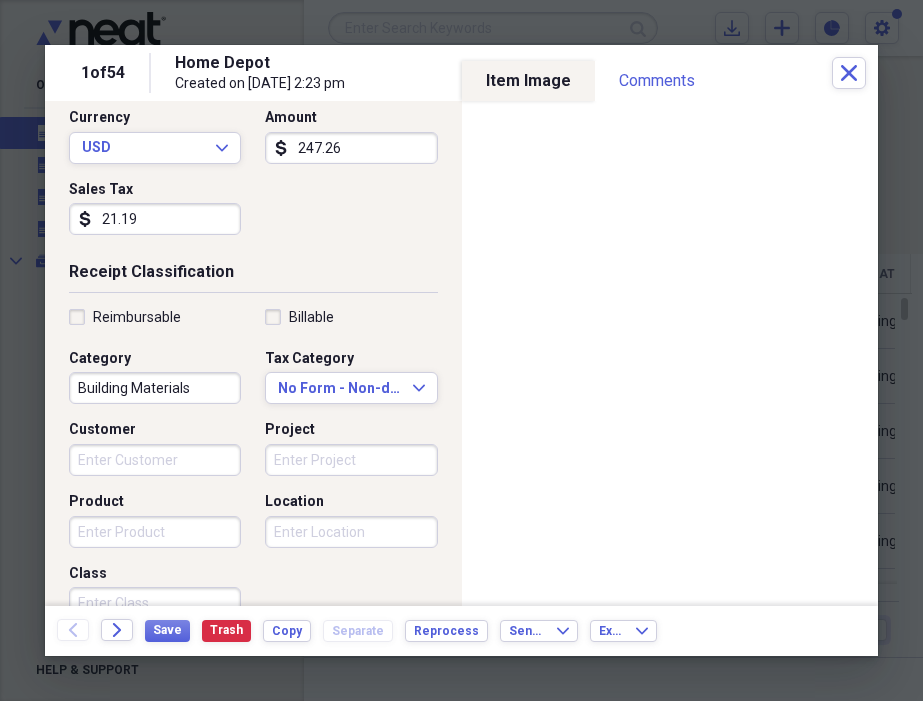 scroll, scrollTop: 292, scrollLeft: 0, axis: vertical 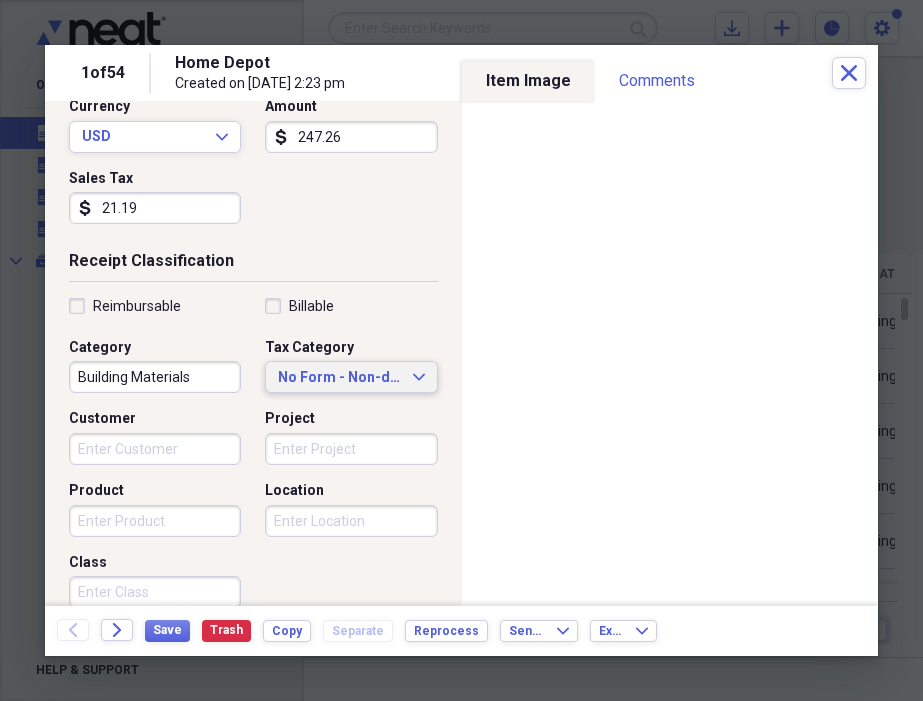 type on "21.19" 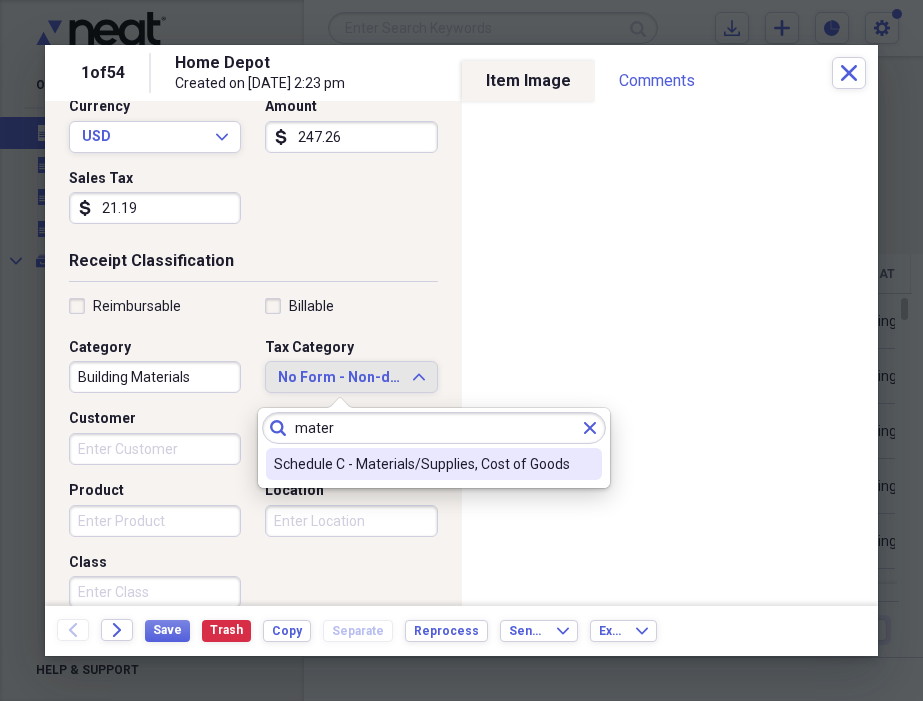 type on "mater" 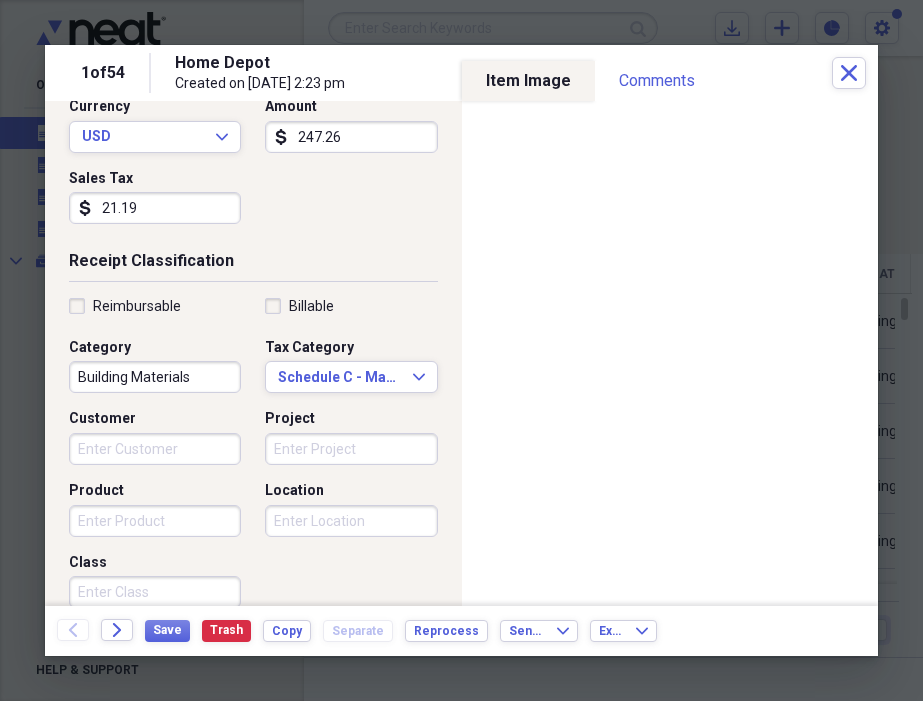 click on "Customer" at bounding box center (155, 449) 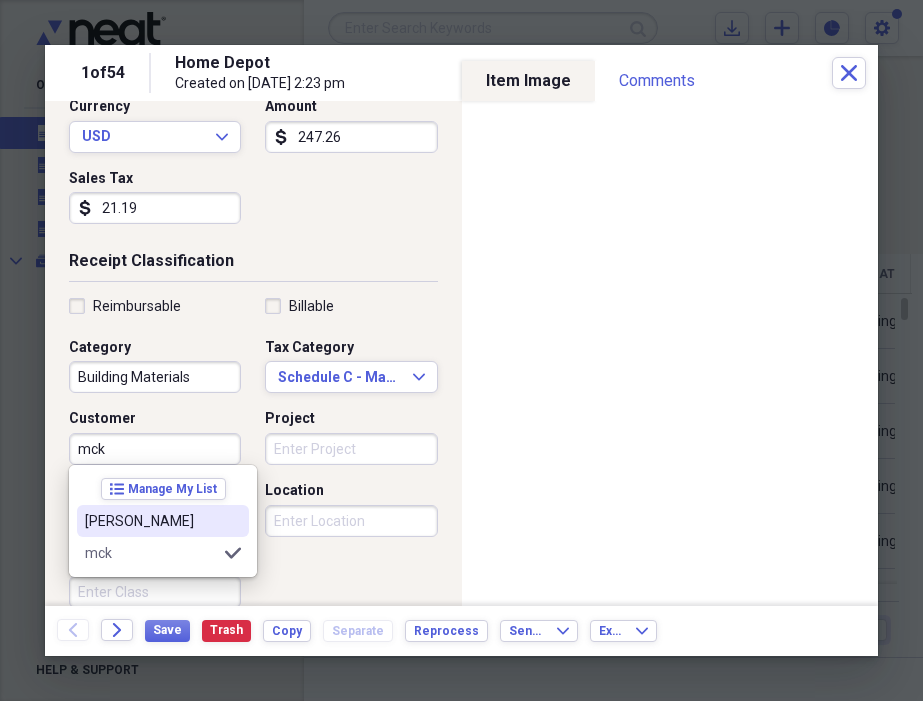 click on "[PERSON_NAME]" at bounding box center [151, 521] 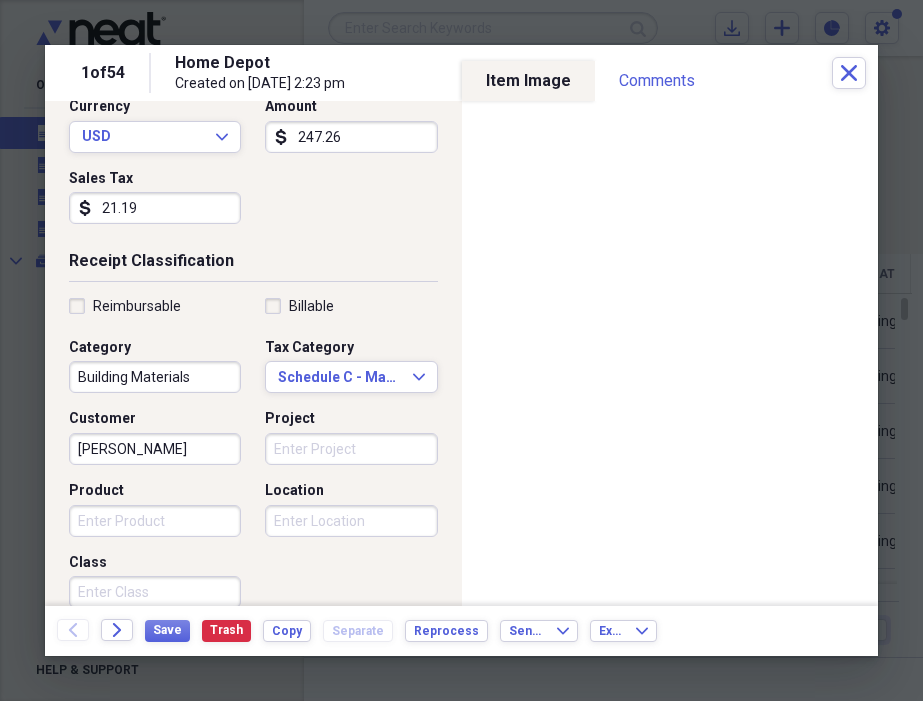click on "Project" at bounding box center [351, 449] 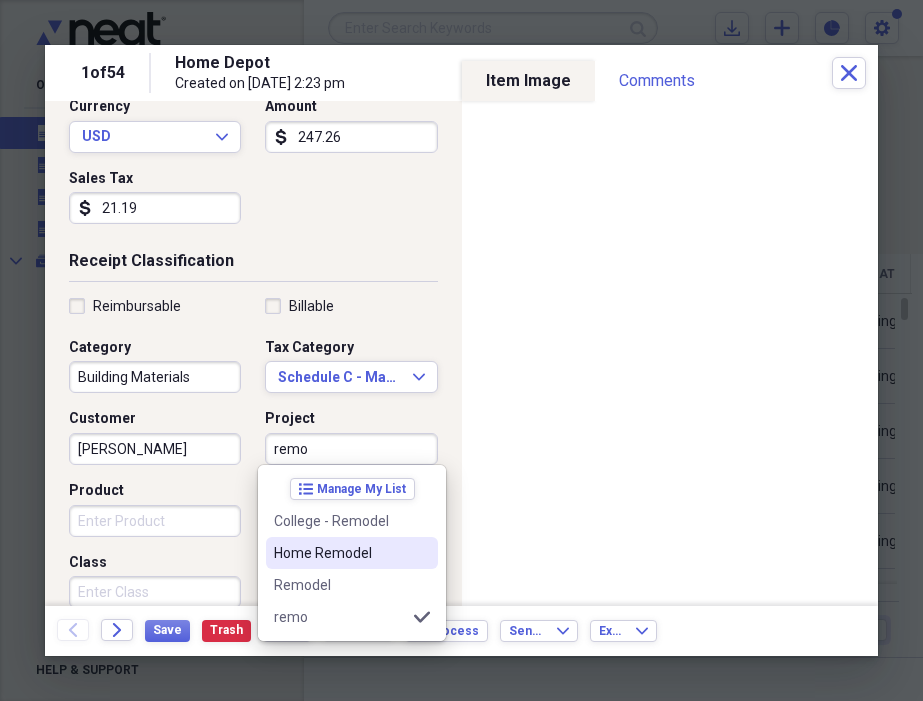 click on "Home Remodel" at bounding box center [340, 553] 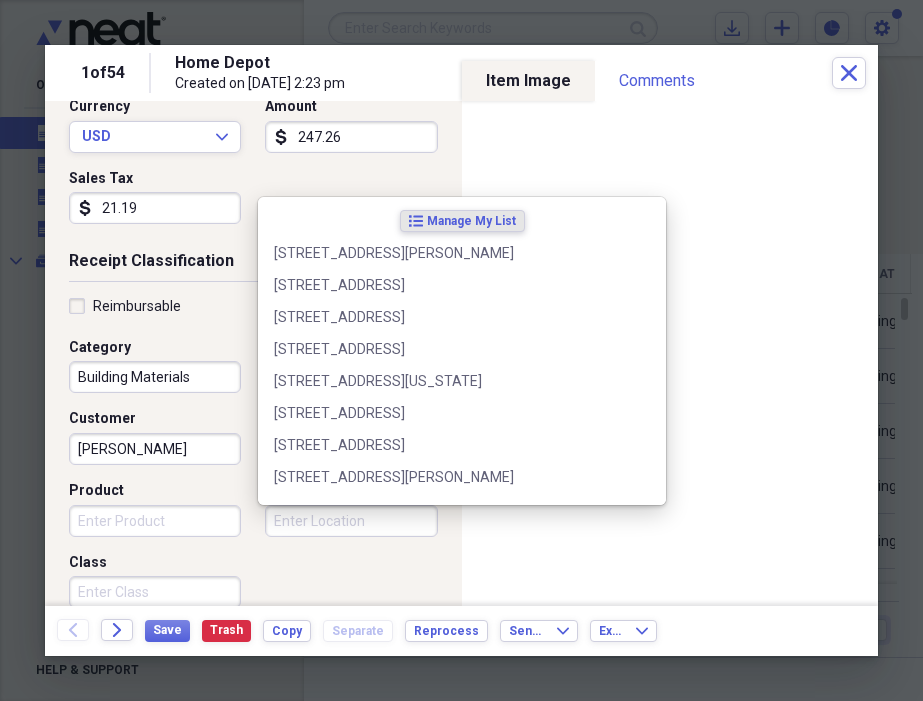 click on "Location" at bounding box center (351, 521) 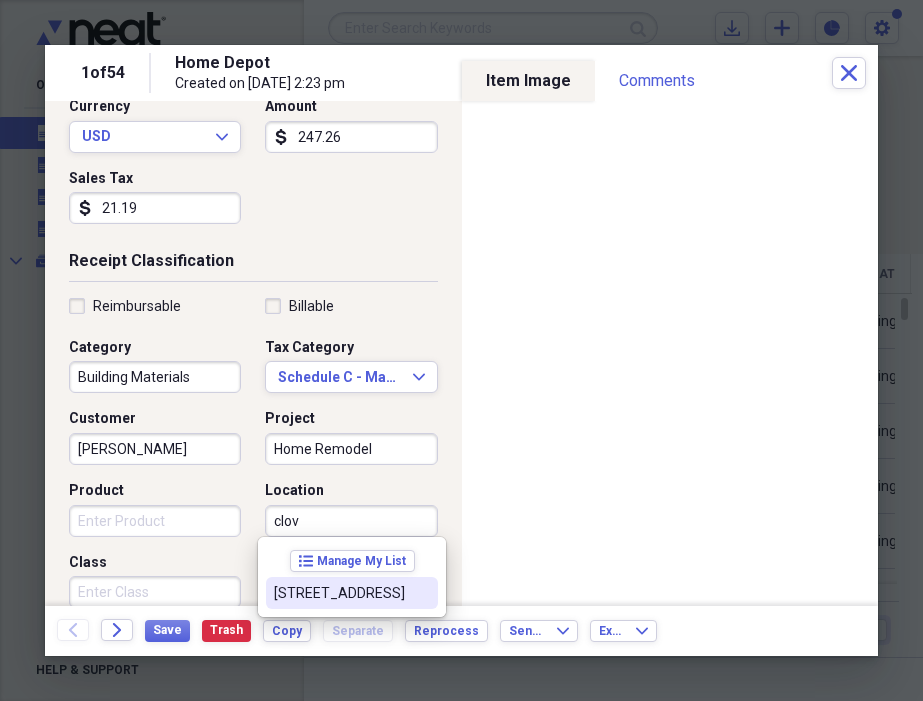 click on "[STREET_ADDRESS]" at bounding box center (340, 593) 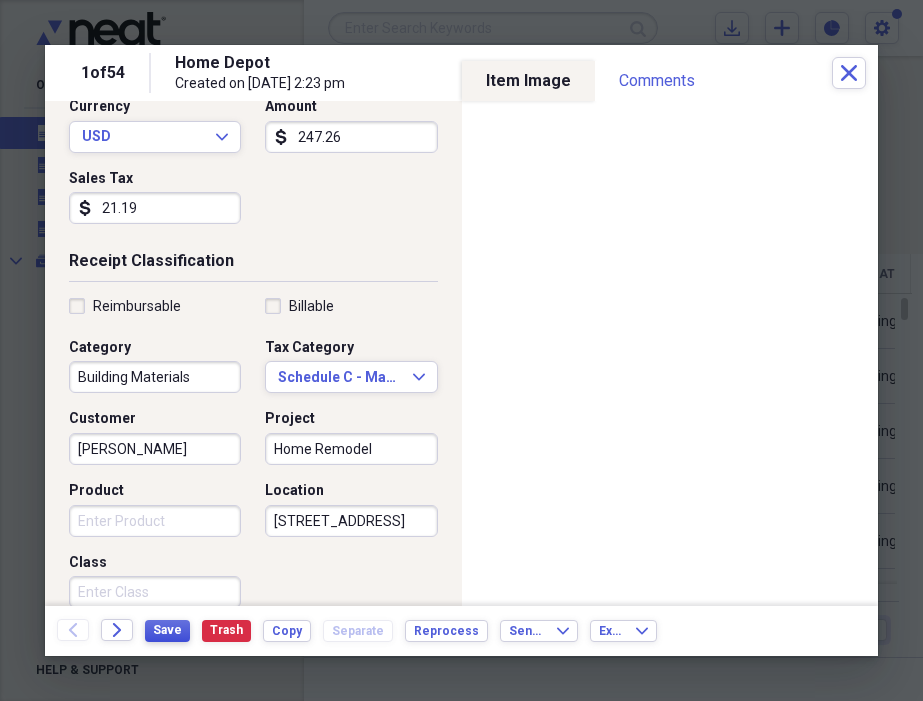 click on "Save" at bounding box center (167, 630) 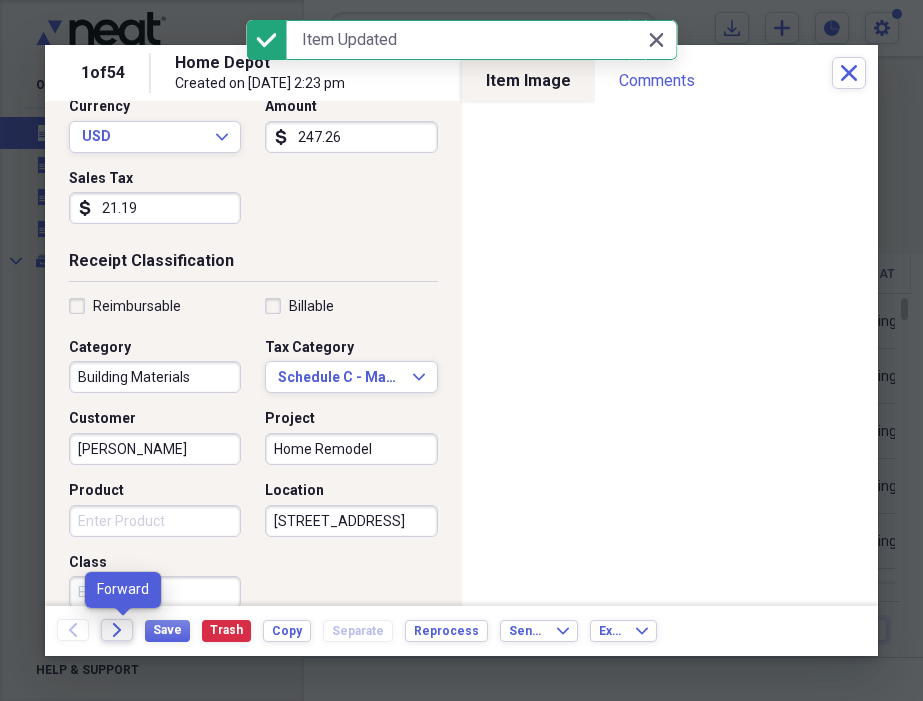 click 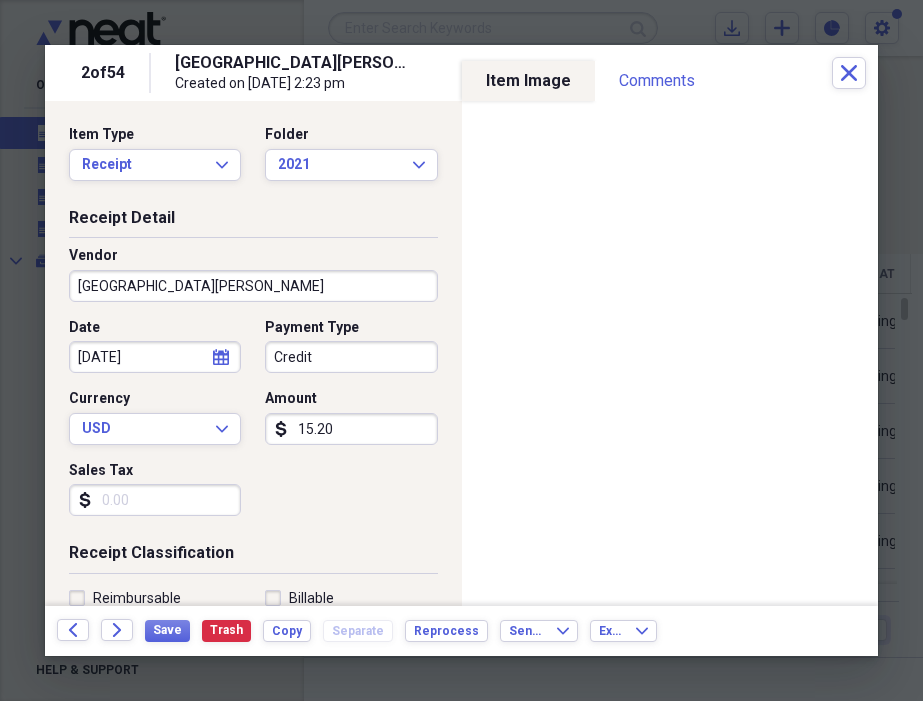 click on "[GEOGRAPHIC_DATA][PERSON_NAME]" at bounding box center (253, 286) 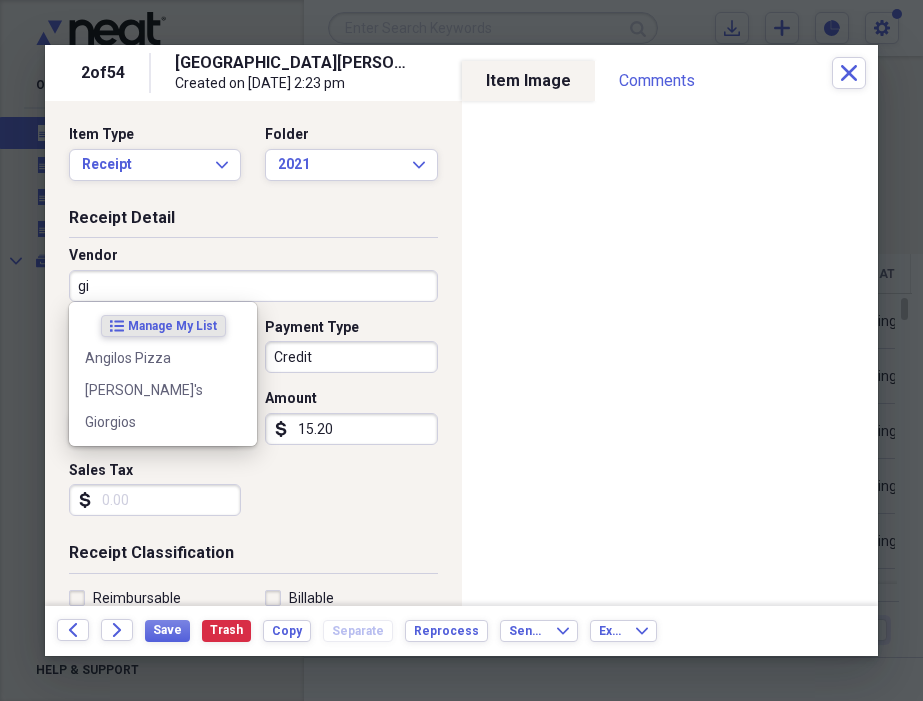 type on "g" 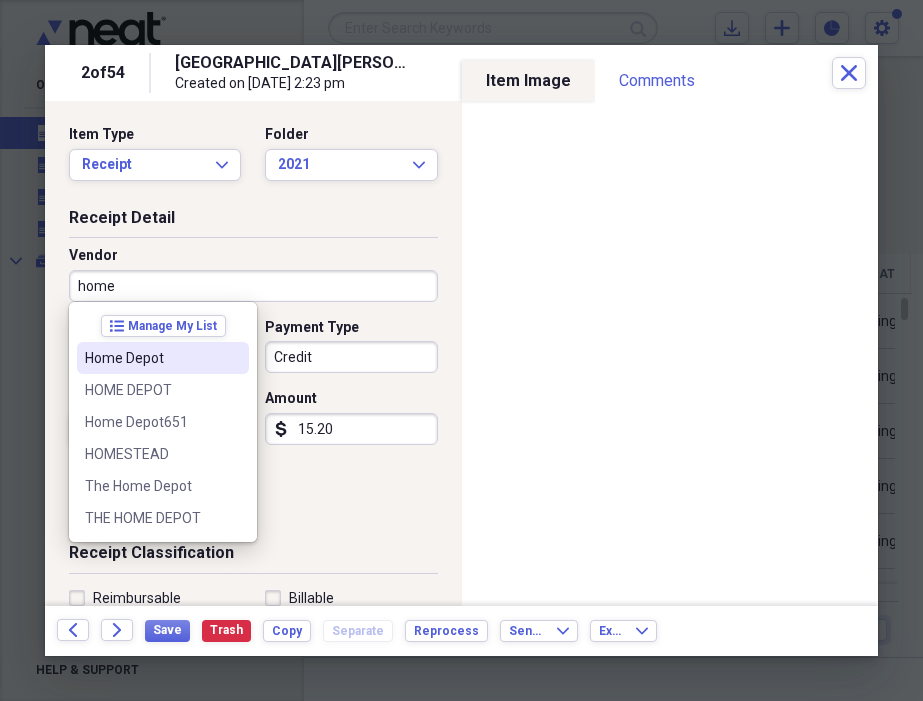 click on "Home Depot" at bounding box center [151, 358] 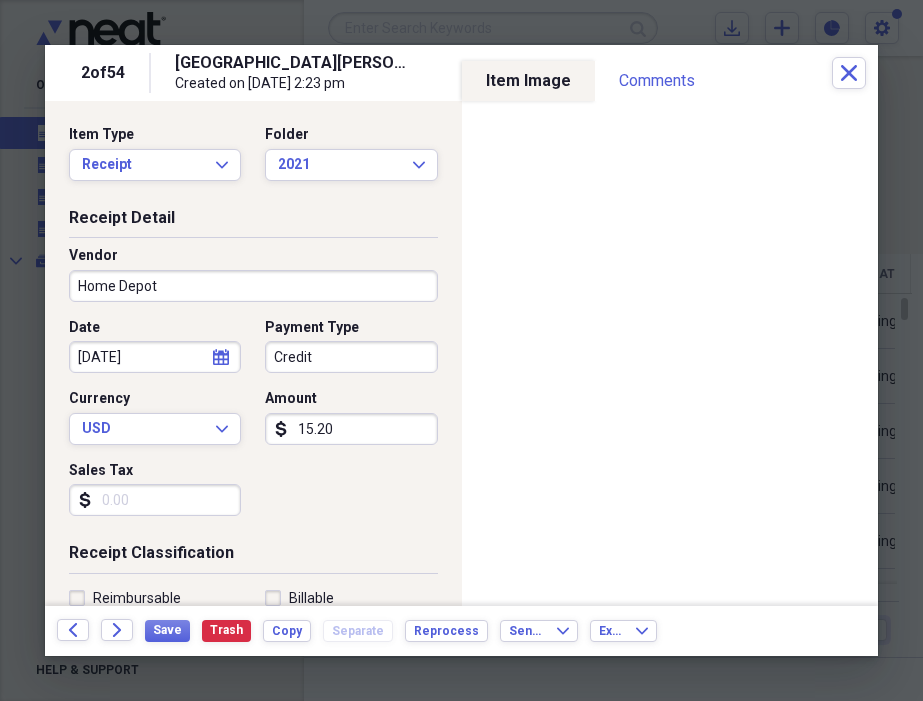 click on "Credit" at bounding box center [351, 357] 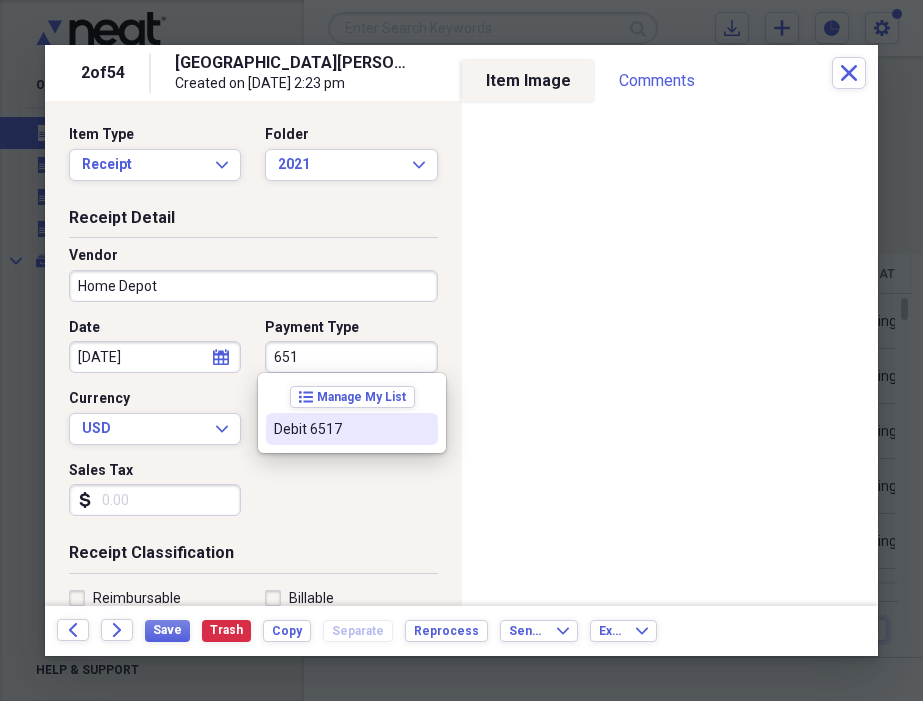 click on "Debit 6517" at bounding box center [340, 429] 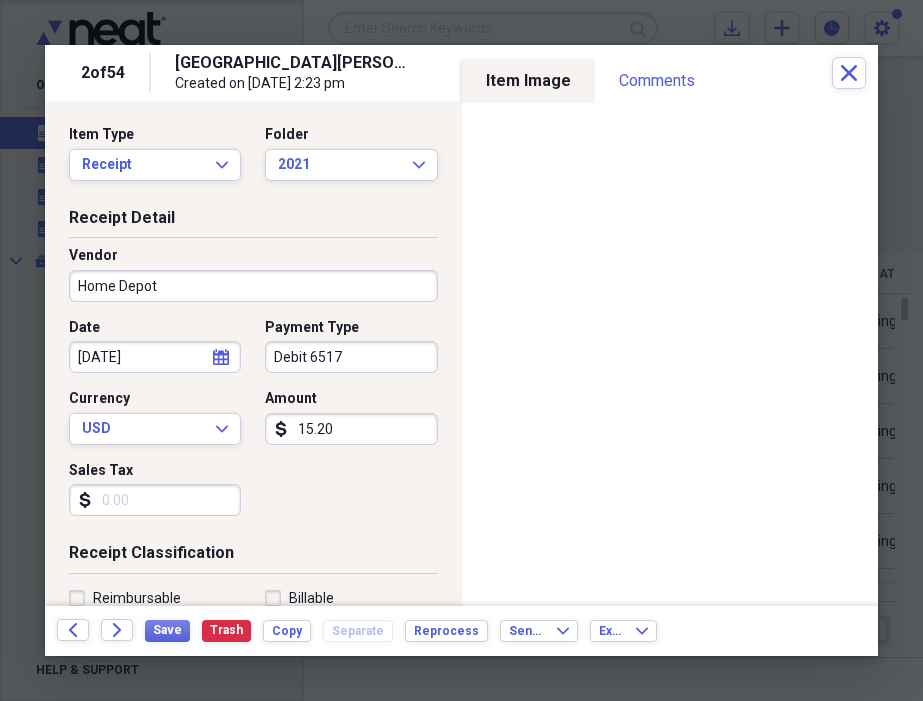 click on "Sales Tax" at bounding box center [155, 500] 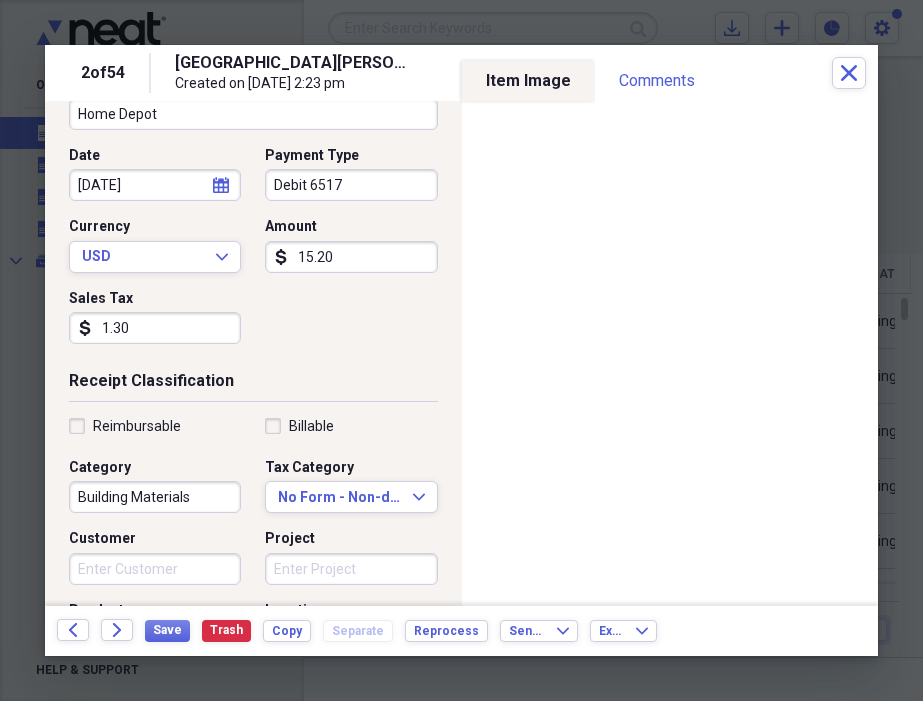 scroll, scrollTop: 177, scrollLeft: 0, axis: vertical 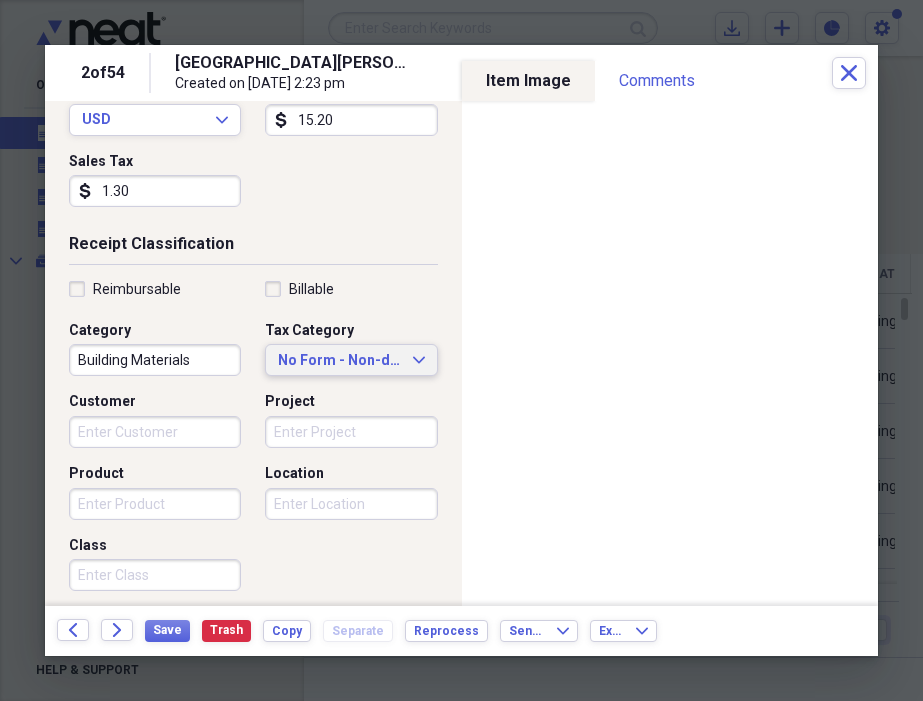 type on "1.30" 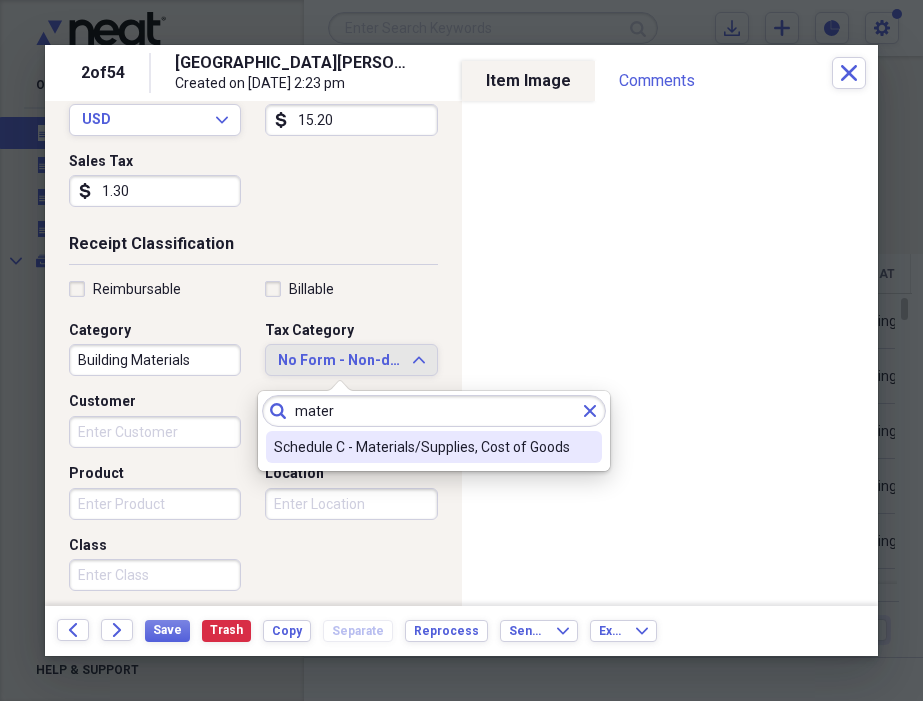 type on "mater" 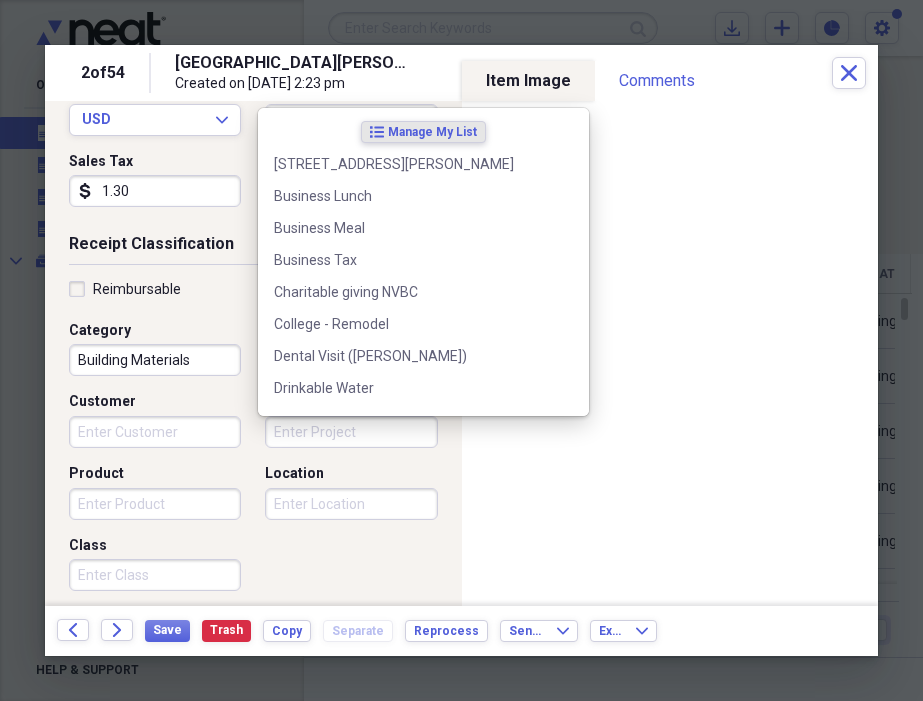 click on "Project" at bounding box center (351, 432) 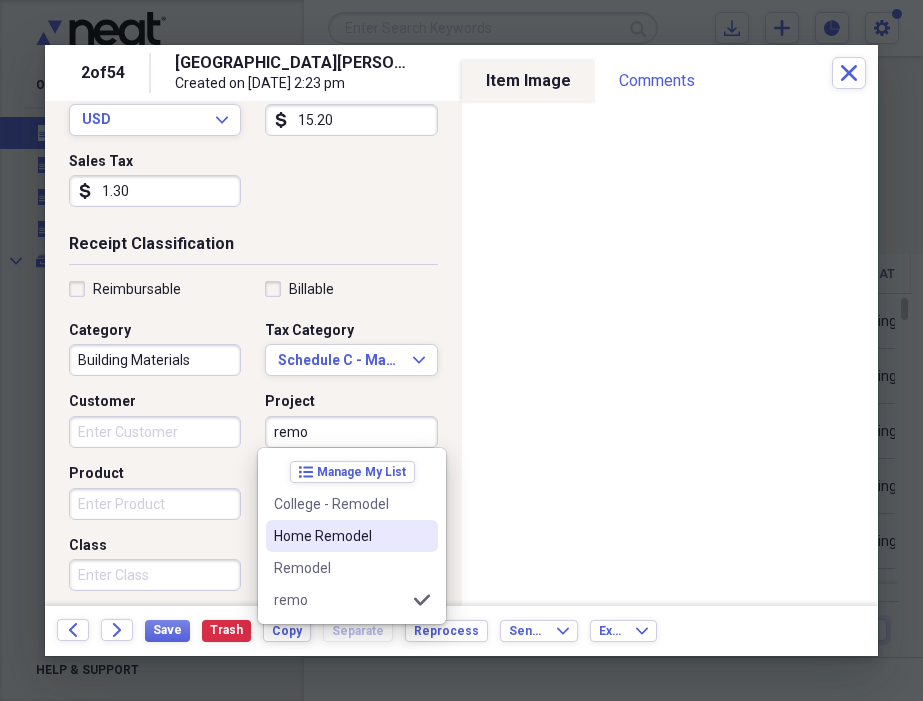 click on "Home Remodel" at bounding box center (340, 536) 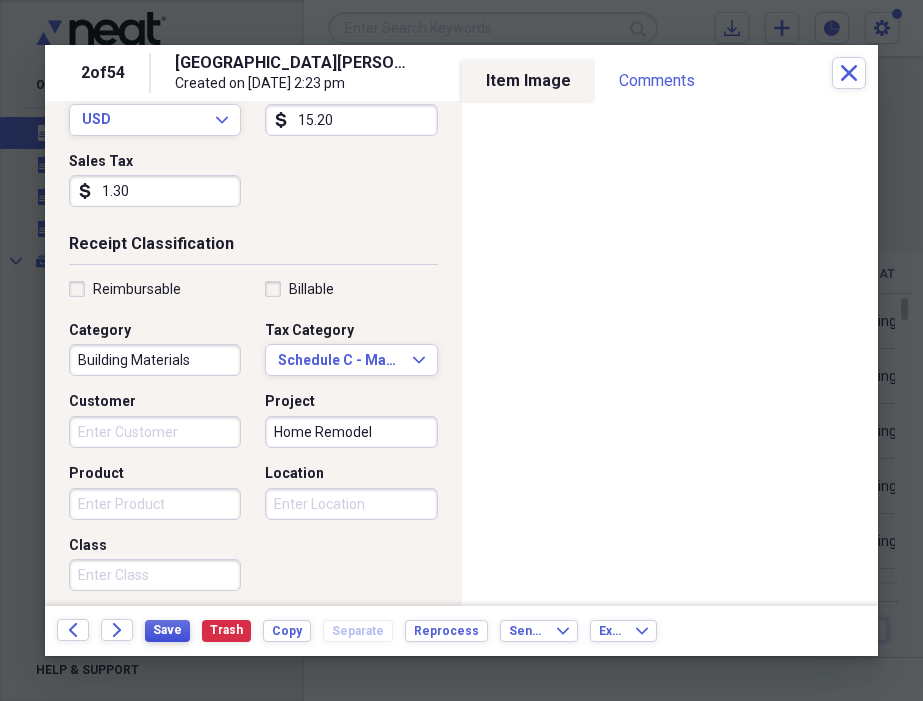 click on "Save" at bounding box center (167, 630) 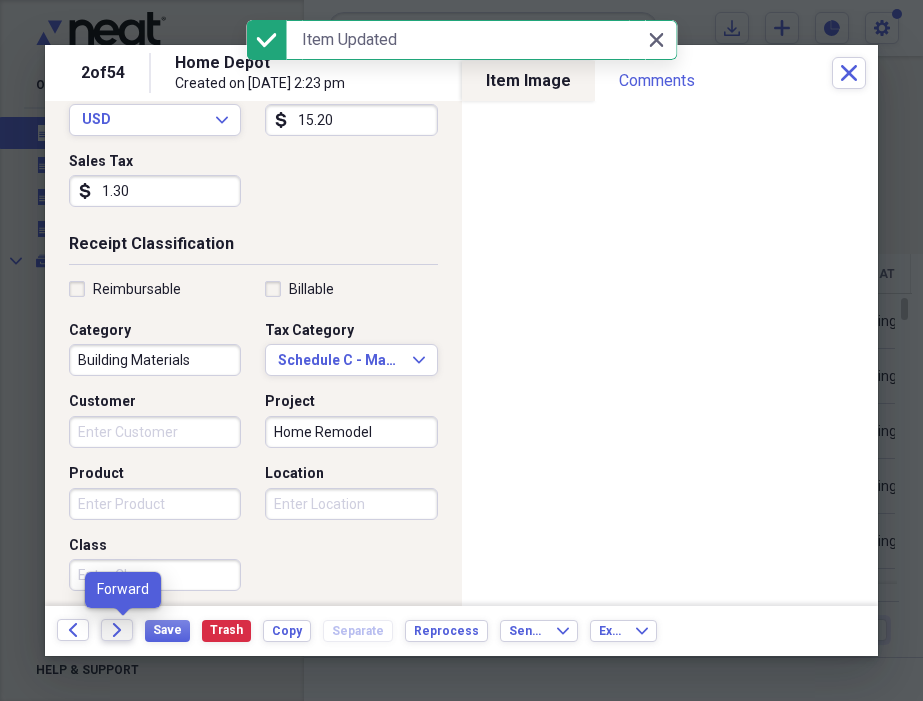 click on "Forward" at bounding box center [117, 630] 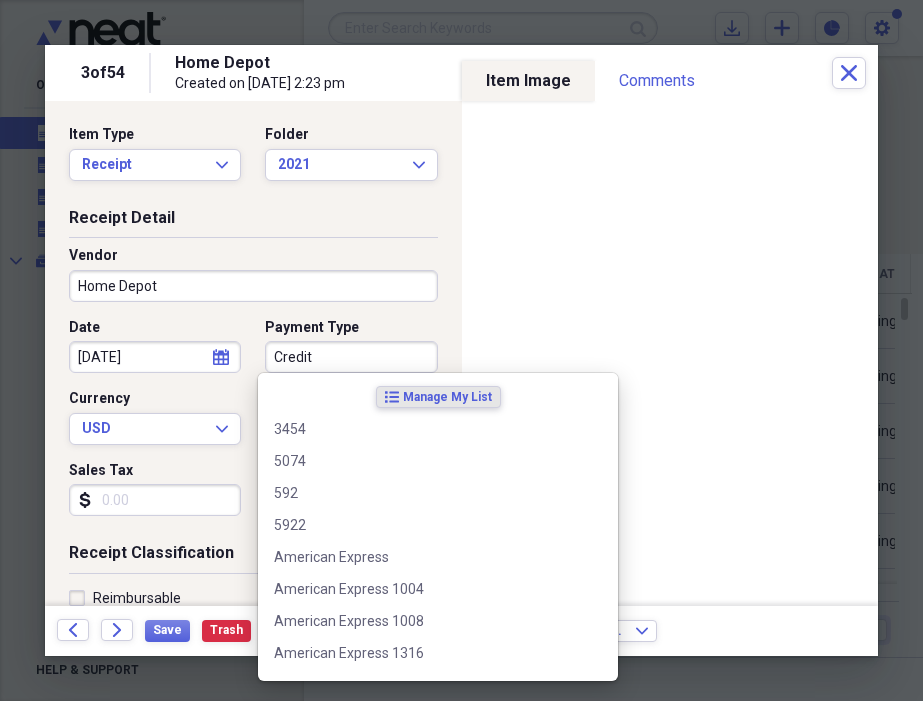 click on "Credit" at bounding box center [351, 357] 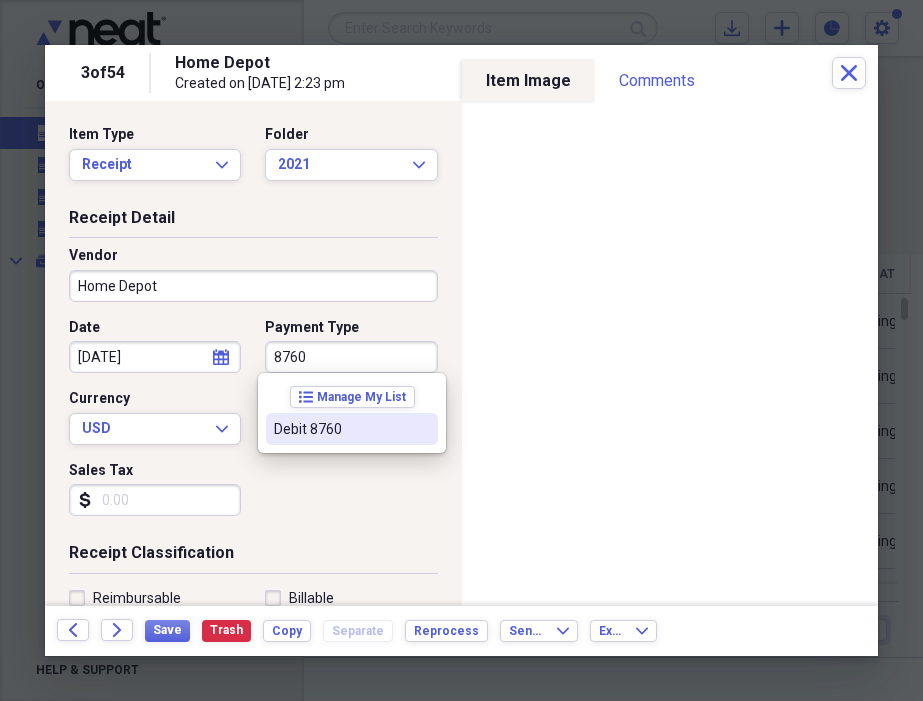 click on "Debit 8760" at bounding box center (340, 429) 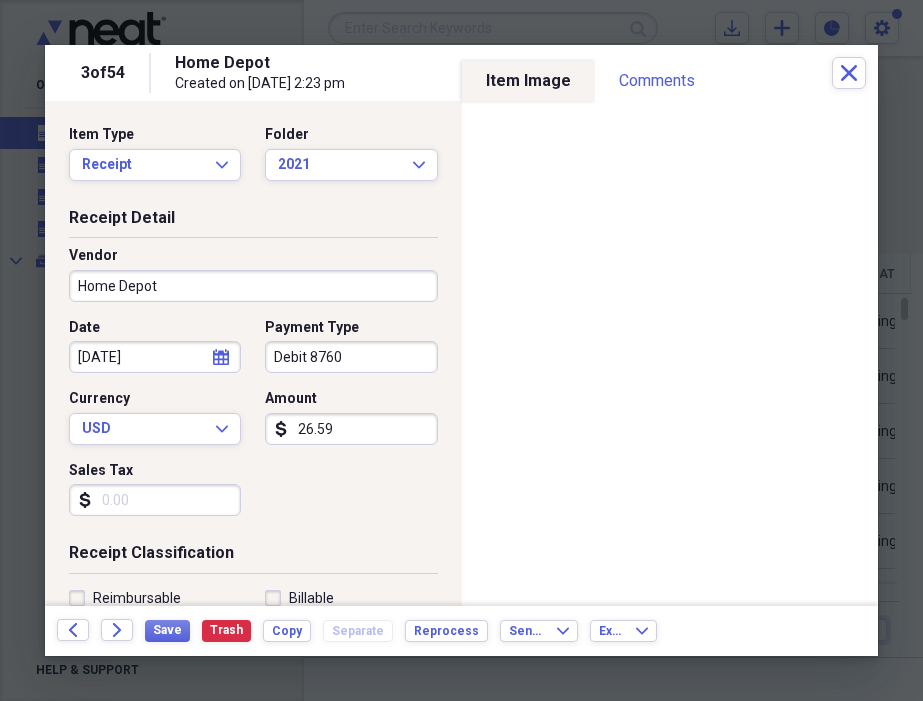 click on "Sales Tax" at bounding box center (155, 500) 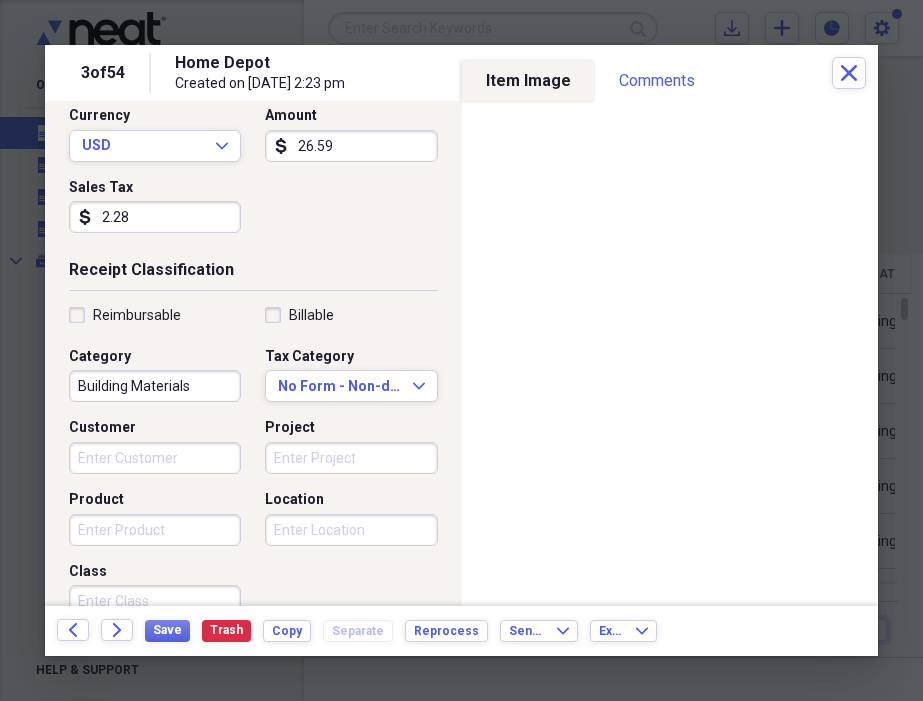 scroll, scrollTop: 285, scrollLeft: 0, axis: vertical 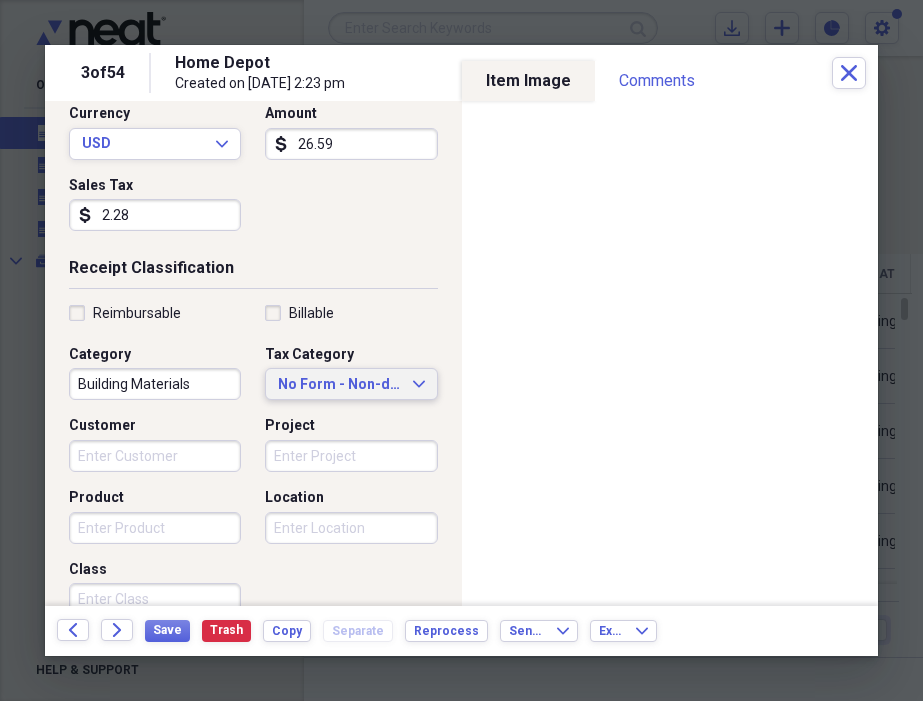 type on "2.28" 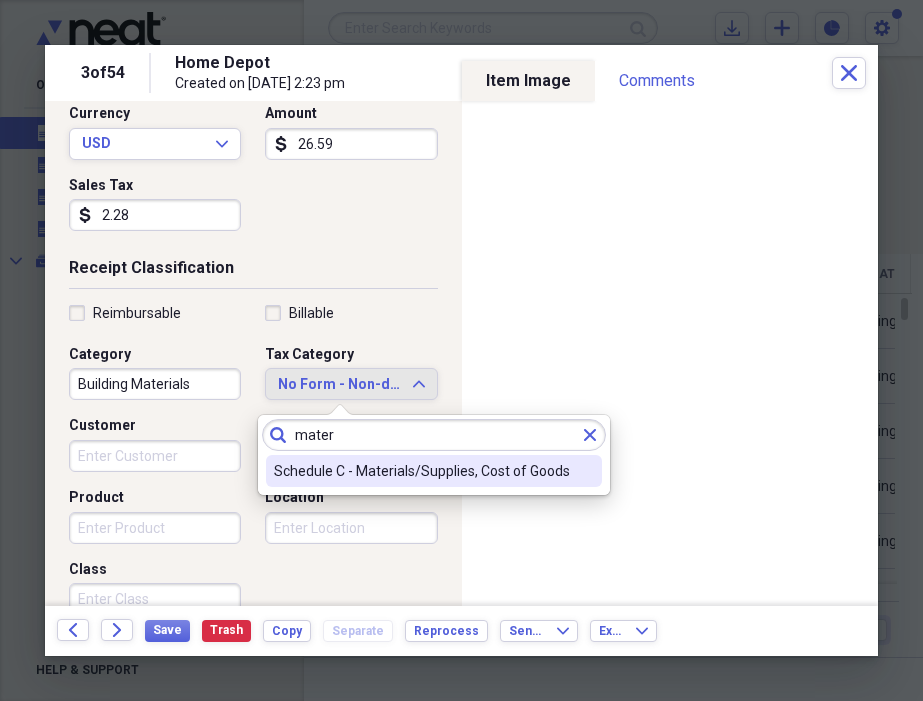 type on "mater" 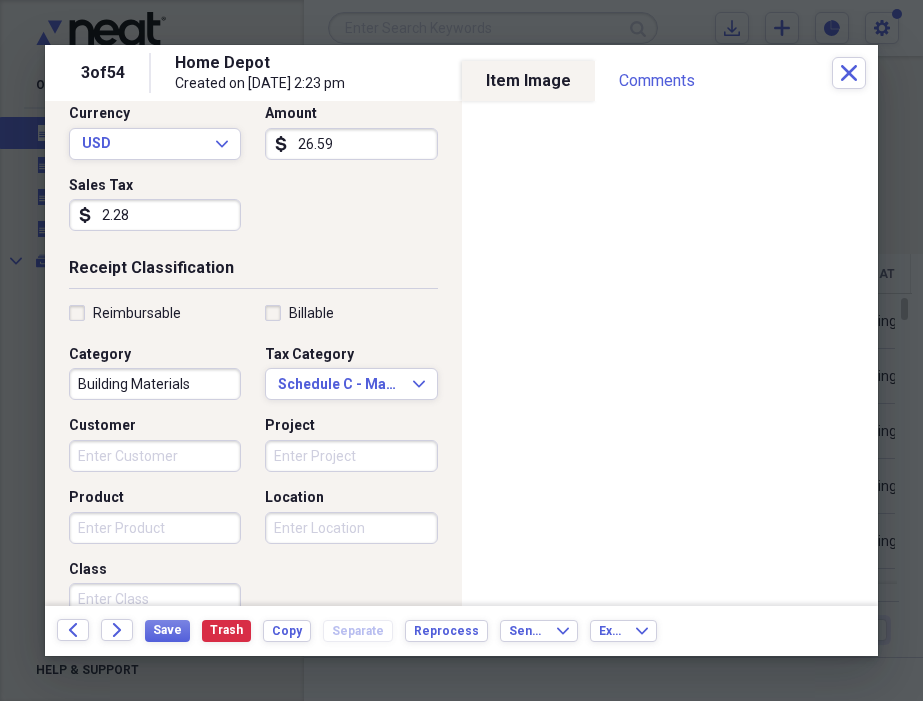 click on "Customer" at bounding box center (155, 456) 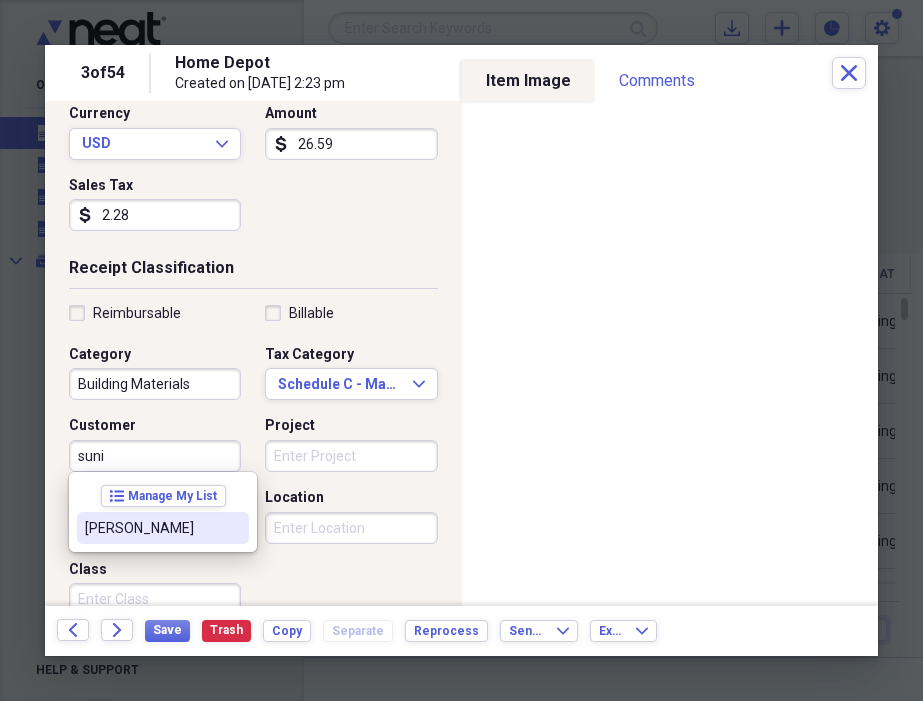 click on "[PERSON_NAME]" at bounding box center (163, 528) 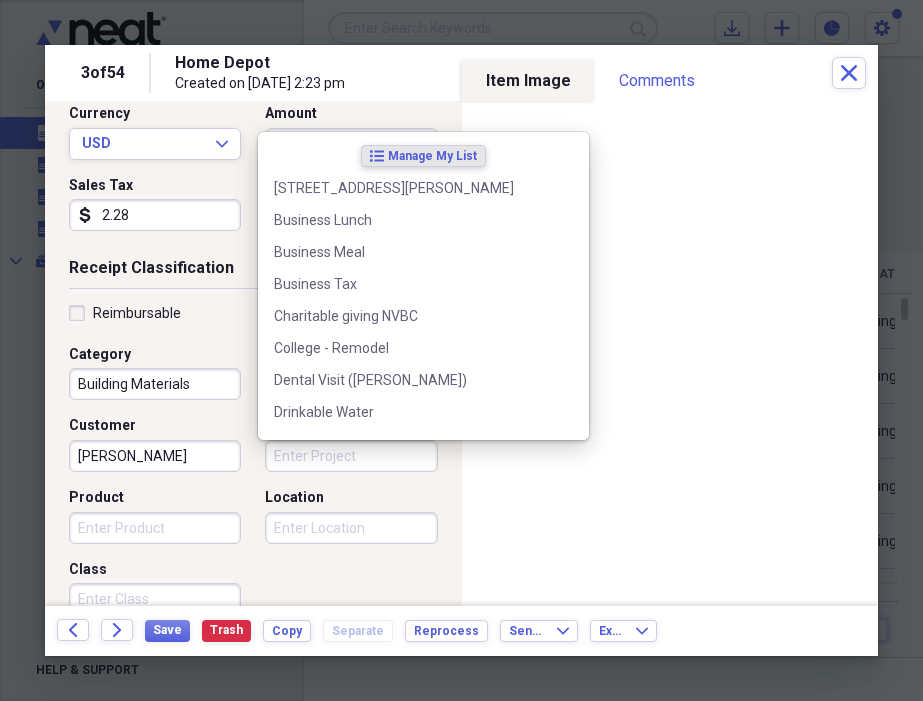click on "Project" at bounding box center [351, 456] 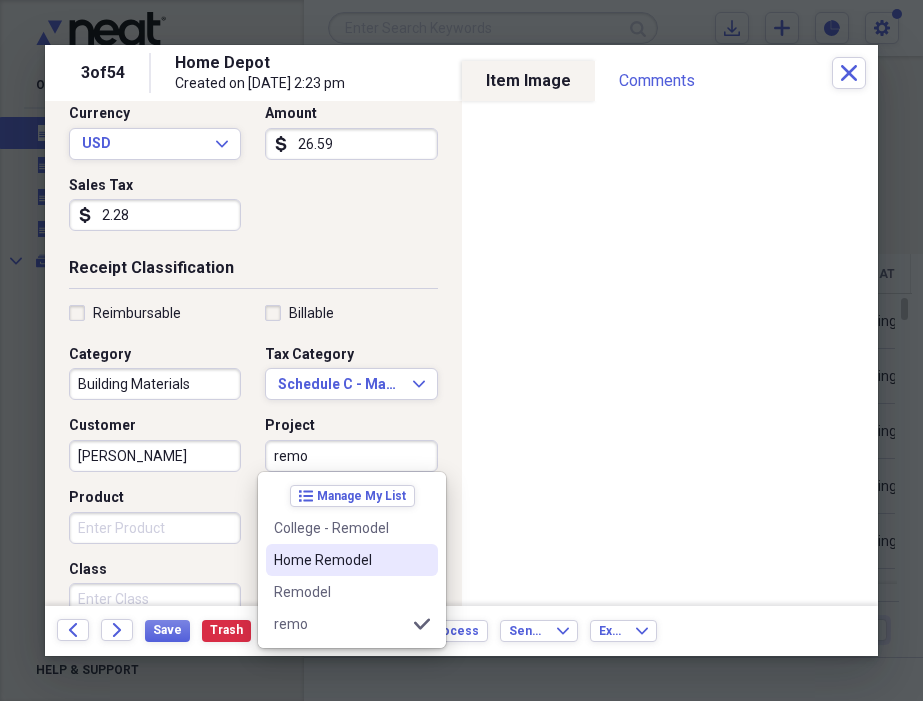 click on "Home Remodel" at bounding box center (352, 560) 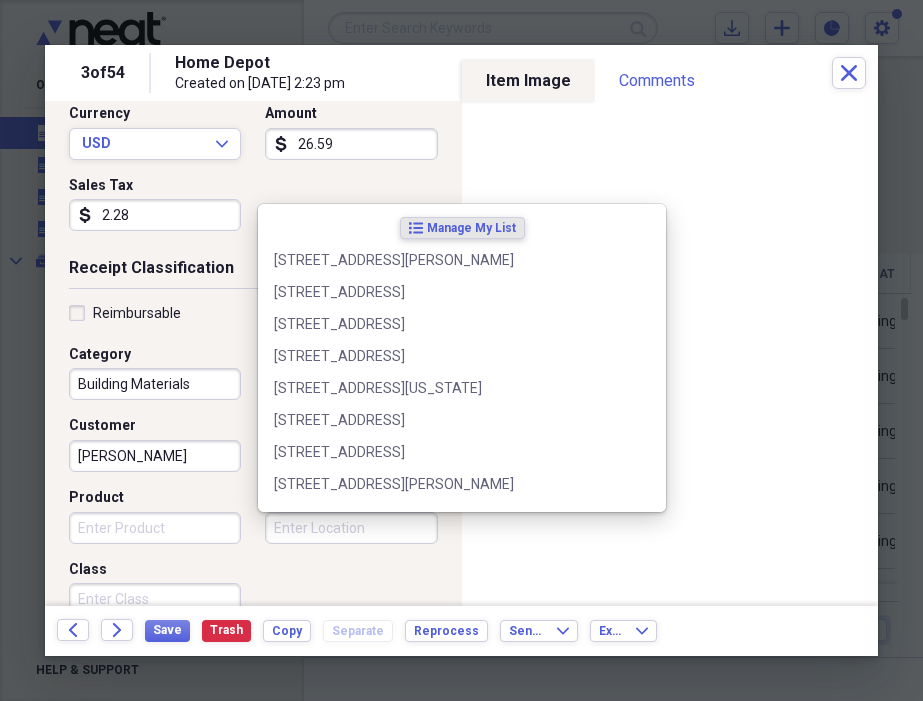 click on "Location" at bounding box center (351, 528) 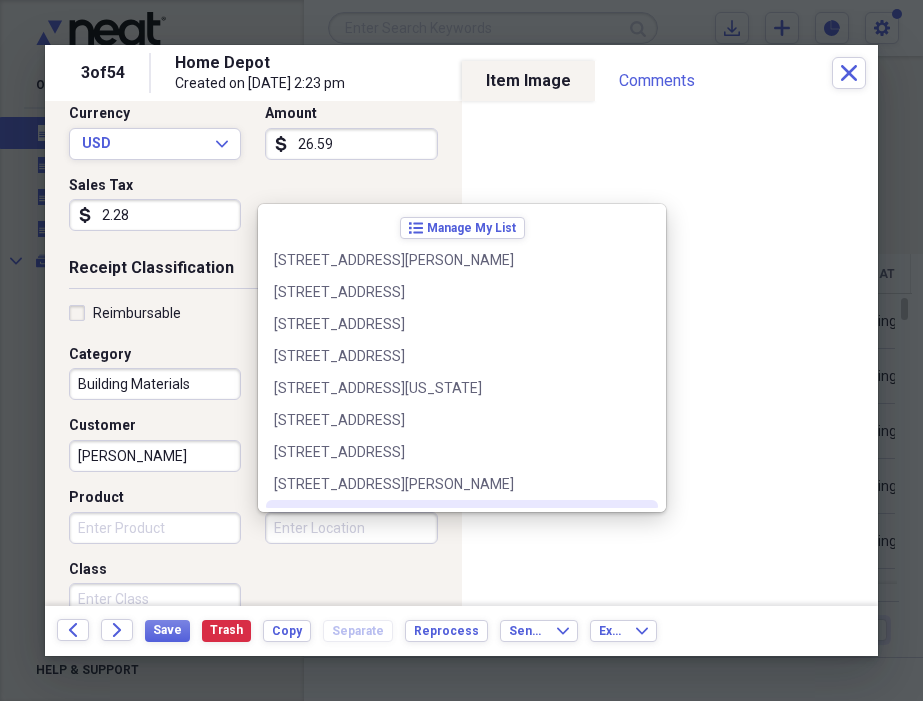 click on "Location" at bounding box center [351, 528] 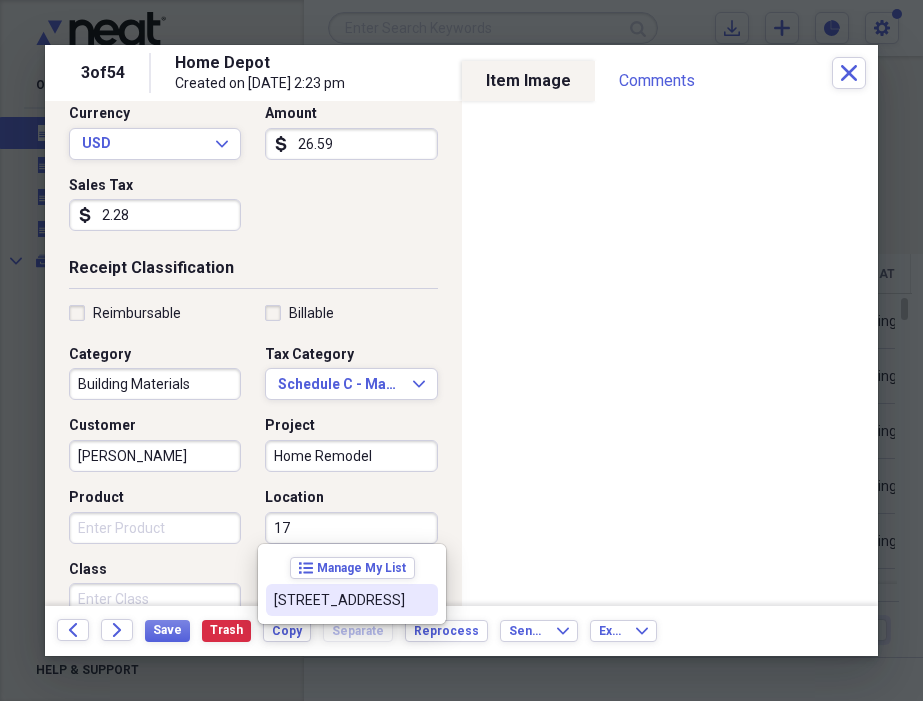 click on "[STREET_ADDRESS]" at bounding box center (352, 600) 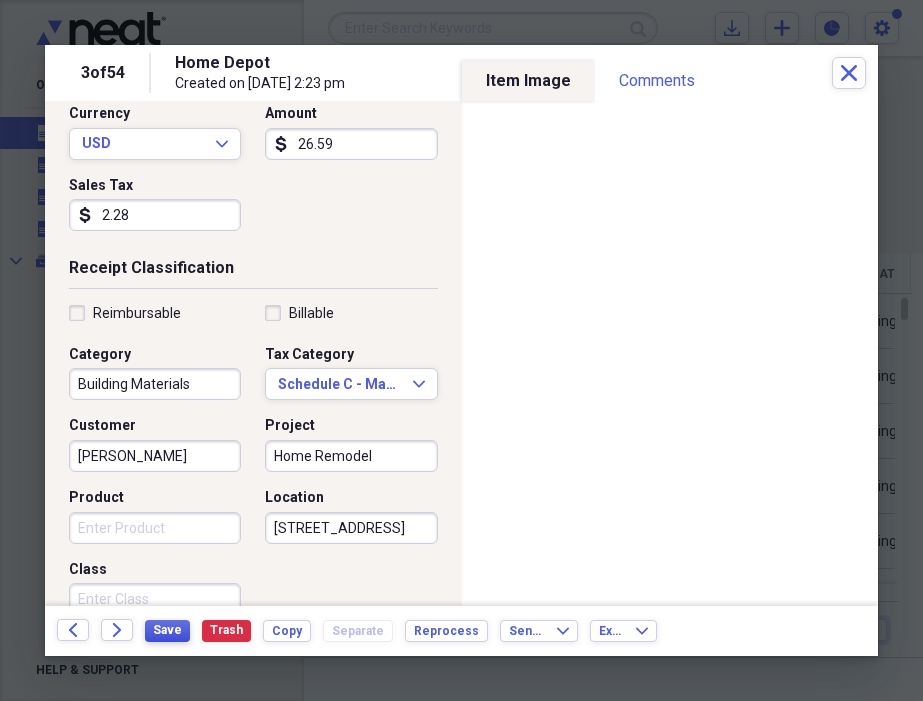 click on "Save" at bounding box center (167, 630) 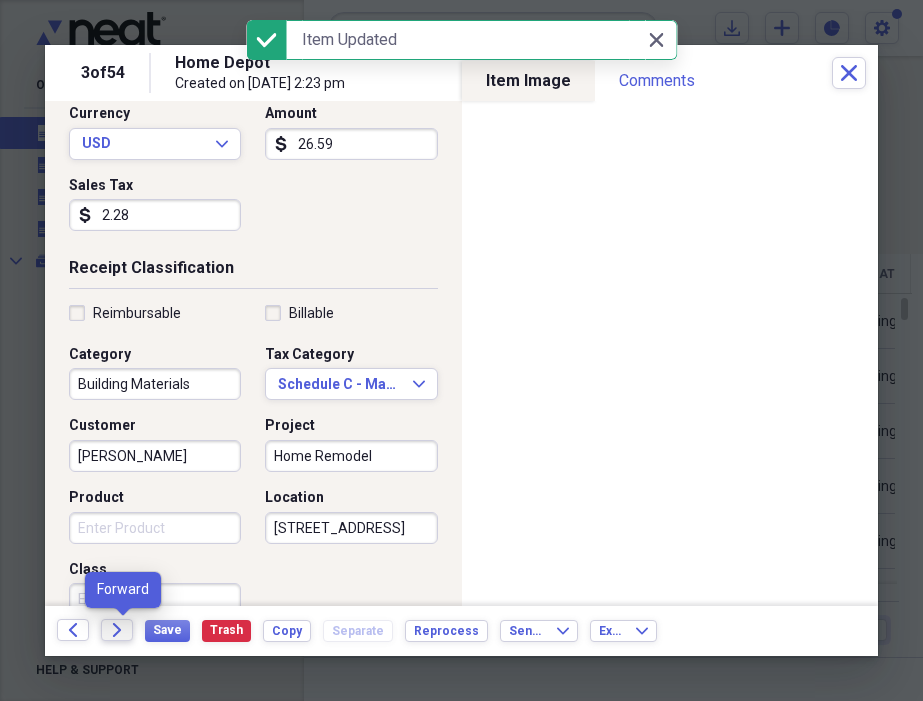 click on "Forward" 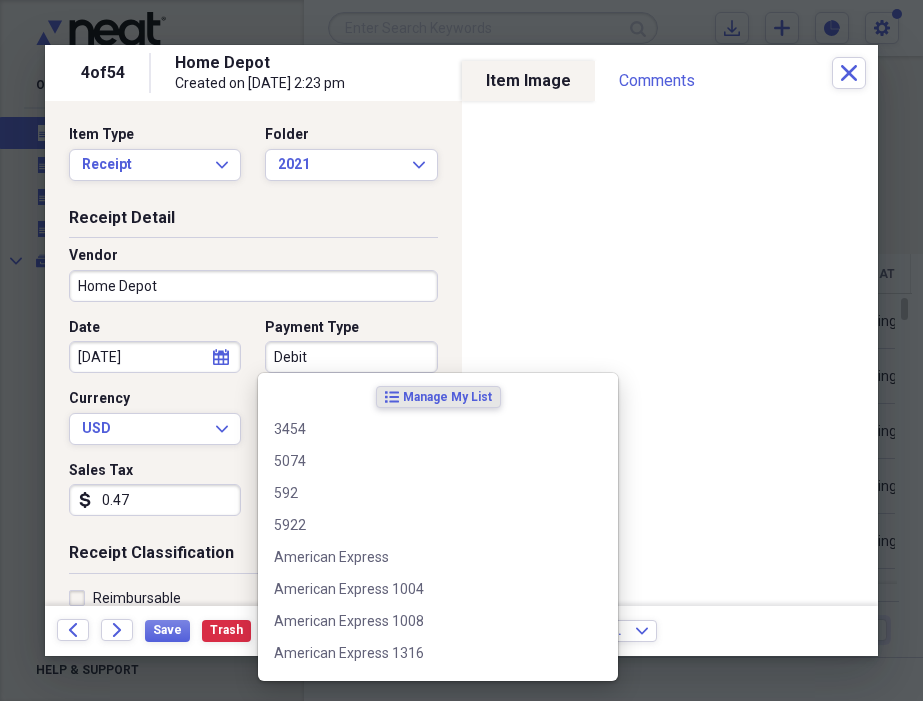 click on "Debit" at bounding box center [351, 357] 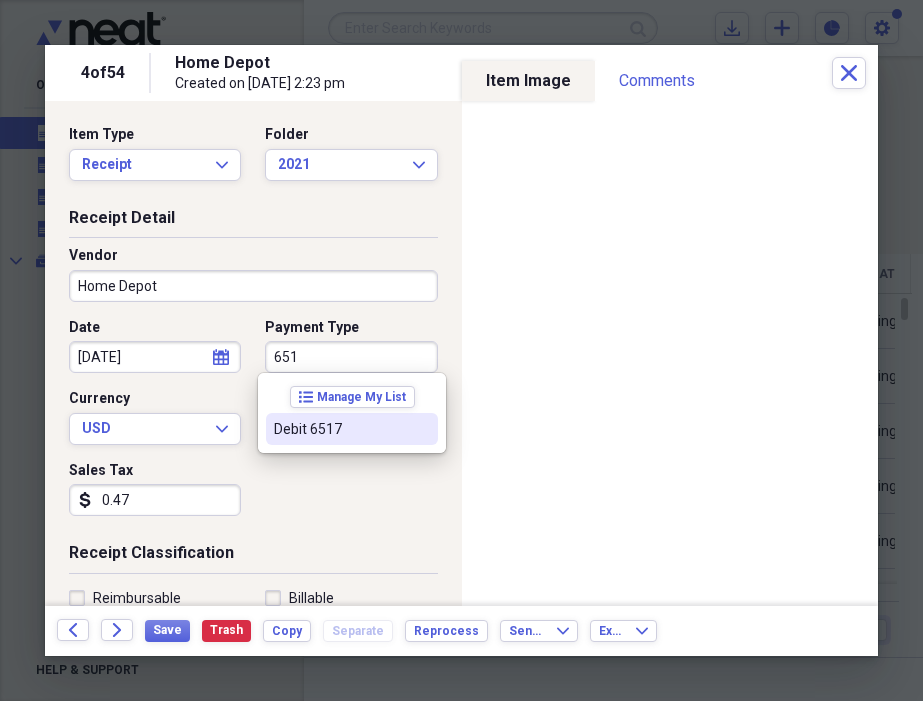 click on "Debit 6517" at bounding box center [352, 429] 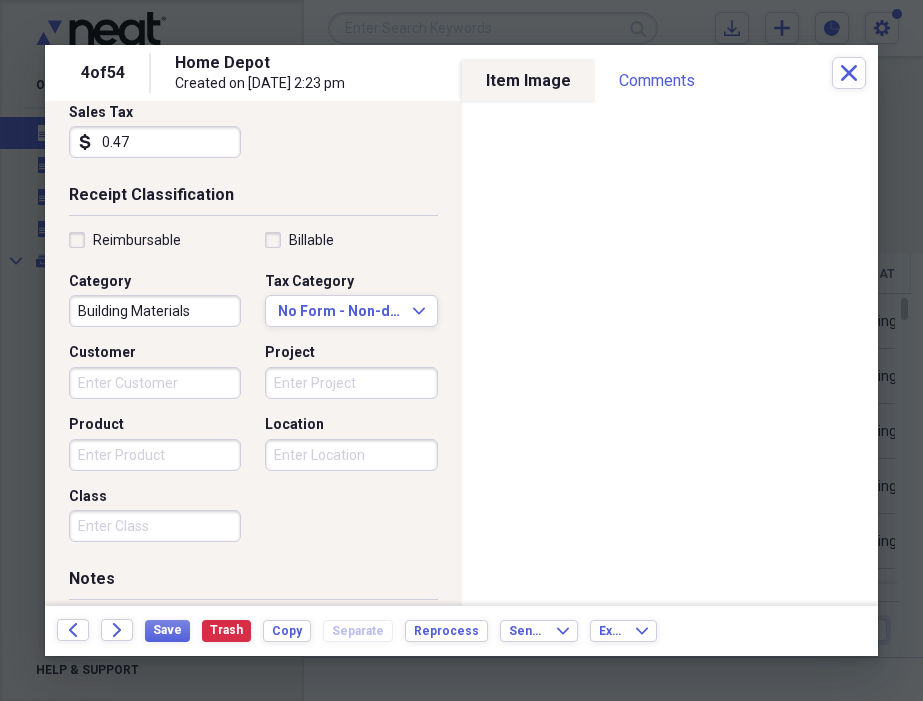 scroll, scrollTop: 359, scrollLeft: 0, axis: vertical 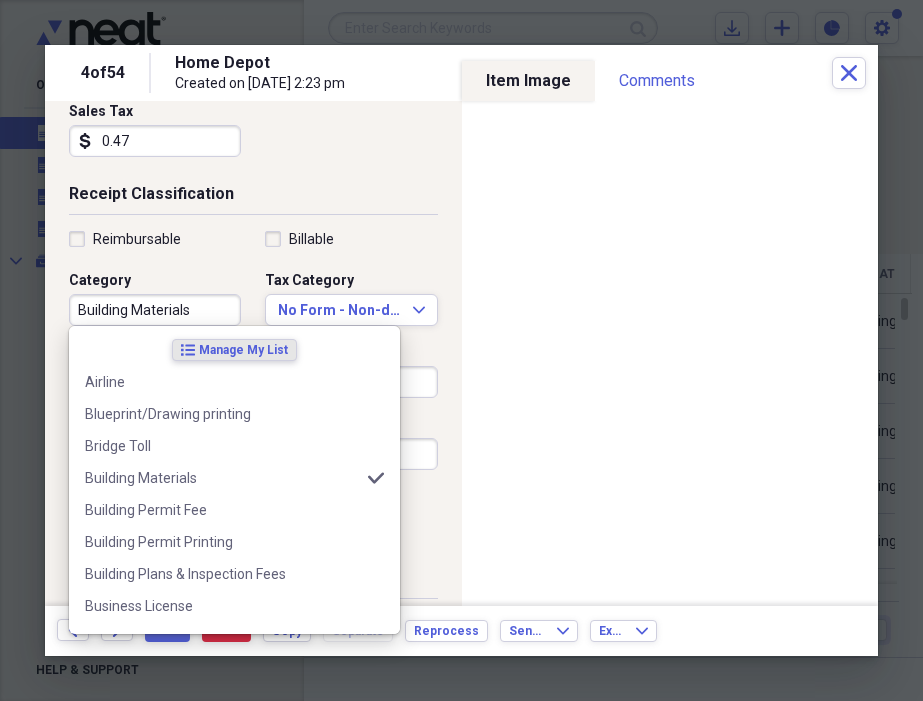 click on "Building Materials" at bounding box center [155, 310] 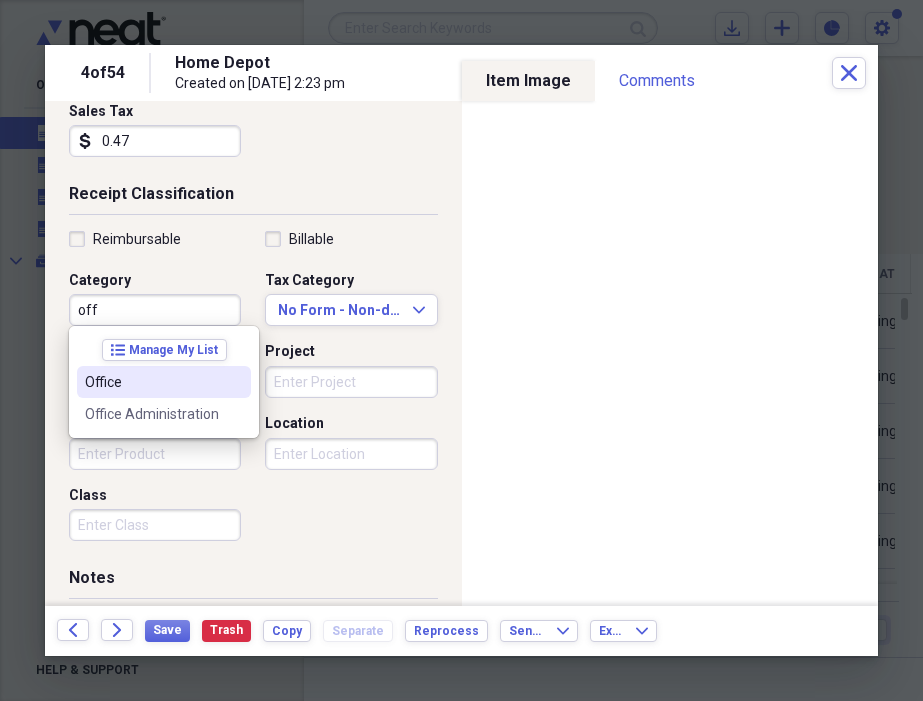 click on "Office" at bounding box center (152, 382) 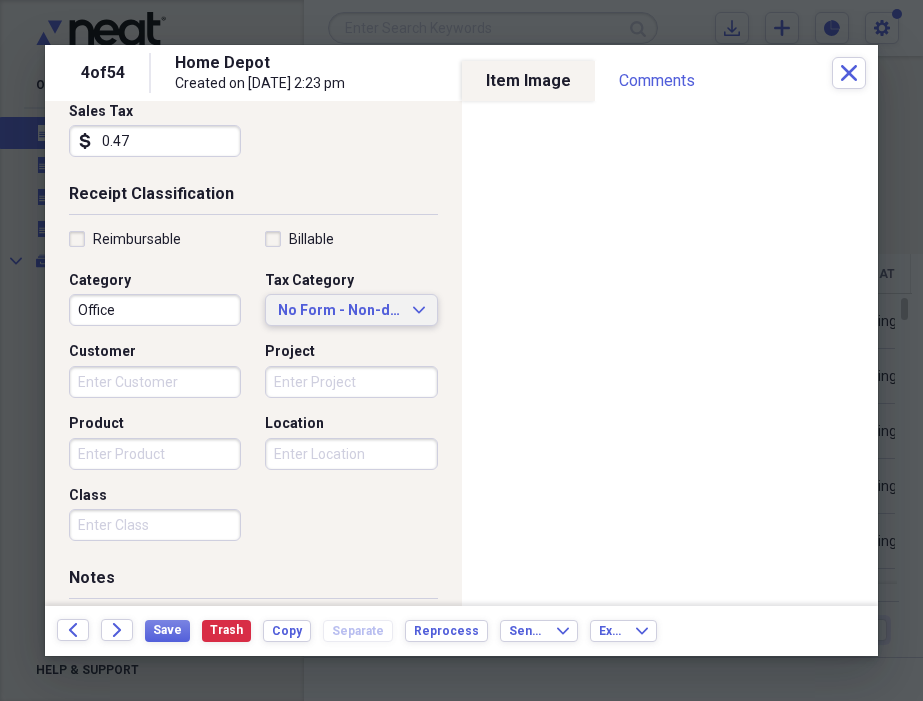 click on "No Form - Non-deductible" at bounding box center (339, 311) 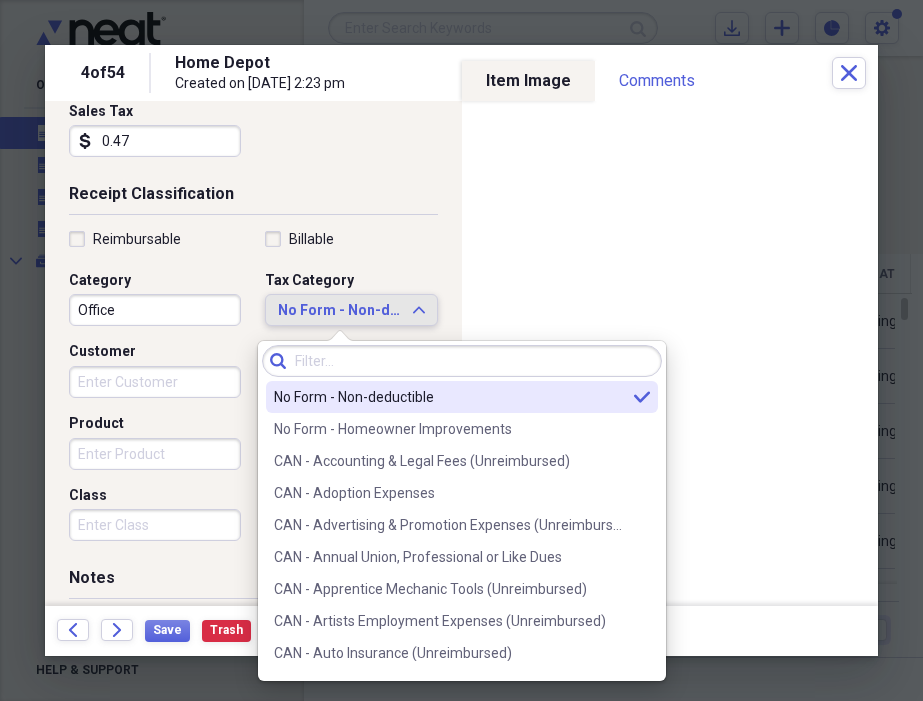 type on "m" 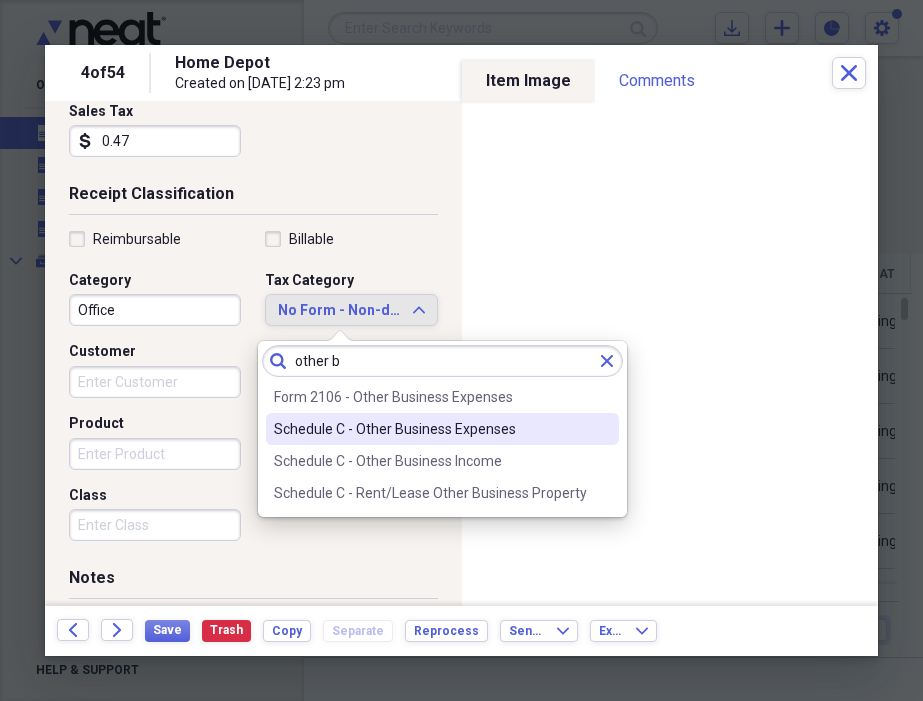 type on "other b" 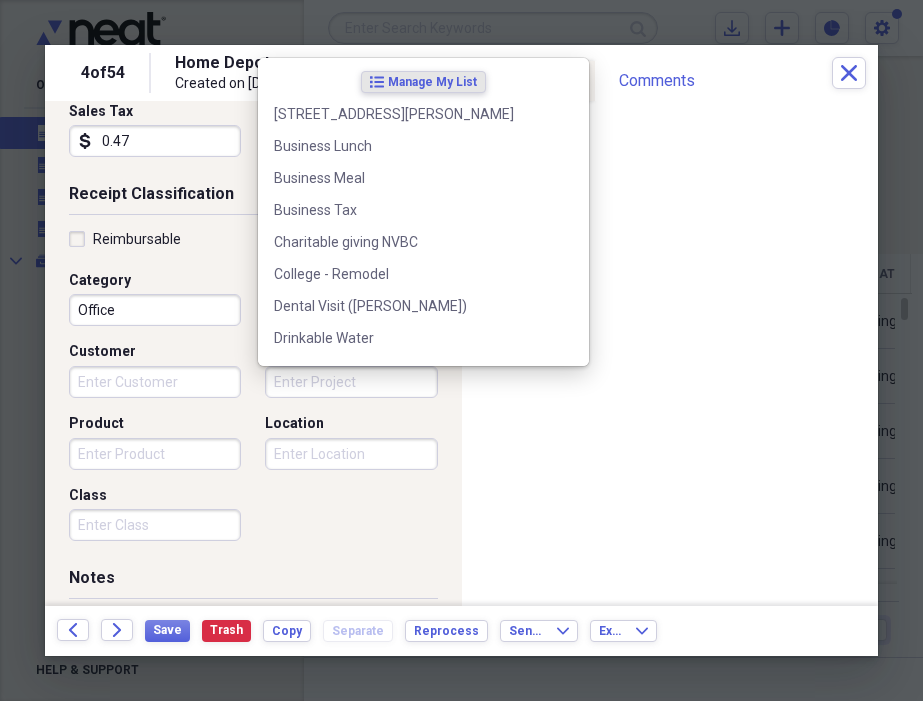 click on "Project" at bounding box center (351, 382) 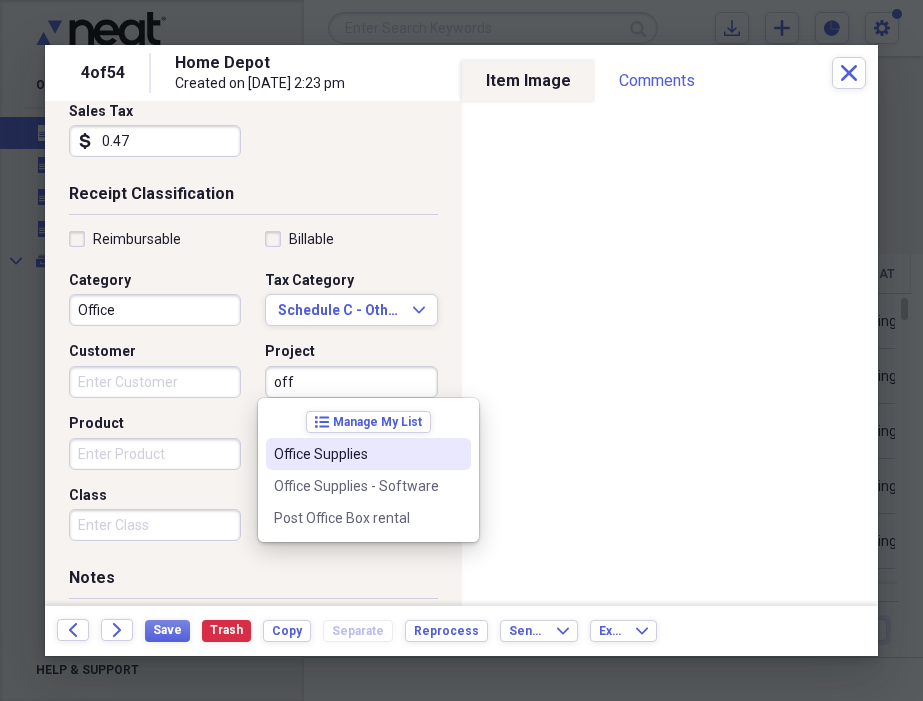 click on "Office Supplies" at bounding box center [356, 454] 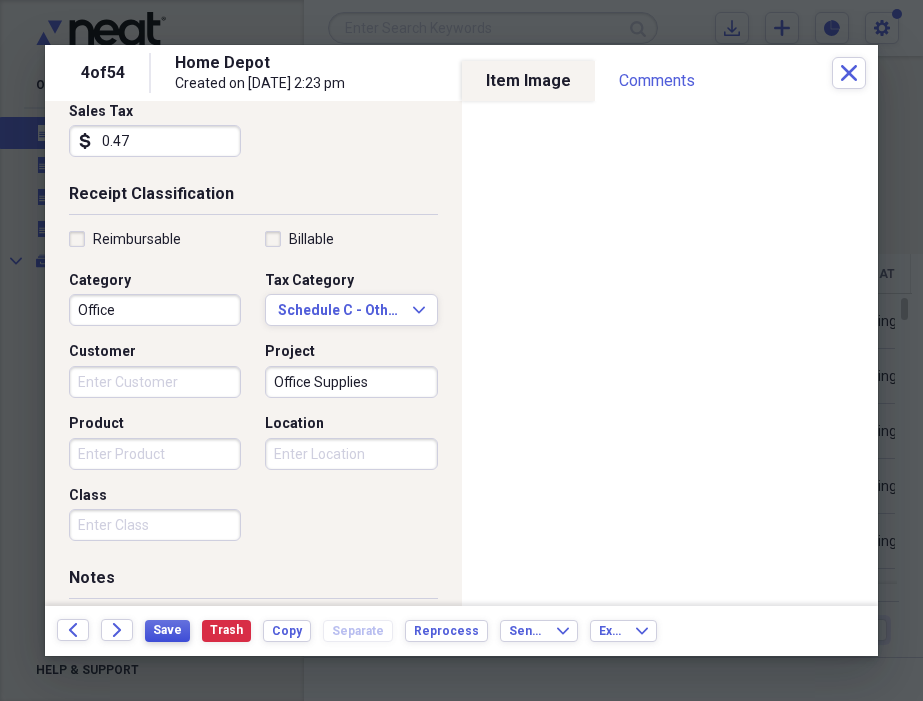 click on "Save" at bounding box center [167, 630] 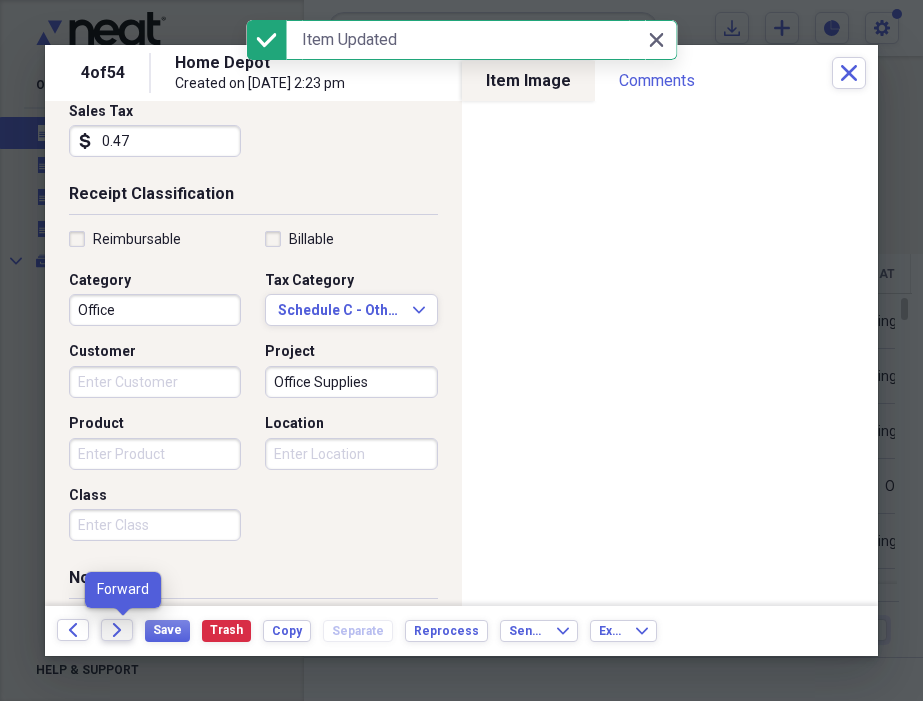 click on "Forward" 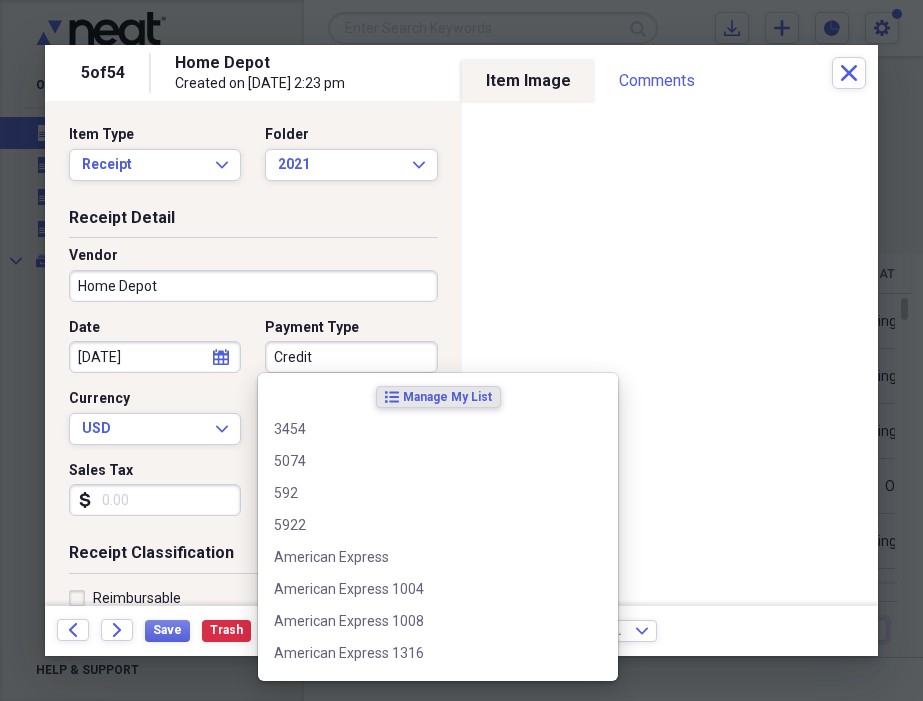 click on "Credit" at bounding box center (351, 357) 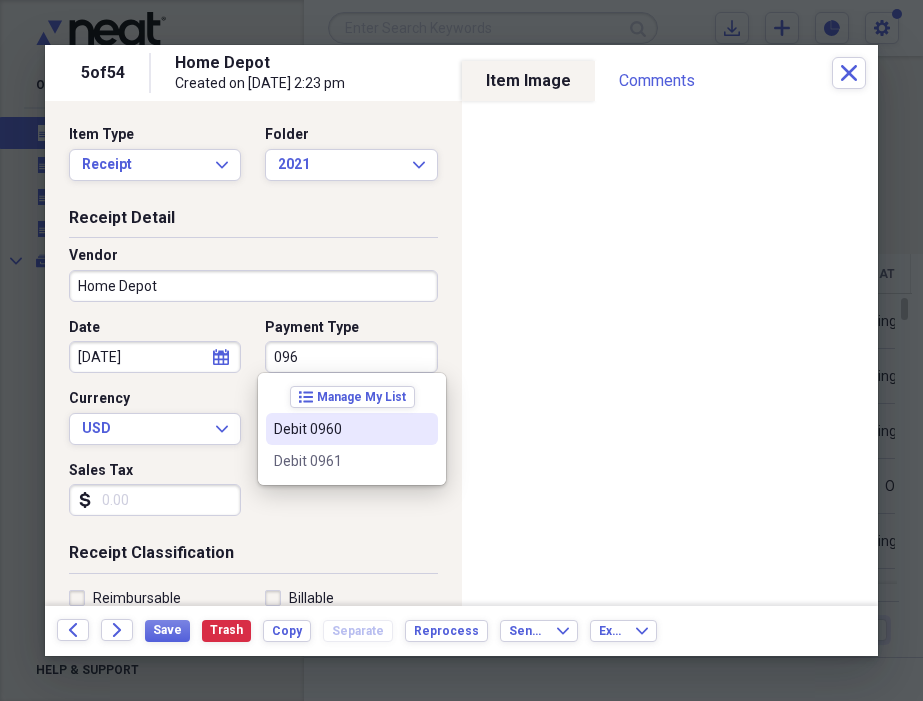 click on "Debit 0960" at bounding box center [340, 429] 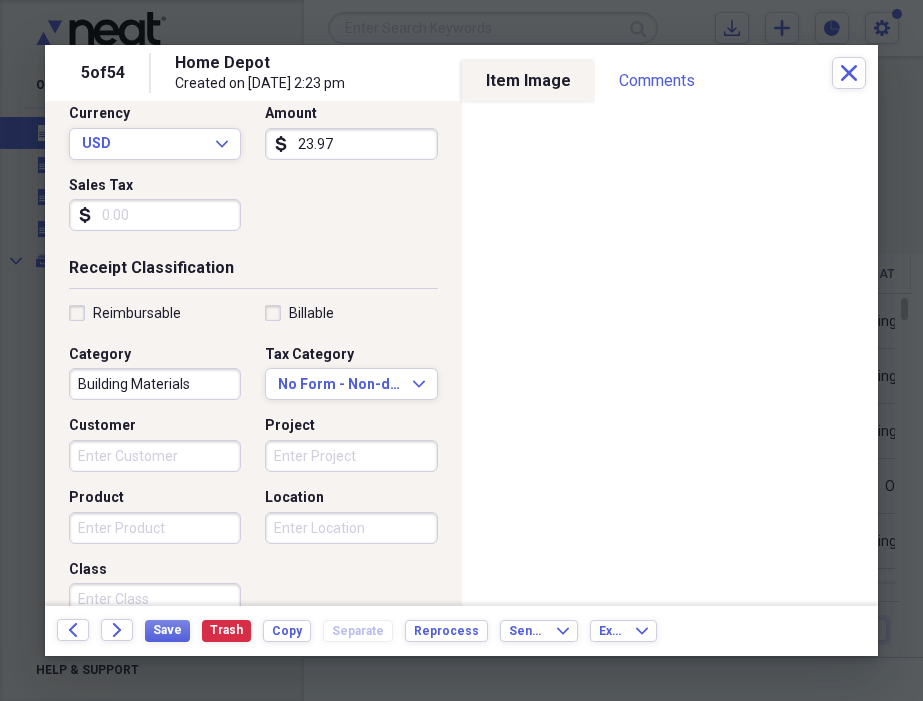 scroll, scrollTop: 288, scrollLeft: 0, axis: vertical 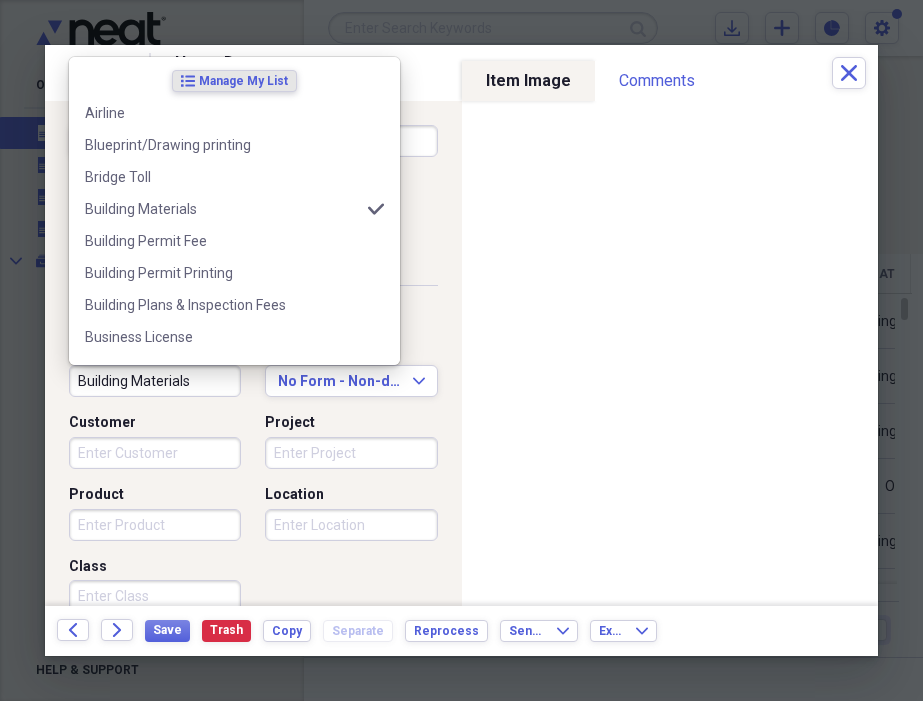 click on "Building Materials" at bounding box center (155, 381) 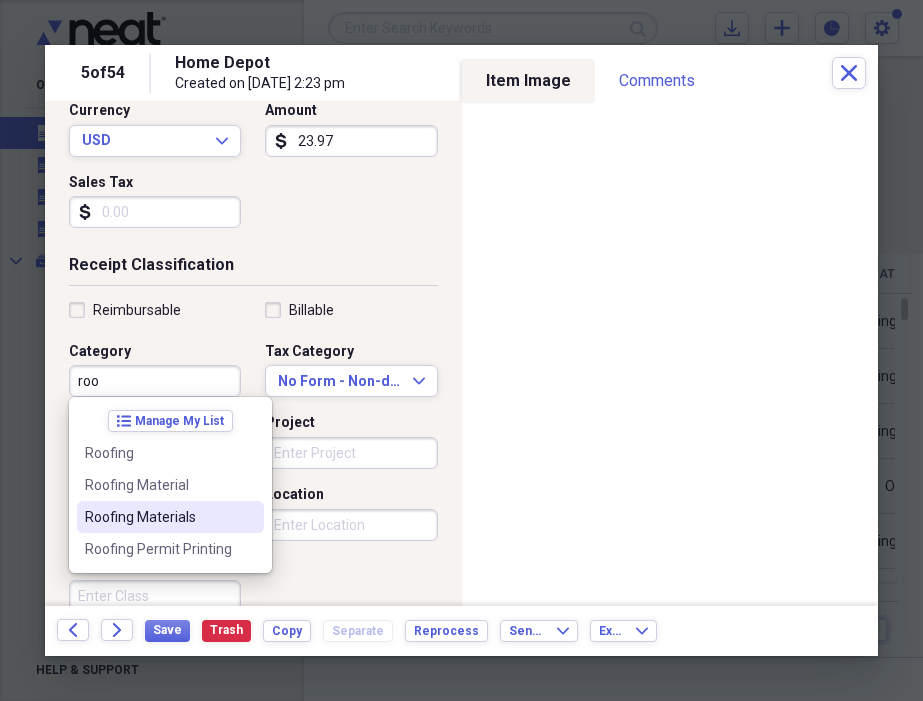 click on "Roofing Materials" at bounding box center [158, 517] 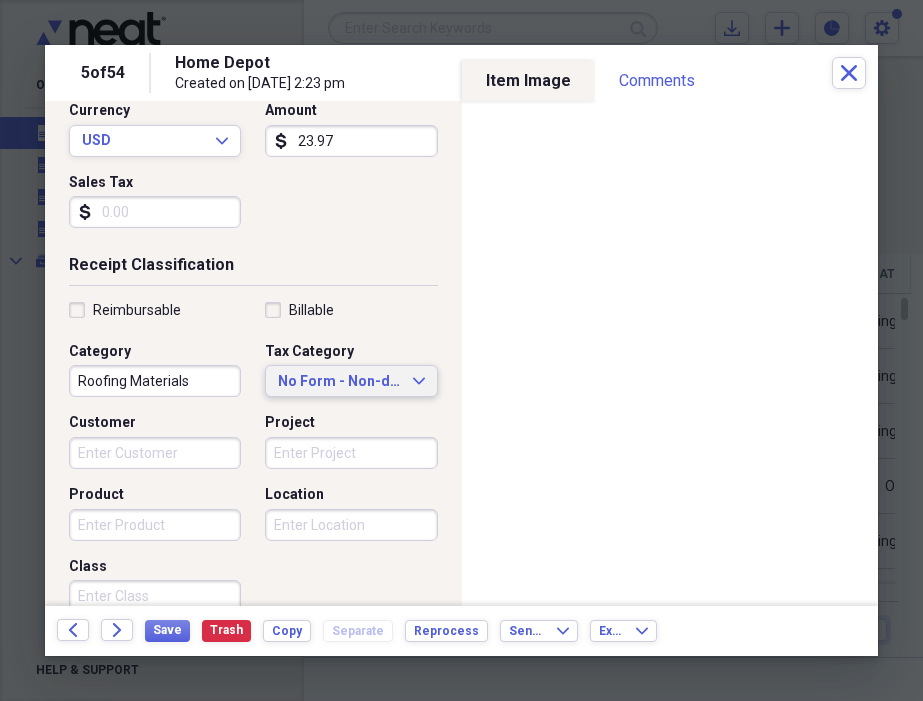 click on "No Form - Non-deductible" at bounding box center (339, 382) 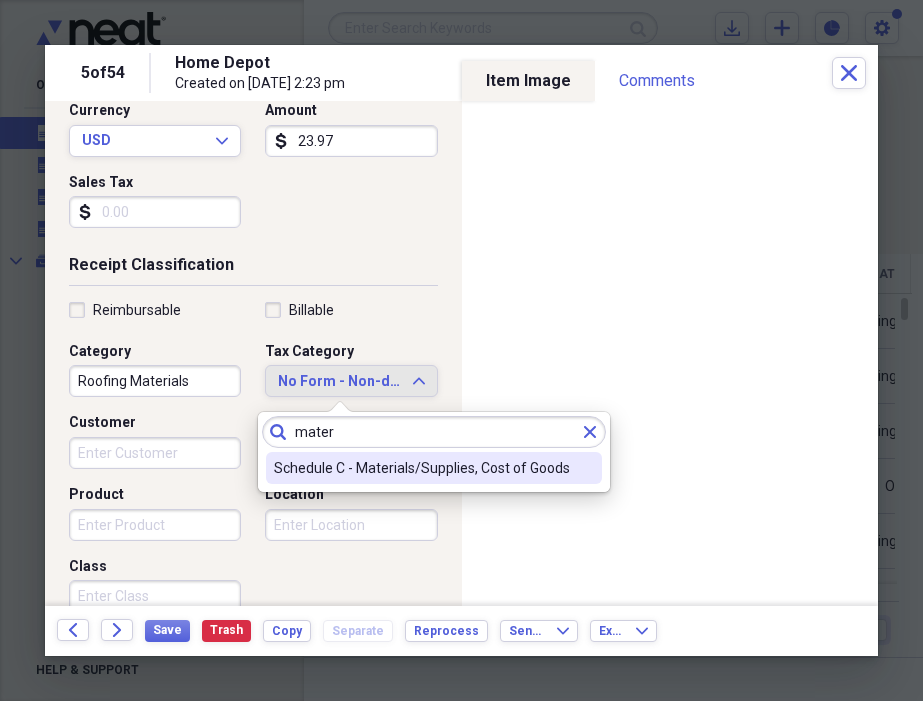 type on "mater" 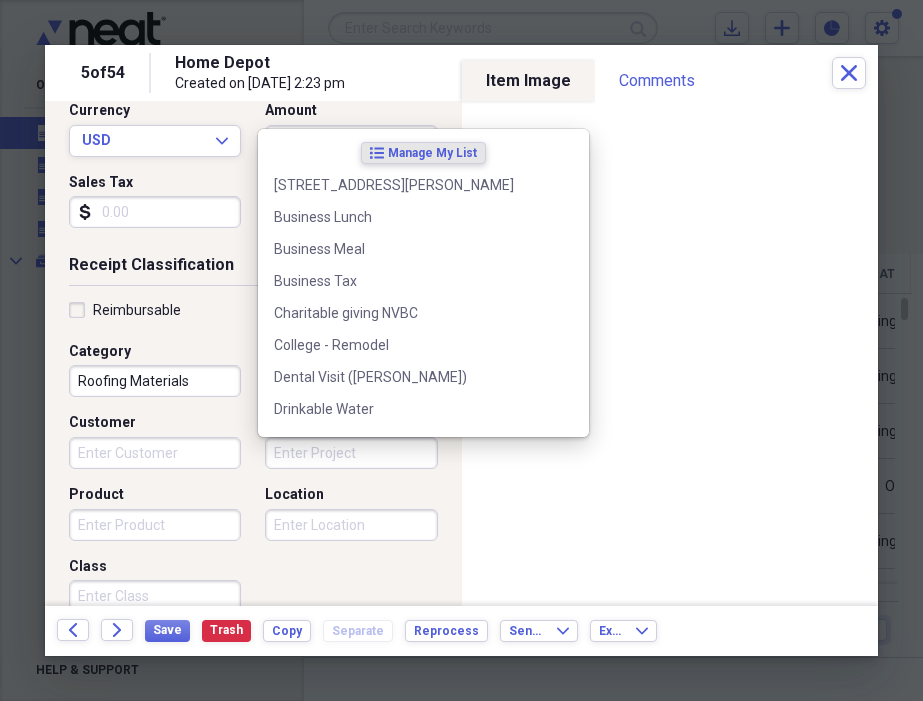 click on "Project" at bounding box center [351, 453] 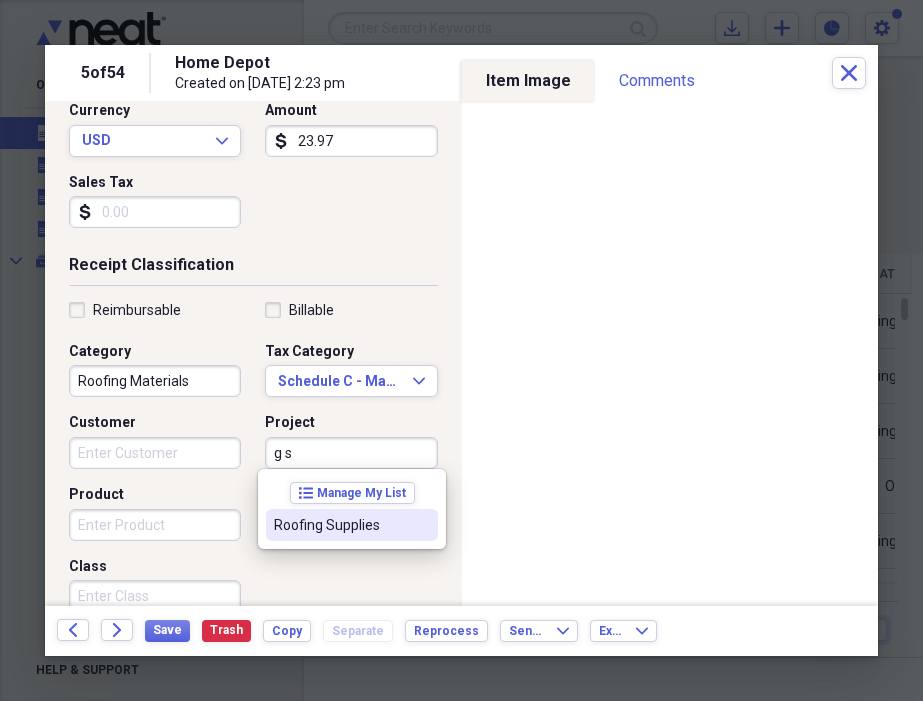 click on "Roofing Supplies" at bounding box center (340, 525) 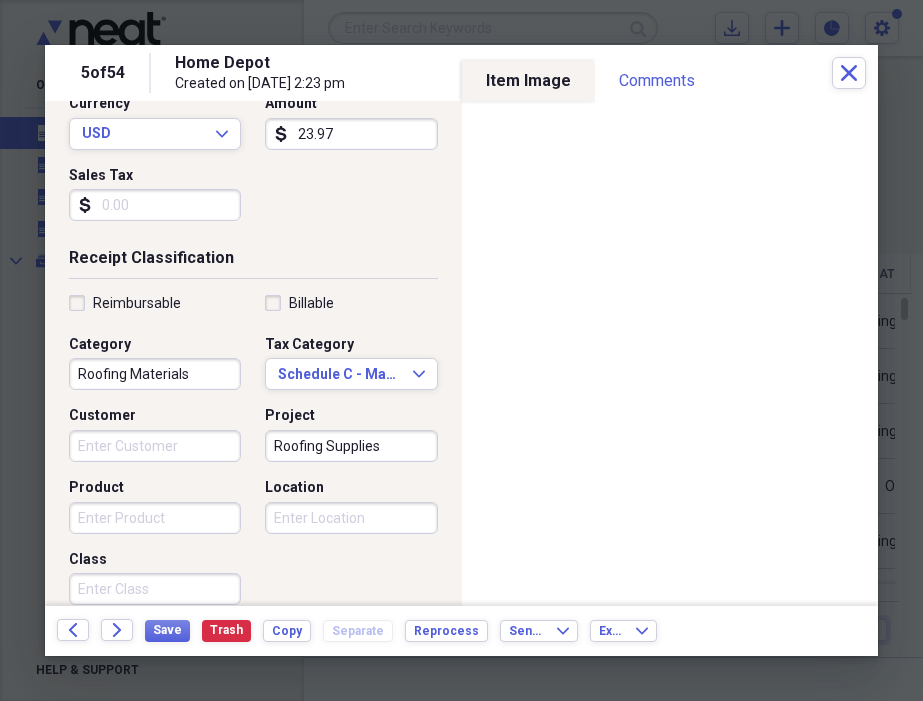scroll, scrollTop: 516, scrollLeft: 0, axis: vertical 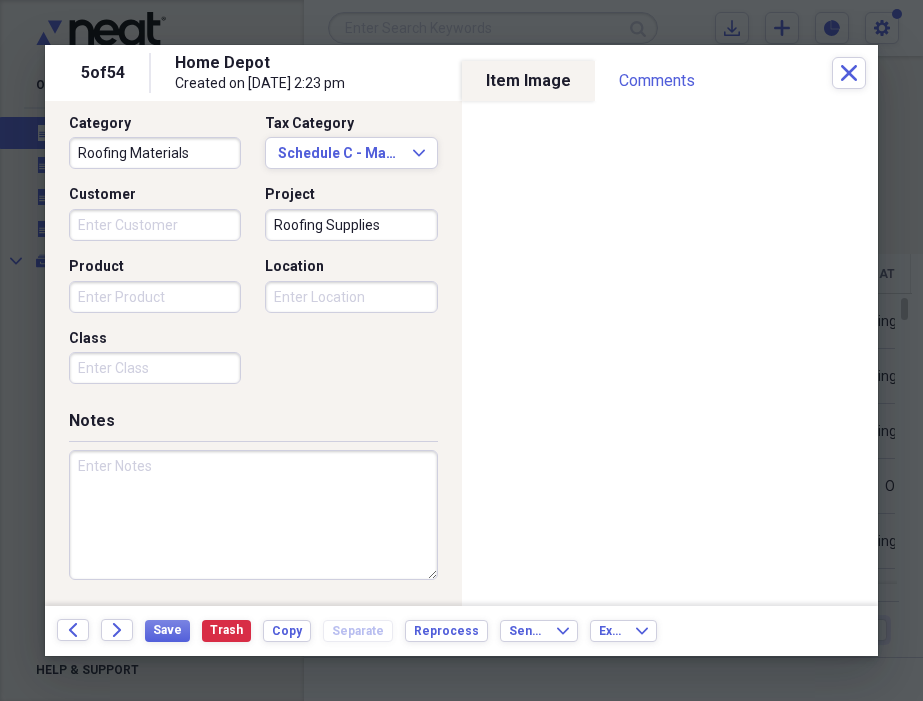 paste on "[PERSON_NAME] receipt." 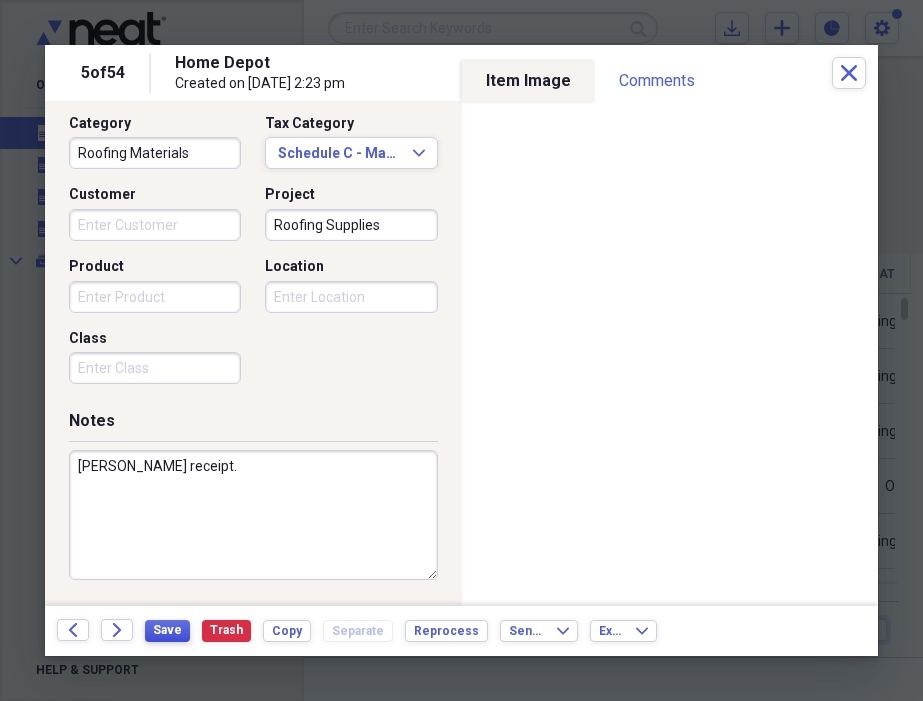 type on "[PERSON_NAME] receipt." 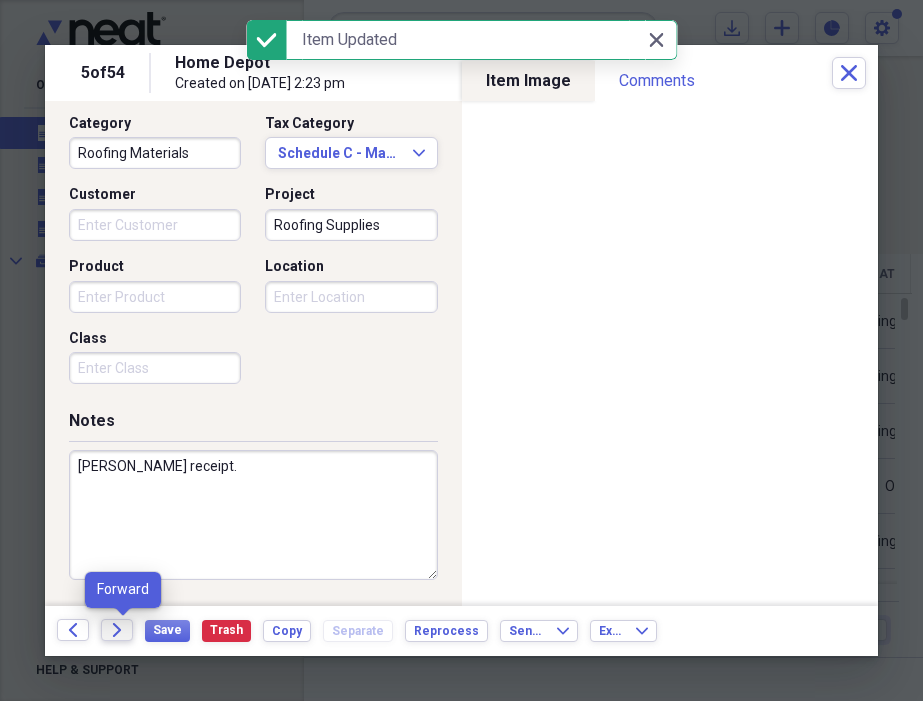 click on "Forward" 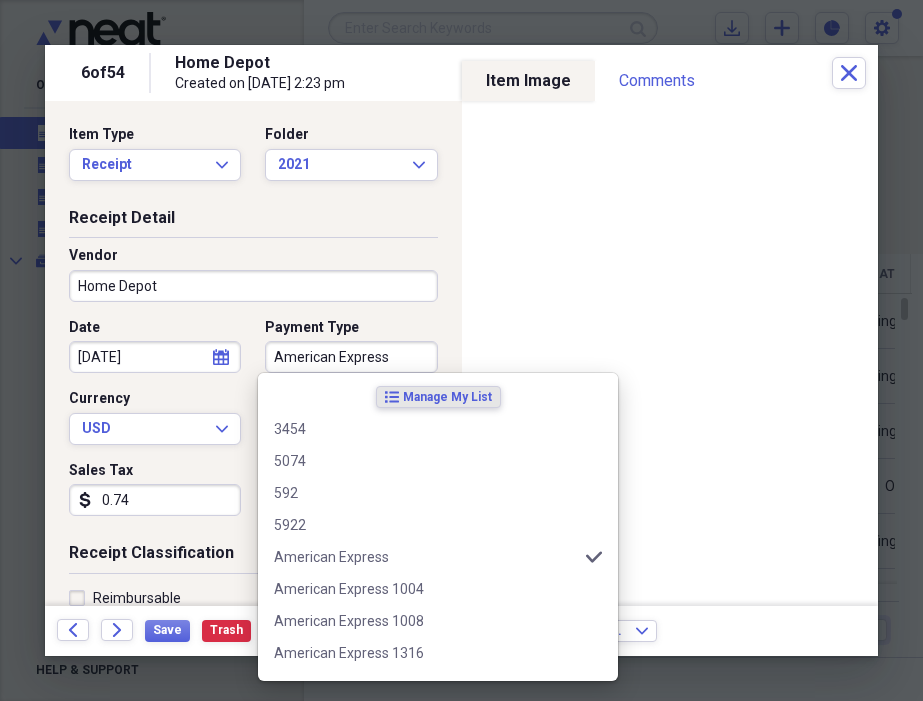 click on "American Express" at bounding box center (351, 357) 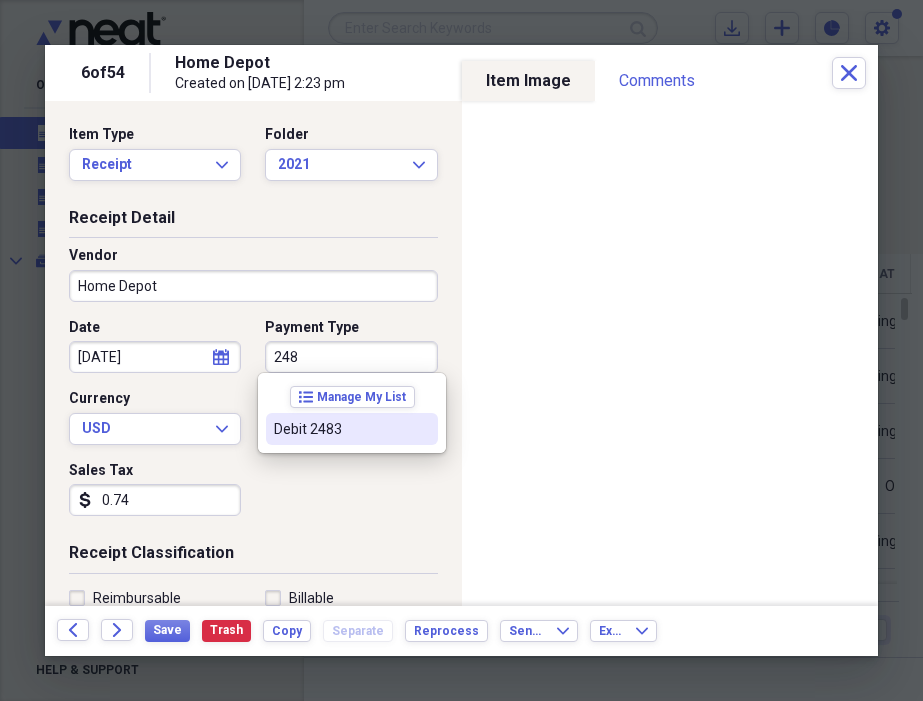 click on "Debit 2483" at bounding box center [340, 429] 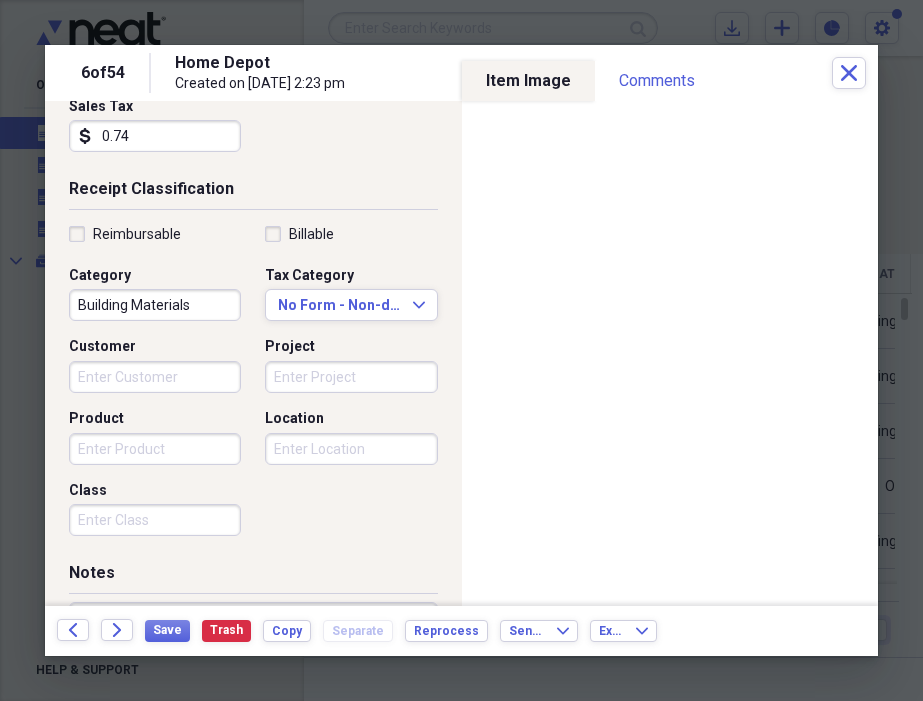 scroll, scrollTop: 374, scrollLeft: 0, axis: vertical 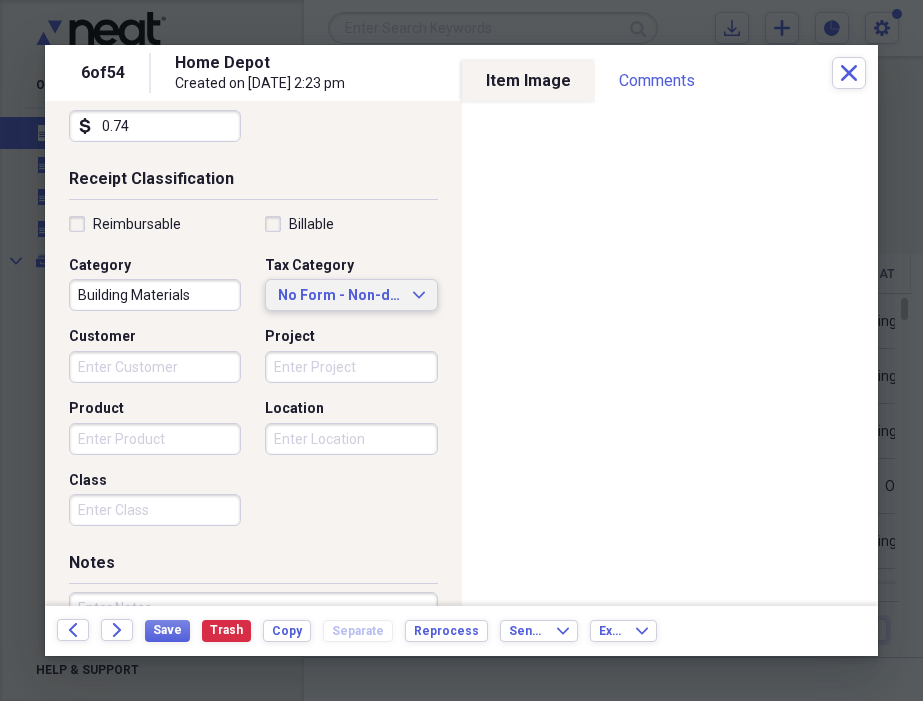 click on "No Form - Non-deductible" at bounding box center (339, 296) 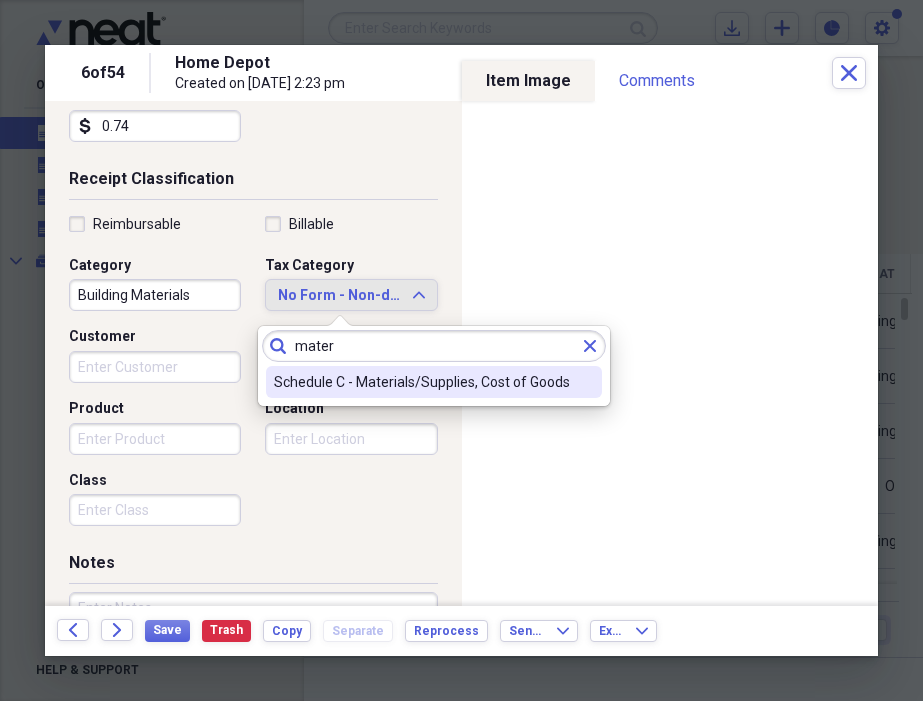 type on "mater" 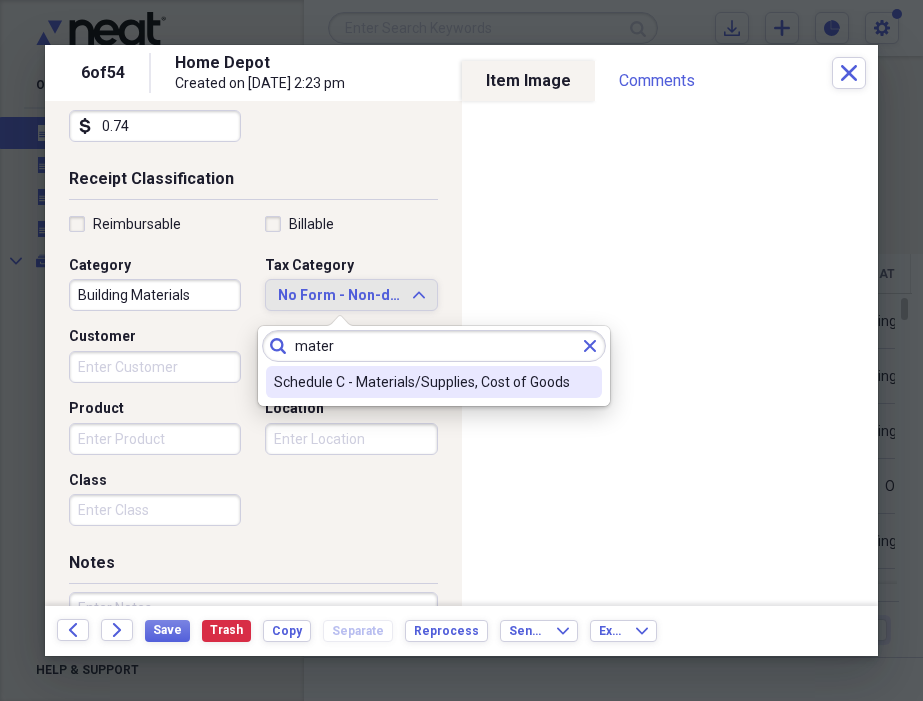 click on "Schedule C - Materials/Supplies, Cost of Goods" at bounding box center (422, 382) 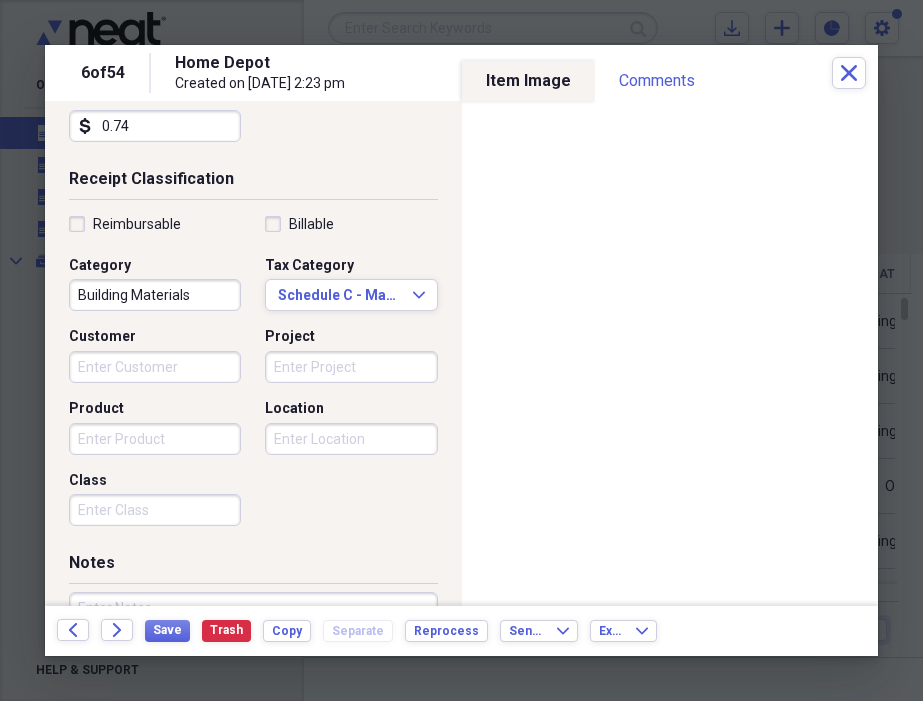 click on "Customer" at bounding box center [155, 367] 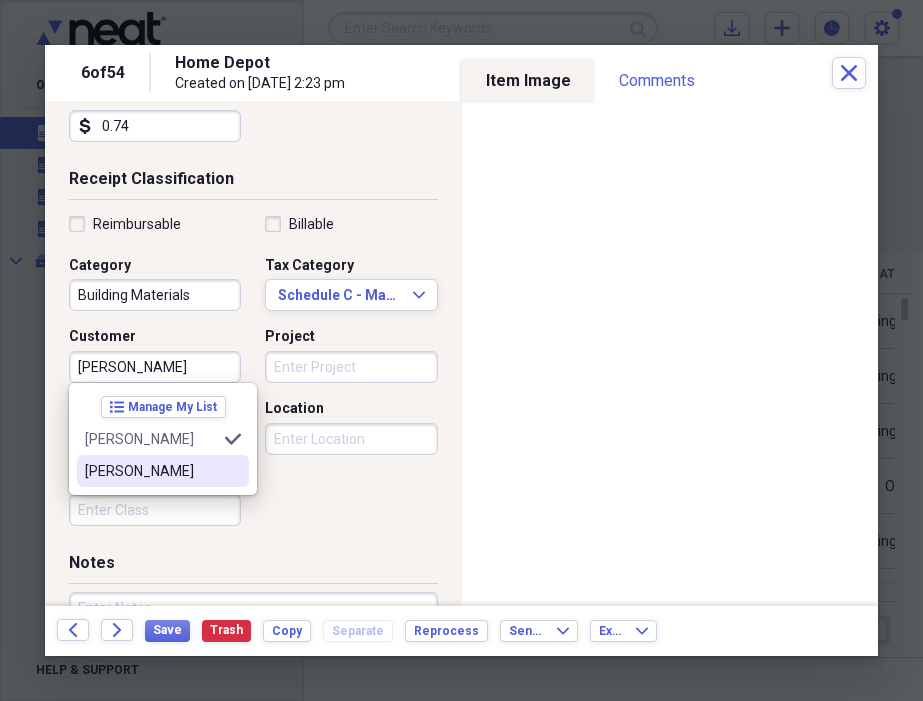 click on "[PERSON_NAME]" at bounding box center [151, 471] 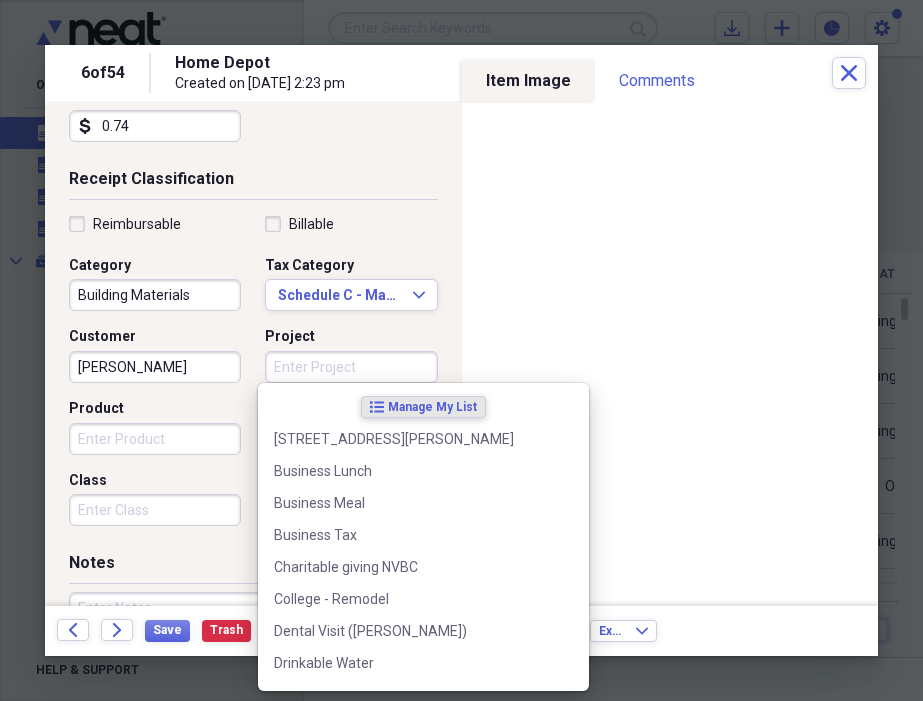 click on "Project" at bounding box center [351, 367] 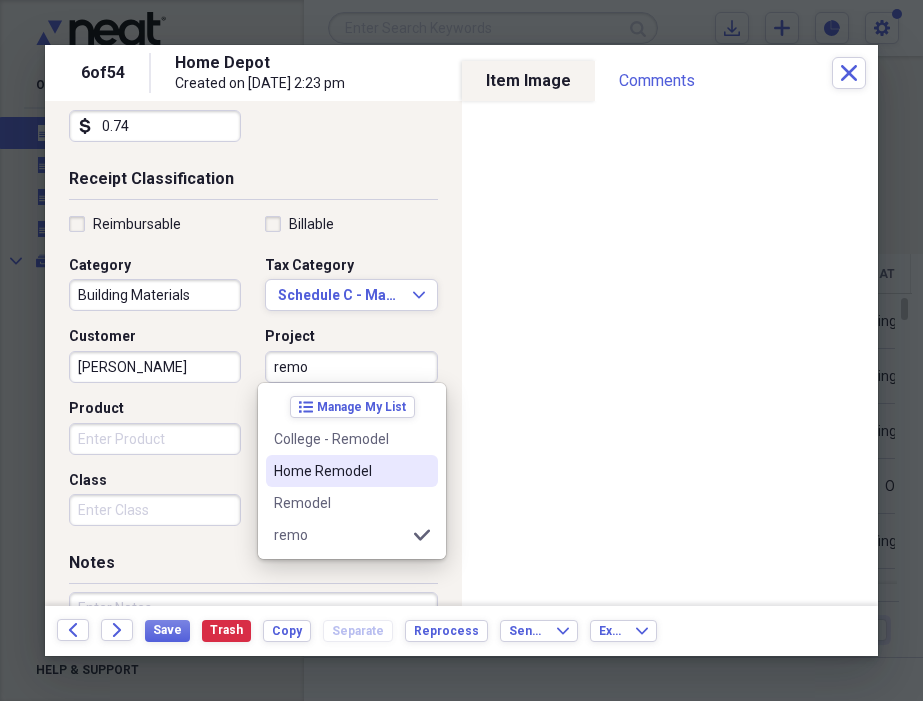 click on "Home Remodel" at bounding box center [352, 471] 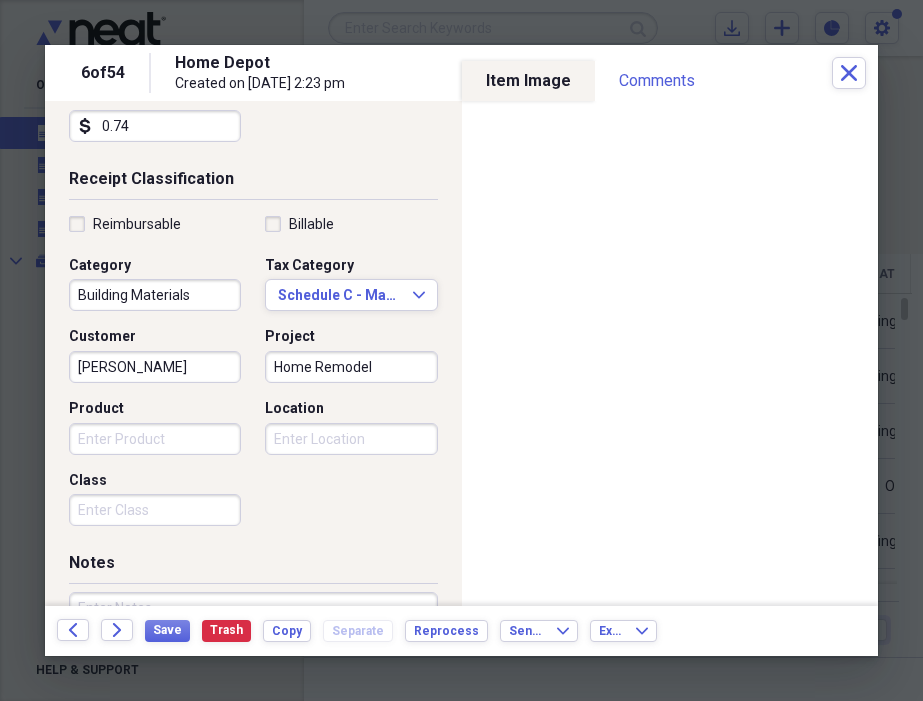 click on "Location" at bounding box center (351, 439) 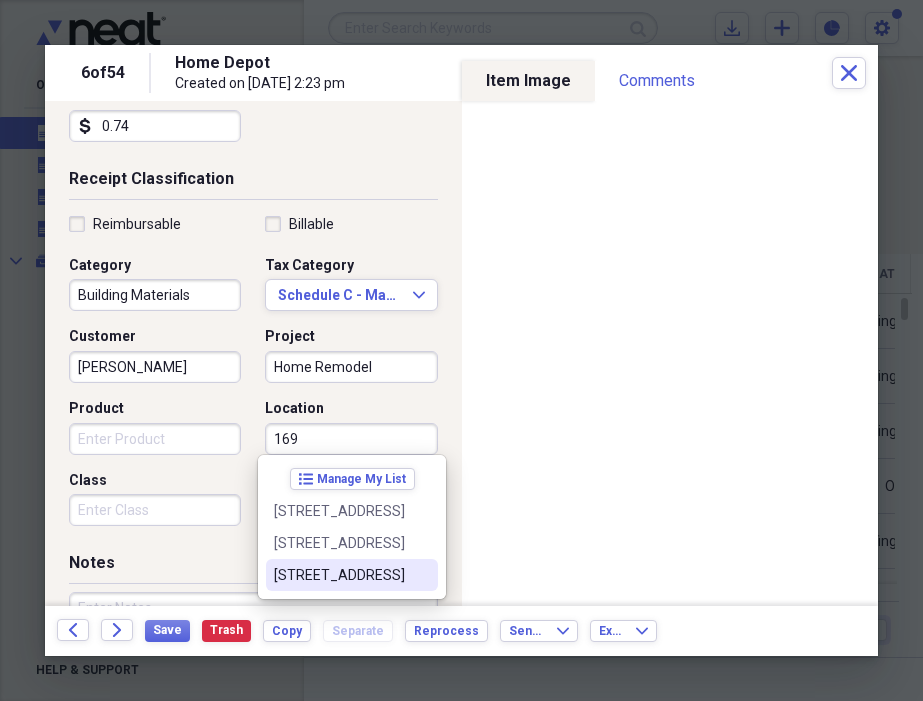 click on "[STREET_ADDRESS]" at bounding box center [340, 575] 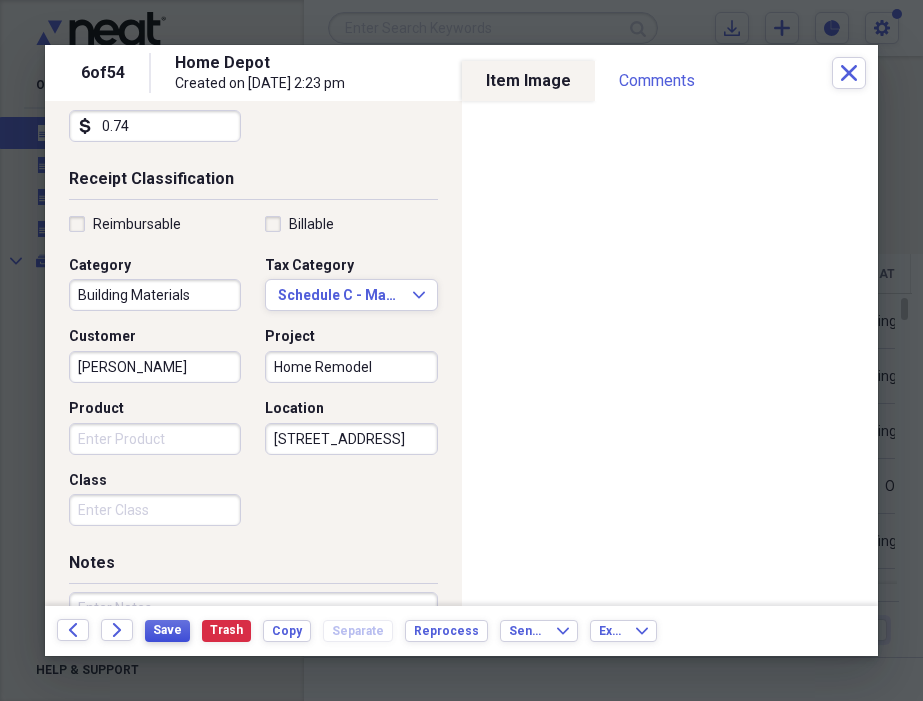 click on "Save" at bounding box center (167, 631) 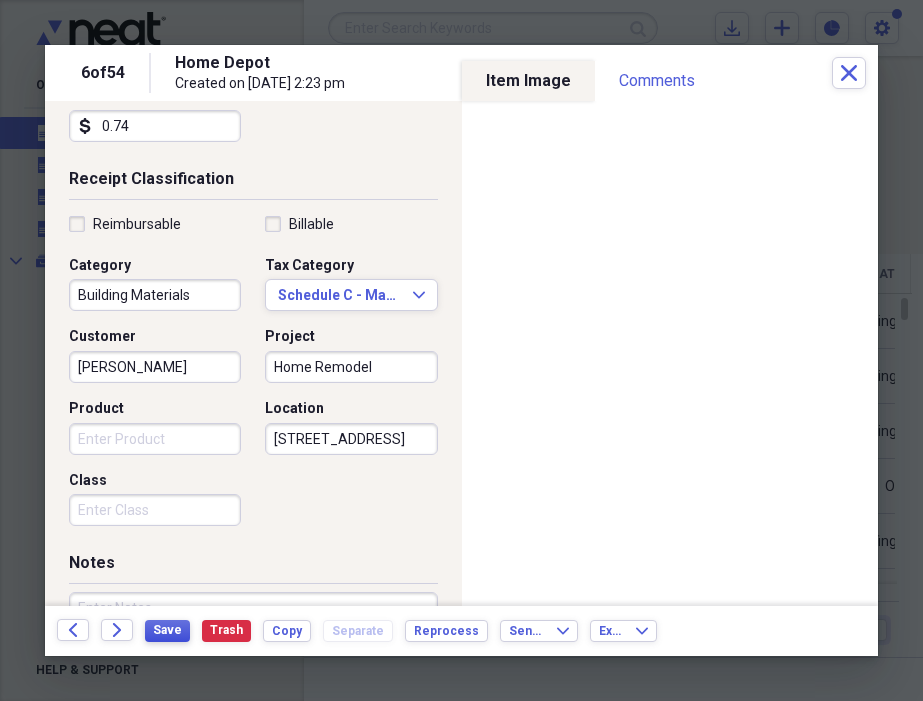 click on "Save" at bounding box center (167, 630) 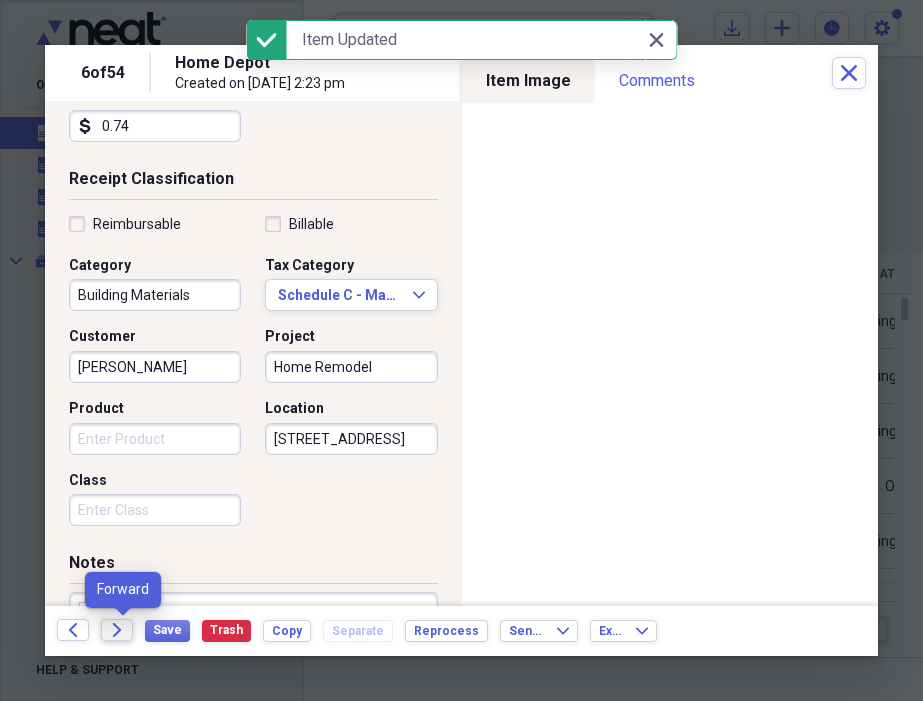 click on "Forward" 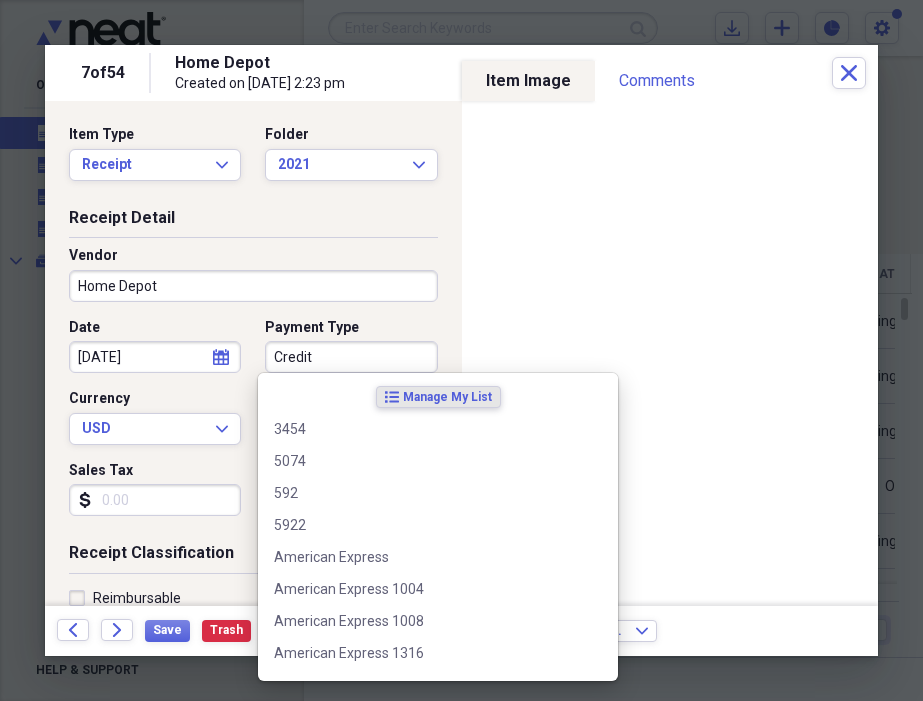 click on "Credit" at bounding box center (351, 357) 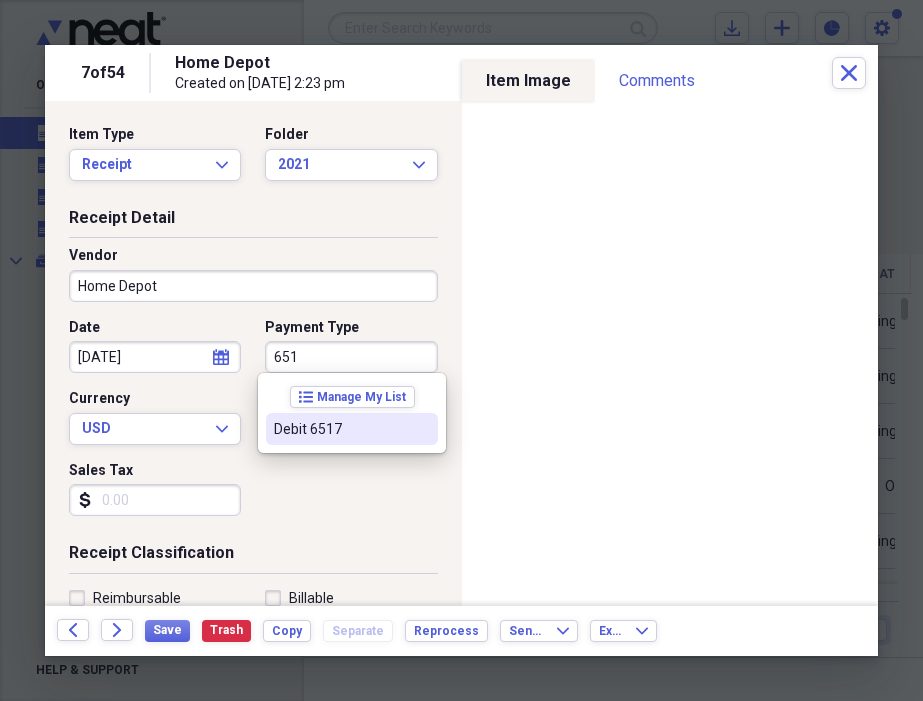 click on "Debit 6517" at bounding box center (352, 429) 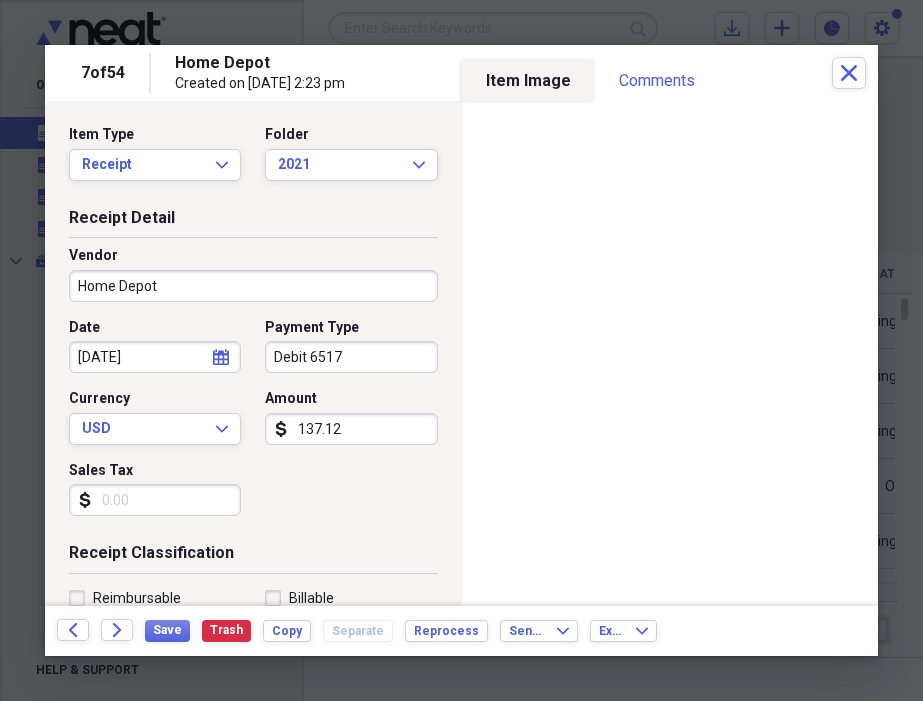 click on "Sales Tax" at bounding box center (155, 500) 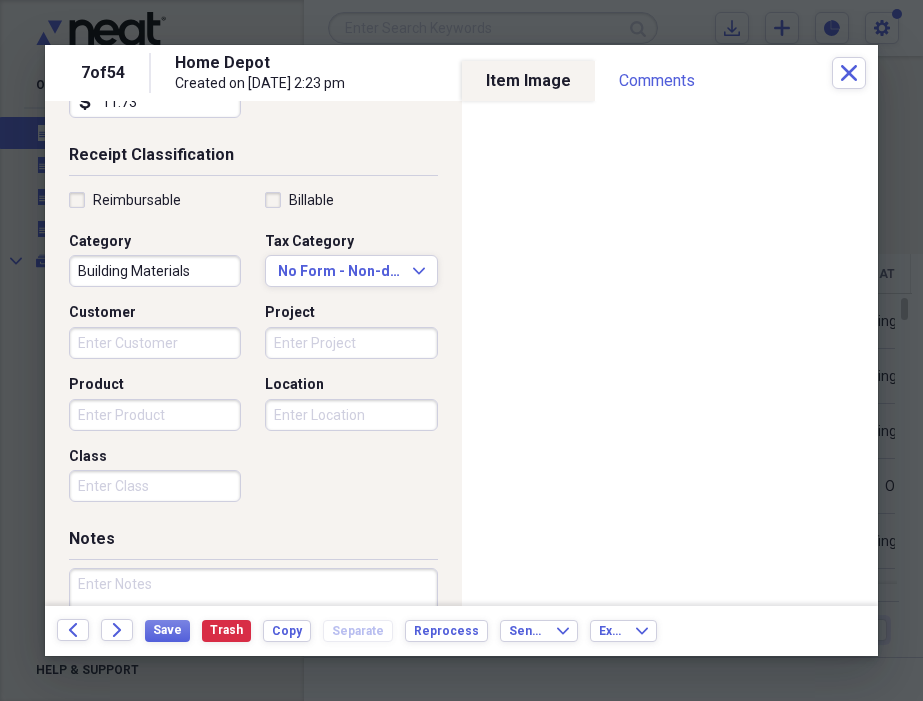 scroll, scrollTop: 392, scrollLeft: 0, axis: vertical 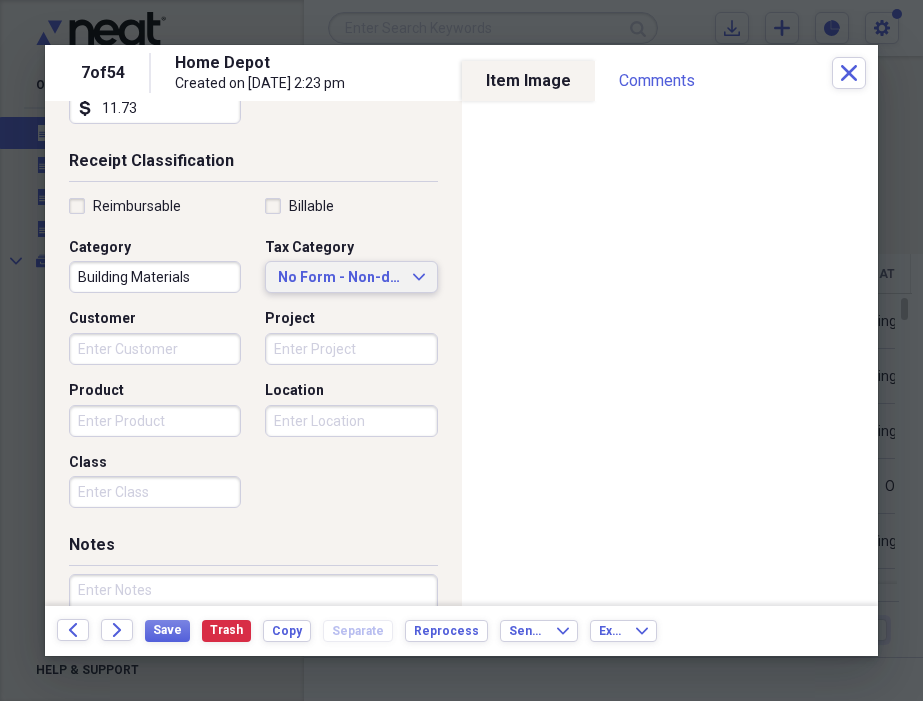 type on "11.73" 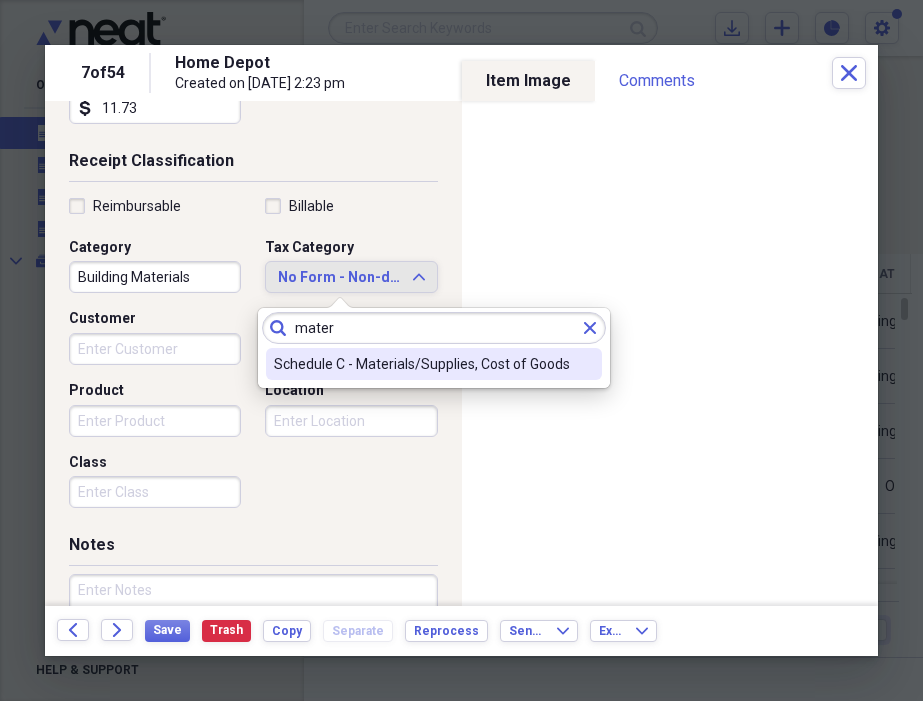 type on "mater" 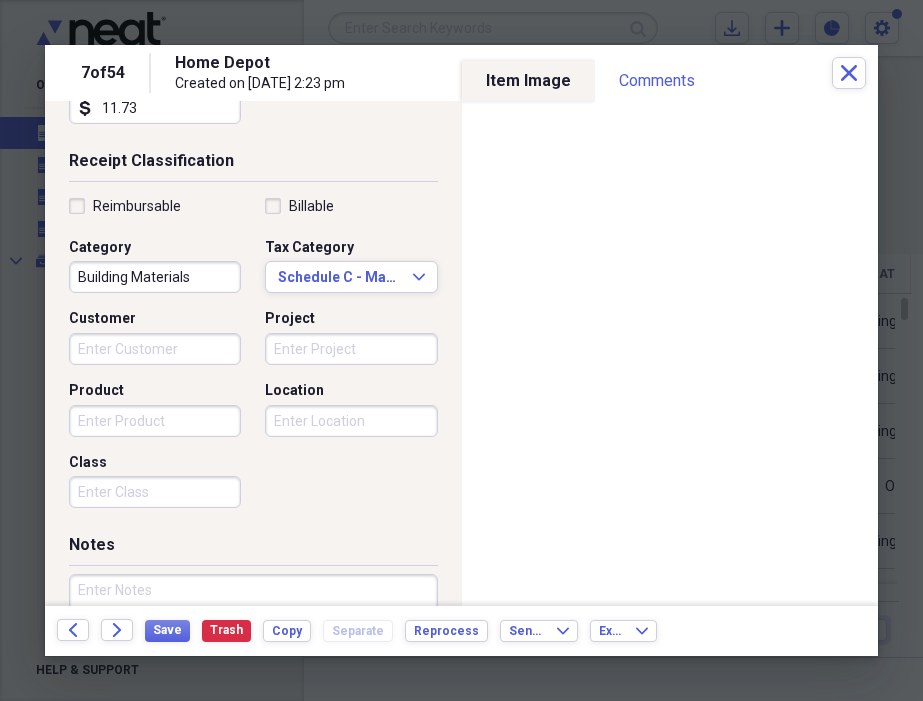 click on "Customer" at bounding box center [155, 349] 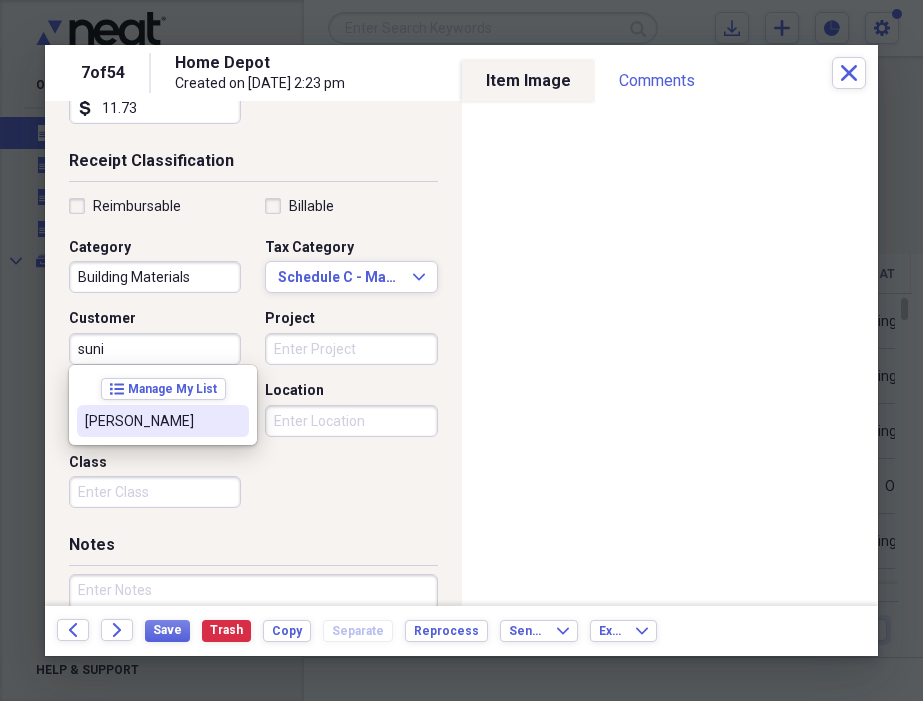 click on "[PERSON_NAME]" at bounding box center (151, 421) 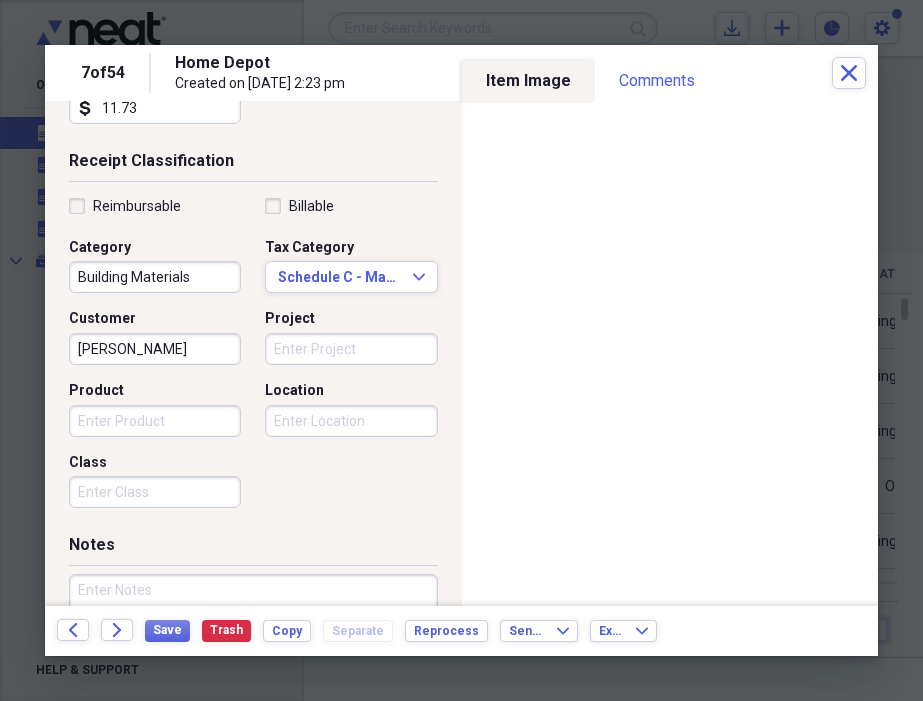 click on "Project" at bounding box center (351, 349) 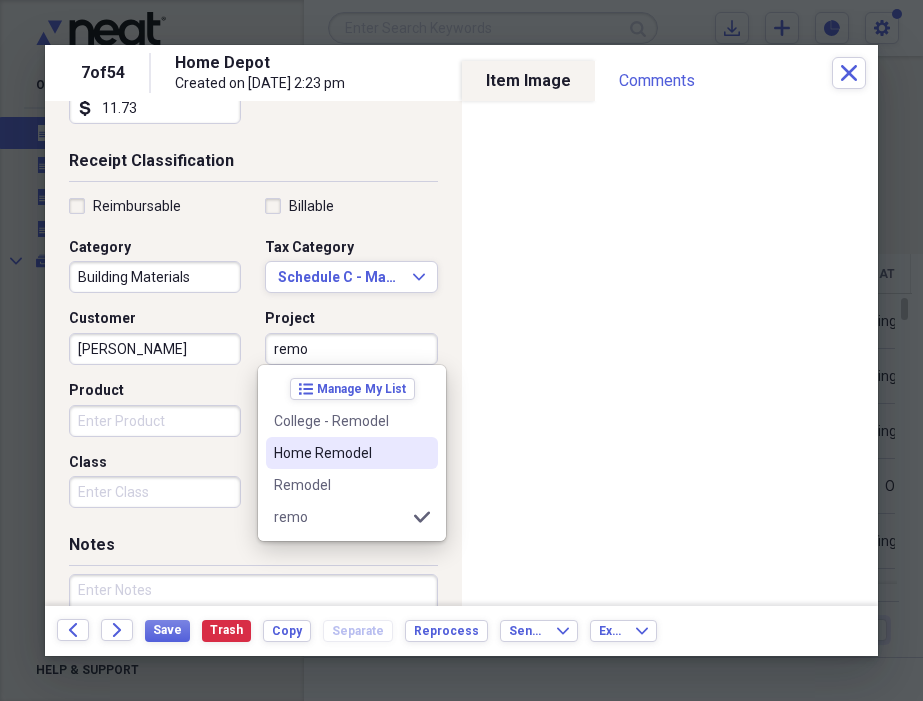 click on "Home Remodel" at bounding box center [340, 453] 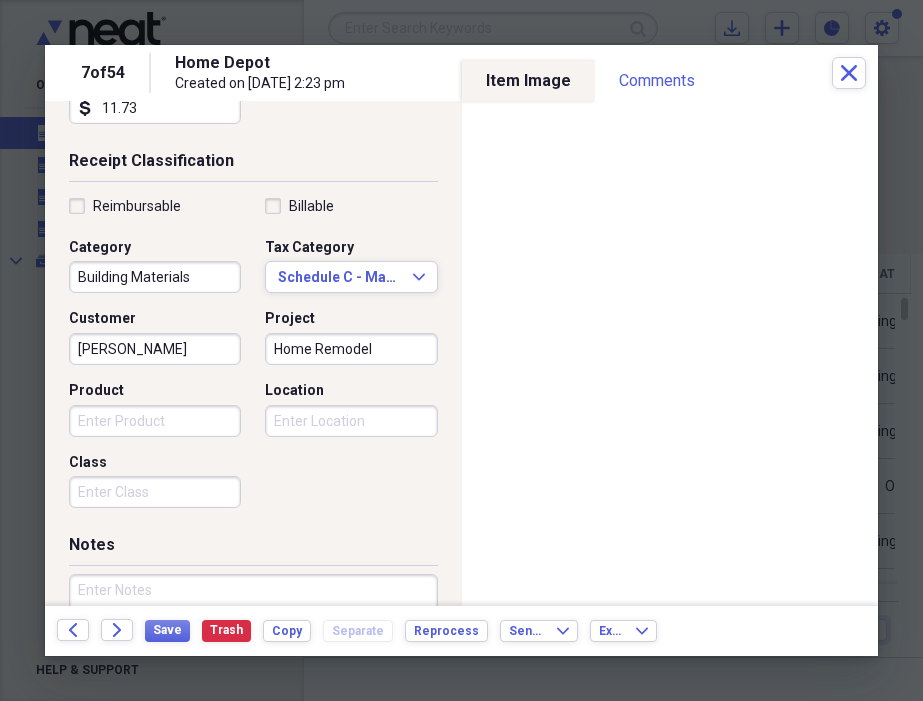 click on "Location" at bounding box center [351, 421] 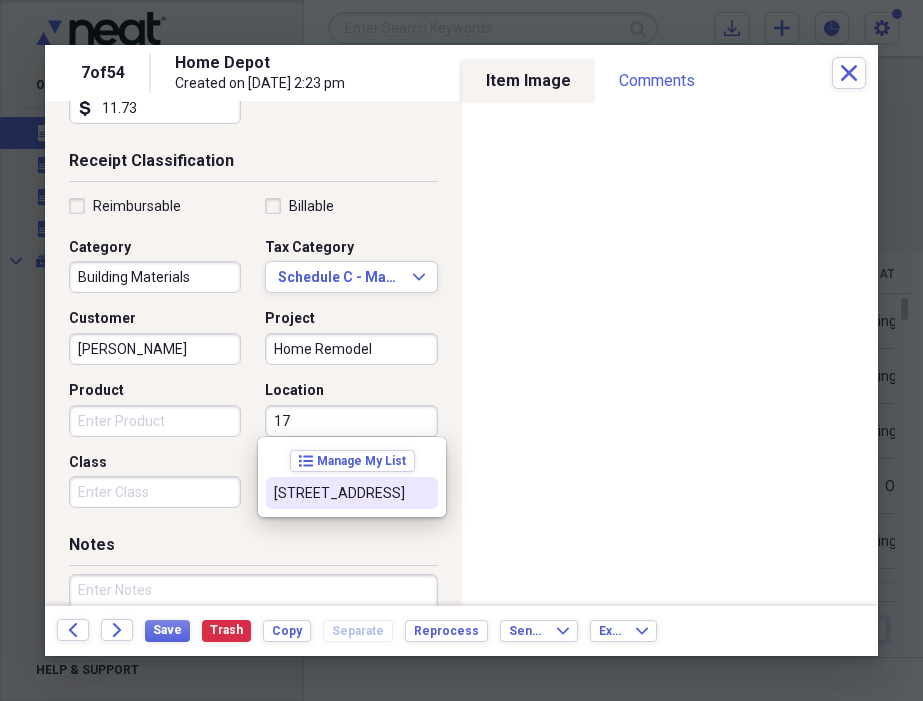click on "[STREET_ADDRESS]" at bounding box center [340, 493] 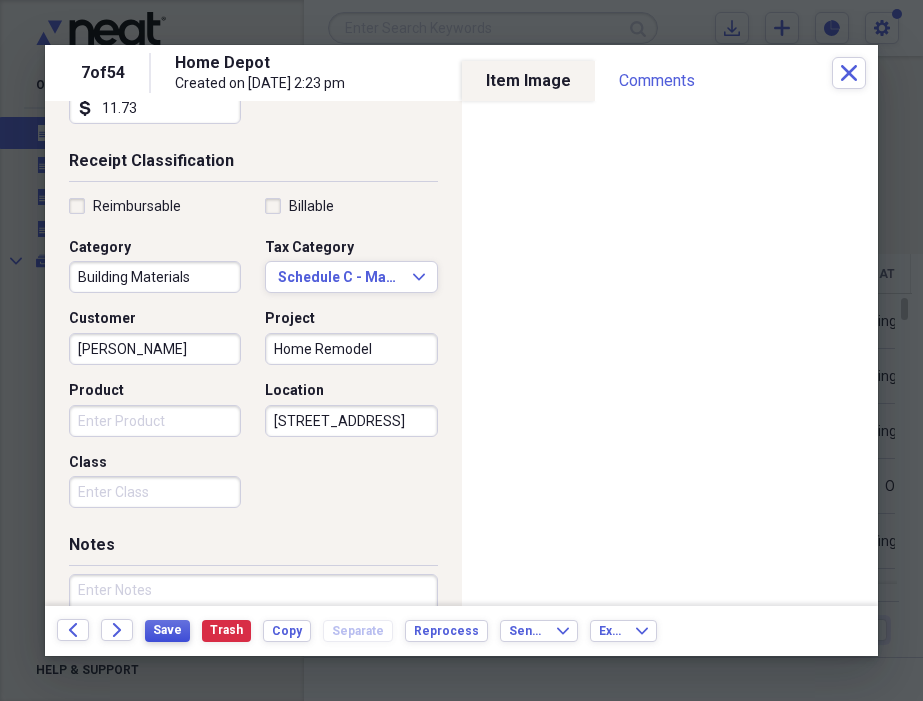 click on "Save" at bounding box center [167, 630] 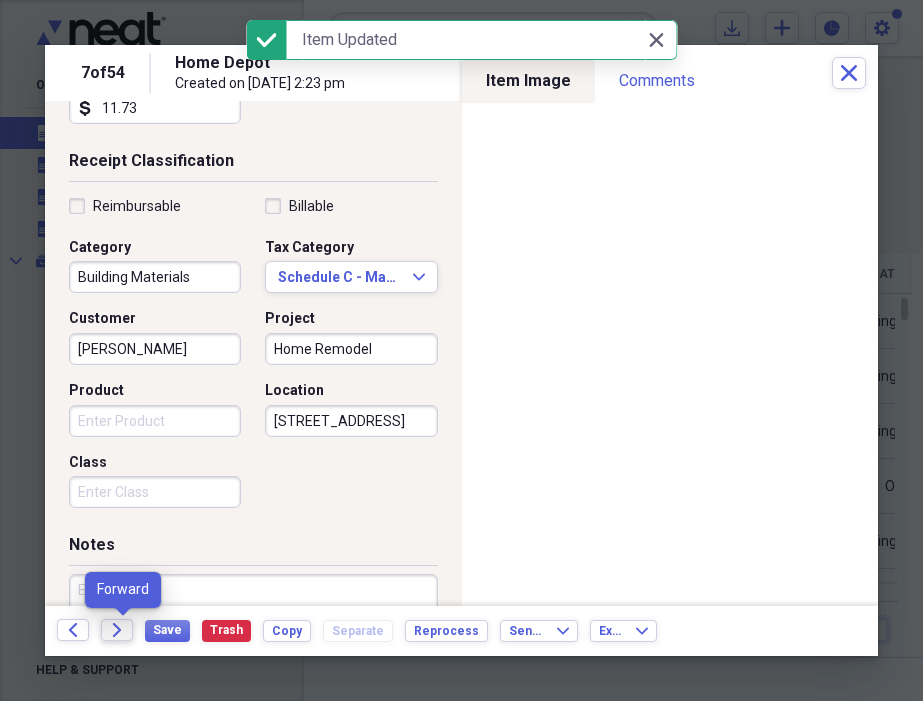 click on "Forward" 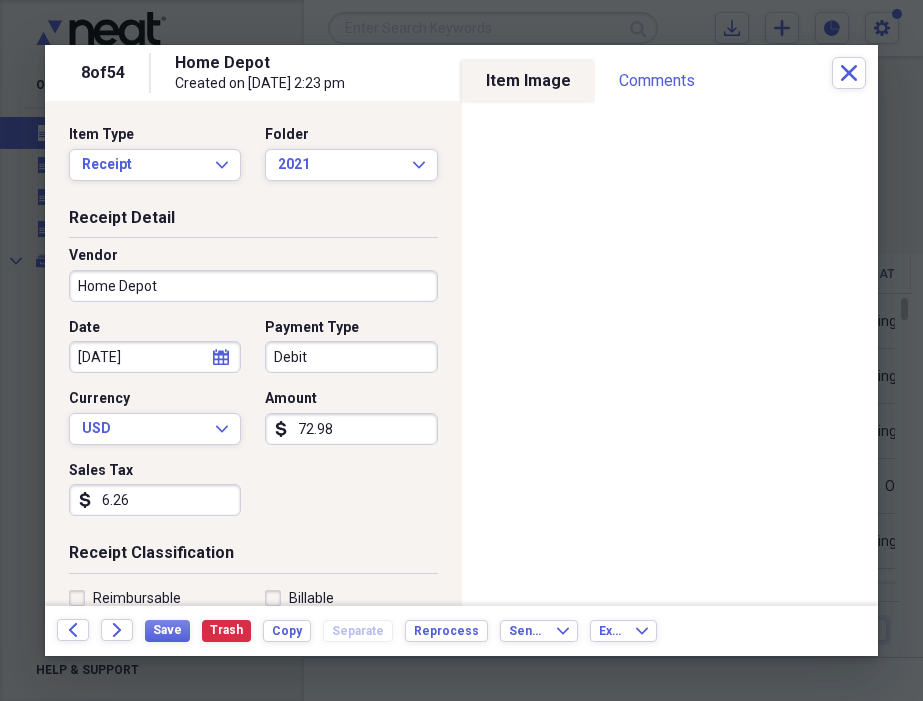 click on "Debit" at bounding box center (351, 357) 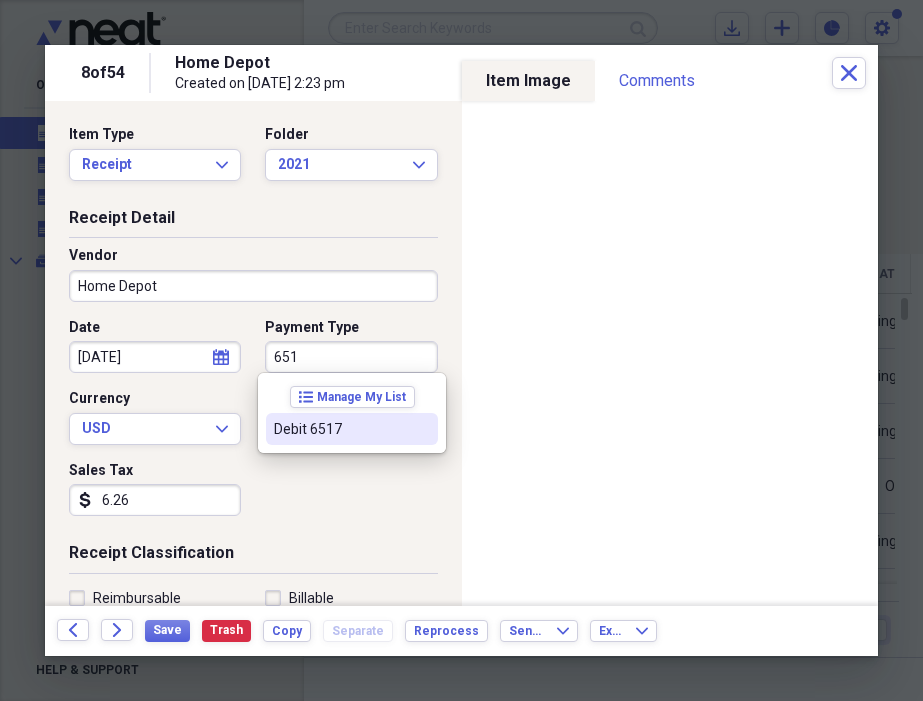 click on "Debit 6517" at bounding box center [340, 429] 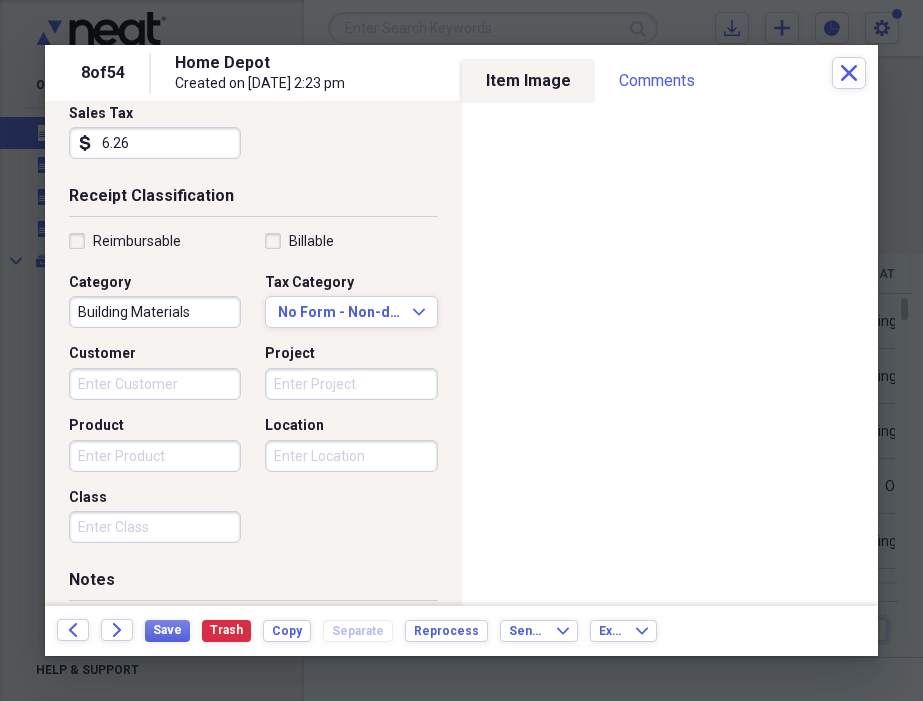 scroll, scrollTop: 363, scrollLeft: 0, axis: vertical 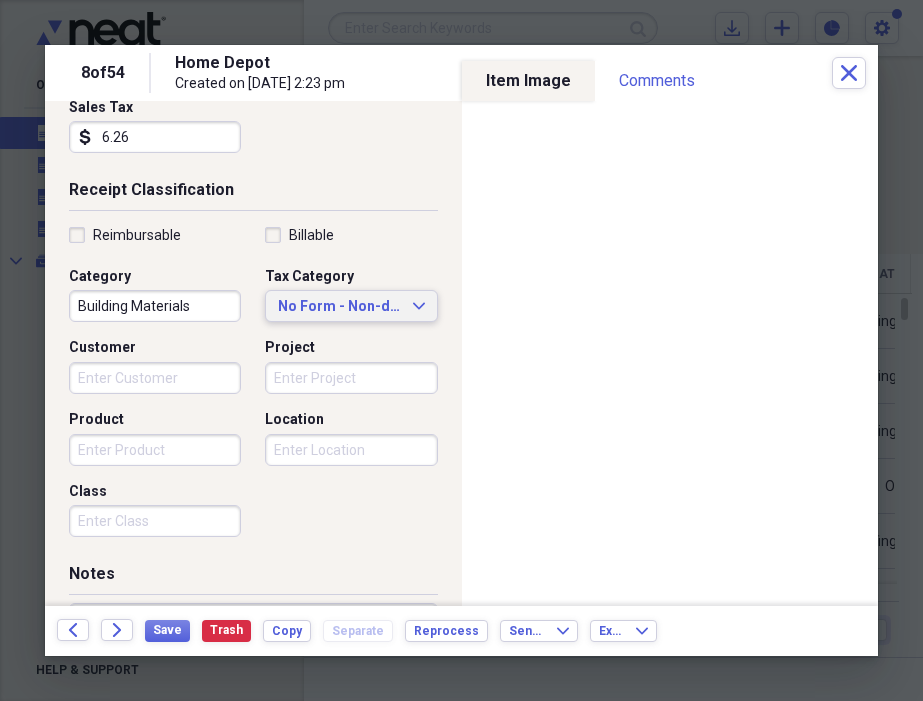 click on "No Form - Non-deductible Expand" at bounding box center [351, 306] 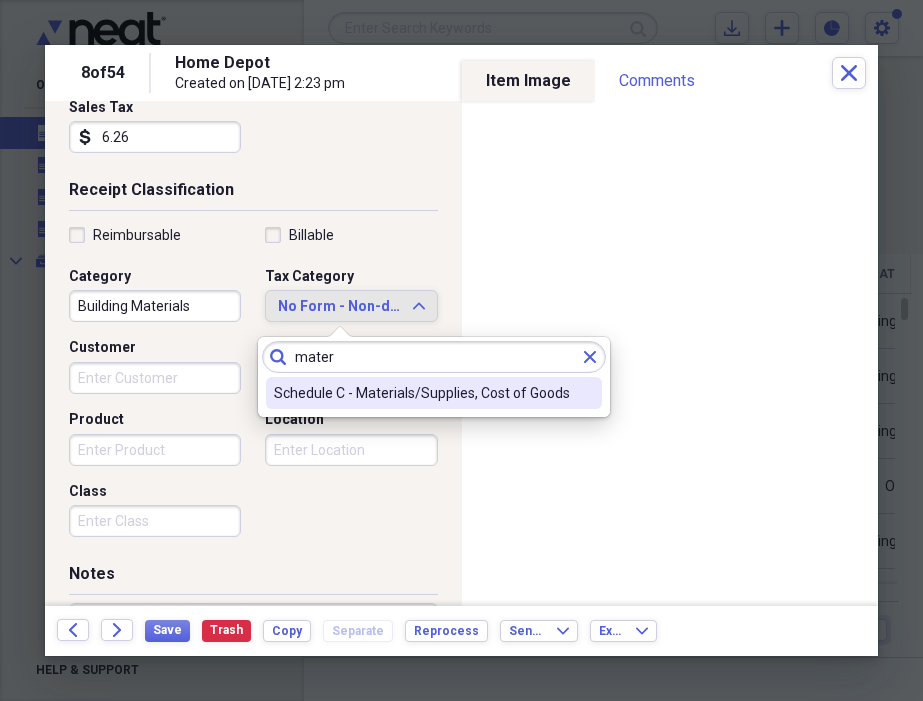 type on "mater" 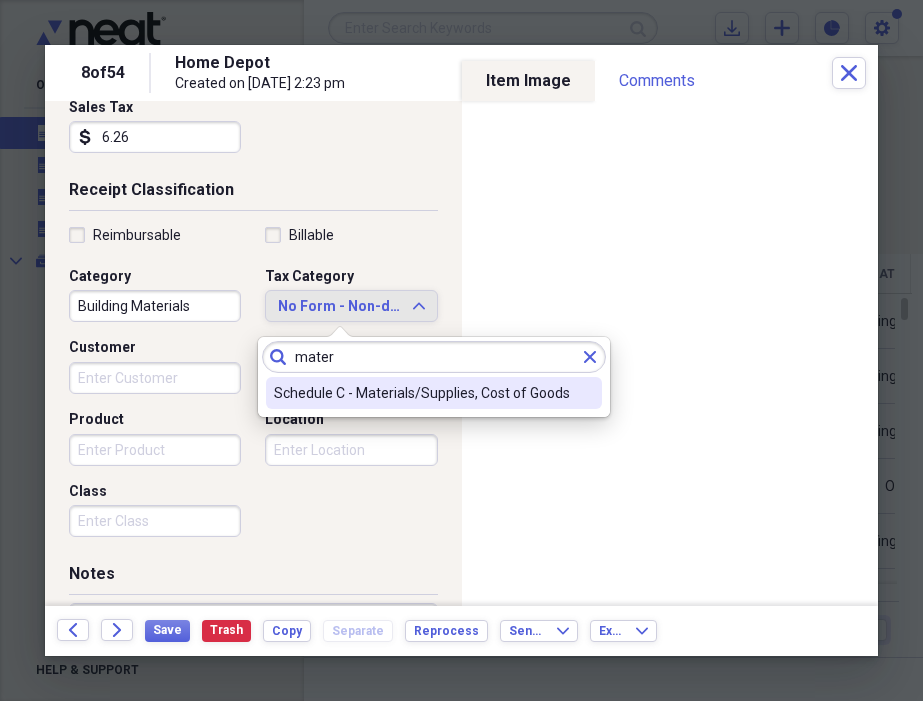 click on "Schedule C - Materials/Supplies, Cost of Goods" at bounding box center [422, 393] 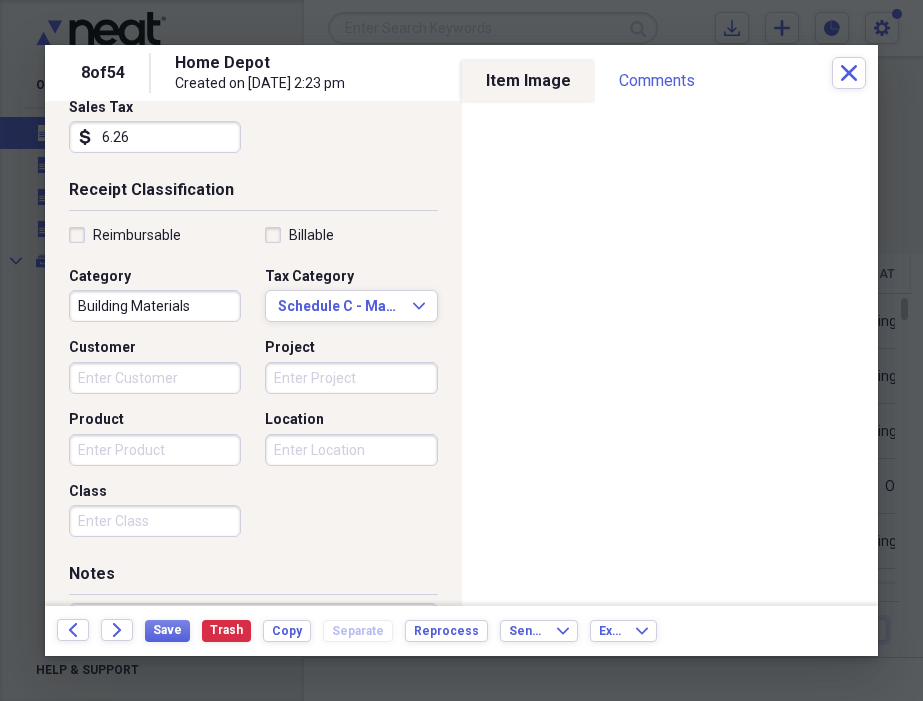 click on "Customer" at bounding box center (155, 378) 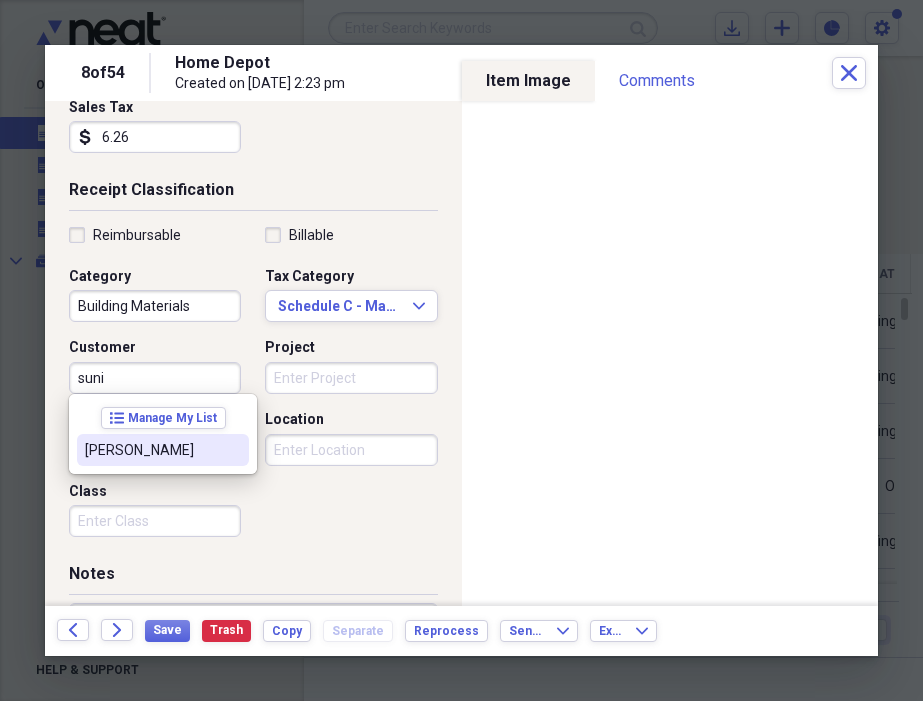 click on "[PERSON_NAME]" at bounding box center [151, 450] 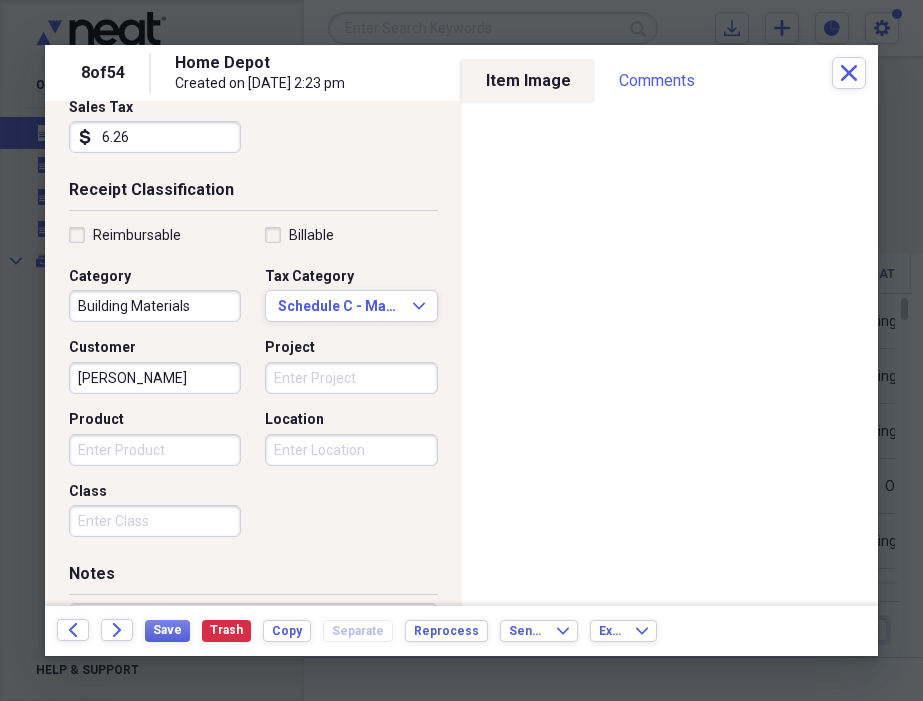 drag, startPoint x: 178, startPoint y: 380, endPoint x: 25, endPoint y: 382, distance: 153.01308 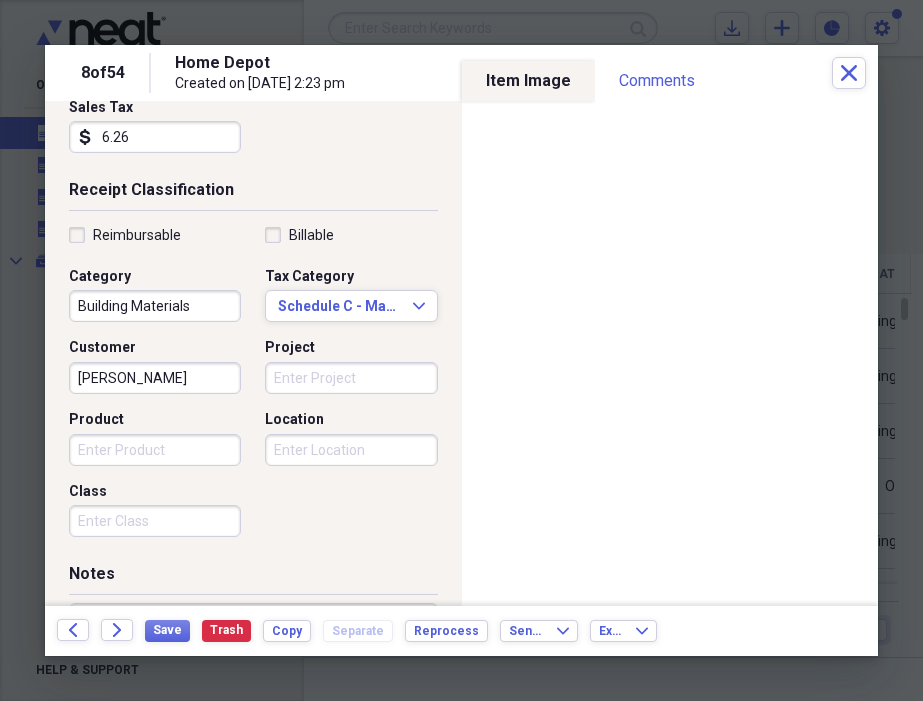 click on "8  of  54 Home Depot Created on [DATE] 2:23 pm Close Item Type Receipt Expand Folder 2021 Expand Receipt Detail Vendor Home Depot Date [DATE] calendar Calendar Payment Type Debit 6517 Currency USD Expand Amount dollar-sign 72.98 Sales Tax dollar-sign 6.26 Receipt Classification Reimbursable Billable Category Building Materials Tax Category Schedule C - Materials/Supplies, Cost of Goods Expand Customer [PERSON_NAME] Project Product Location Class Notes Item Image Comments There are no comments for this item yet Share your comments Back Forward Save Trash Copy Separate Reprocess Send To Expand Export Expand" at bounding box center (461, 0) 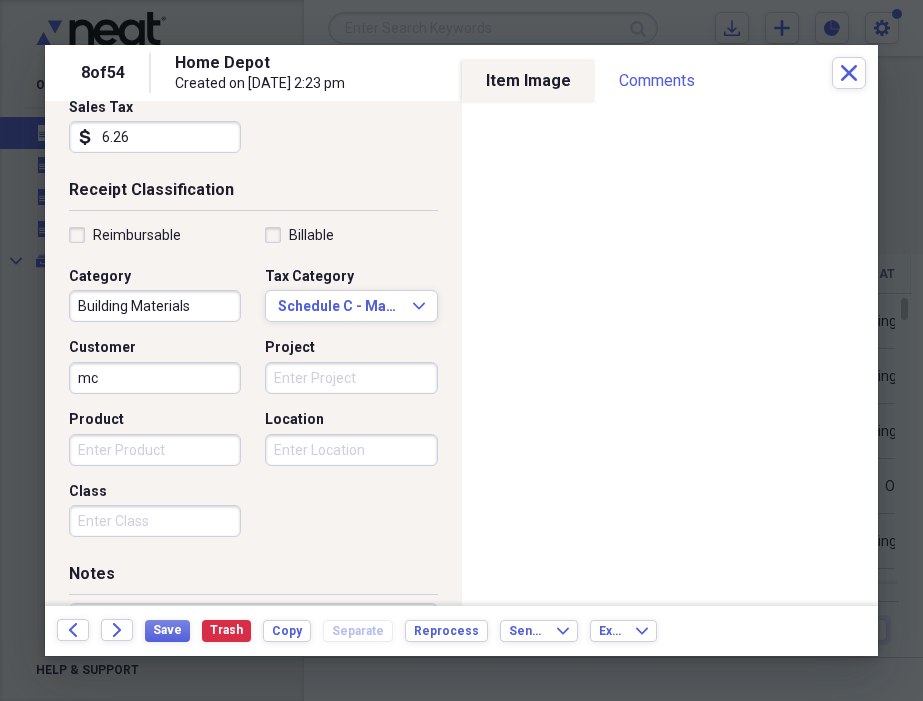 type on "m" 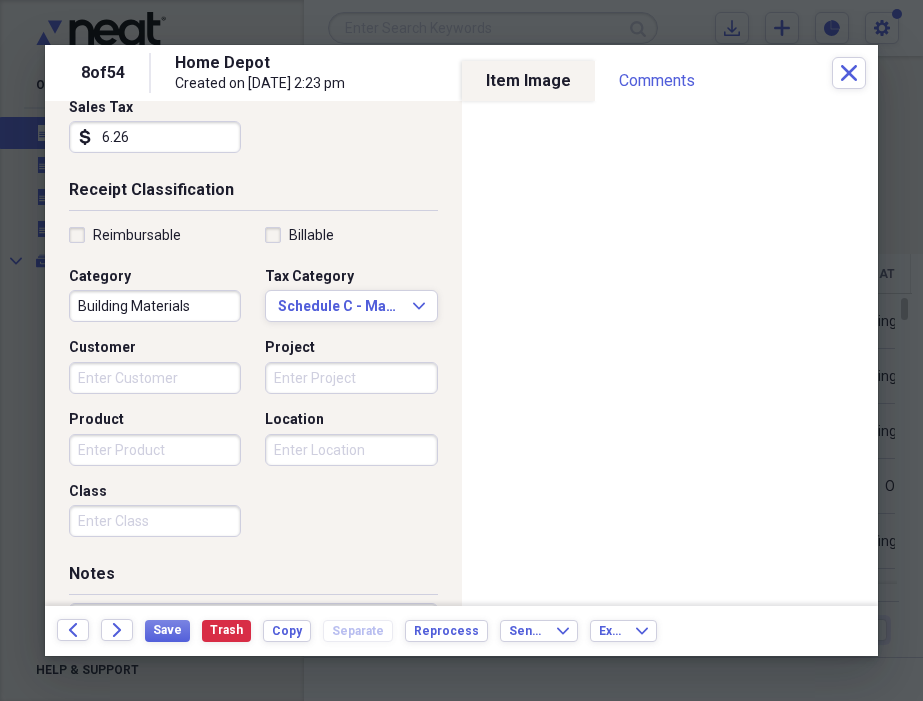 type on "m" 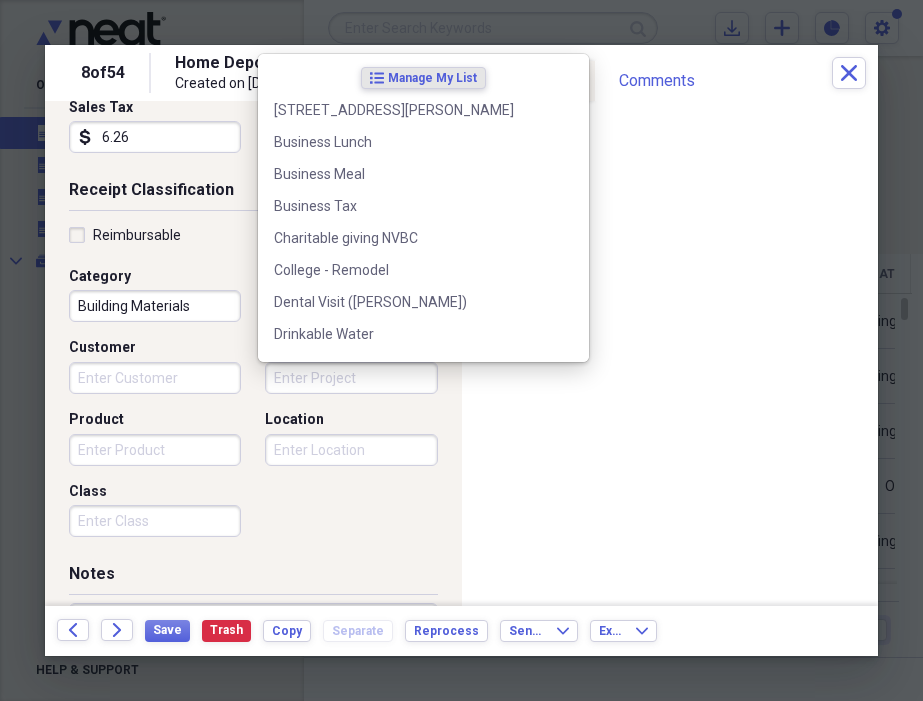 click on "Project" at bounding box center (351, 378) 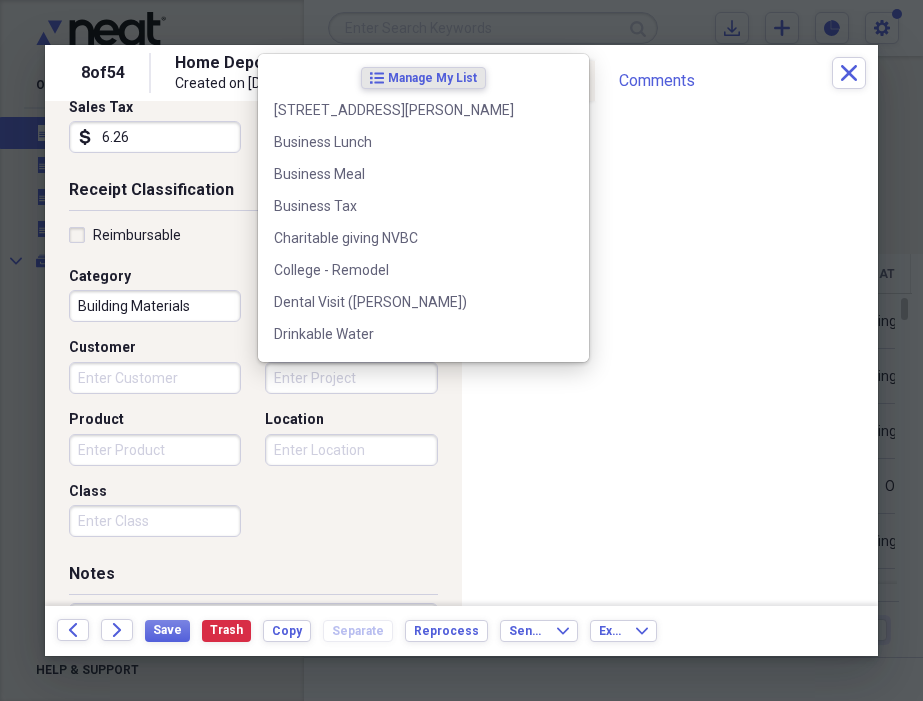 click on "Customer" at bounding box center (155, 378) 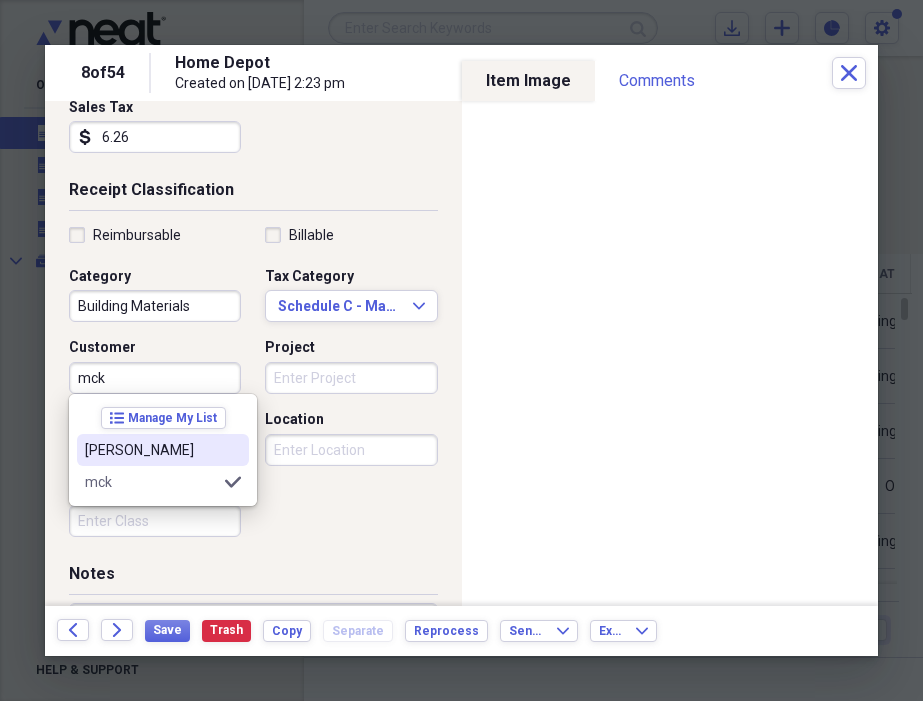 click on "[PERSON_NAME]" at bounding box center [151, 450] 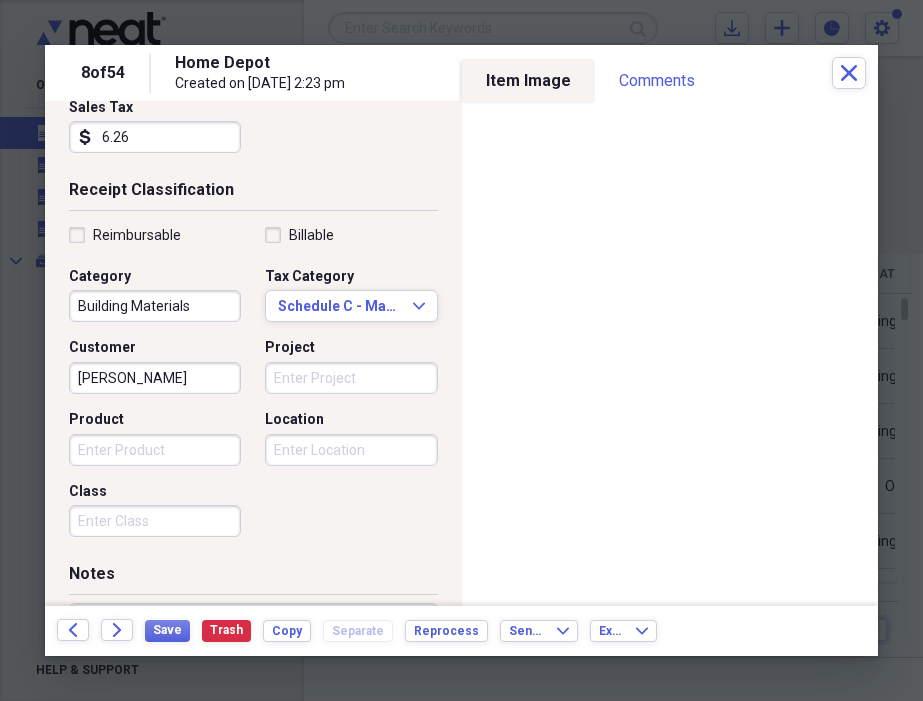 click on "Project" at bounding box center [351, 378] 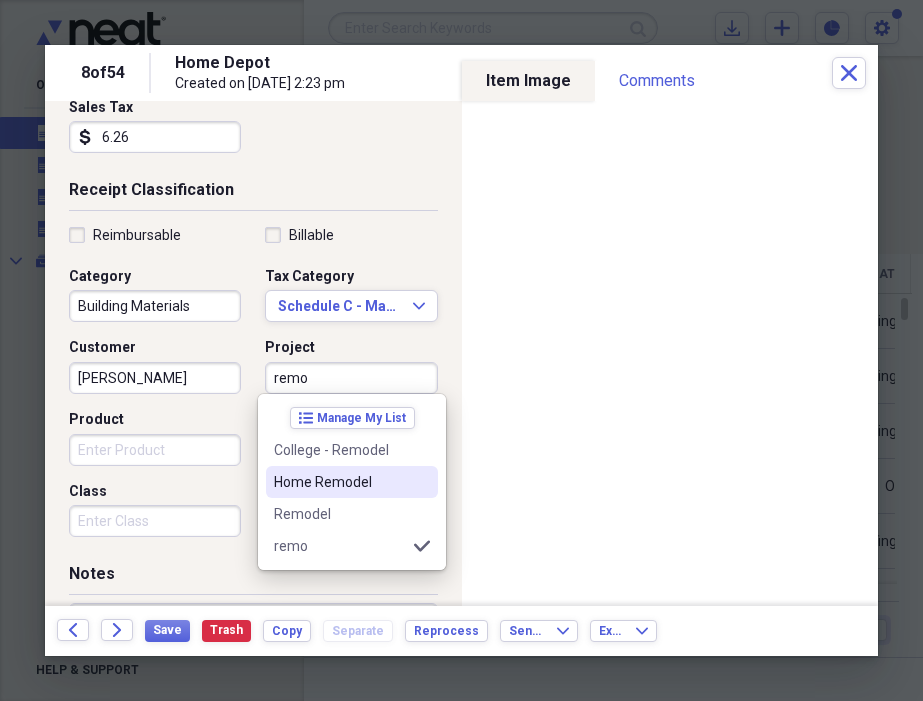 click on "Home Remodel" at bounding box center [352, 482] 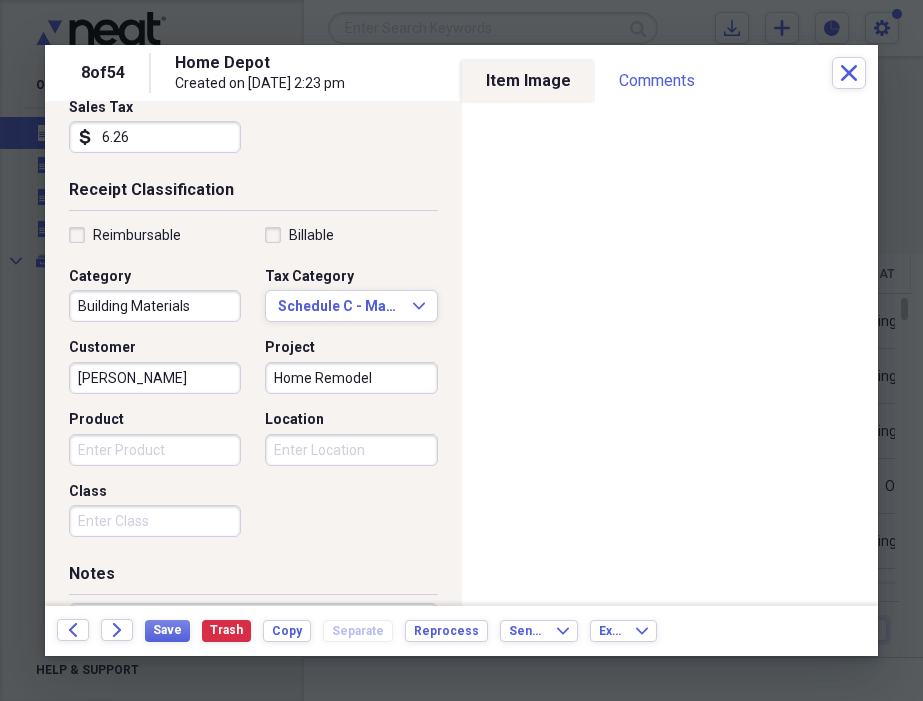 click on "Location" at bounding box center [351, 450] 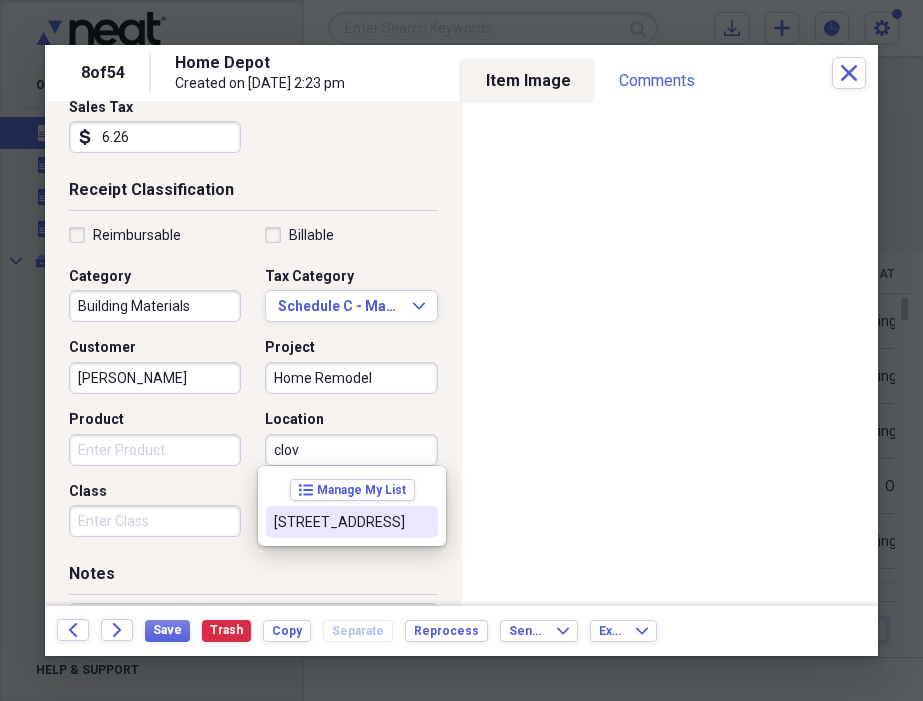 click on "[STREET_ADDRESS]" at bounding box center (340, 522) 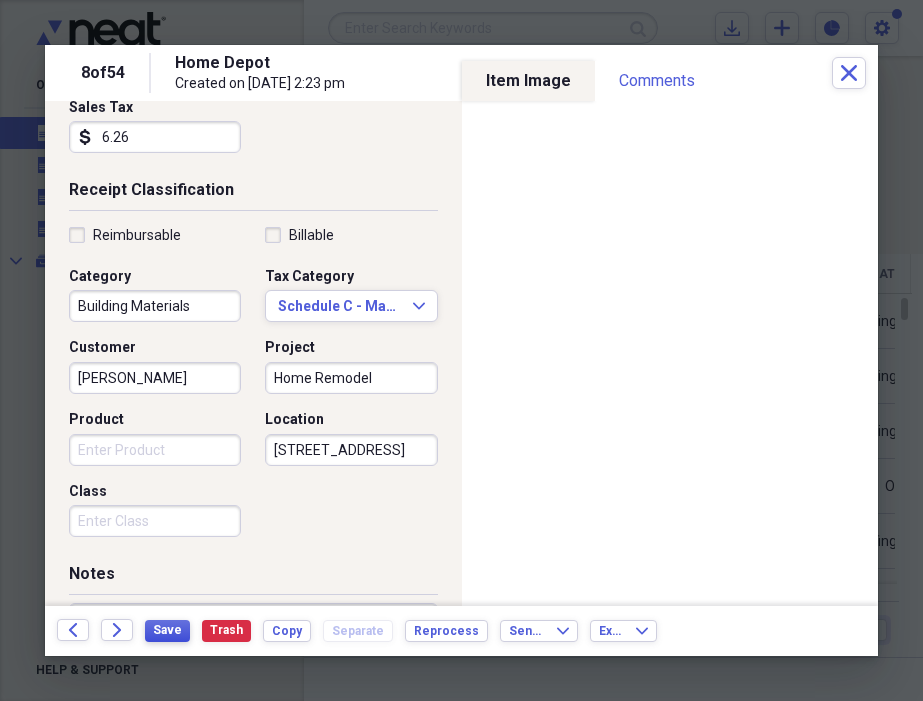 click on "Save" at bounding box center (167, 630) 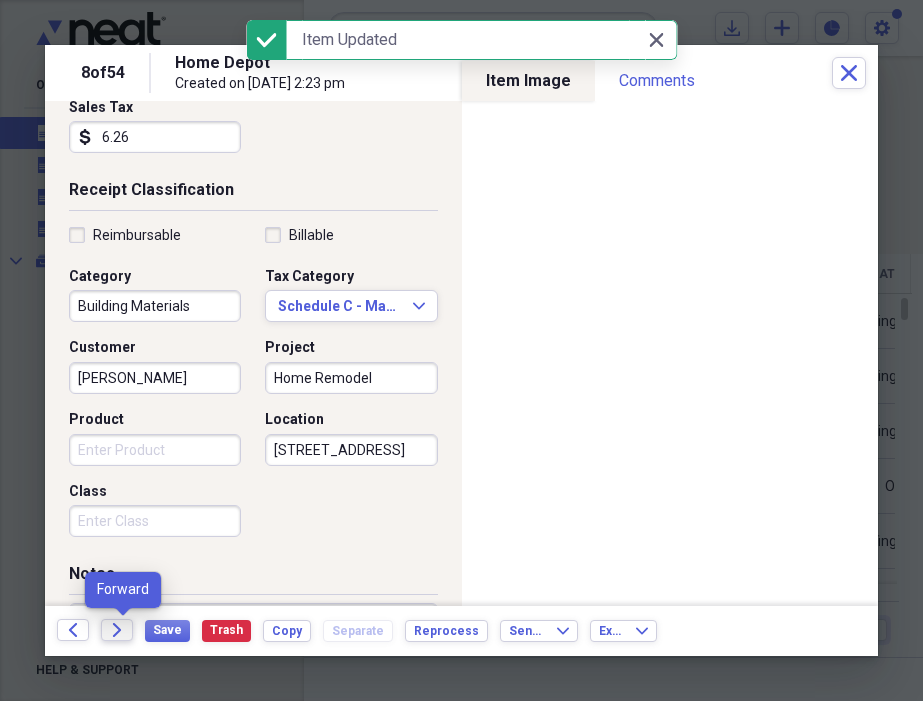 click on "Forward" 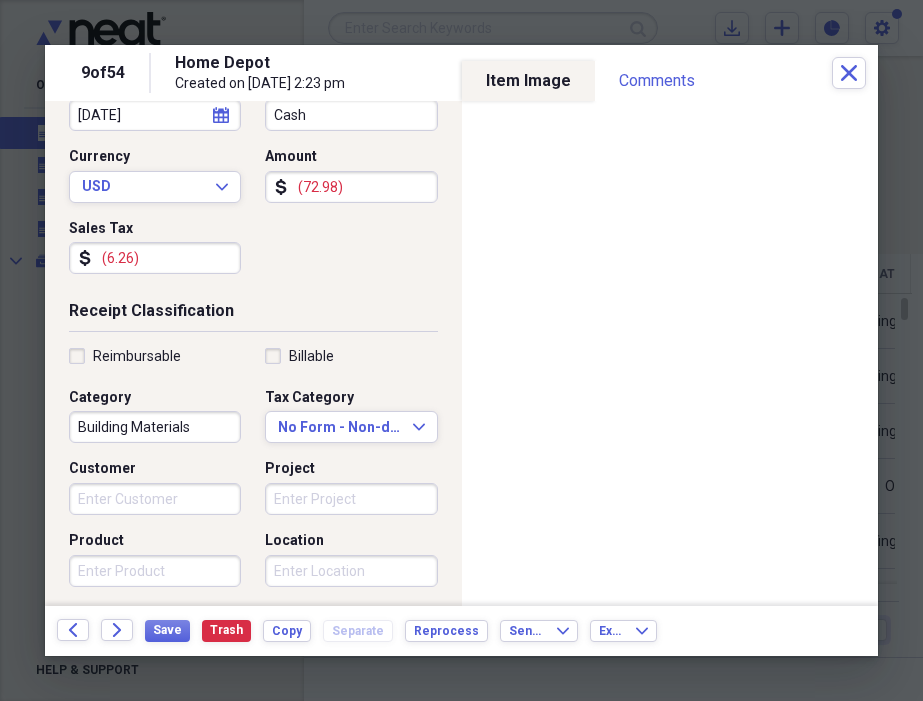 scroll, scrollTop: 307, scrollLeft: 0, axis: vertical 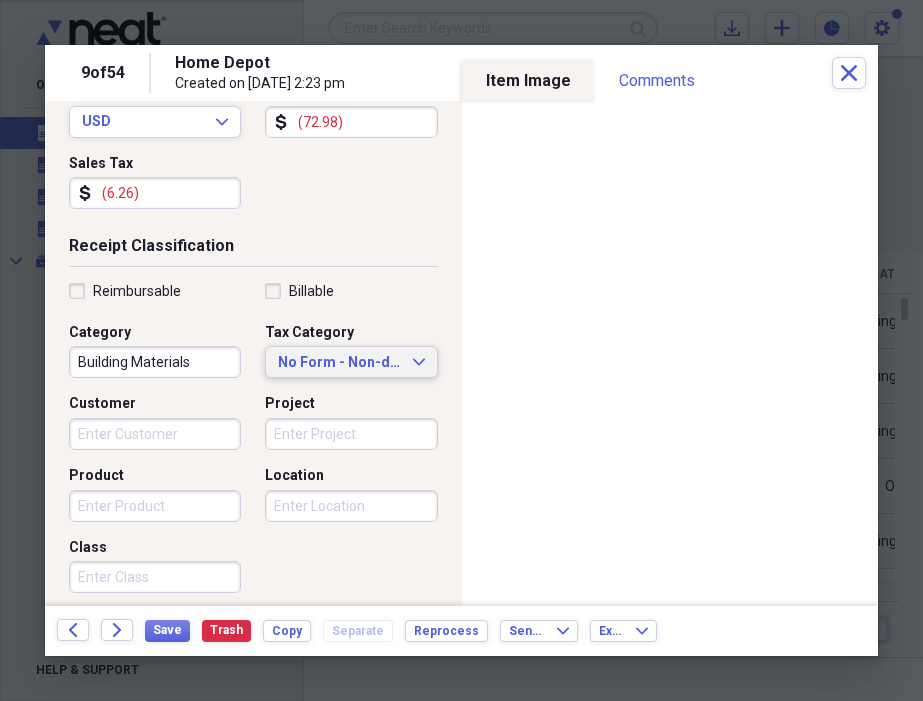 click on "No Form - Non-deductible Expand" at bounding box center [351, 362] 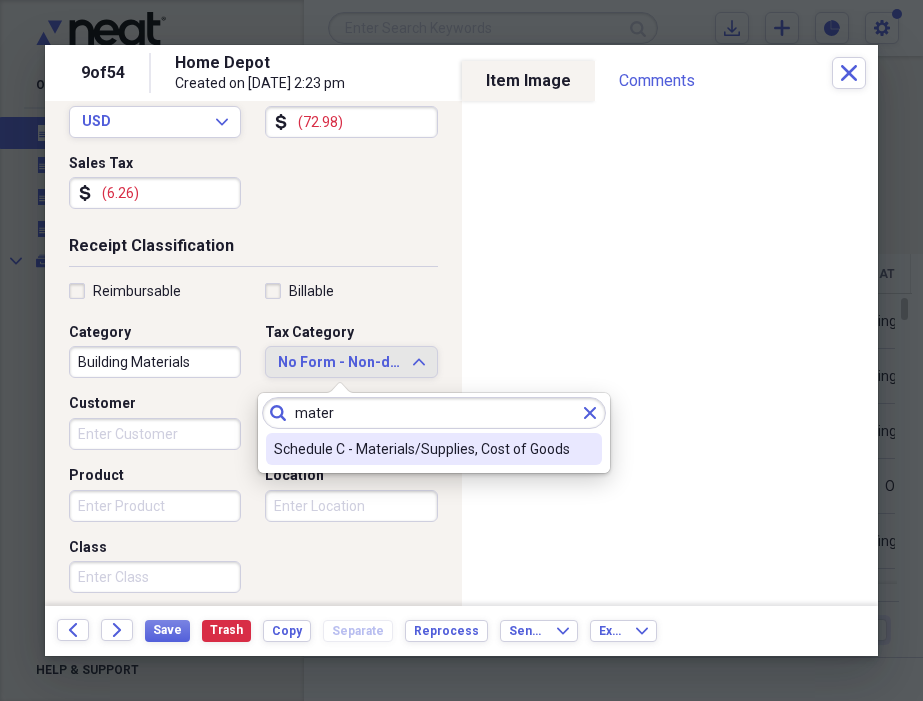 type on "mater" 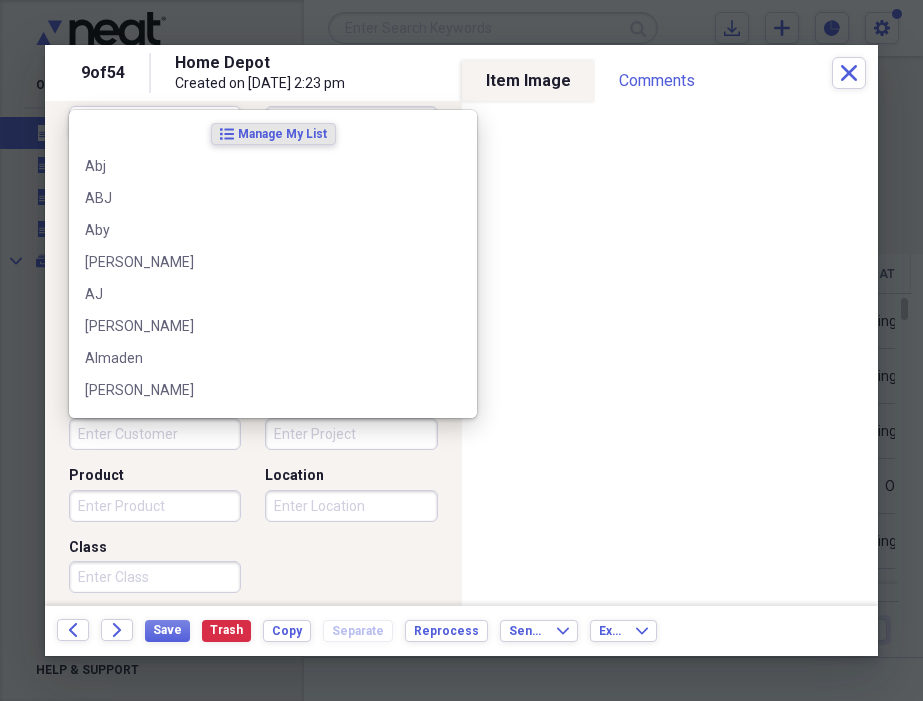 click on "Customer" at bounding box center [155, 434] 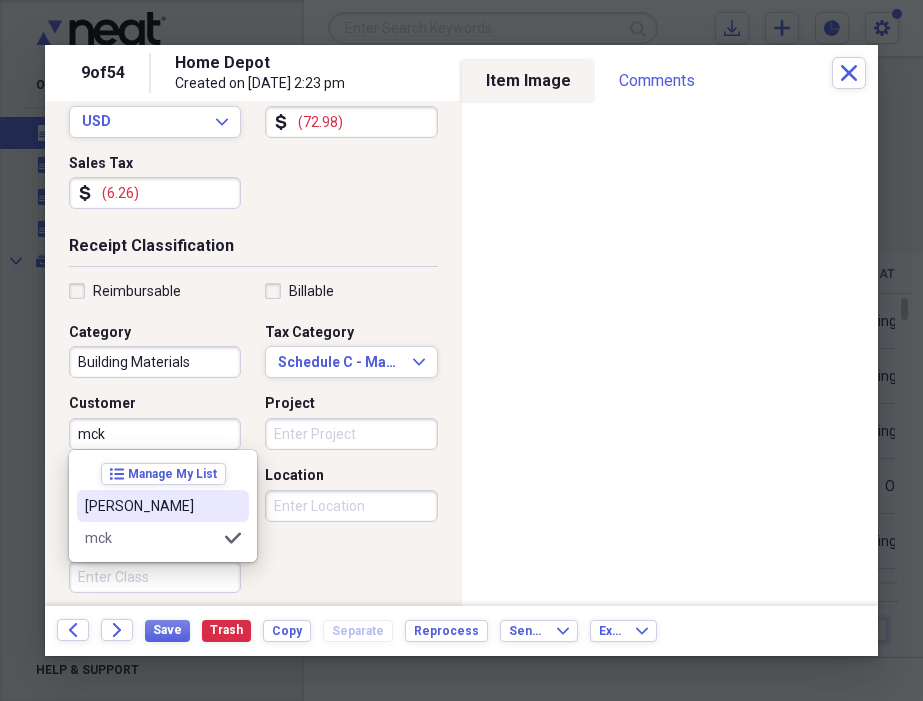 drag, startPoint x: 183, startPoint y: 502, endPoint x: 273, endPoint y: 464, distance: 97.6934 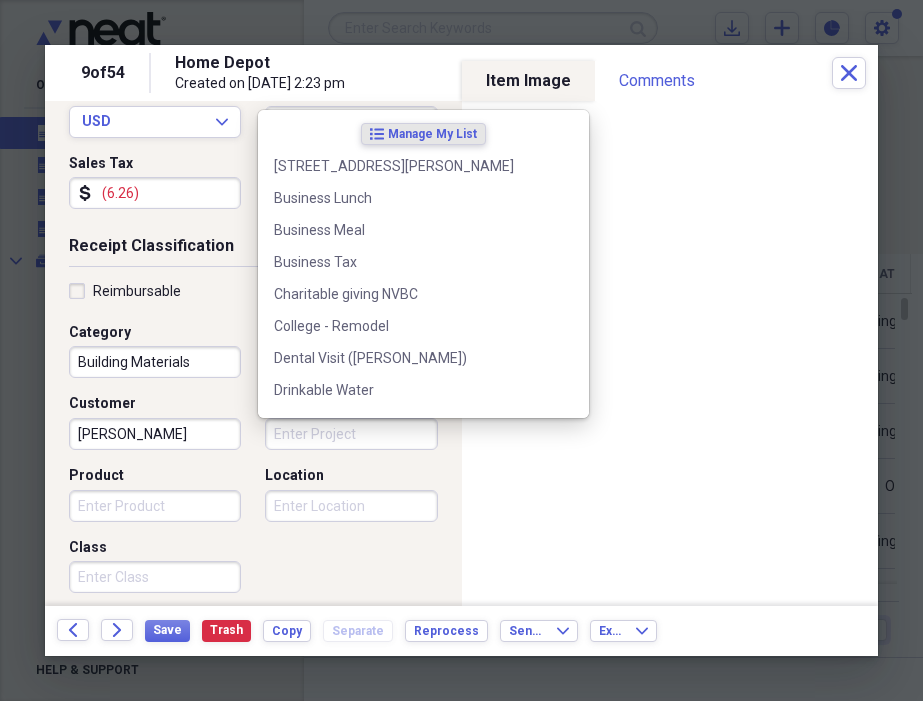 click on "Project" at bounding box center [351, 434] 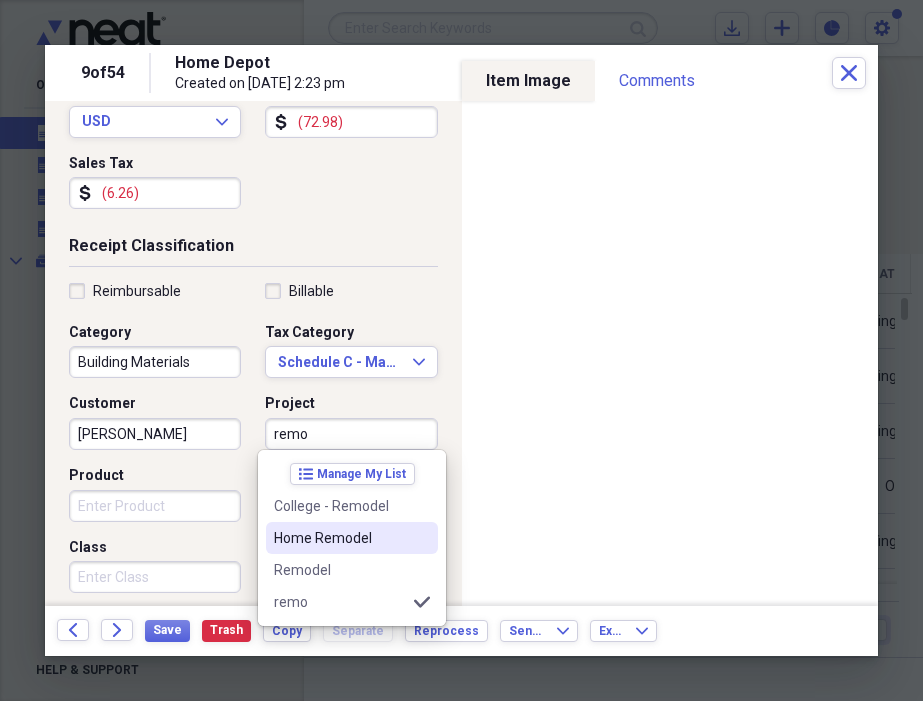 click on "Home Remodel" at bounding box center [340, 538] 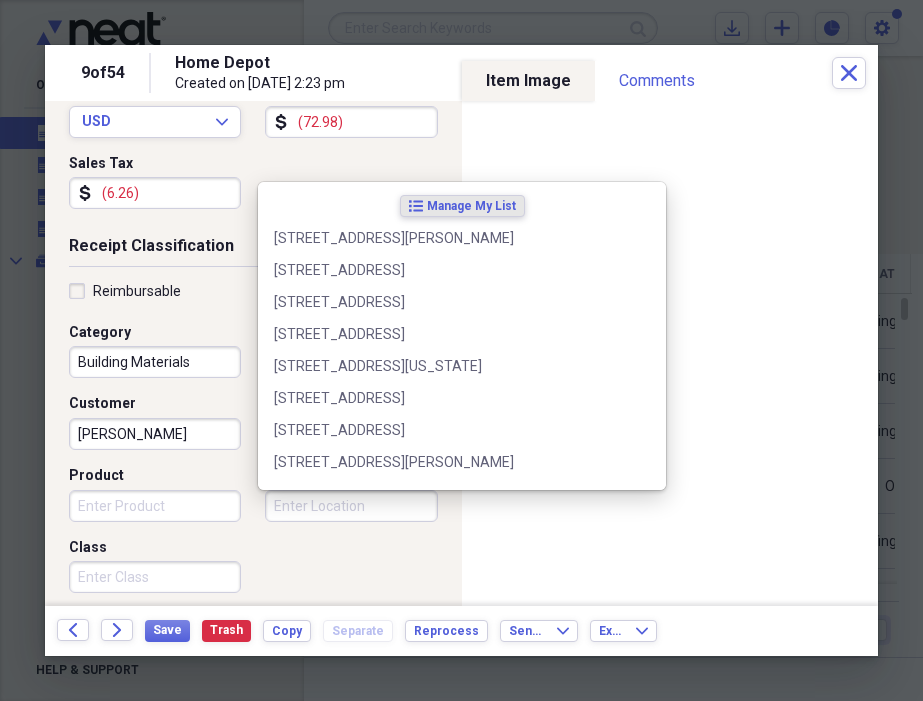 click on "Location" at bounding box center [351, 506] 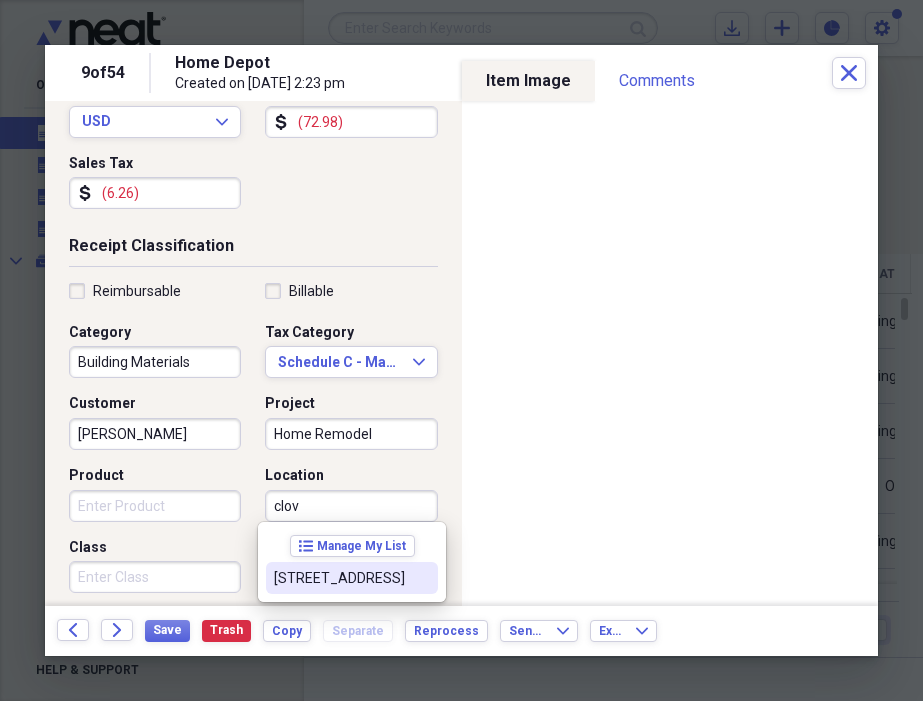 click on "[STREET_ADDRESS]" at bounding box center (340, 578) 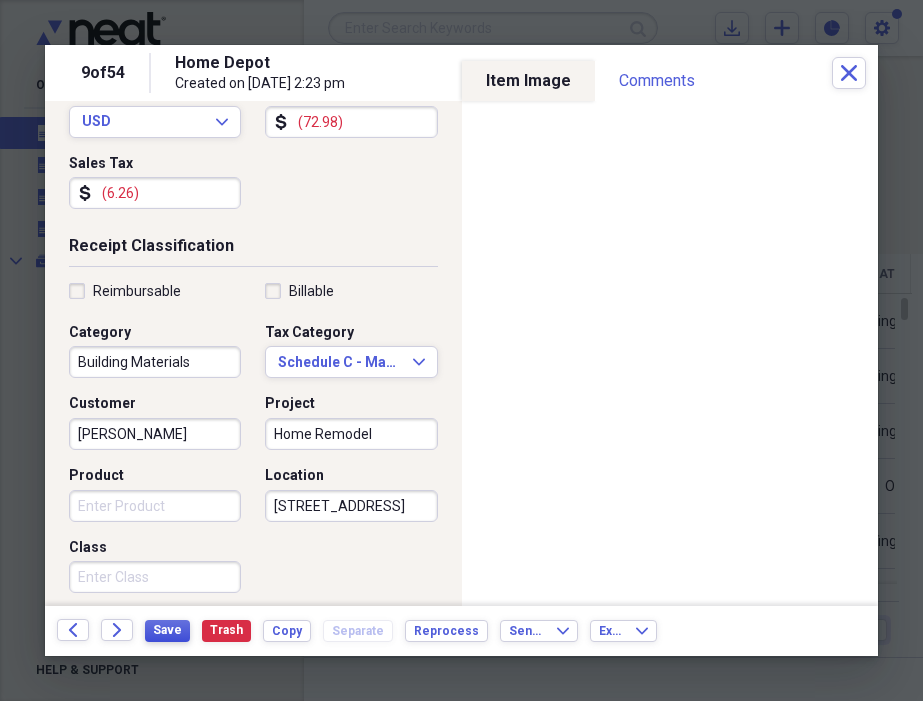 click on "Save" at bounding box center (167, 630) 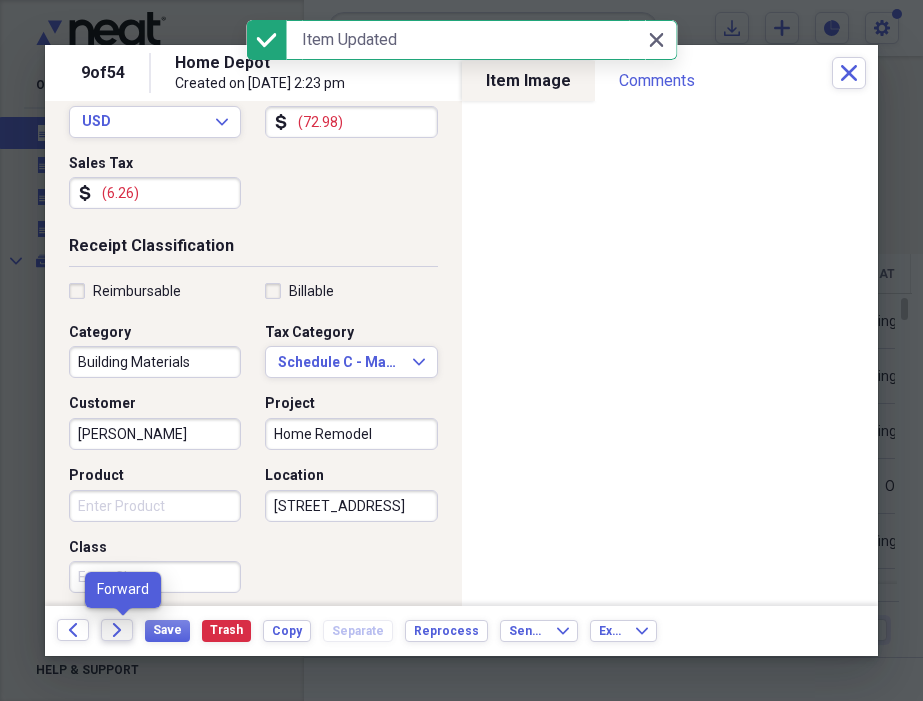 click 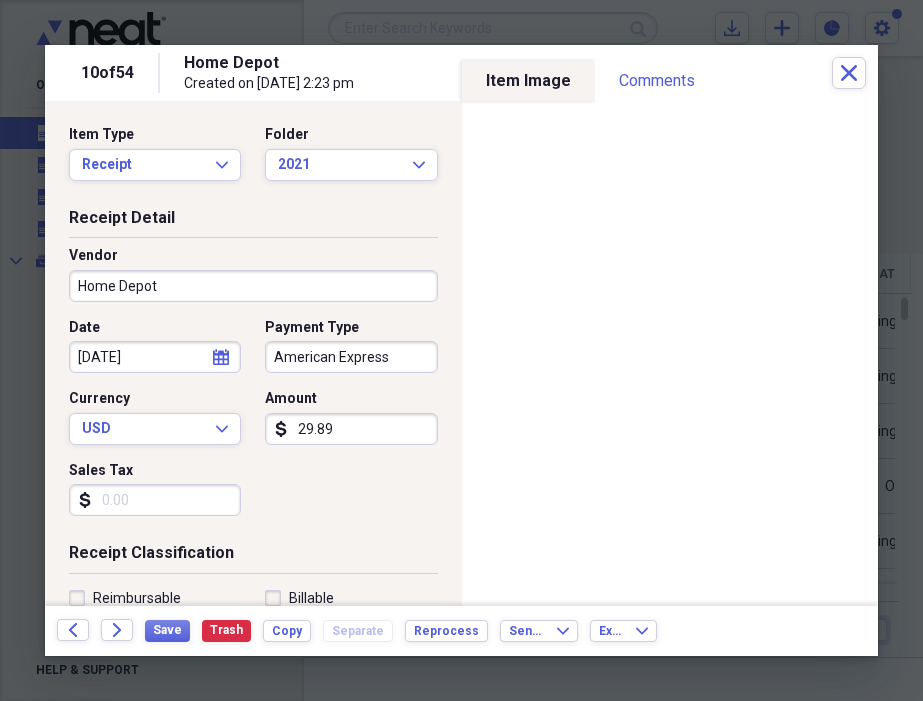 click on "American Express" at bounding box center [351, 357] 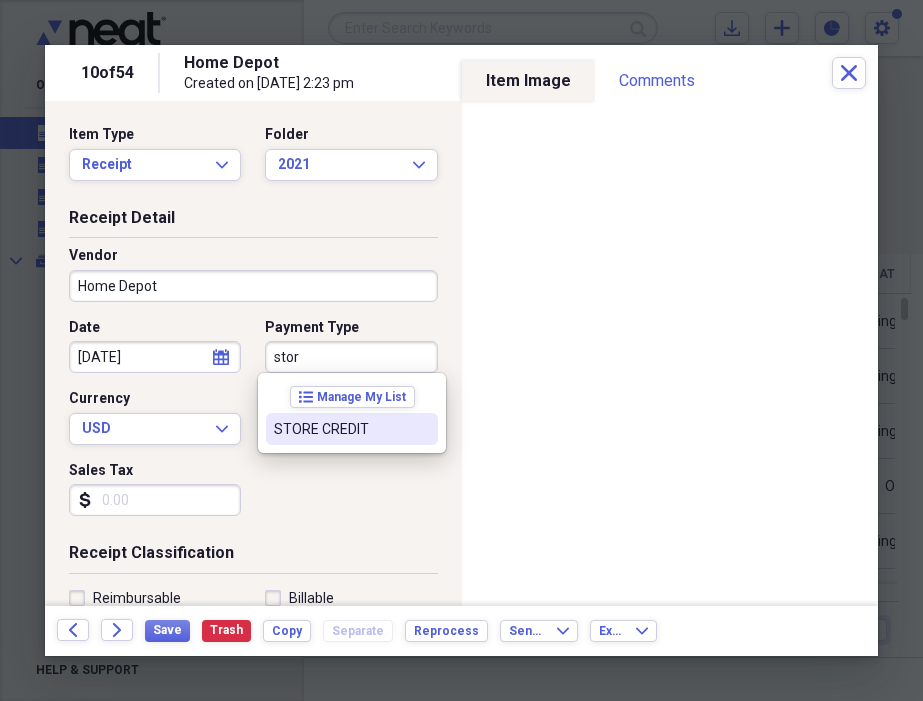 click on "STORE CREDIT" at bounding box center [340, 429] 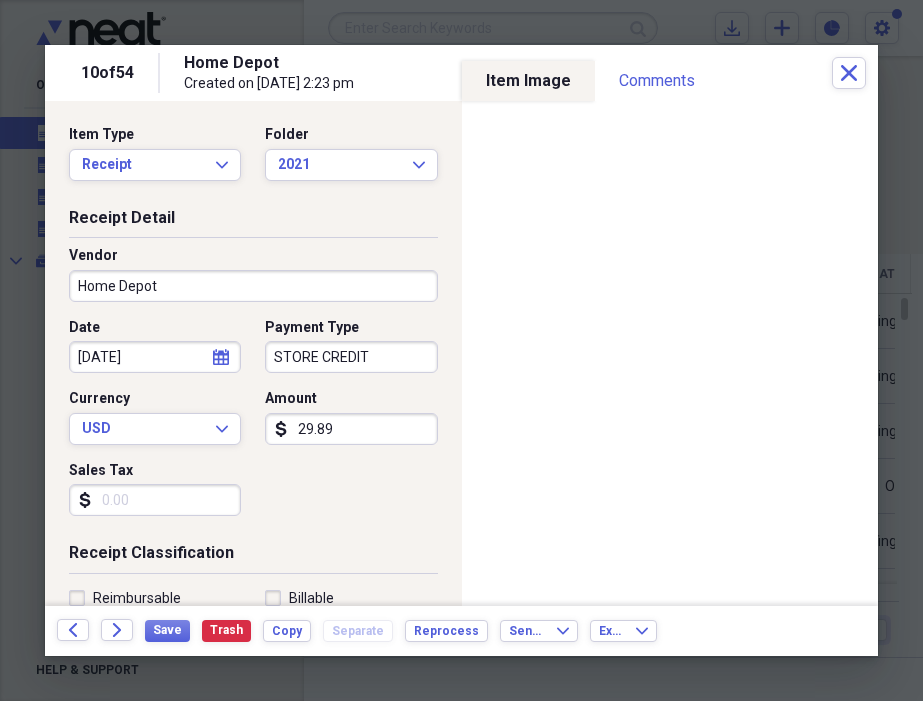 click on "STORE CREDIT" at bounding box center (351, 357) 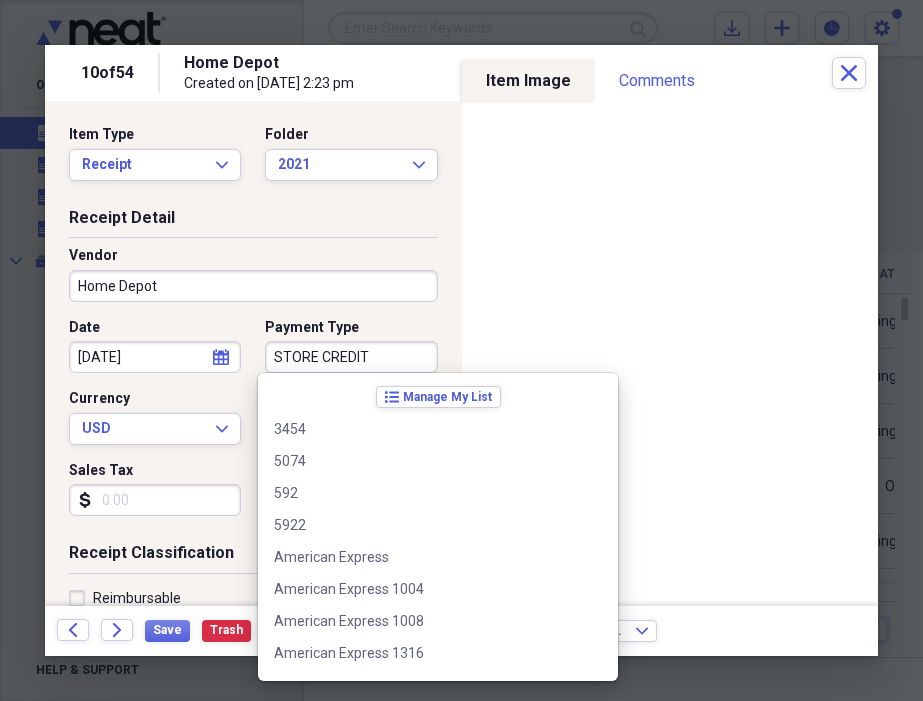scroll, scrollTop: 5884, scrollLeft: 0, axis: vertical 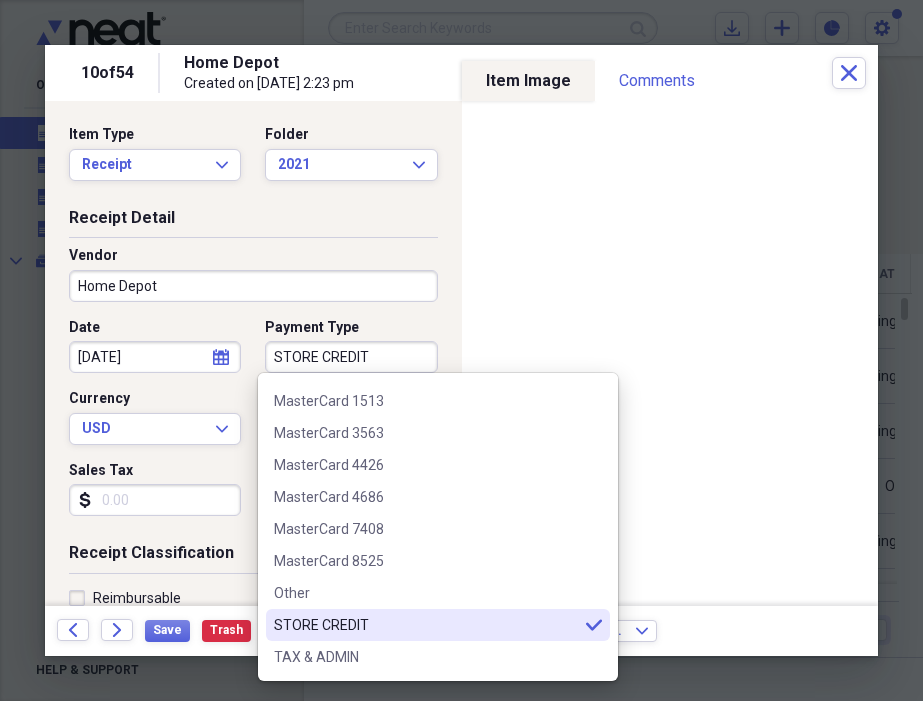 drag, startPoint x: 378, startPoint y: 357, endPoint x: 178, endPoint y: 361, distance: 200.04 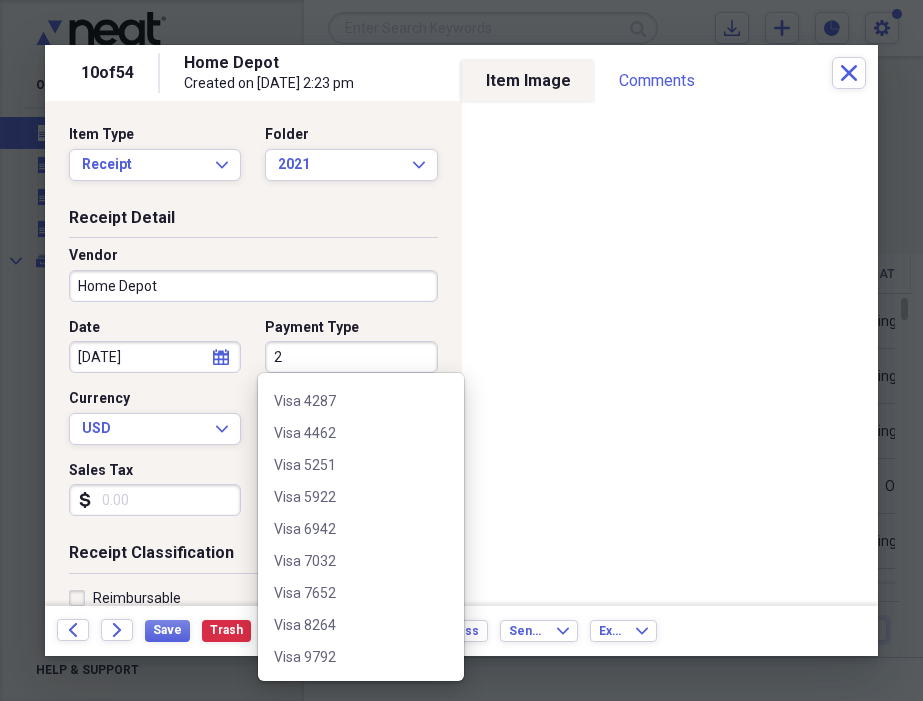 scroll, scrollTop: 0, scrollLeft: 0, axis: both 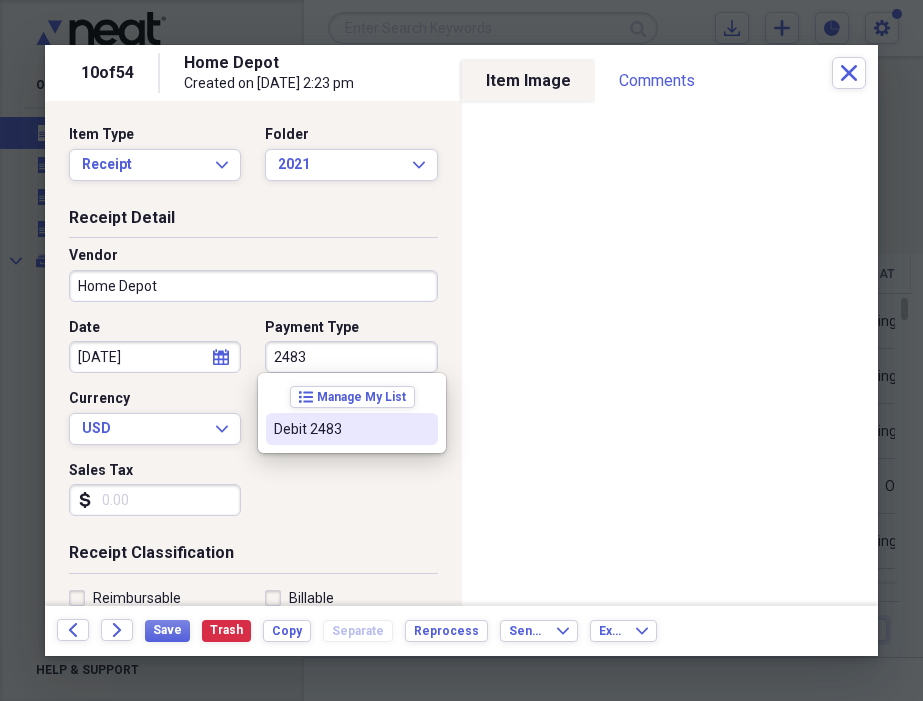 click on "Debit 2483" at bounding box center (340, 429) 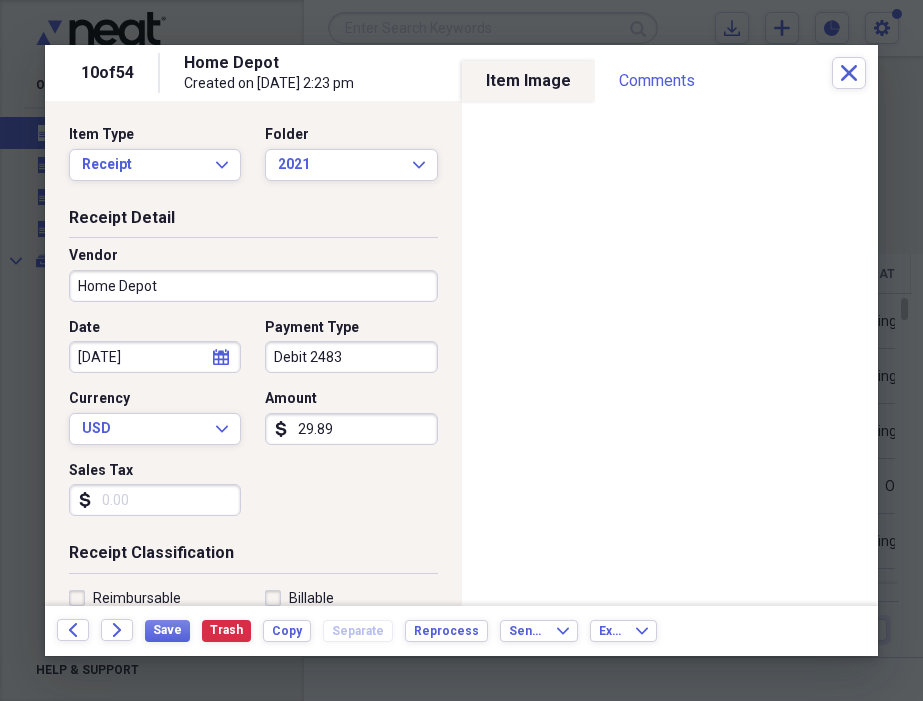 click on "Sales Tax" at bounding box center (155, 500) 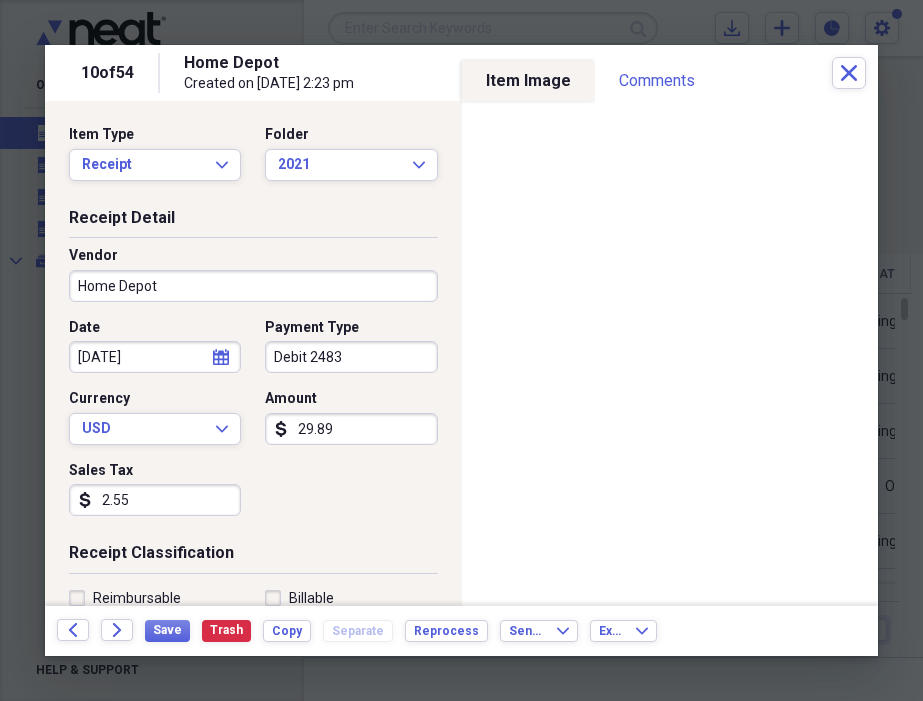 scroll, scrollTop: 316, scrollLeft: 0, axis: vertical 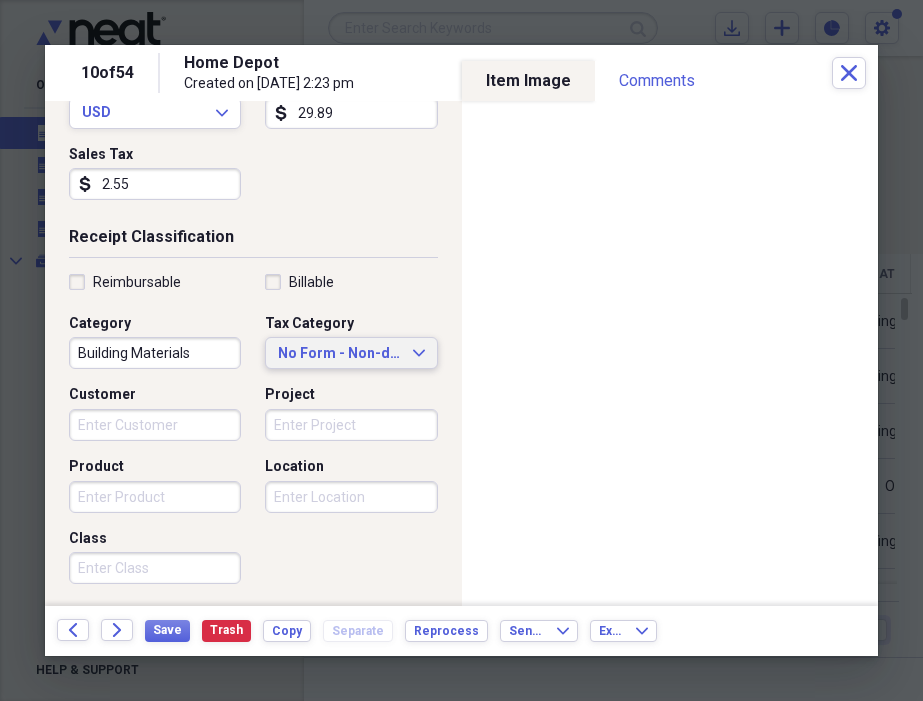 click on "No Form - Non-deductible" at bounding box center [339, 354] 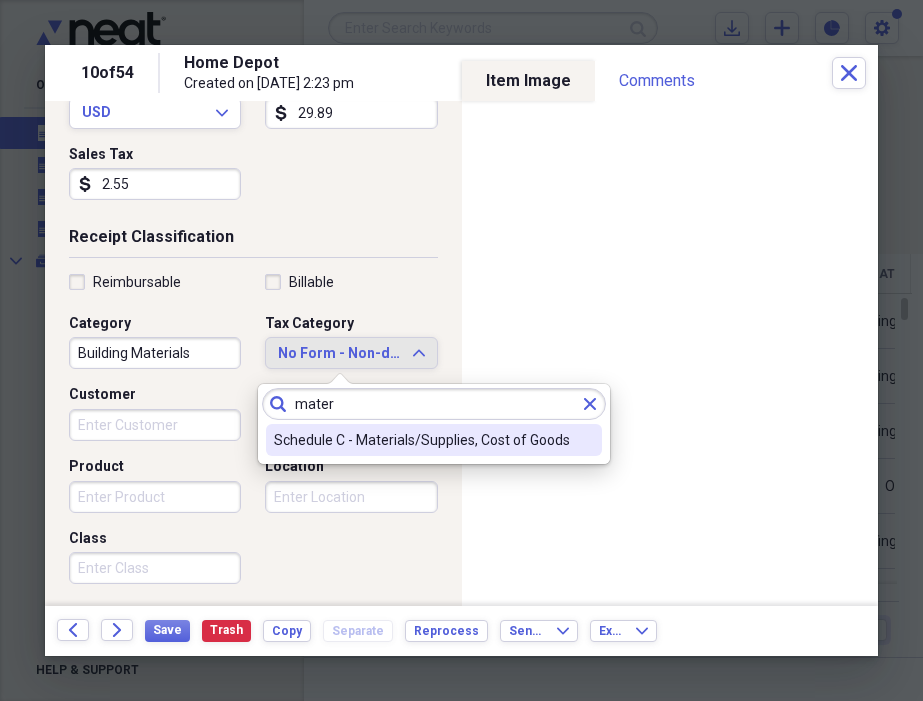 click on "Schedule C - Materials/Supplies, Cost of Goods" at bounding box center [422, 440] 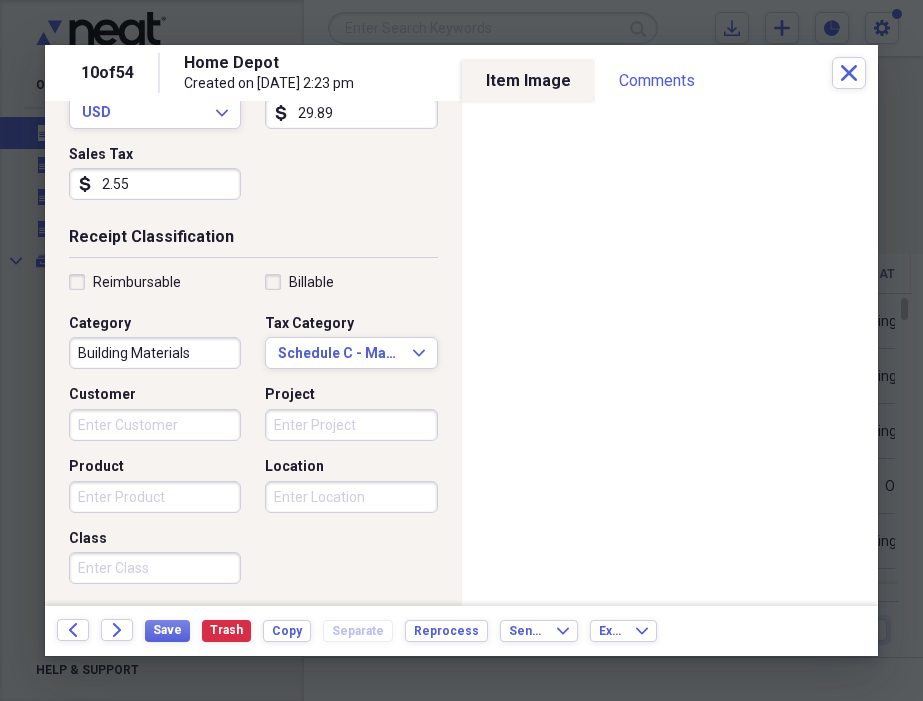 click on "Customer" at bounding box center (155, 425) 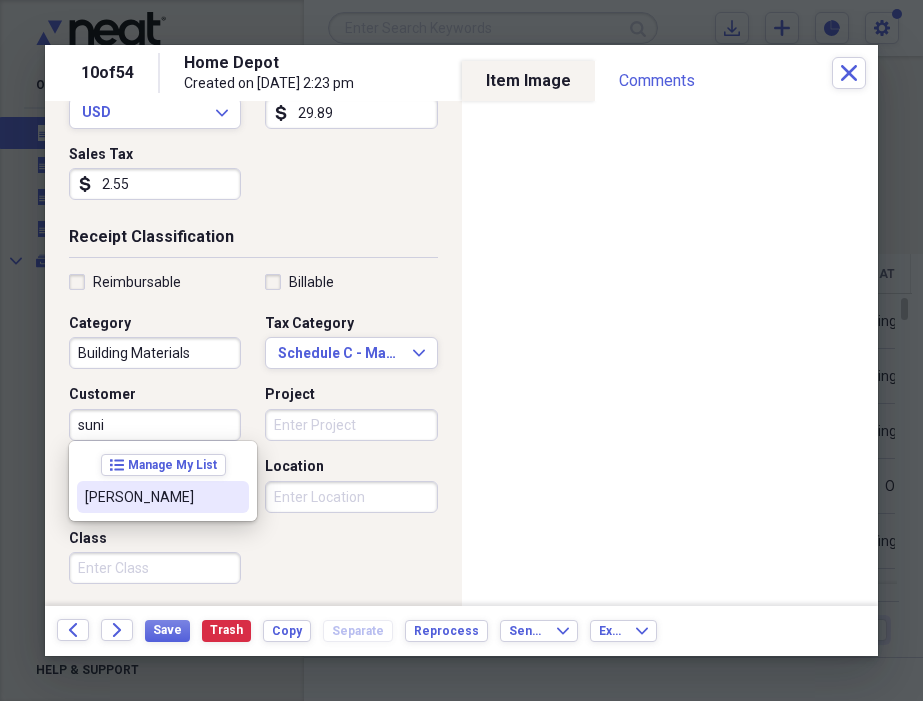 drag, startPoint x: 159, startPoint y: 494, endPoint x: 237, endPoint y: 452, distance: 88.588936 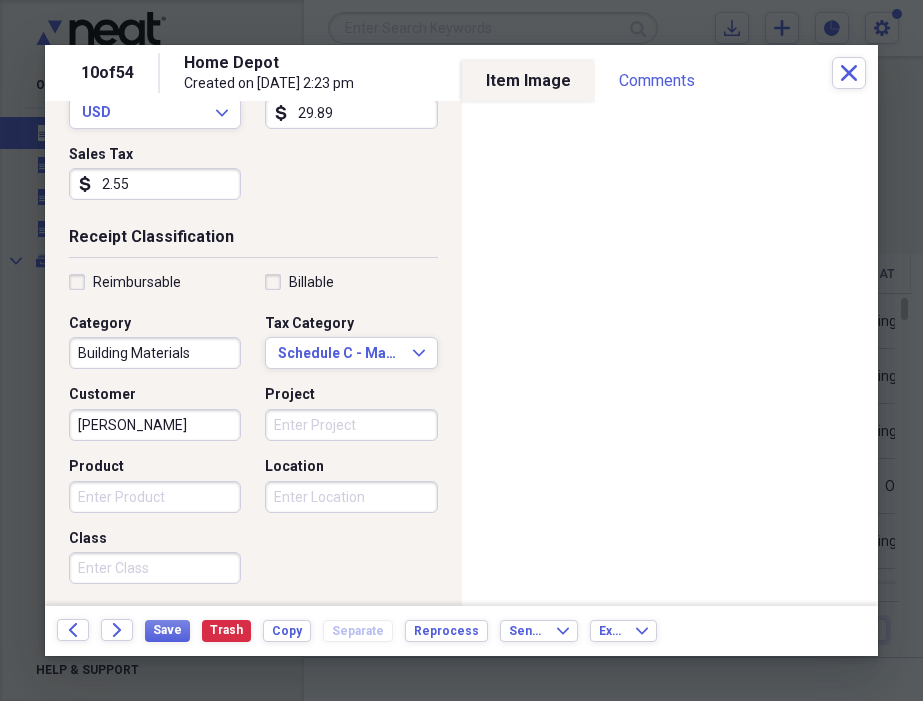 click on "Project" at bounding box center (351, 425) 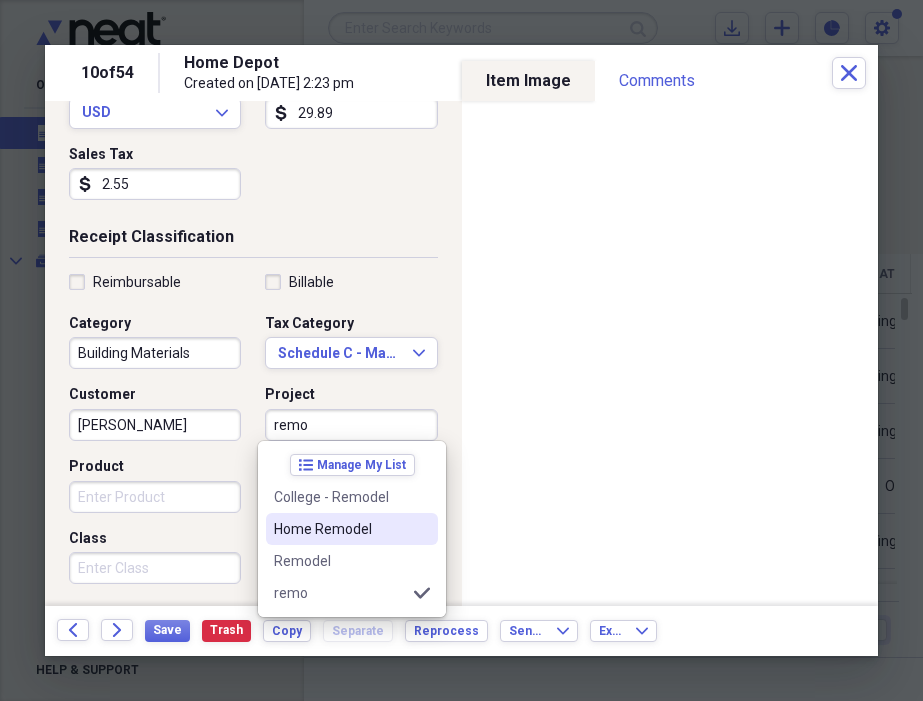 click on "Home Remodel" at bounding box center (340, 529) 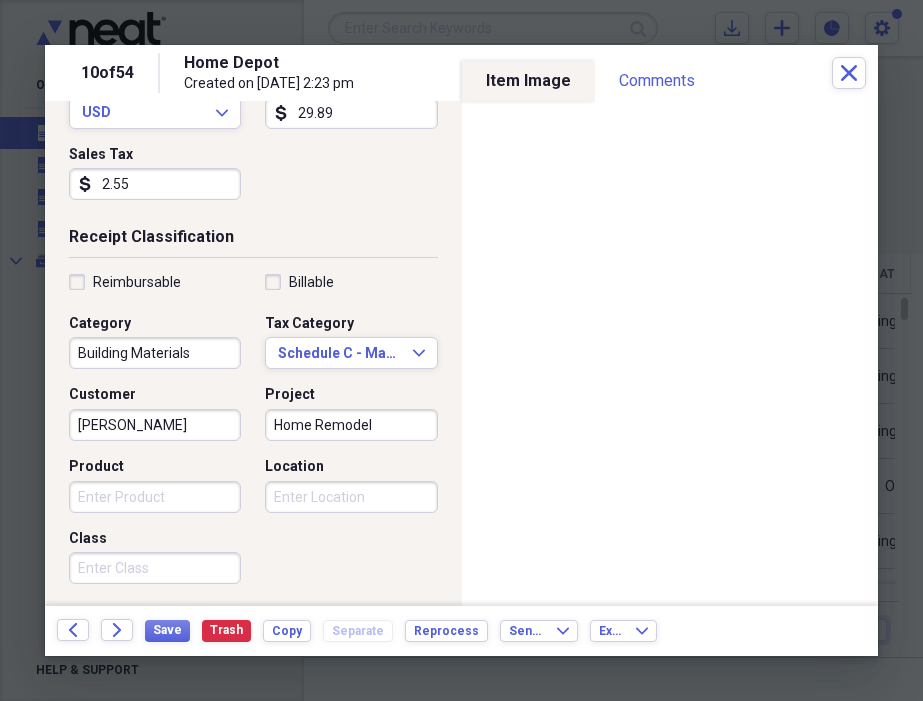 click on "Location" at bounding box center (351, 497) 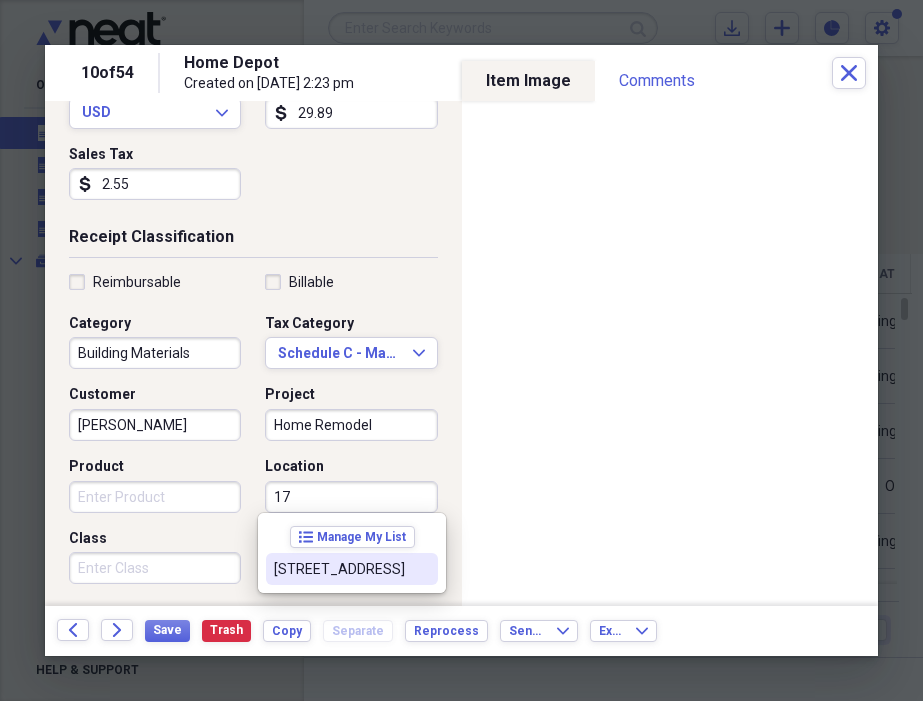 click on "[STREET_ADDRESS]" at bounding box center (340, 569) 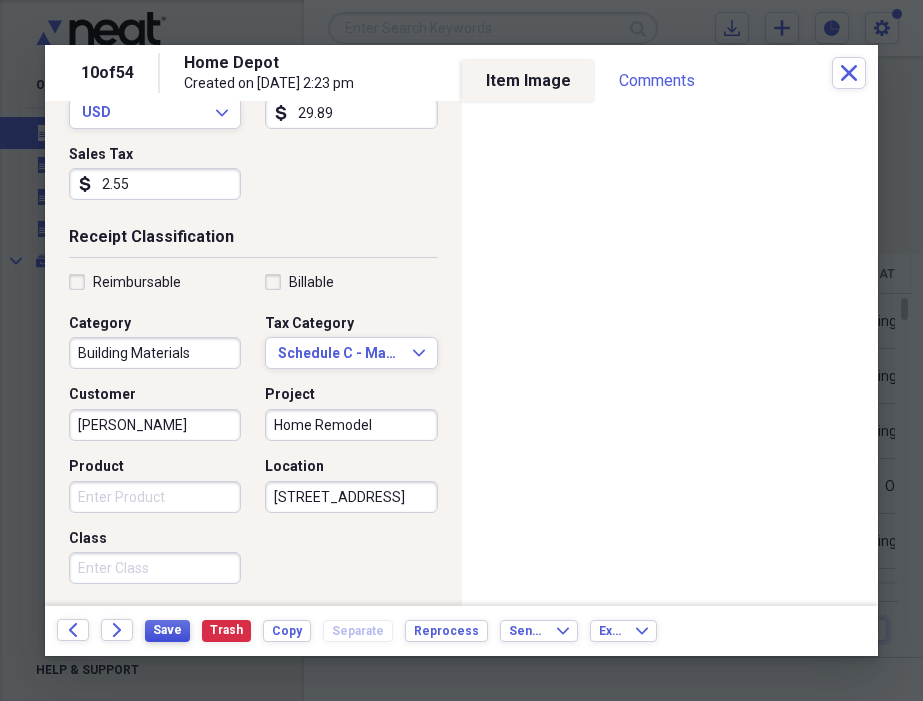 click on "Save" at bounding box center (167, 630) 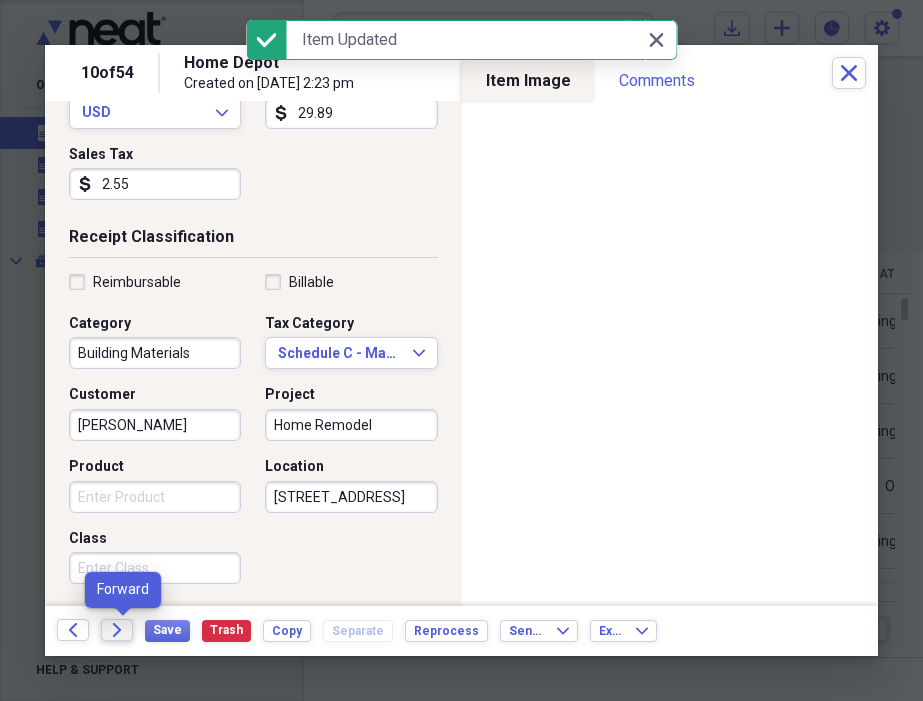click on "Forward" 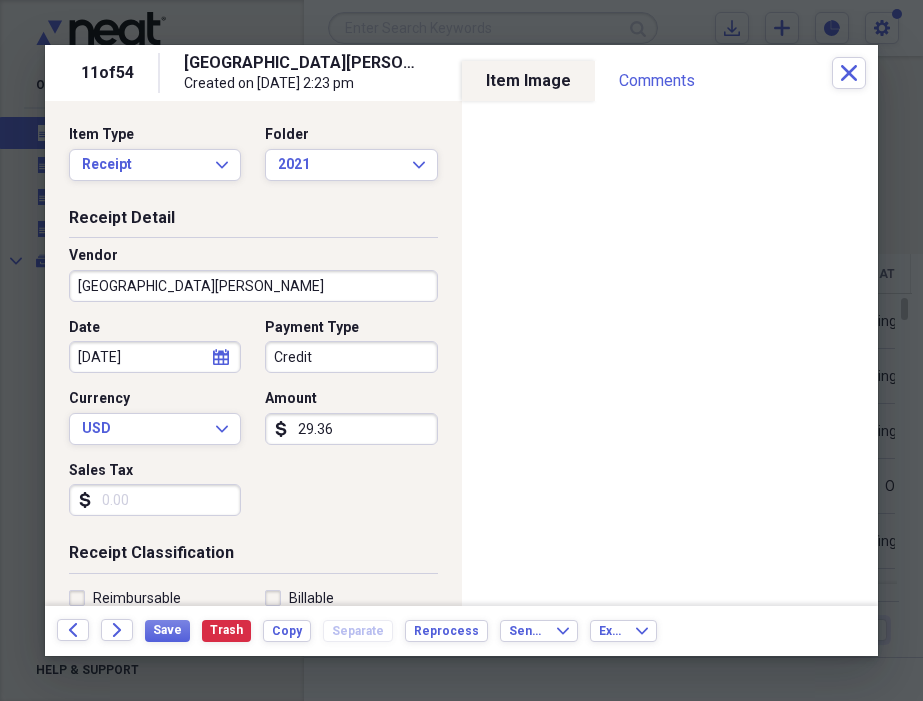 click on "Credit" at bounding box center (351, 357) 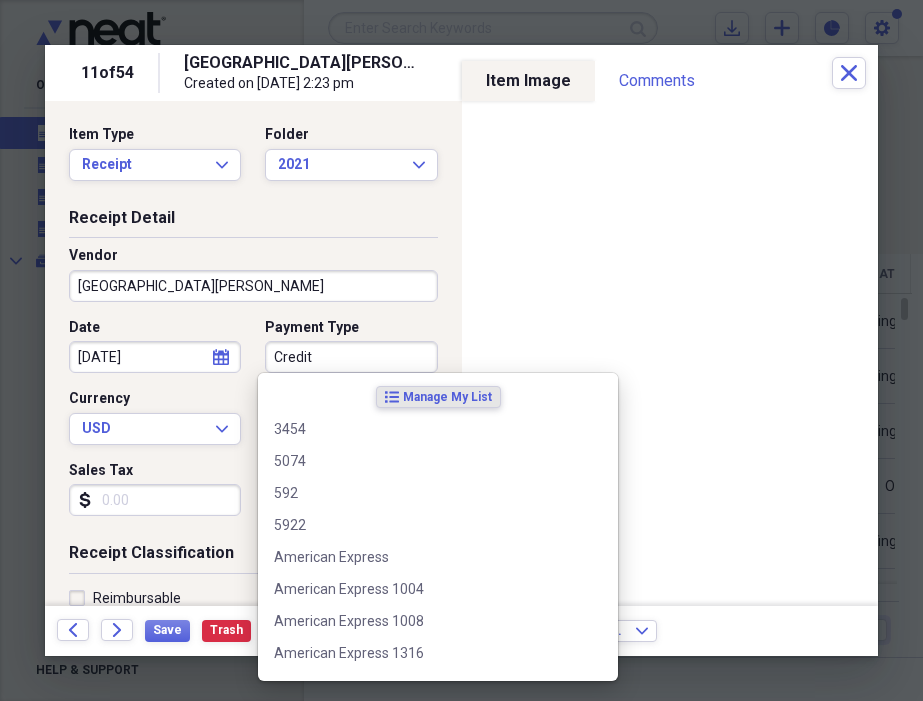 click on "[GEOGRAPHIC_DATA][PERSON_NAME]" at bounding box center (253, 286) 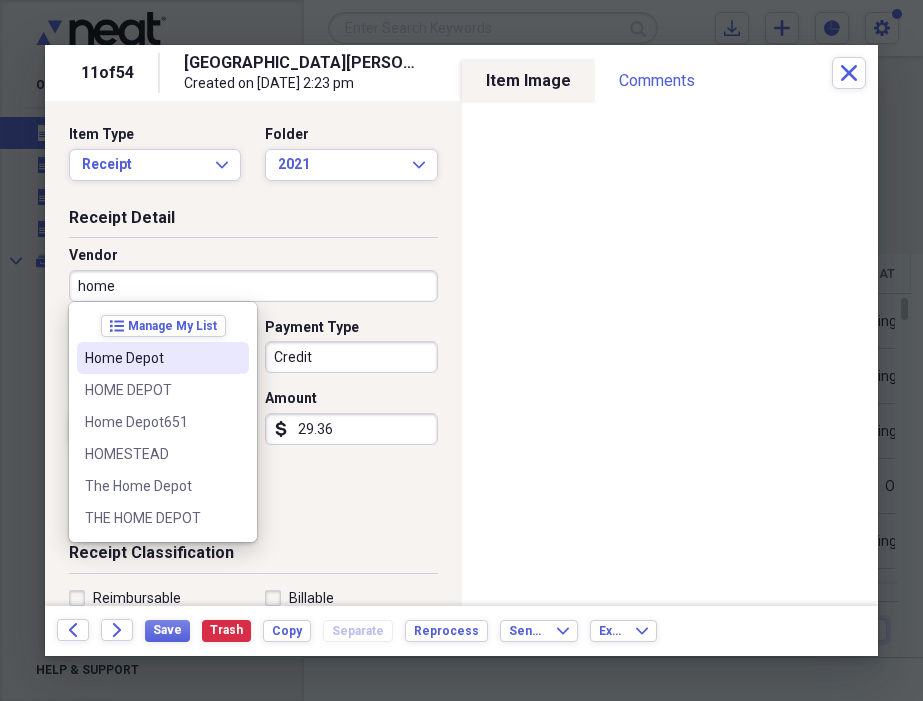 click on "Home Depot" at bounding box center (151, 358) 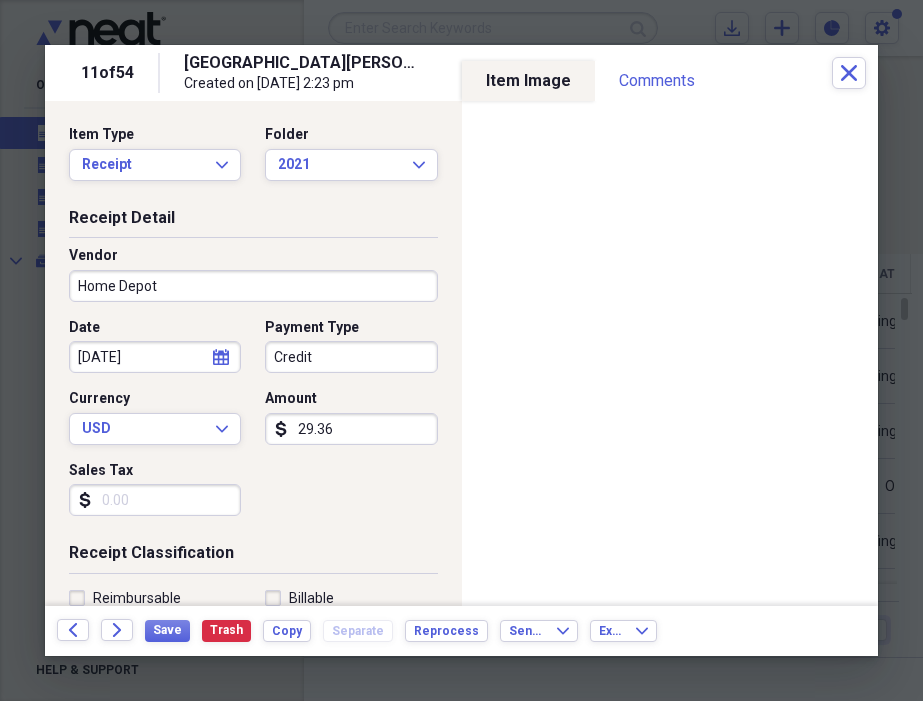 click on "Credit" at bounding box center [351, 357] 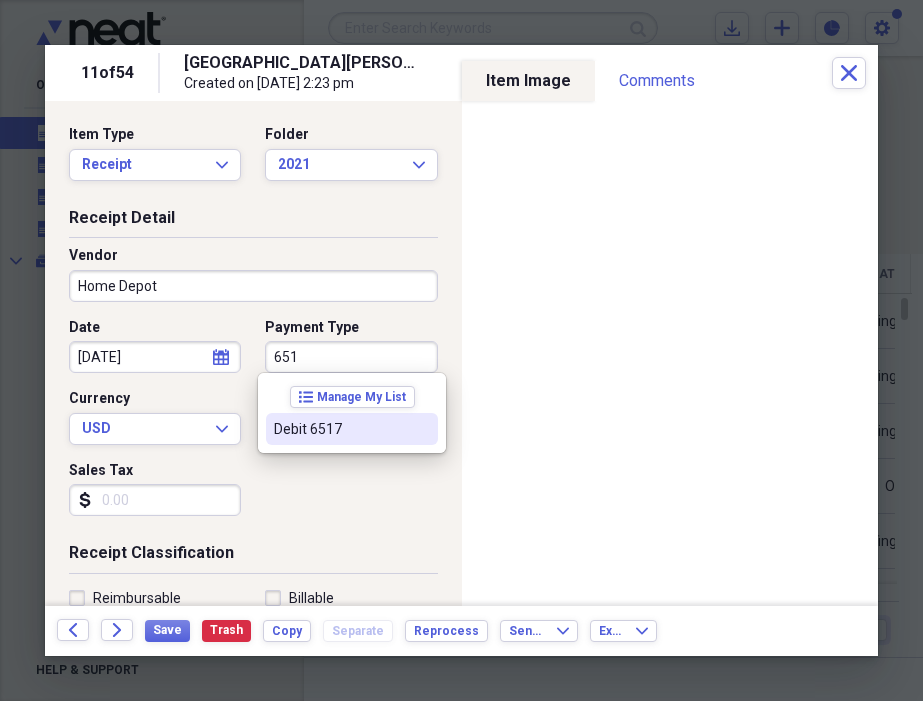 click on "Debit 6517" at bounding box center (340, 429) 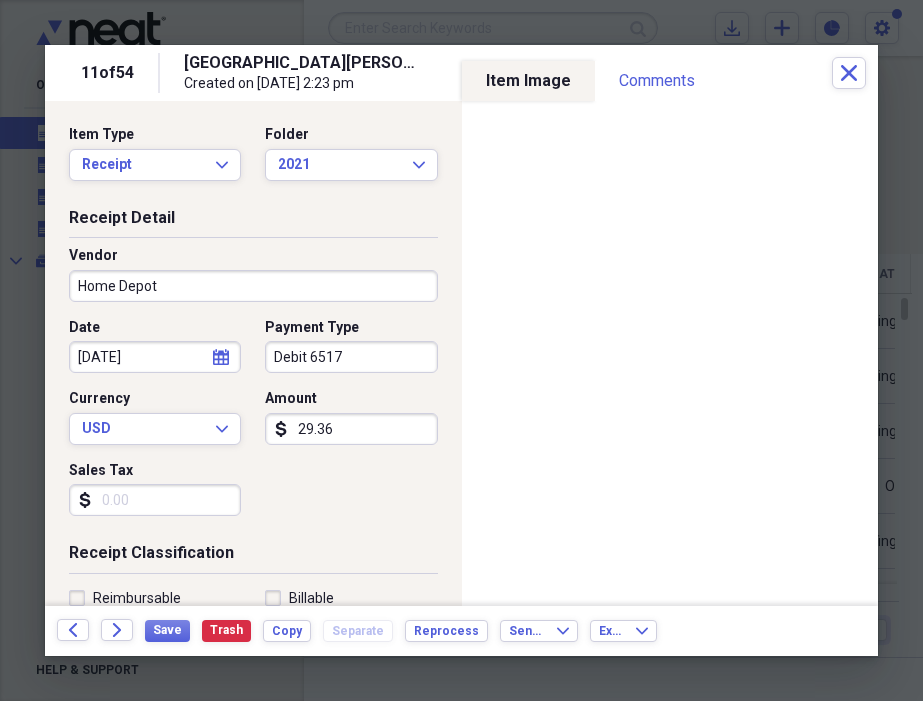 click on "Sales Tax" at bounding box center [155, 500] 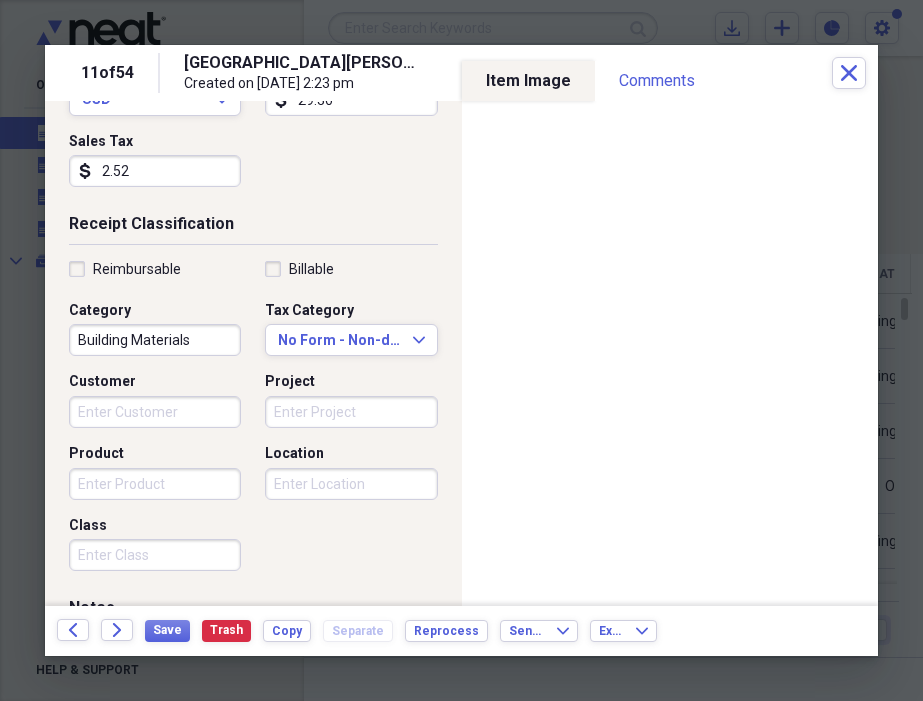 scroll, scrollTop: 331, scrollLeft: 0, axis: vertical 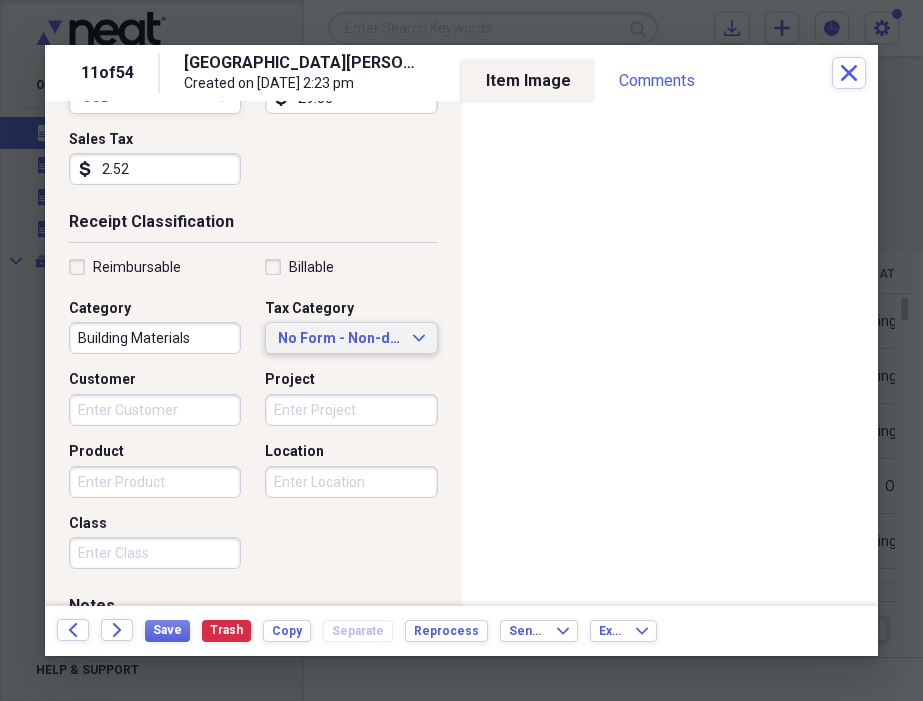 click on "No Form - Non-deductible" at bounding box center (339, 339) 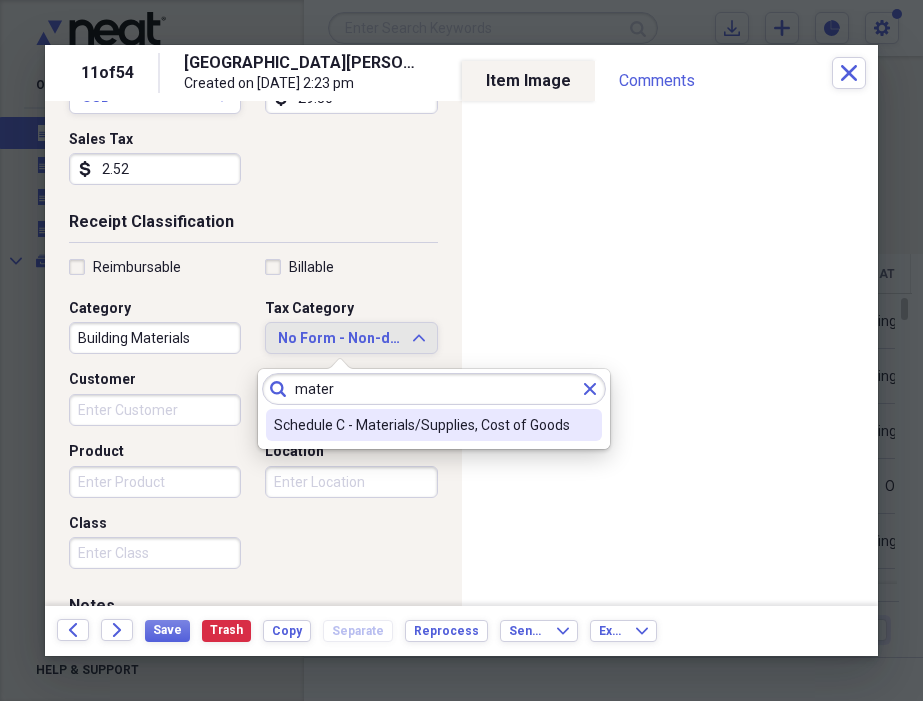 click on "Schedule C - Materials/Supplies, Cost of Goods" at bounding box center [422, 425] 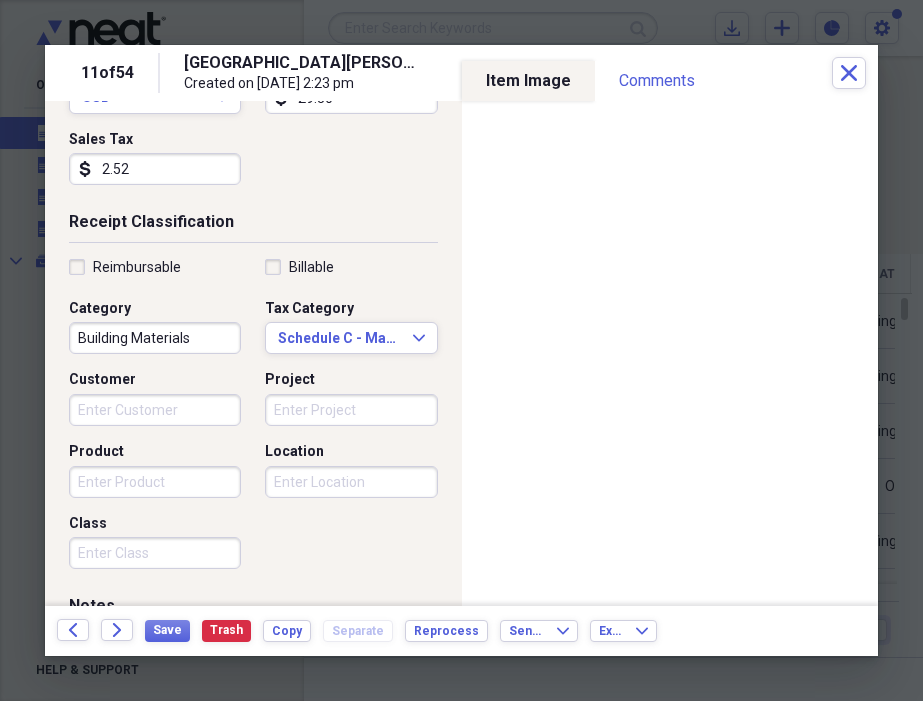 click on "Customer" at bounding box center [155, 410] 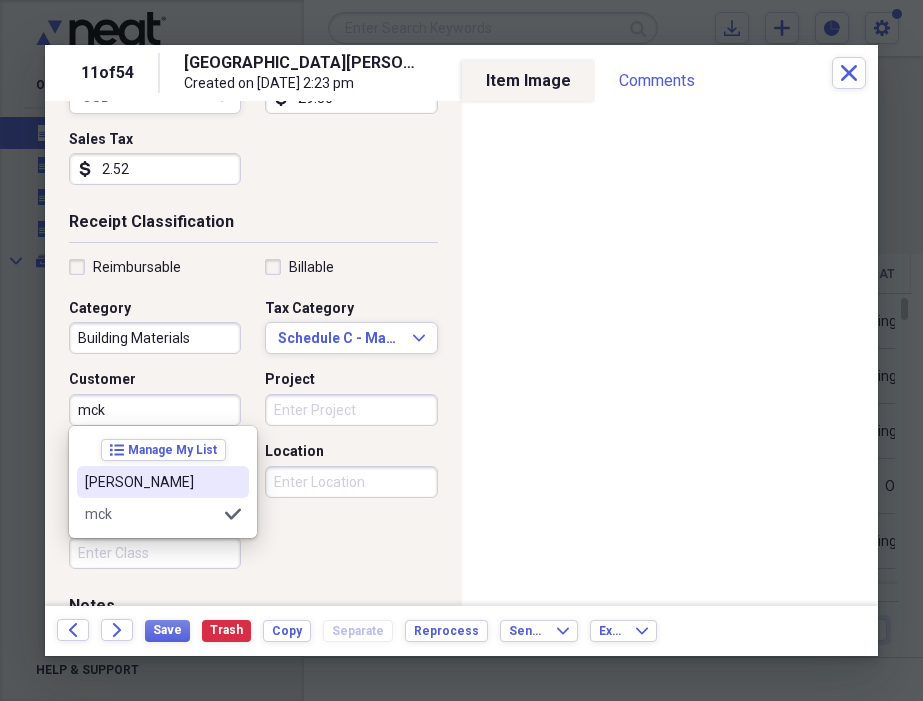 click on "[PERSON_NAME]" at bounding box center [151, 482] 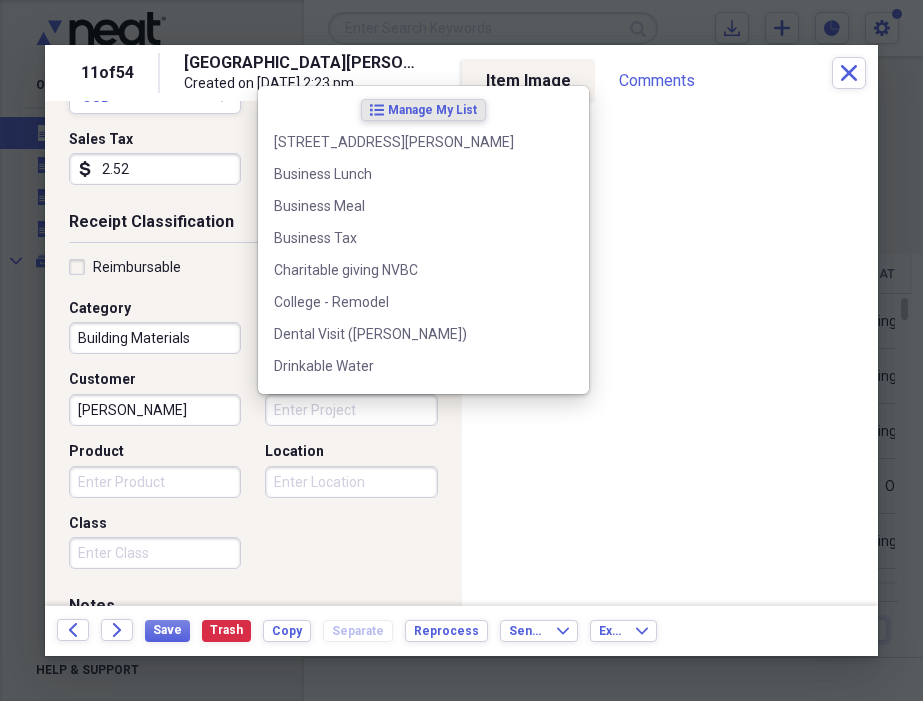 click on "Project" at bounding box center (351, 410) 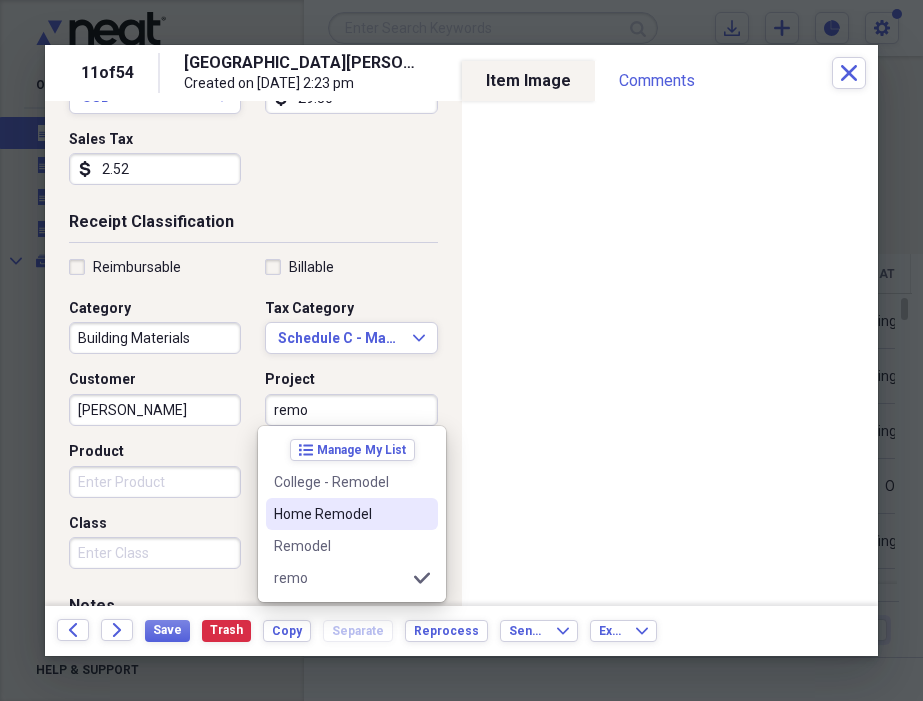 click on "Home Remodel" at bounding box center (352, 514) 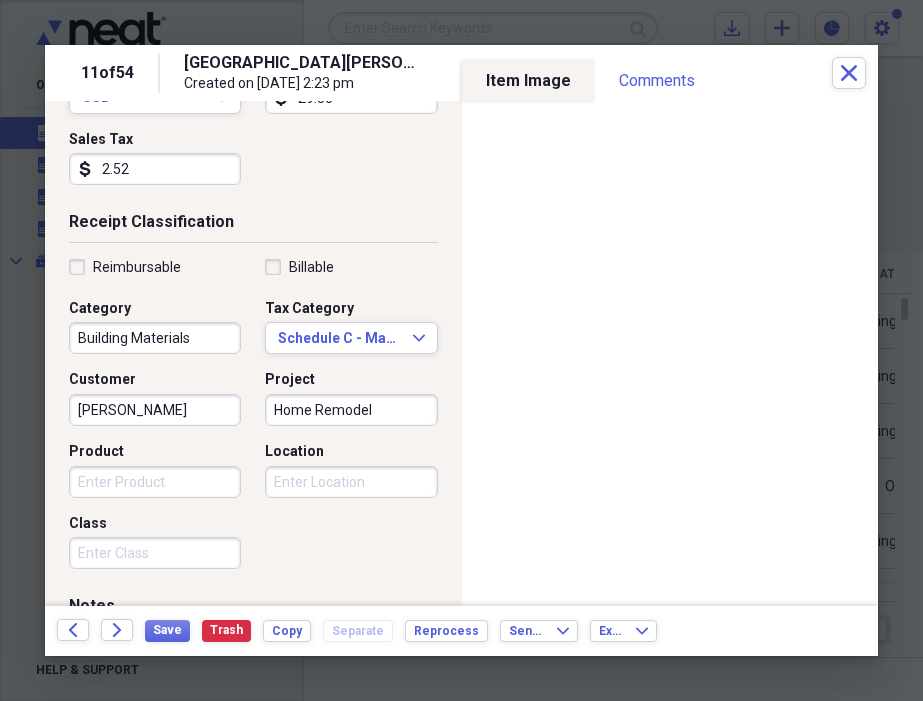 click on "Location" at bounding box center [351, 482] 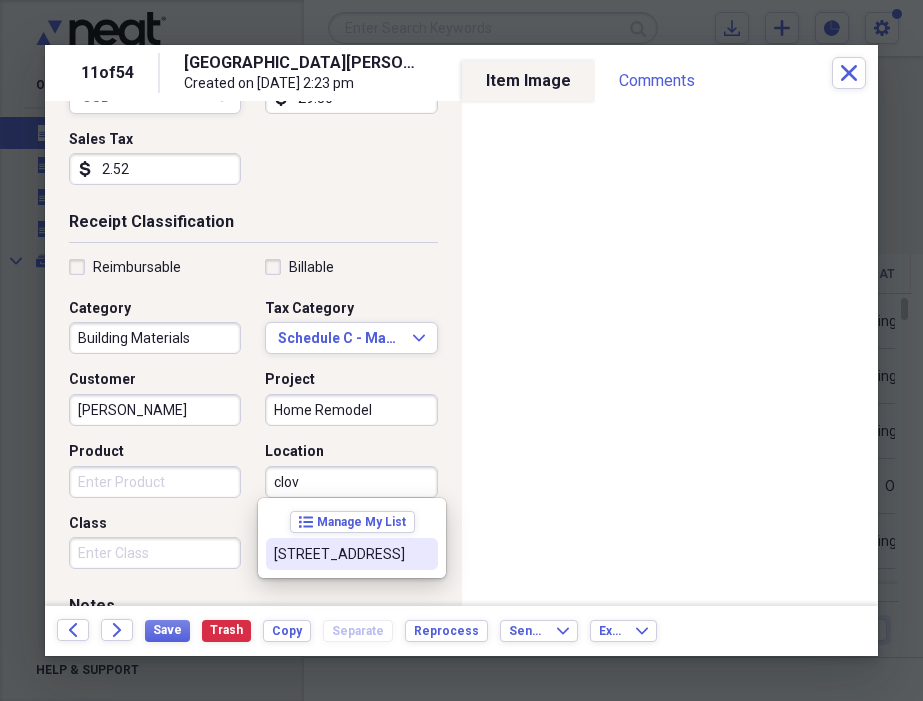 click on "[STREET_ADDRESS]" at bounding box center [340, 554] 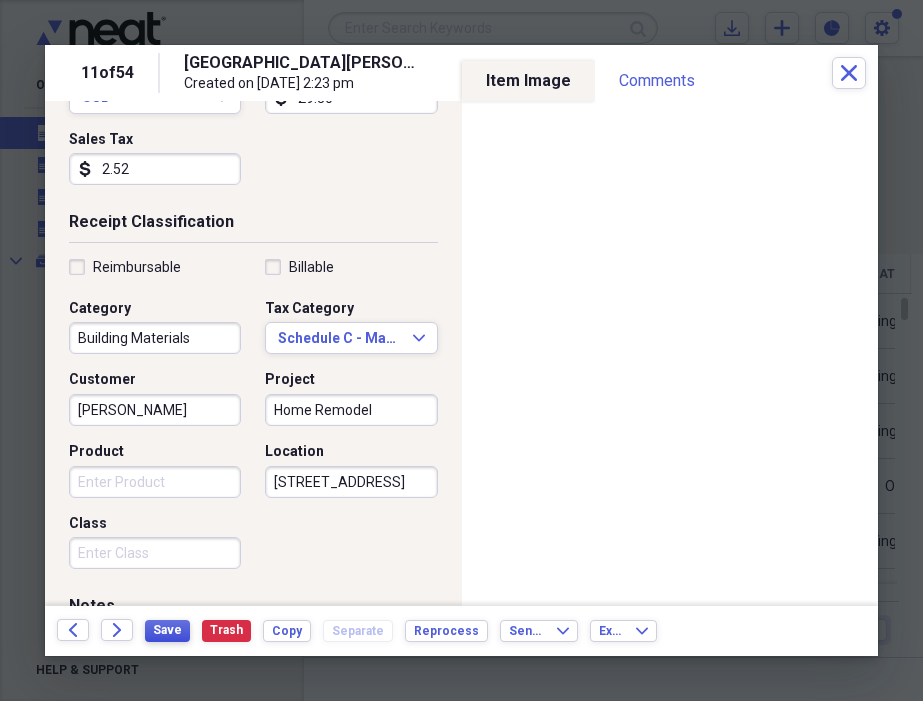 click on "Save" at bounding box center (167, 630) 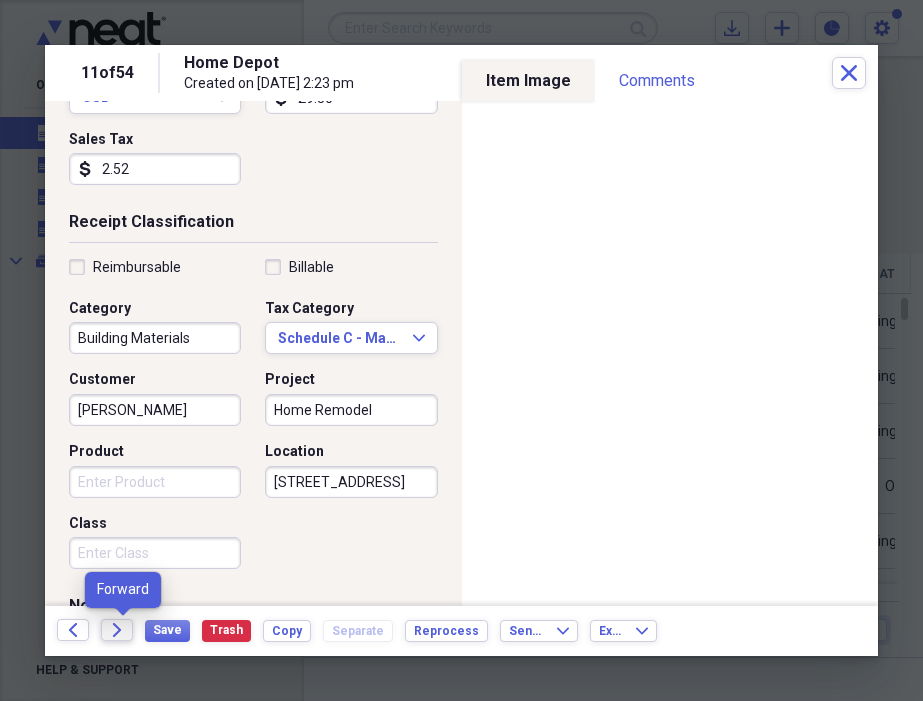 click on "Forward" 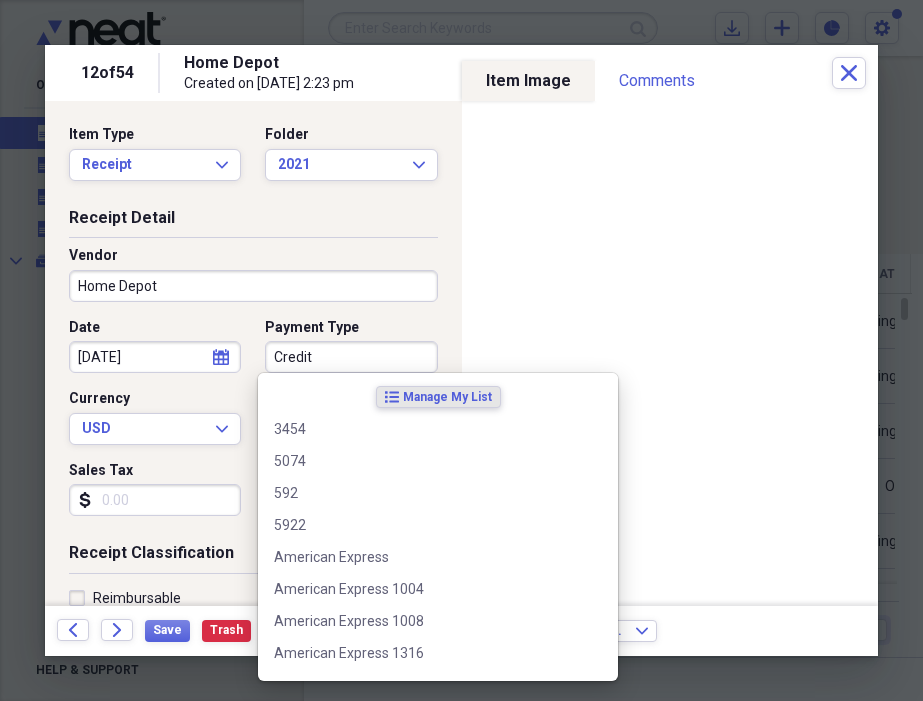 click on "Credit" at bounding box center (351, 357) 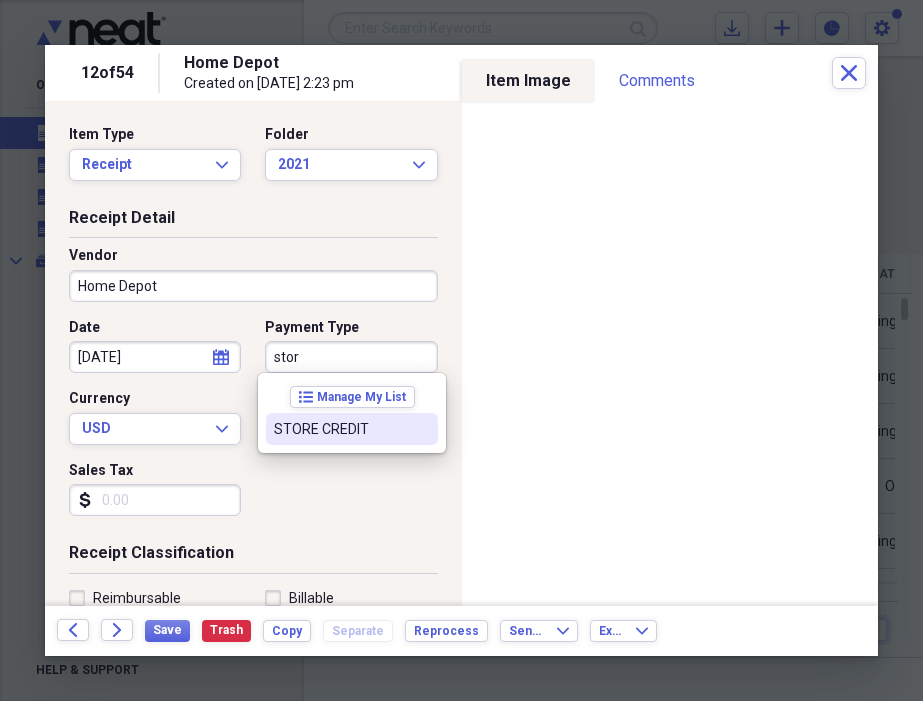 click on "STORE CREDIT" at bounding box center (352, 429) 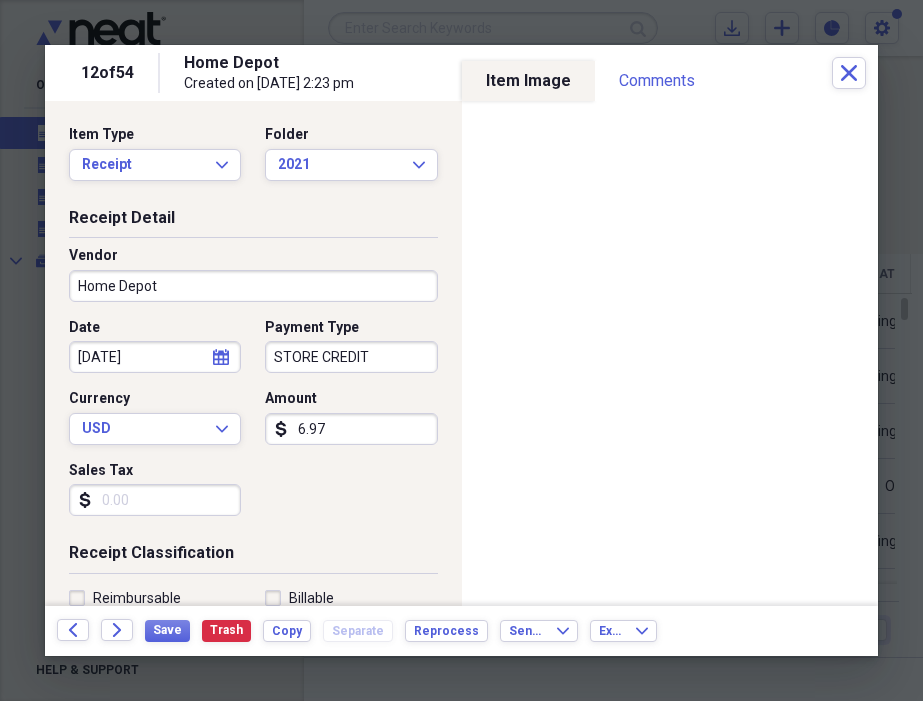 click on "Sales Tax" at bounding box center [155, 500] 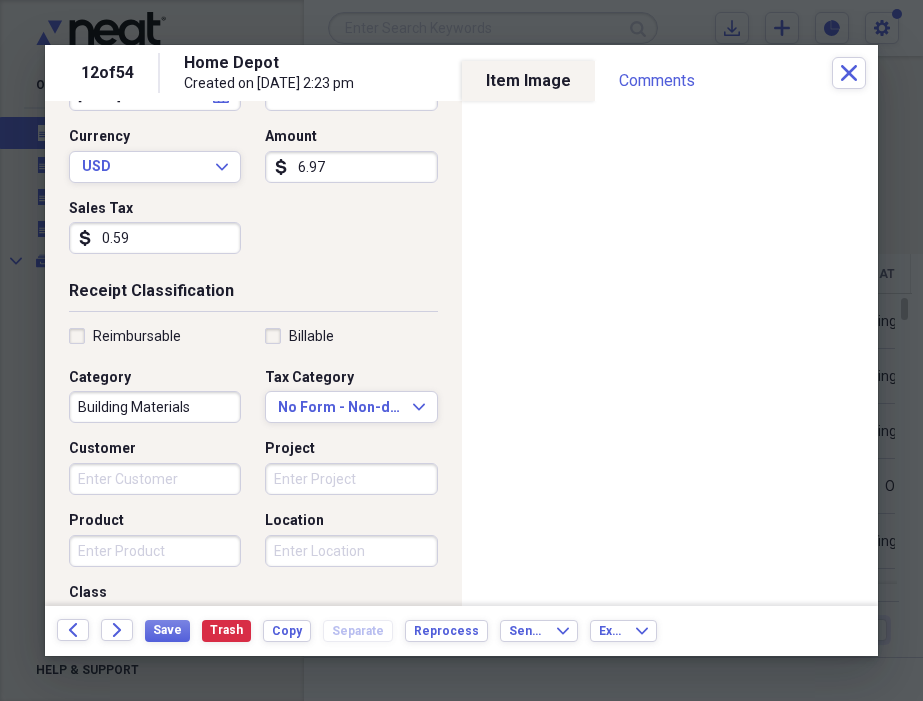 scroll, scrollTop: 274, scrollLeft: 0, axis: vertical 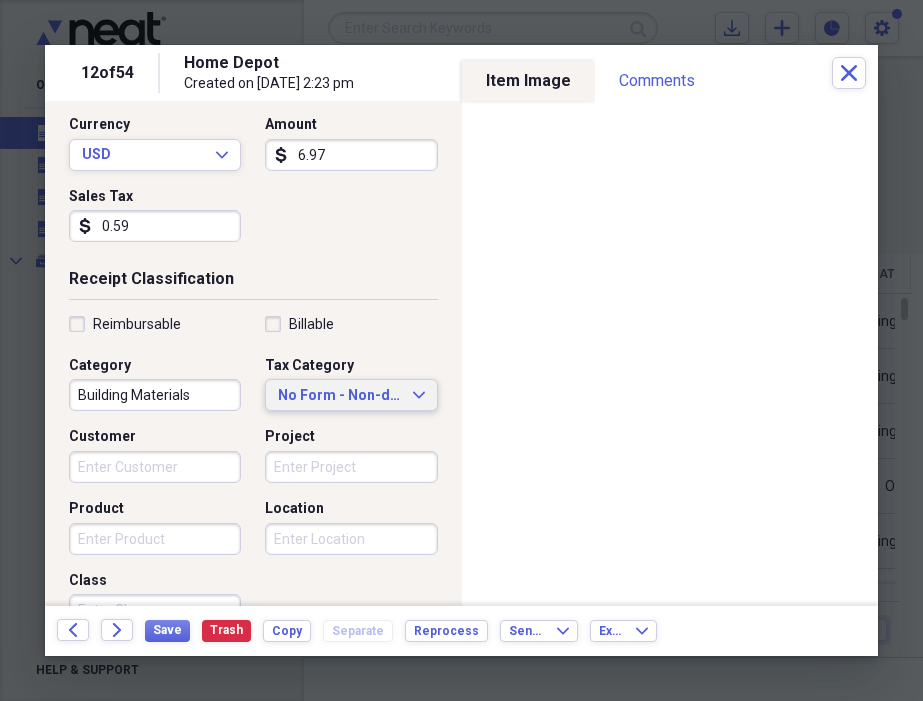 click on "No Form - Non-deductible" at bounding box center (339, 396) 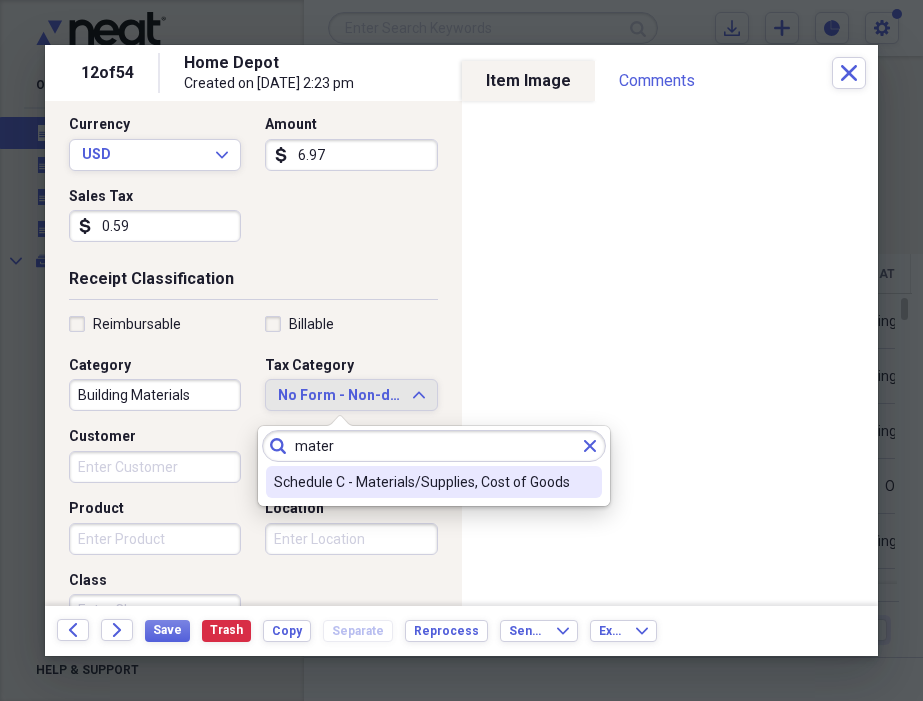 click on "Schedule C - Materials/Supplies, Cost of Goods" at bounding box center [422, 482] 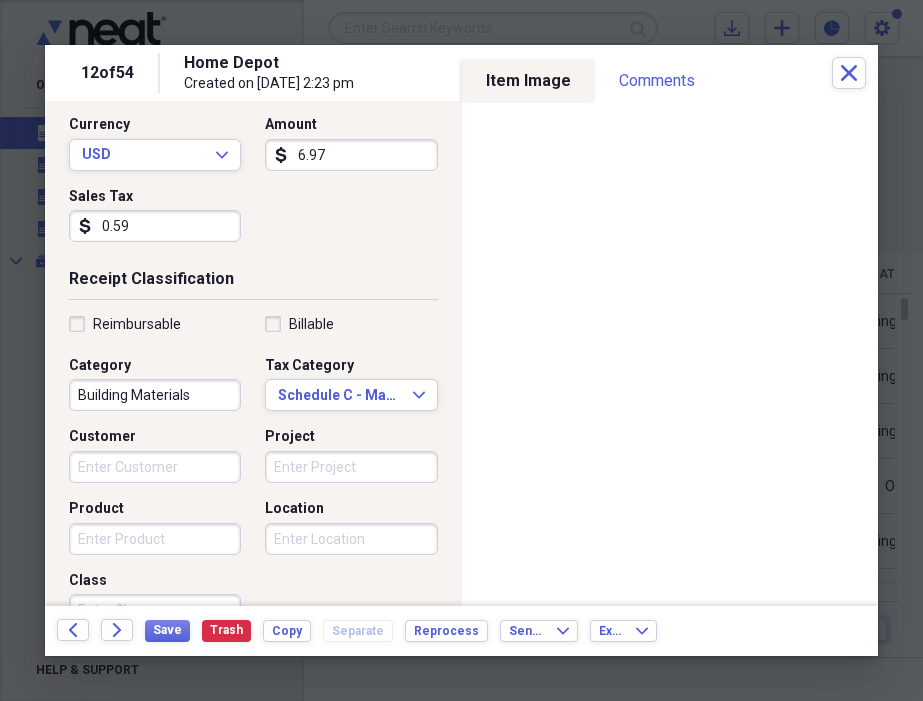 click on "Customer" at bounding box center (155, 467) 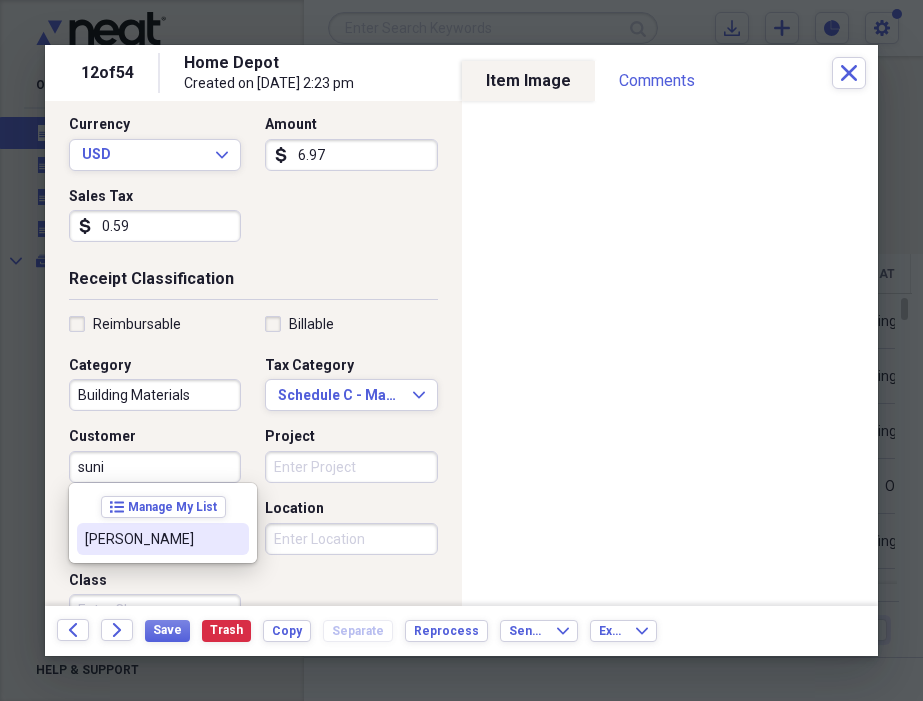 click on "[PERSON_NAME]" at bounding box center [151, 539] 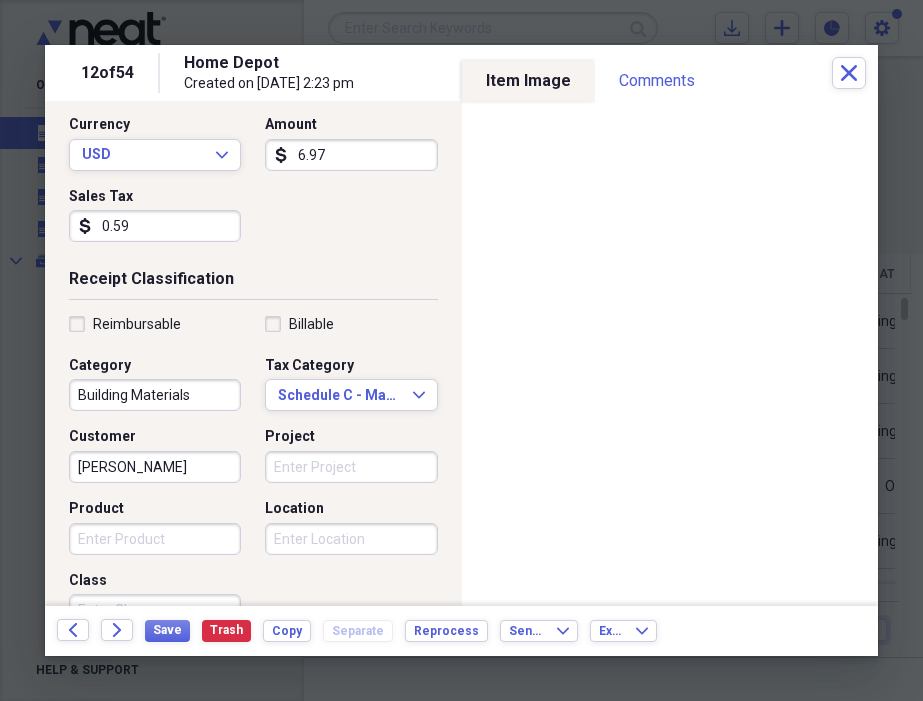 click on "Project" at bounding box center (351, 467) 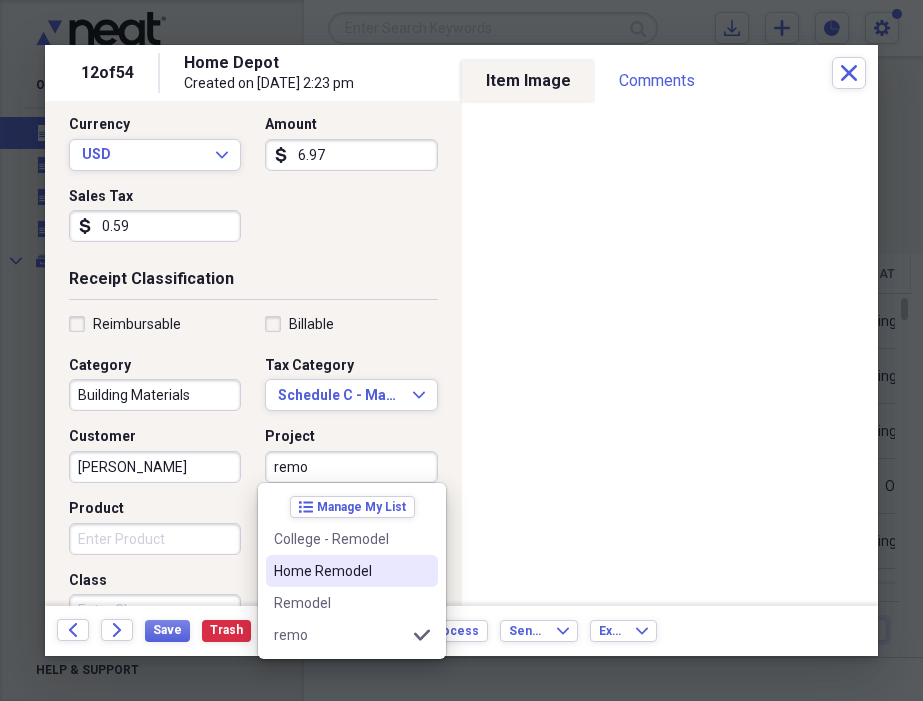 click on "Home Remodel" at bounding box center (340, 571) 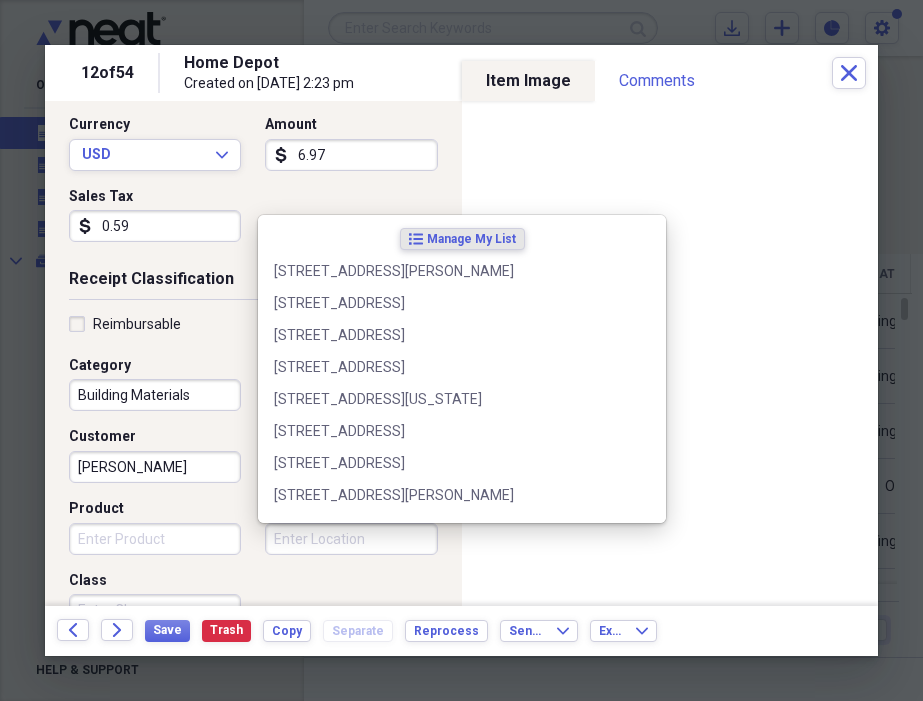 click on "Location" at bounding box center [351, 539] 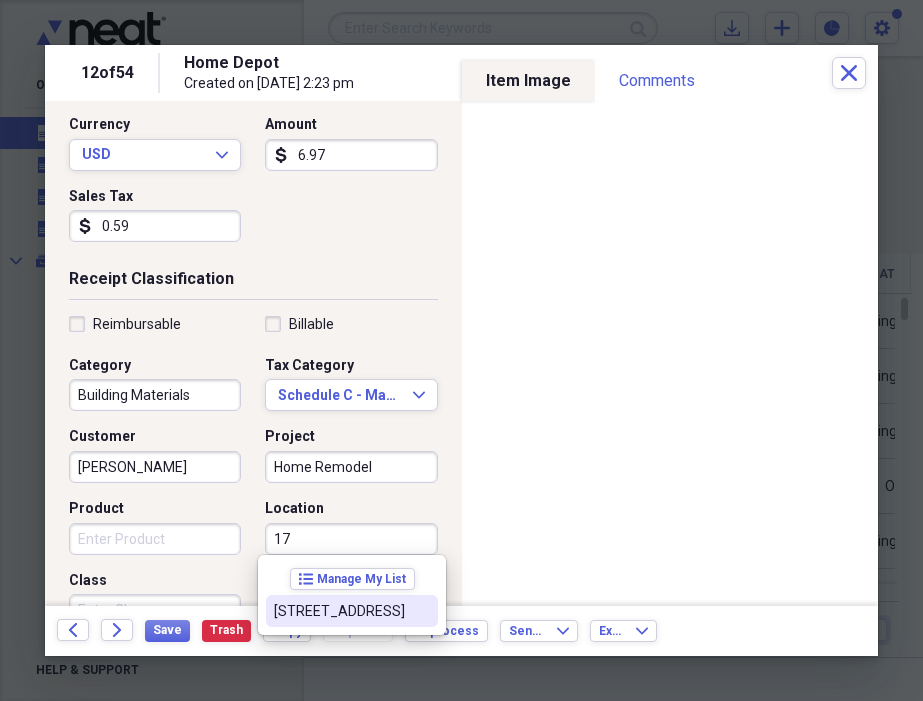 click on "[STREET_ADDRESS]" at bounding box center [352, 611] 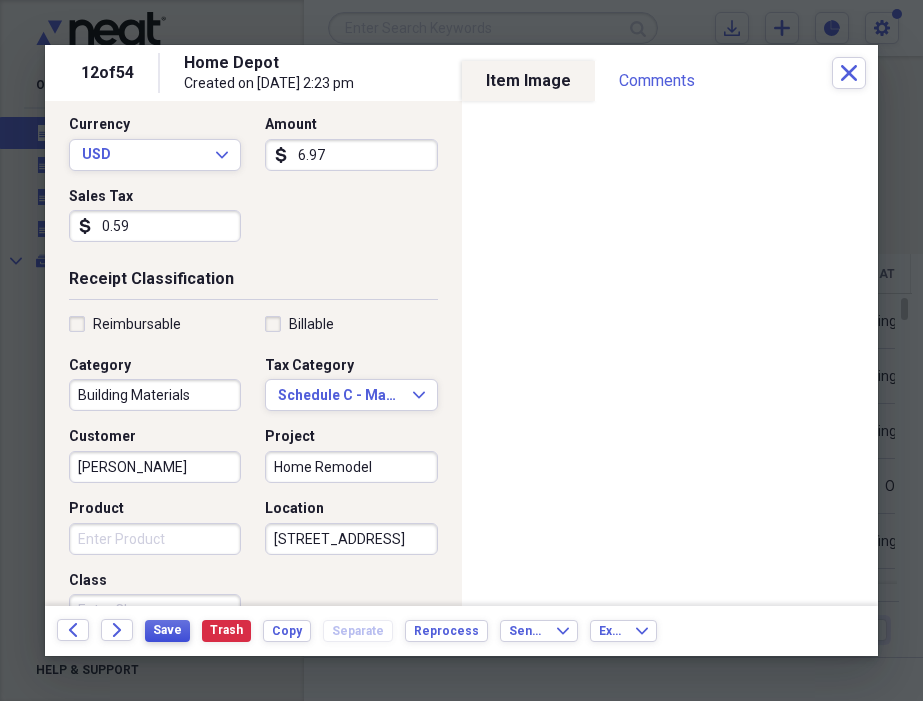 click on "Save" at bounding box center (167, 630) 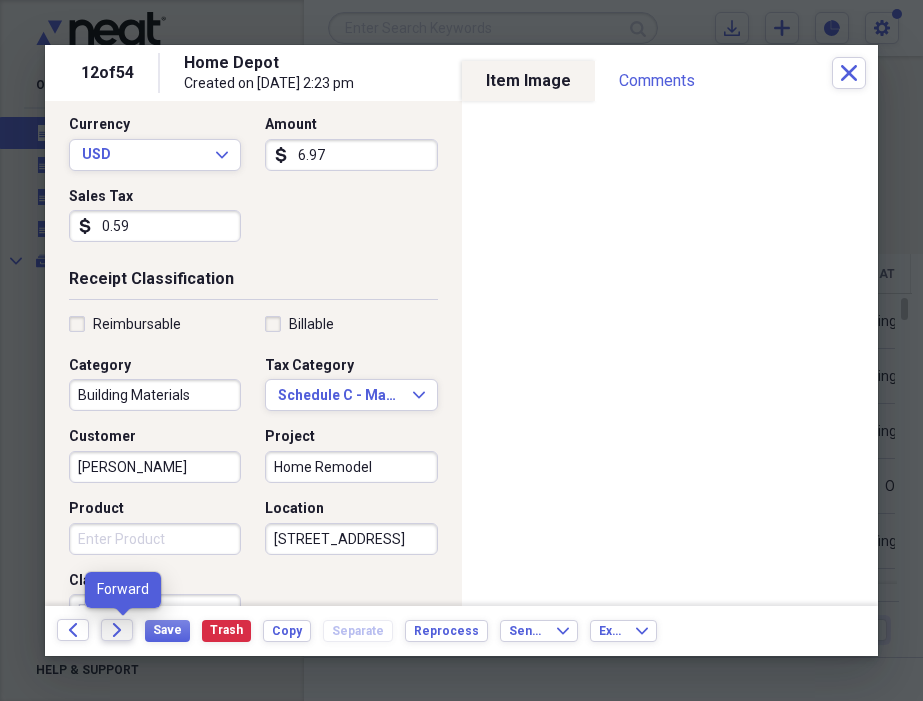 click 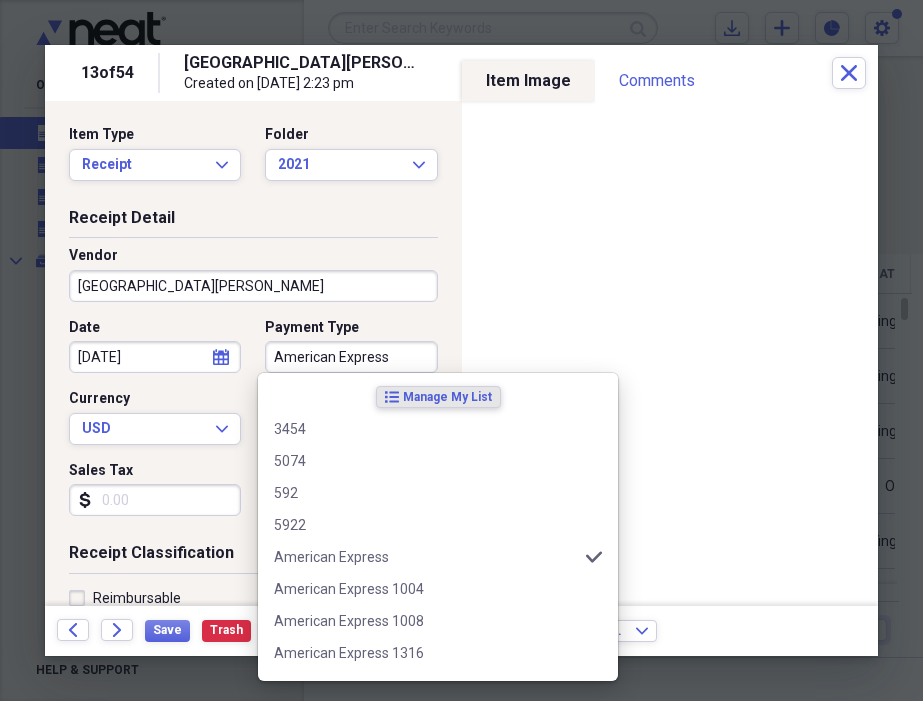 click on "American Express" at bounding box center (351, 357) 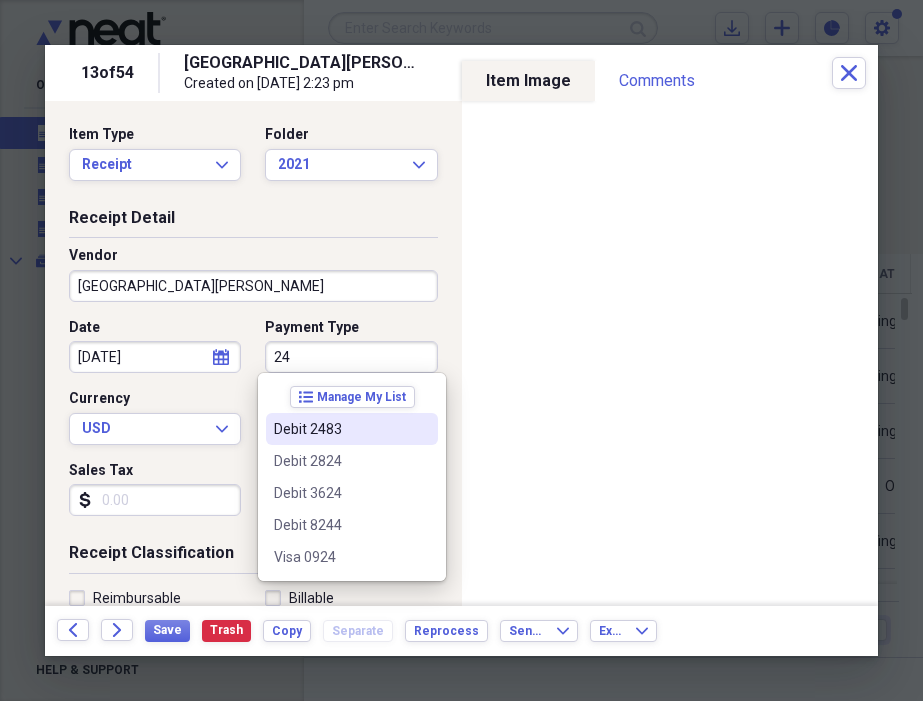 click on "Debit 2483" at bounding box center [352, 429] 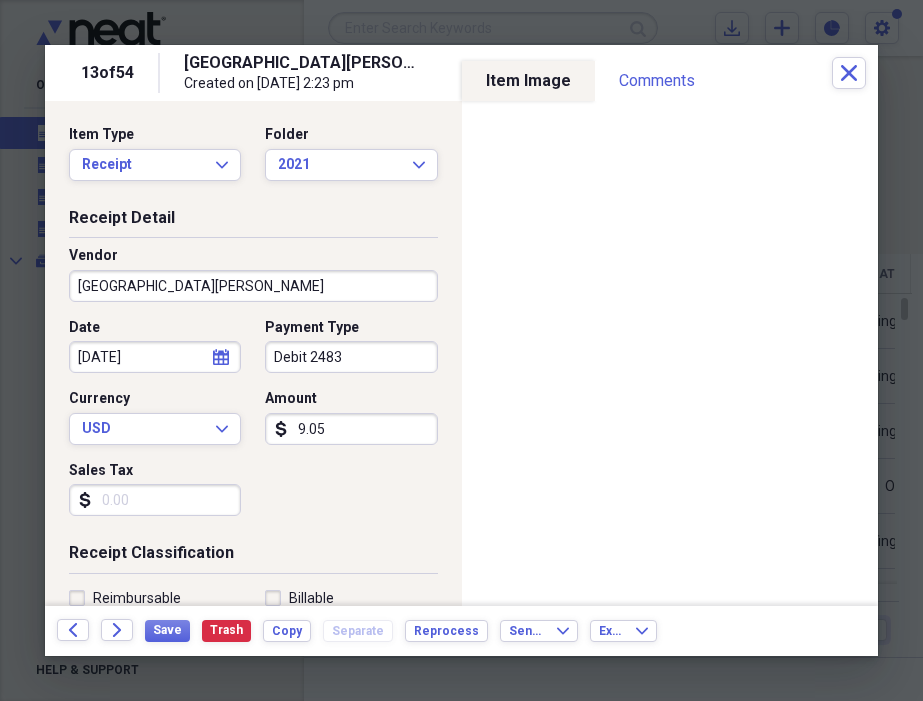 click on "Sales Tax" at bounding box center [155, 500] 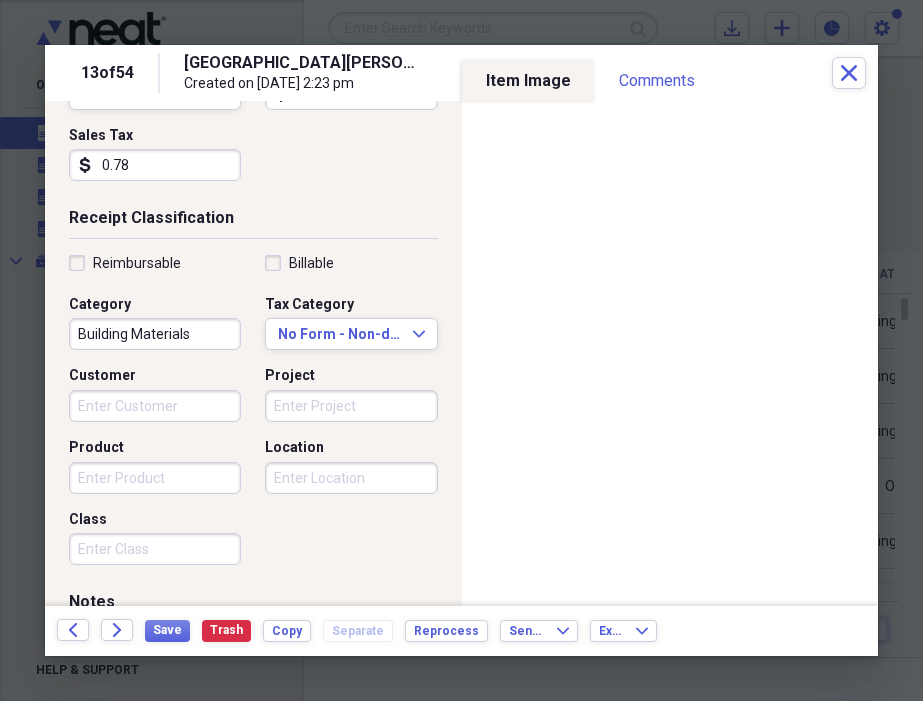 scroll, scrollTop: 342, scrollLeft: 0, axis: vertical 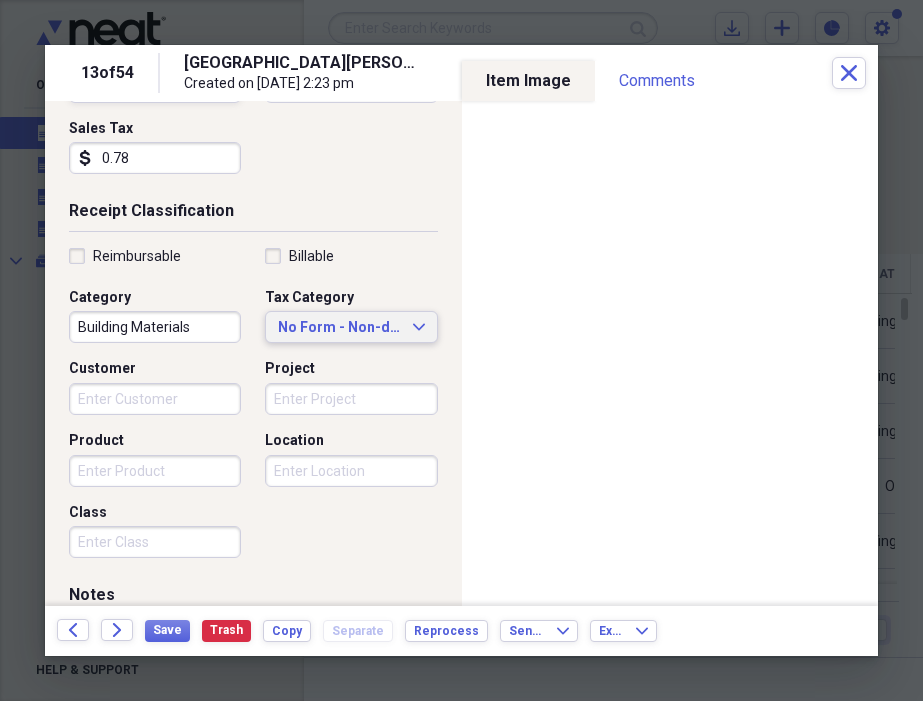 click on "No Form - Non-deductible" at bounding box center [339, 328] 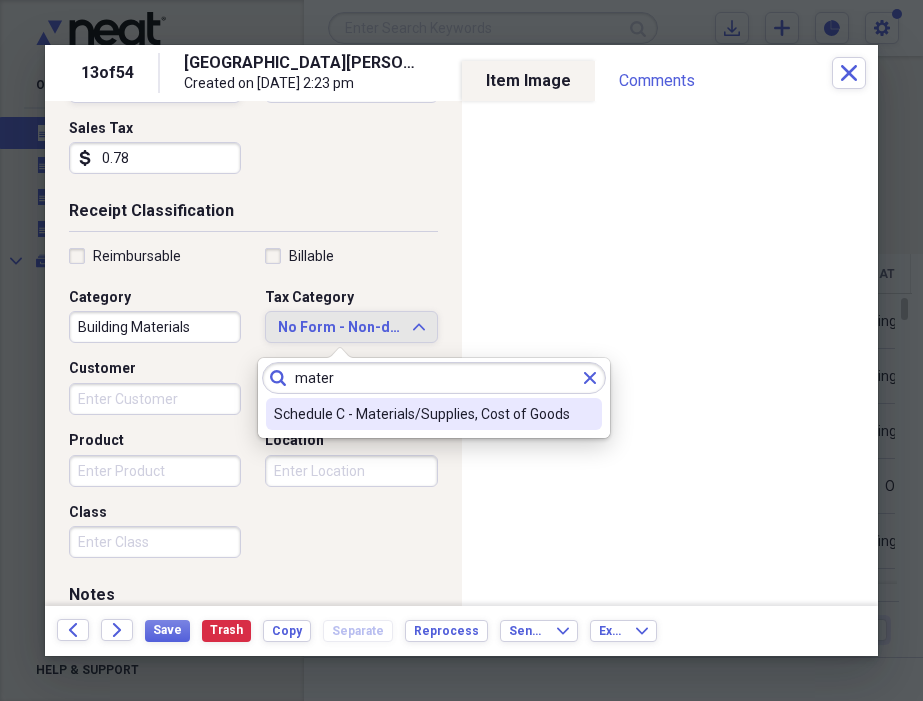 click on "Schedule C - Materials/Supplies, Cost of Goods" at bounding box center [422, 414] 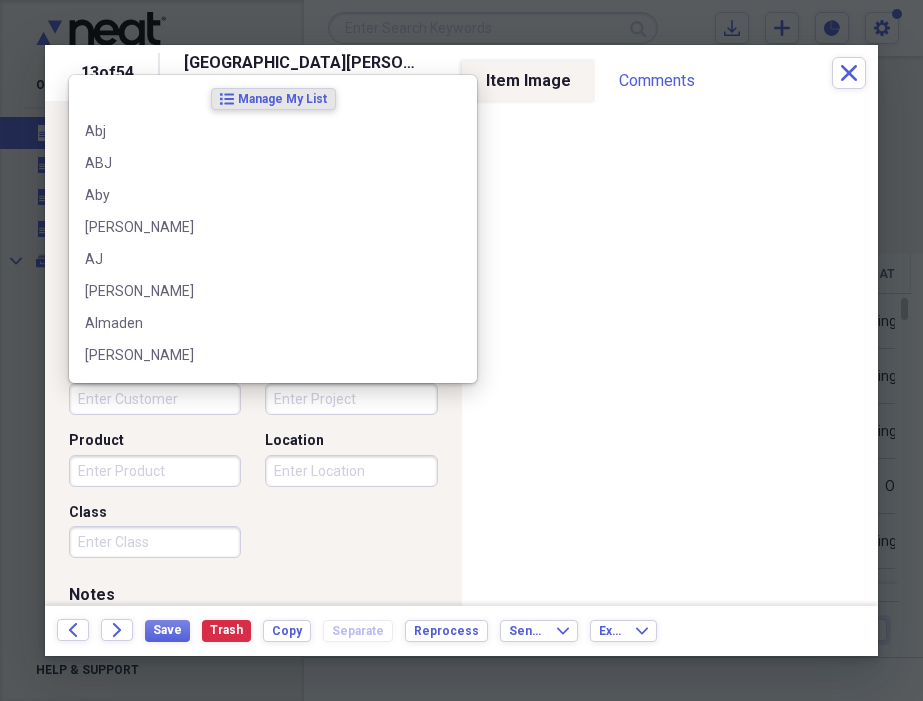 click on "Customer" at bounding box center (155, 399) 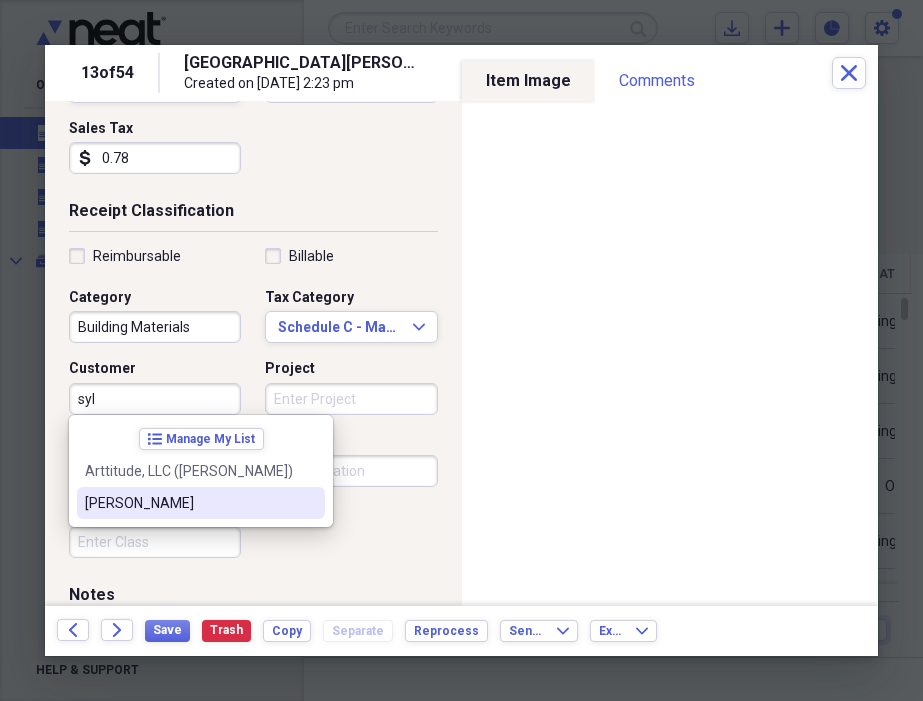 click on "[PERSON_NAME]" at bounding box center (189, 503) 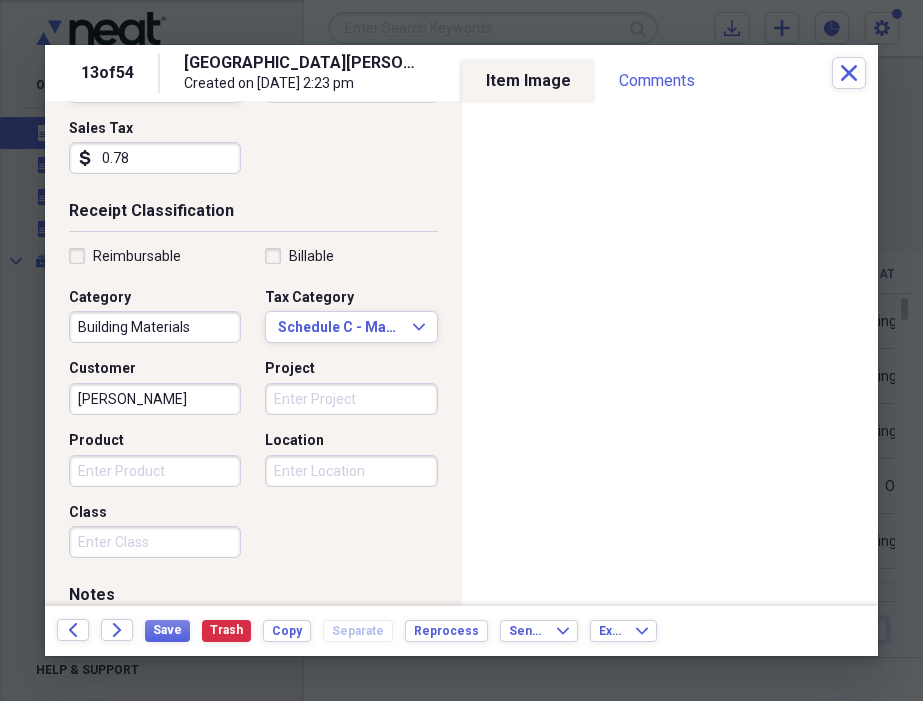 click on "Project" at bounding box center [351, 399] 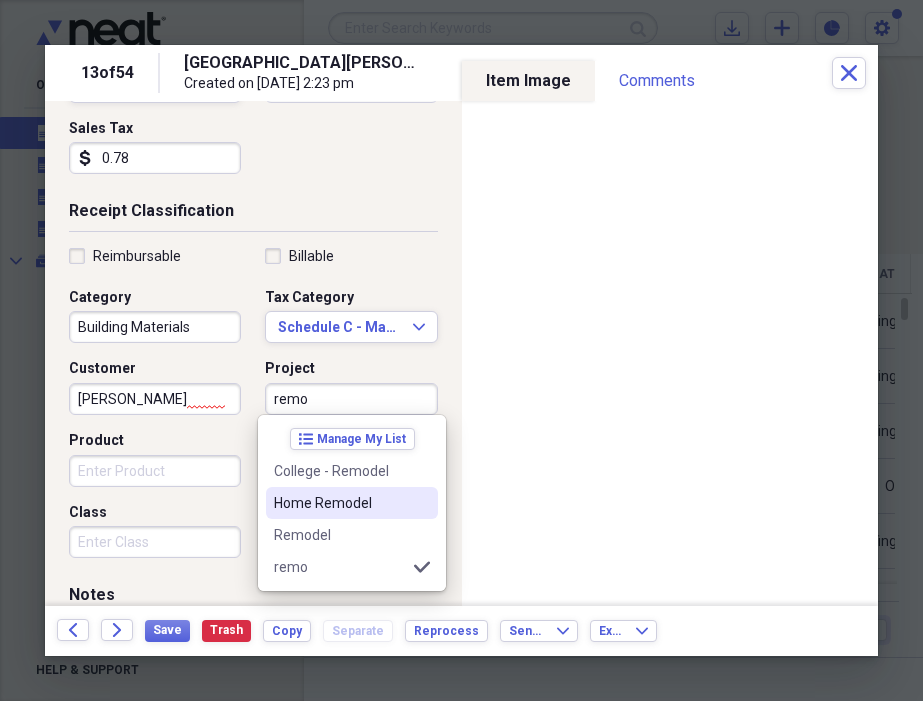 click on "Home Remodel" at bounding box center [340, 503] 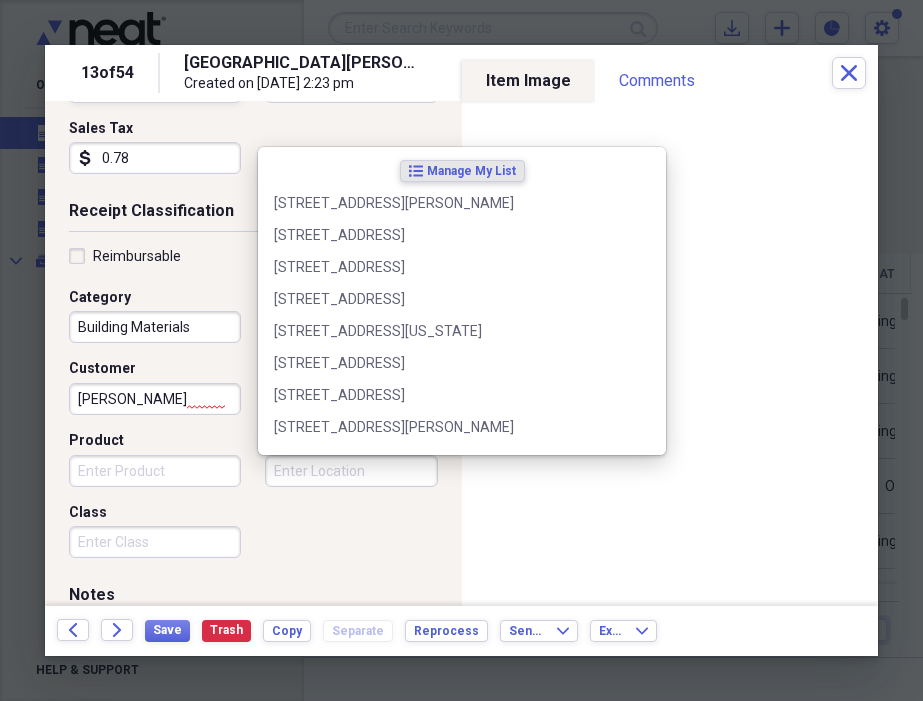 click on "Location" at bounding box center [351, 471] 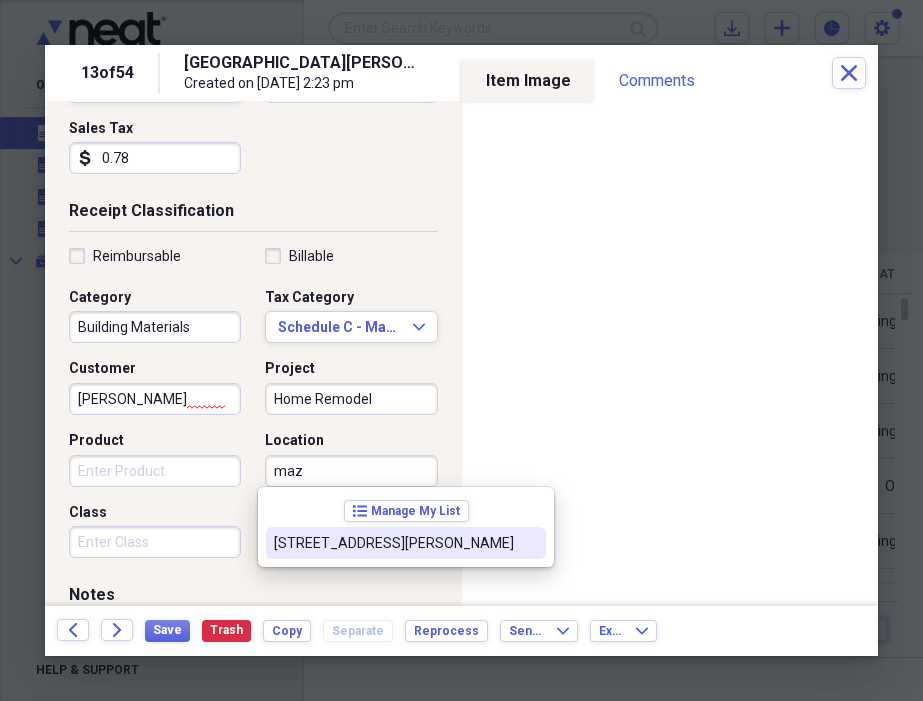 click on "[STREET_ADDRESS][PERSON_NAME]" at bounding box center (394, 543) 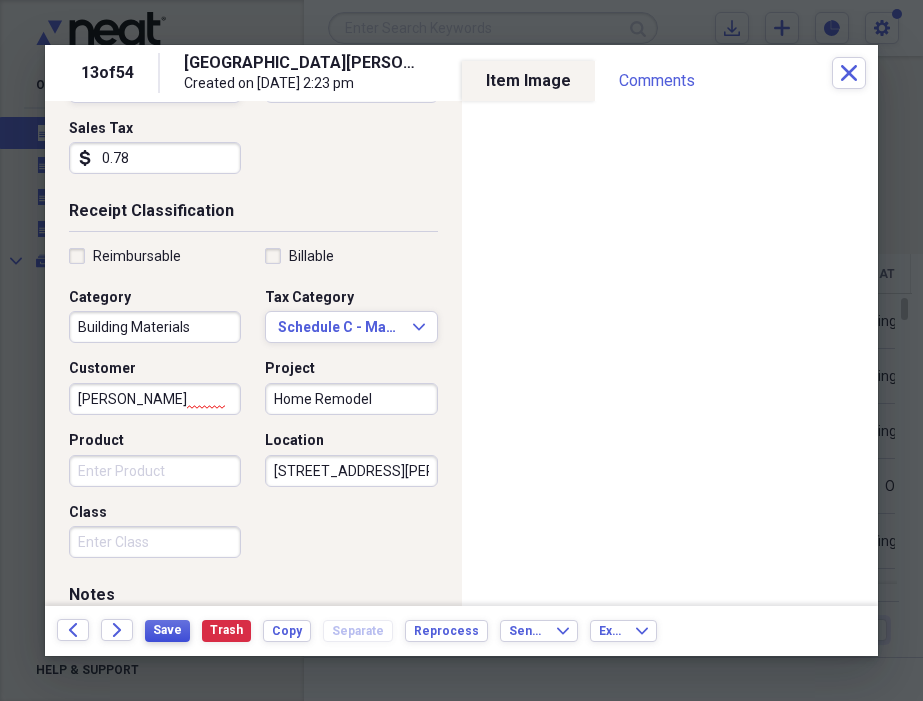 click on "Save" at bounding box center (167, 630) 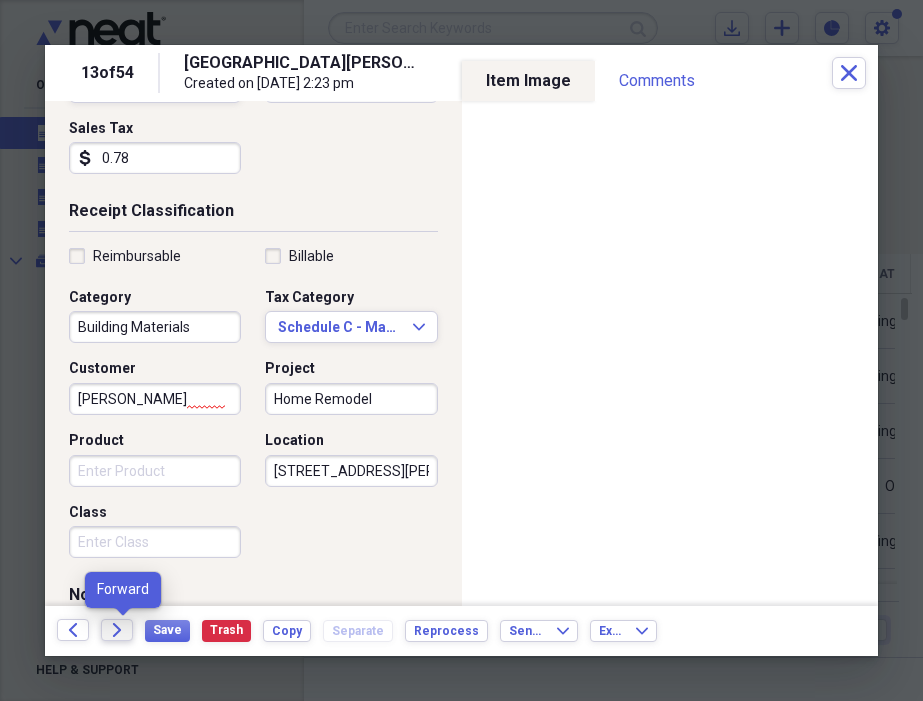 click 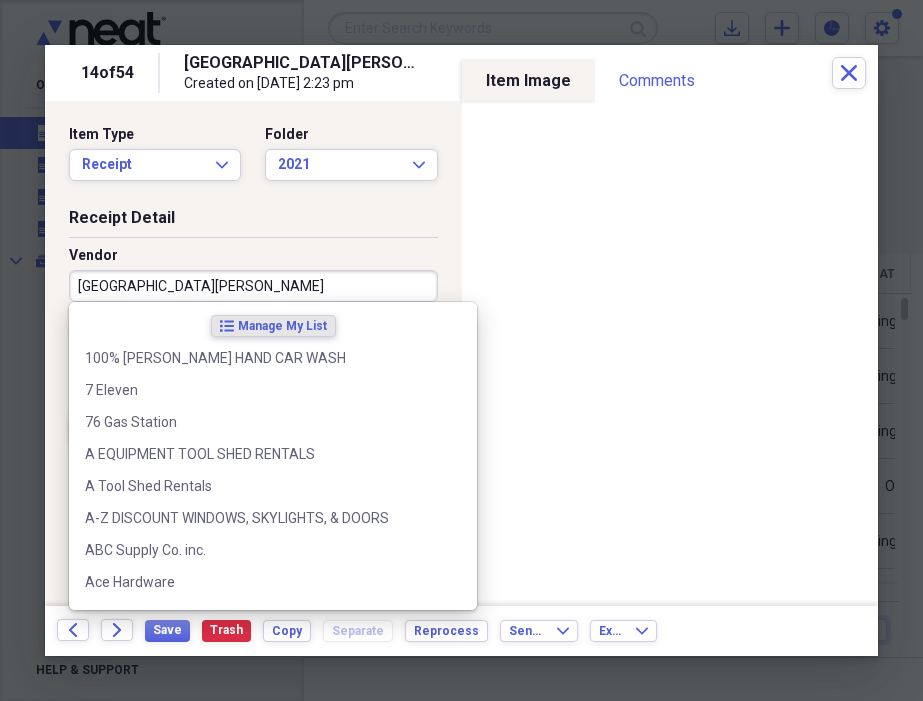click on "[GEOGRAPHIC_DATA][PERSON_NAME]" at bounding box center [253, 286] 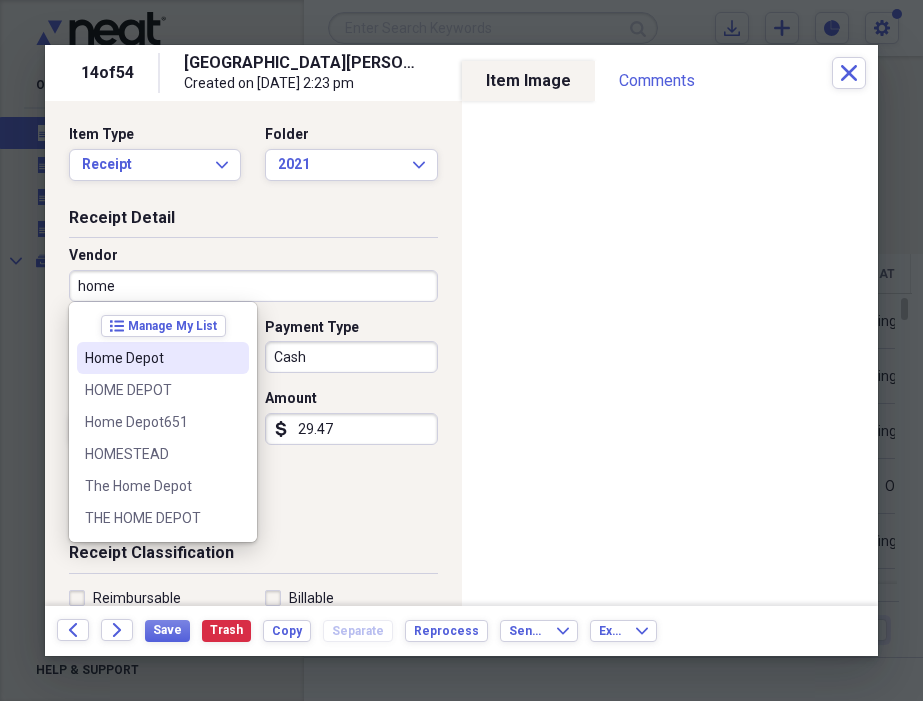 click on "Home Depot" at bounding box center [151, 358] 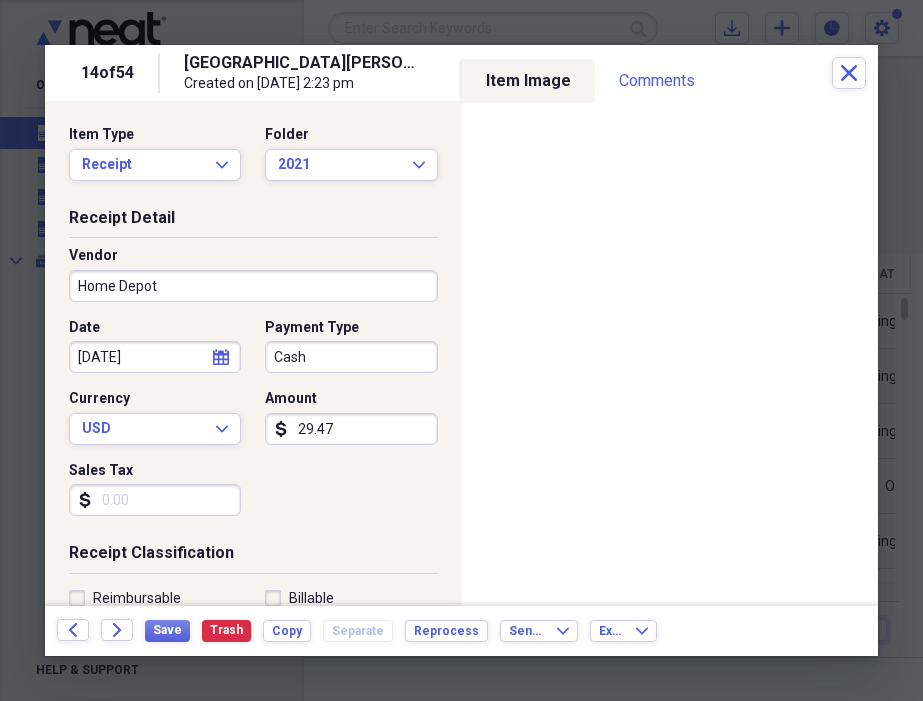 click on "Cash" at bounding box center (351, 357) 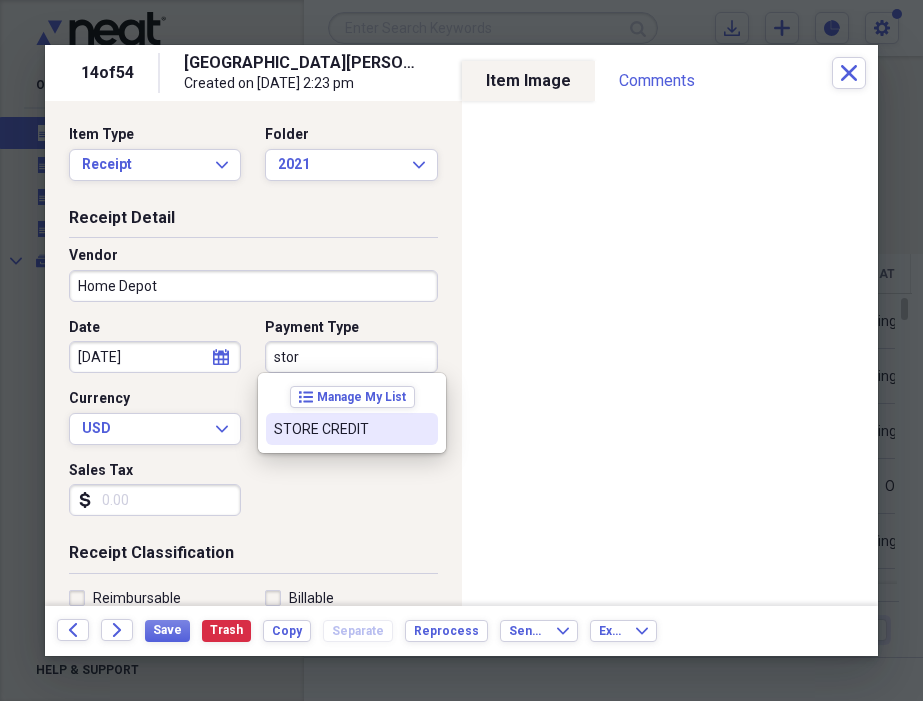 click on "STORE CREDIT" at bounding box center (340, 429) 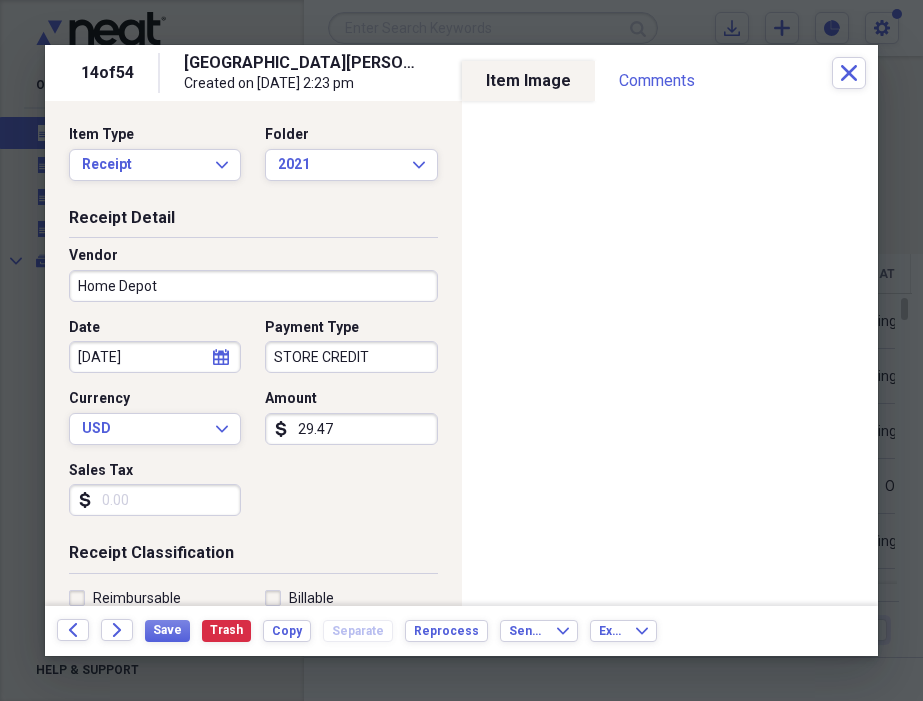 click on "29.47" at bounding box center [351, 429] 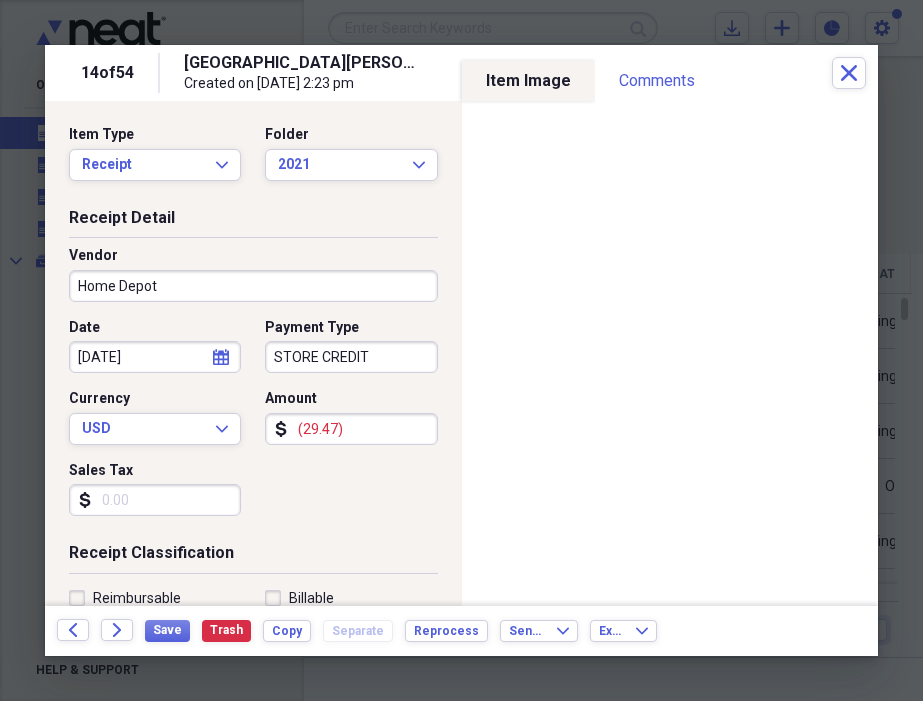 click on "Sales Tax" at bounding box center [155, 500] 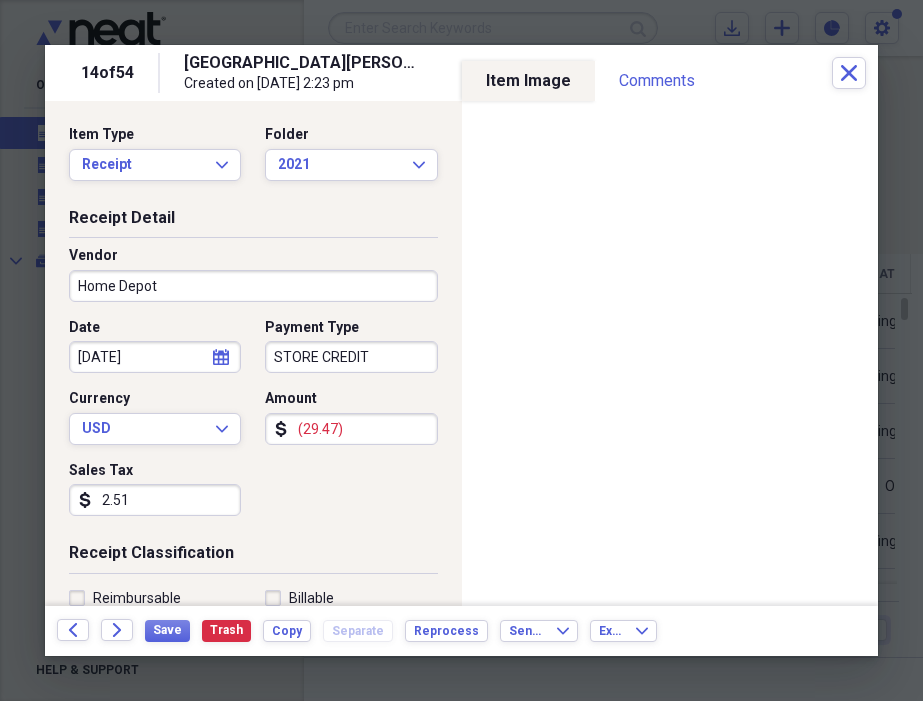 click on "2.51" at bounding box center [155, 500] 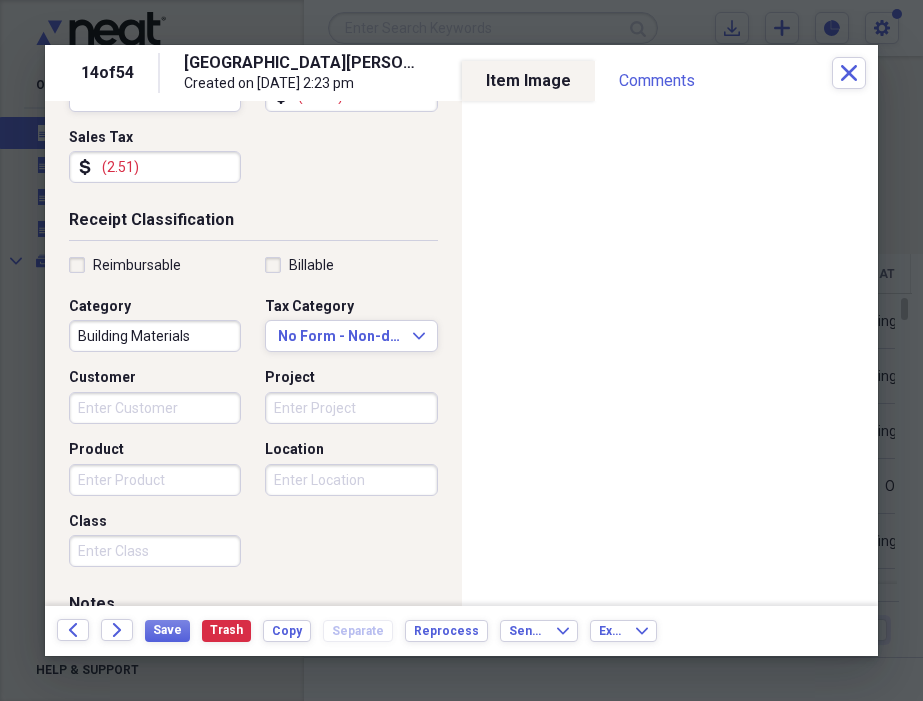 scroll, scrollTop: 342, scrollLeft: 0, axis: vertical 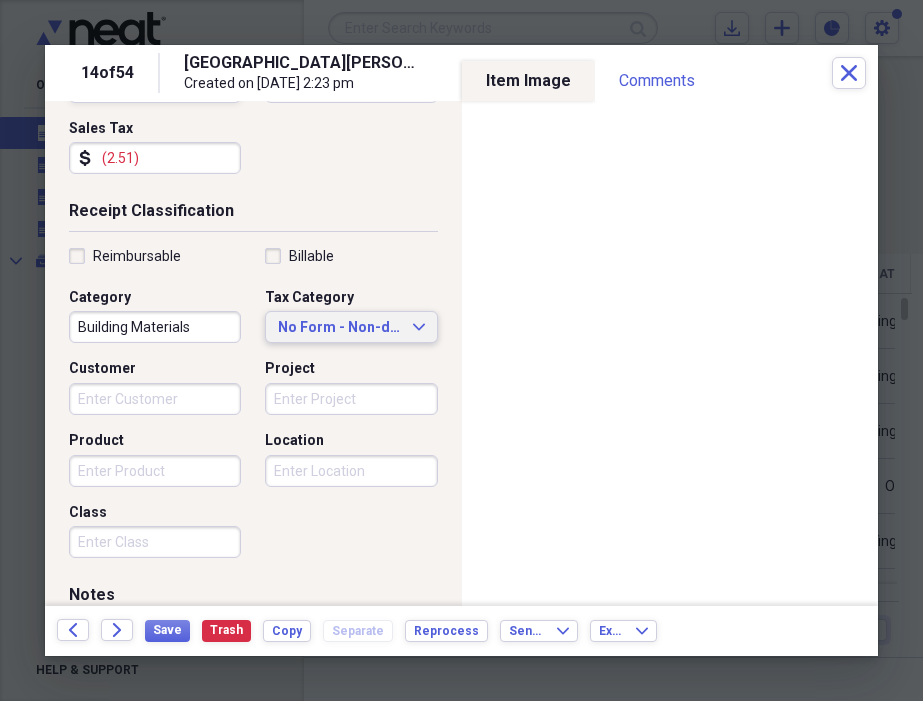 click on "No Form - Non-deductible" at bounding box center (339, 328) 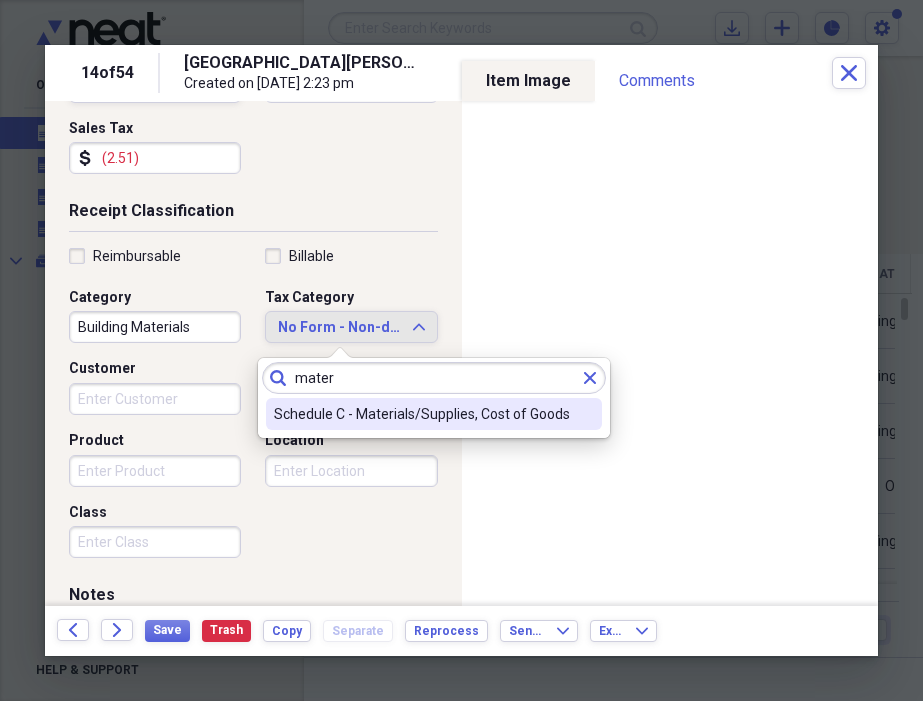 click on "Schedule C - Materials/Supplies, Cost of Goods" at bounding box center [434, 414] 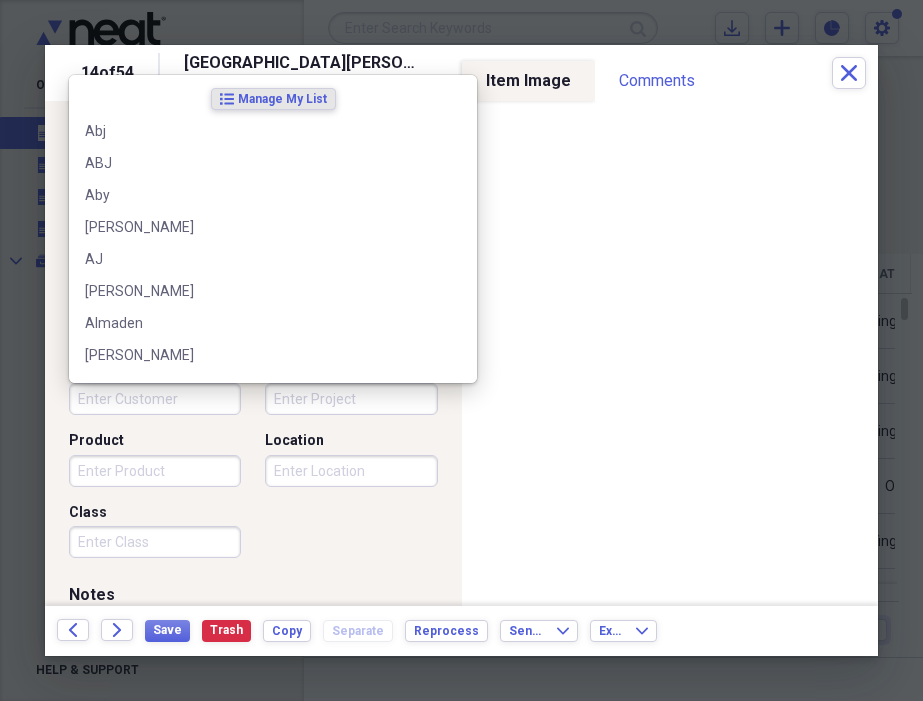 click on "Customer" at bounding box center [155, 399] 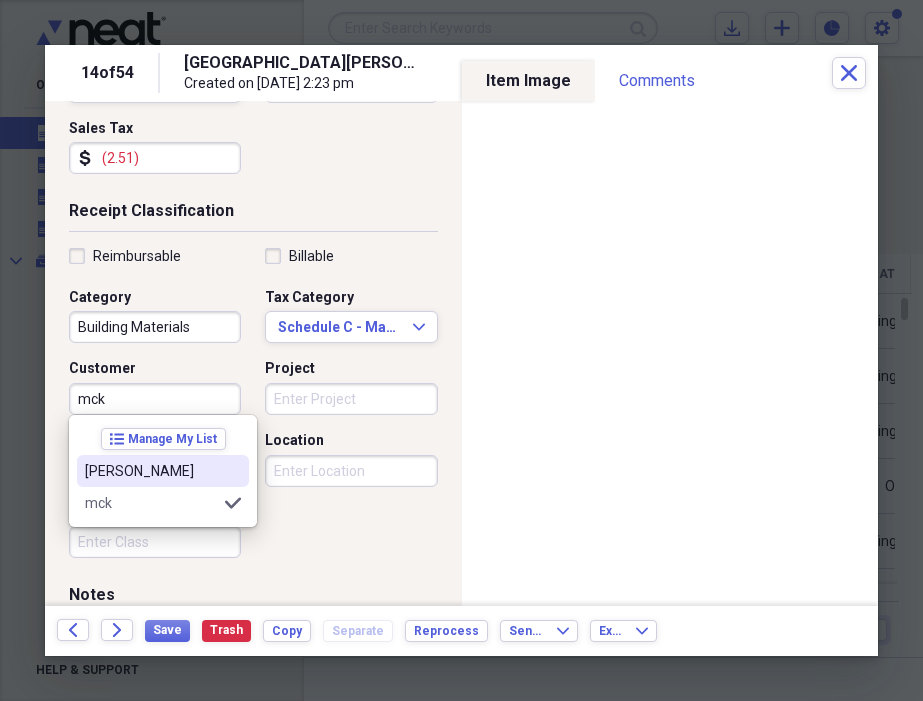 drag, startPoint x: 149, startPoint y: 469, endPoint x: 256, endPoint y: 422, distance: 116.86745 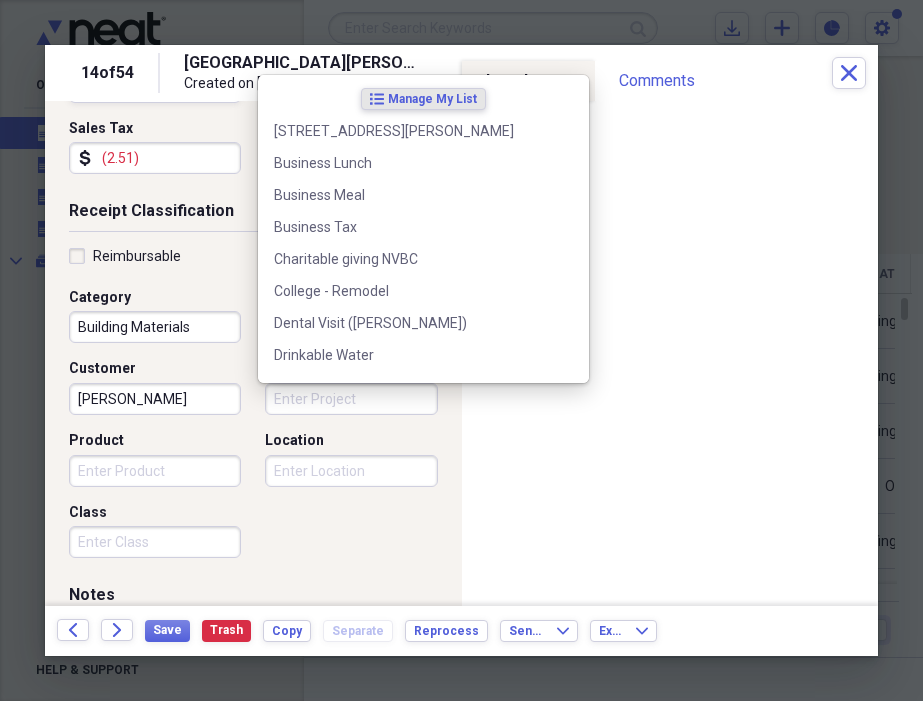 click on "Project" at bounding box center (351, 399) 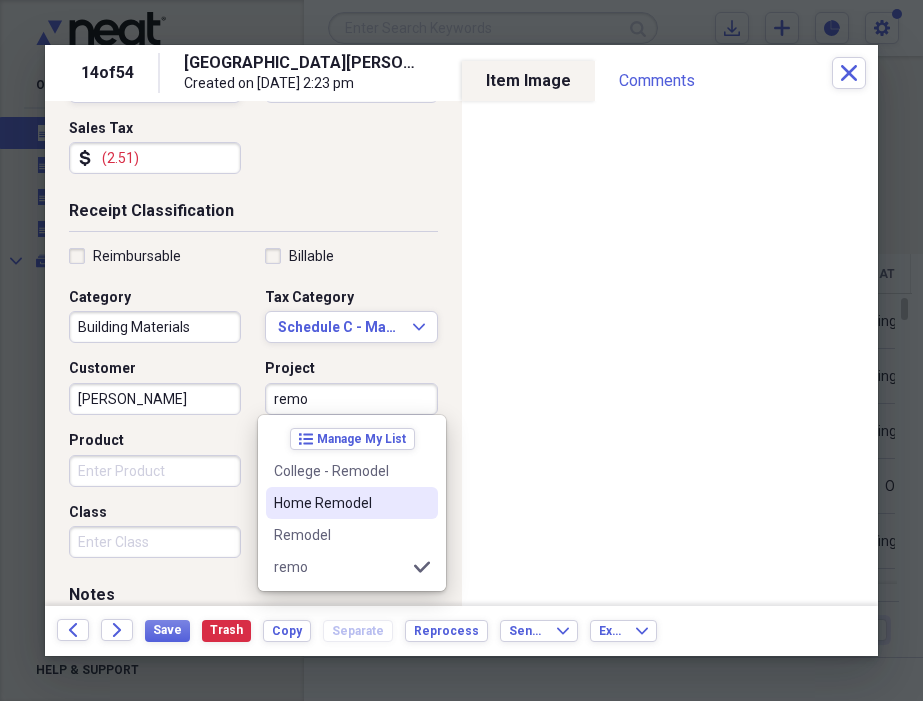 click on "Home Remodel" at bounding box center (352, 503) 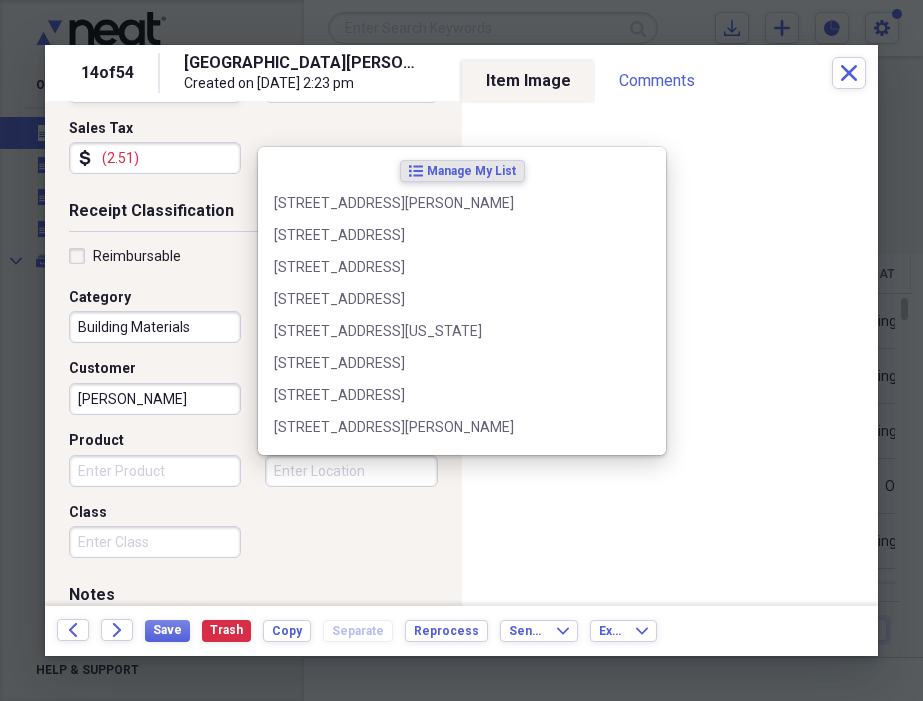 click on "Location" at bounding box center (351, 471) 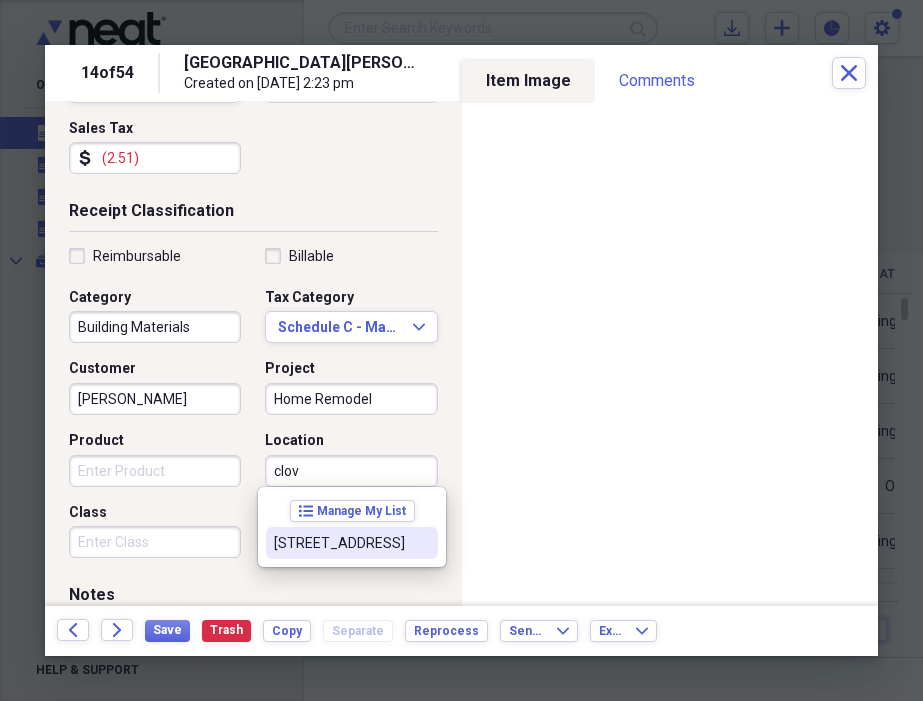 click on "[STREET_ADDRESS]" at bounding box center [340, 543] 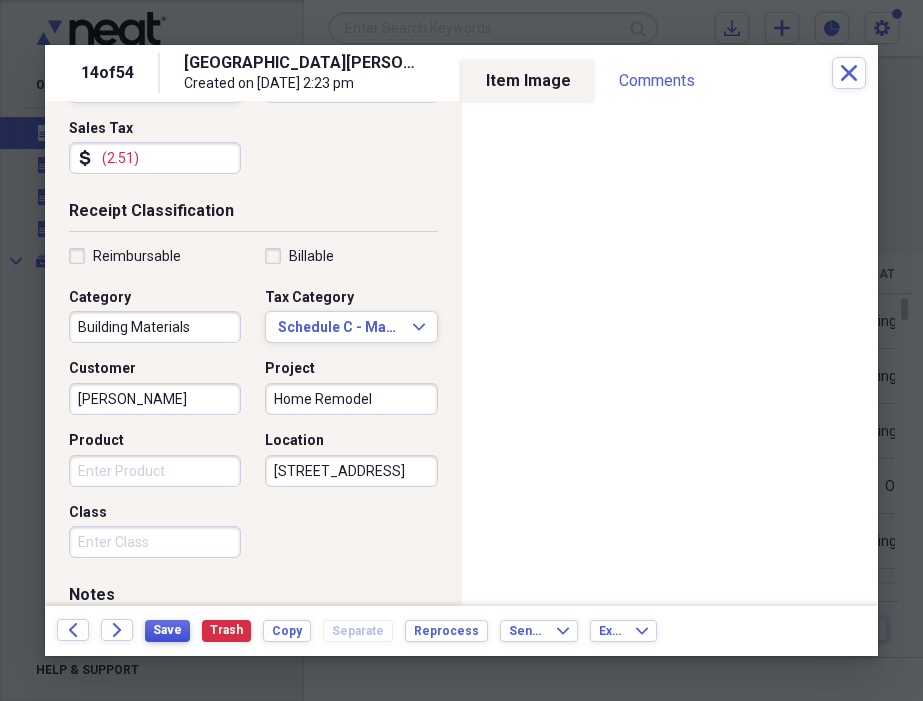 click on "Save" at bounding box center [167, 630] 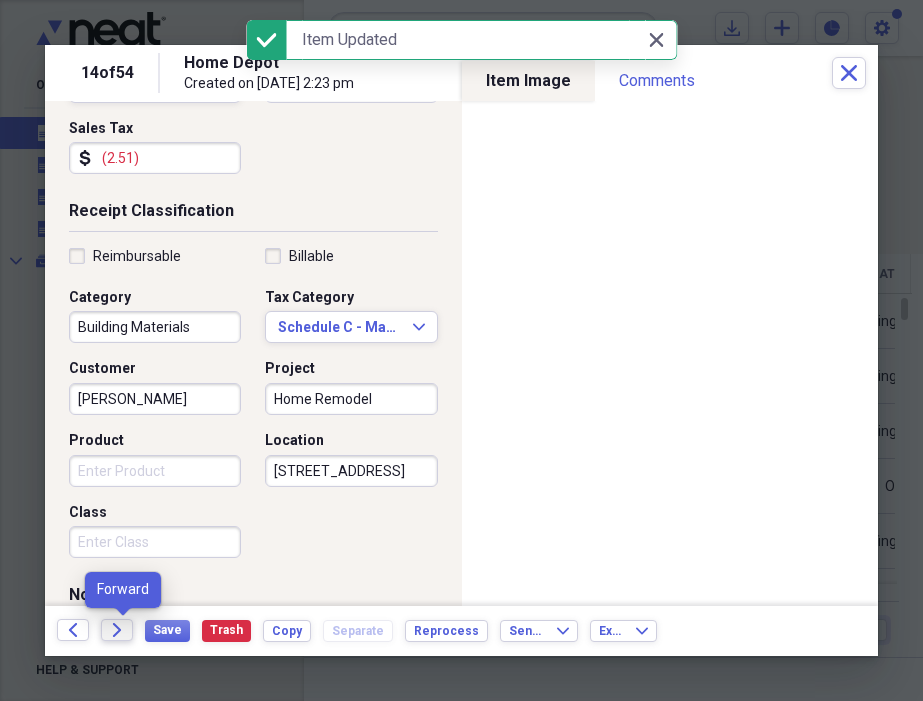 click 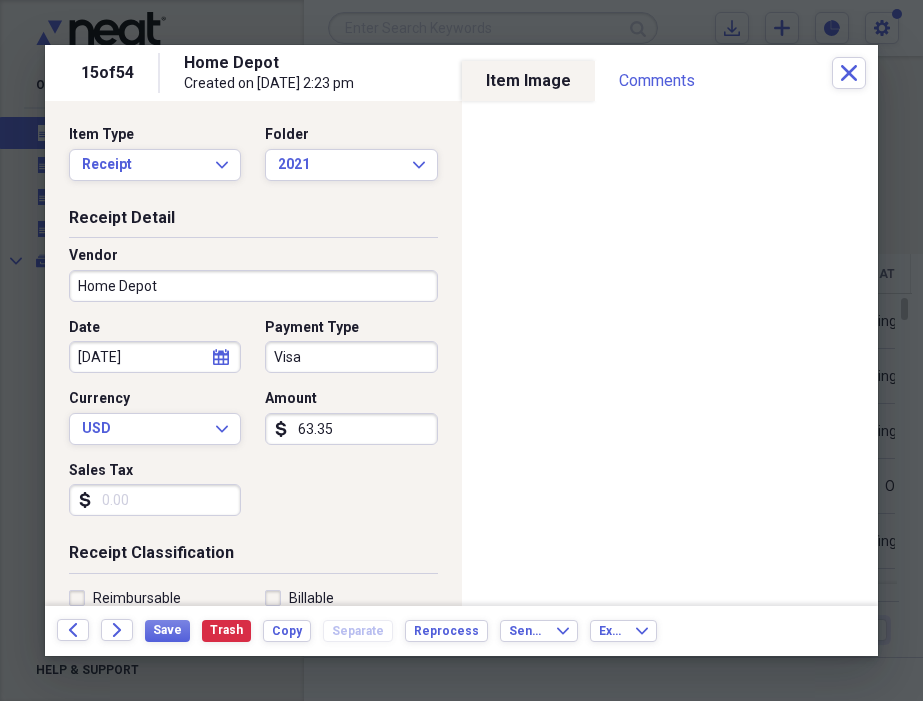 click on "Visa" at bounding box center [351, 357] 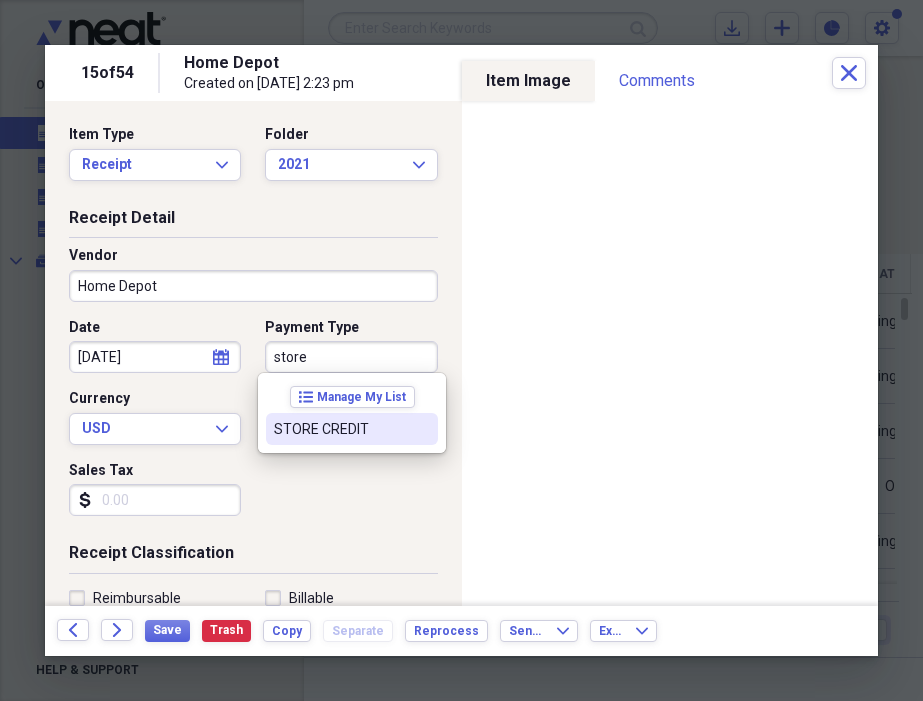 click on "STORE CREDIT" at bounding box center (340, 429) 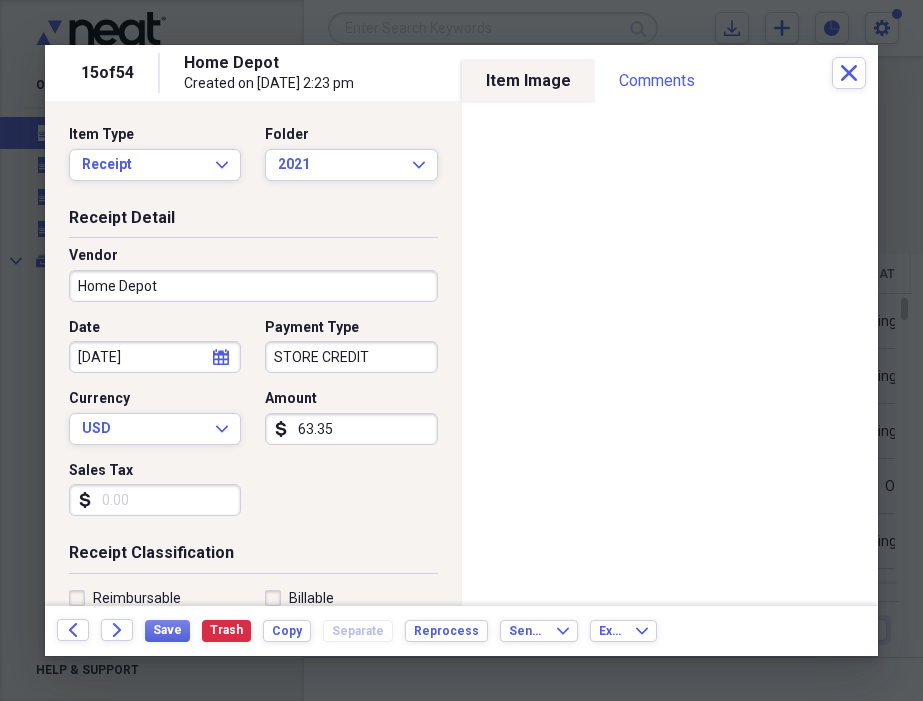 click on "Sales Tax" at bounding box center [155, 500] 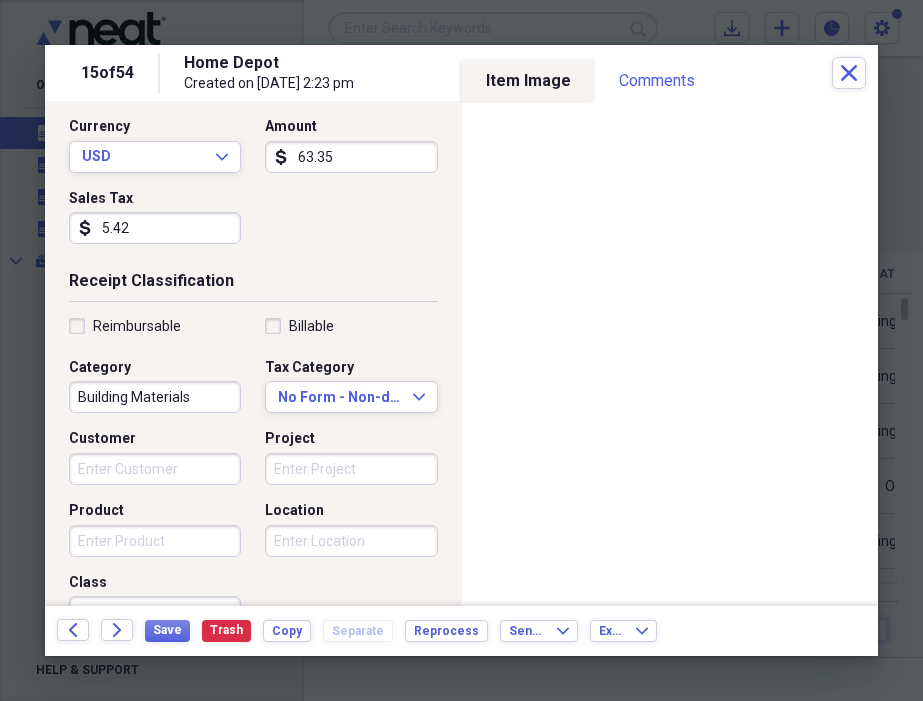 scroll, scrollTop: 274, scrollLeft: 0, axis: vertical 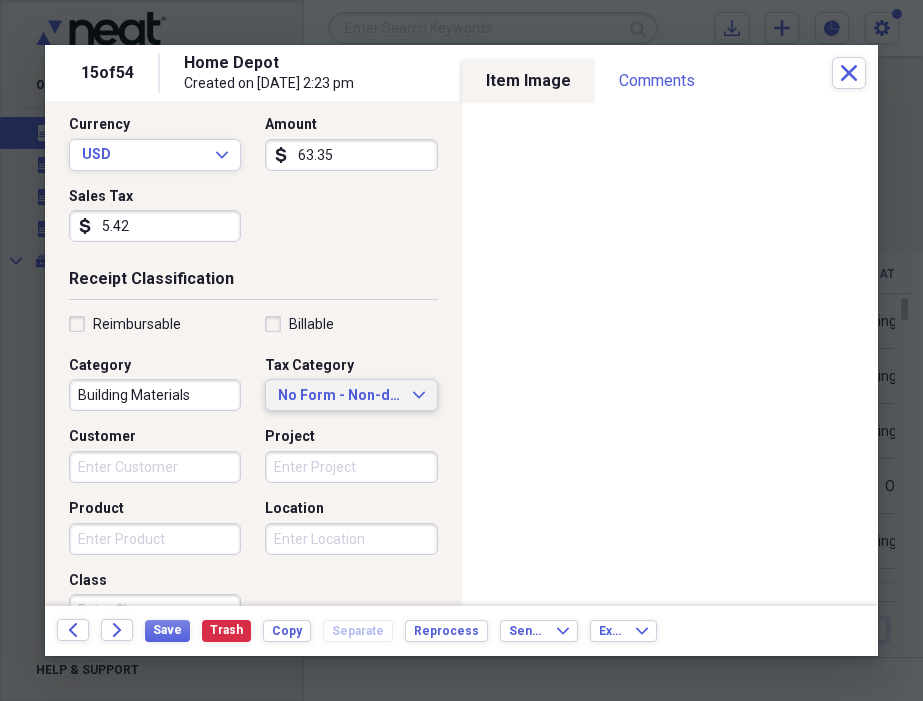 click on "No Form - Non-deductible" at bounding box center (339, 396) 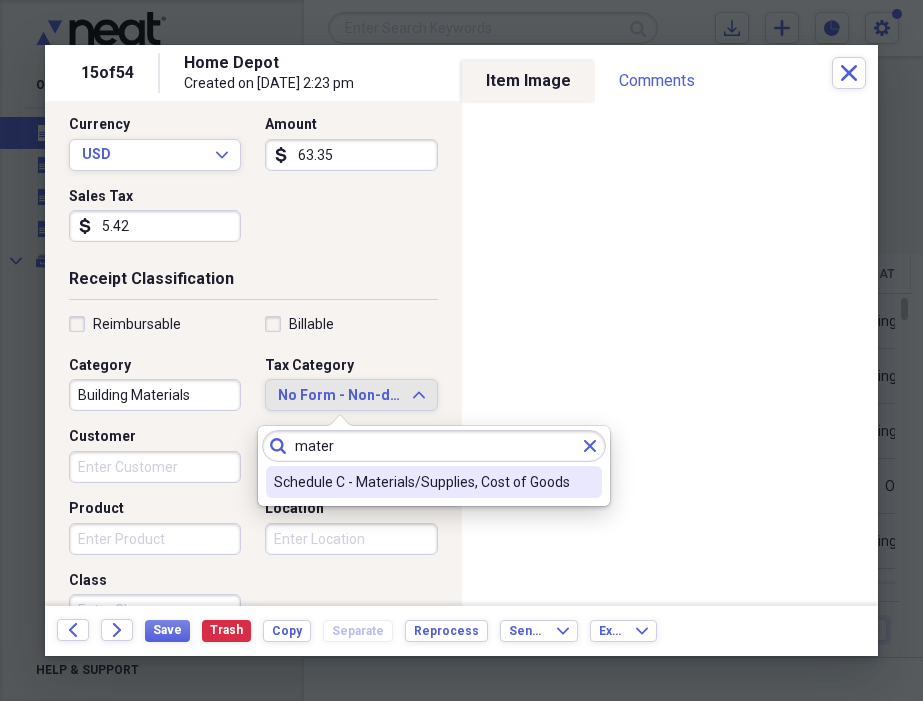 click on "Schedule C - Materials/Supplies, Cost of Goods" at bounding box center (422, 482) 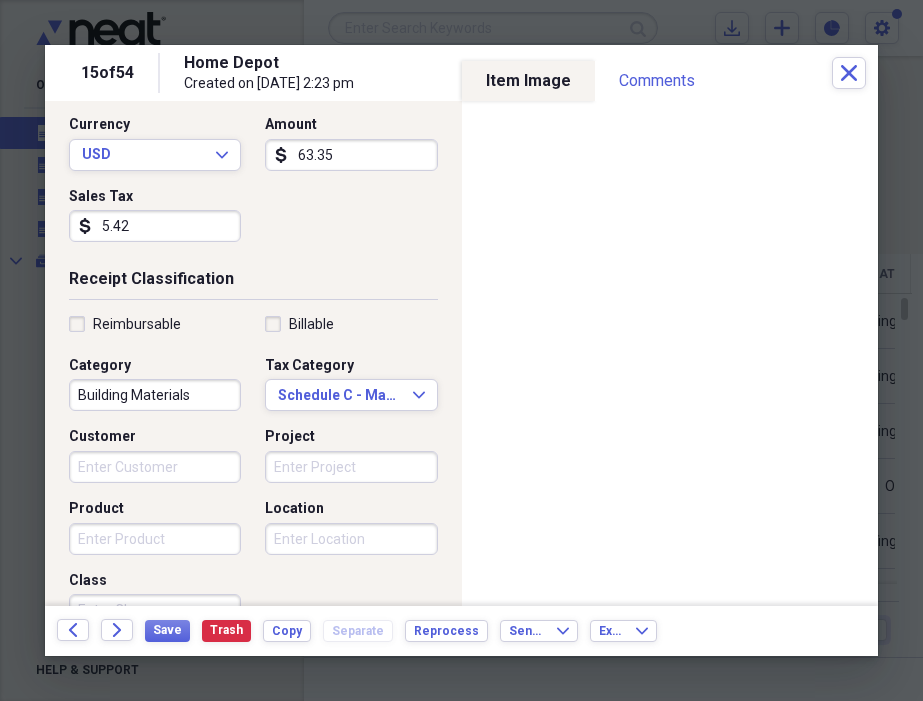click on "Customer" at bounding box center (155, 467) 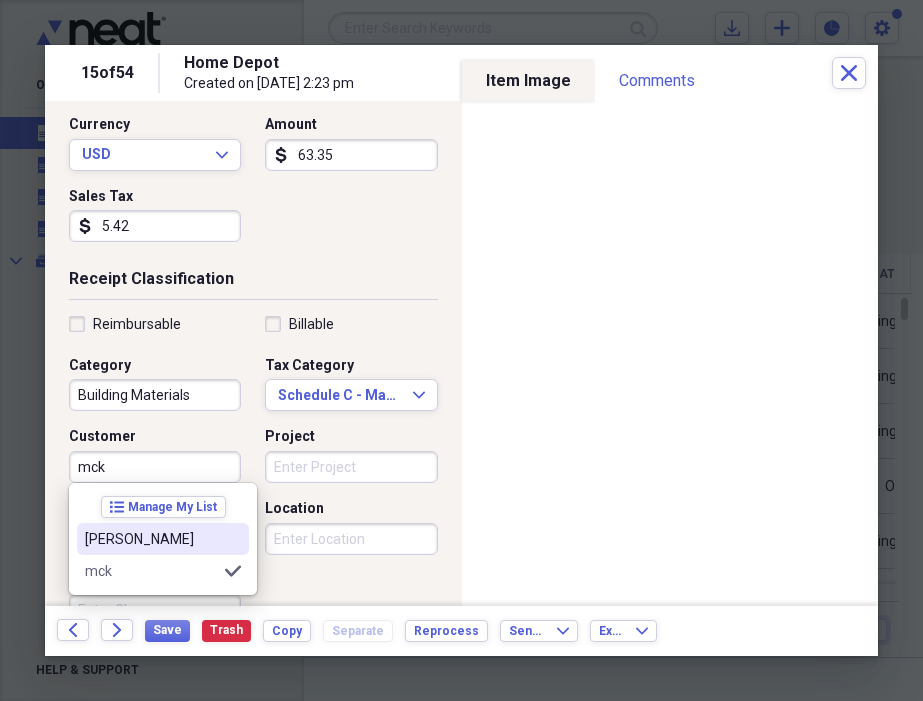 click on "[PERSON_NAME]" at bounding box center [151, 539] 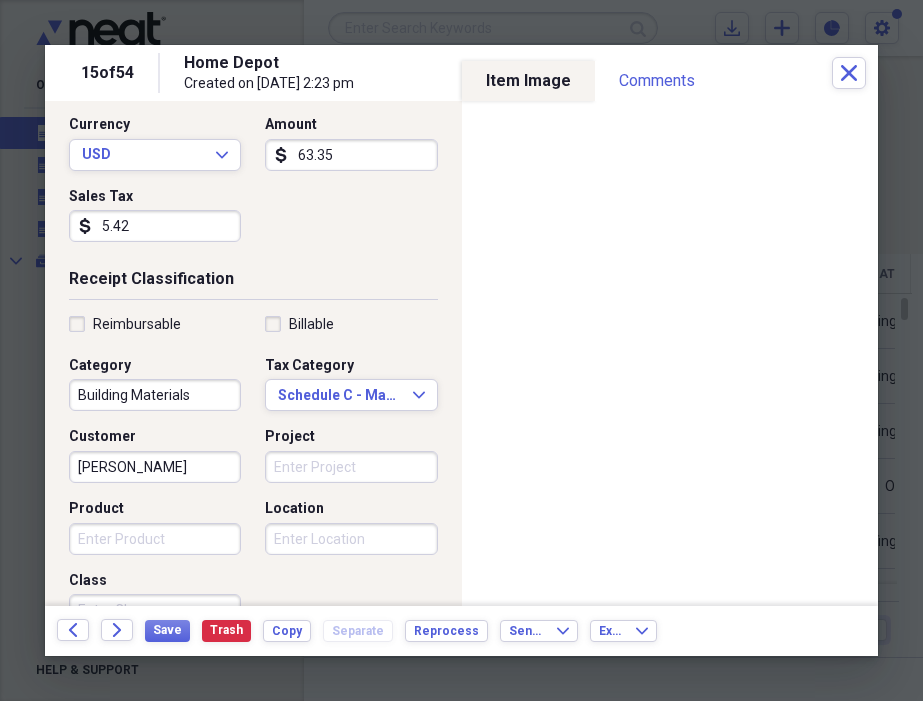 click on "Project" at bounding box center (351, 467) 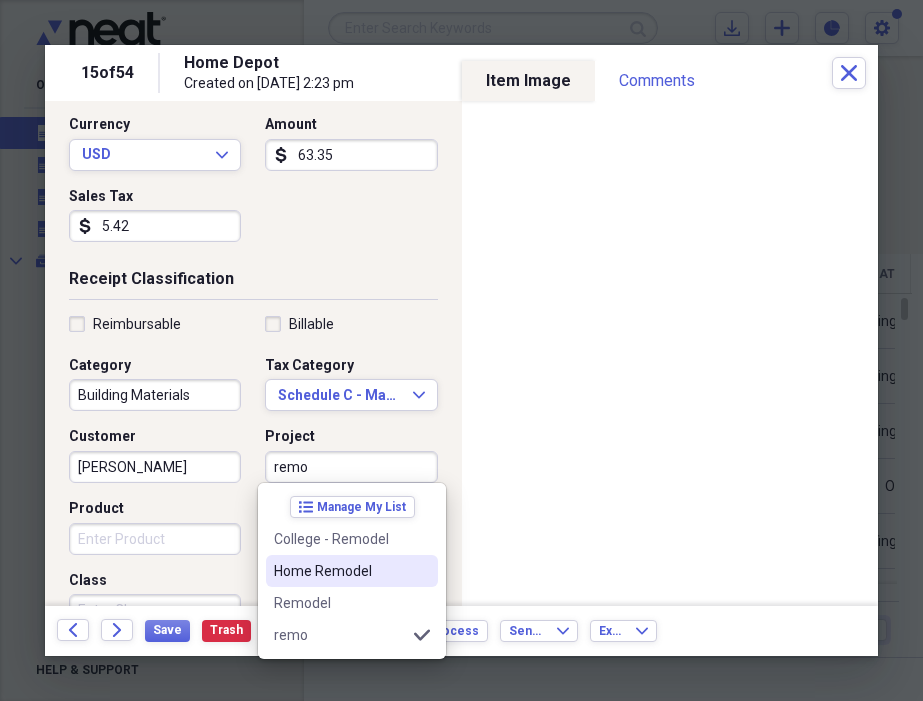 click on "Home Remodel" at bounding box center [340, 571] 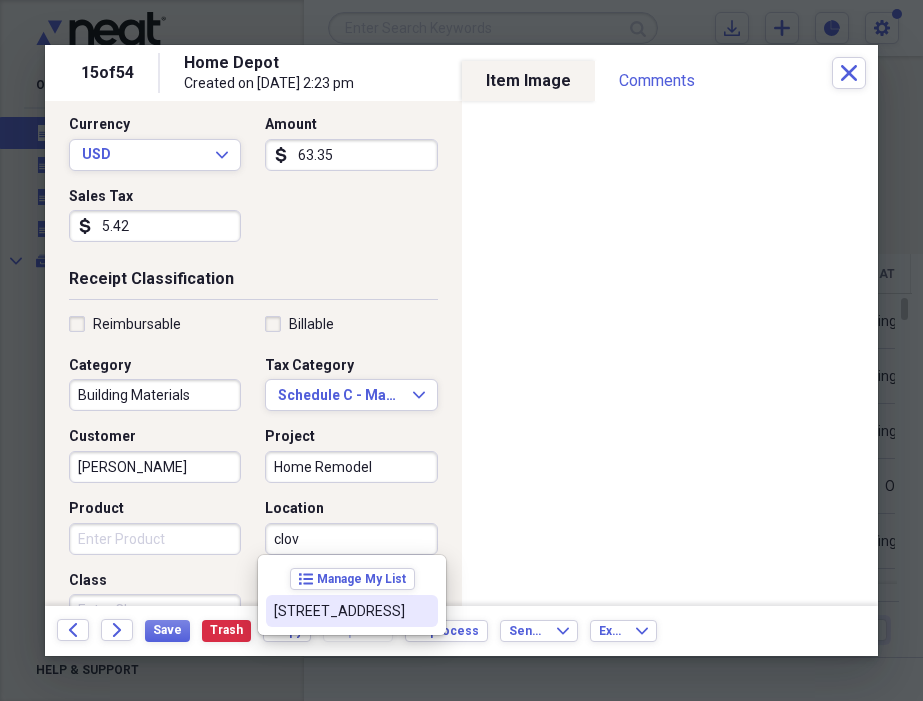 click on "[STREET_ADDRESS]" at bounding box center [340, 611] 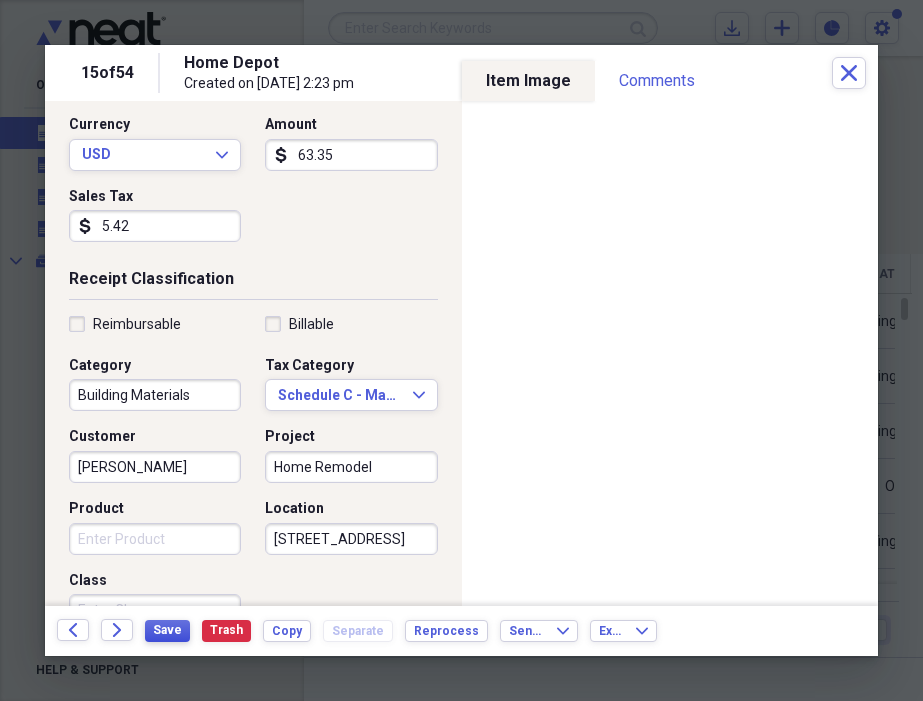 click on "Save" at bounding box center [167, 630] 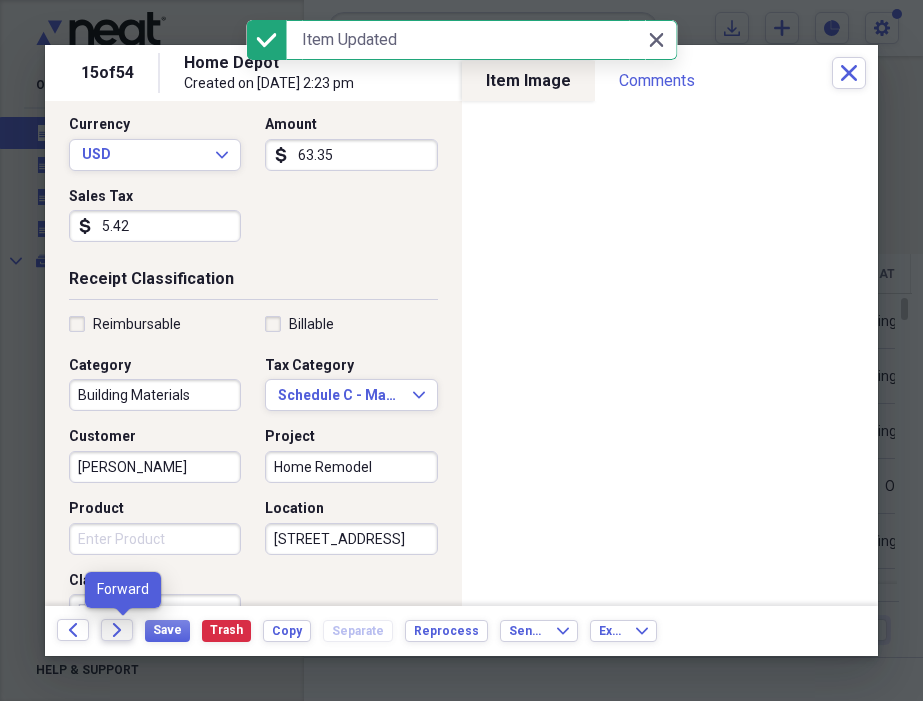 click on "Forward" 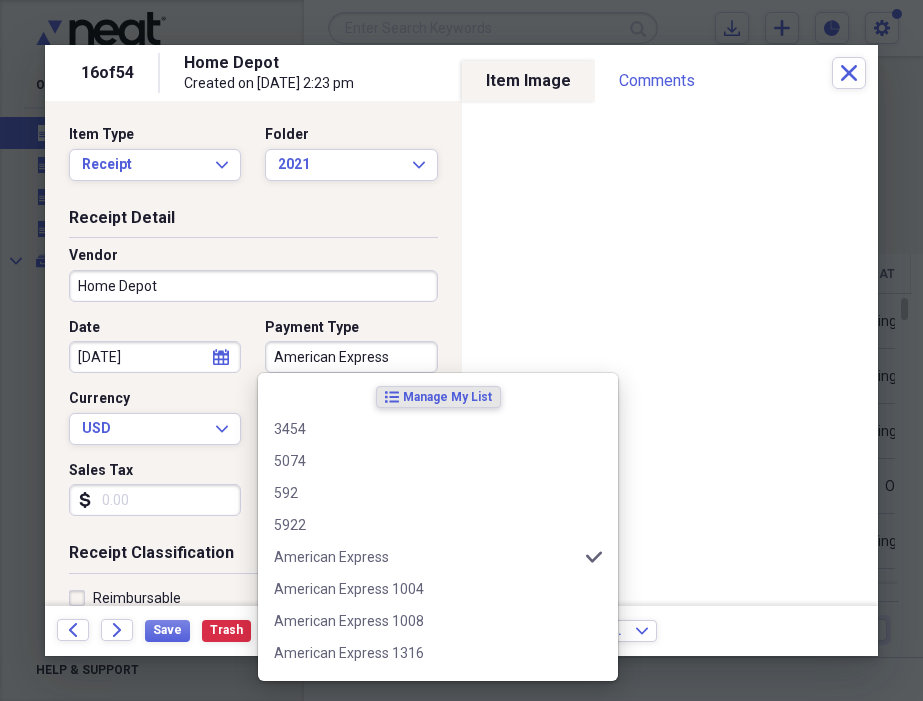 click on "American Express" at bounding box center [351, 357] 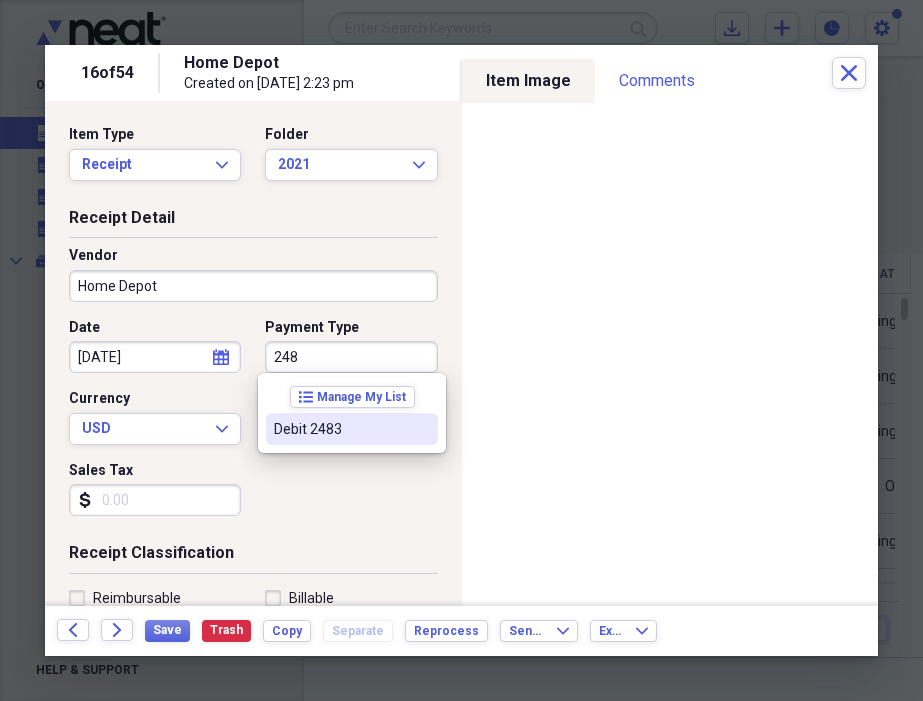 click on "Debit 2483" at bounding box center [352, 429] 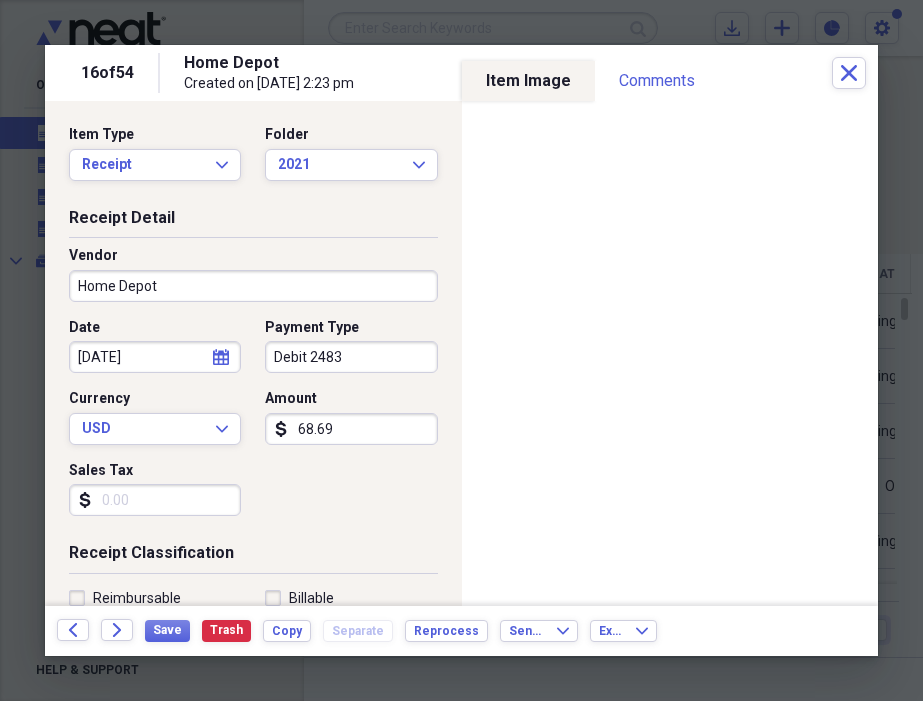click on "Sales Tax" at bounding box center (155, 500) 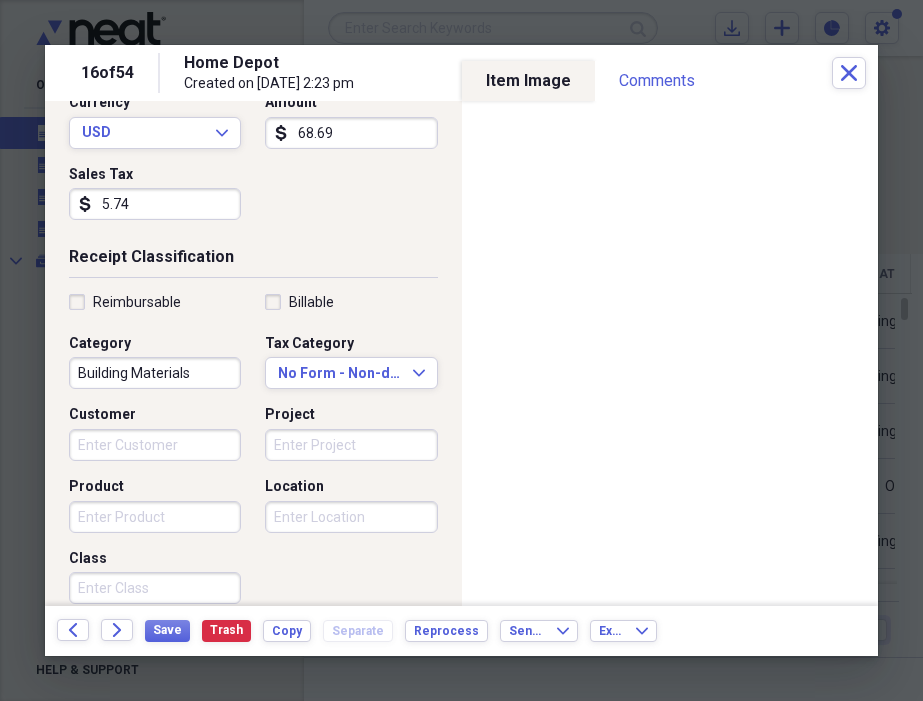scroll, scrollTop: 298, scrollLeft: 0, axis: vertical 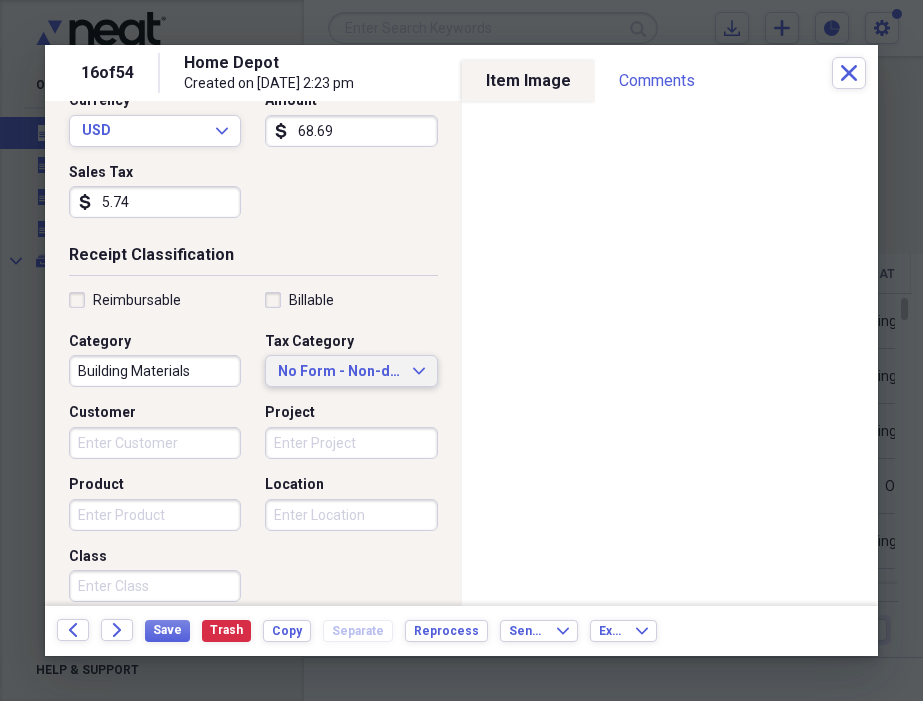 click on "No Form - Non-deductible" at bounding box center (339, 372) 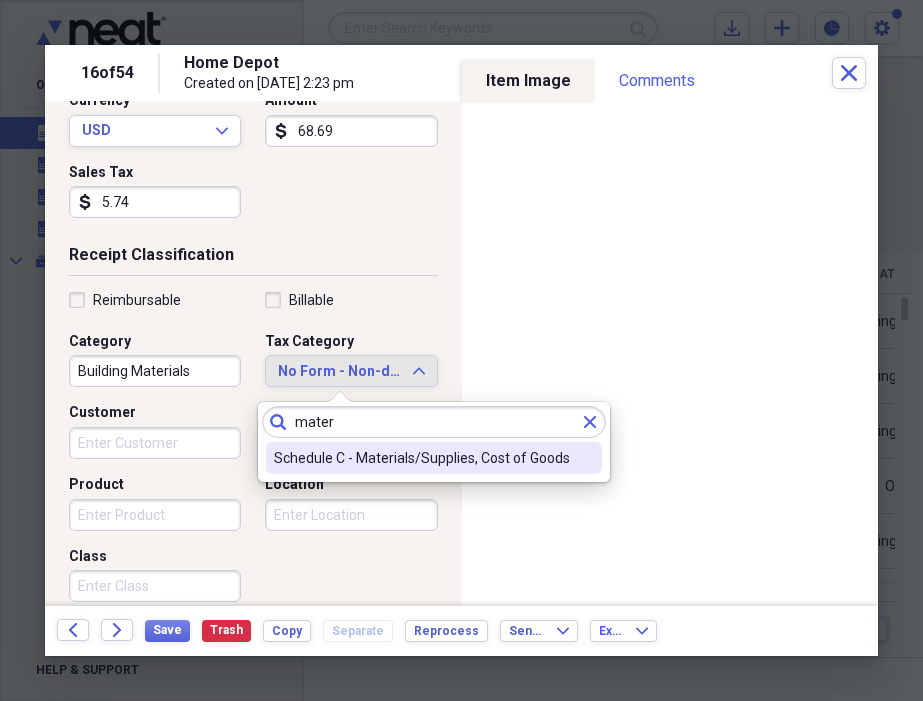 click on "Schedule C - Materials/Supplies, Cost of Goods" at bounding box center [422, 458] 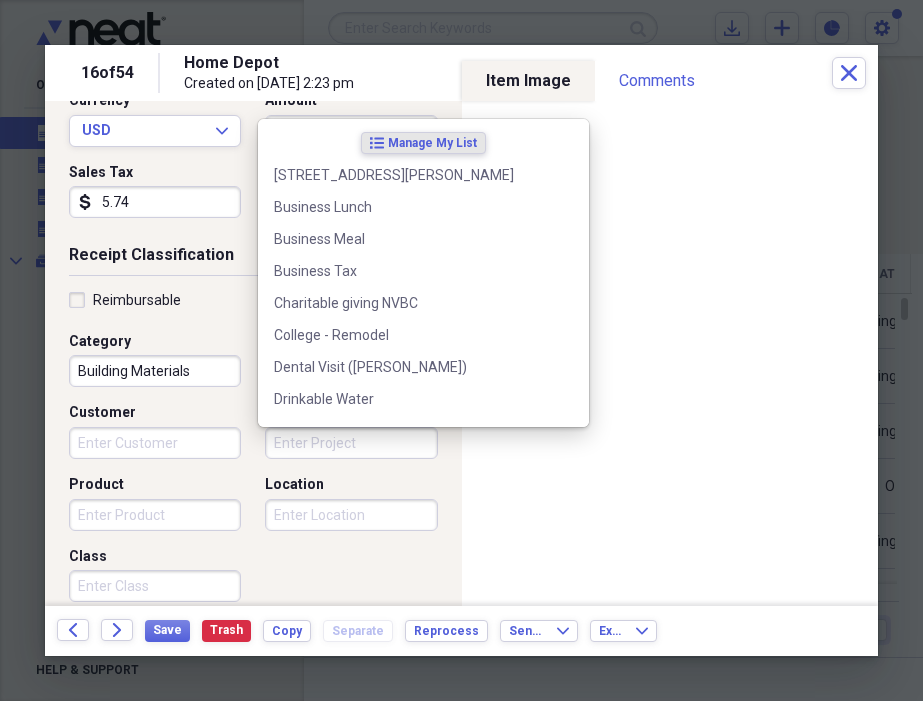 click on "Project" at bounding box center (351, 443) 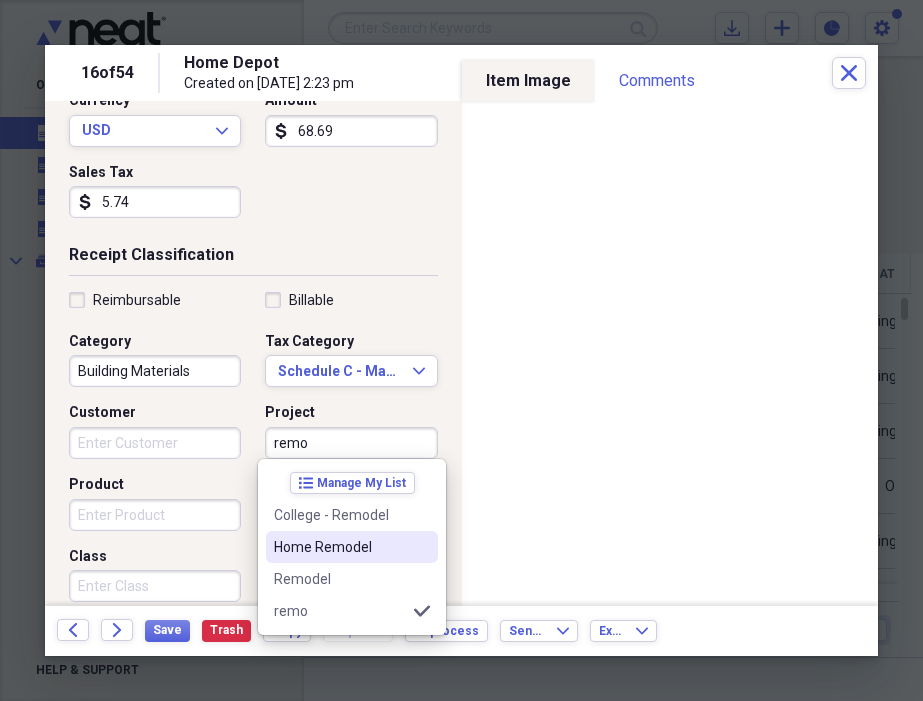click on "Home Remodel" at bounding box center (340, 547) 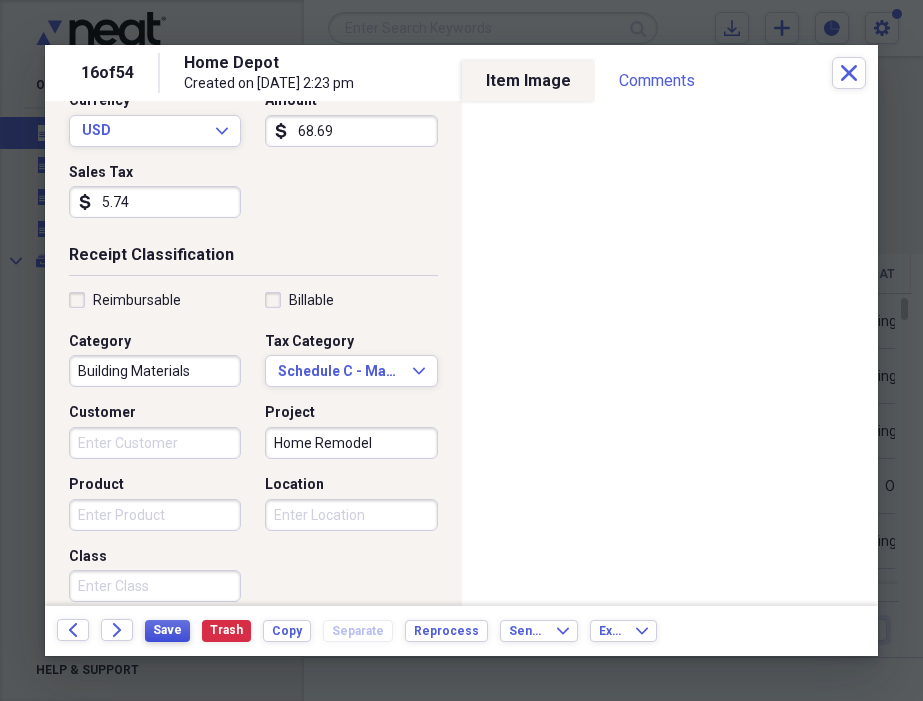click on "Save" at bounding box center (167, 630) 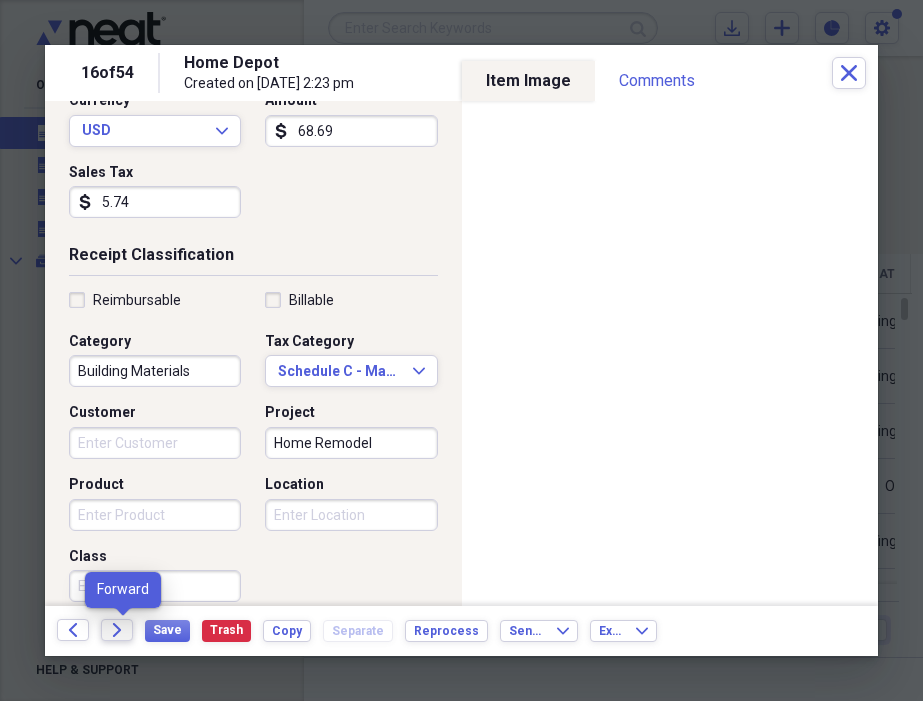 click 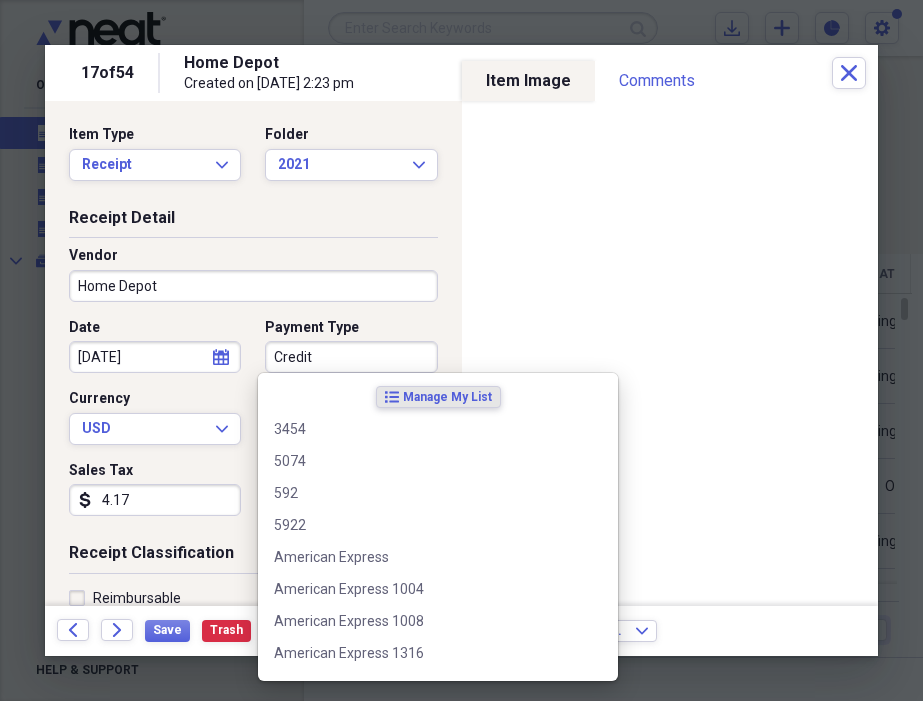 click on "Credit" at bounding box center [351, 357] 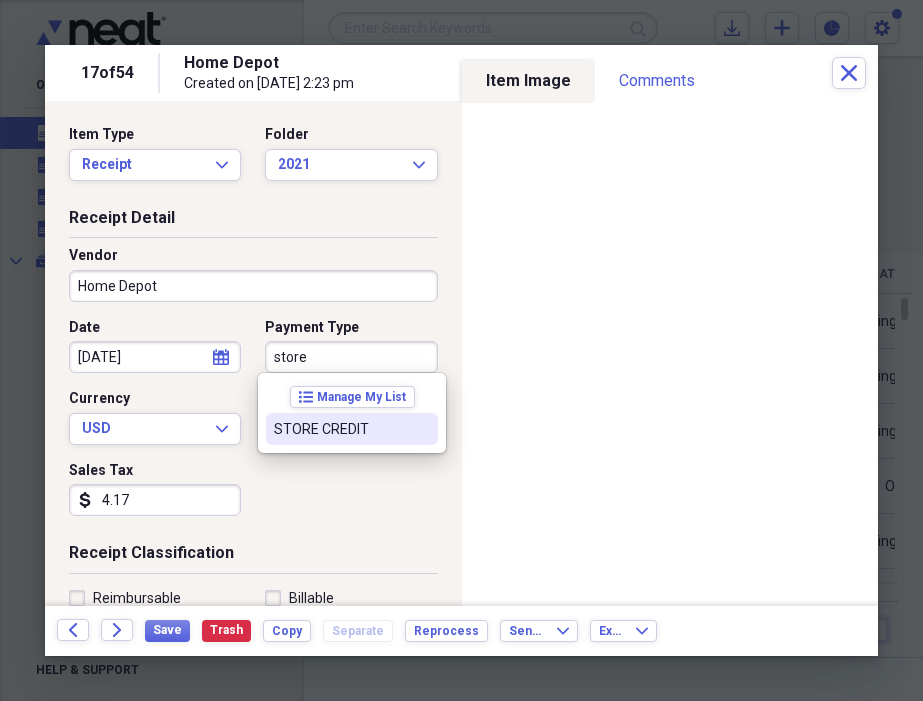 click on "STORE CREDIT" at bounding box center [340, 429] 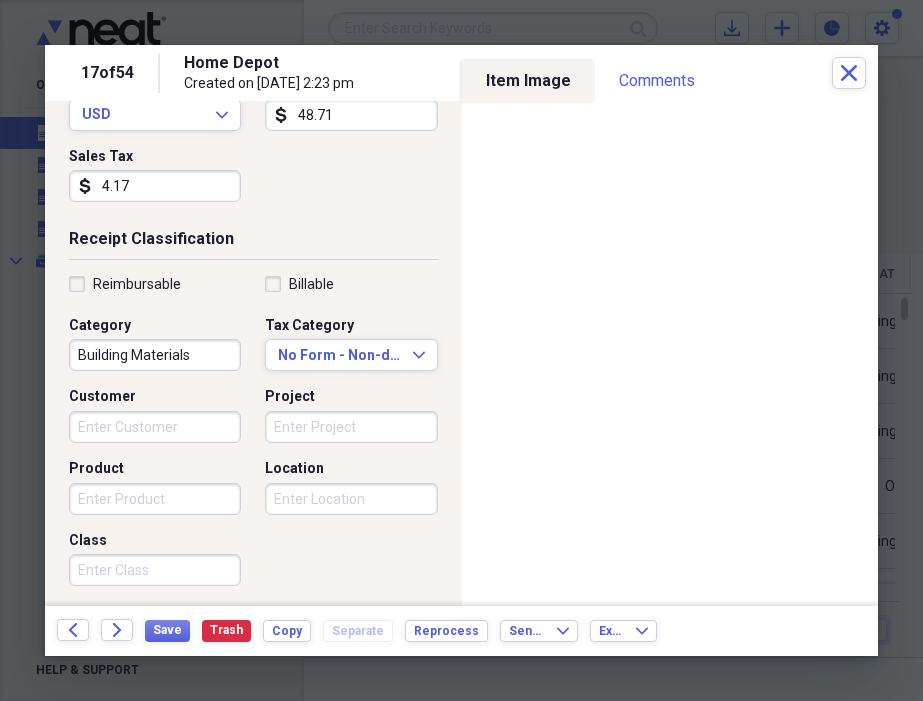 scroll, scrollTop: 311, scrollLeft: 0, axis: vertical 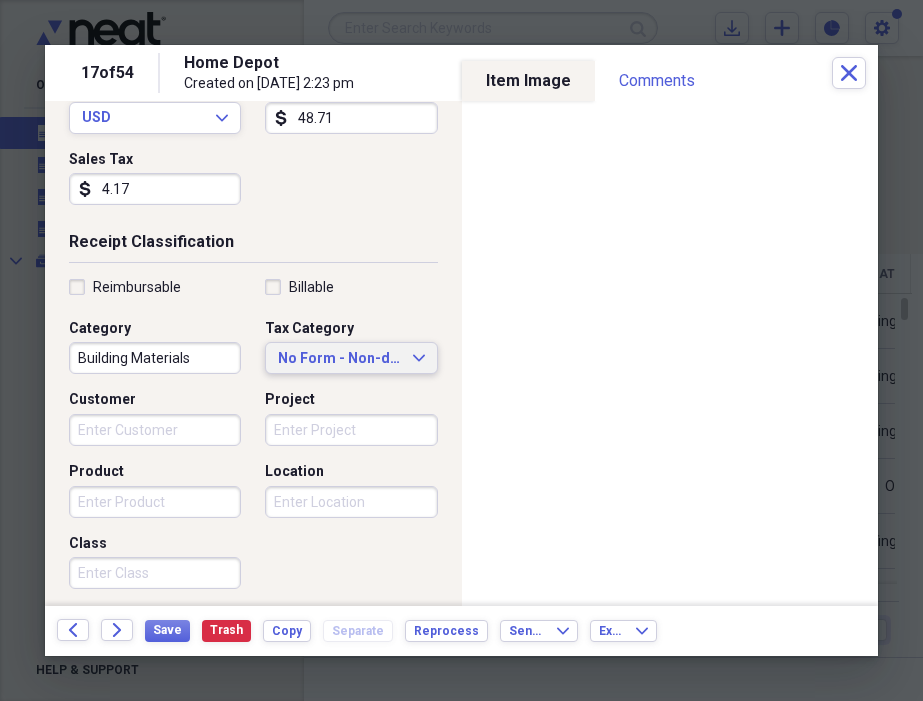 click on "No Form - Non-deductible" at bounding box center (339, 359) 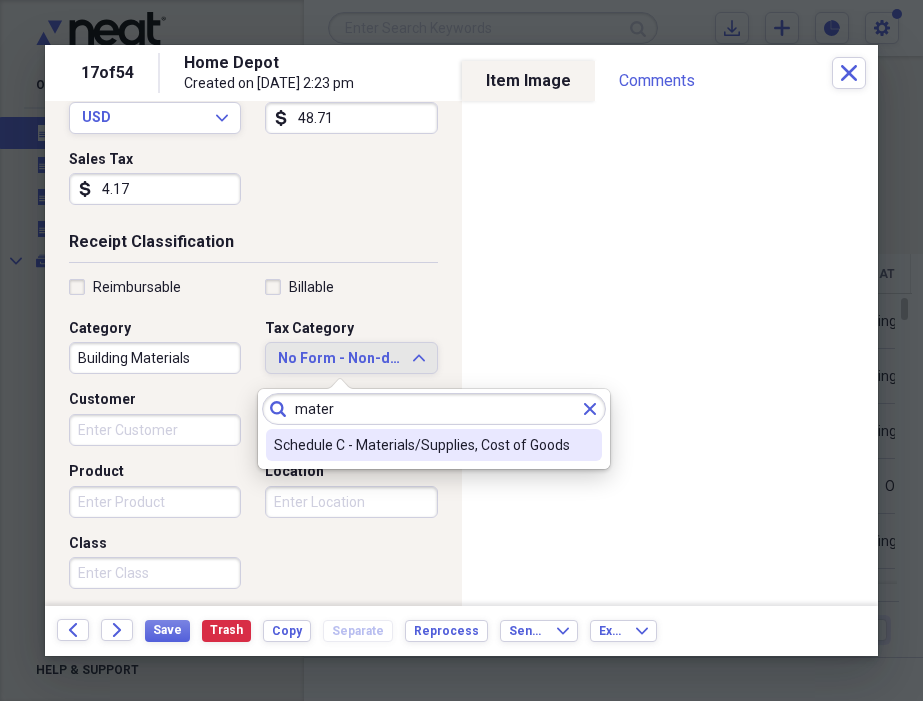 click on "Schedule C - Materials/Supplies, Cost of Goods" at bounding box center (434, 445) 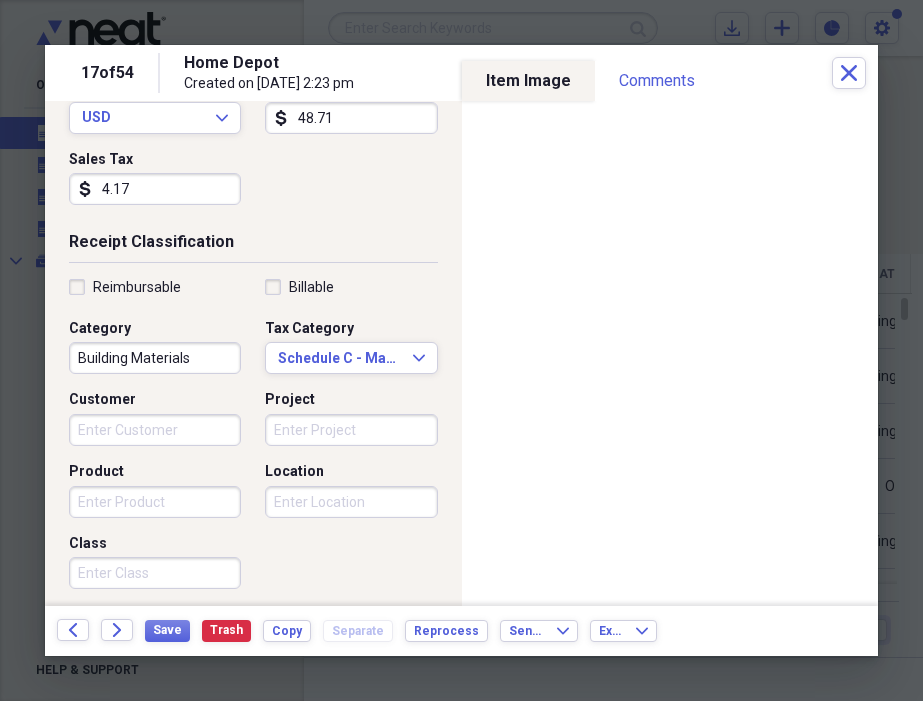 click on "Project" at bounding box center [351, 430] 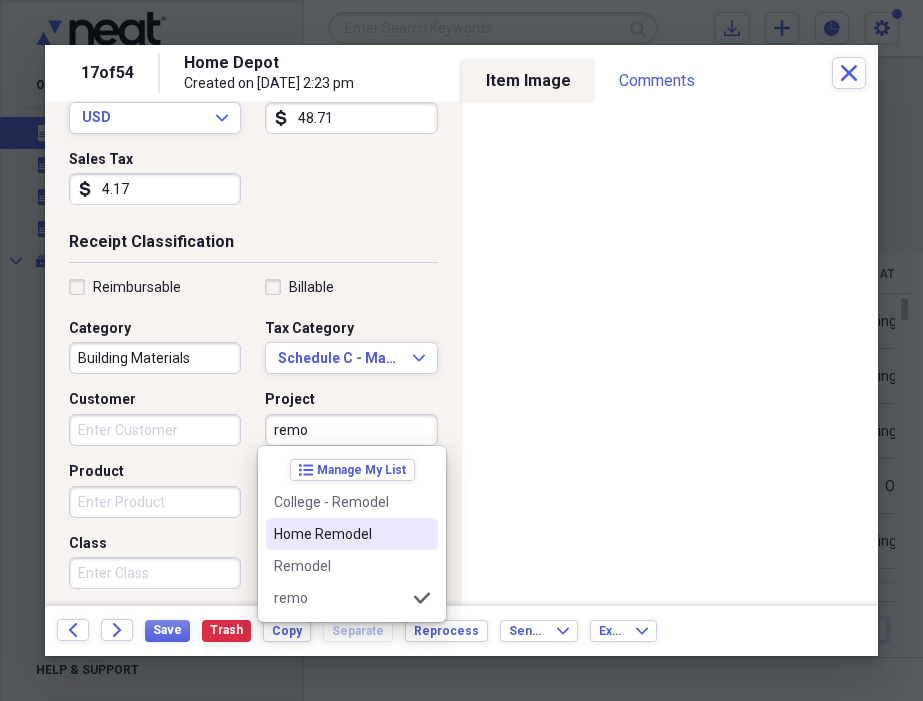click on "Home Remodel" at bounding box center (340, 534) 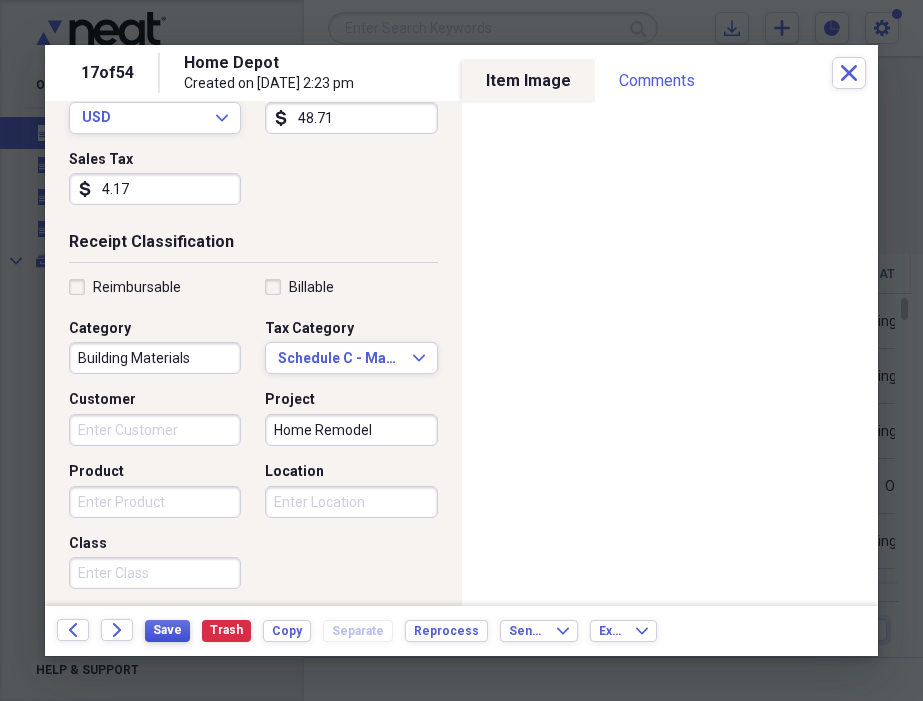 click on "Save" at bounding box center [167, 630] 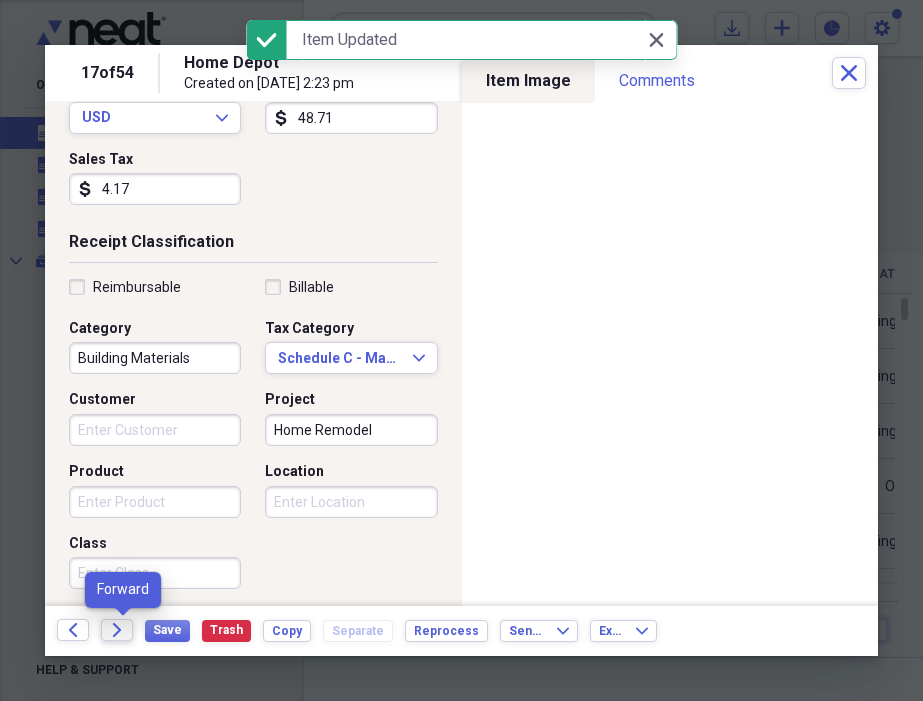 click on "Forward" 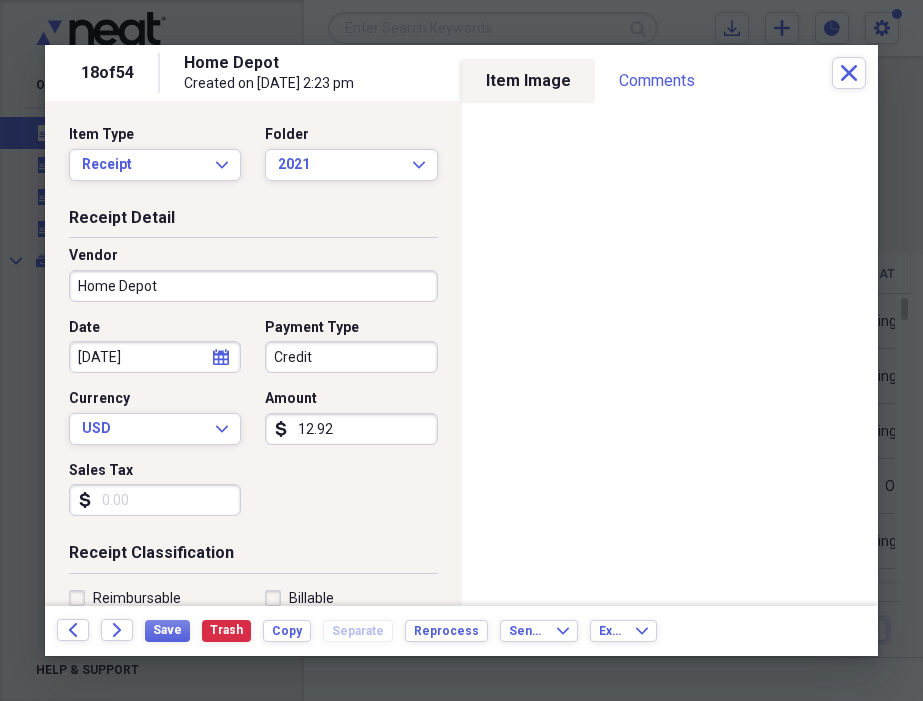 click on "Credit" at bounding box center [351, 357] 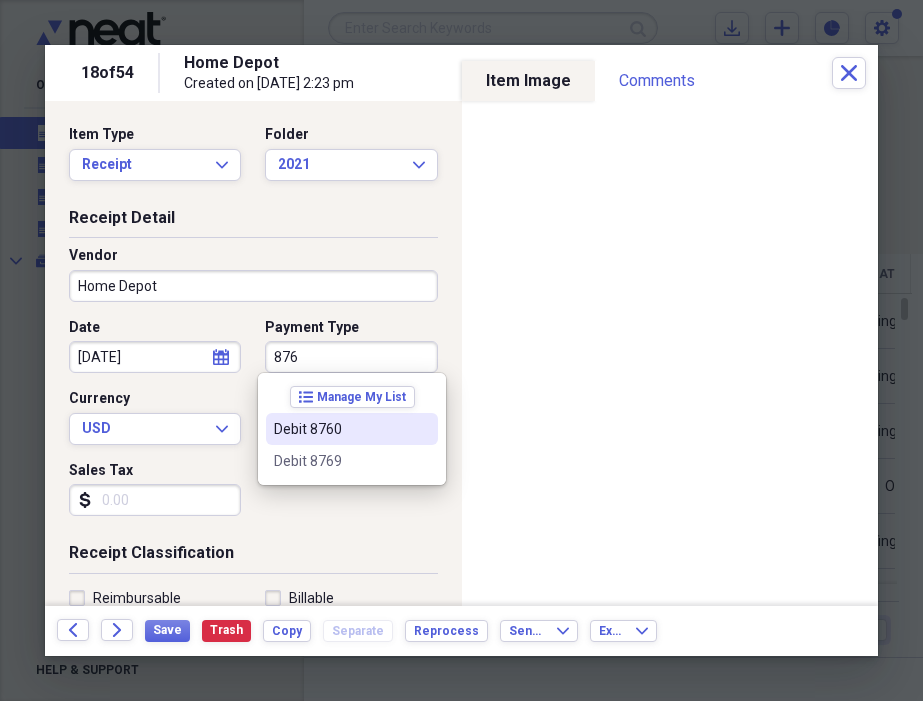 click on "Debit 8760" at bounding box center (340, 429) 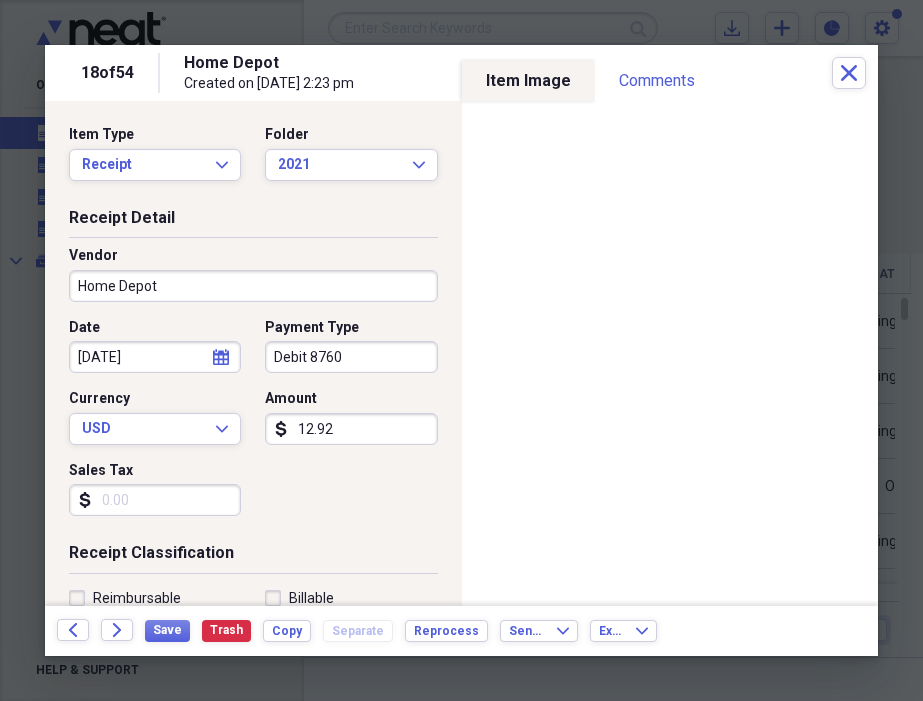 click on "Sales Tax" at bounding box center [155, 500] 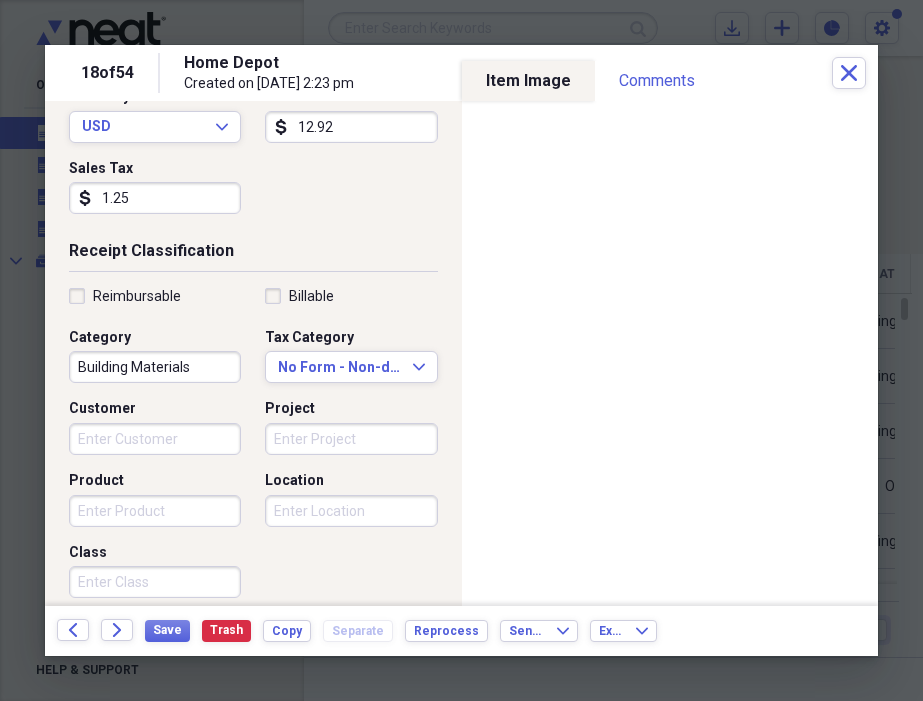 scroll, scrollTop: 318, scrollLeft: 0, axis: vertical 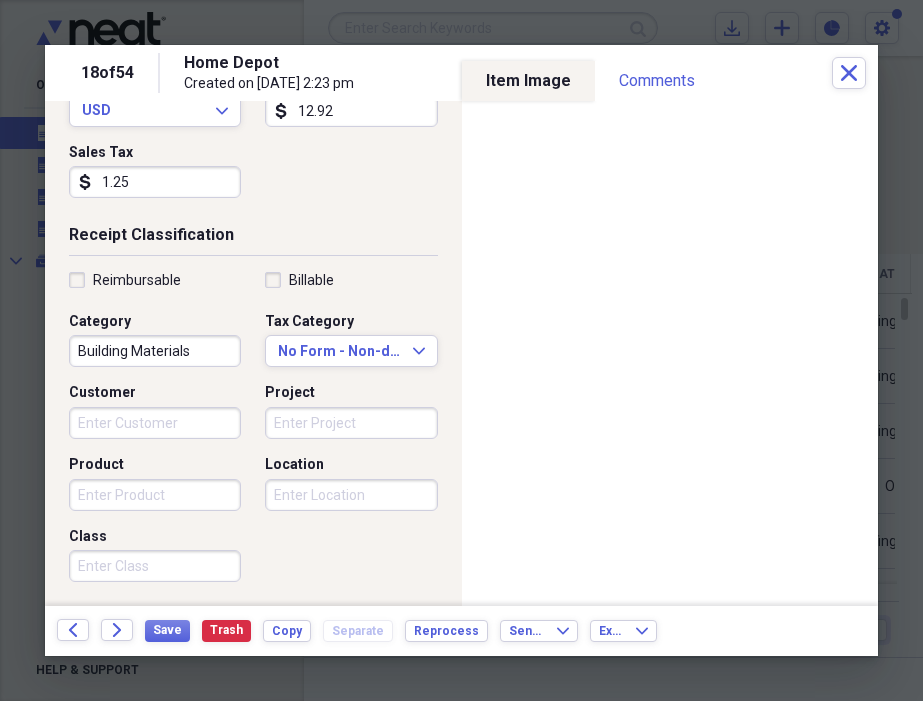 drag, startPoint x: 199, startPoint y: 367, endPoint x: 199, endPoint y: 355, distance: 12 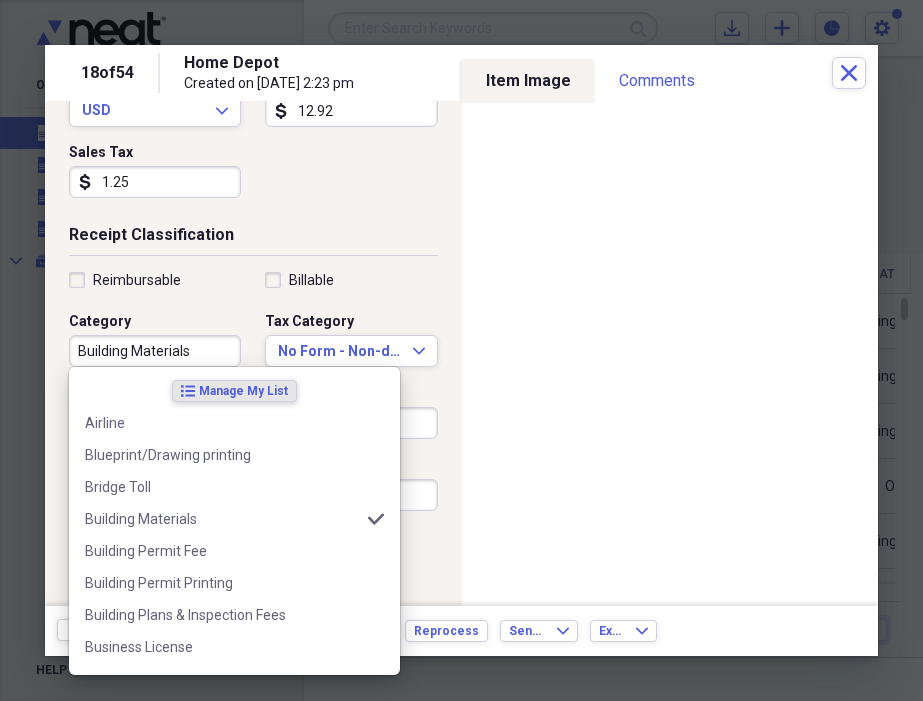 click on "Building Materials" at bounding box center [155, 351] 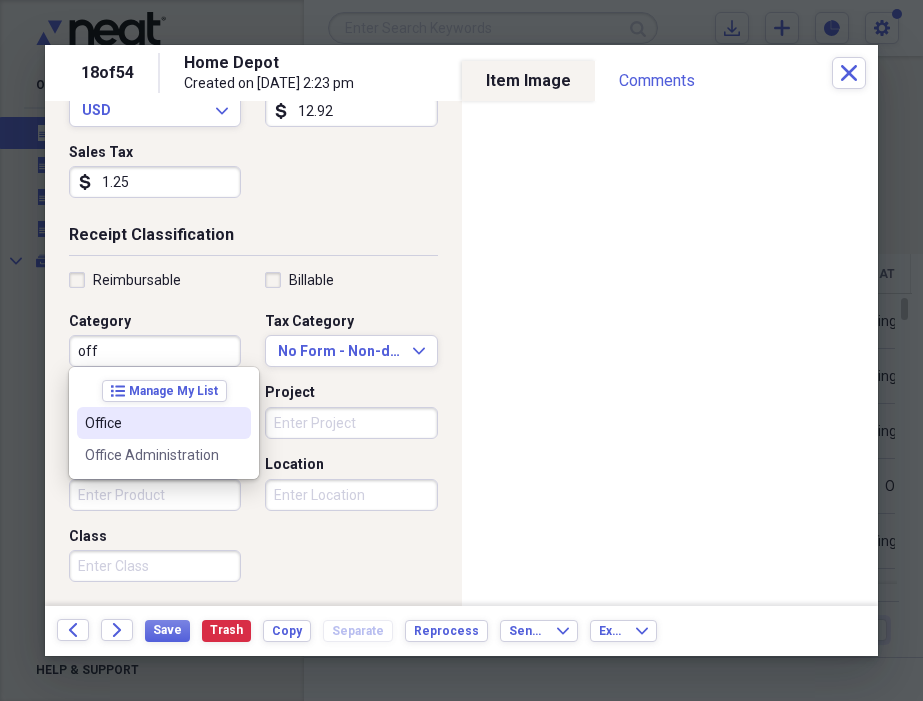 click on "Office" at bounding box center (152, 423) 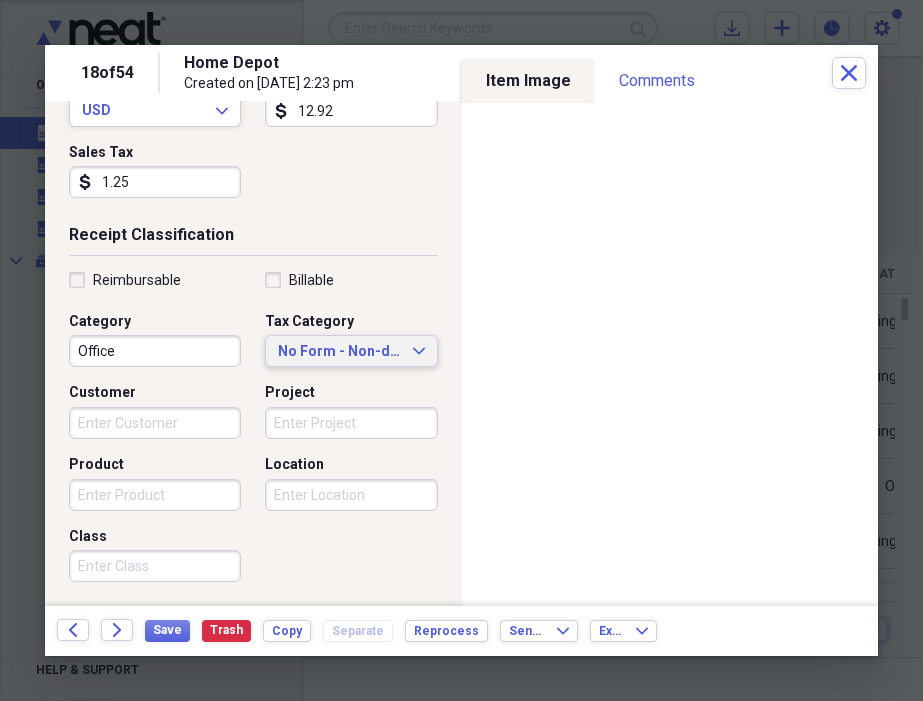 click on "No Form - Non-deductible" at bounding box center [339, 352] 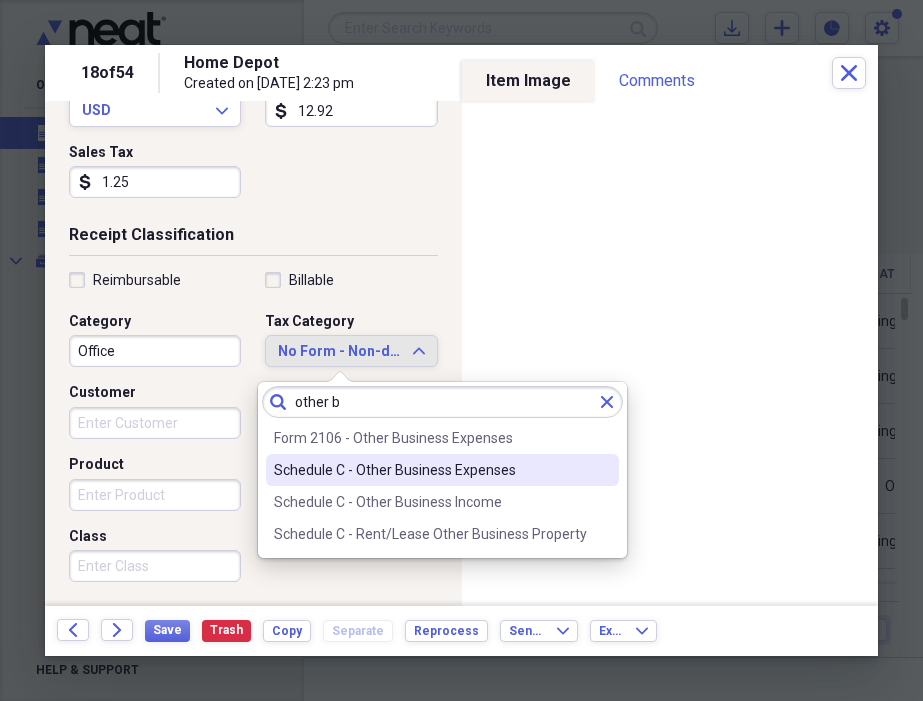click on "Schedule C - Other Business Expenses" at bounding box center [430, 470] 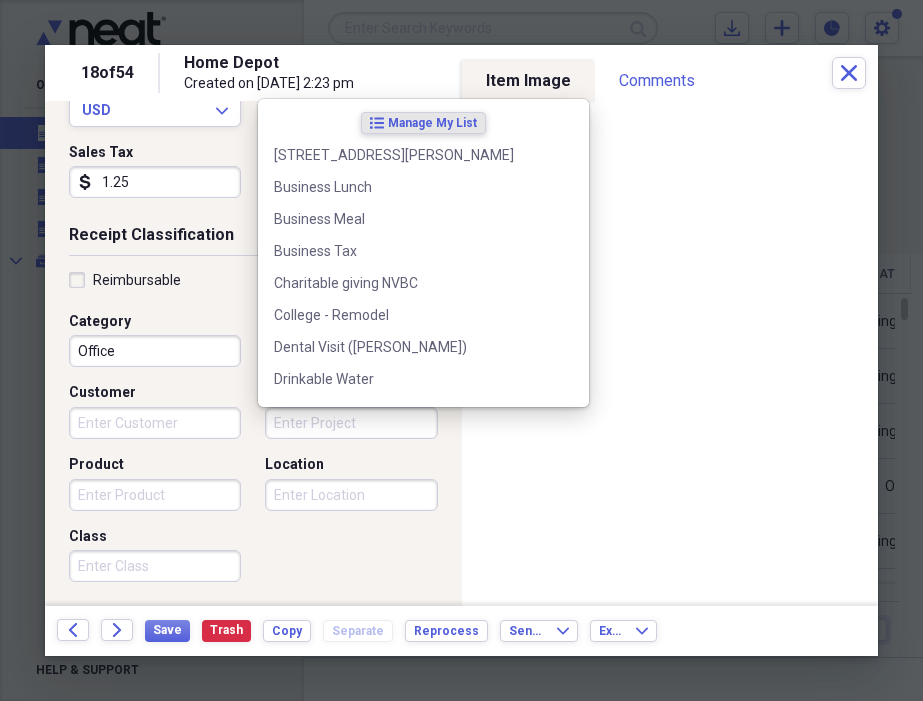 click on "Project" at bounding box center (351, 423) 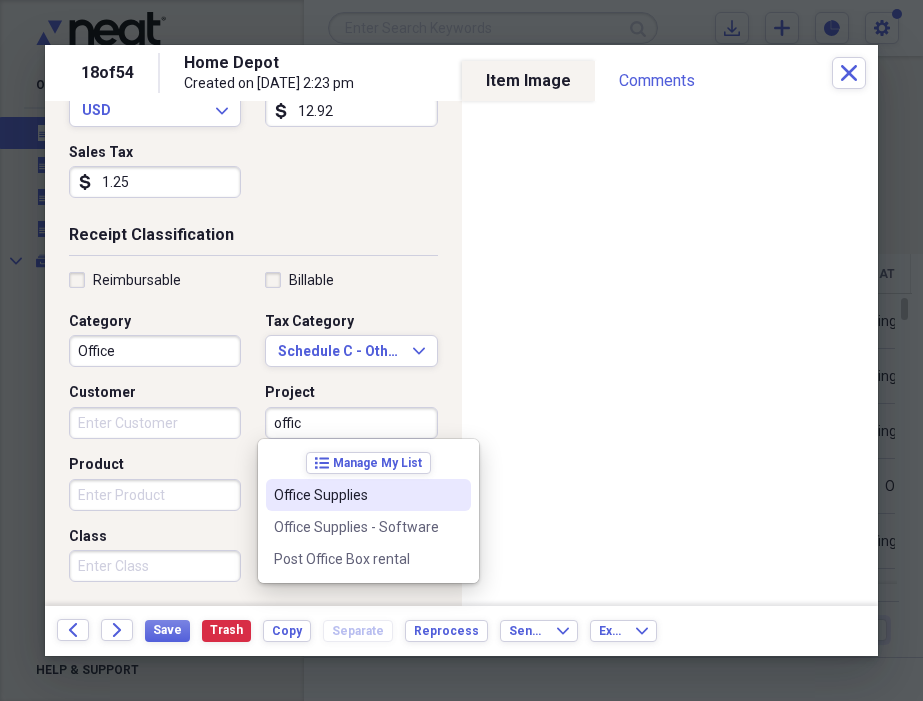 click on "Office Supplies" at bounding box center (356, 495) 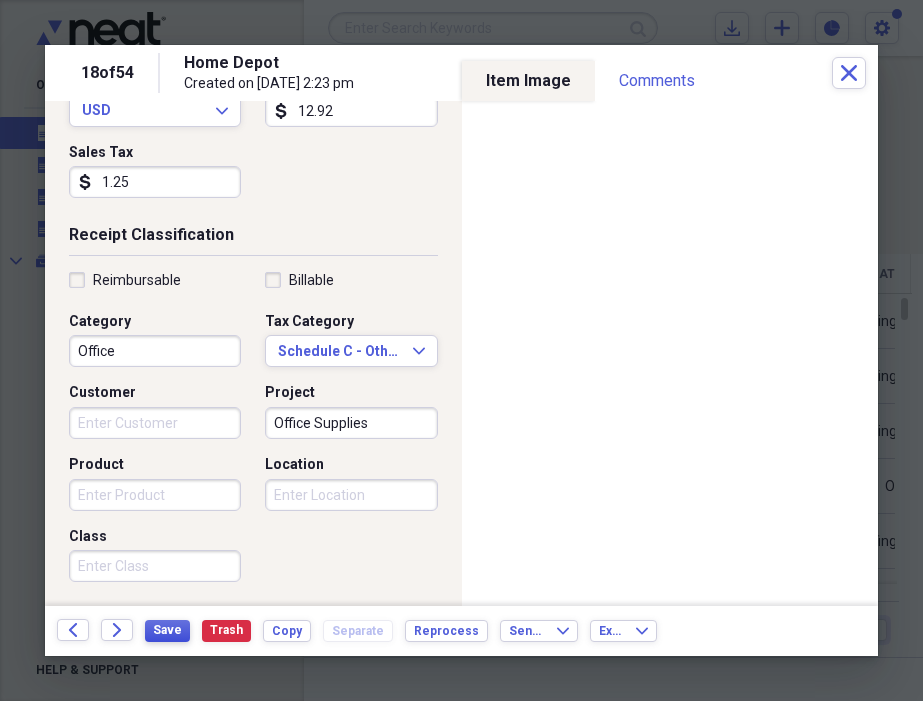 click on "Save" at bounding box center [167, 630] 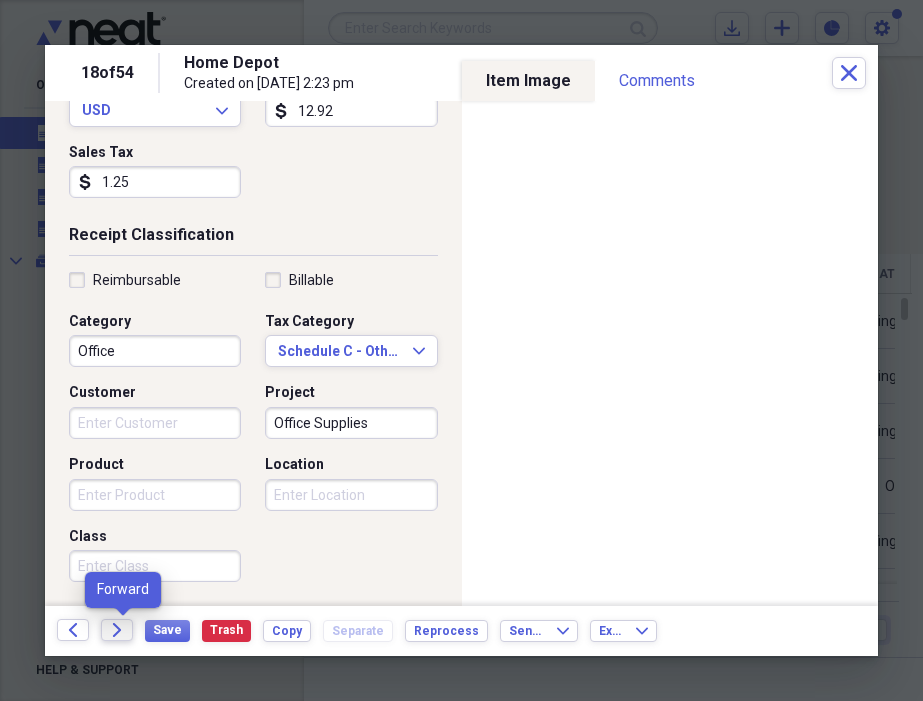 click 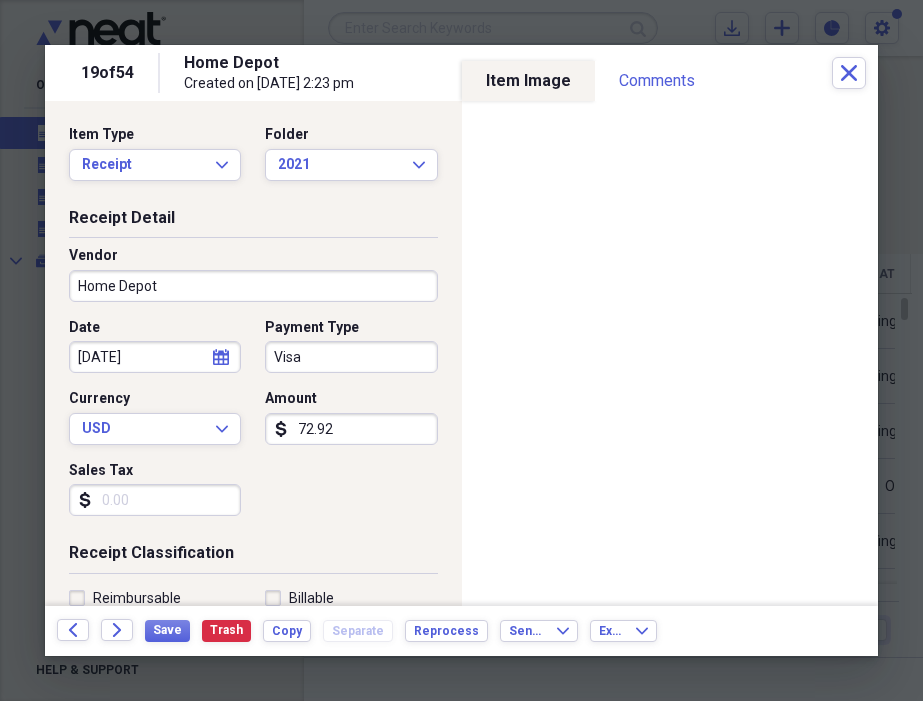 click on "Visa" at bounding box center [351, 357] 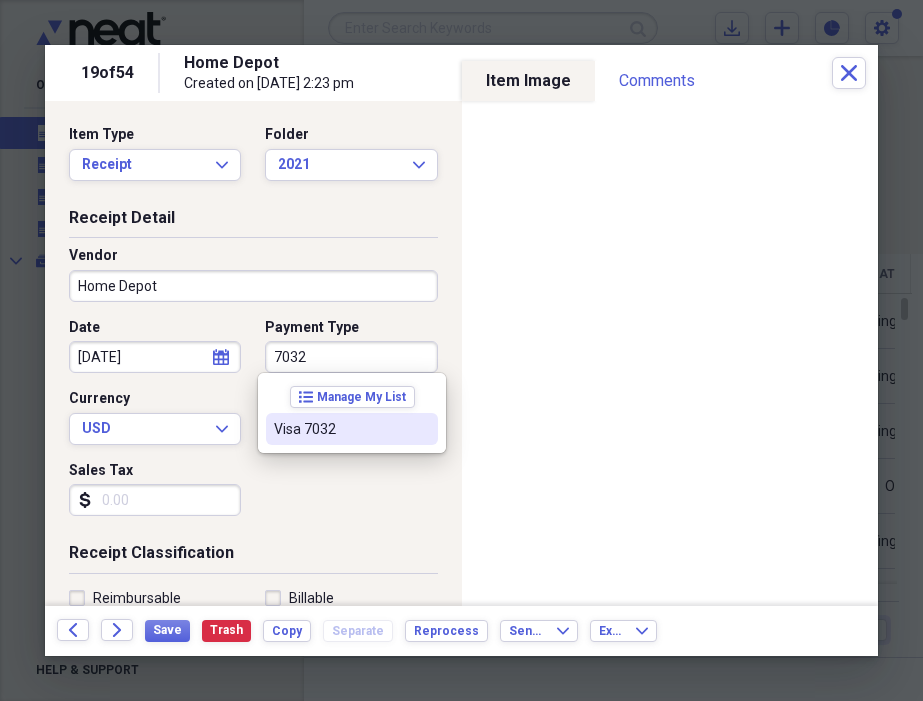 click on "Visa 7032" at bounding box center (352, 429) 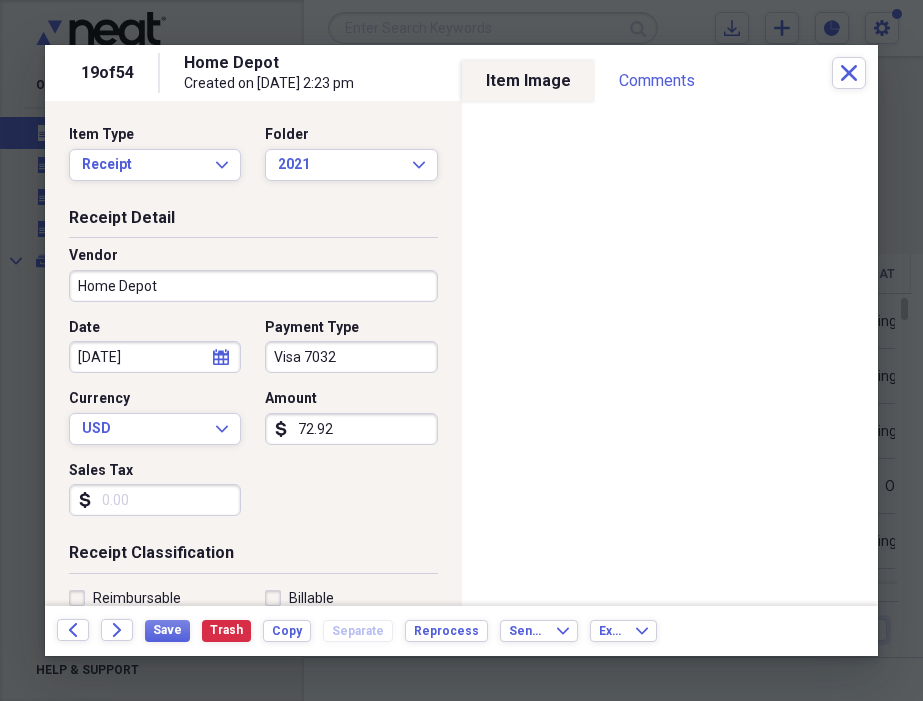 click on "Sales Tax" at bounding box center (155, 500) 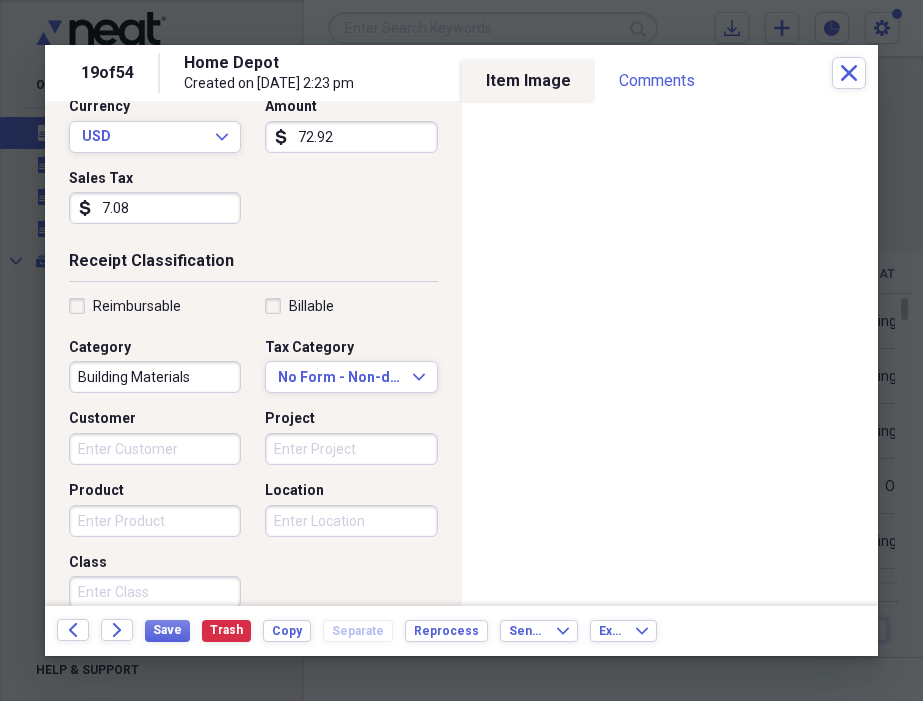 scroll, scrollTop: 296, scrollLeft: 0, axis: vertical 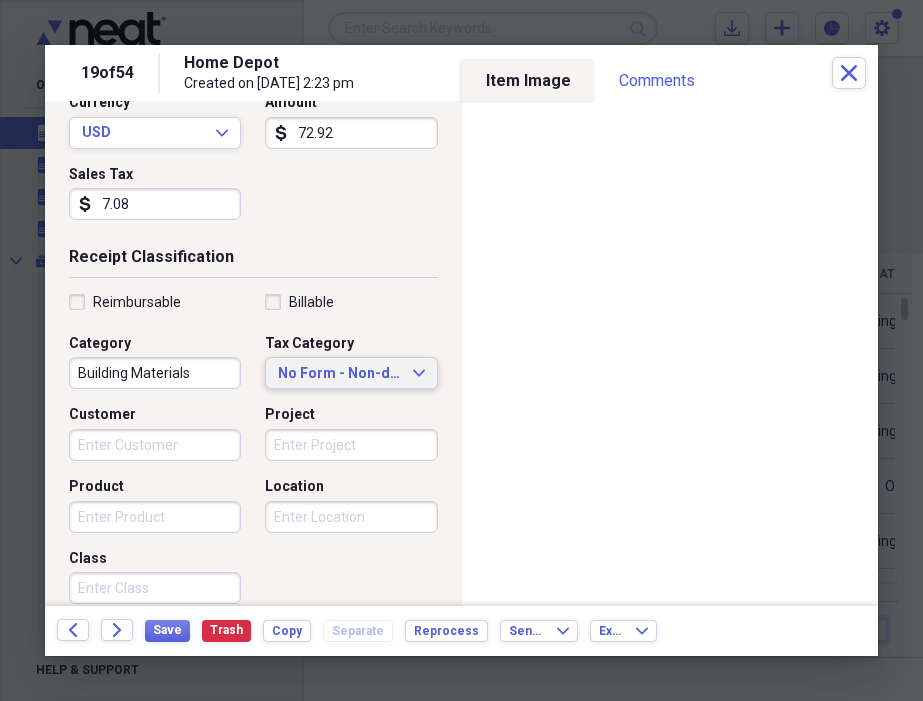 click on "No Form - Non-deductible" at bounding box center (339, 374) 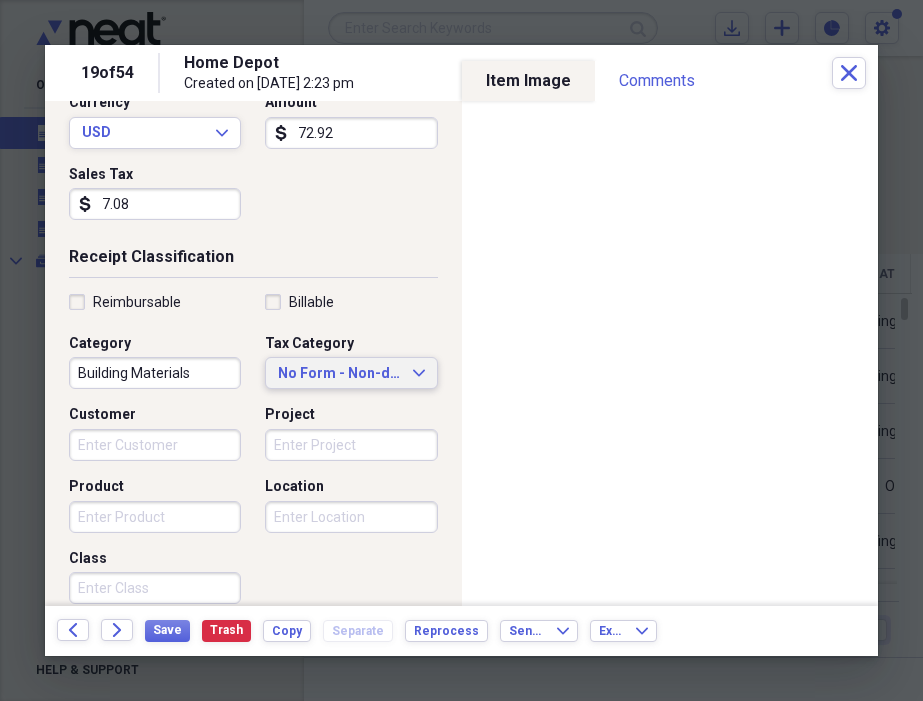 click on "Reimbursable Billable Category Building Materials Tax Category No Form - Non-deductible Expand Customer Project Product Location Class" at bounding box center (253, 453) 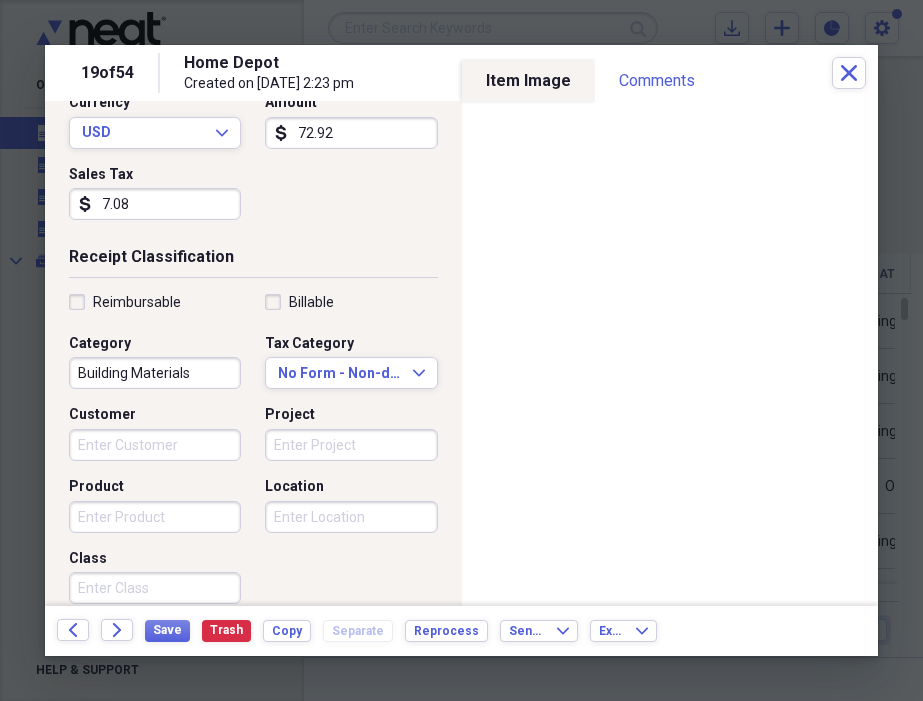 click on "Building Materials" at bounding box center [155, 373] 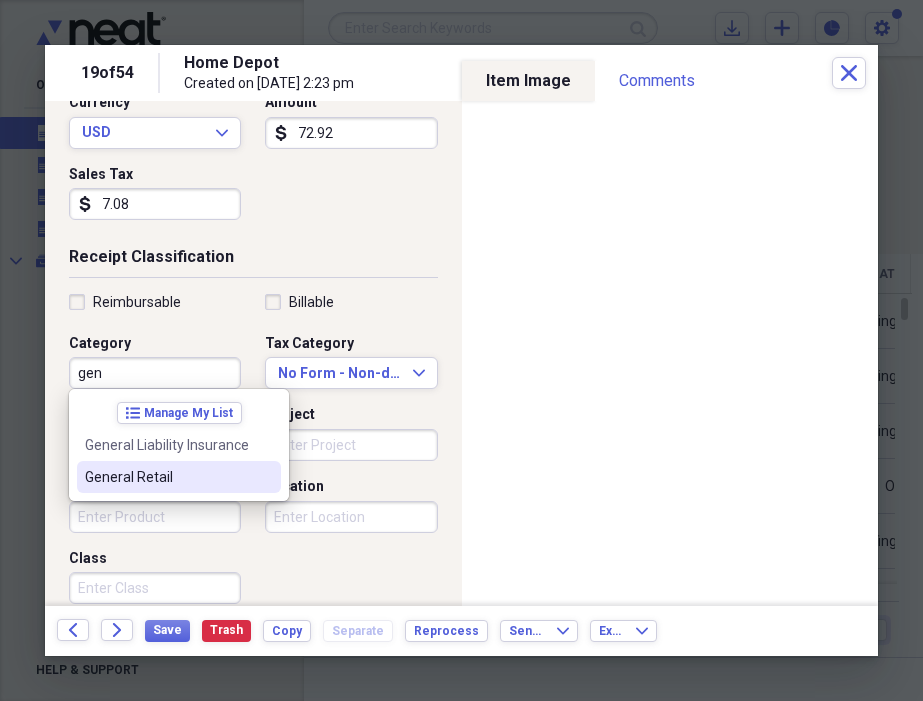 click on "General Retail" at bounding box center (167, 477) 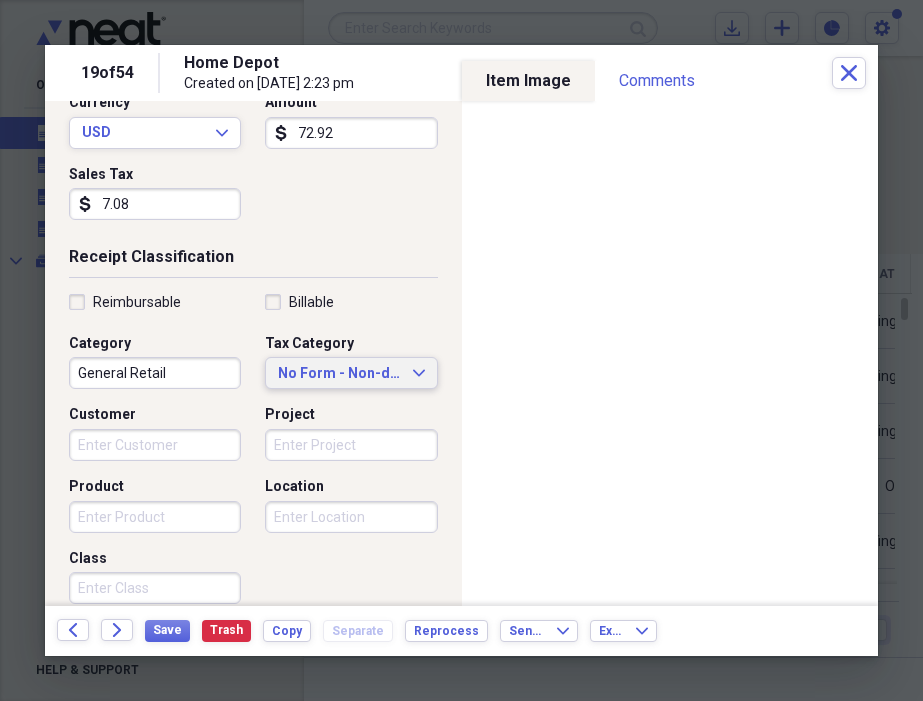 click on "No Form - Non-deductible" at bounding box center (339, 374) 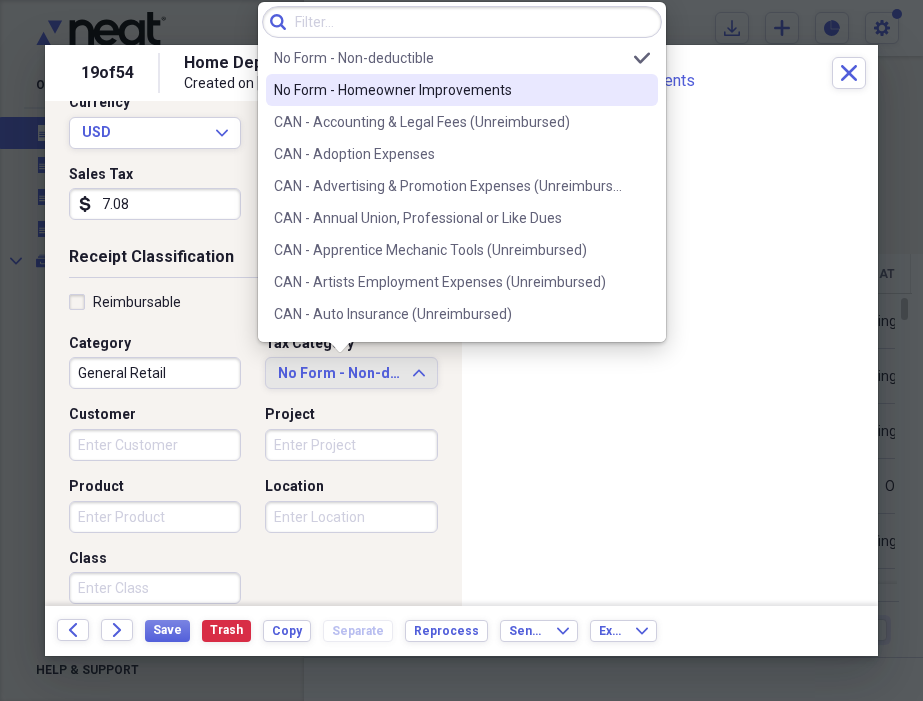 click on "No Form - Homeowner Improvements" at bounding box center (462, 90) 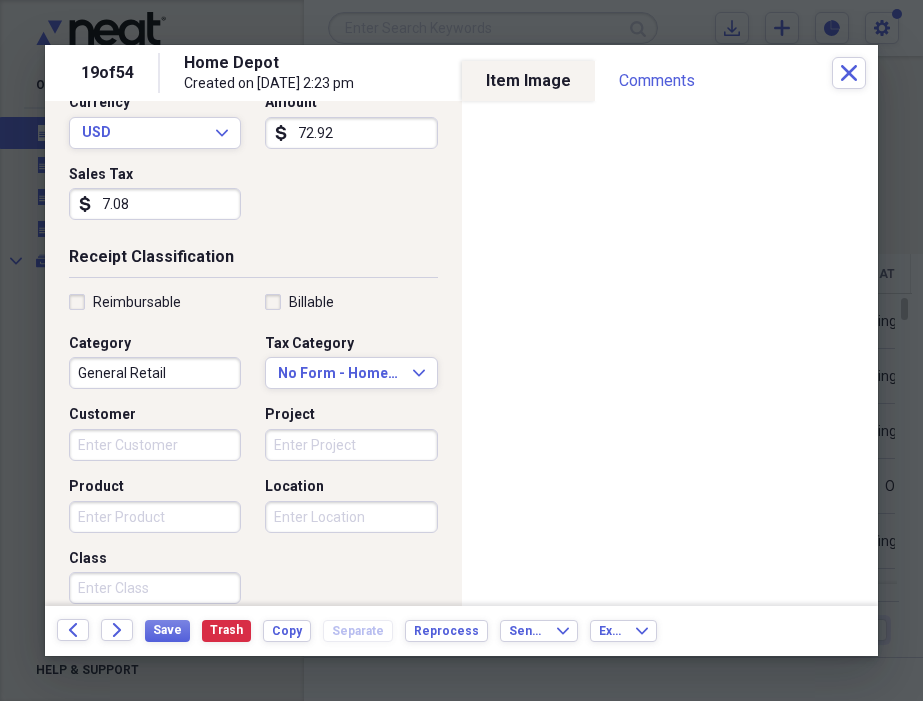 click on "Project" at bounding box center [351, 445] 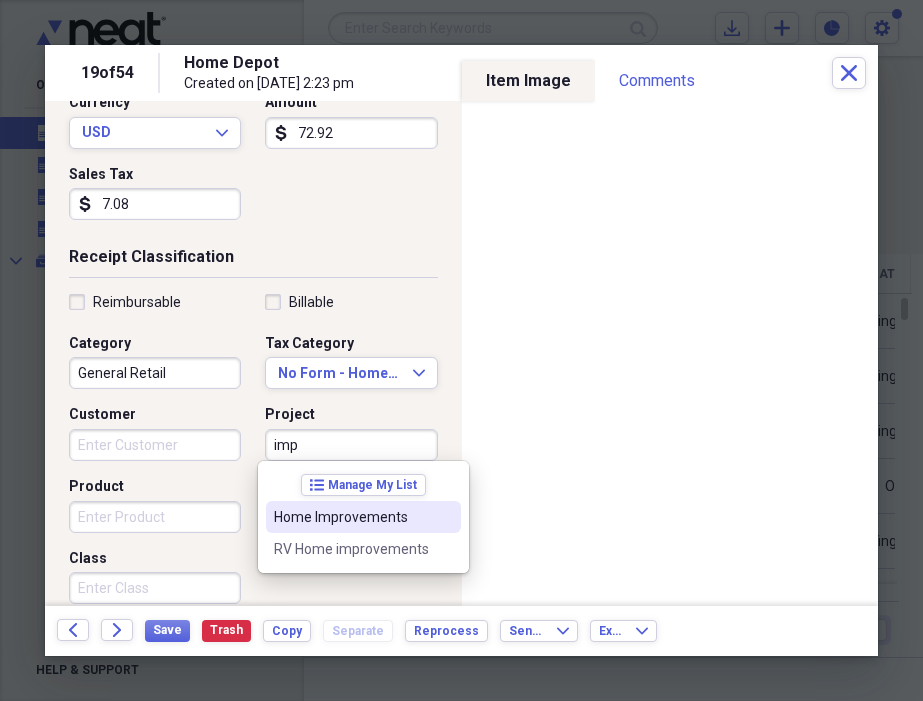 click on "Home Improvements" at bounding box center [351, 517] 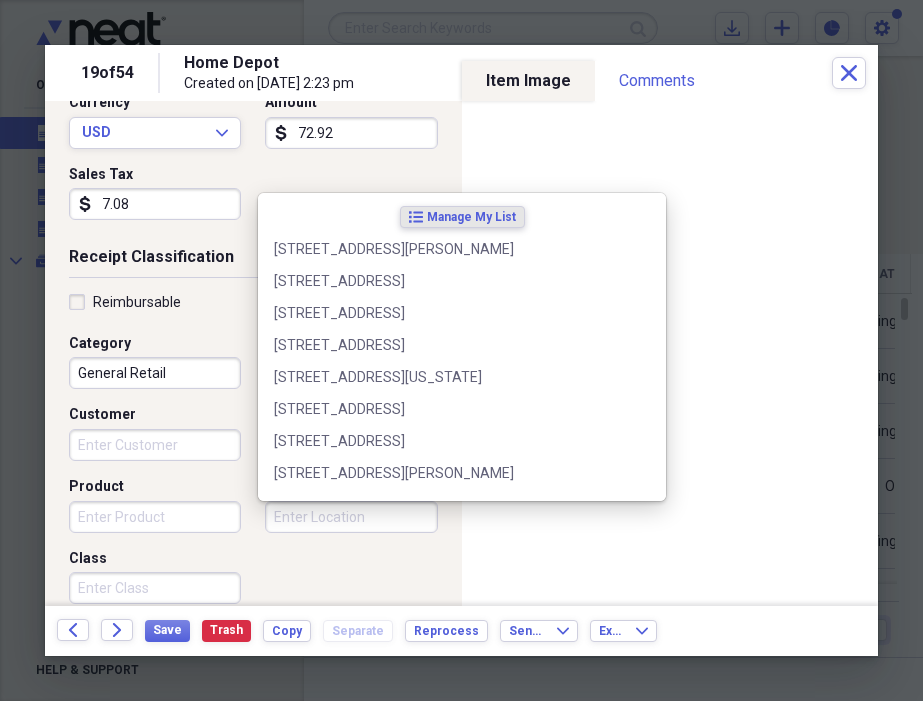 click on "Location" at bounding box center [351, 517] 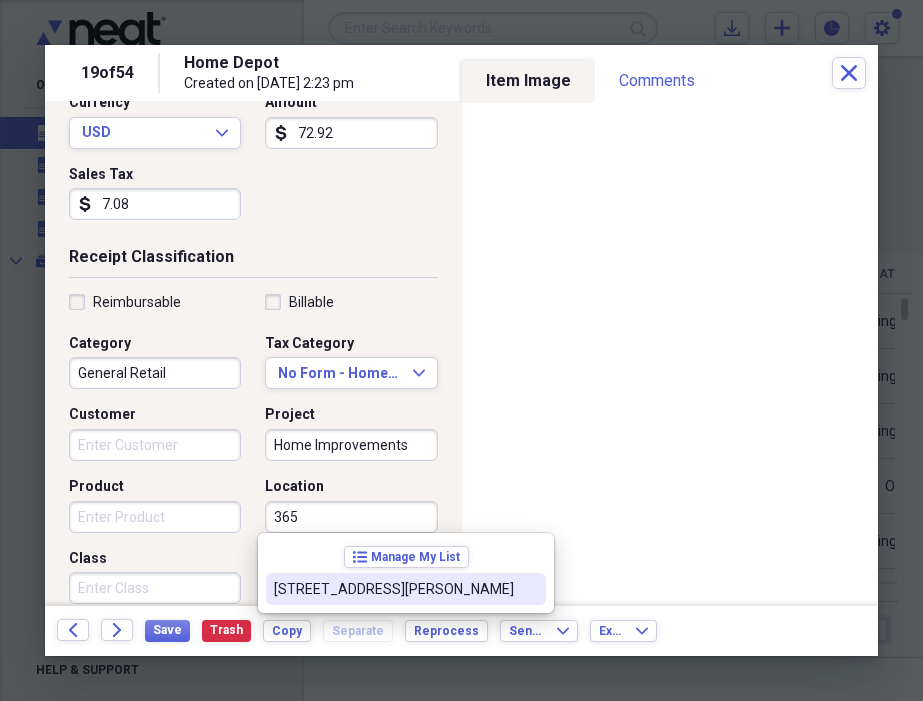click on "[STREET_ADDRESS][PERSON_NAME]" at bounding box center [406, 589] 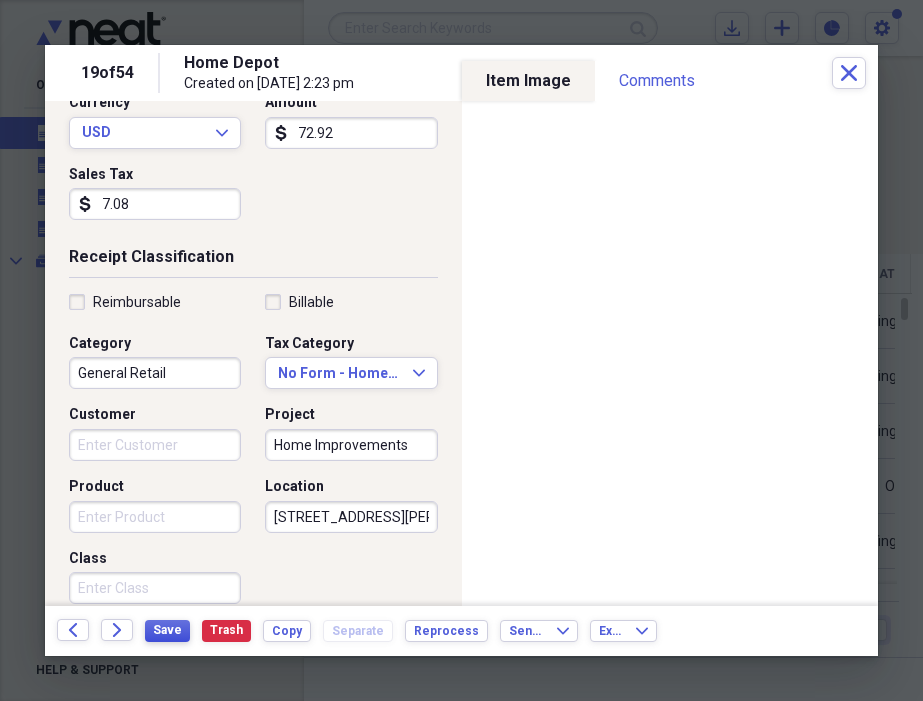 click on "Save" at bounding box center [167, 630] 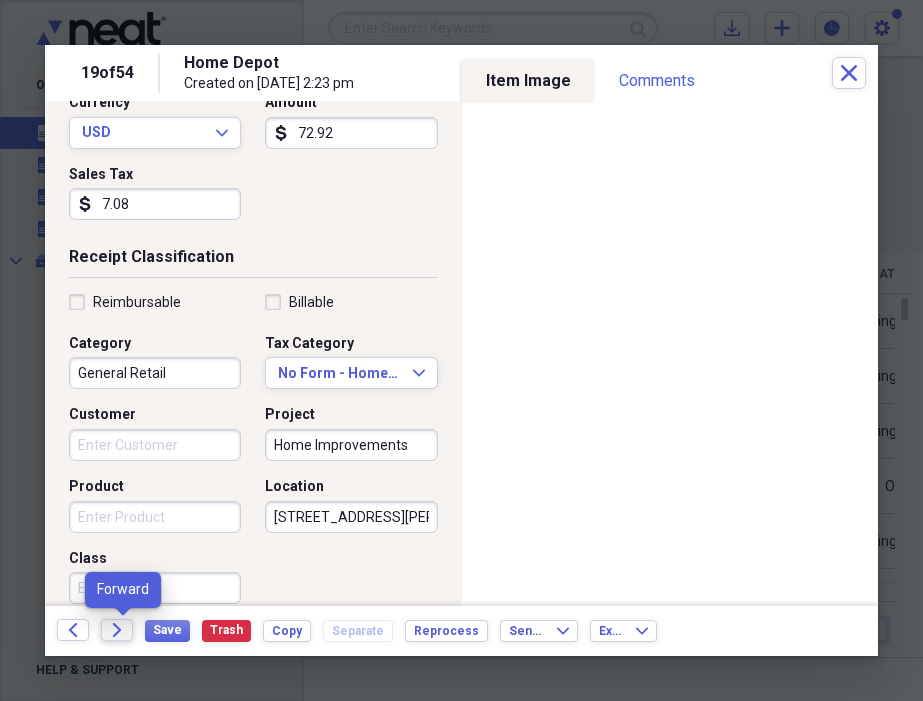 click on "Forward" 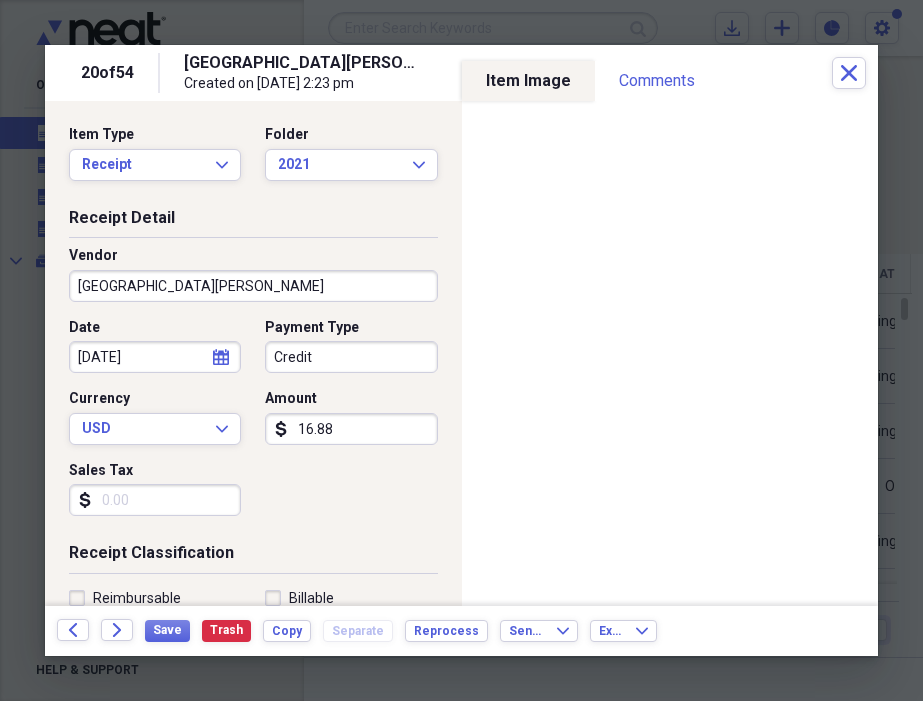 click on "[GEOGRAPHIC_DATA][PERSON_NAME]" at bounding box center (253, 286) 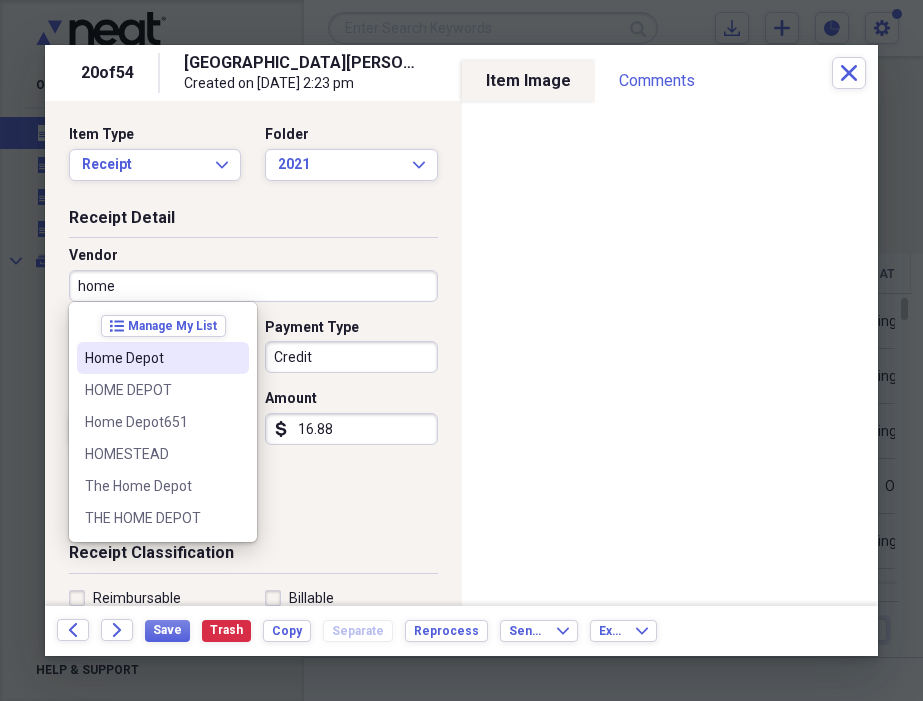 click on "Home Depot" at bounding box center [151, 358] 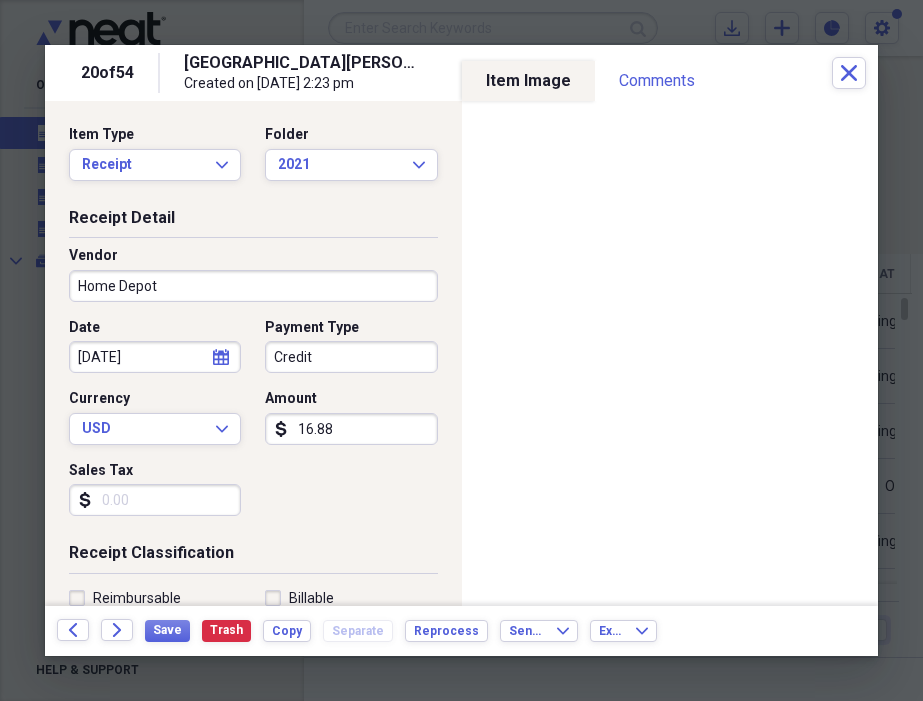 click on "Credit" at bounding box center (351, 357) 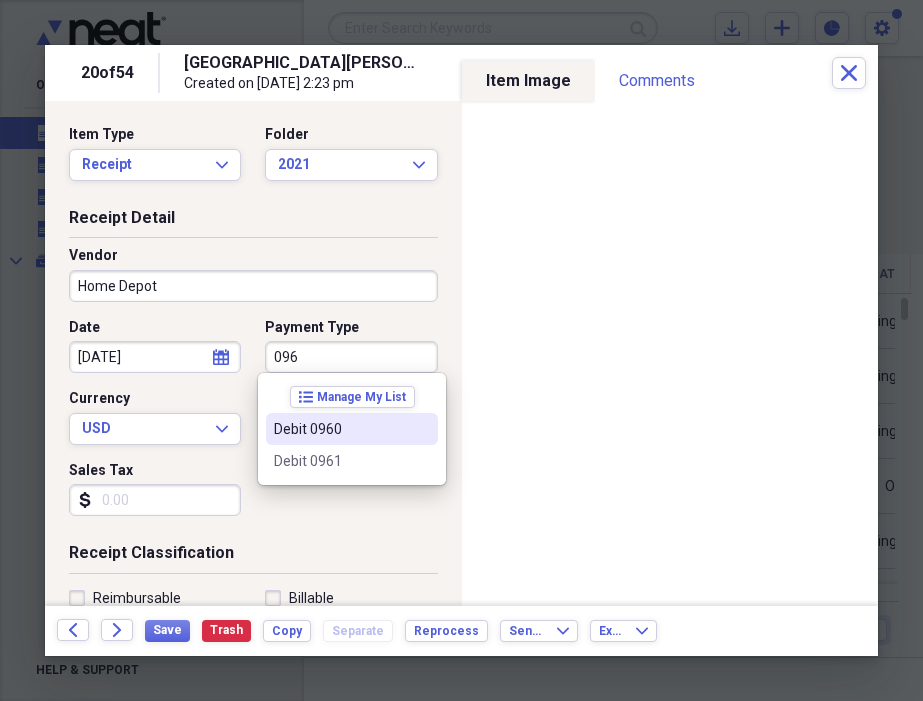 click on "Debit 0960" at bounding box center (340, 429) 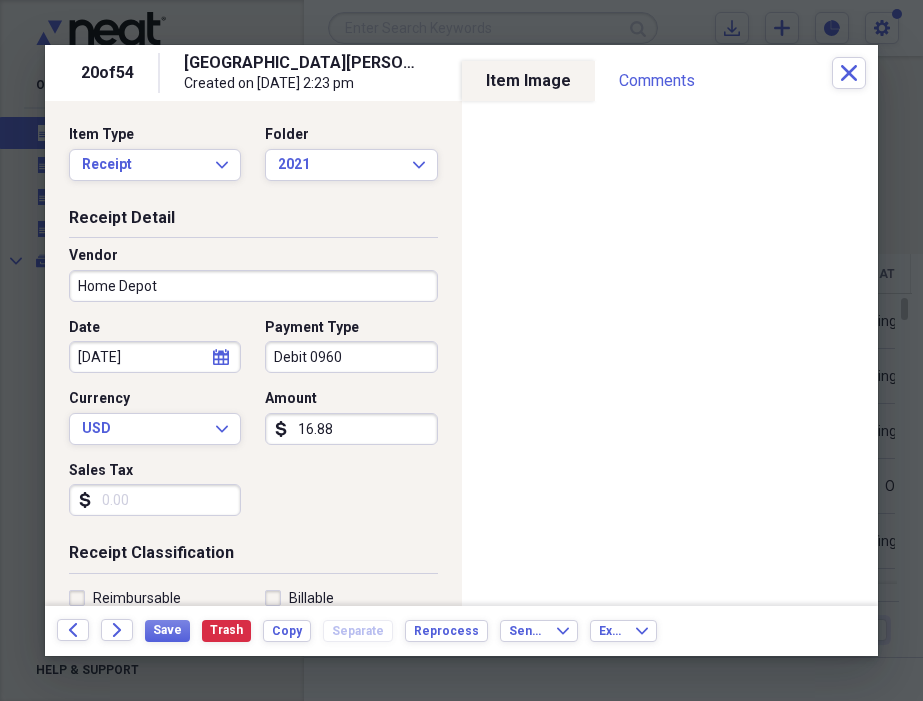 click on "Sales Tax" at bounding box center (155, 500) 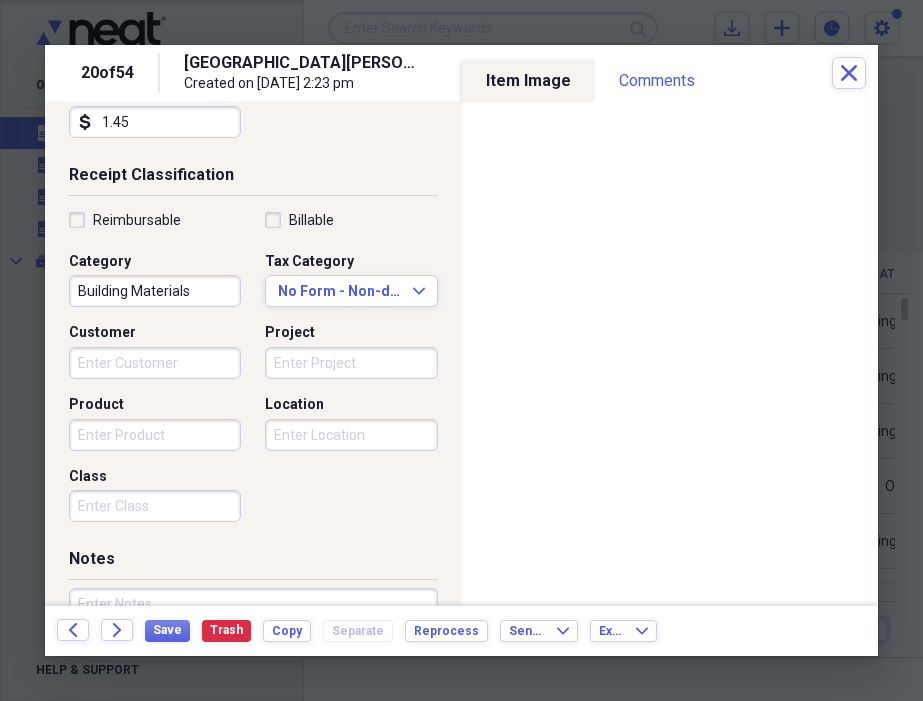 scroll, scrollTop: 385, scrollLeft: 0, axis: vertical 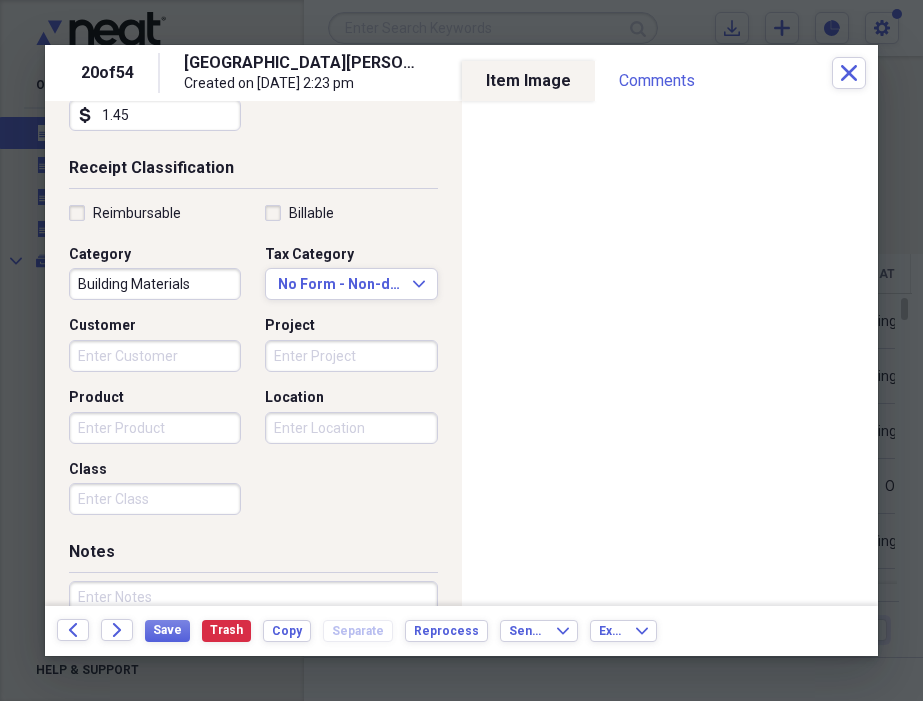 click on "Building Materials" at bounding box center [155, 284] 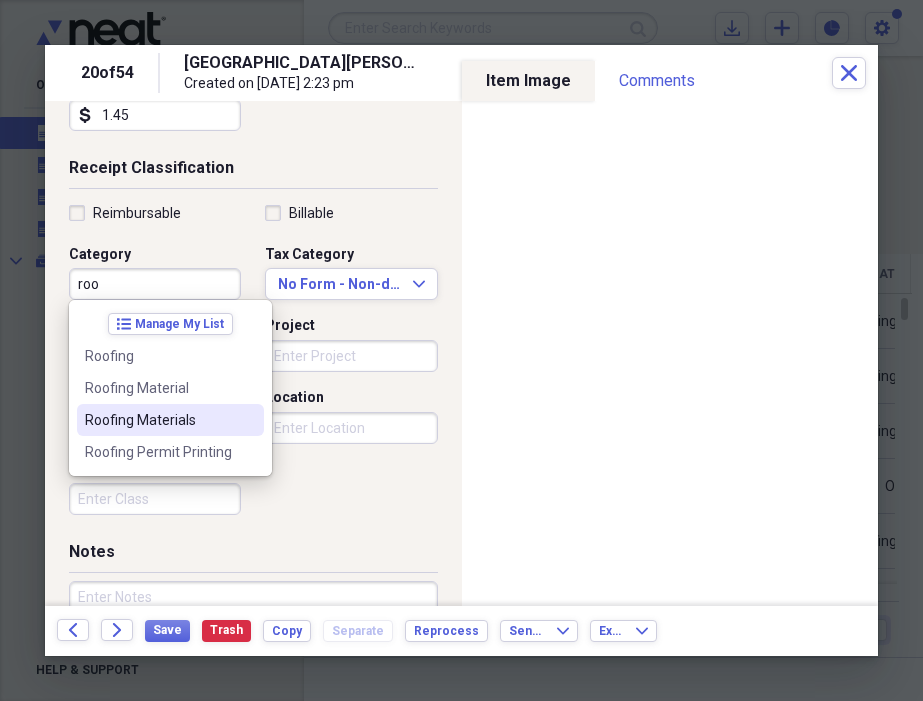 drag, startPoint x: 180, startPoint y: 416, endPoint x: 285, endPoint y: 331, distance: 135.09256 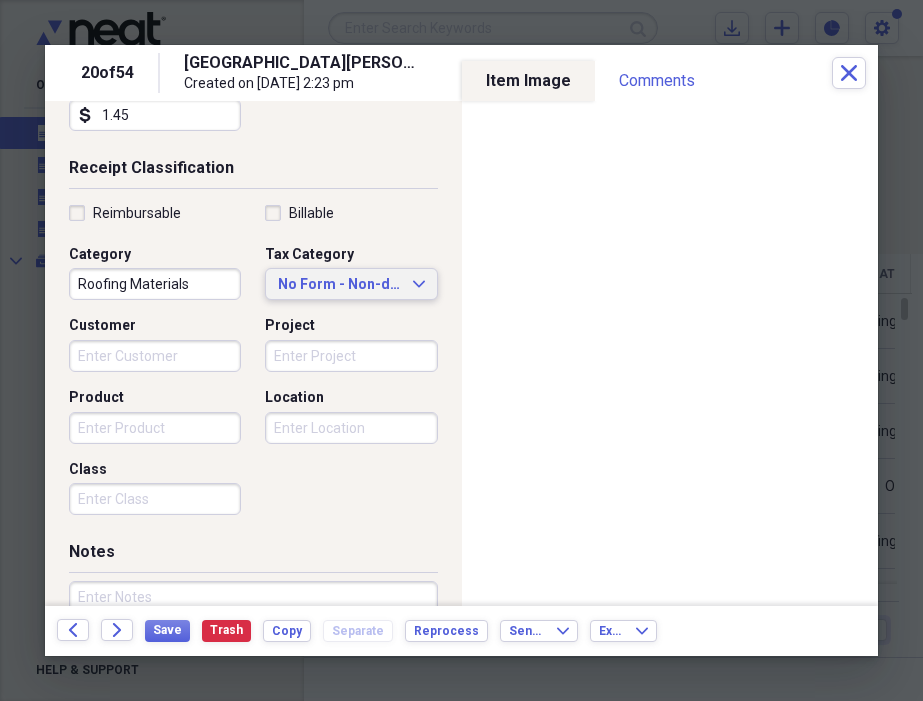 click on "No Form - Non-deductible" at bounding box center [339, 285] 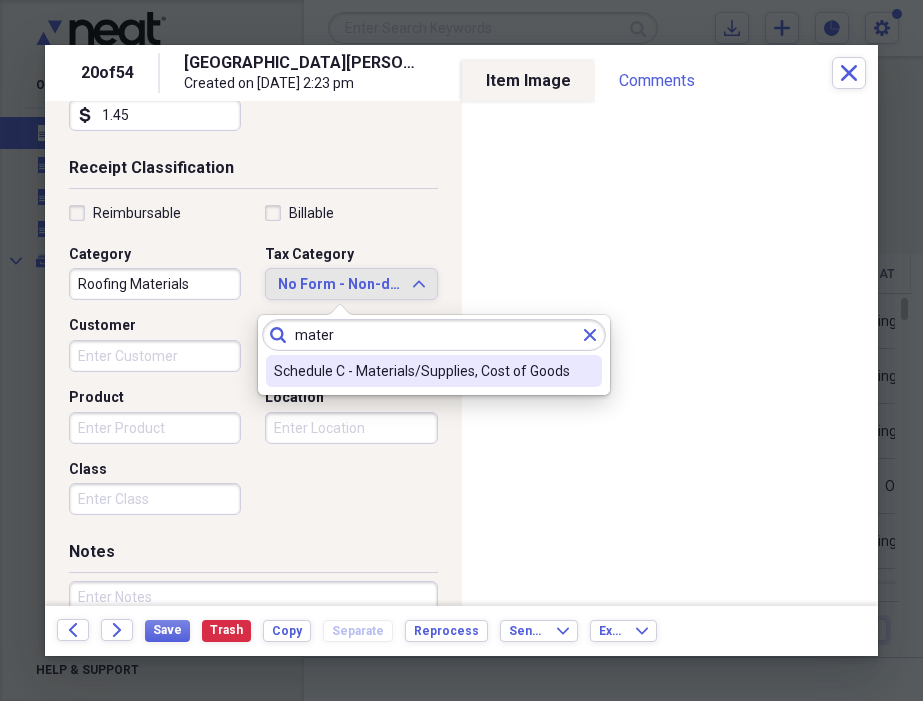 click on "Schedule C - Materials/Supplies, Cost of Goods" at bounding box center [422, 371] 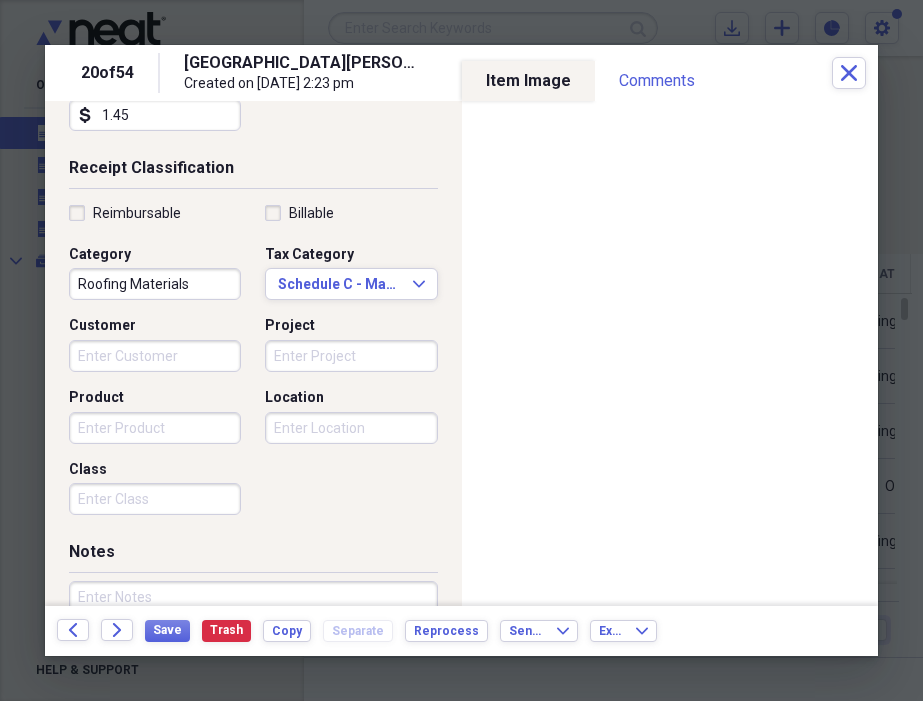 click on "Project" at bounding box center [351, 356] 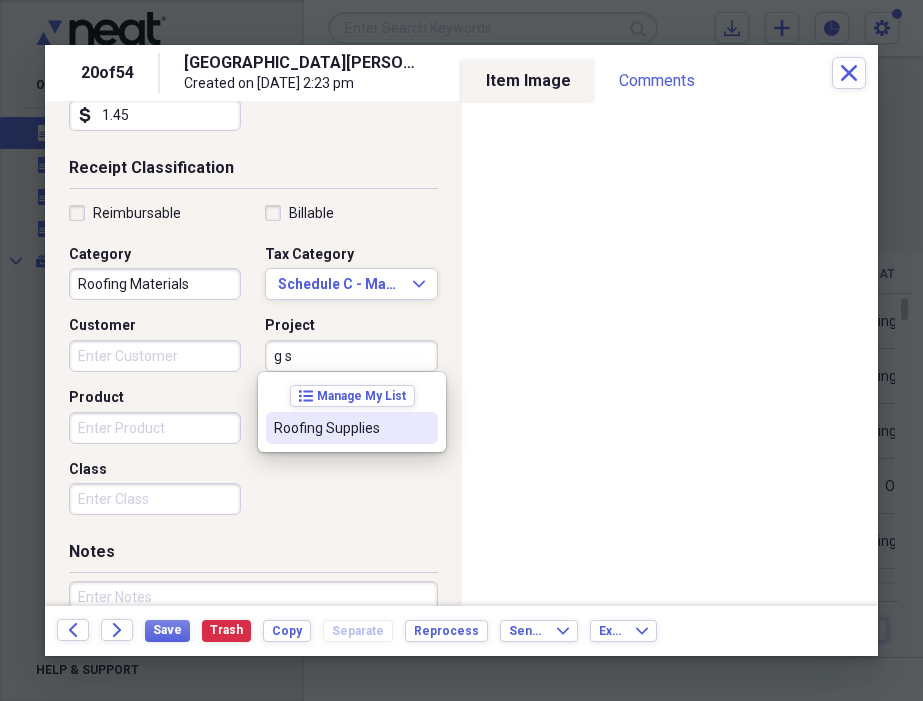 click on "Roofing Supplies" at bounding box center [340, 428] 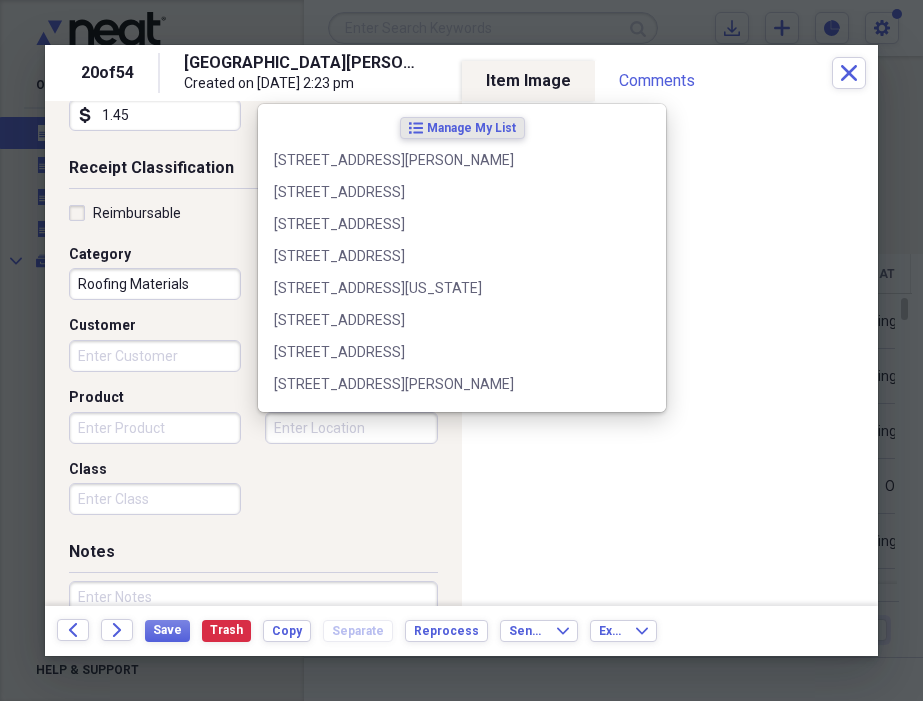 click on "Location" at bounding box center [351, 428] 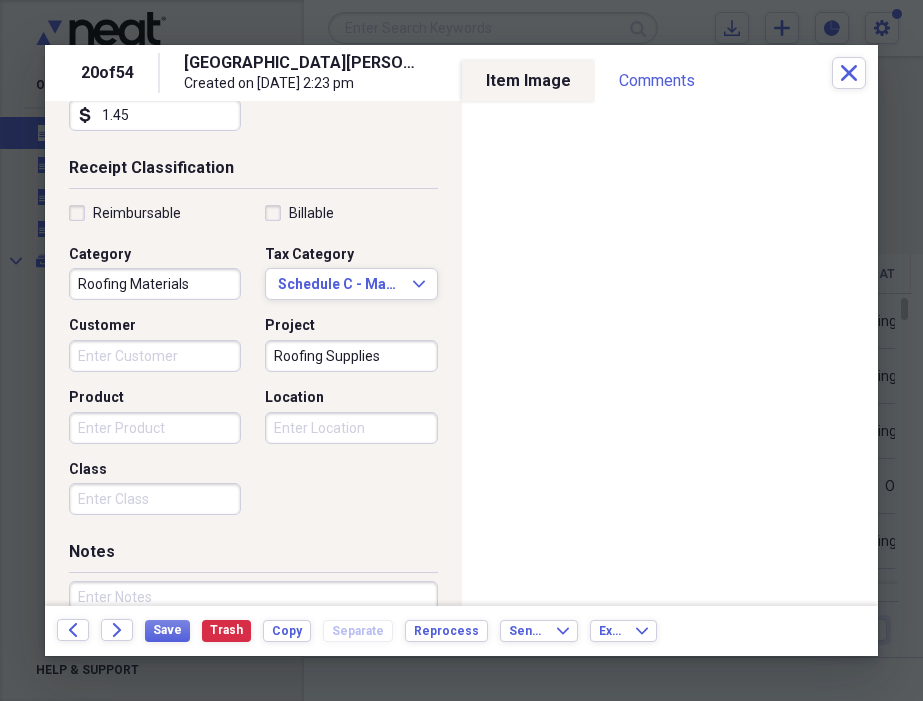 click at bounding box center [253, 646] 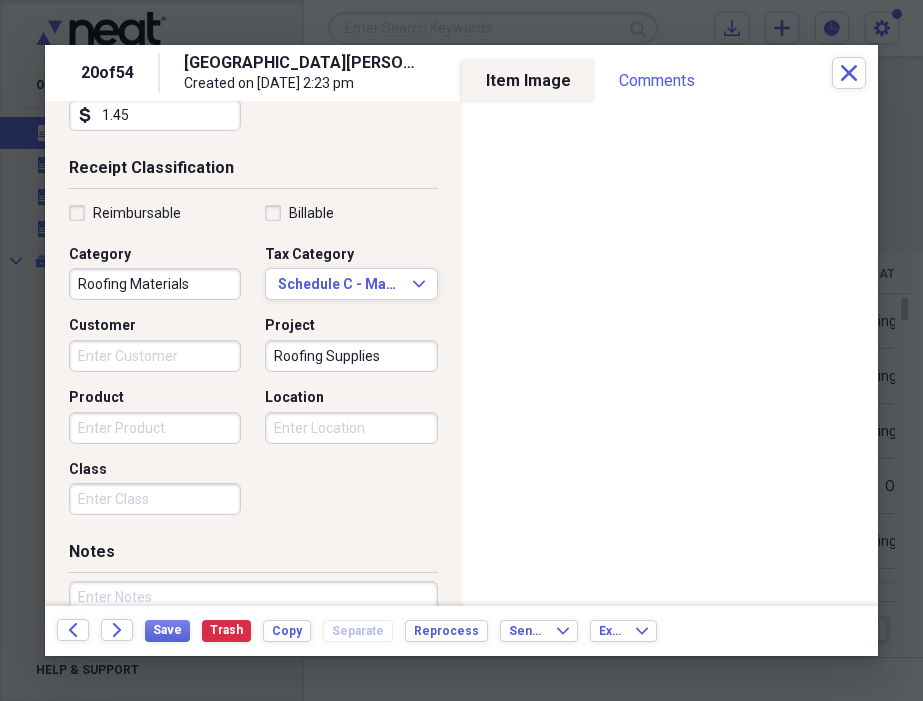 paste on "B" 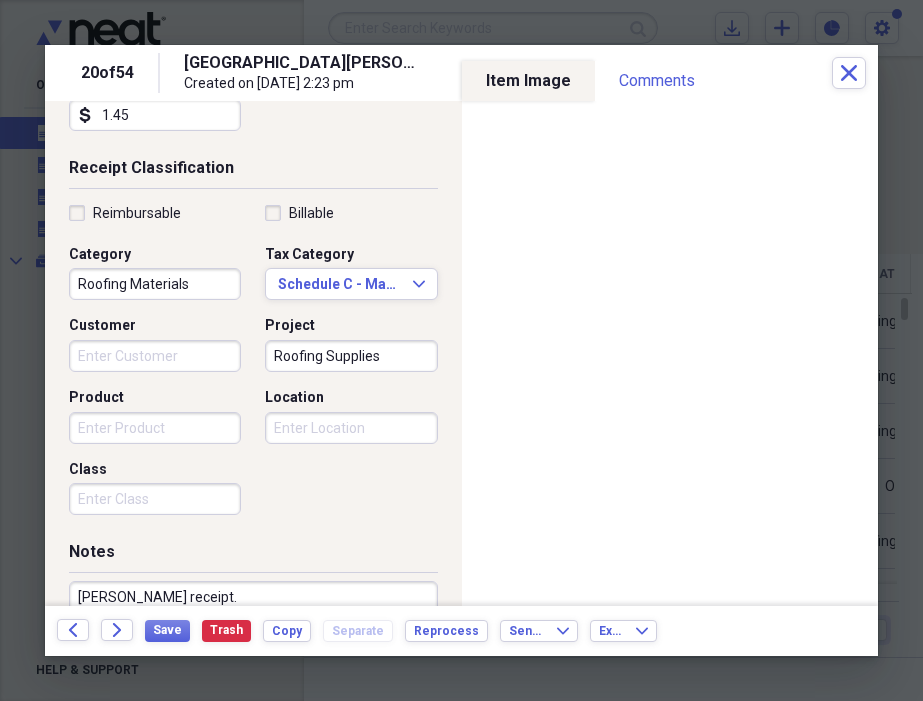 click on "[PERSON_NAME] receipt." at bounding box center [253, 646] 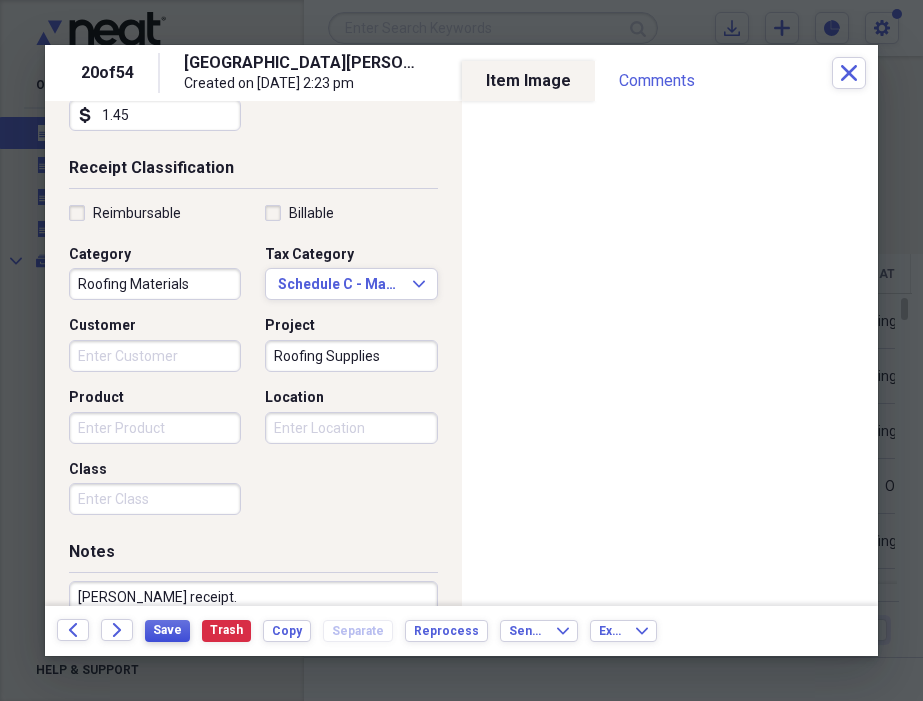 click on "Save" at bounding box center [167, 630] 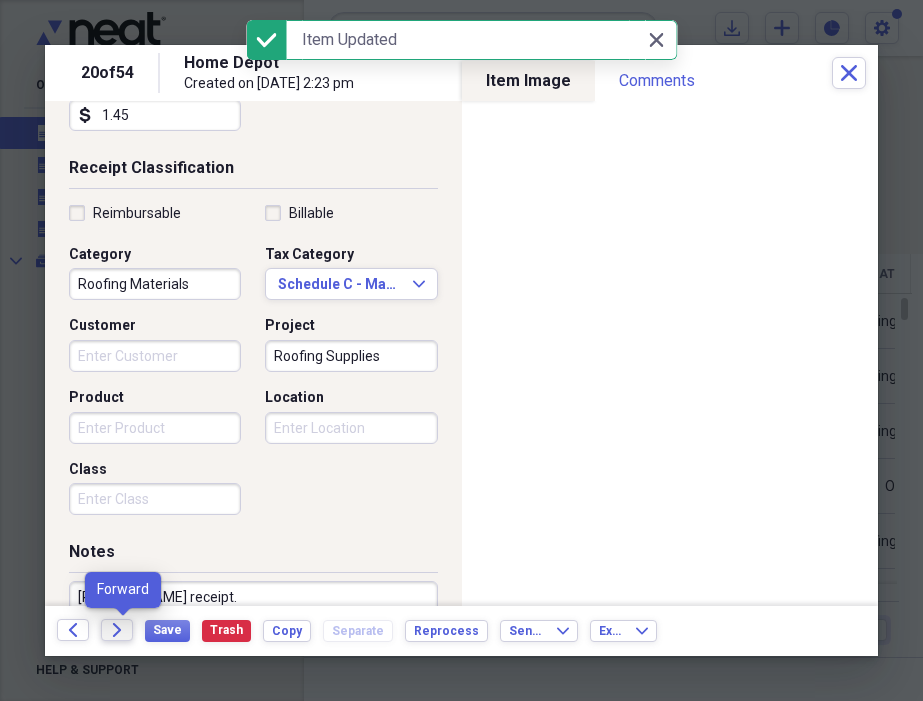 click on "Forward" 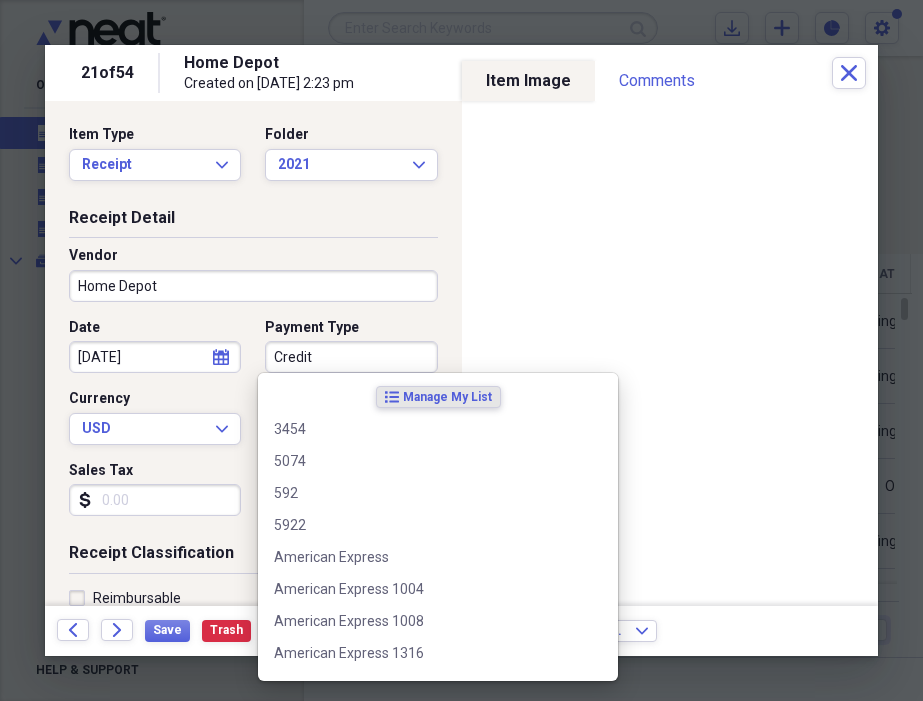 click on "Credit" at bounding box center (351, 357) 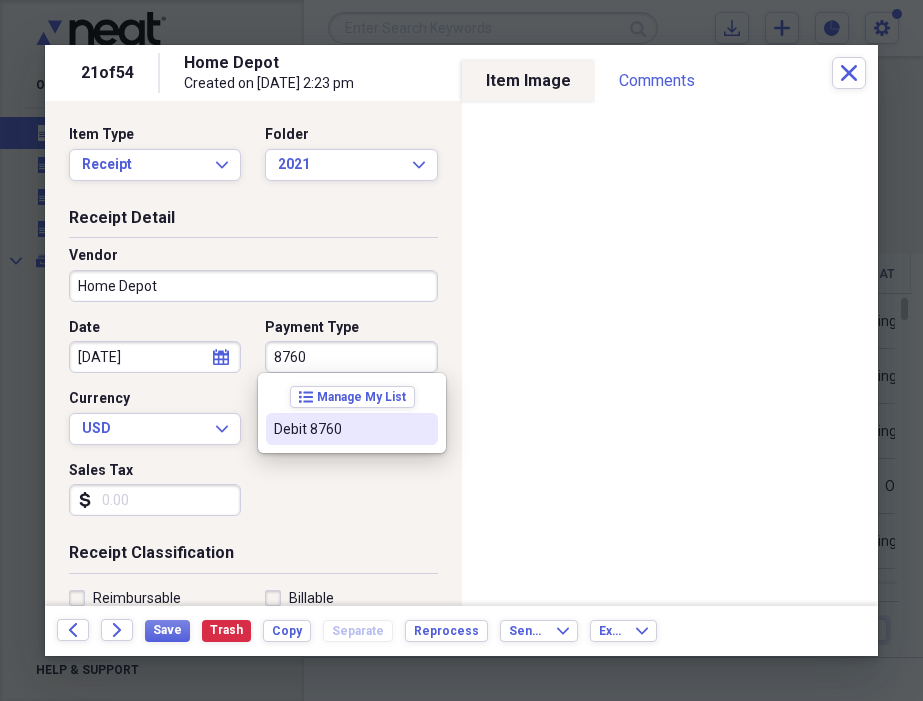 click on "Debit 8760" at bounding box center (340, 429) 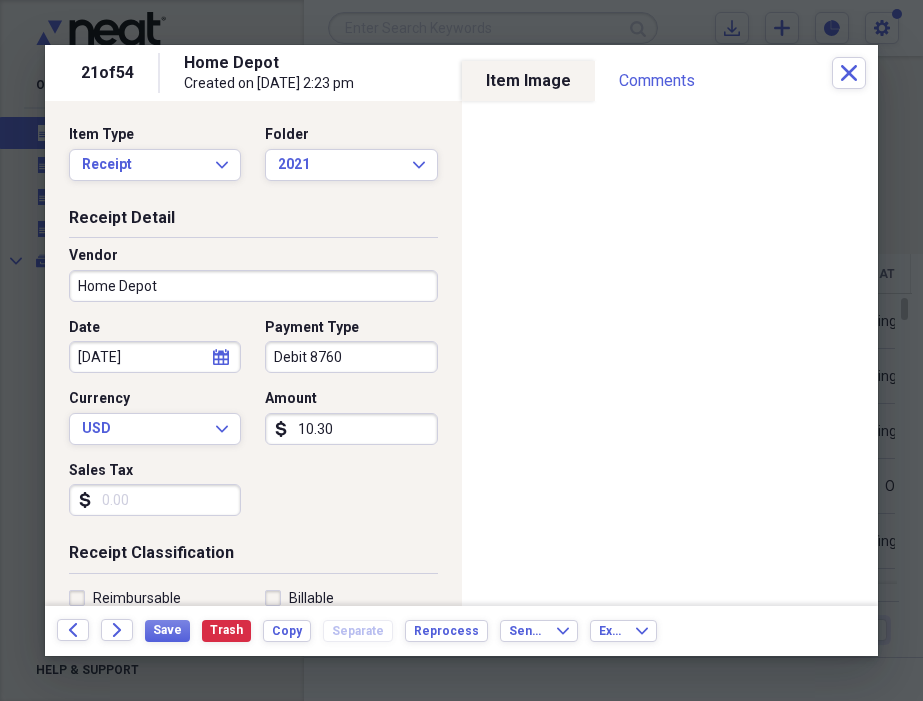 click on "Sales Tax" at bounding box center [155, 500] 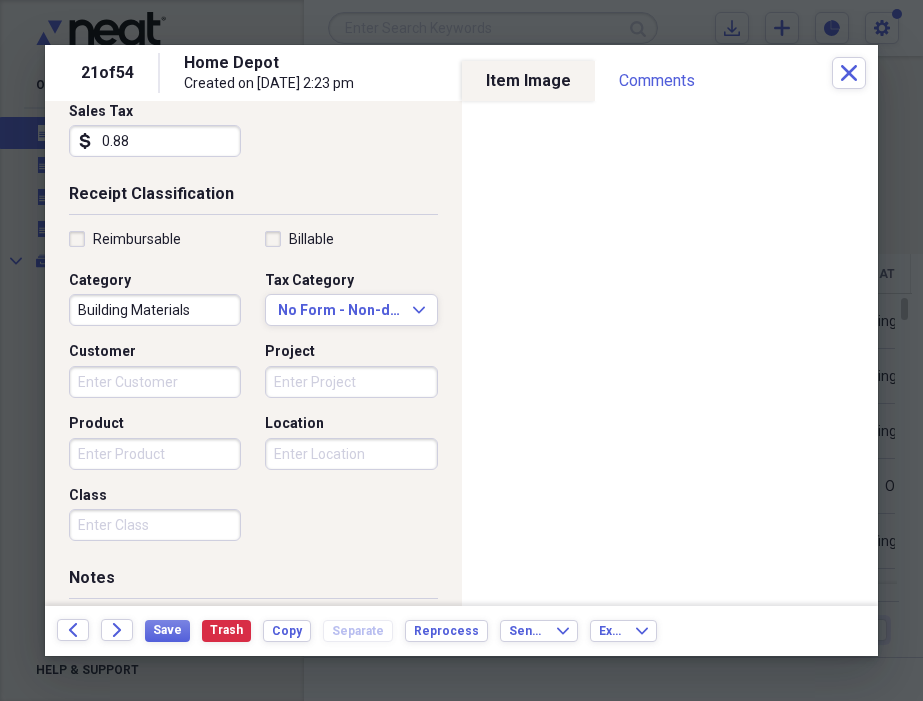 scroll, scrollTop: 362, scrollLeft: 0, axis: vertical 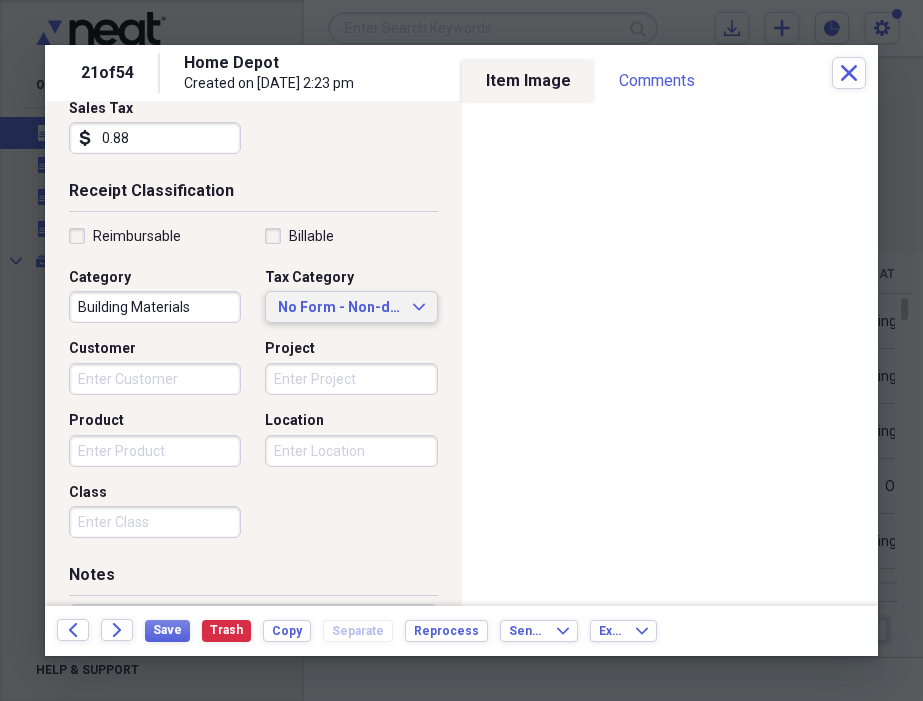 click on "No Form - Non-deductible" at bounding box center (339, 308) 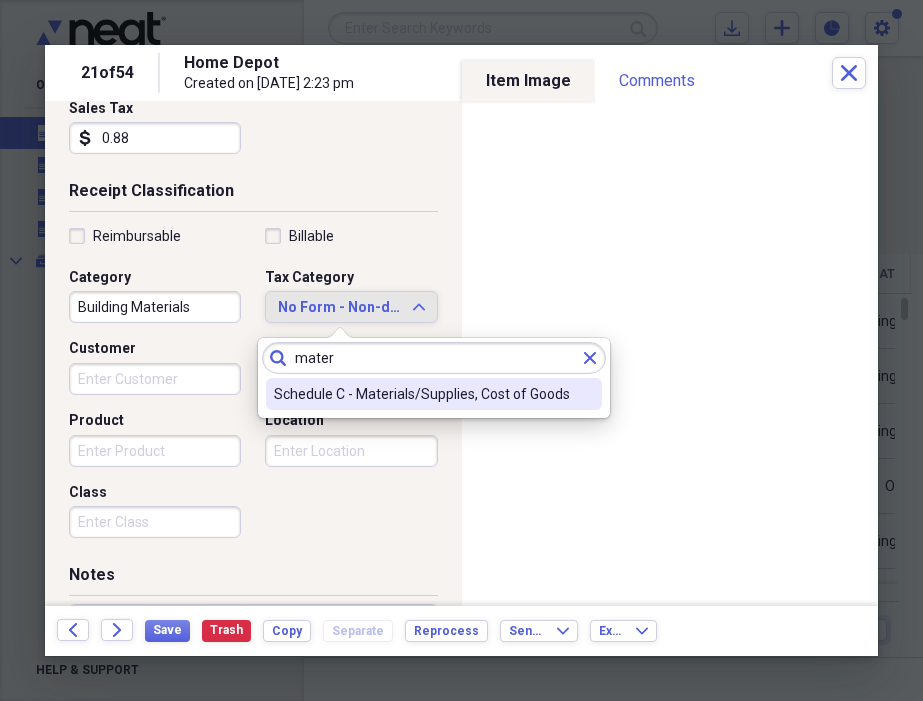 click on "Schedule C - Materials/Supplies, Cost of Goods" at bounding box center (422, 394) 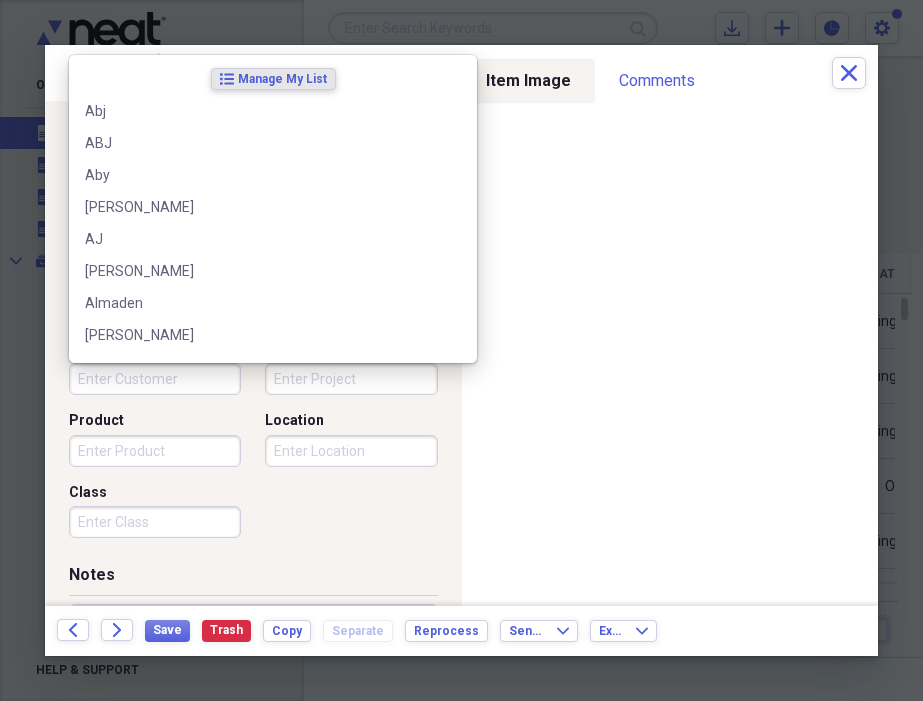 click on "Customer" at bounding box center [155, 379] 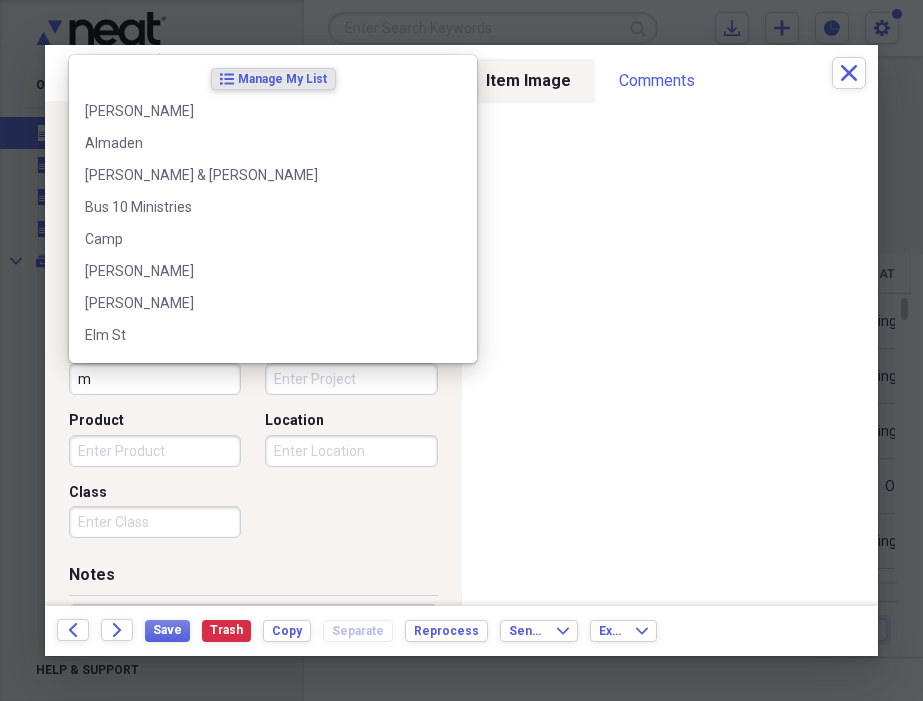 click on "m" at bounding box center [155, 379] 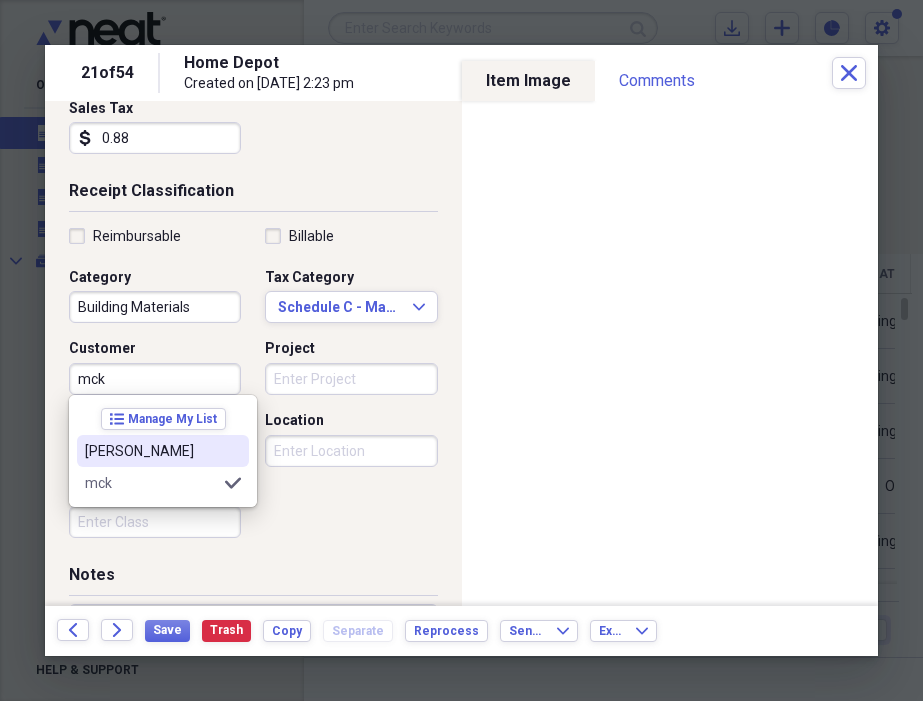 click on "[PERSON_NAME]" at bounding box center (151, 451) 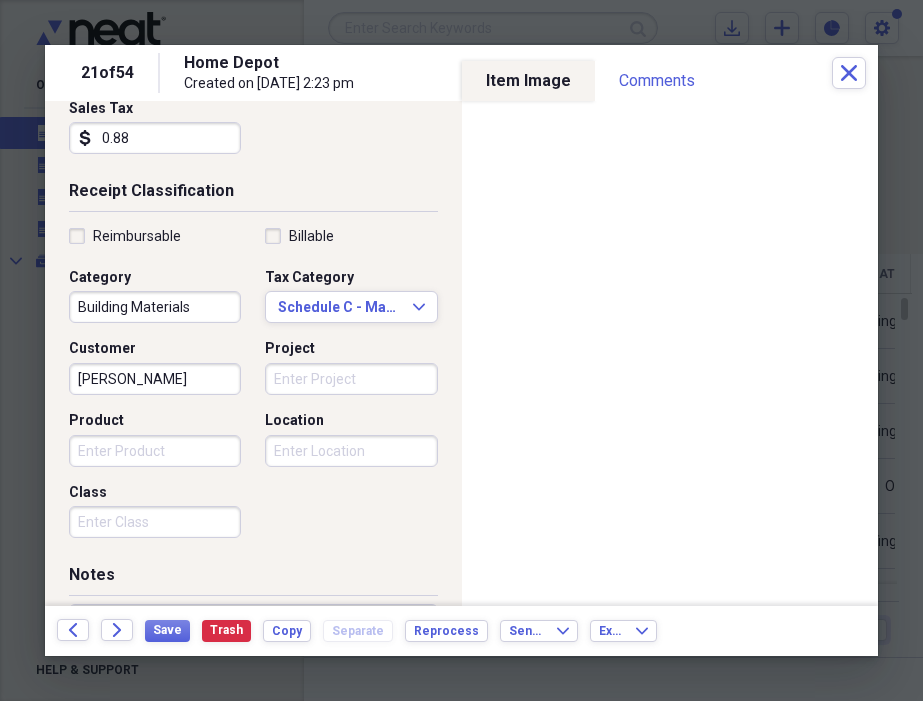 click on "Project" at bounding box center [351, 379] 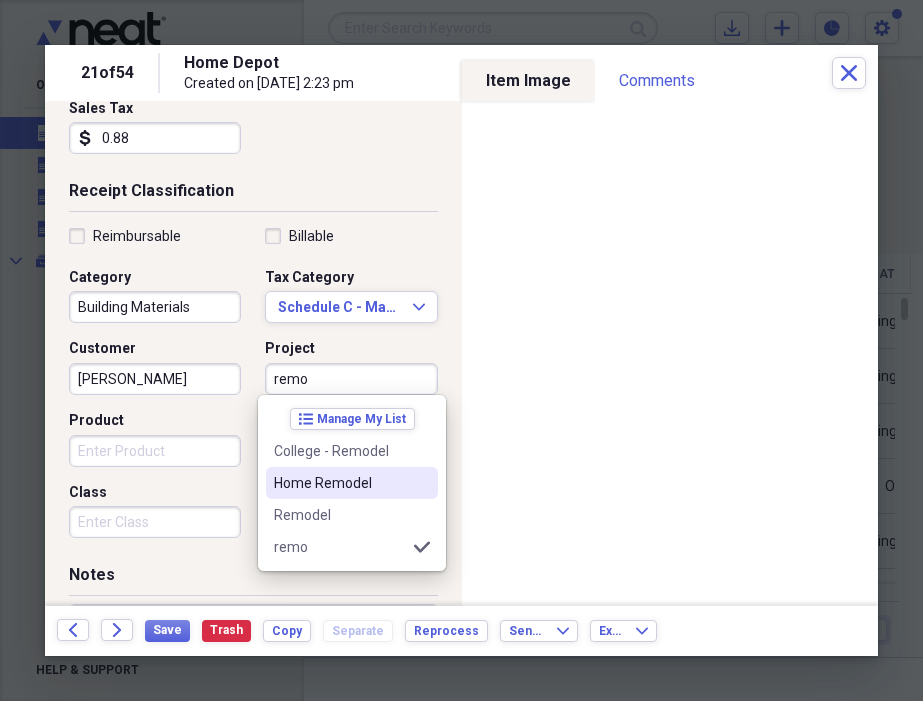 click on "Home Remodel" at bounding box center [340, 483] 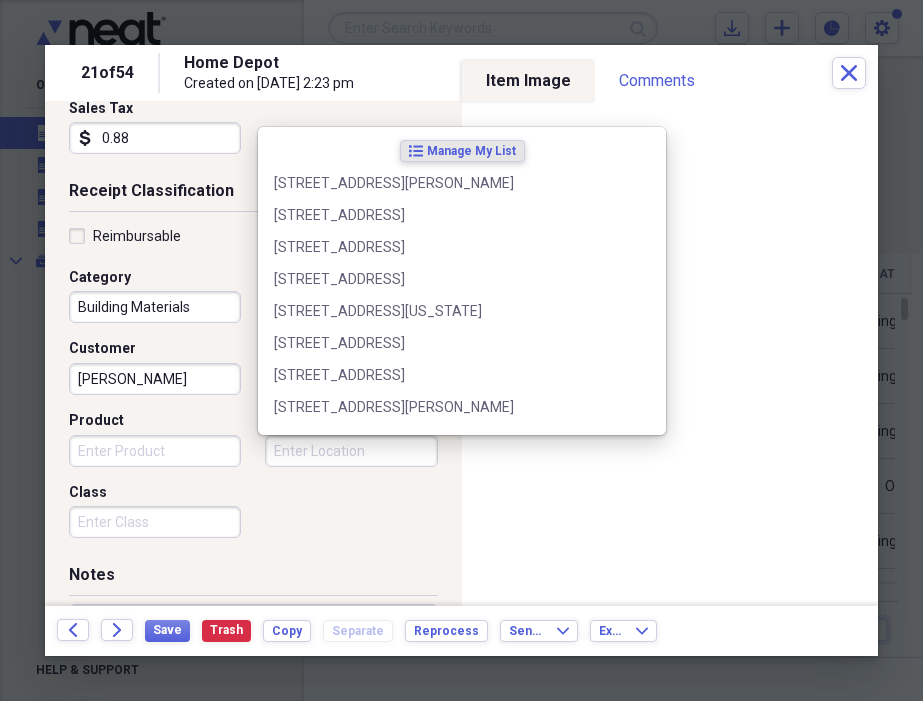 click on "Location" at bounding box center [351, 451] 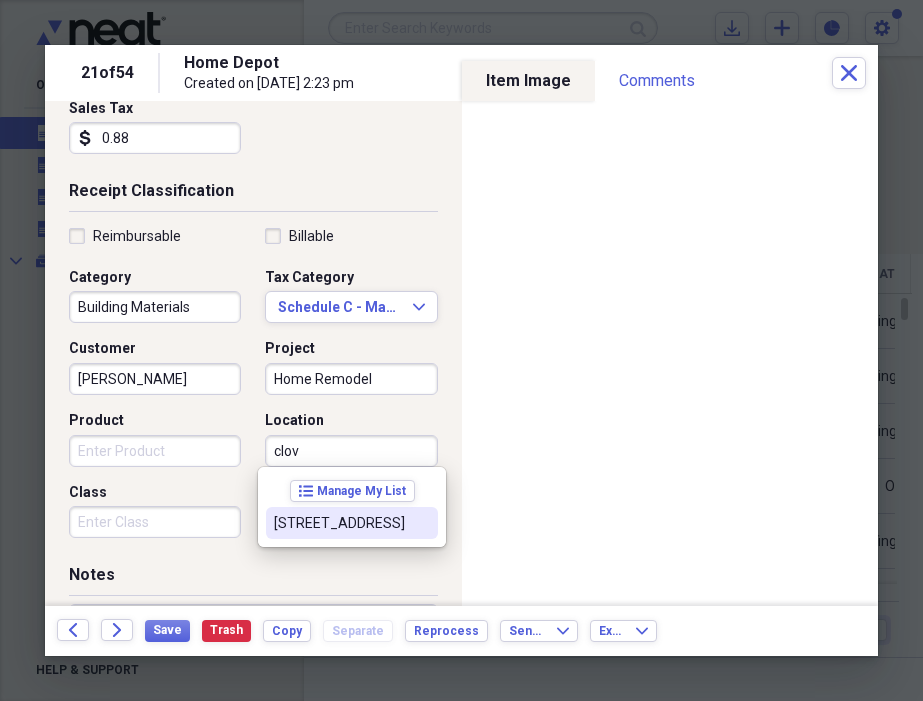 click on "[STREET_ADDRESS]" at bounding box center [340, 523] 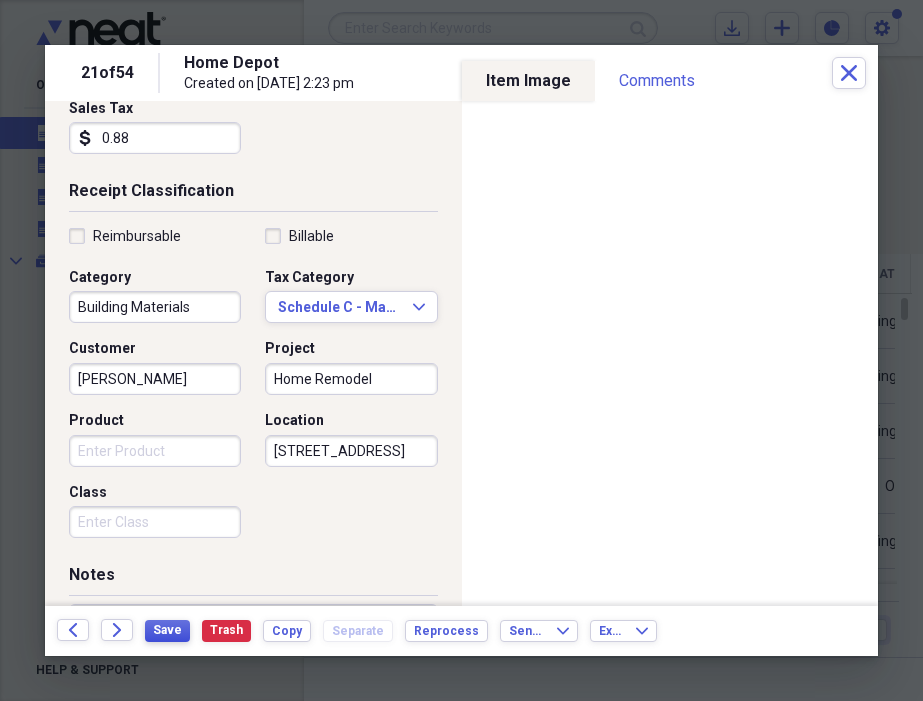 click on "Save" at bounding box center (167, 630) 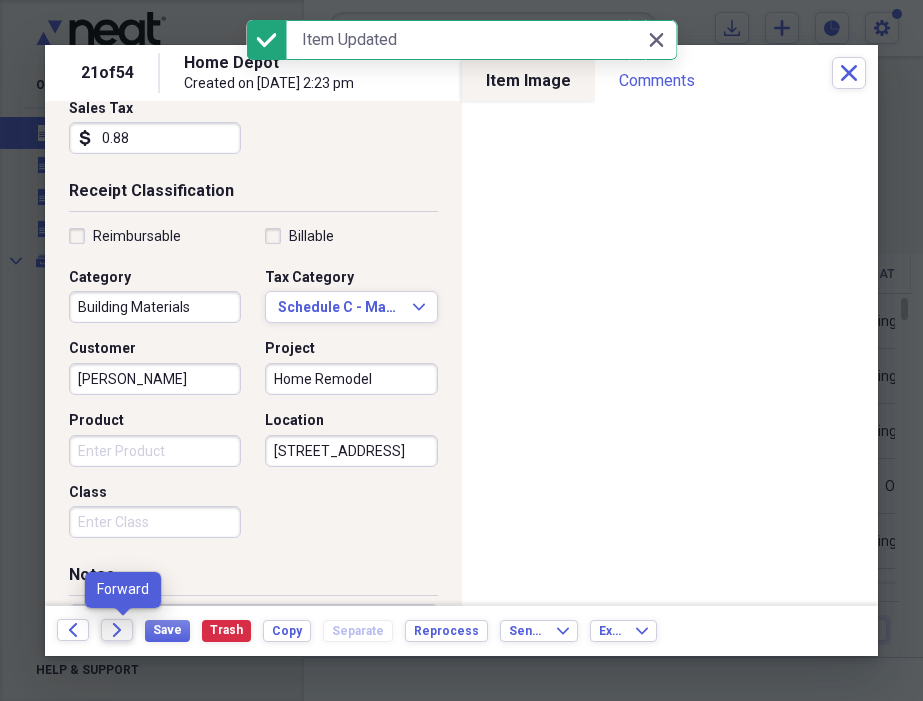 click 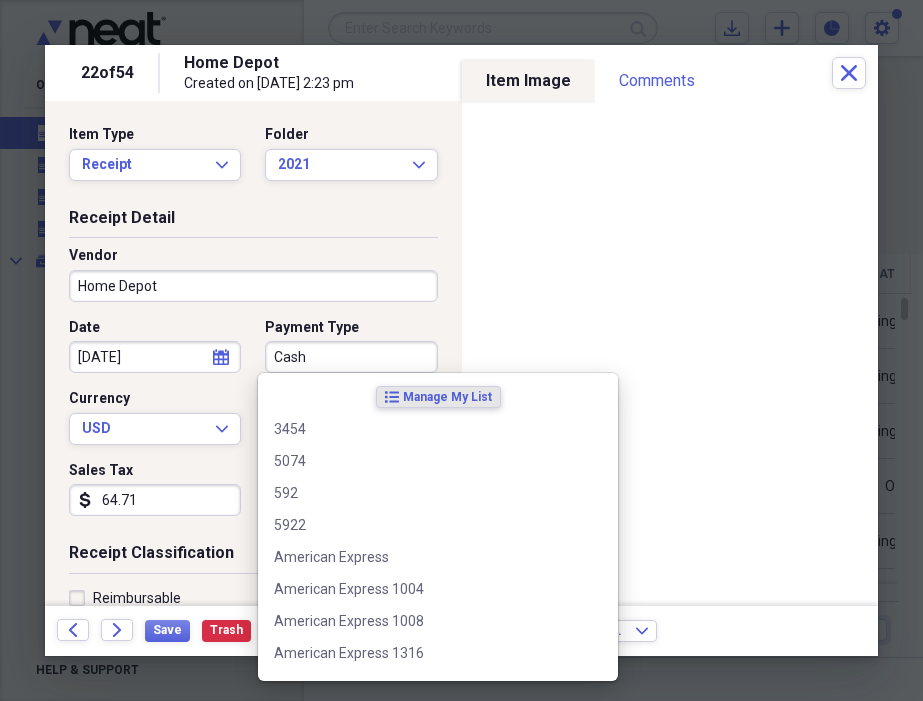 click on "Cash" at bounding box center [351, 357] 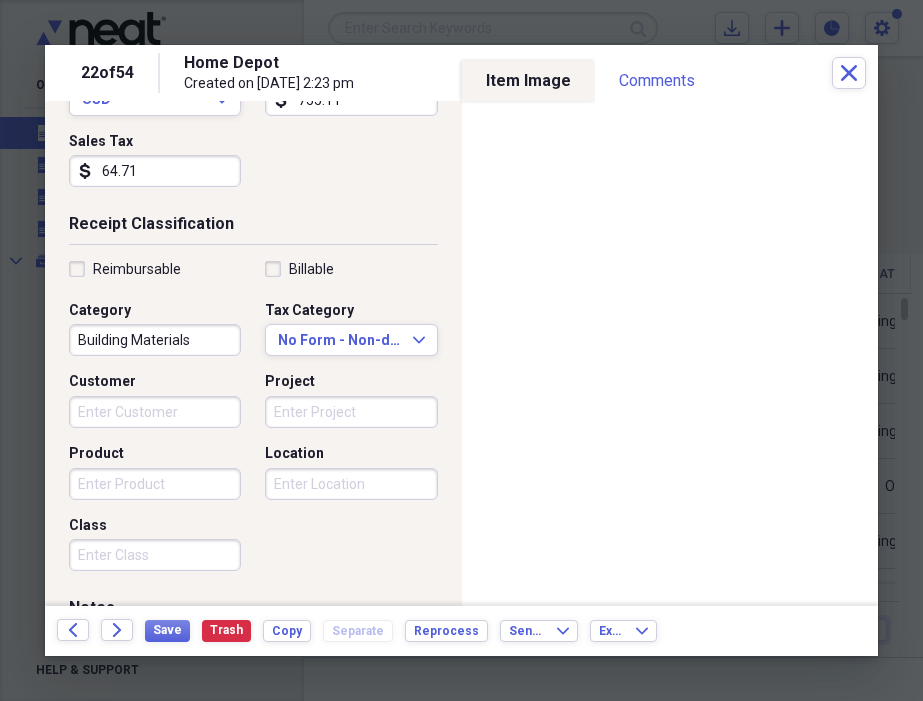 scroll, scrollTop: 333, scrollLeft: 0, axis: vertical 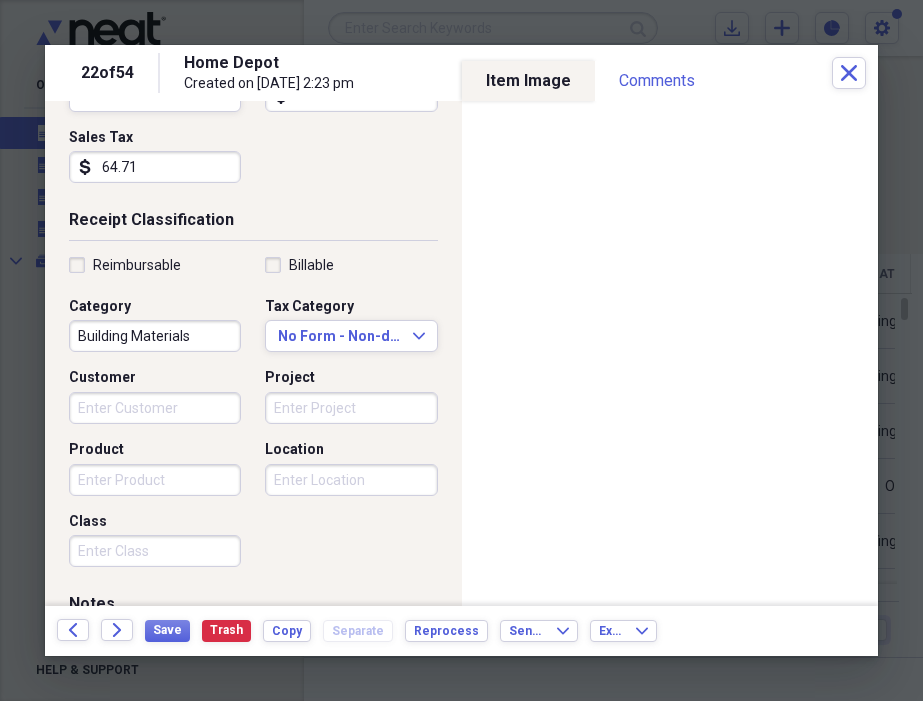 click on "Building Materials" at bounding box center [155, 336] 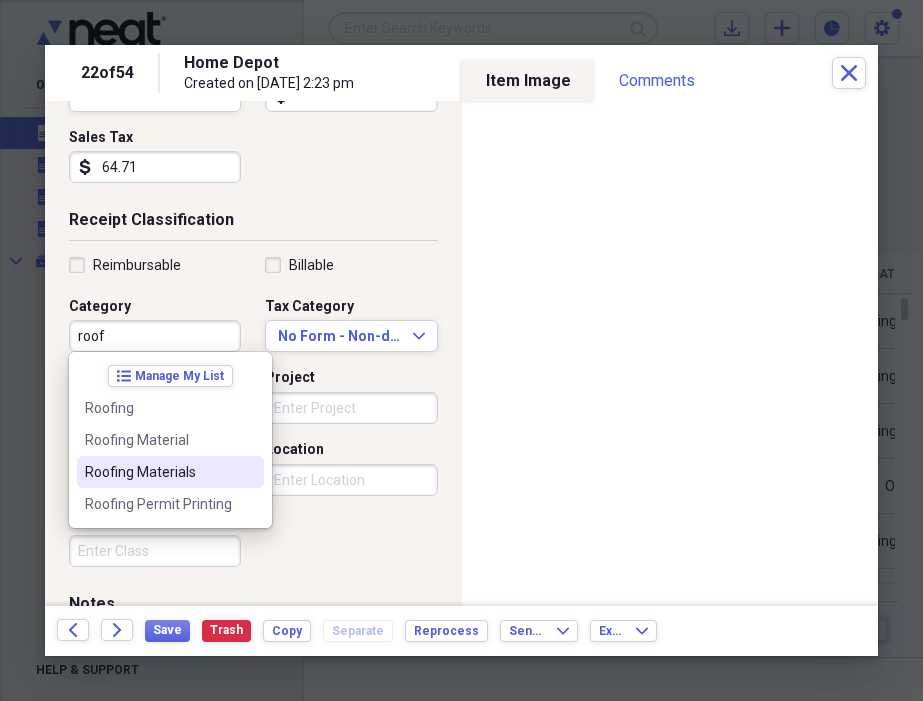 click on "Roofing Materials" at bounding box center [158, 472] 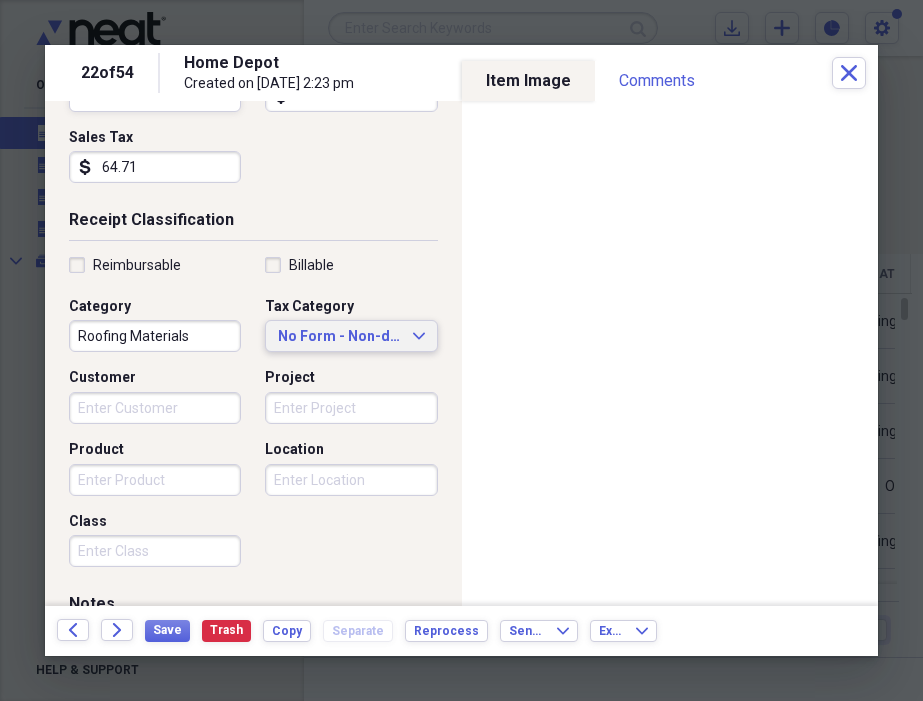 click on "No Form - Non-deductible" at bounding box center [339, 337] 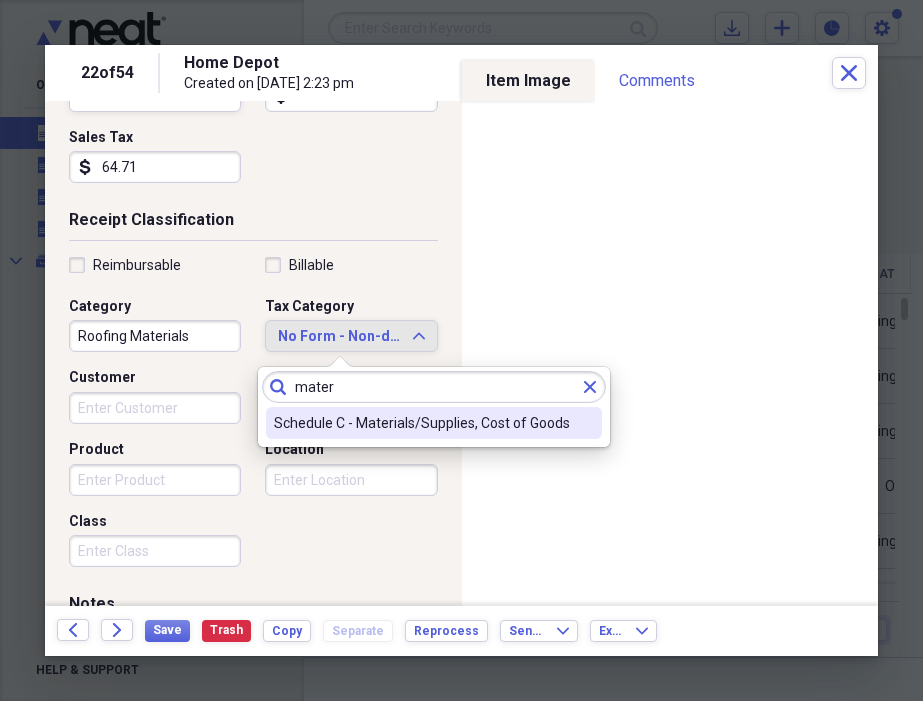 click on "Schedule C - Materials/Supplies, Cost of Goods" at bounding box center (422, 423) 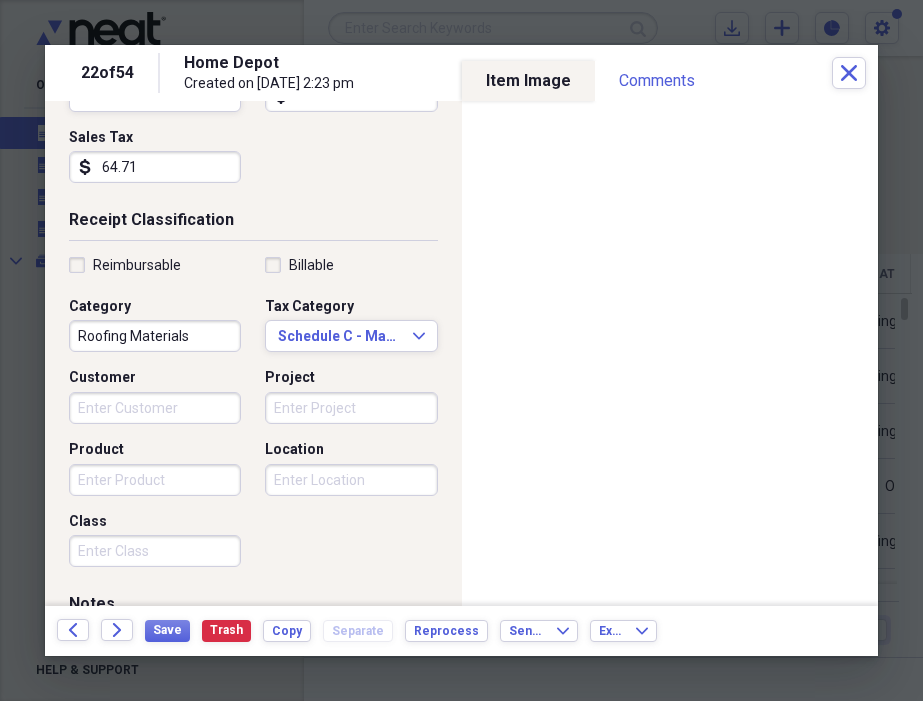 click on "Customer" at bounding box center [155, 408] 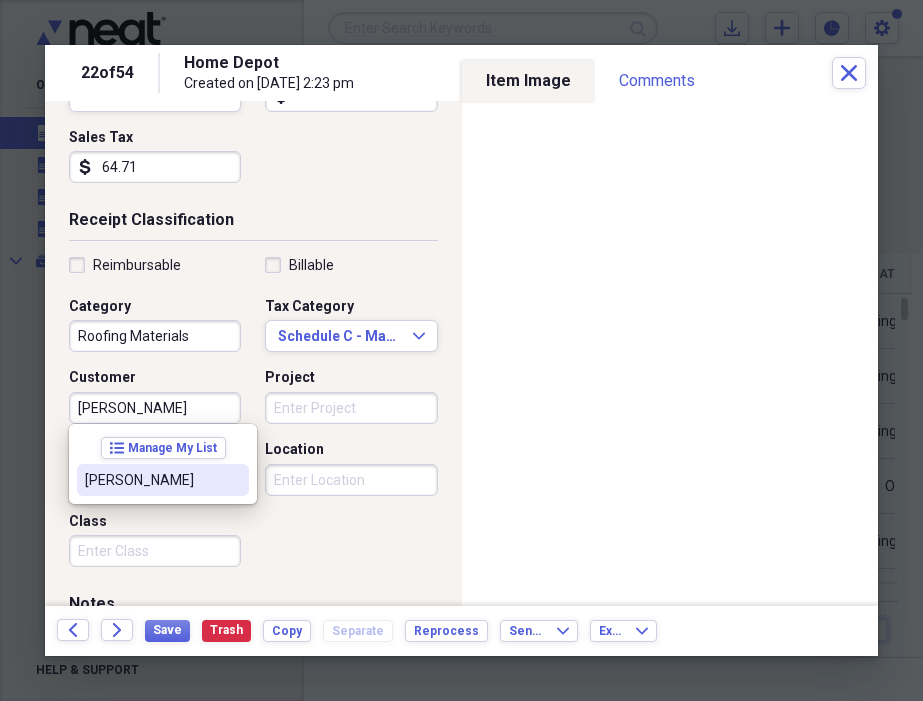 click on "[PERSON_NAME]" at bounding box center [151, 480] 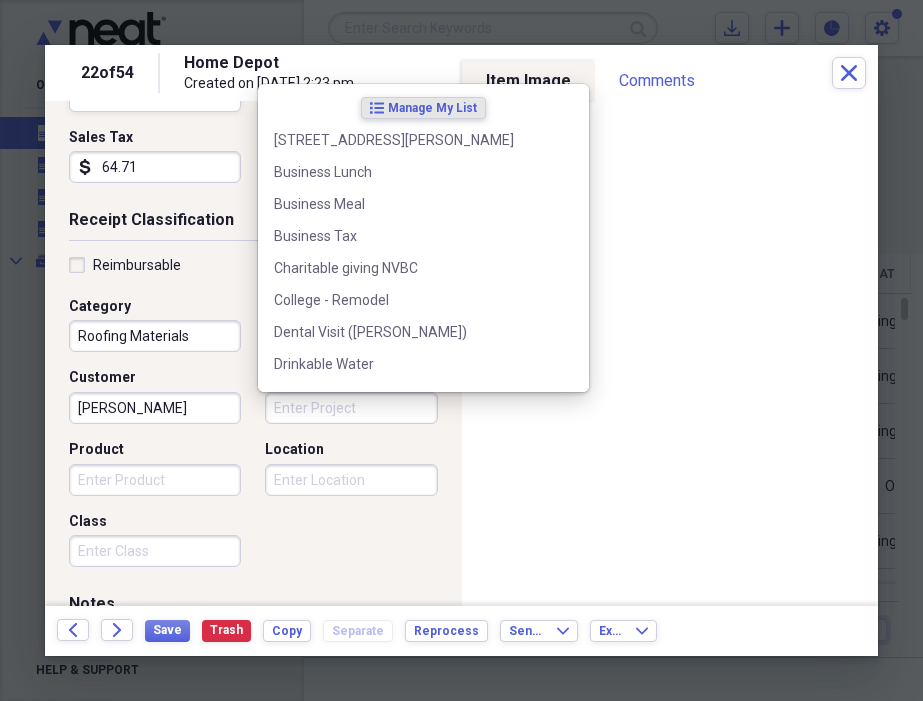 click on "Project" at bounding box center [351, 408] 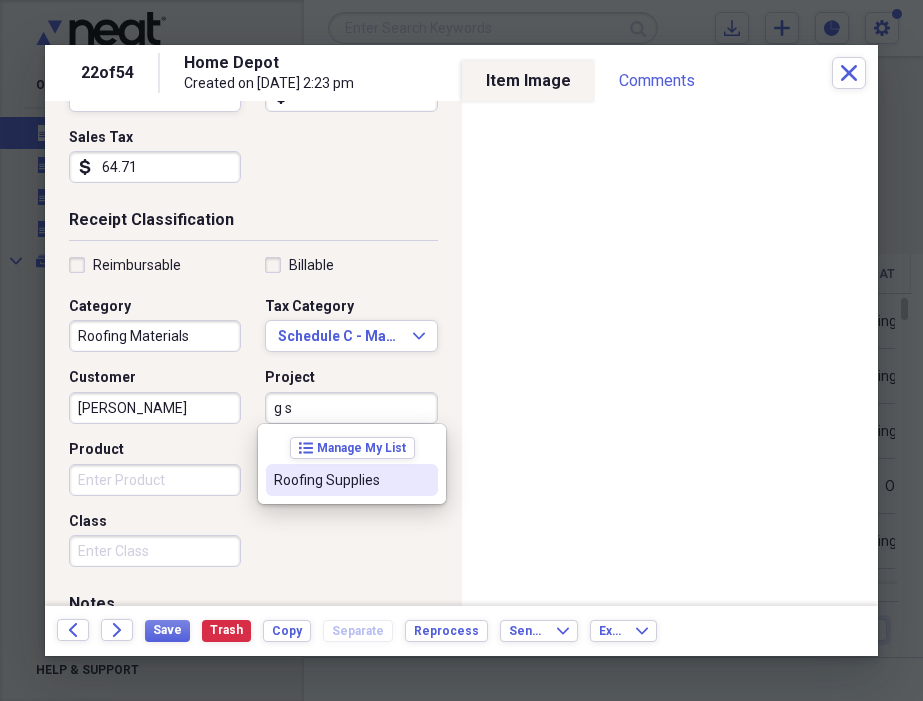click on "Roofing Supplies" at bounding box center (340, 480) 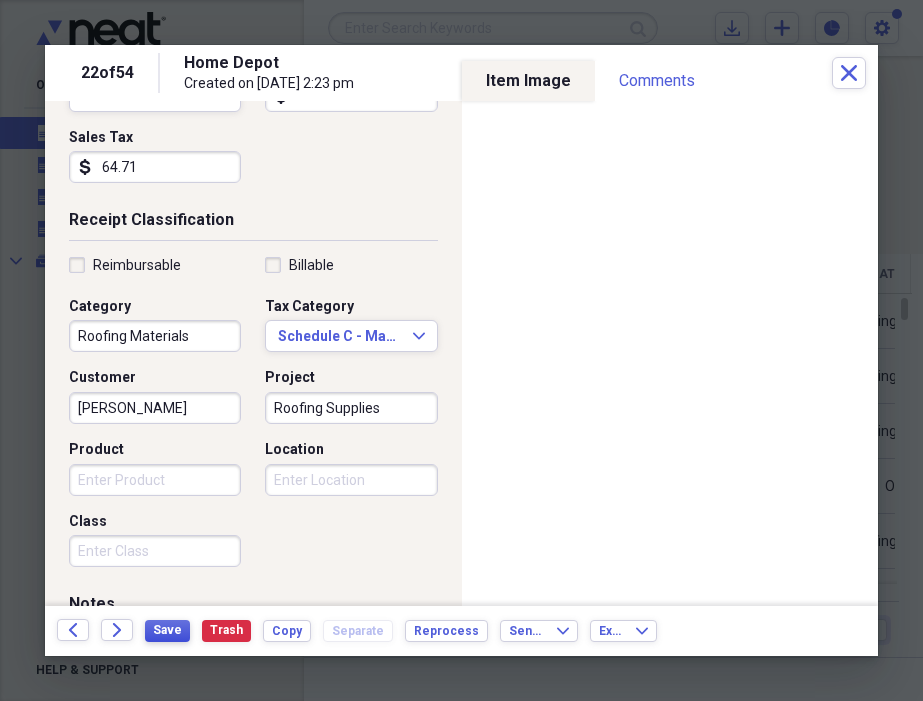 click on "Save" at bounding box center [167, 630] 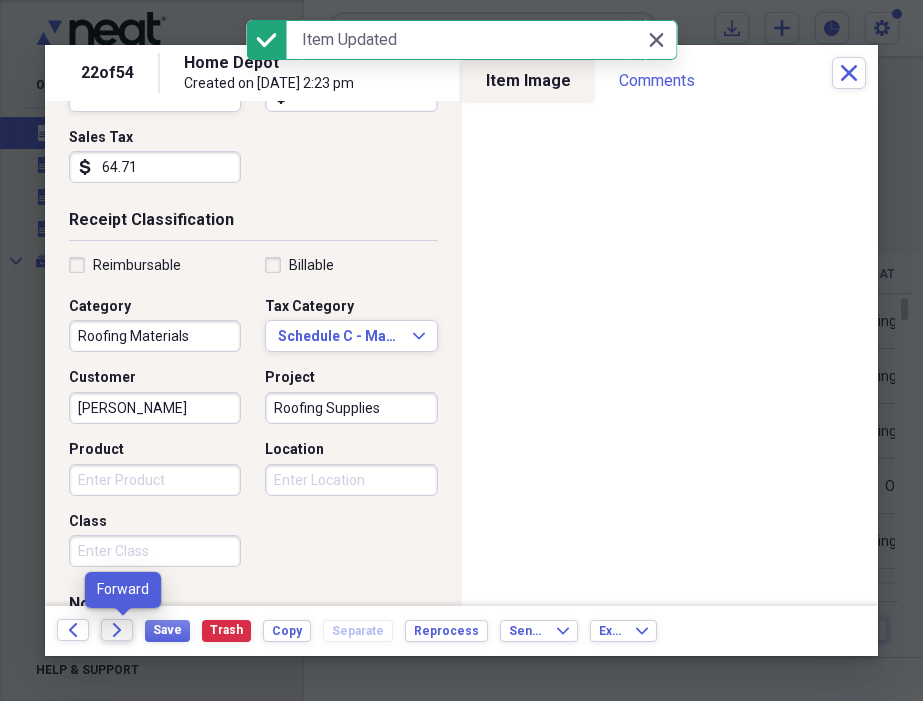 click on "Forward" 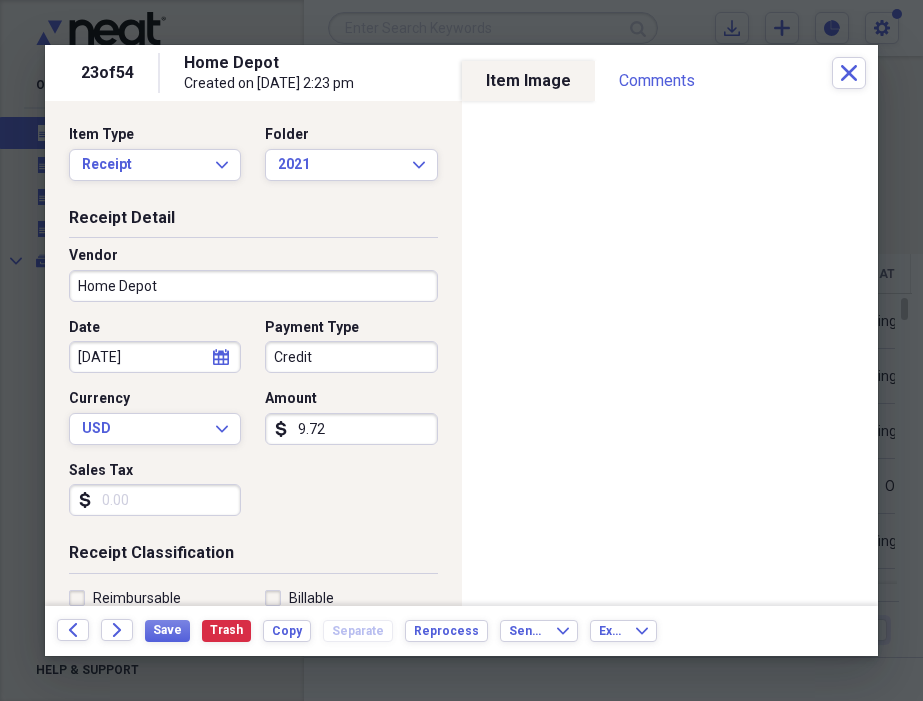 click on "Credit" at bounding box center (351, 357) 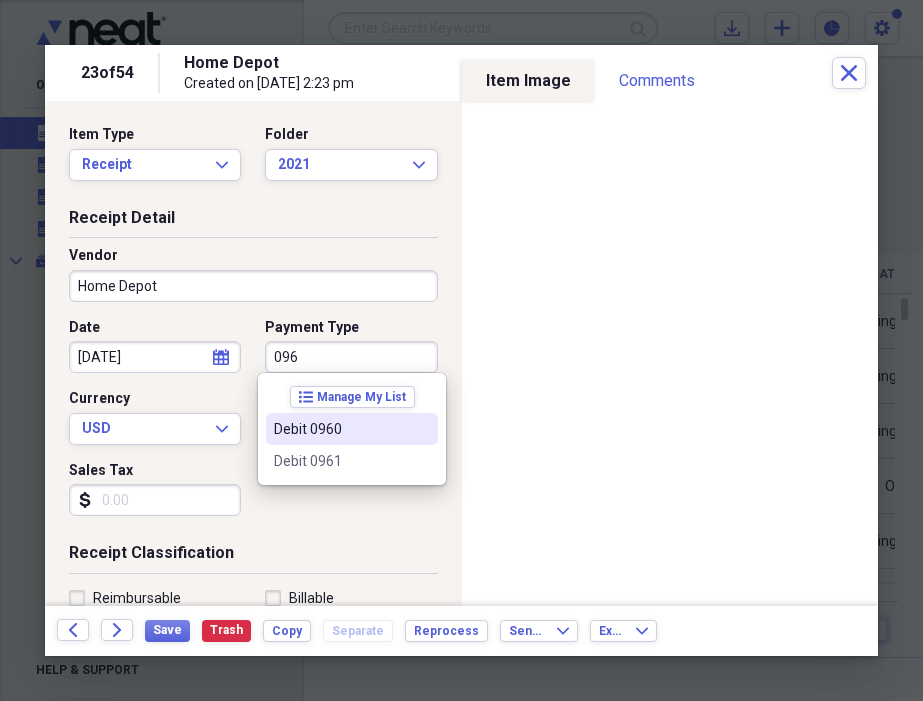 click on "Debit 0960" at bounding box center [340, 429] 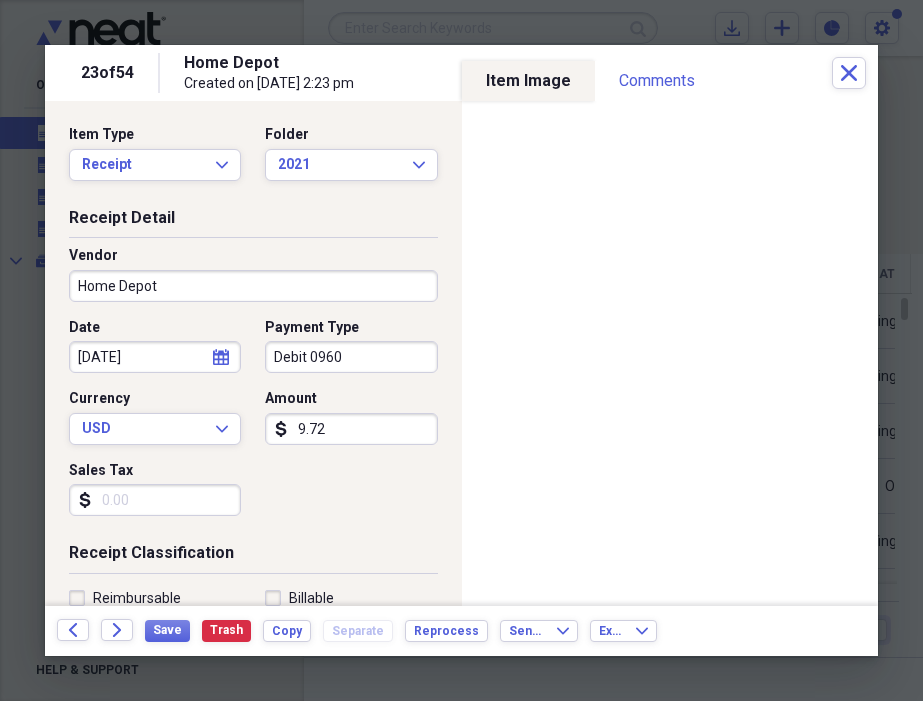 click on "Sales Tax" at bounding box center [155, 500] 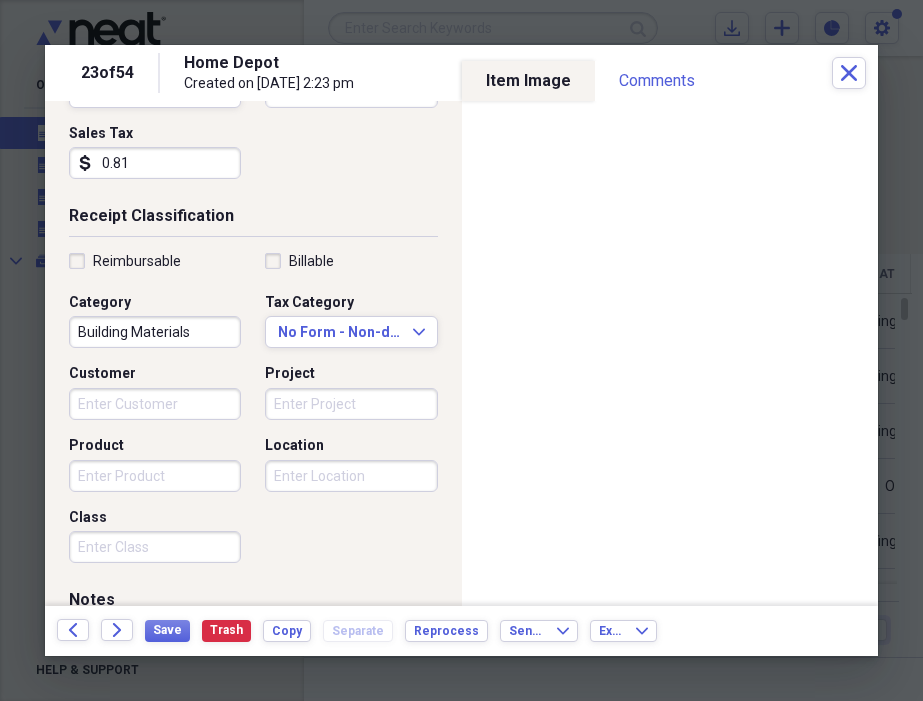 scroll, scrollTop: 344, scrollLeft: 0, axis: vertical 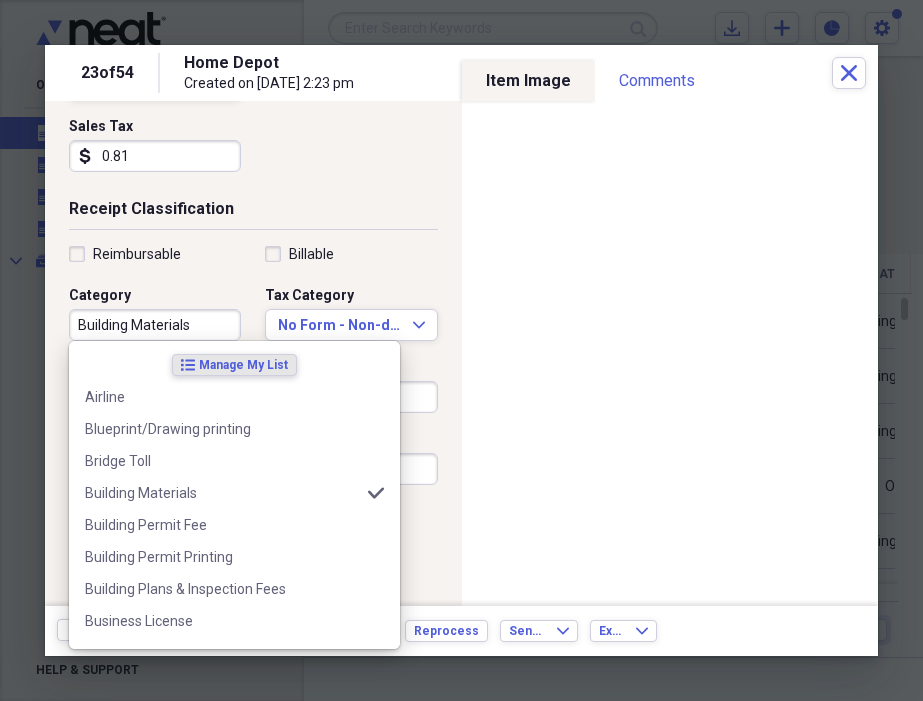 click on "Building Materials" at bounding box center [155, 325] 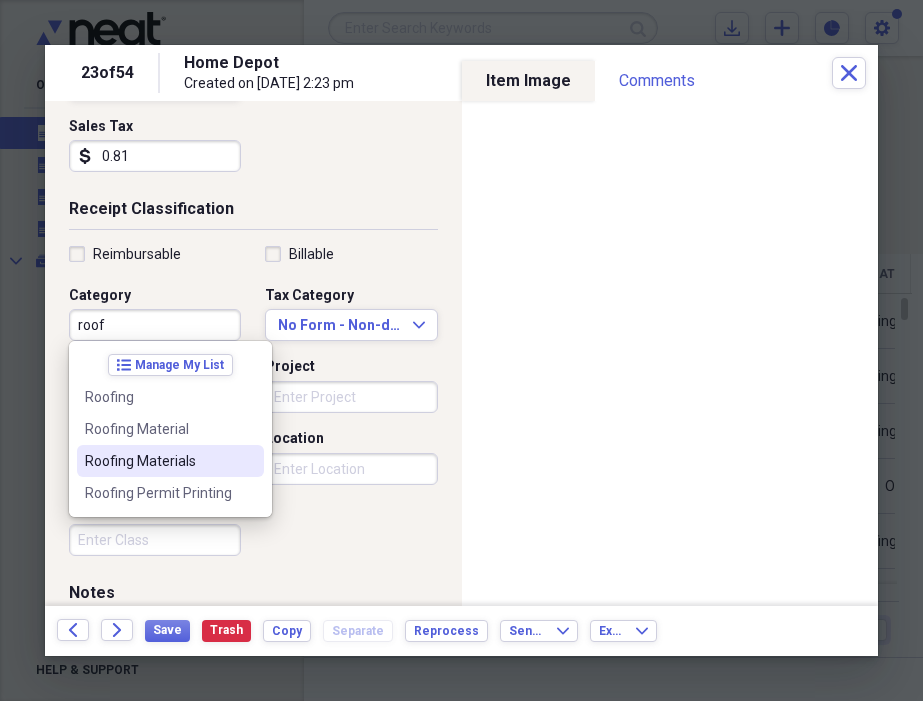 click on "Roofing Materials" at bounding box center [158, 461] 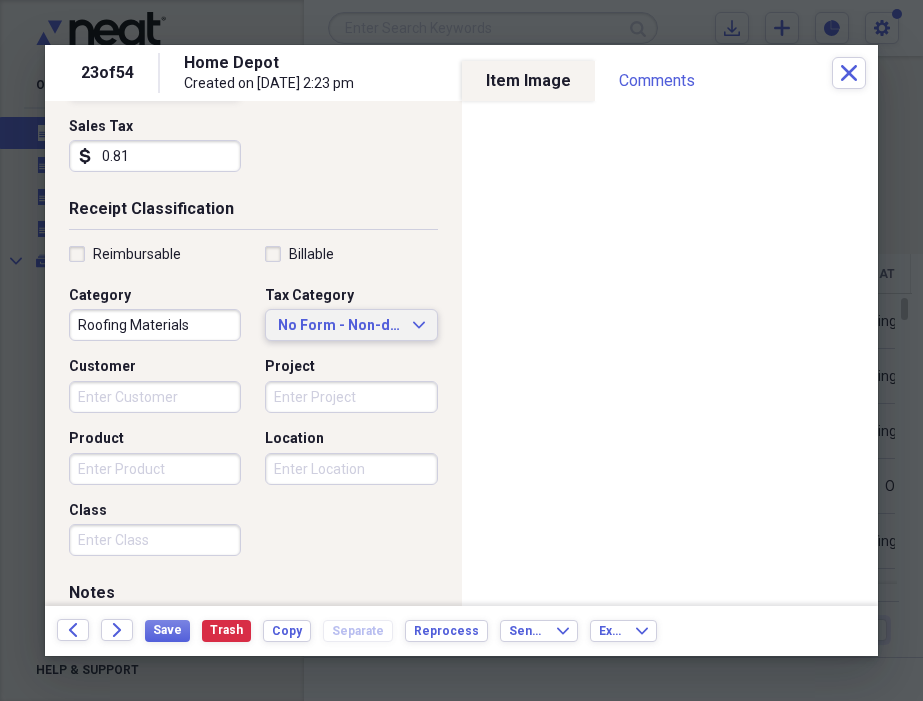 click on "No Form - Non-deductible Expand" at bounding box center [351, 325] 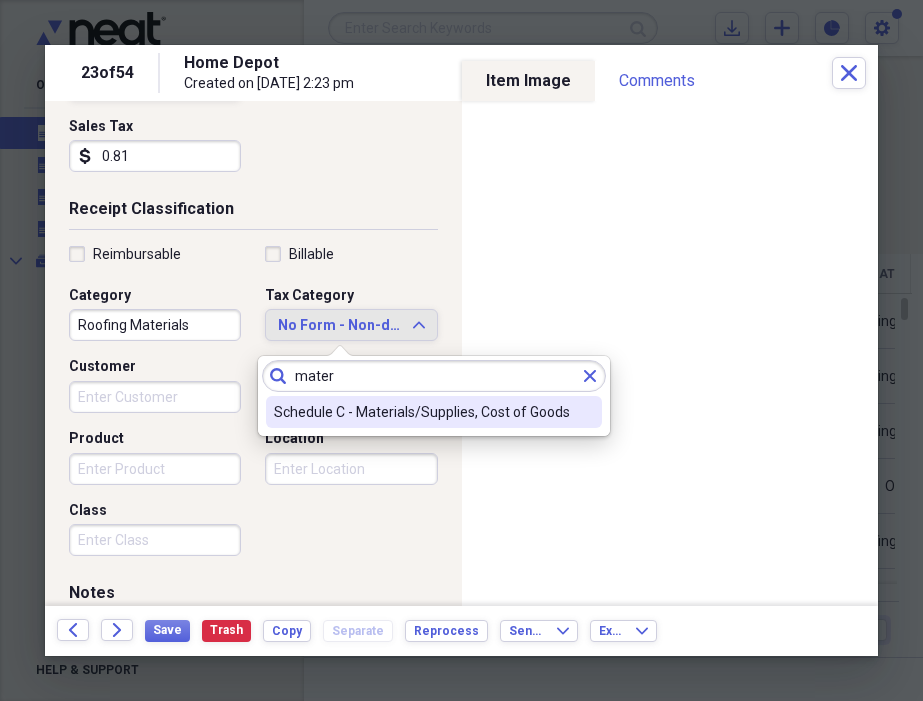 click on "Schedule C - Materials/Supplies, Cost of Goods" at bounding box center (422, 412) 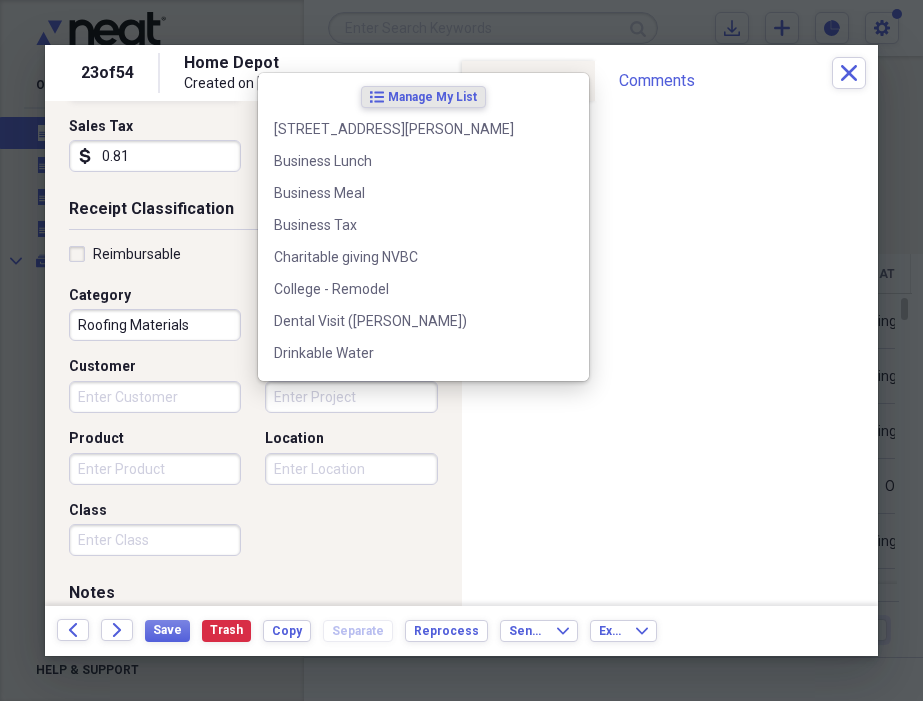 click on "Project" at bounding box center [351, 397] 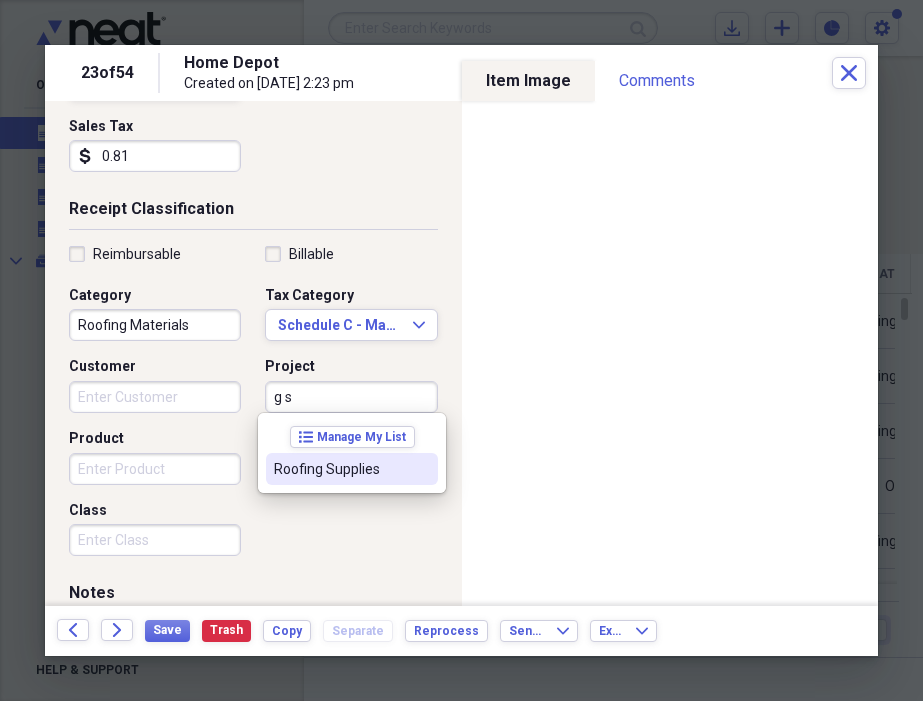 click on "Roofing Supplies" at bounding box center (340, 469) 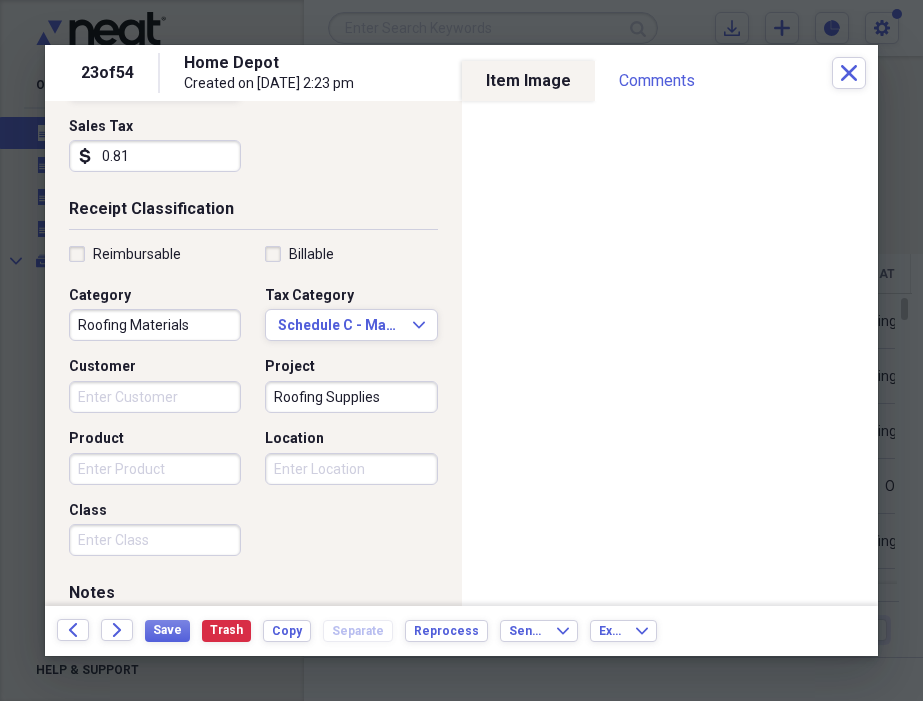 scroll, scrollTop: 516, scrollLeft: 0, axis: vertical 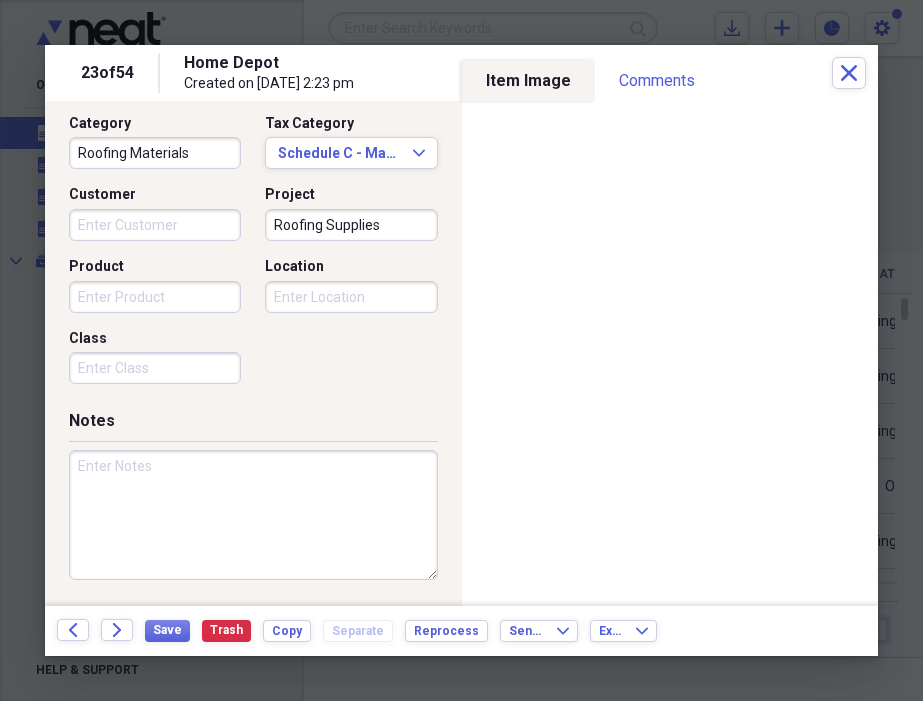 paste on "[PERSON_NAME] receipt." 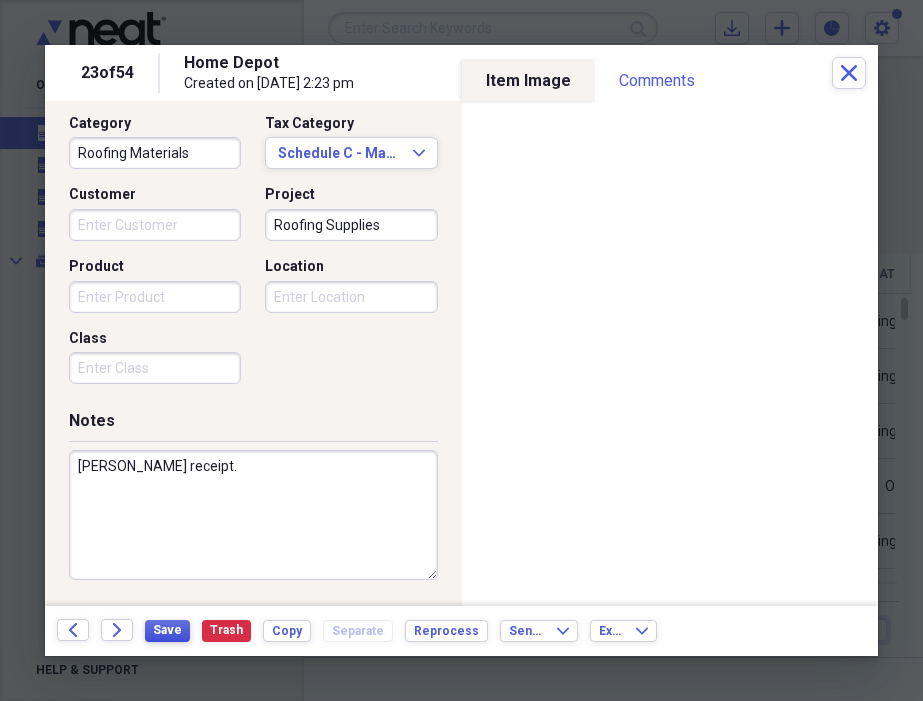 click on "Save" at bounding box center [167, 630] 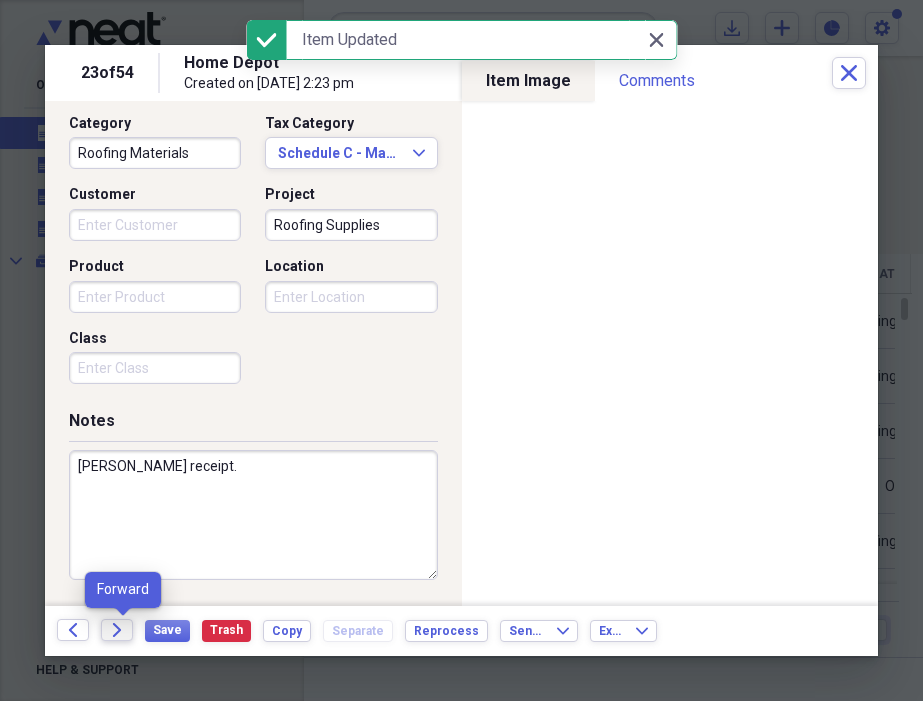 click on "Forward" at bounding box center [117, 630] 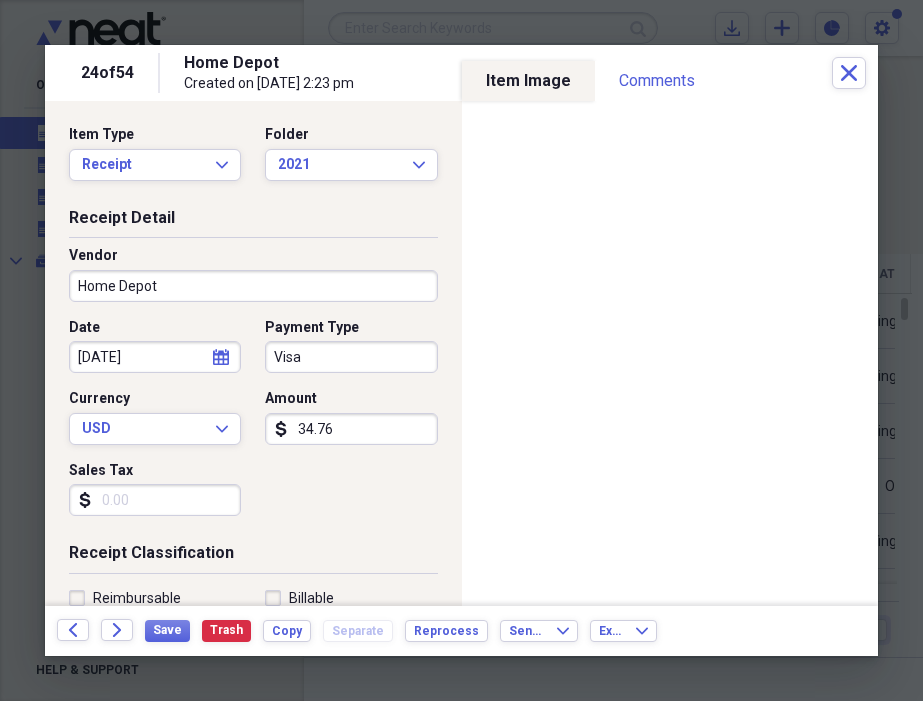 click on "Visa" at bounding box center (351, 357) 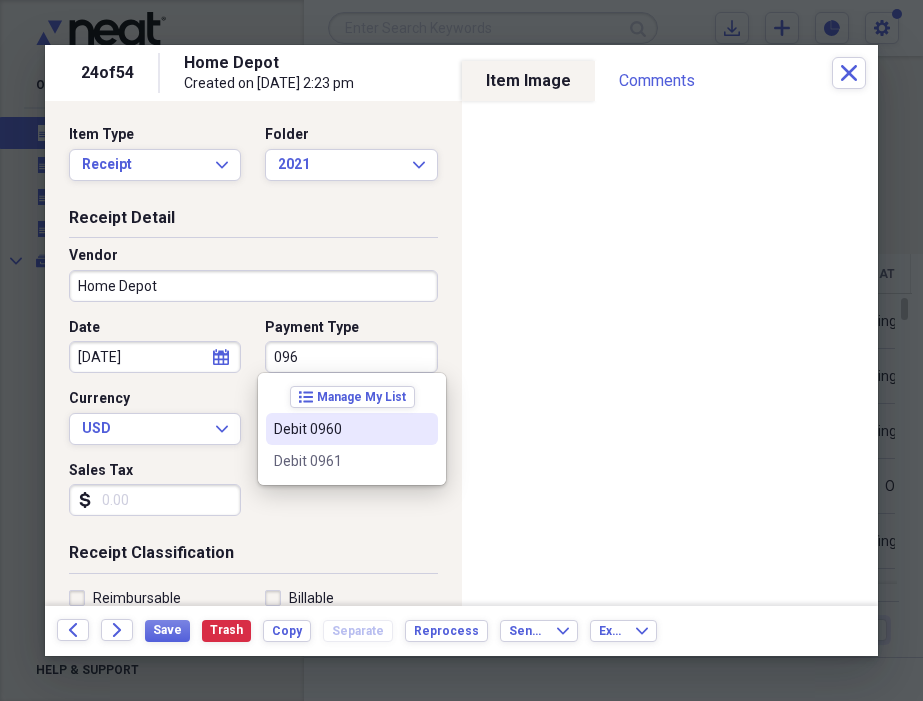 click on "Debit 0960" at bounding box center [340, 429] 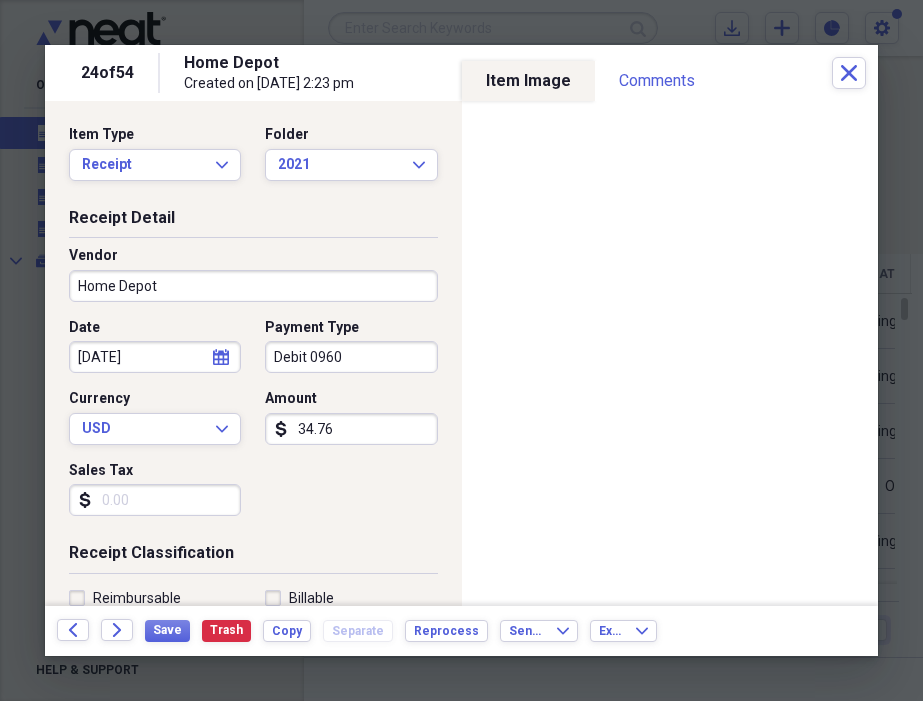 click on "Sales Tax" at bounding box center [155, 500] 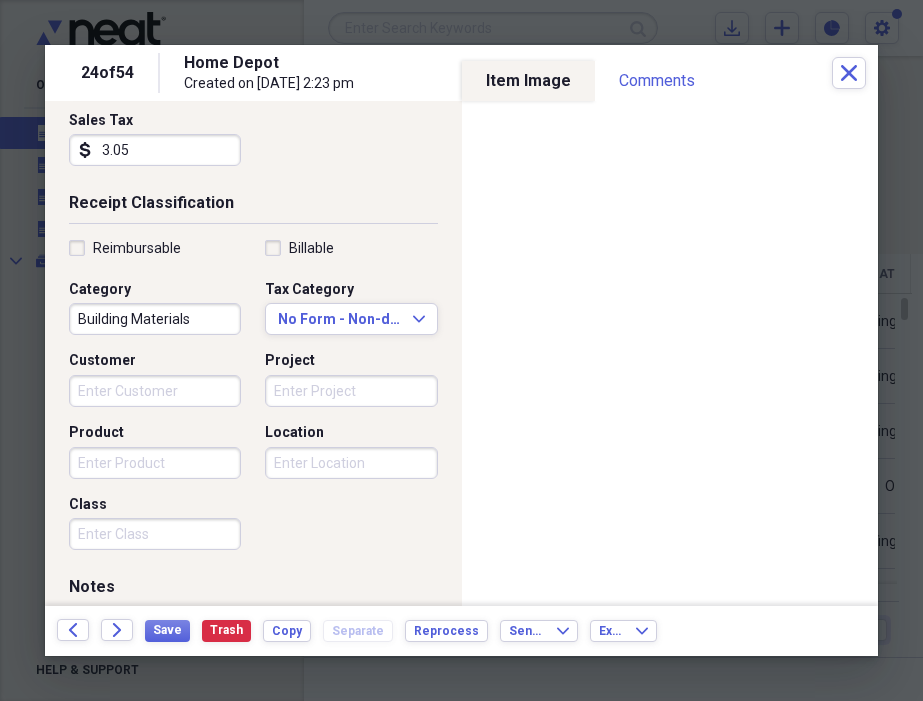 scroll, scrollTop: 353, scrollLeft: 0, axis: vertical 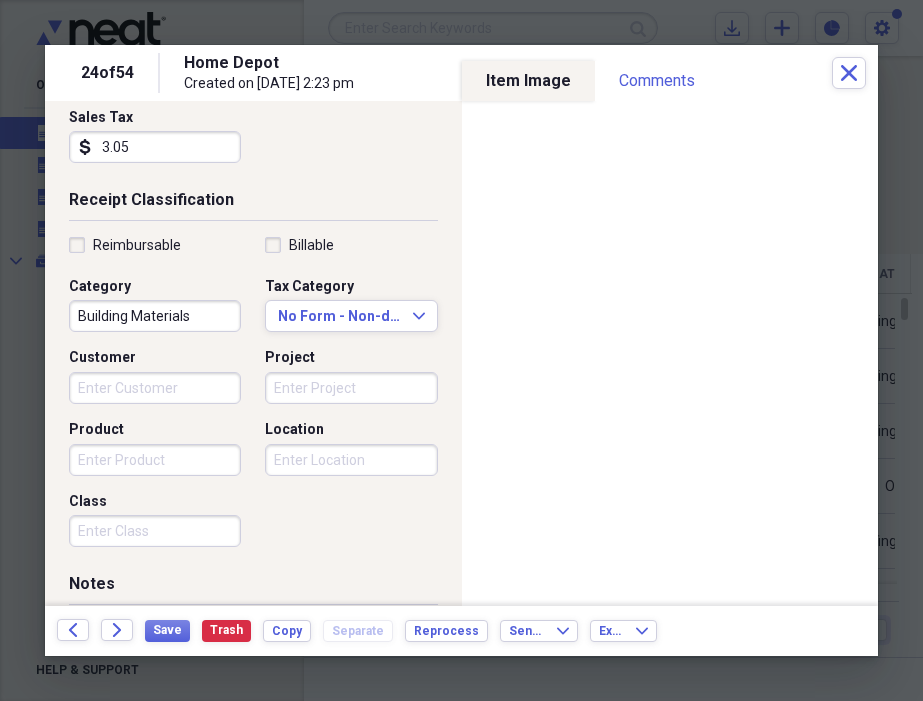 click on "Building Materials" at bounding box center [155, 316] 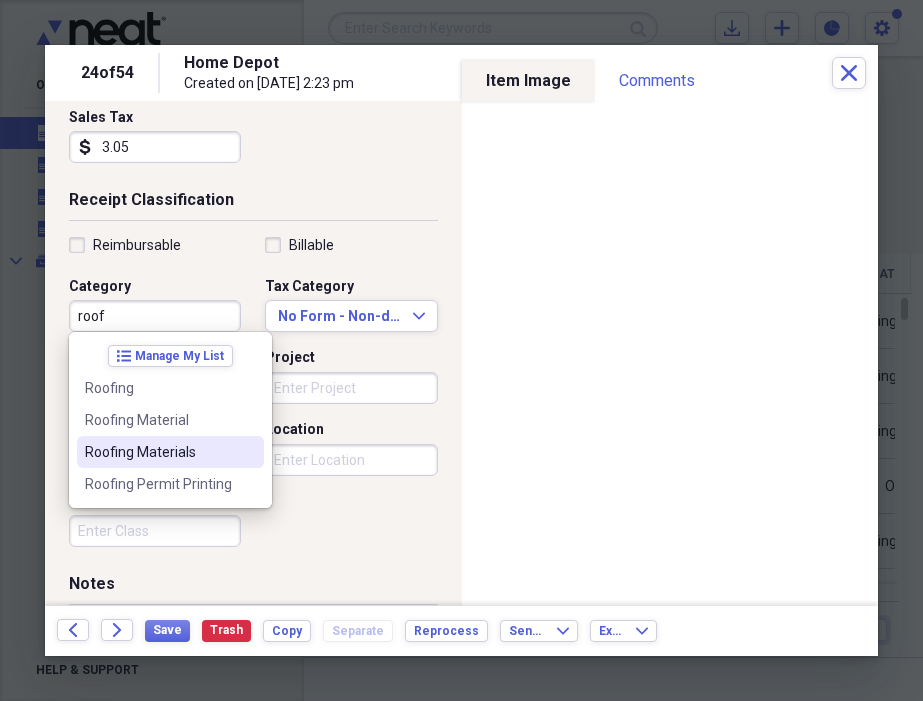 click on "Roofing Materials" at bounding box center (158, 452) 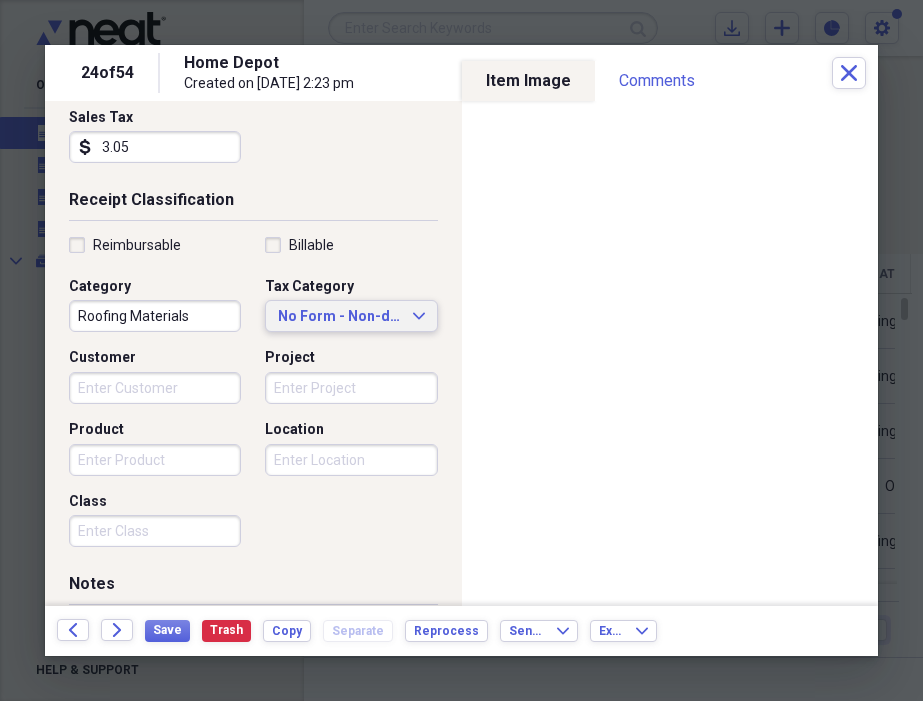 click on "No Form - Non-deductible" at bounding box center (339, 317) 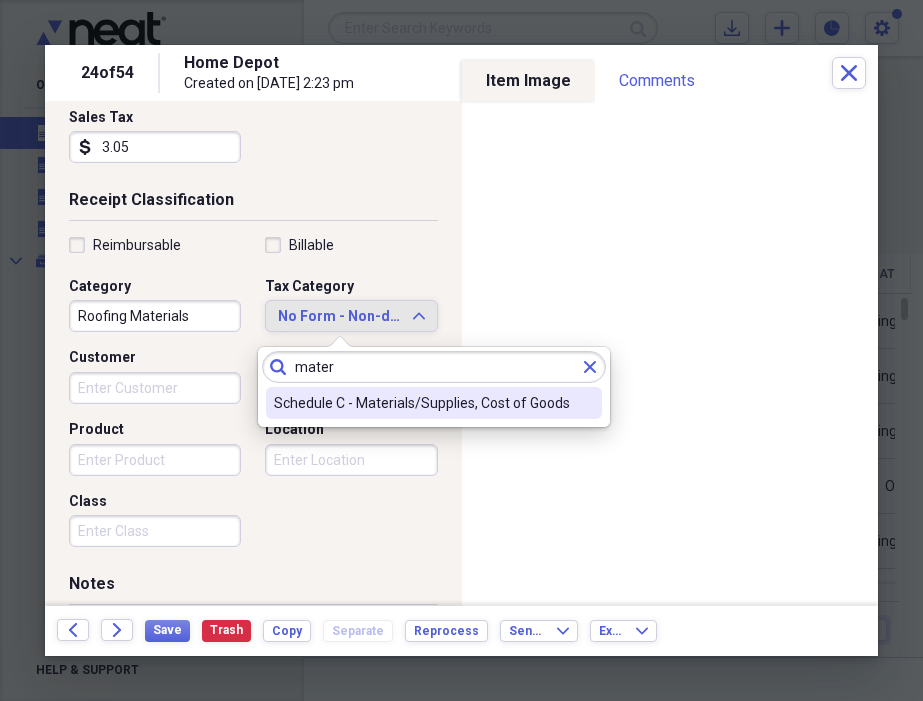 click on "Schedule C - Materials/Supplies, Cost of Goods" at bounding box center [422, 403] 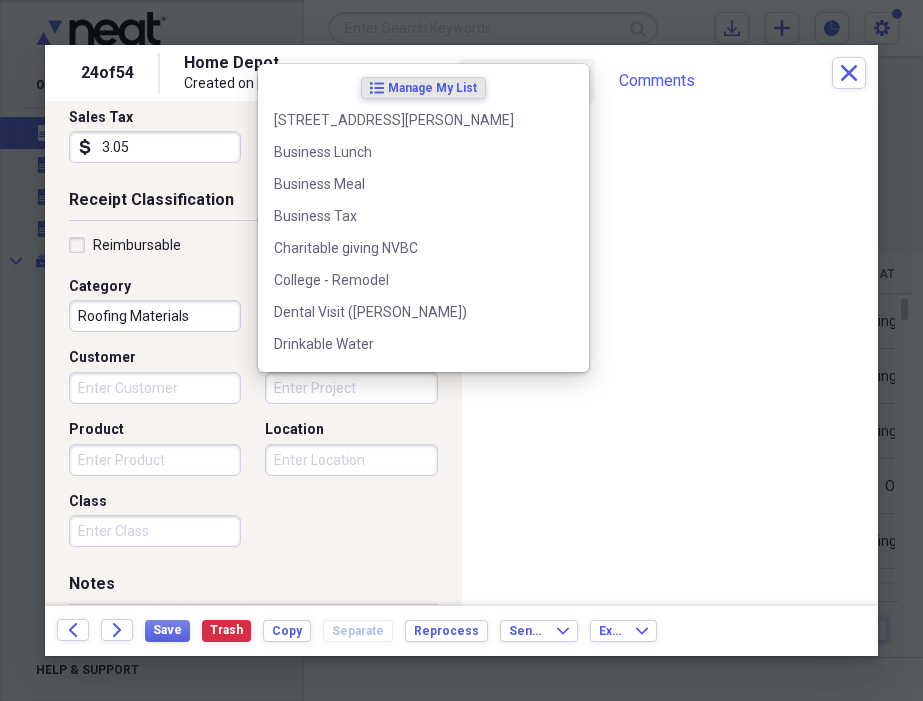 click on "Project" at bounding box center (351, 388) 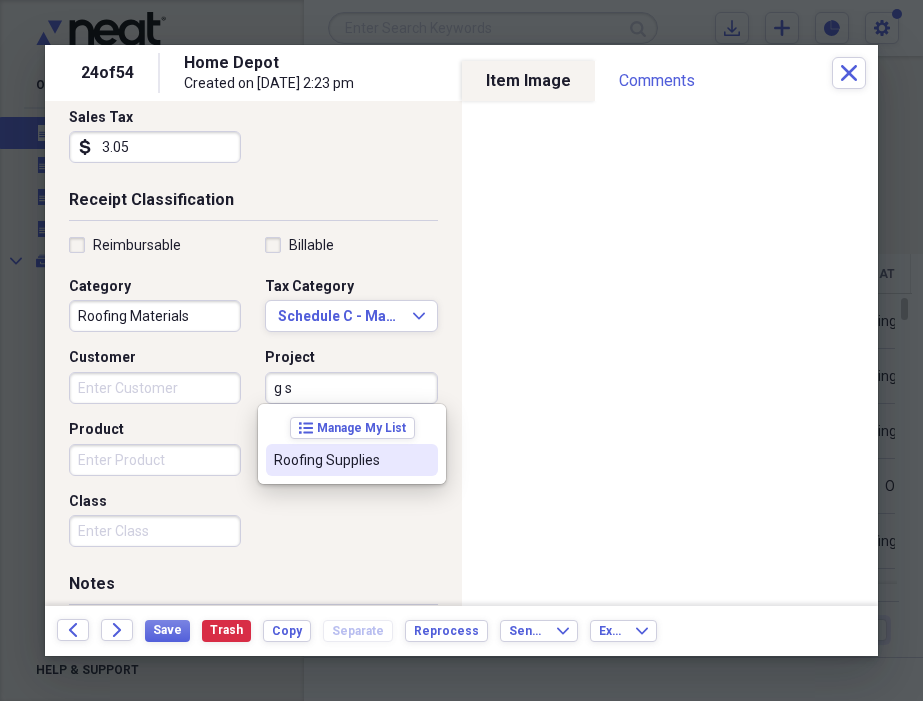 click on "Roofing Supplies" at bounding box center [352, 460] 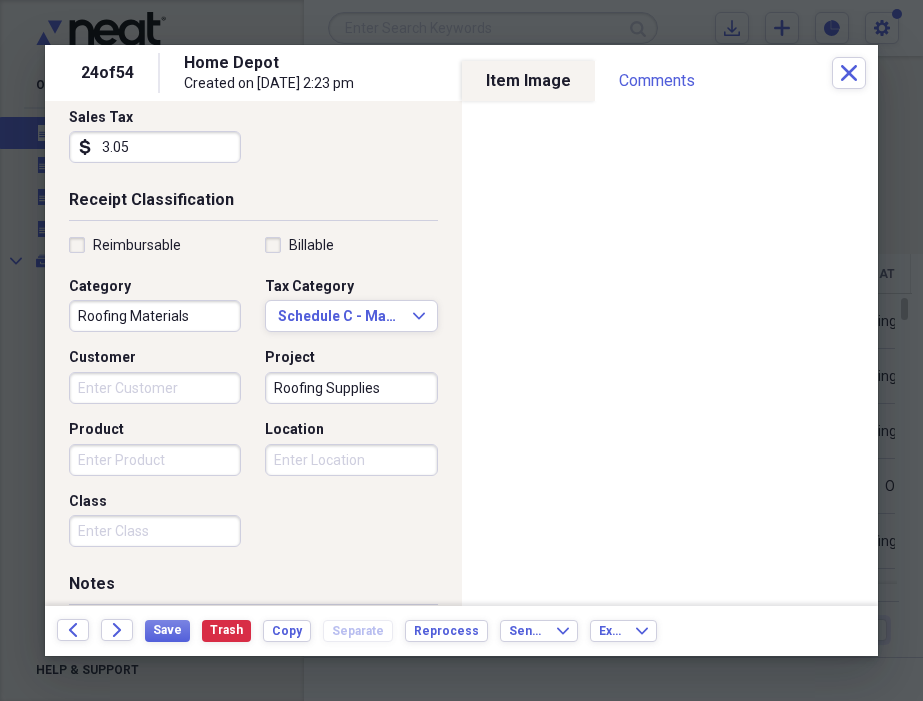 scroll, scrollTop: 516, scrollLeft: 0, axis: vertical 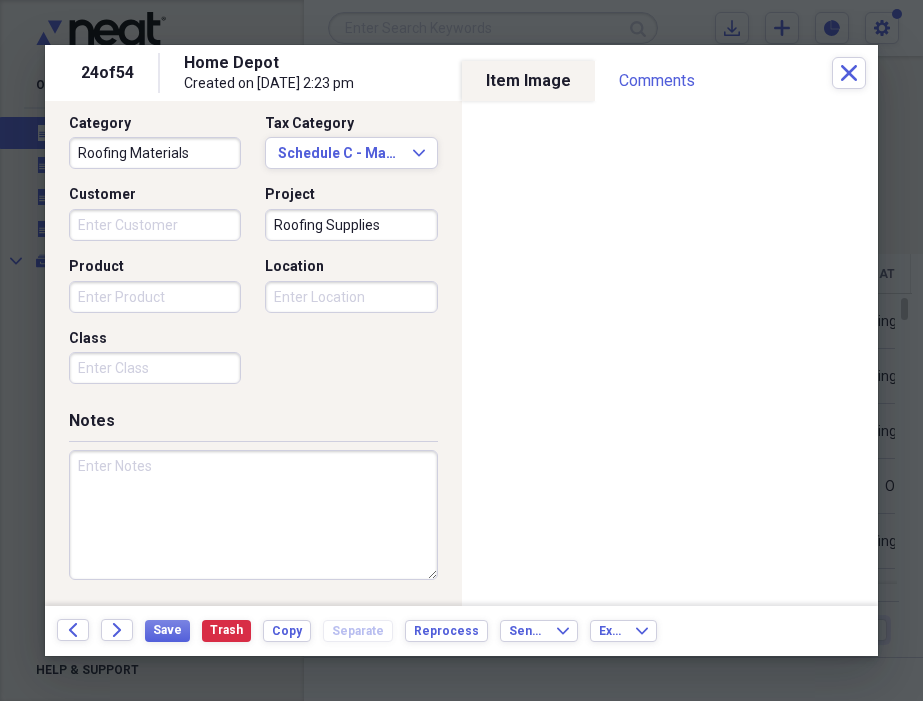 paste on "[PERSON_NAME] receipt." 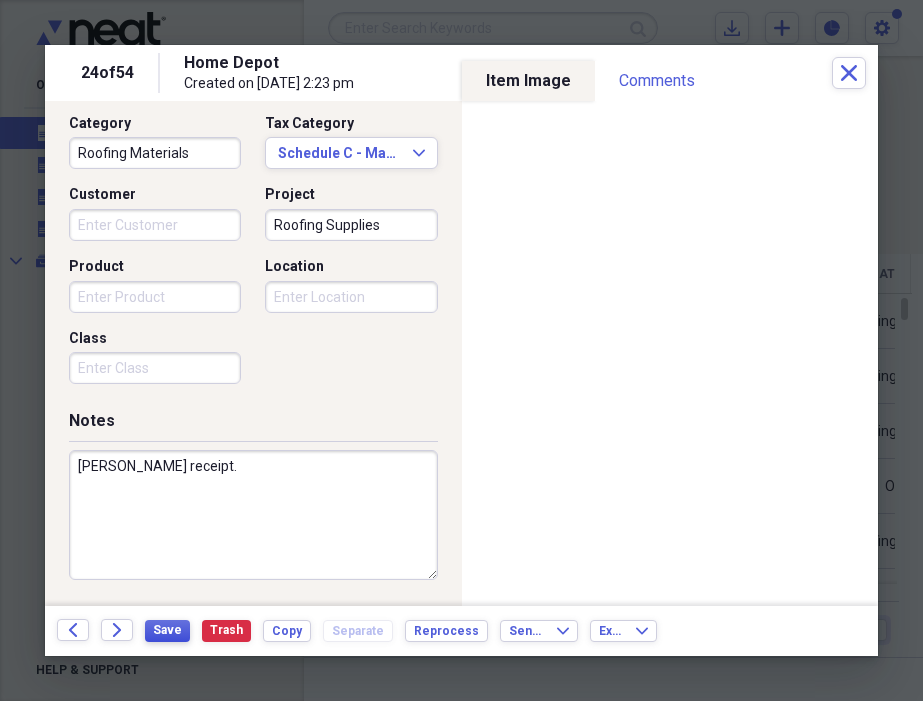 click on "Save" at bounding box center [167, 630] 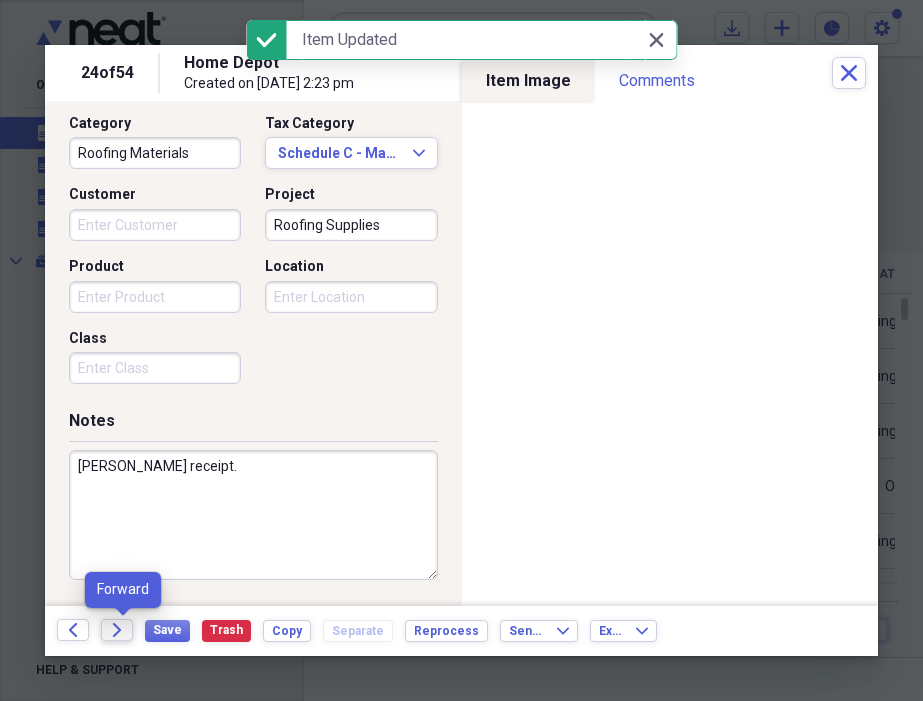 click on "Forward" 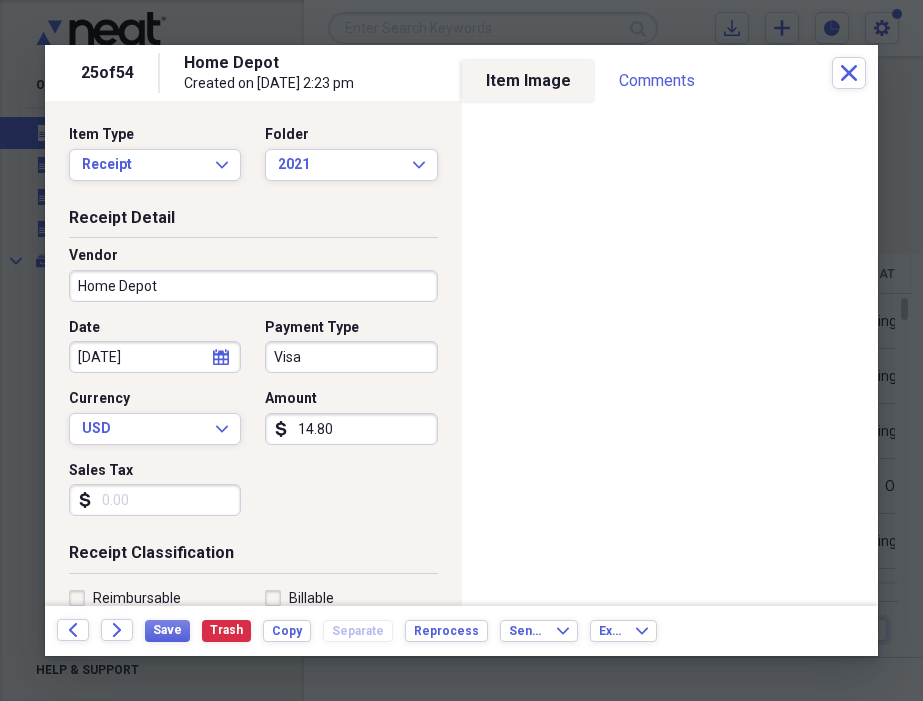 click 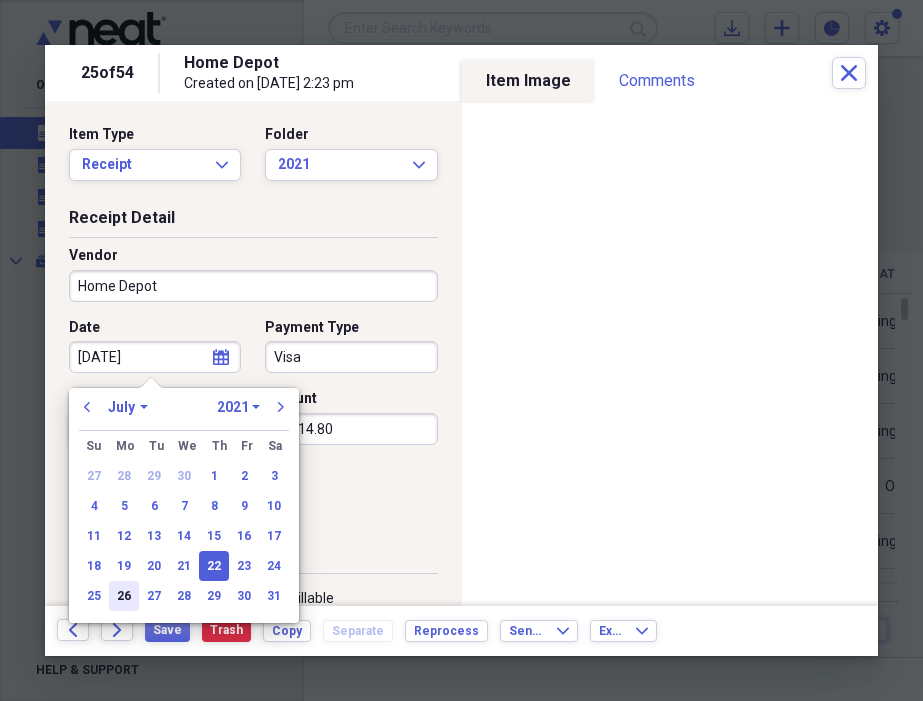 click on "26" at bounding box center [124, 596] 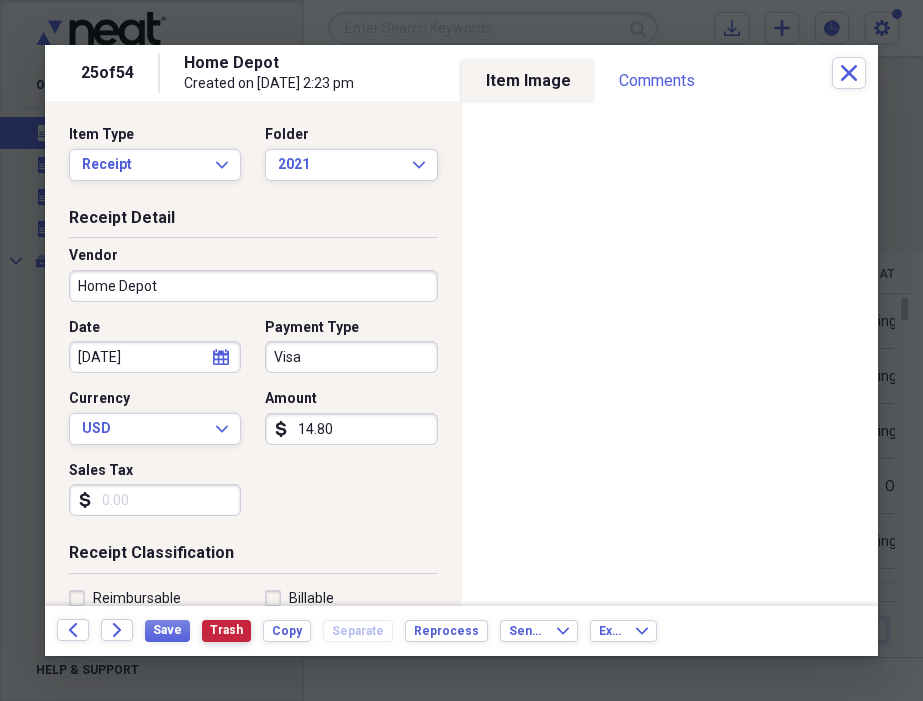 click on "Trash" at bounding box center (226, 630) 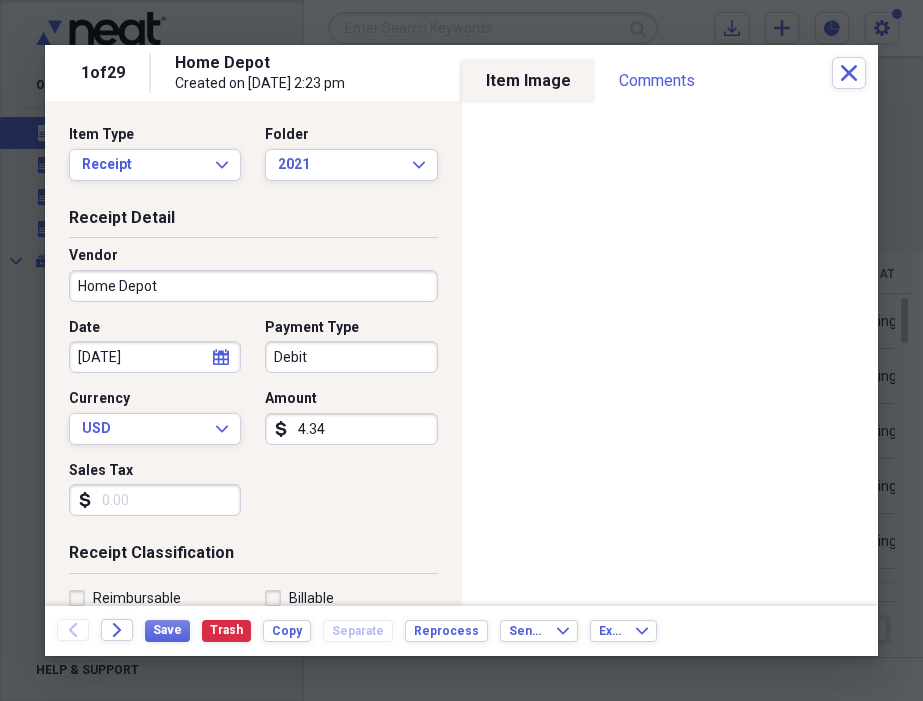 click on "Debit" at bounding box center (351, 357) 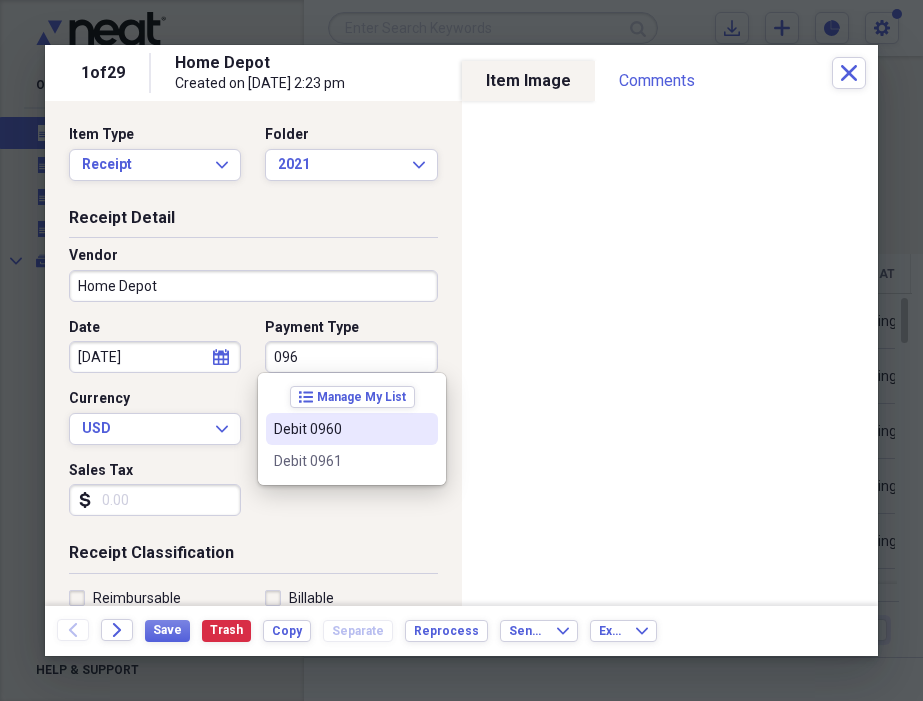 click on "Debit 0960" at bounding box center (340, 429) 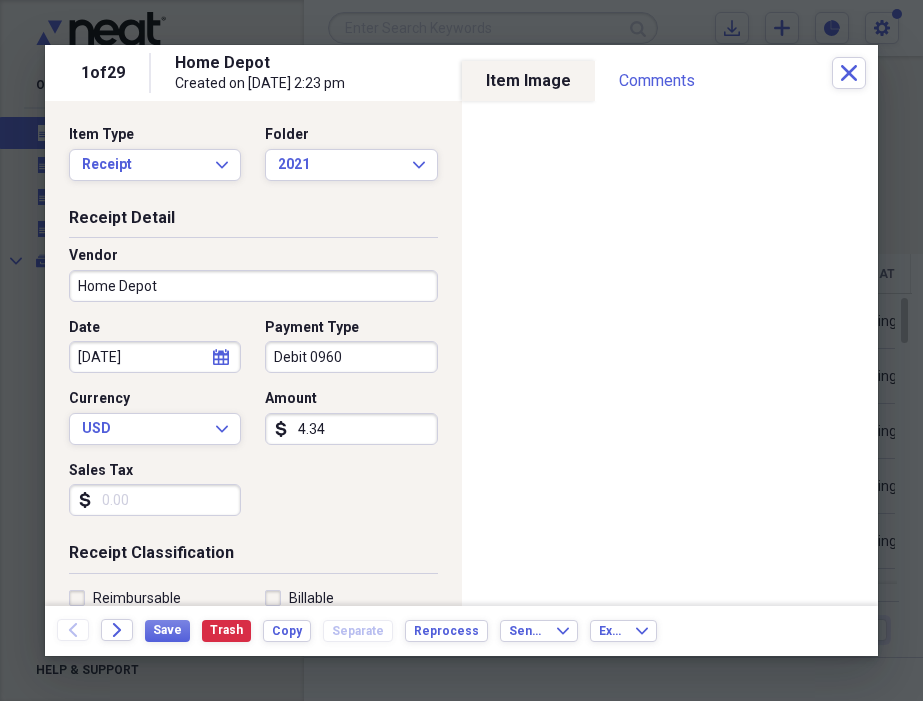 click on "Sales Tax" at bounding box center (155, 500) 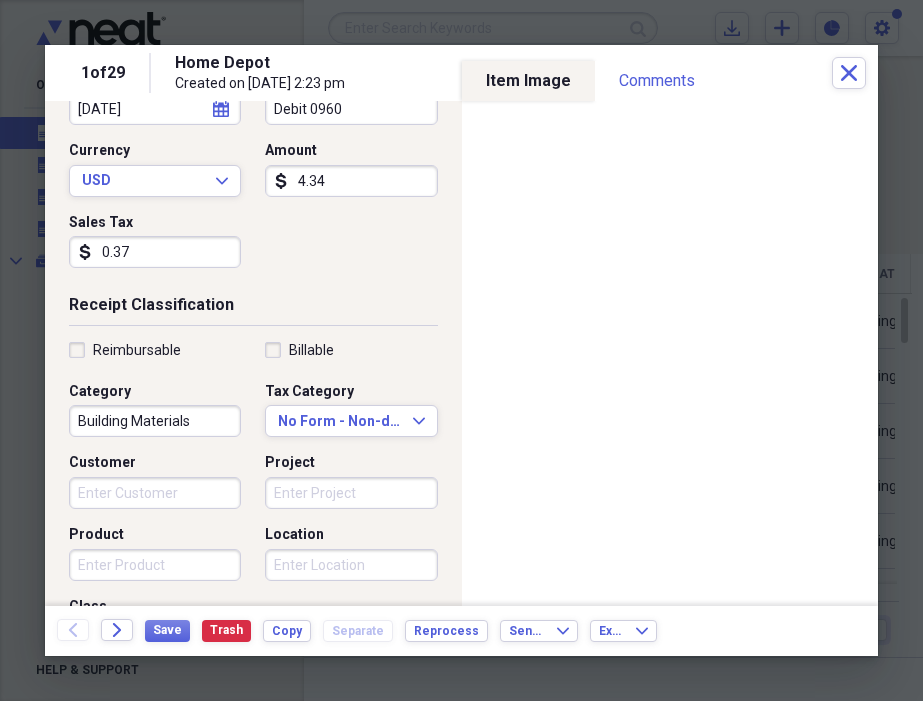 scroll, scrollTop: 246, scrollLeft: 0, axis: vertical 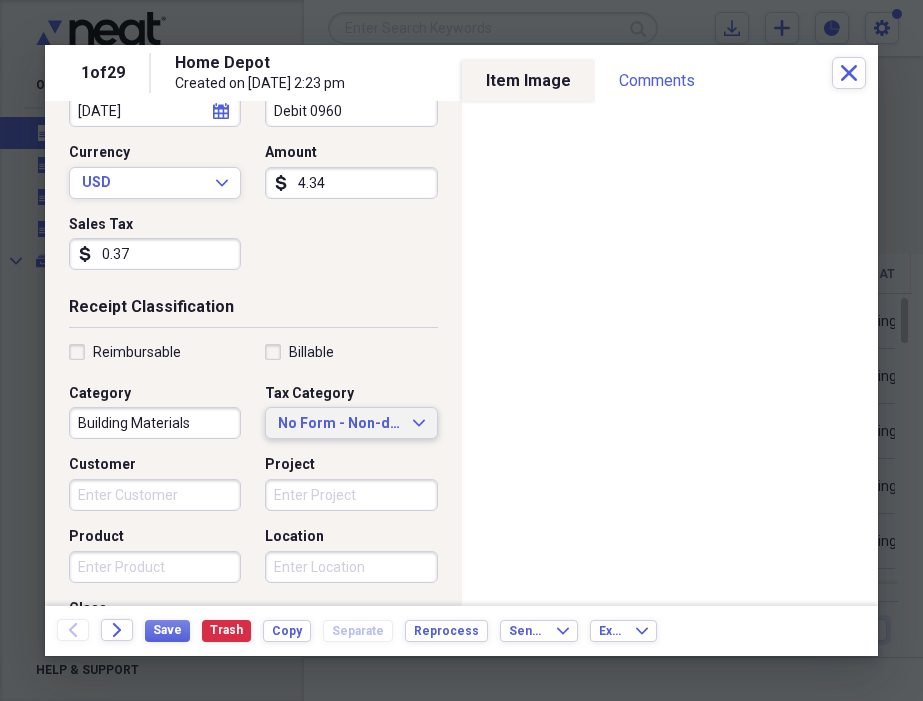 click on "No Form - Non-deductible" at bounding box center [339, 424] 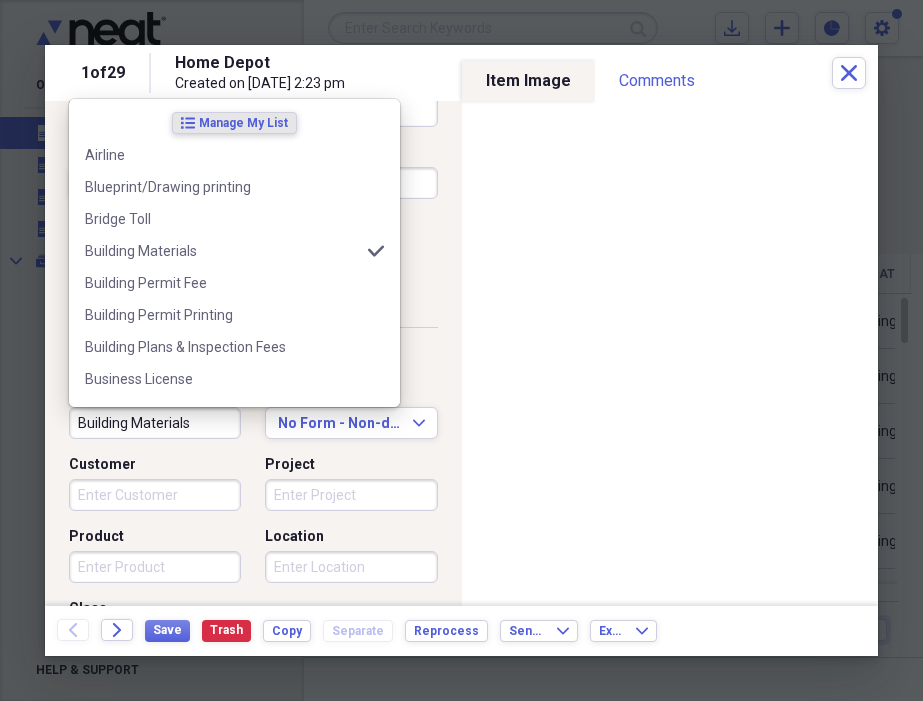 click on "Building Materials" at bounding box center (155, 423) 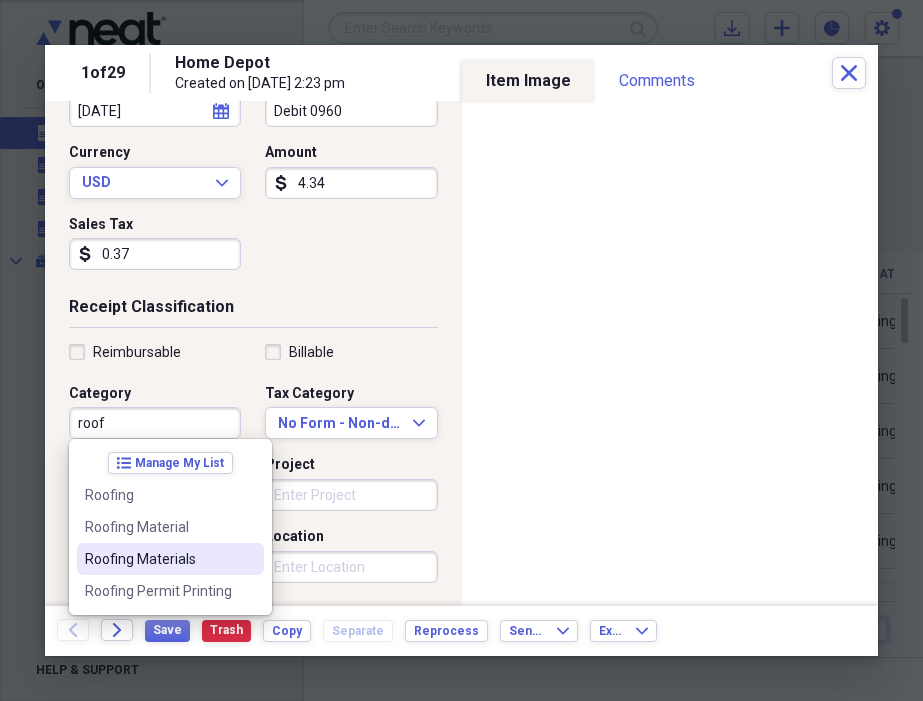 click on "Roofing Materials" at bounding box center (158, 559) 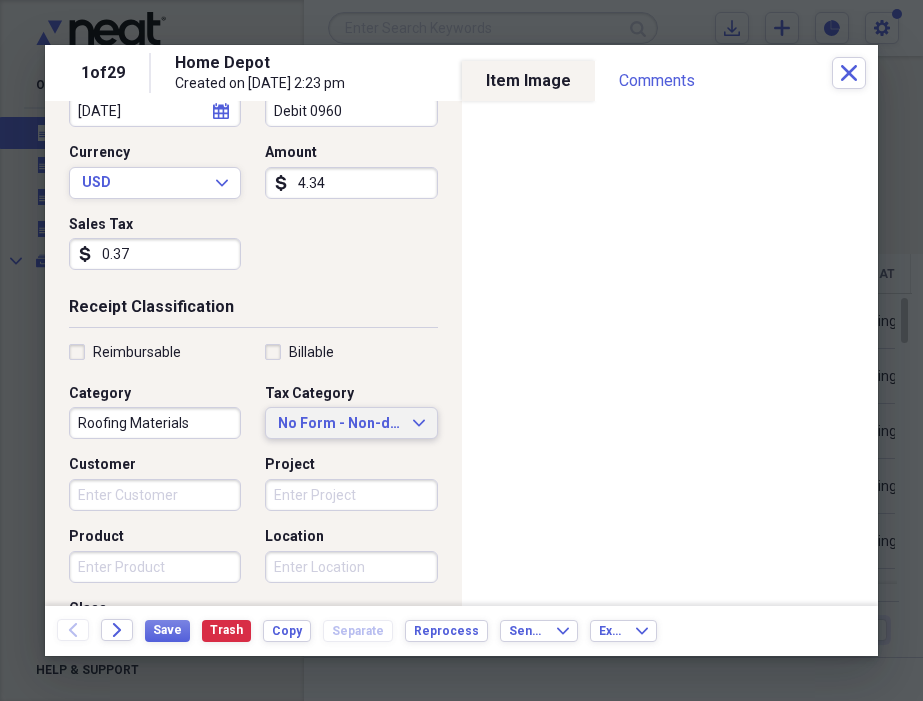click on "No Form - Non-deductible" at bounding box center [339, 424] 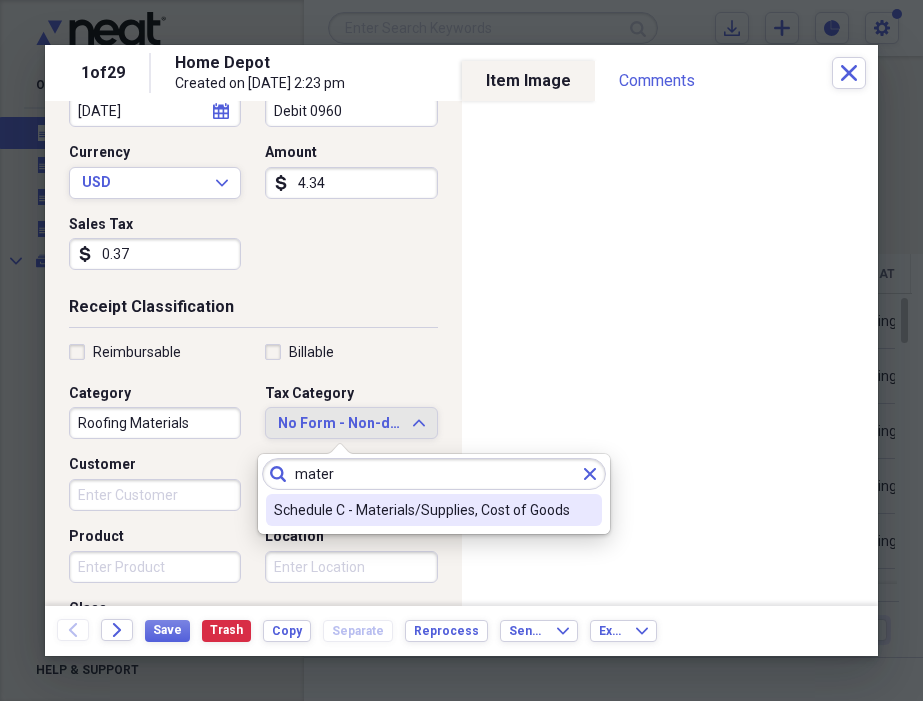 click on "Schedule C - Materials/Supplies, Cost of Goods" at bounding box center [422, 510] 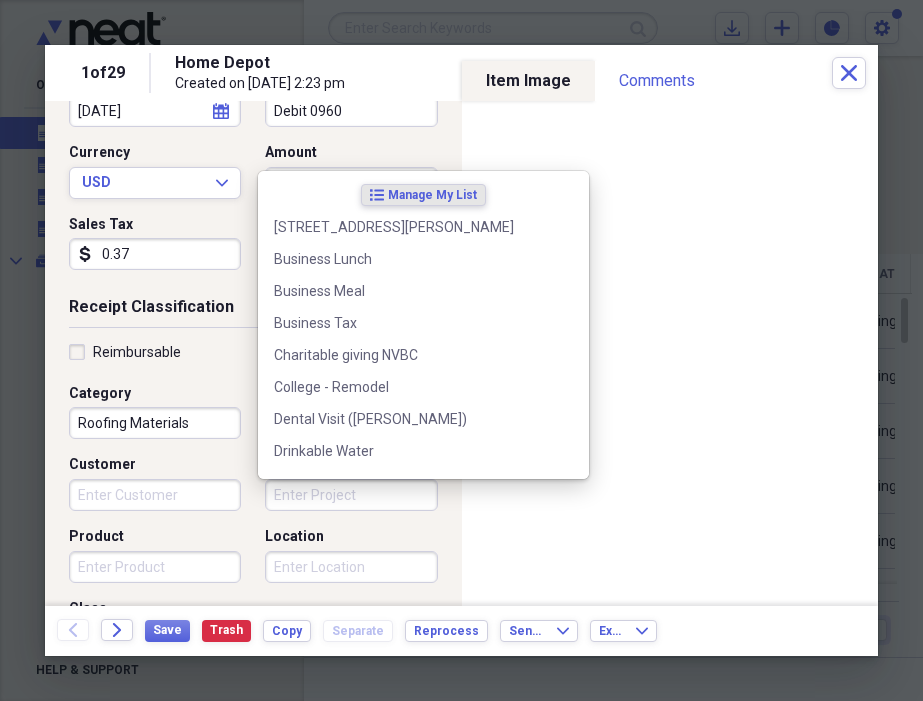 click on "Project" at bounding box center [351, 495] 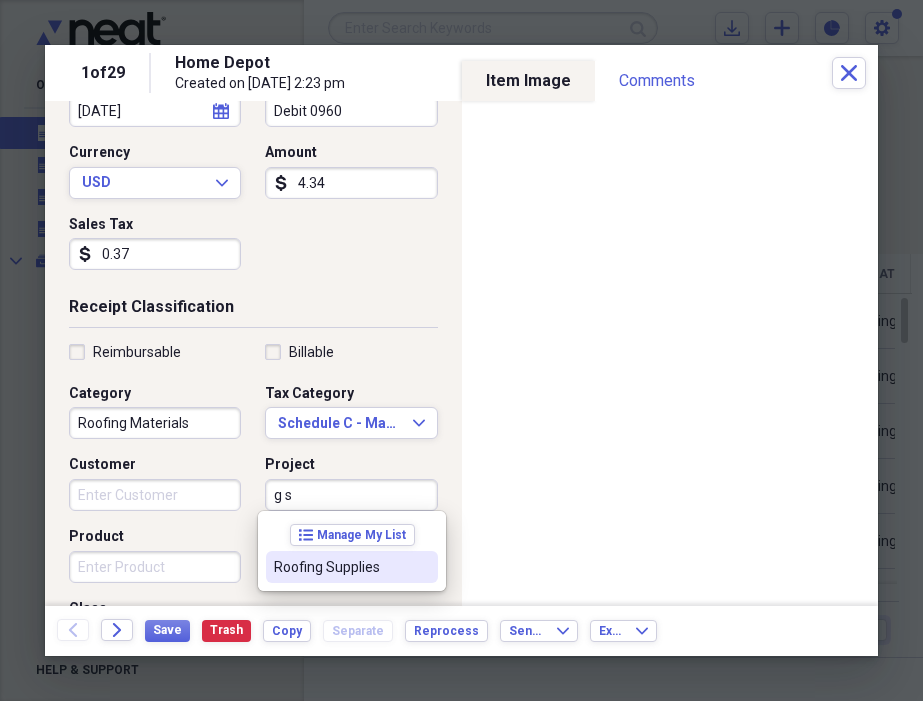 click on "Roofing Supplies" at bounding box center (340, 567) 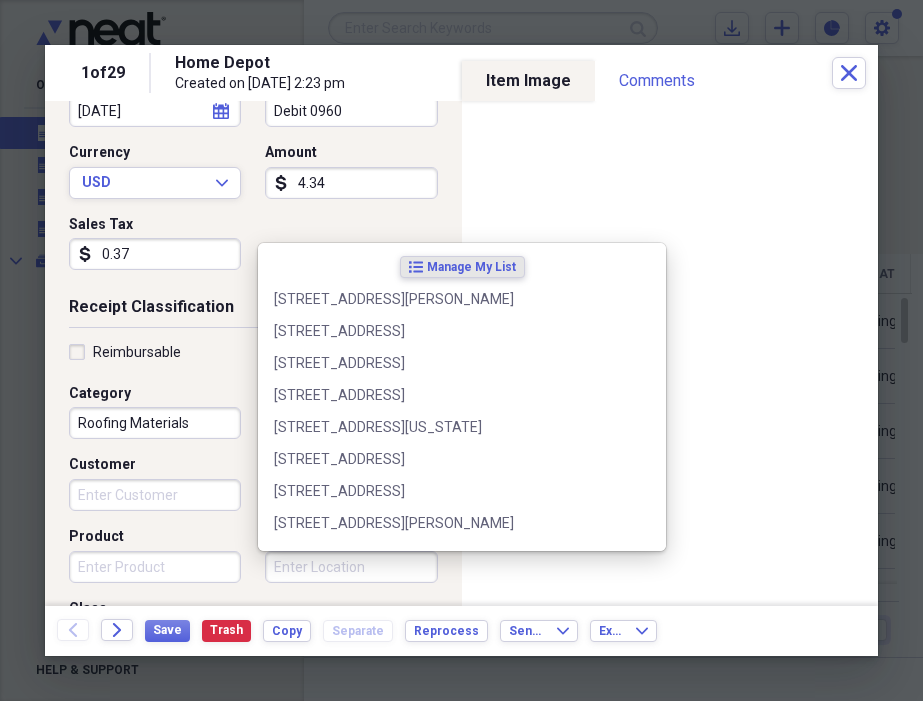 scroll, scrollTop: 516, scrollLeft: 0, axis: vertical 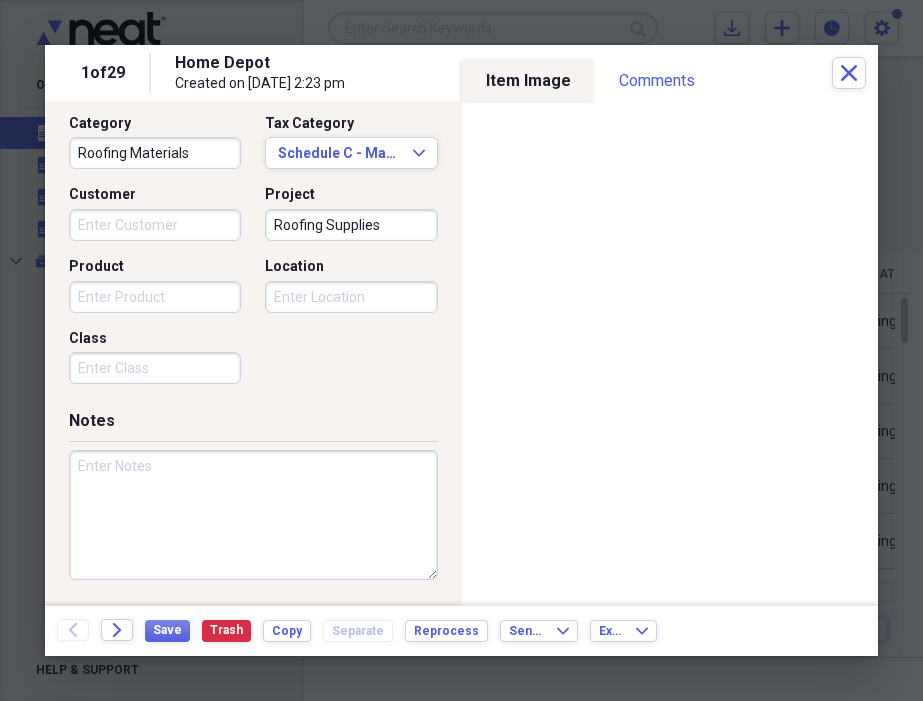 paste on "[PERSON_NAME] receipt." 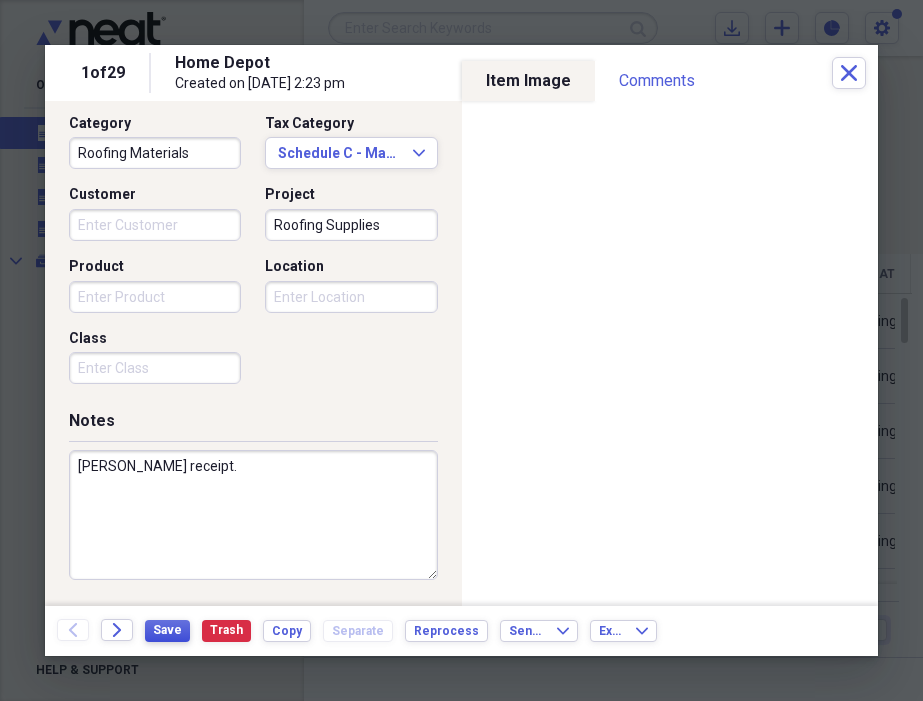 click on "Save" at bounding box center [167, 630] 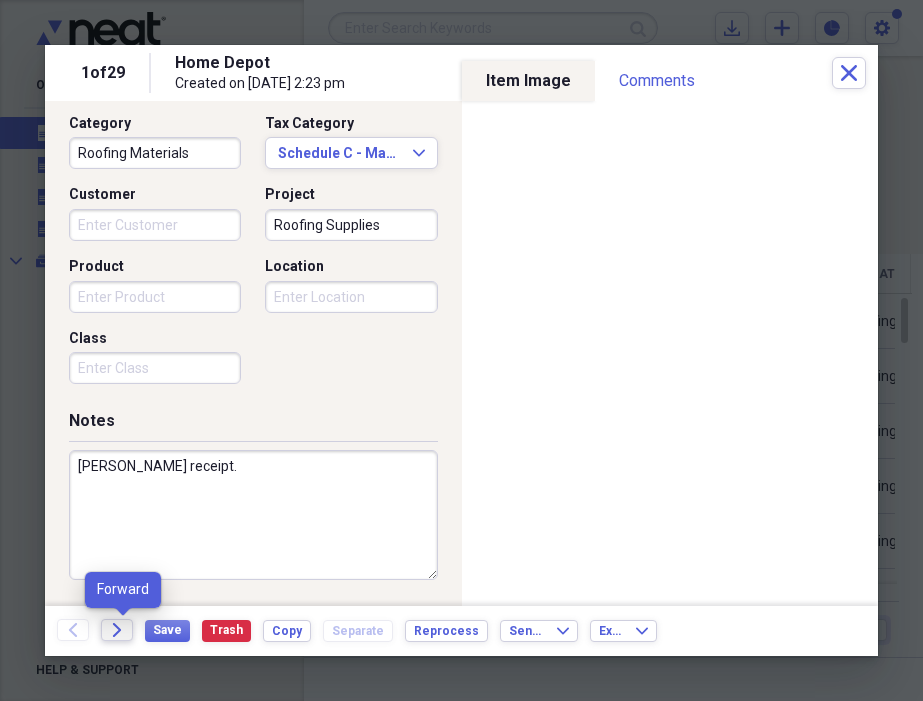 click on "Forward" 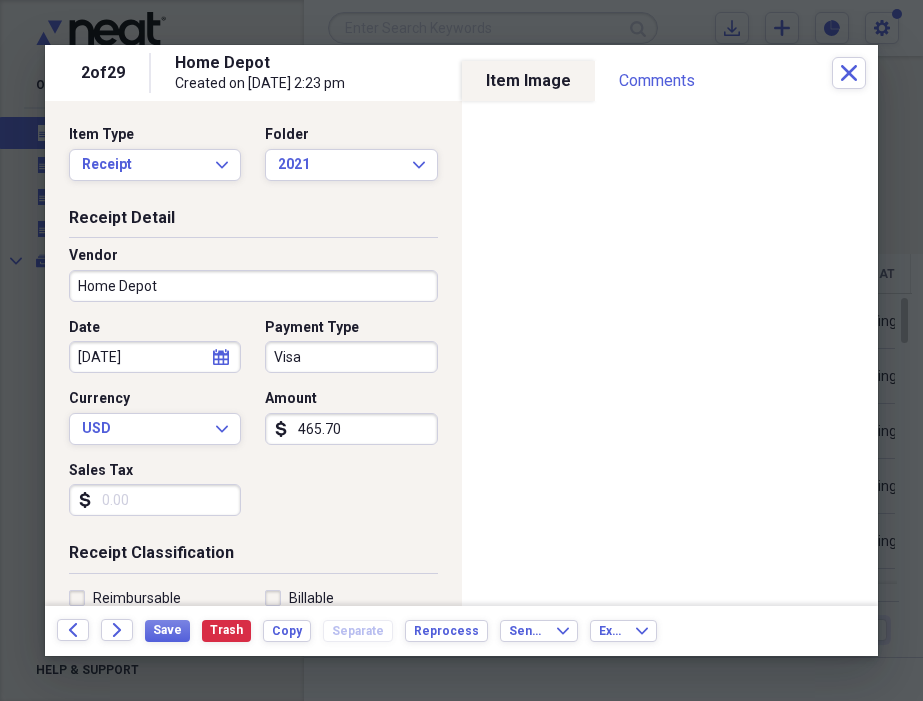 click on "Visa" at bounding box center (351, 357) 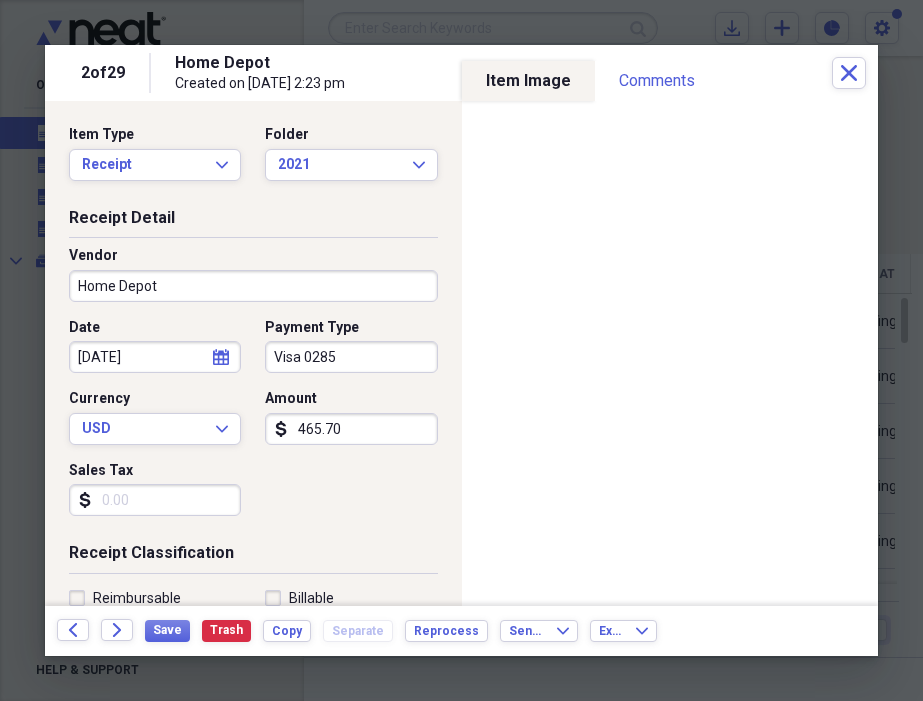 click on "Sales Tax" at bounding box center [155, 500] 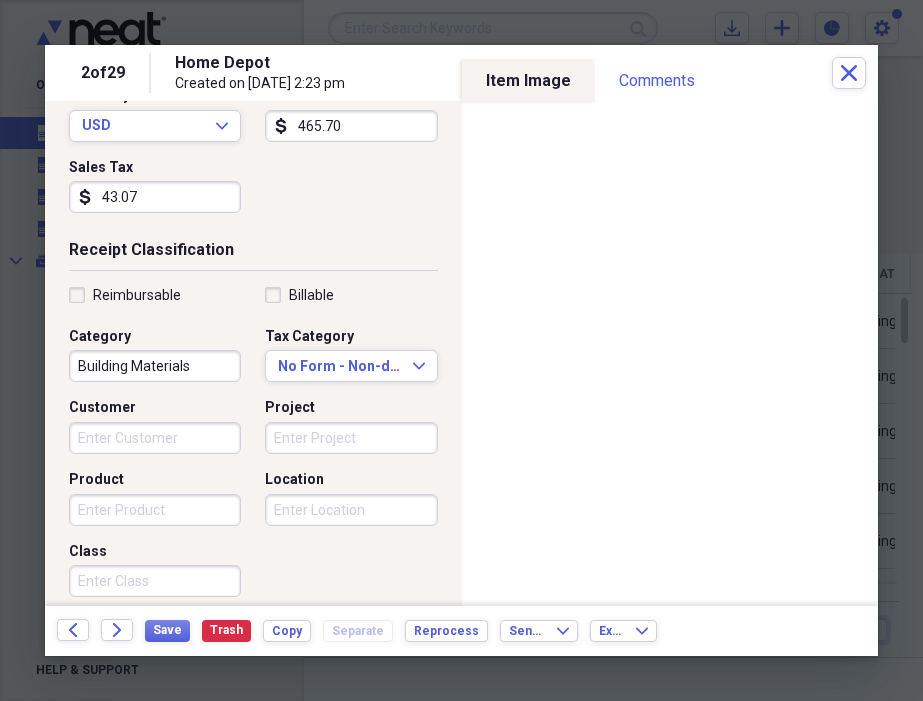 scroll, scrollTop: 307, scrollLeft: 0, axis: vertical 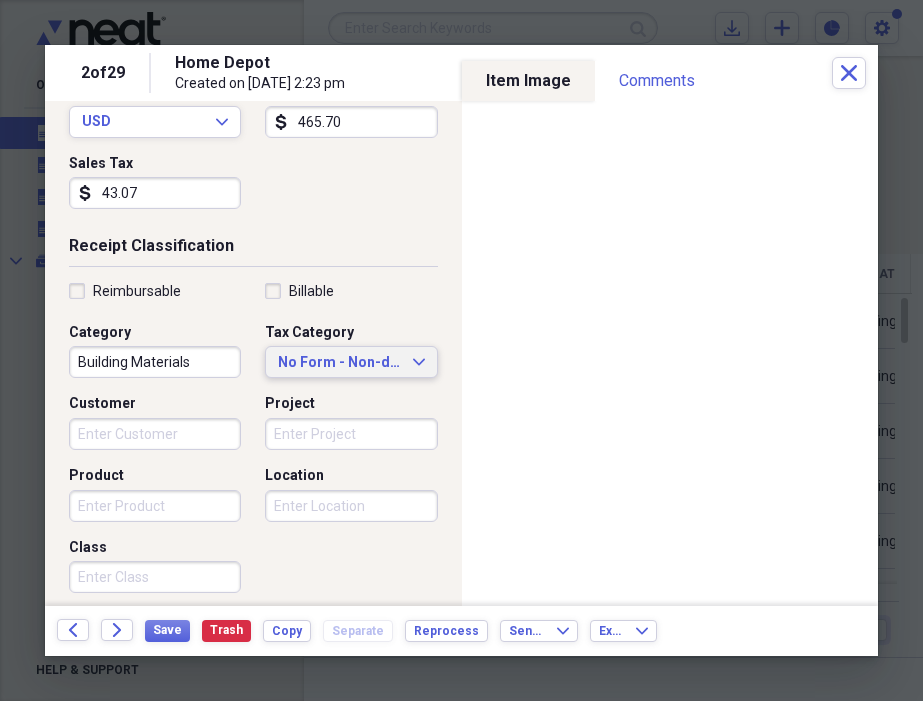 click on "No Form - Non-deductible" at bounding box center (339, 363) 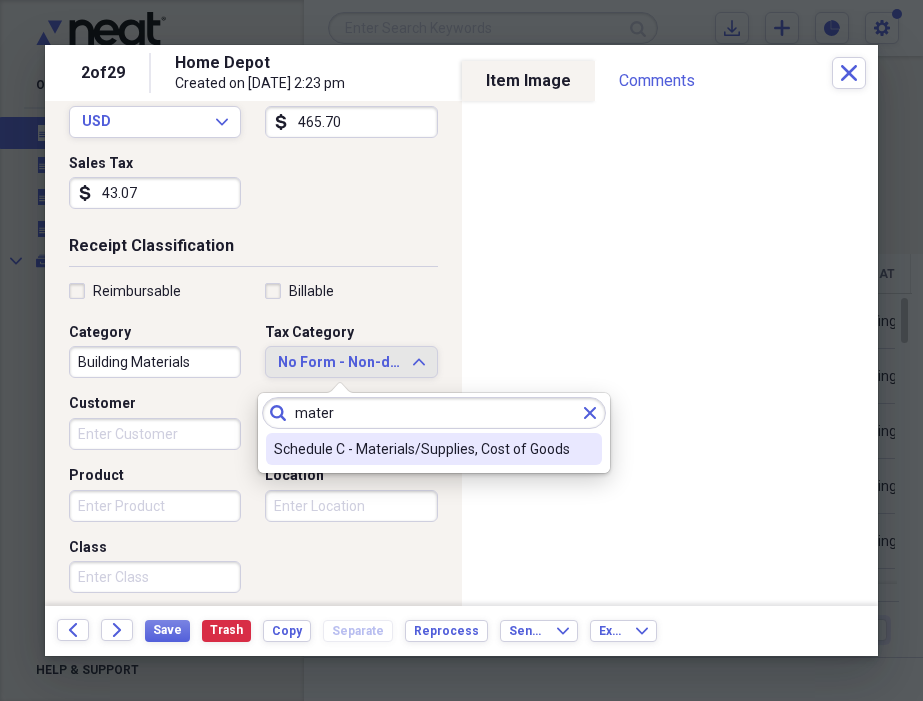 click on "Schedule C - Materials/Supplies, Cost of Goods" at bounding box center [422, 449] 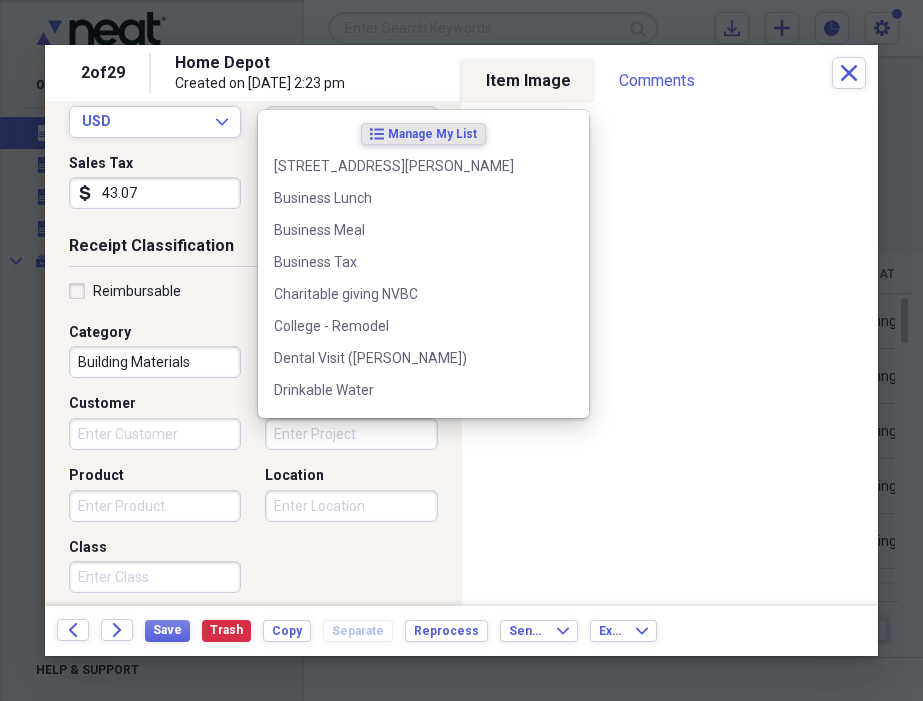 click on "Project" at bounding box center [351, 434] 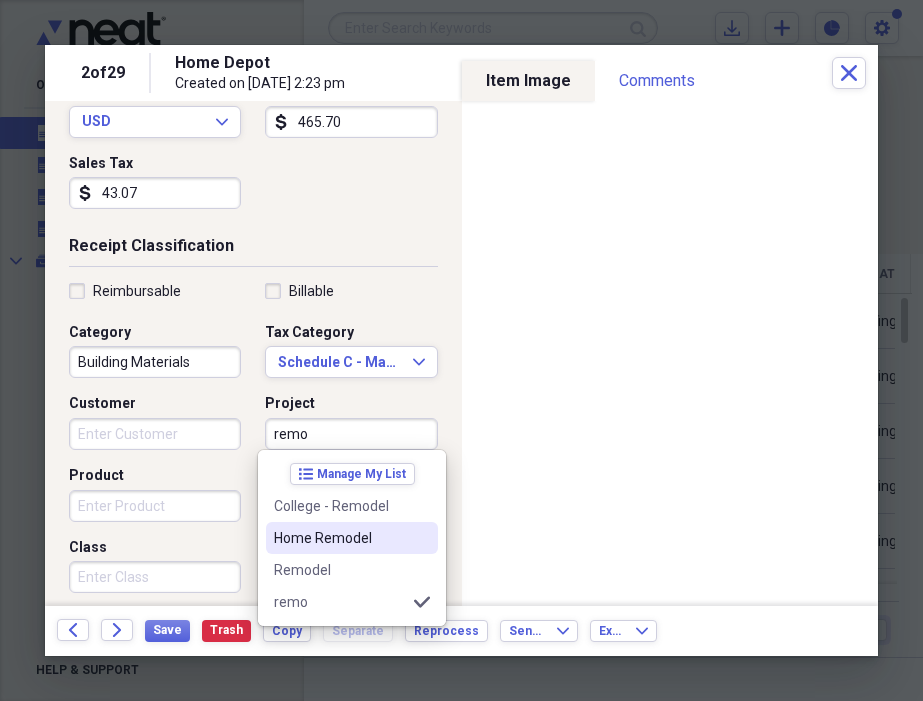 click on "Home Remodel" at bounding box center [352, 538] 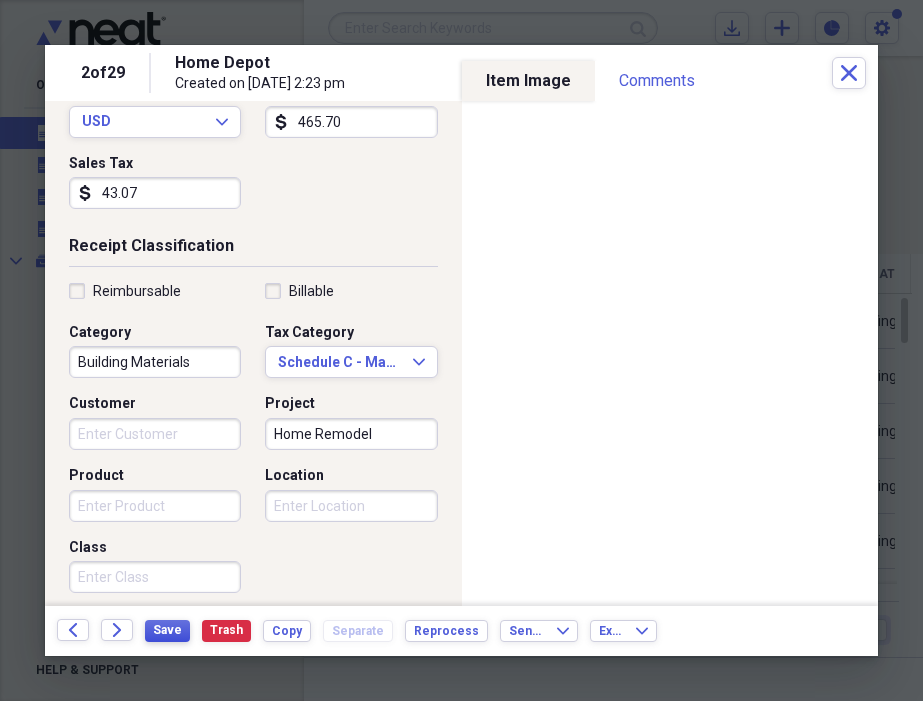 click on "Save" at bounding box center [167, 630] 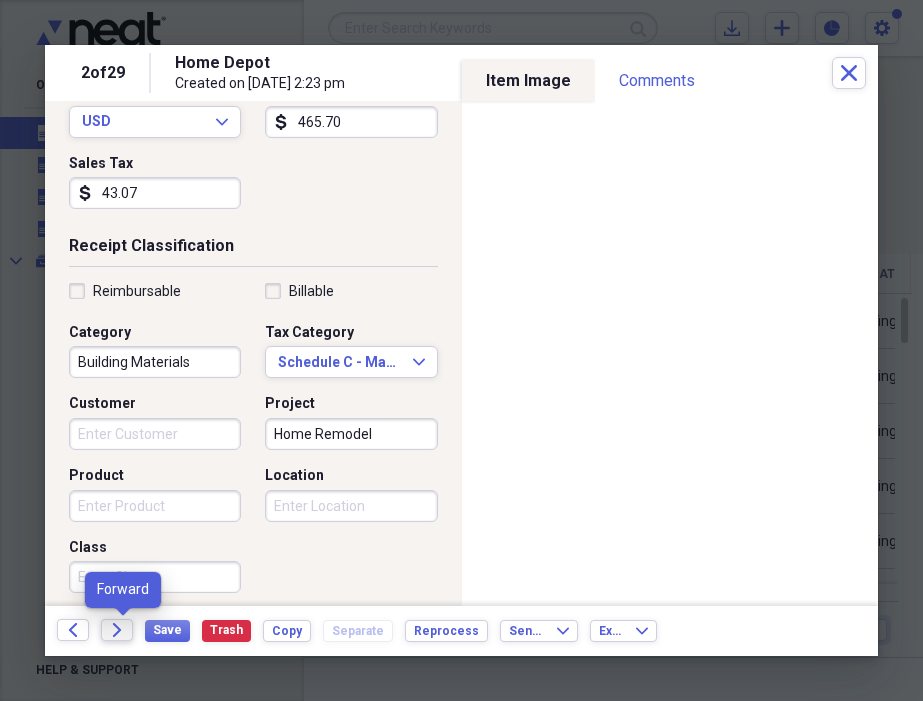 click on "Forward" 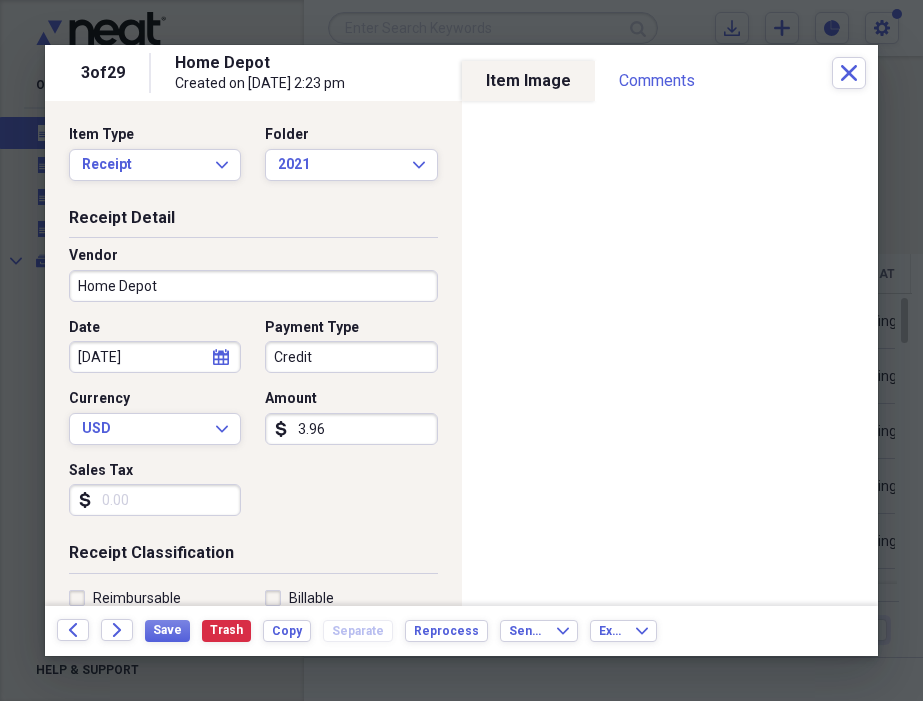click on "Credit" at bounding box center (351, 357) 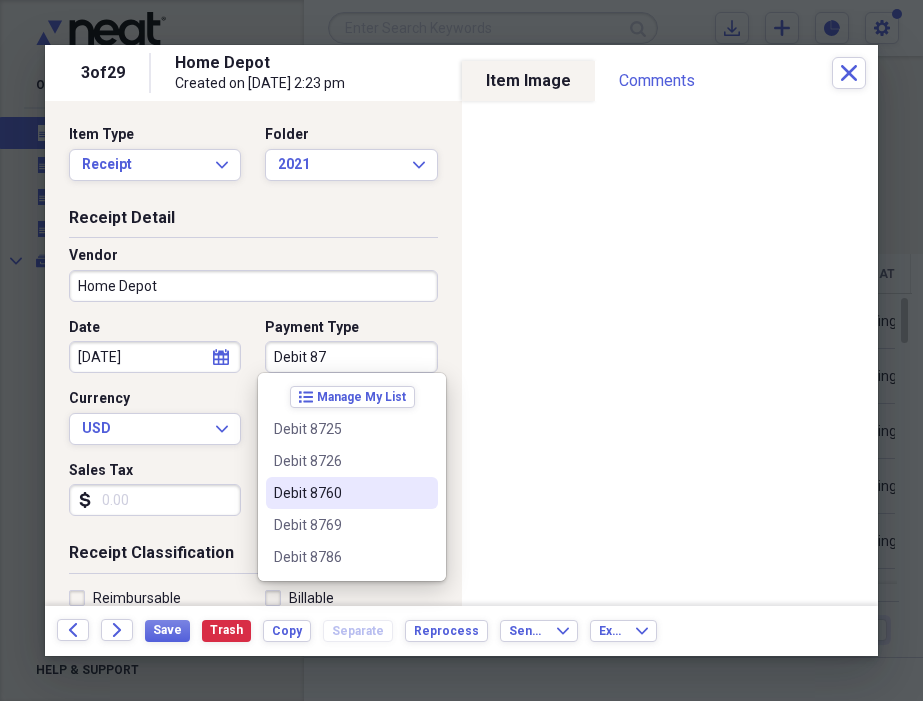click on "Debit 8760" at bounding box center [340, 493] 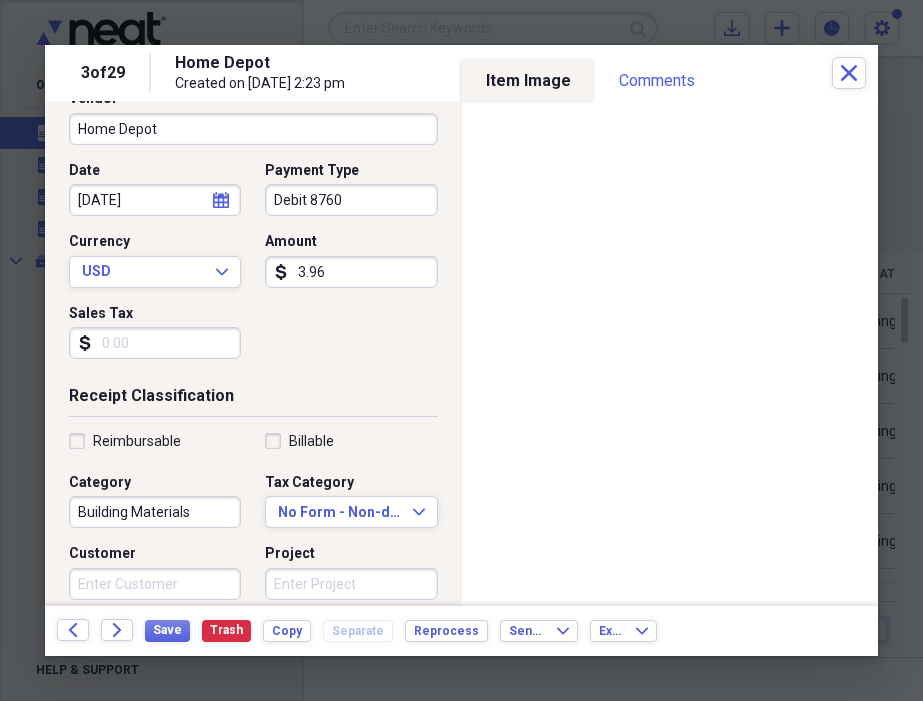 scroll, scrollTop: 163, scrollLeft: 0, axis: vertical 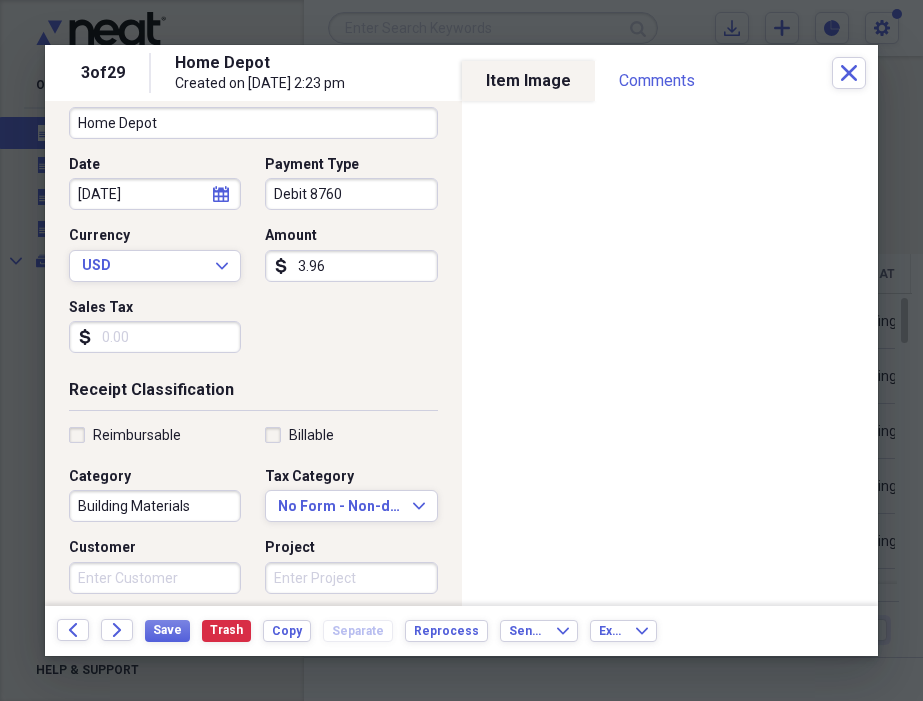 click on "Sales Tax" at bounding box center [155, 337] 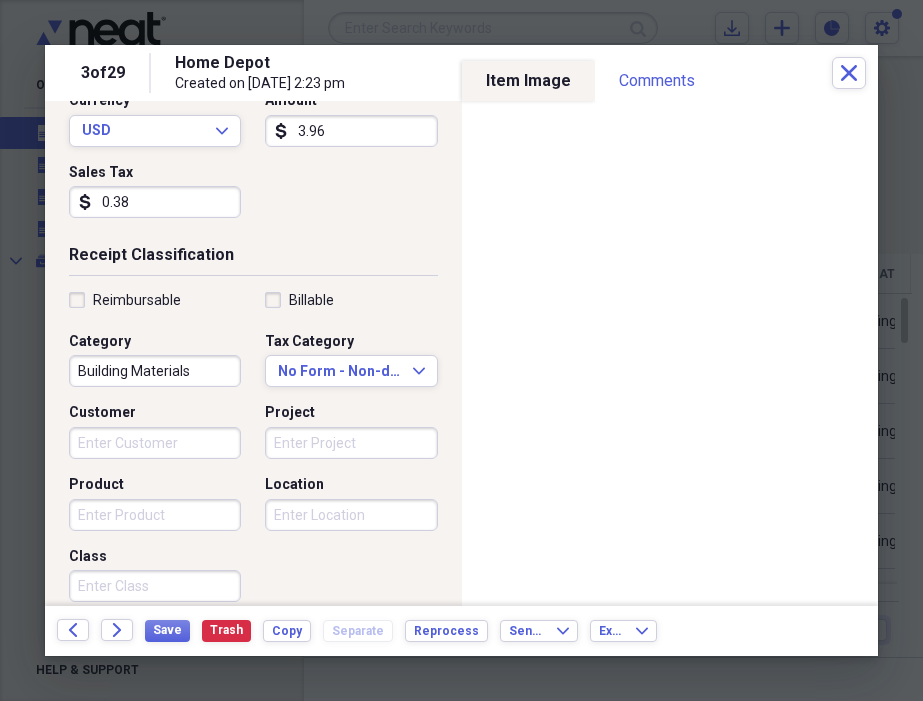 scroll, scrollTop: 324, scrollLeft: 0, axis: vertical 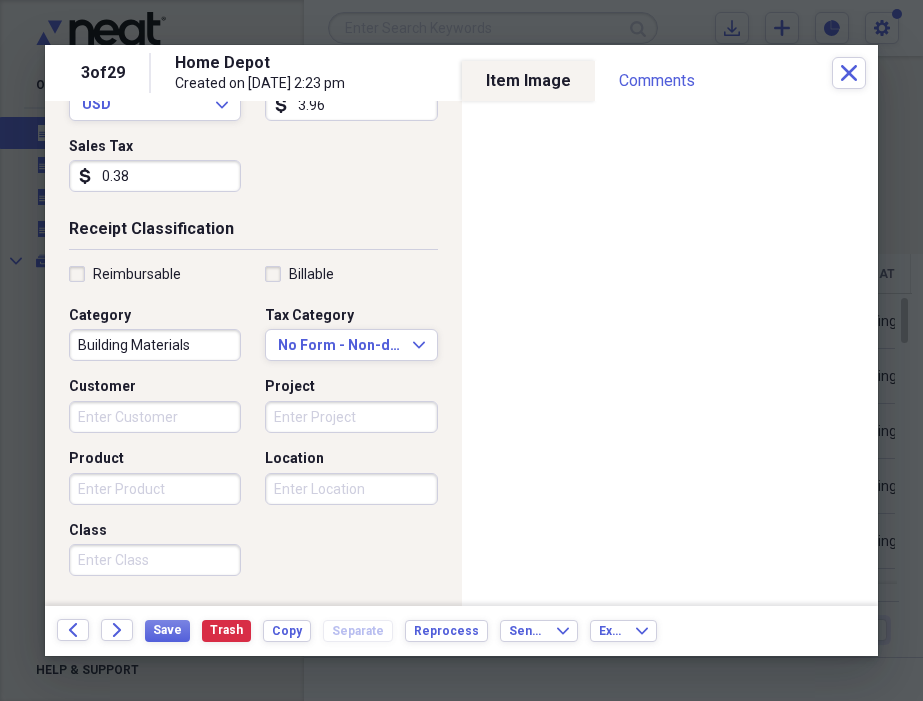click on "Building Materials" at bounding box center (155, 345) 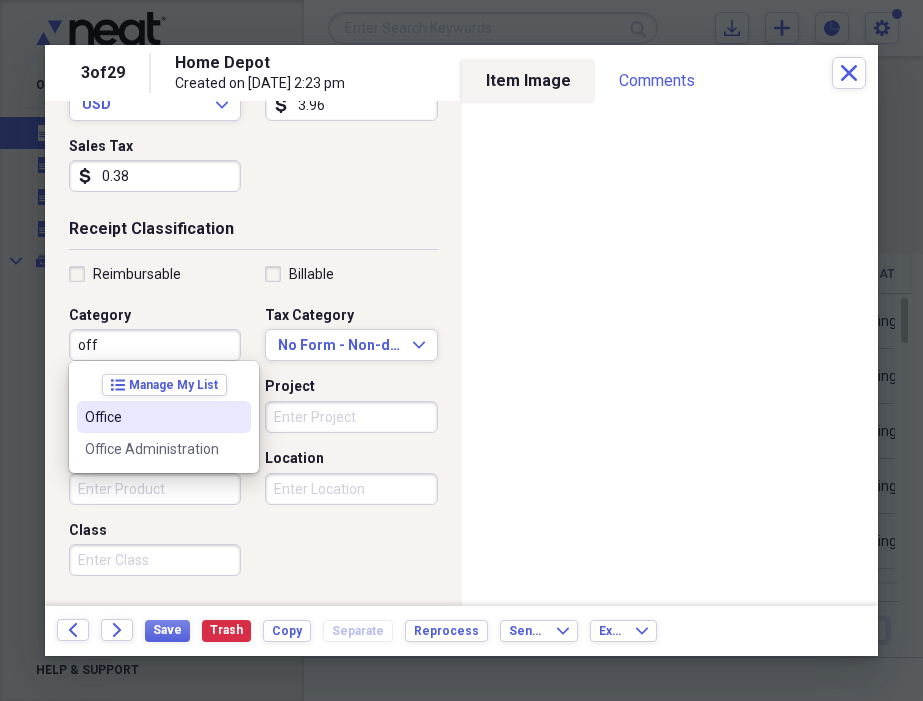 click on "Office" at bounding box center (164, 417) 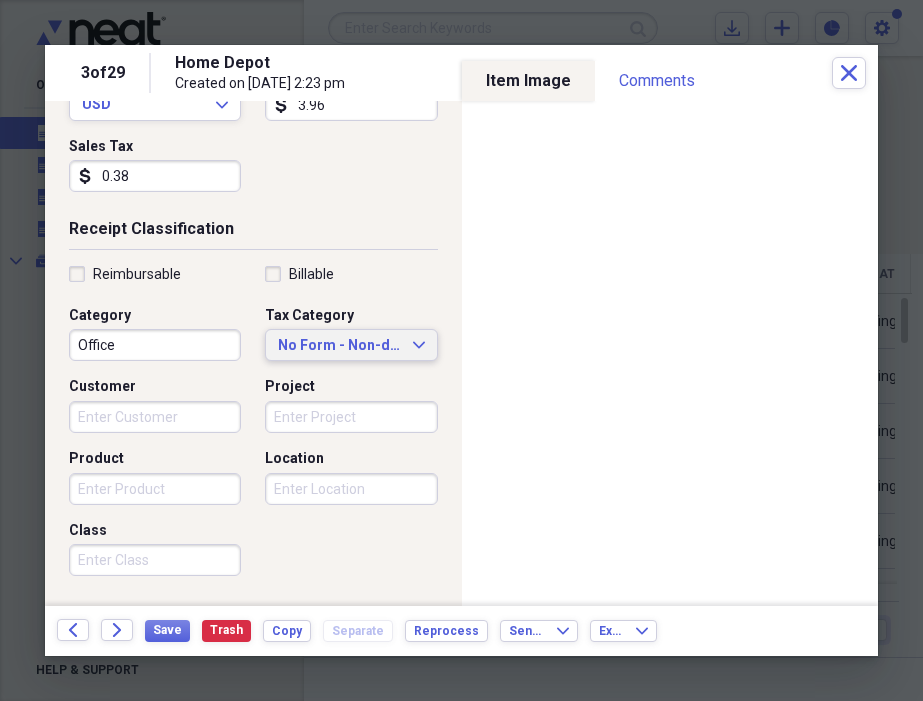 click on "No Form - Non-deductible" at bounding box center [339, 346] 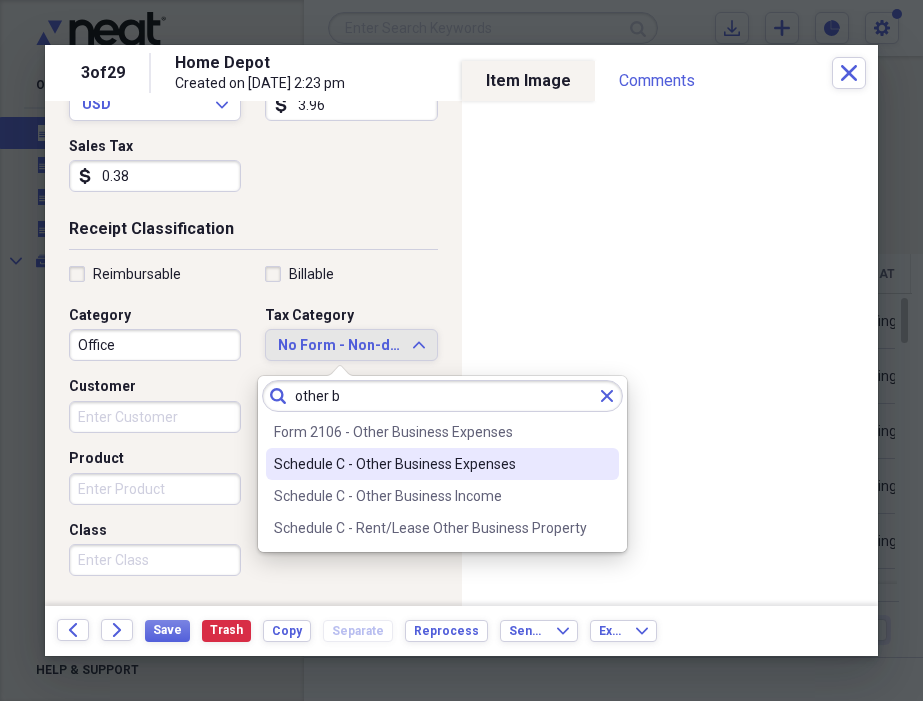 click on "Schedule C - Other Business Expenses" at bounding box center [430, 464] 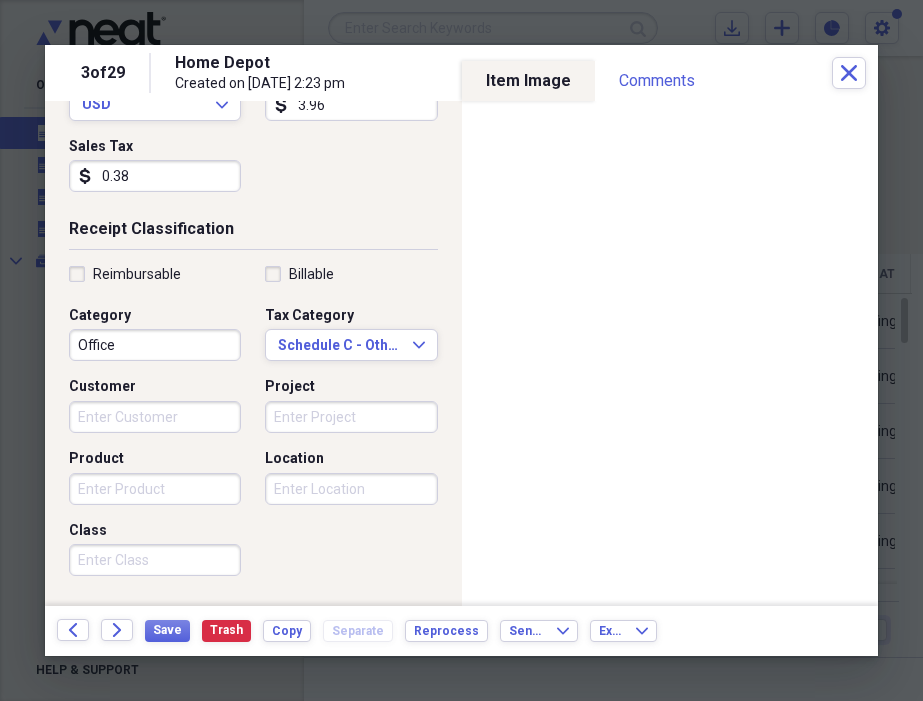 click on "Project" at bounding box center (351, 417) 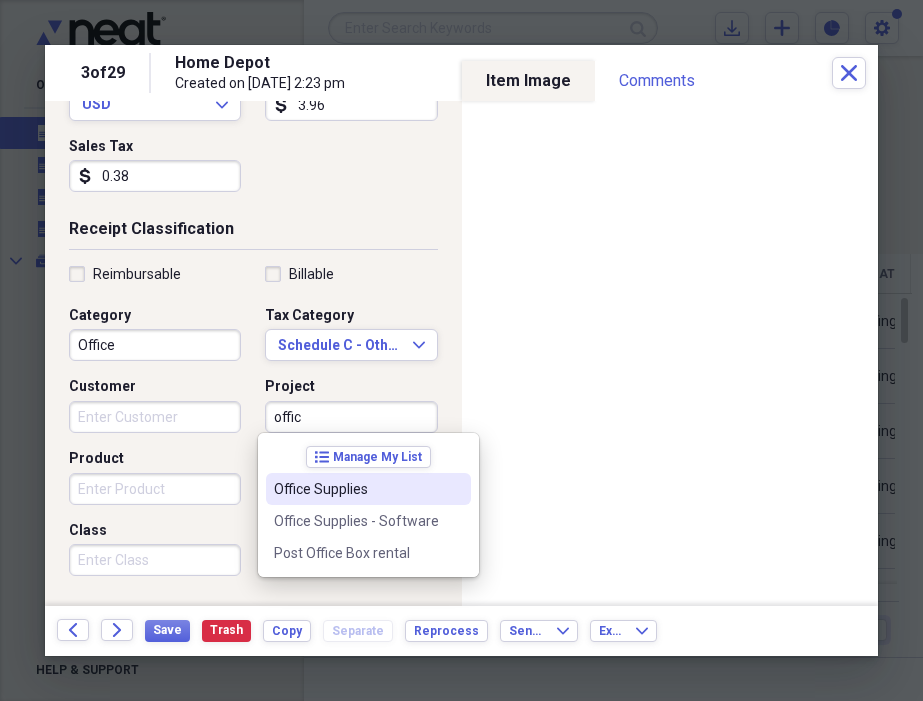 click on "Office Supplies" at bounding box center (368, 489) 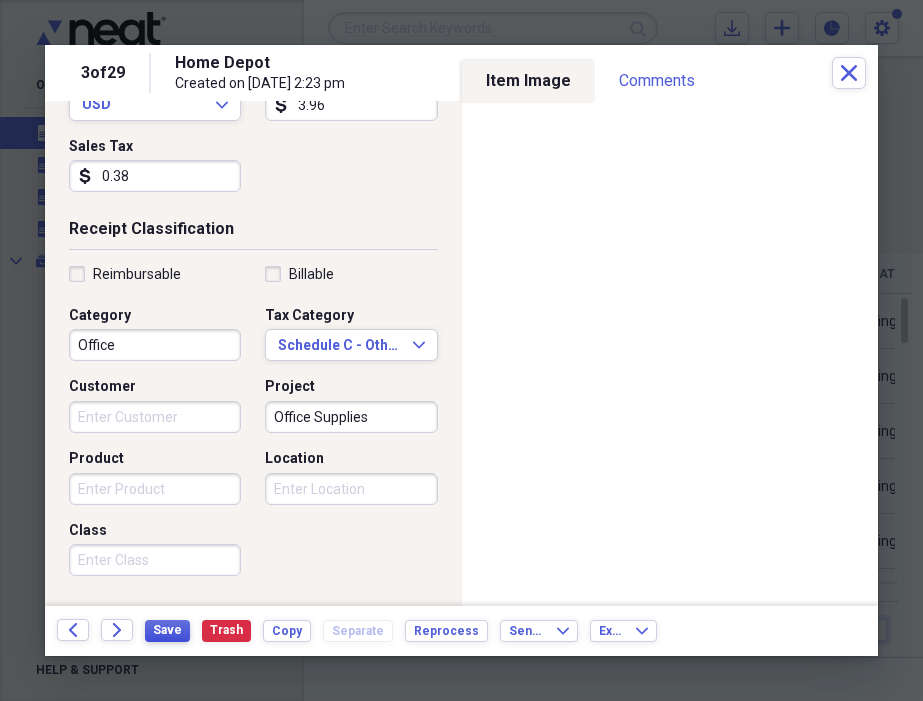 click on "Save" at bounding box center [167, 631] 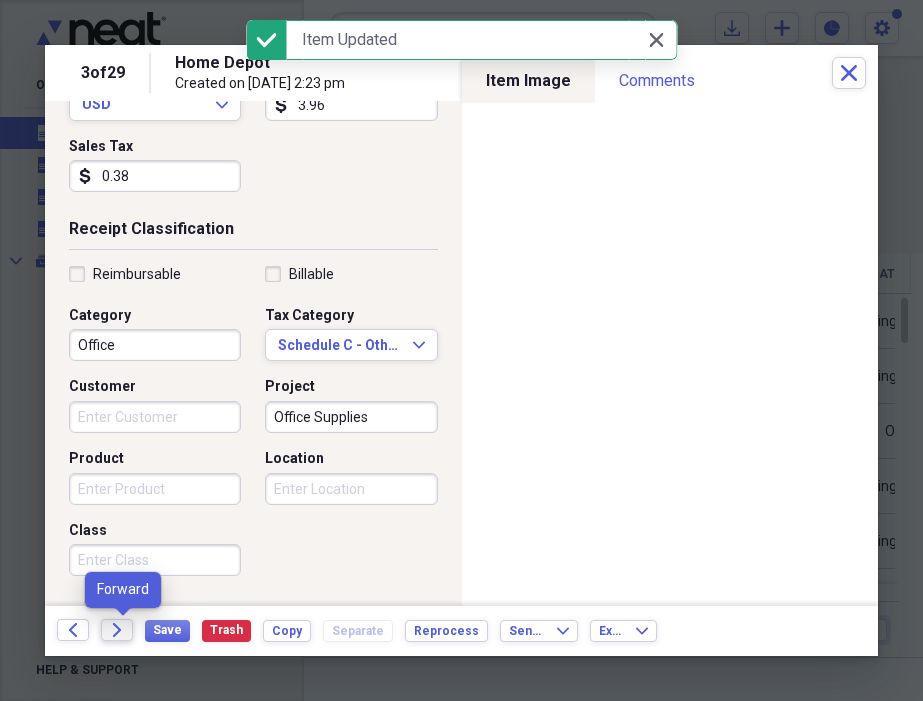 click on "Forward" 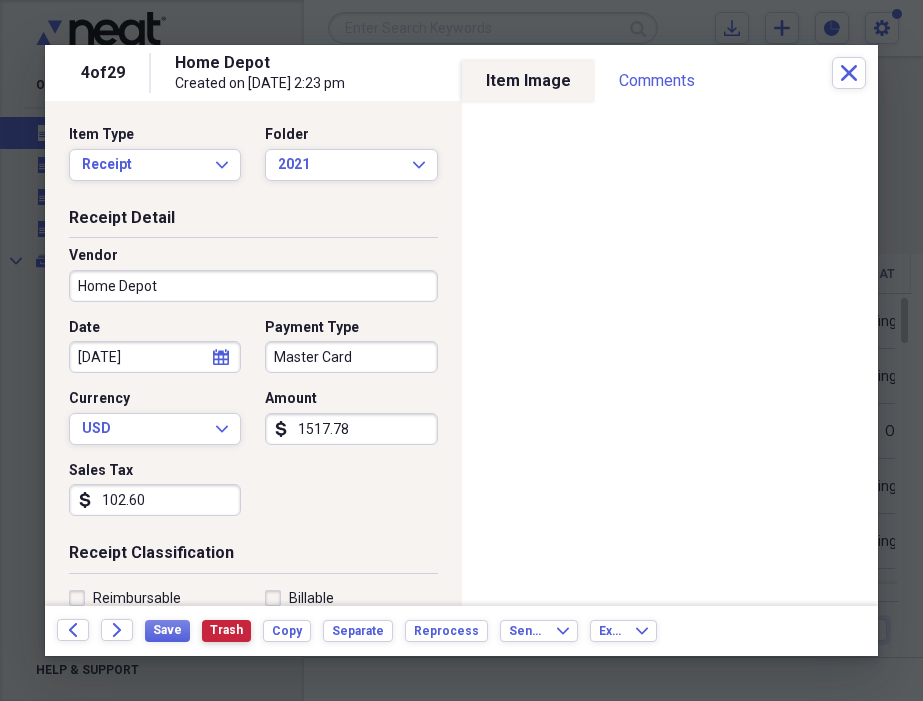 click on "Trash" at bounding box center [226, 630] 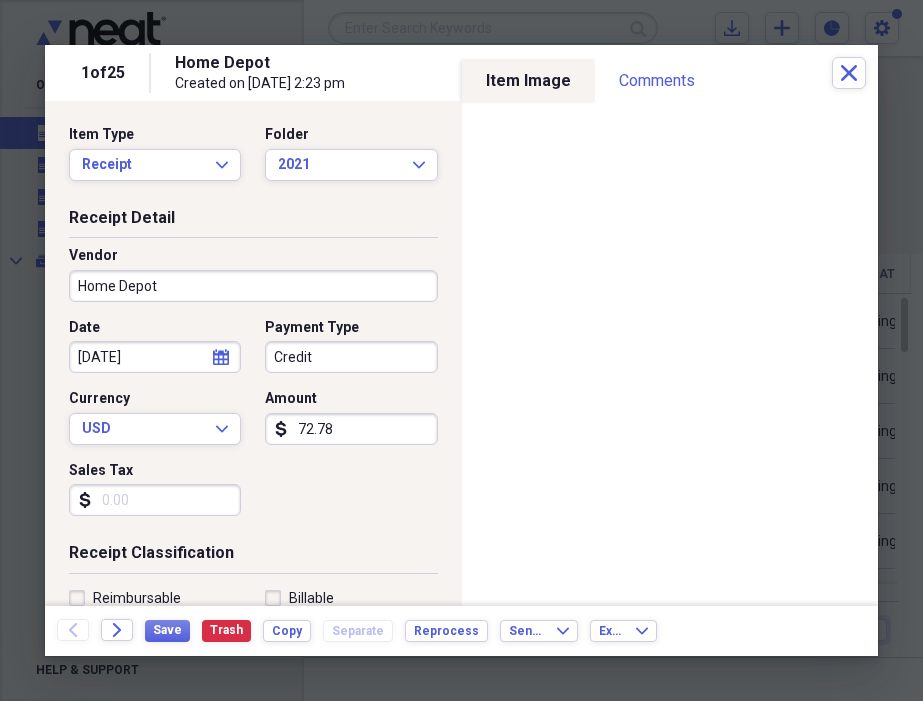 click on "Credit" at bounding box center (351, 357) 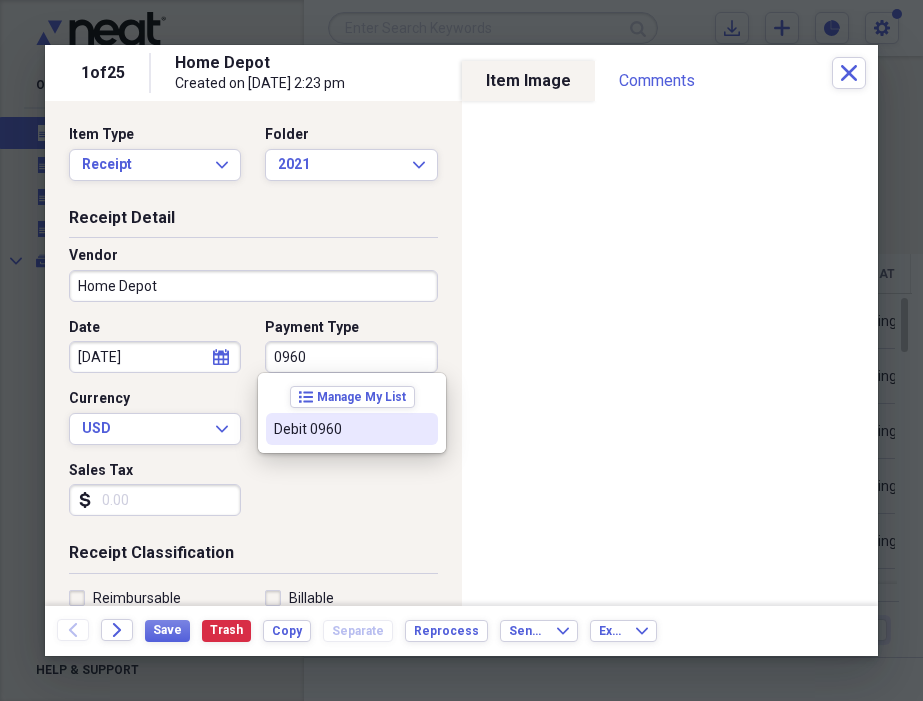 click on "Debit 0960" at bounding box center [352, 429] 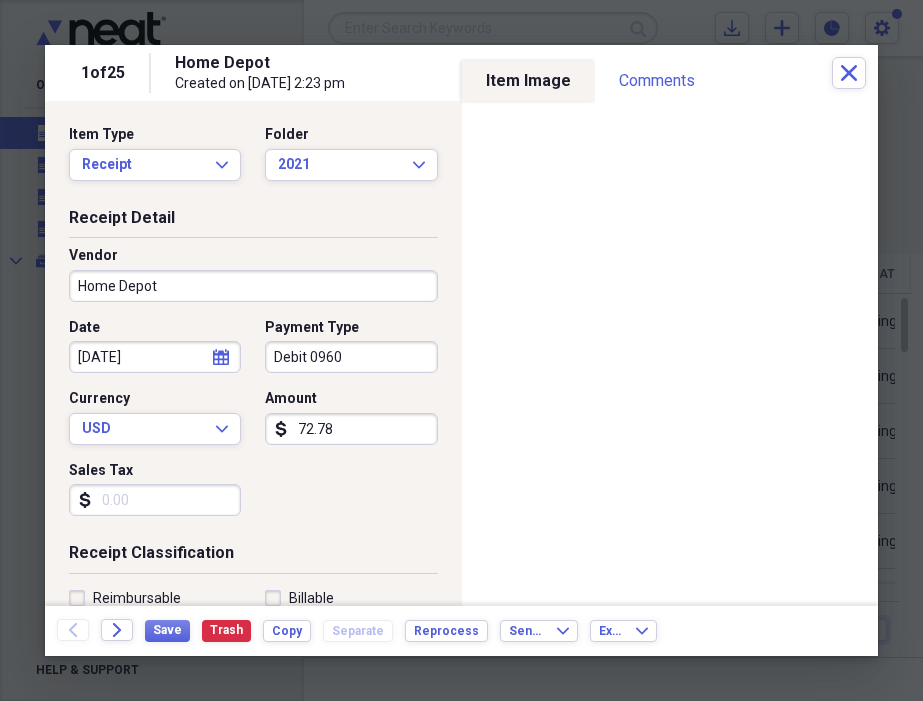 click on "Sales Tax" at bounding box center [155, 500] 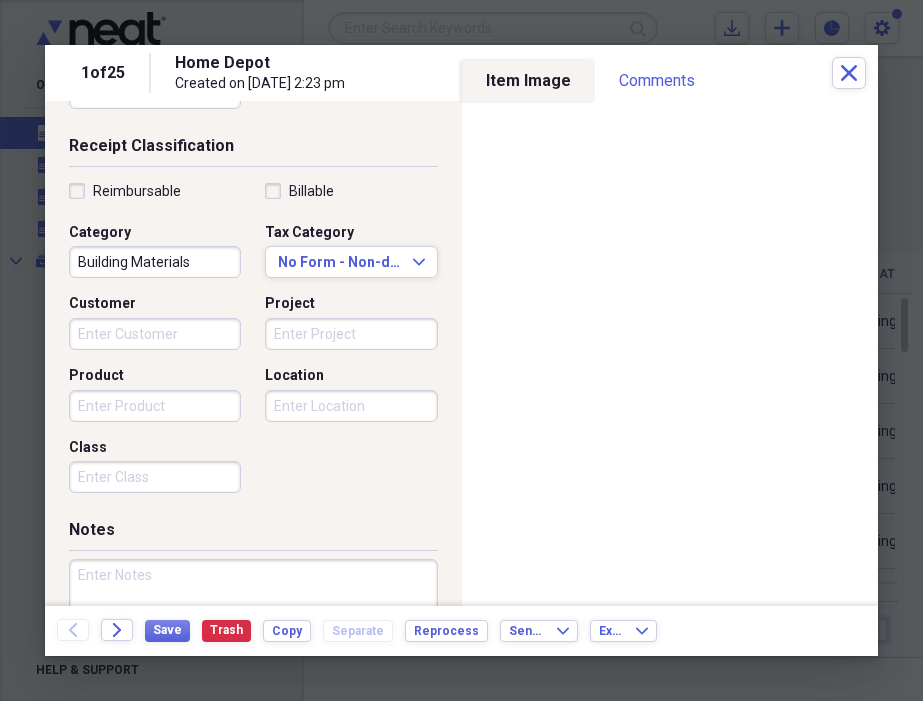 scroll, scrollTop: 403, scrollLeft: 0, axis: vertical 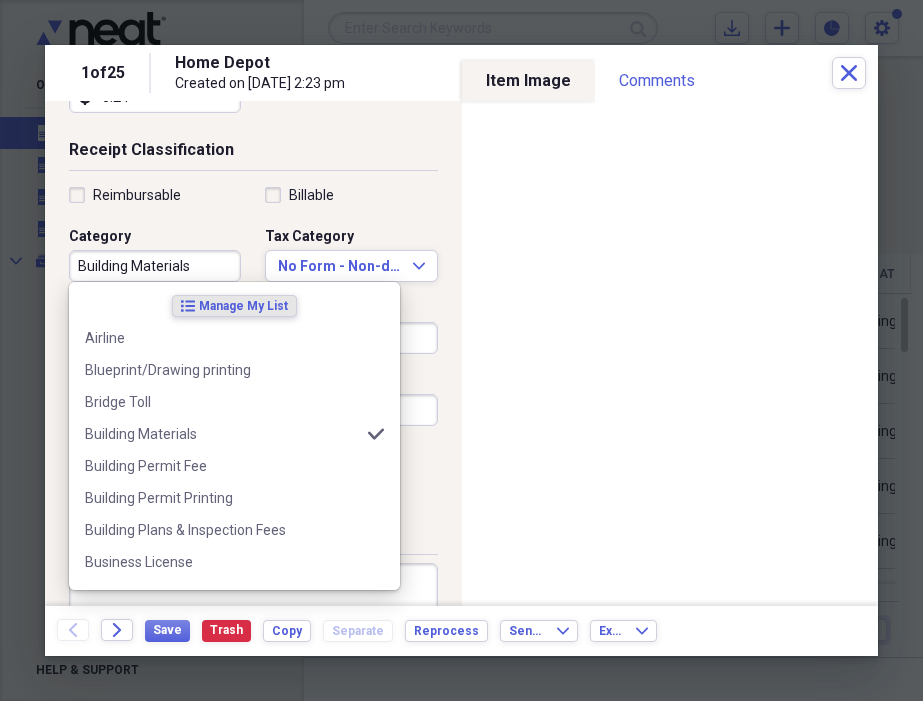 click on "Building Materials" at bounding box center (155, 266) 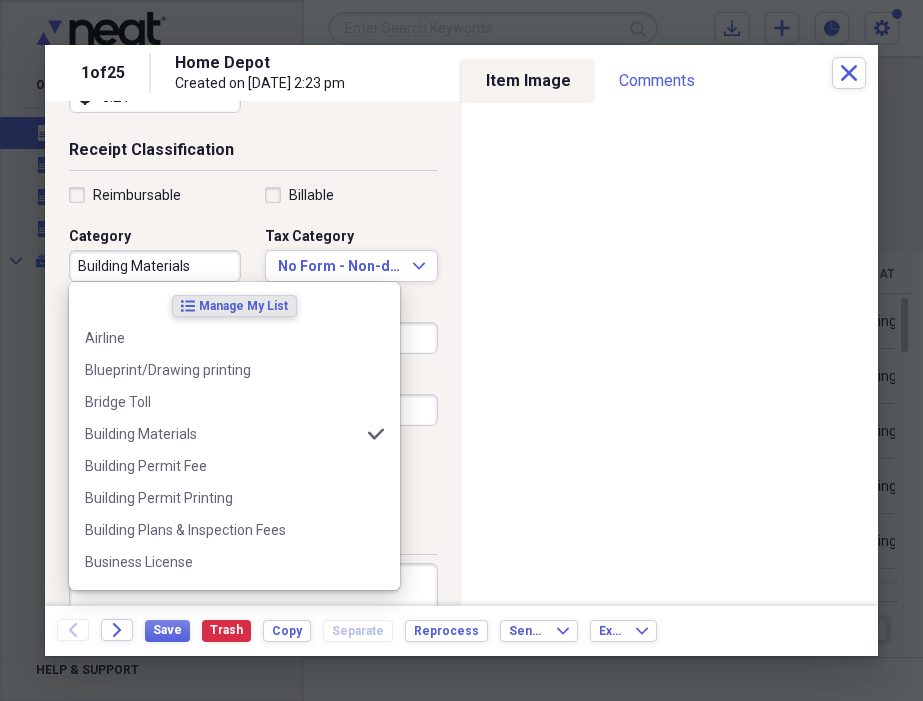 click on "Building Materials" at bounding box center [155, 266] 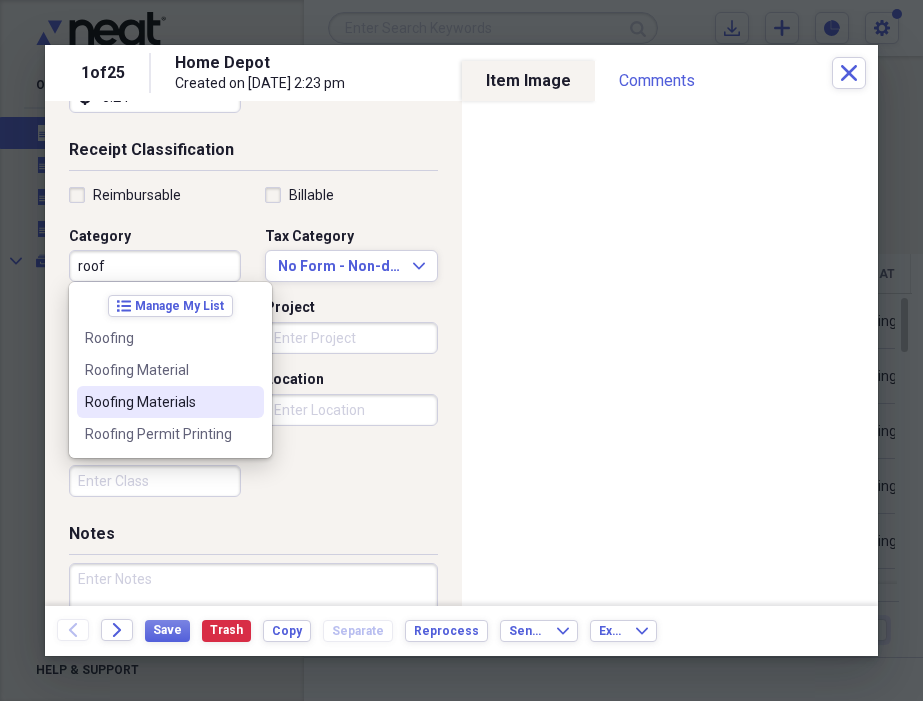 click on "Roofing Materials" at bounding box center (158, 402) 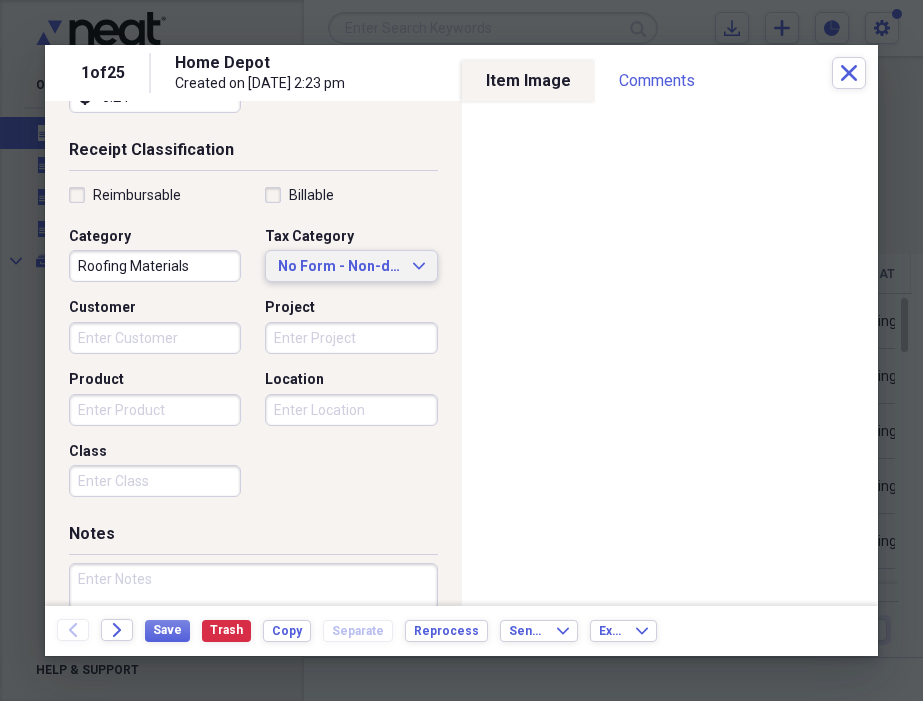 click on "No Form - Non-deductible" at bounding box center (339, 267) 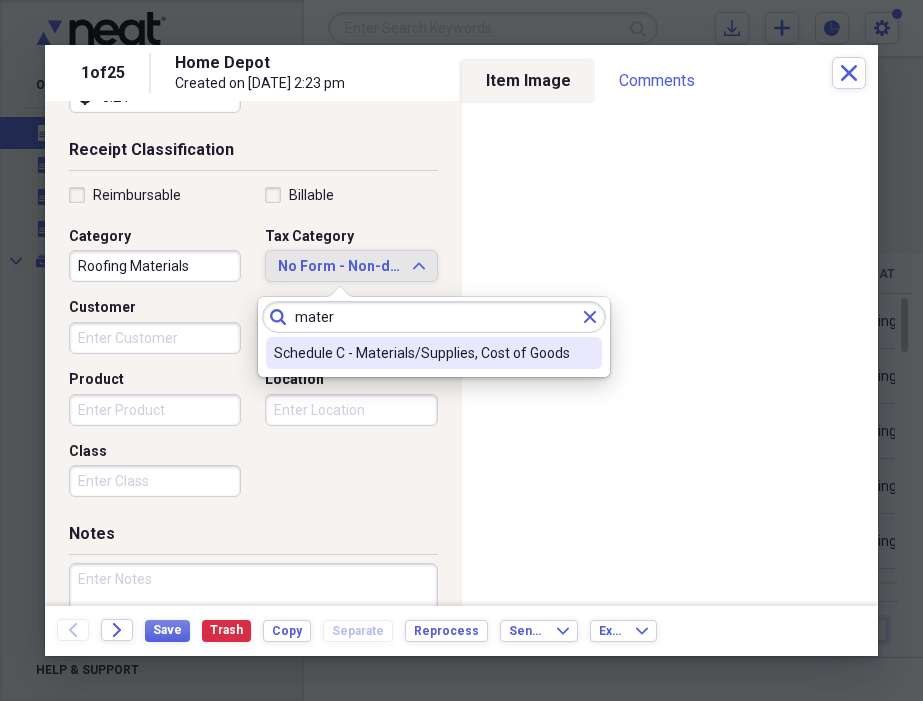 click on "Schedule C - Materials/Supplies, Cost of Goods" at bounding box center (422, 353) 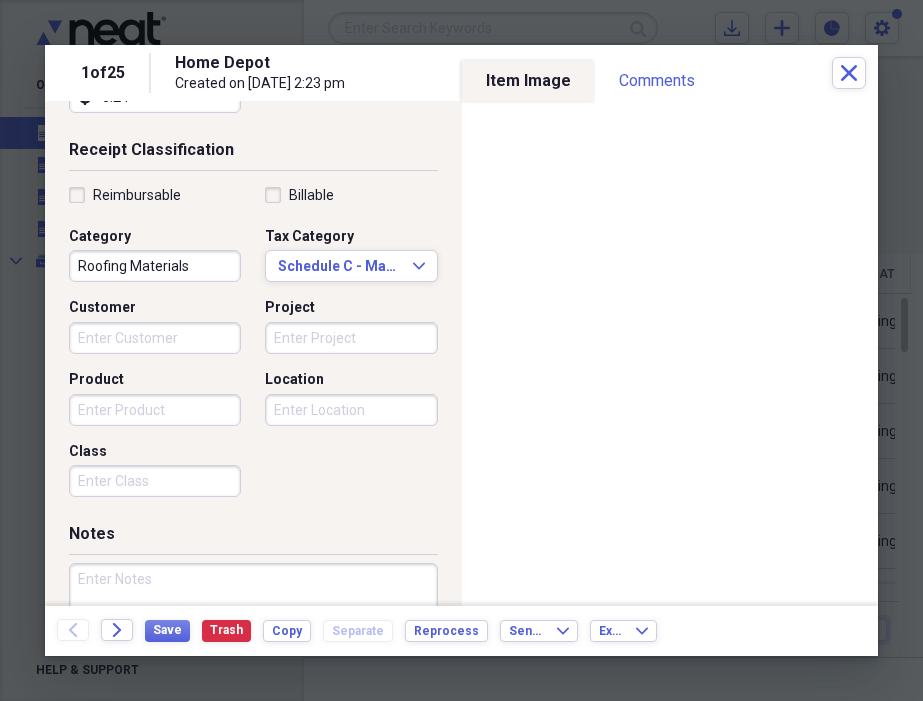 click on "Project" at bounding box center [351, 338] 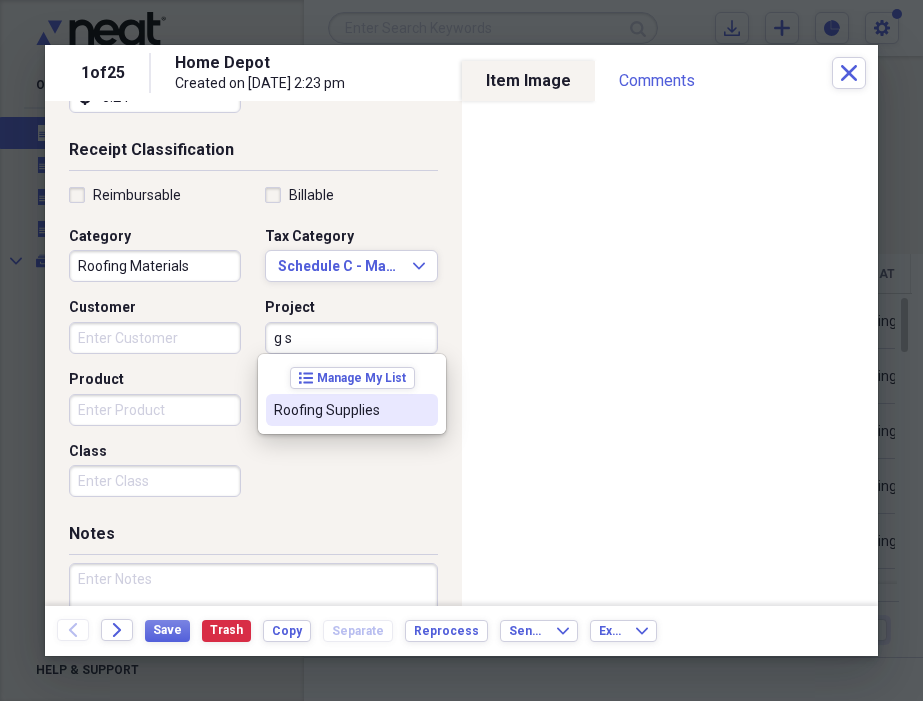 click on "Roofing Supplies" at bounding box center (340, 410) 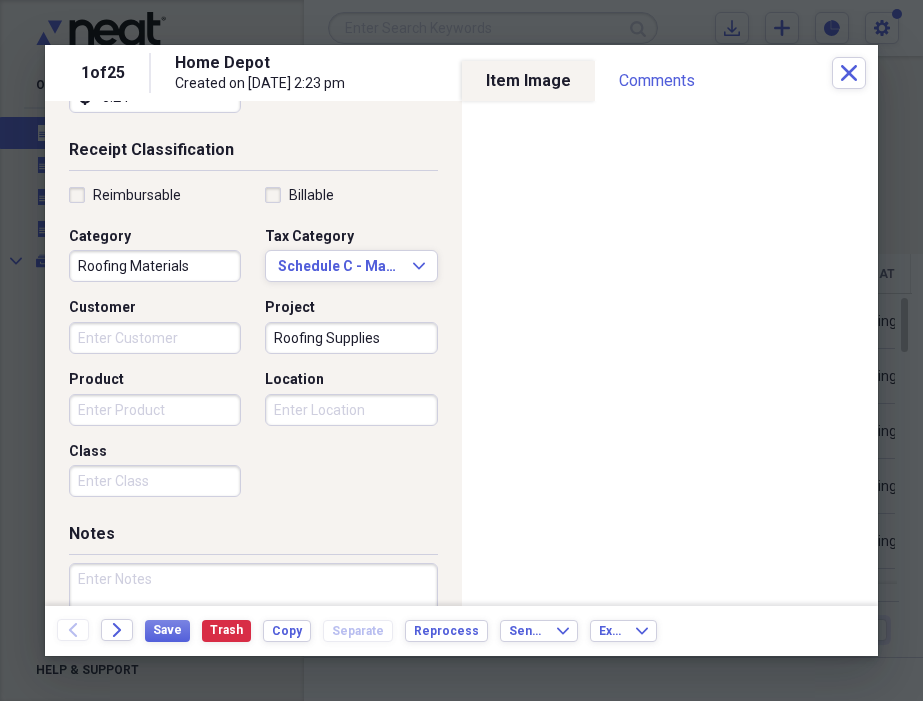 paste on "[PERSON_NAME] receipt." 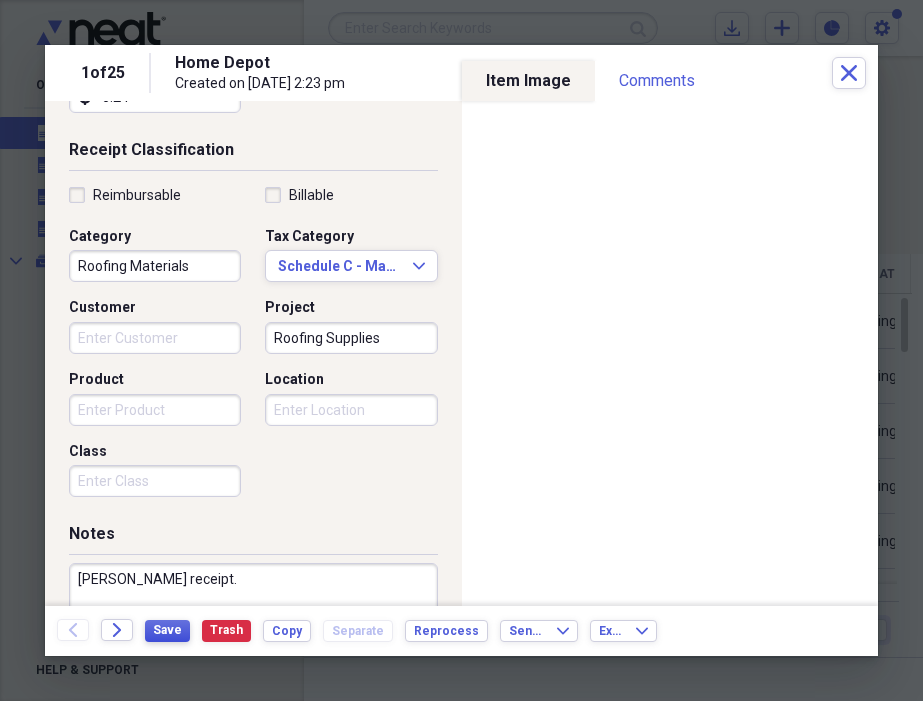 click on "Save" at bounding box center (167, 630) 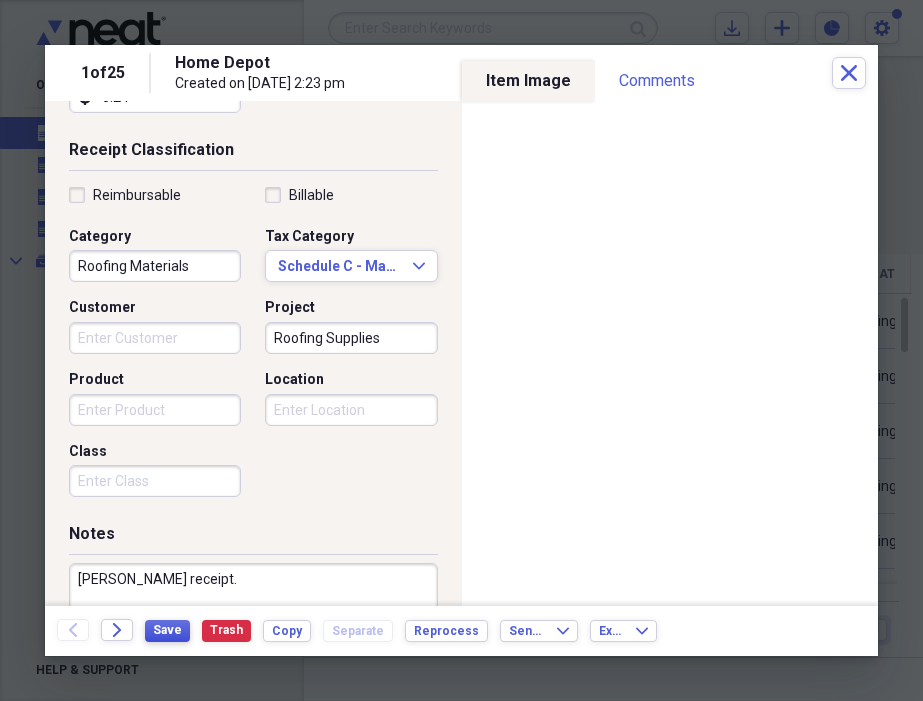 click on "Save" at bounding box center (167, 630) 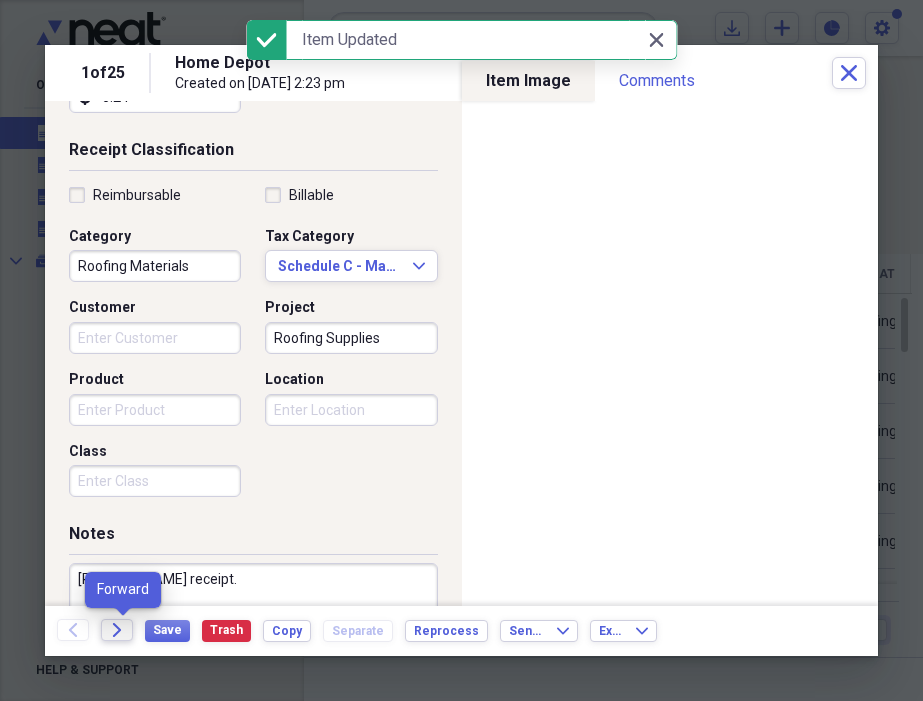 click on "Forward" 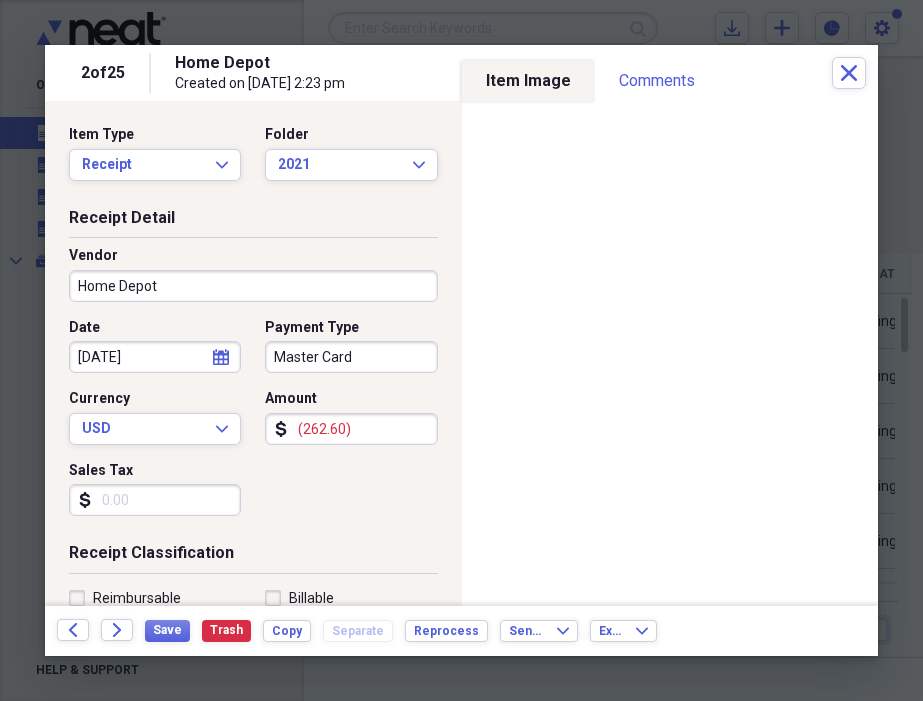 click on "Master Card" at bounding box center [351, 357] 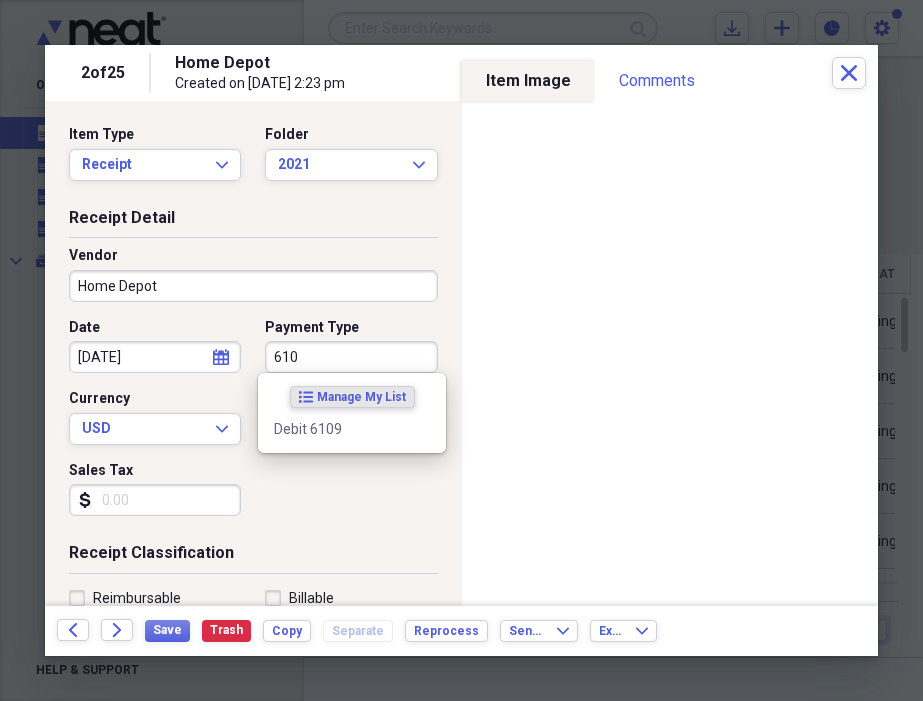 drag, startPoint x: 289, startPoint y: 355, endPoint x: 242, endPoint y: 354, distance: 47.010635 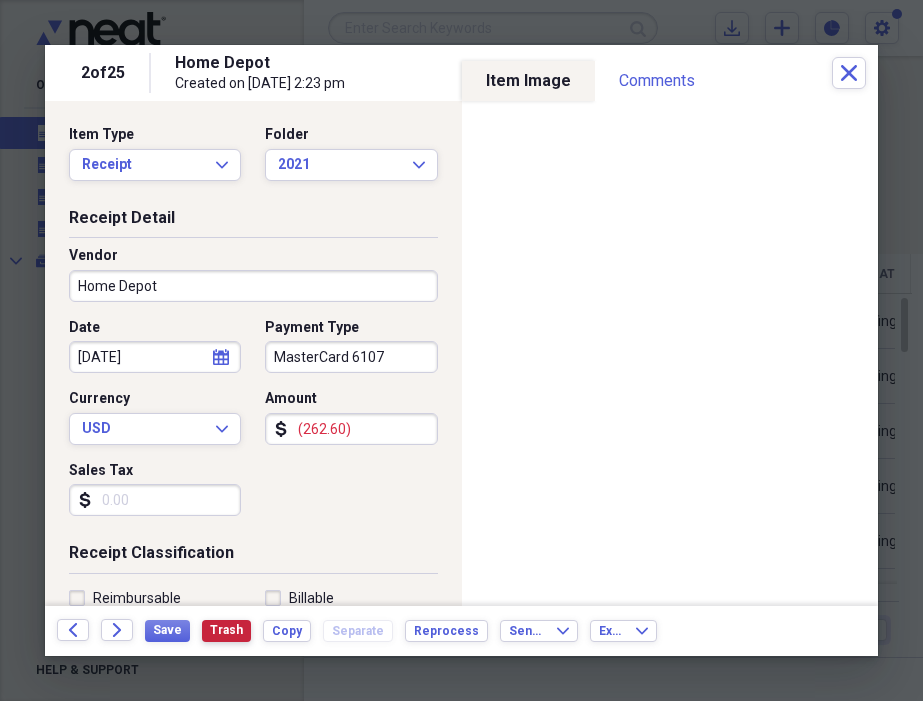 click on "Trash" at bounding box center (226, 630) 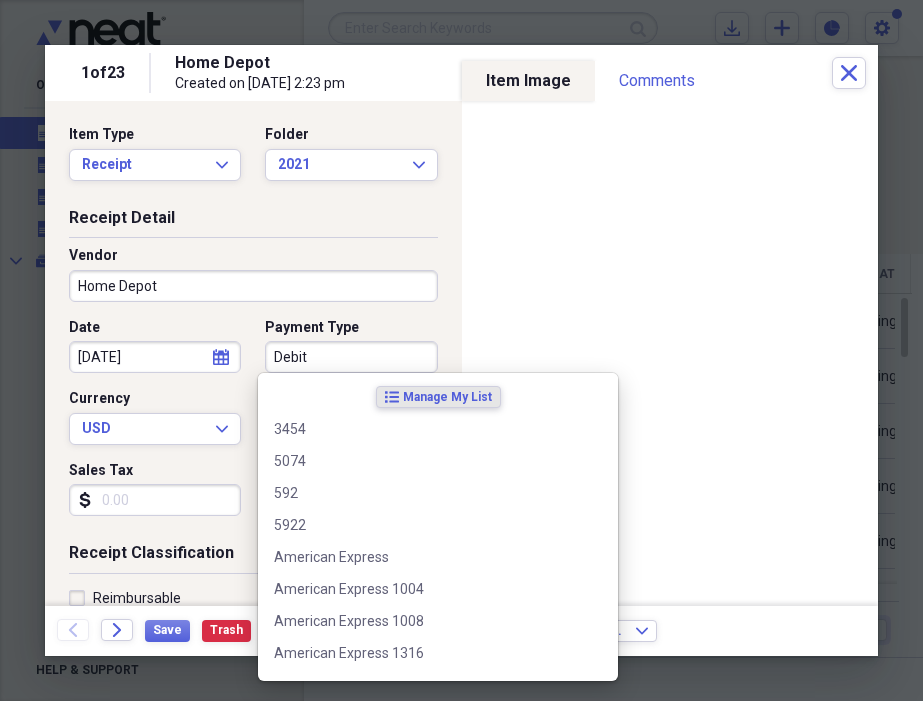 click on "Debit" at bounding box center [351, 357] 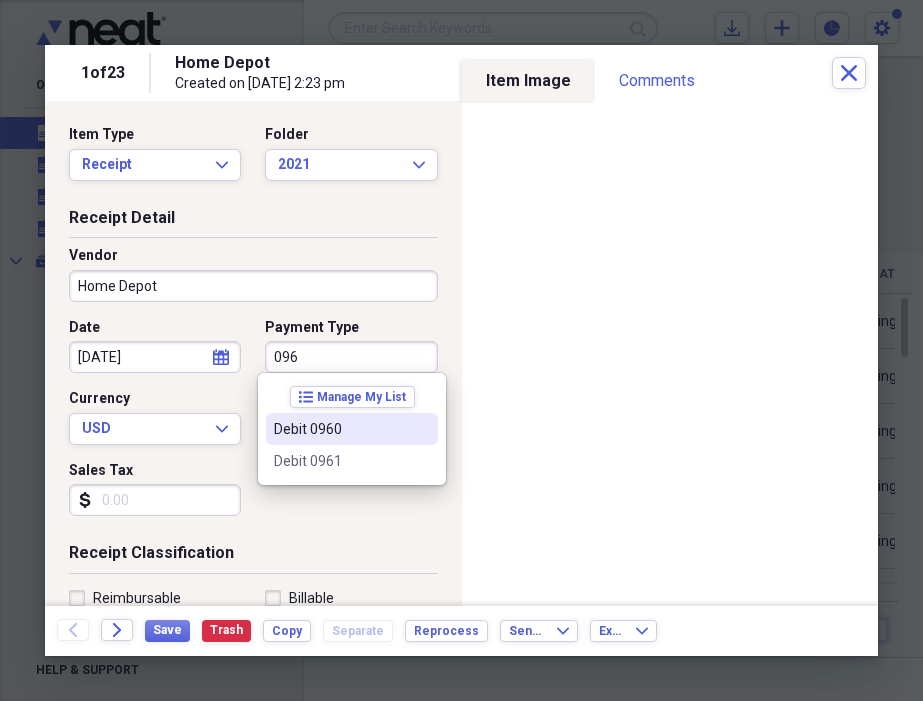 click on "Debit 0960" at bounding box center [340, 429] 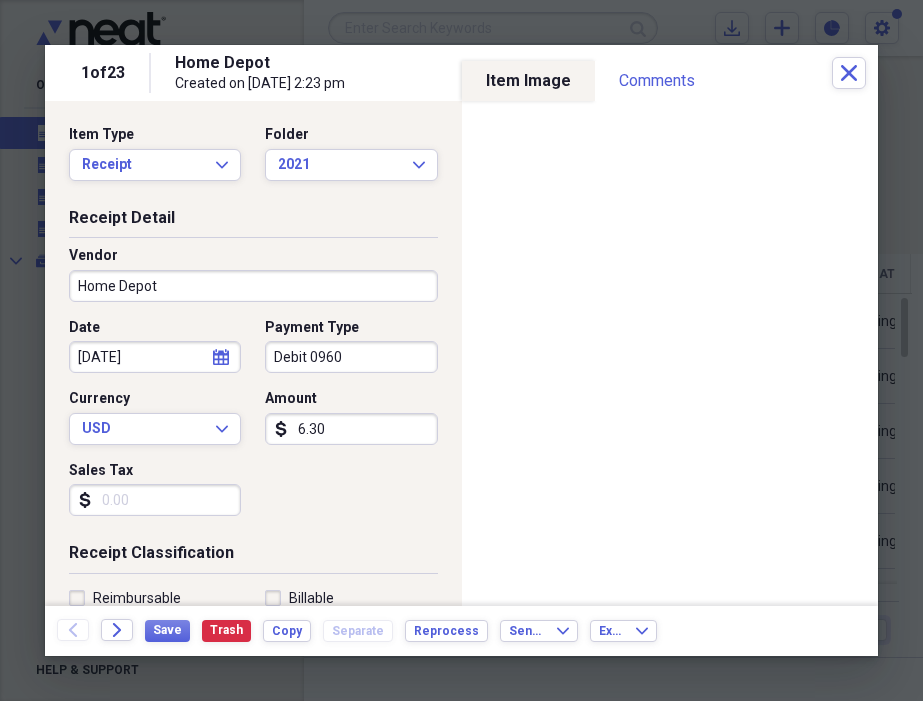 click on "Sales Tax" at bounding box center [155, 500] 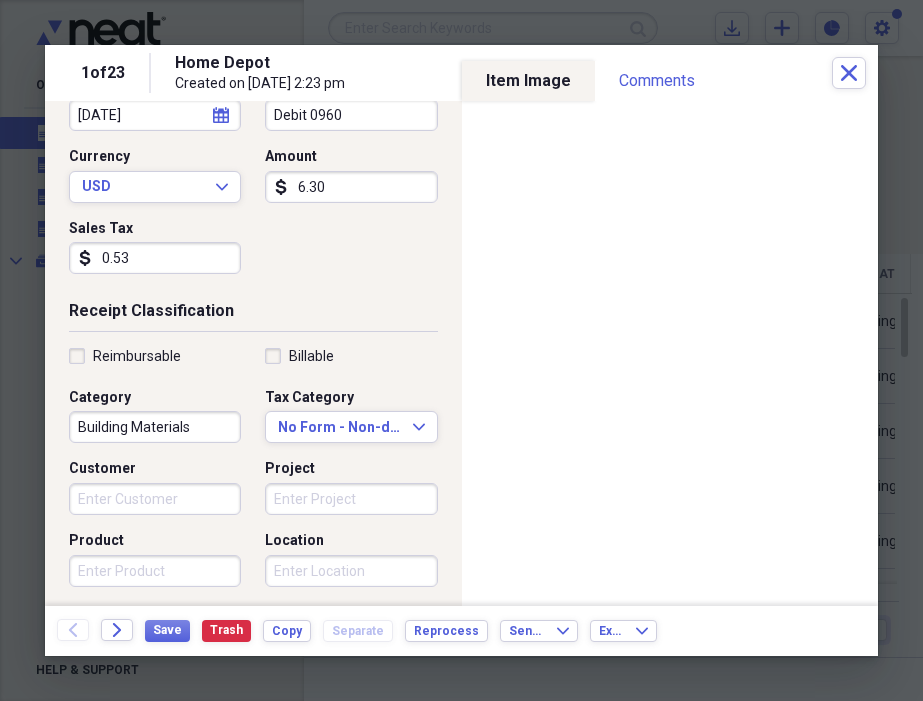 scroll, scrollTop: 244, scrollLeft: 0, axis: vertical 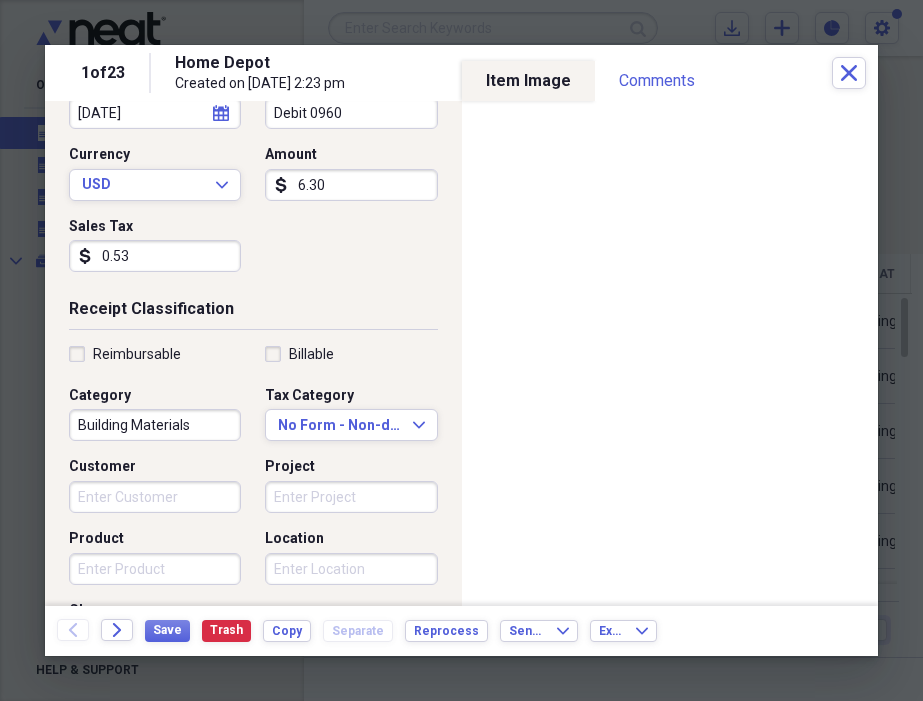 click on "Building Materials" at bounding box center [155, 425] 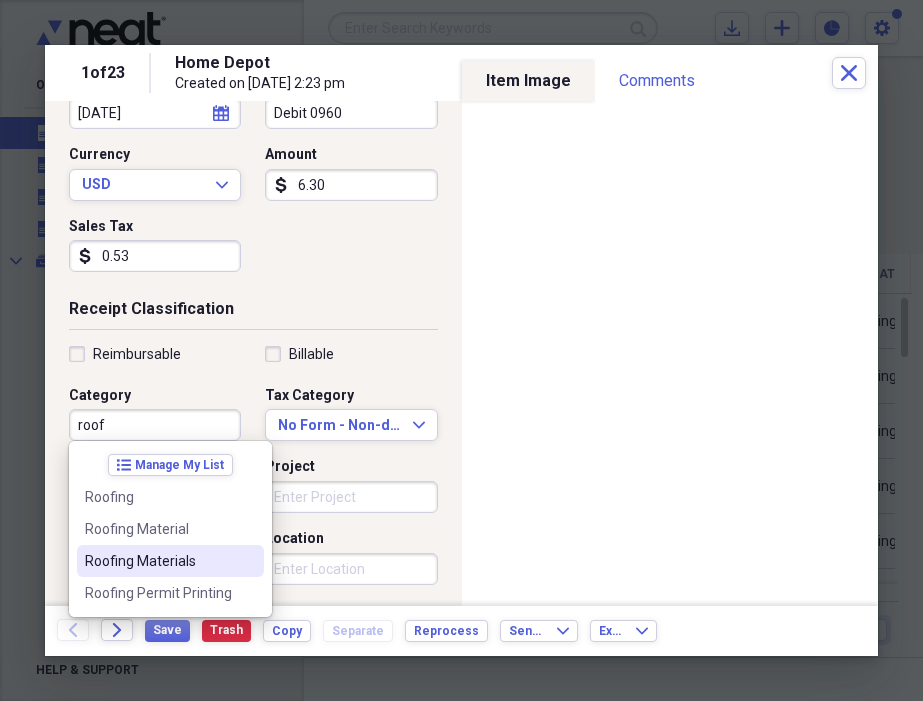 click on "Roofing Materials" at bounding box center [170, 561] 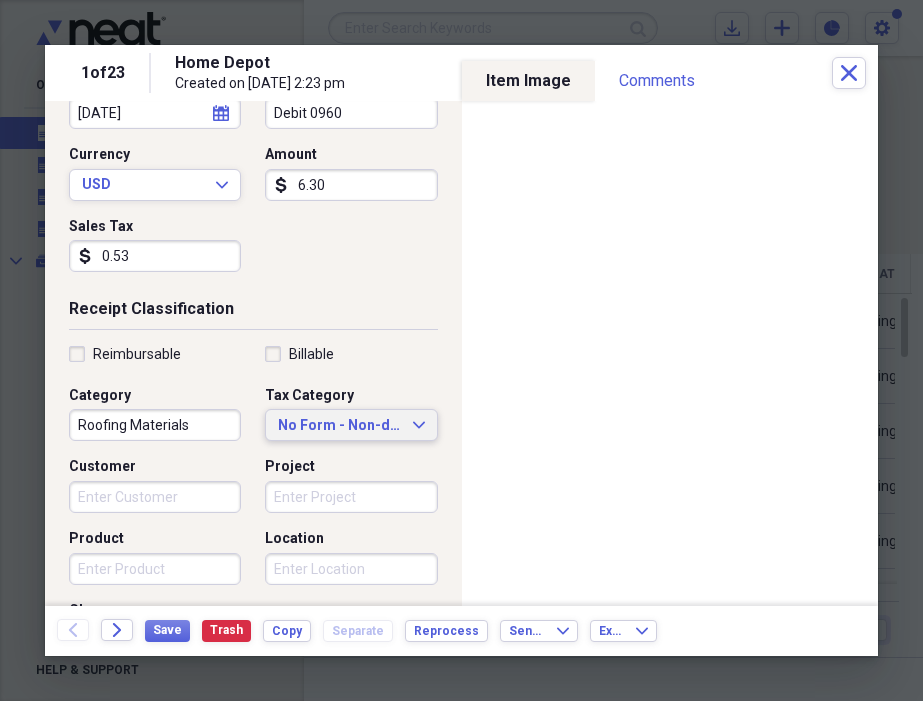click on "No Form - Non-deductible" at bounding box center (339, 426) 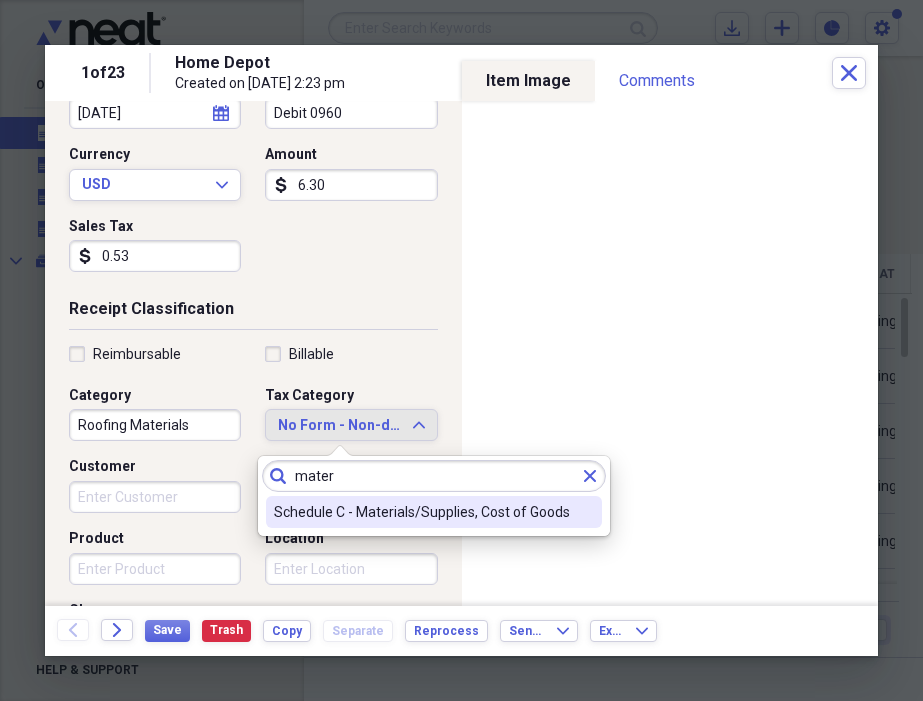 click on "Schedule C - Materials/Supplies, Cost of Goods" at bounding box center [422, 512] 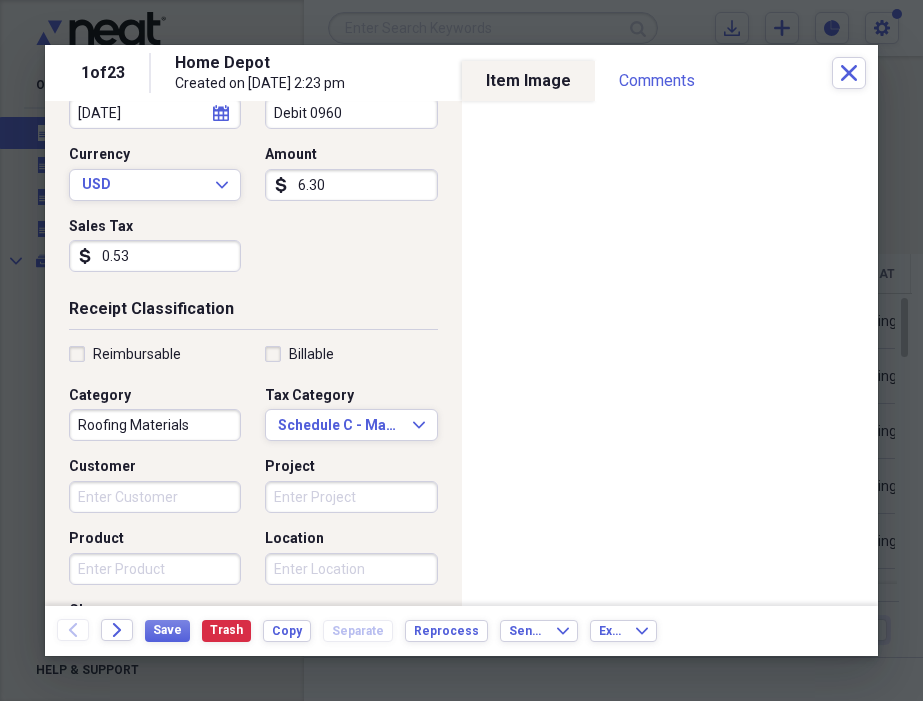 click on "Project" at bounding box center [351, 497] 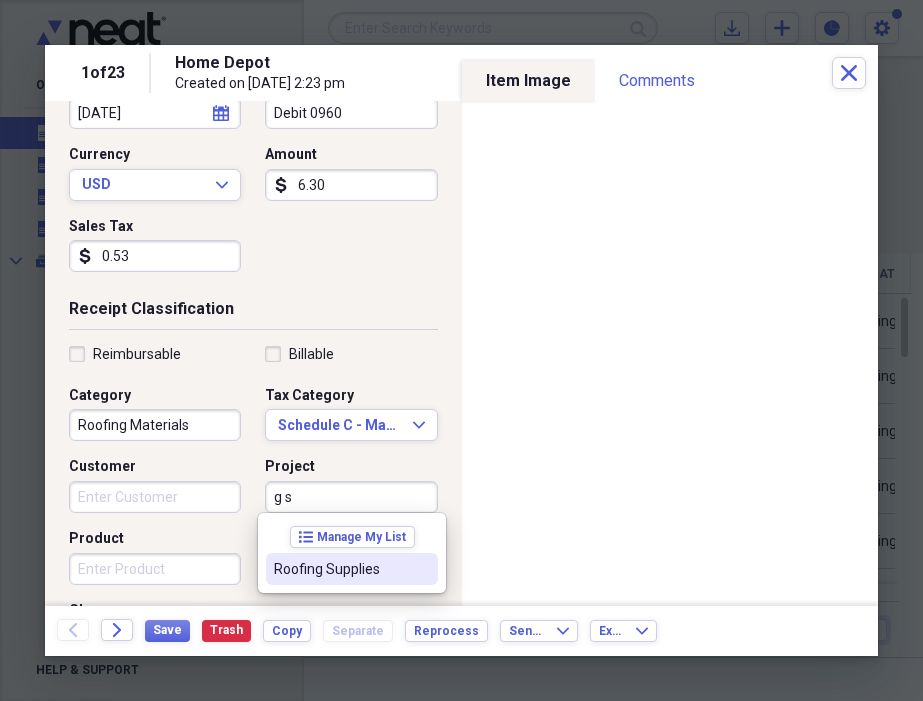 click on "Roofing Supplies" at bounding box center [340, 569] 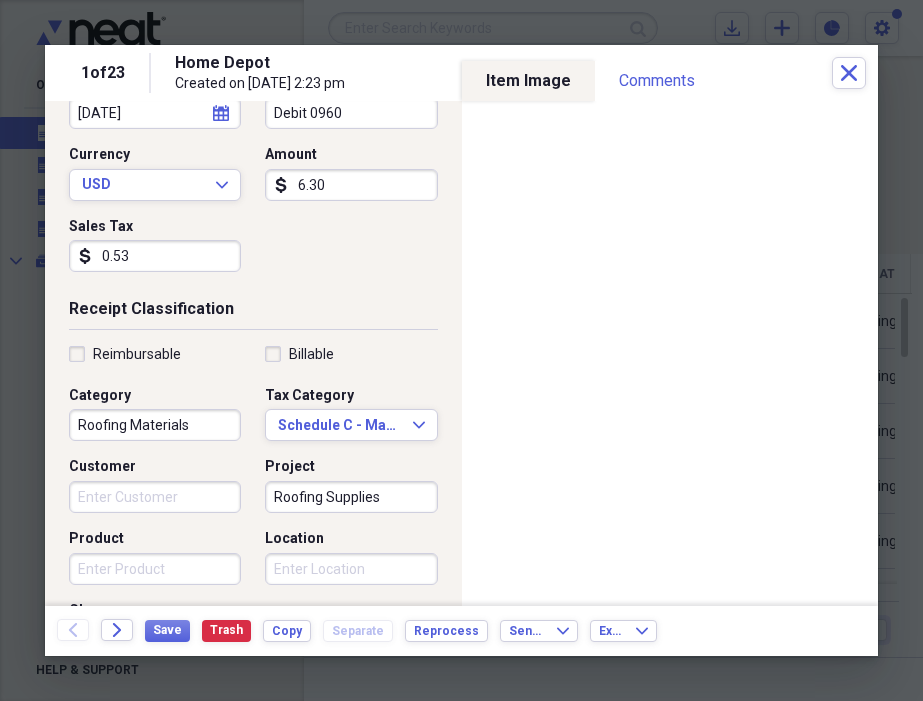 scroll, scrollTop: 516, scrollLeft: 0, axis: vertical 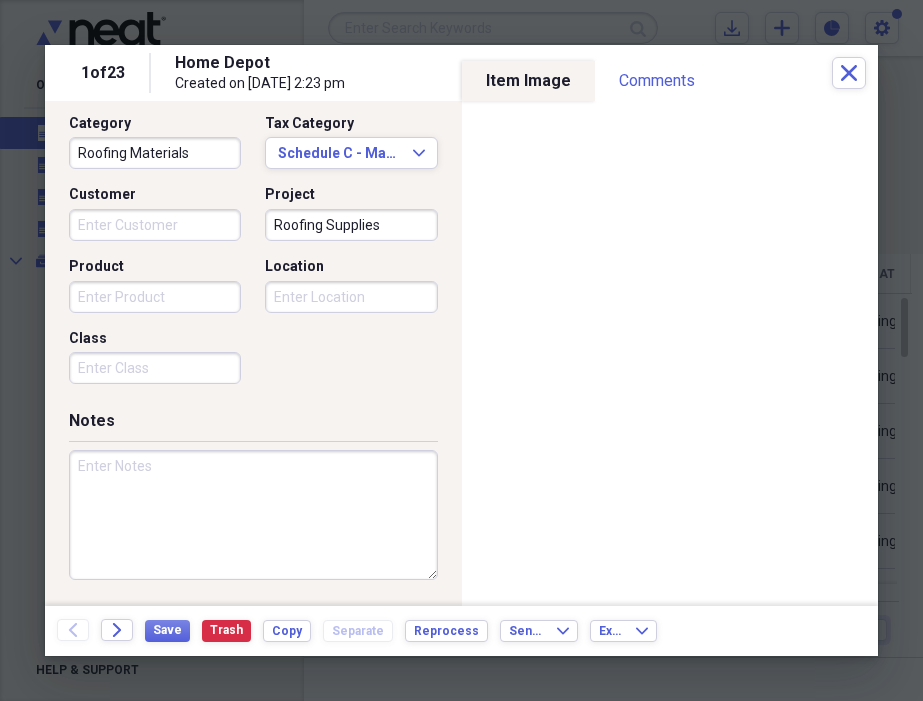 paste on "[PERSON_NAME] receipt." 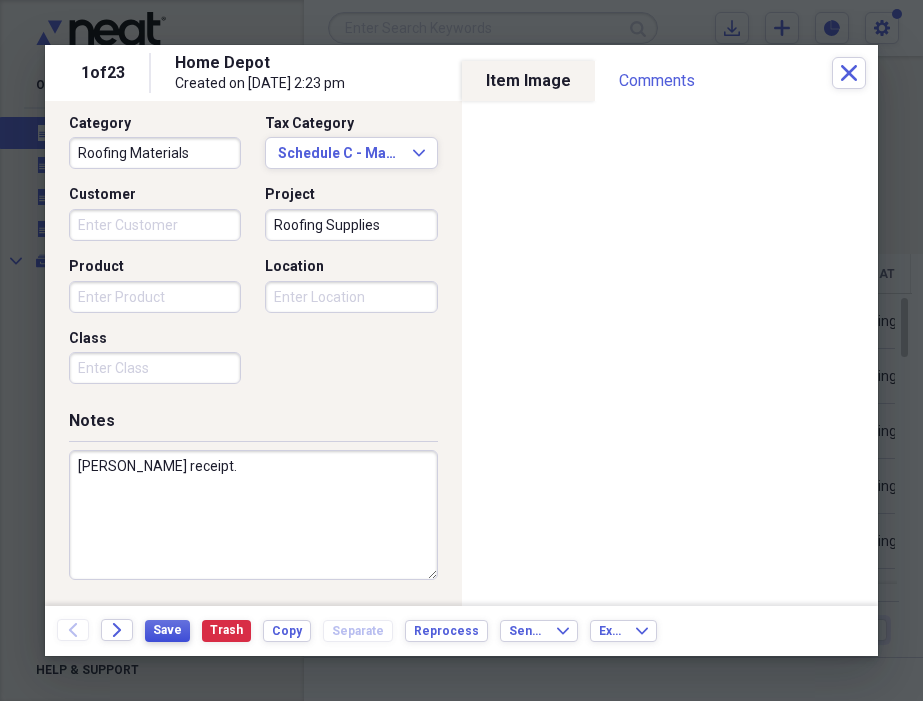 click on "Save" at bounding box center (167, 630) 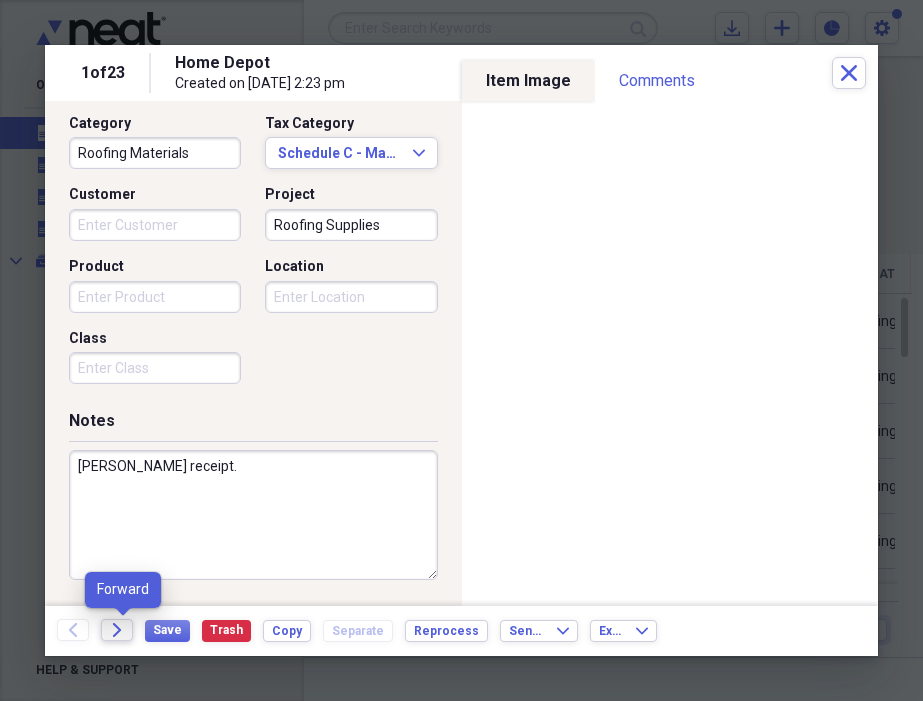 click on "Forward" 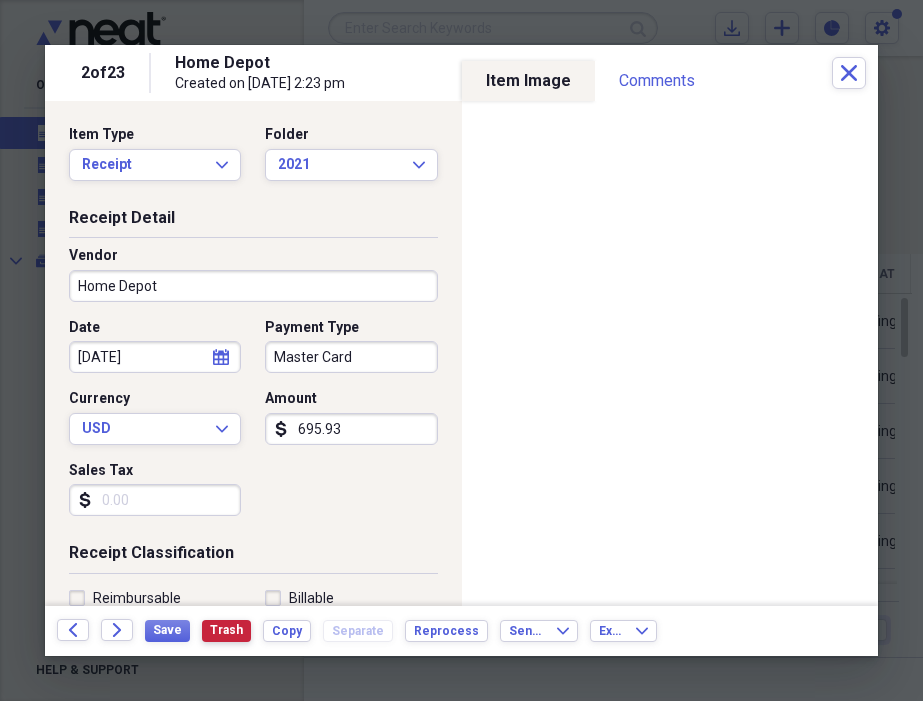 click on "Trash" at bounding box center [226, 630] 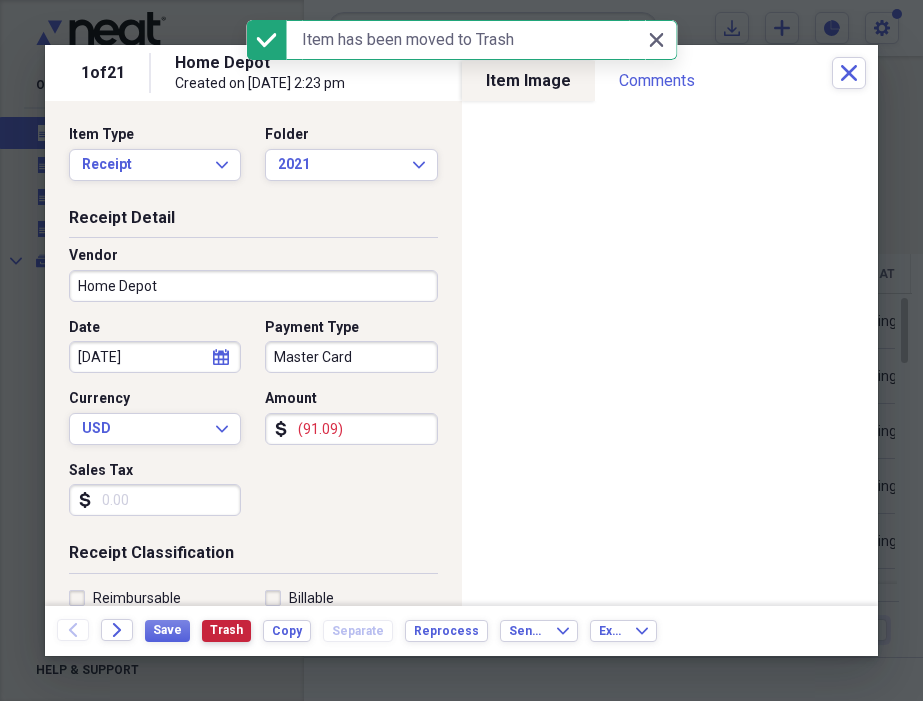 click on "Trash" at bounding box center [226, 630] 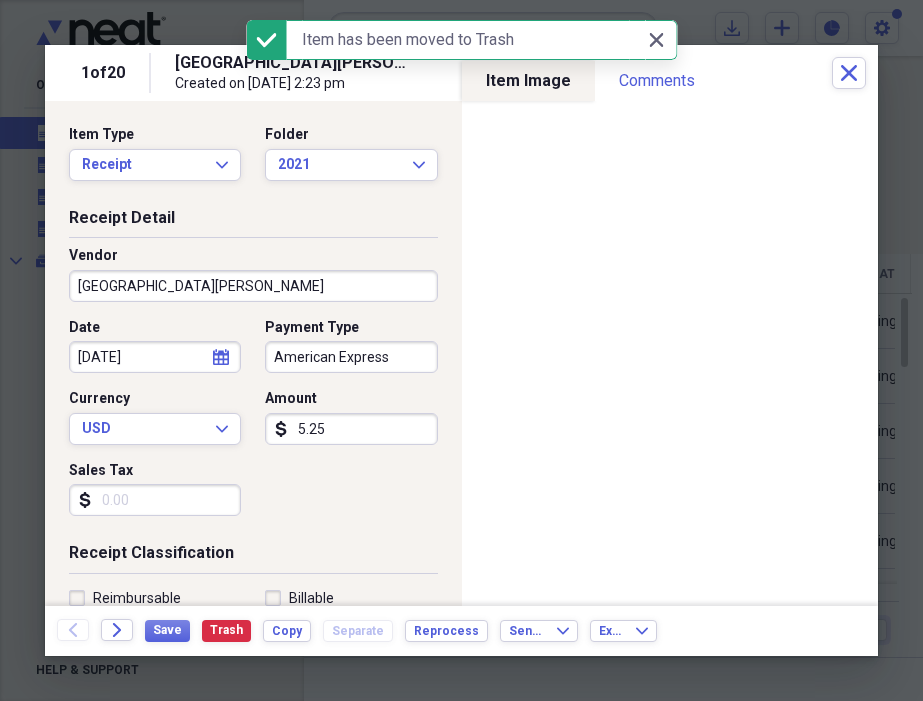 click on "[GEOGRAPHIC_DATA][PERSON_NAME]" at bounding box center (253, 286) 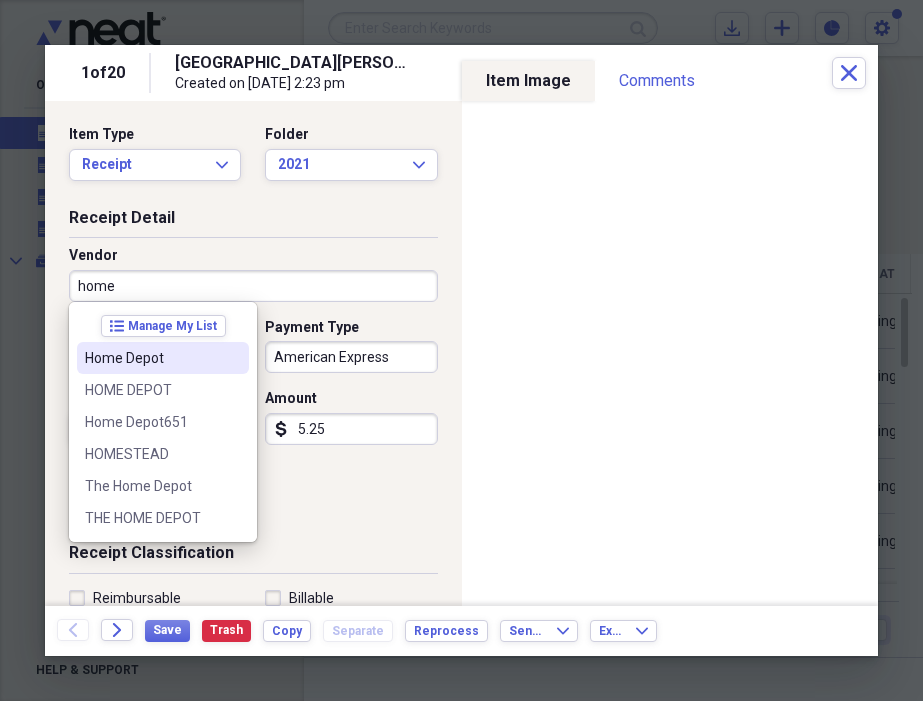 click on "Home Depot" at bounding box center (151, 358) 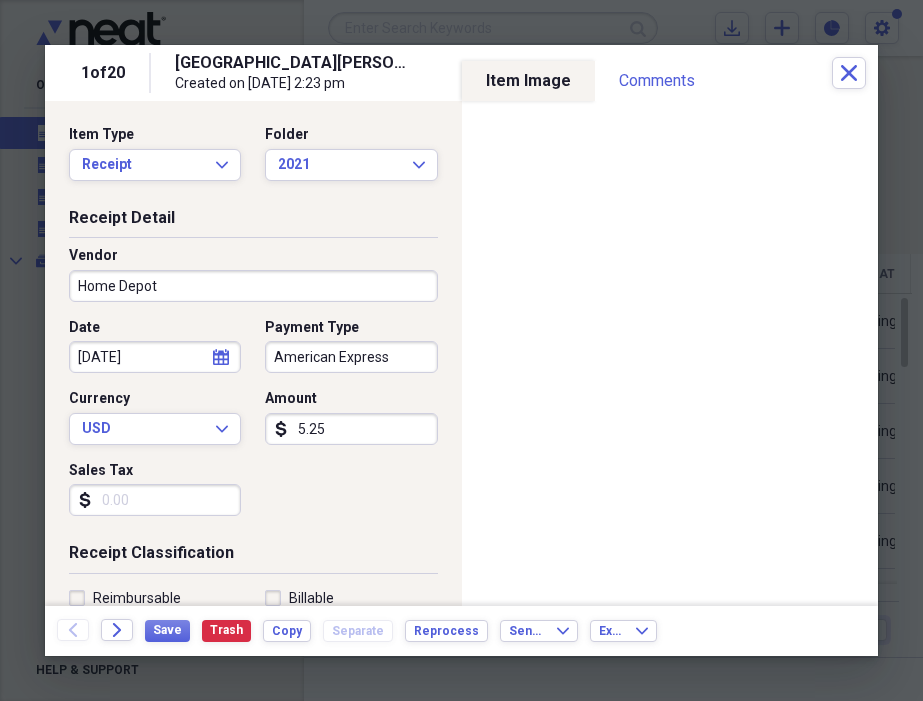 click on "American Express" at bounding box center (351, 357) 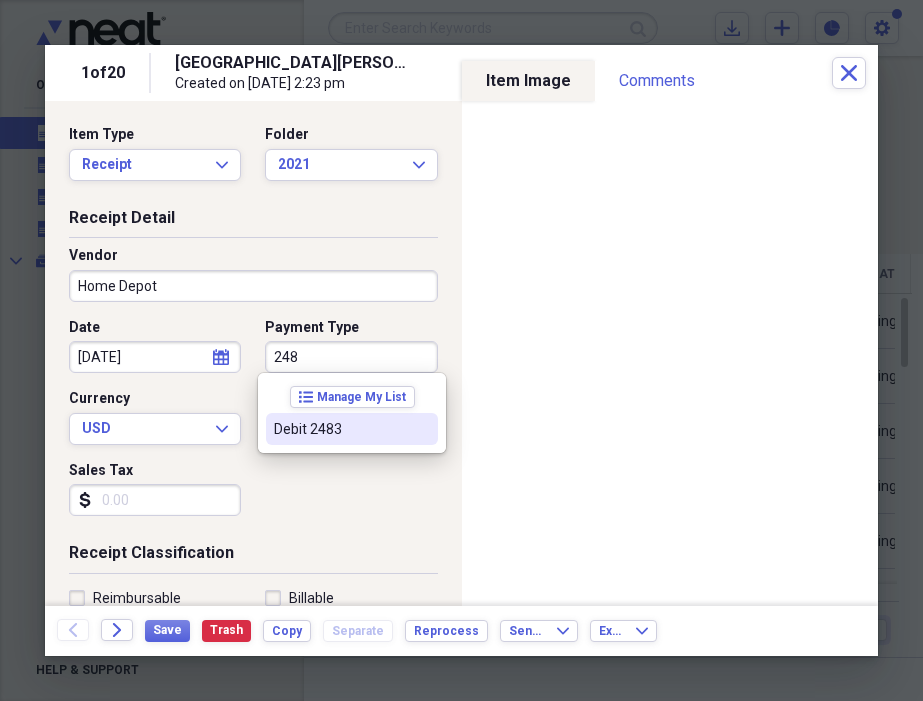 click on "Debit 2483" at bounding box center (352, 429) 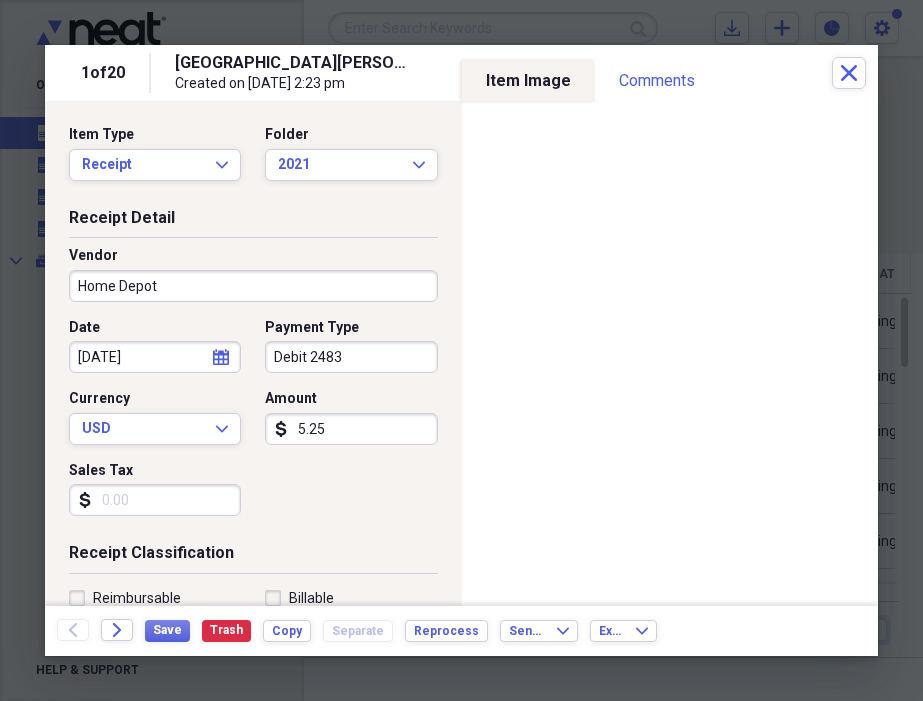 click on "Sales Tax" at bounding box center [155, 500] 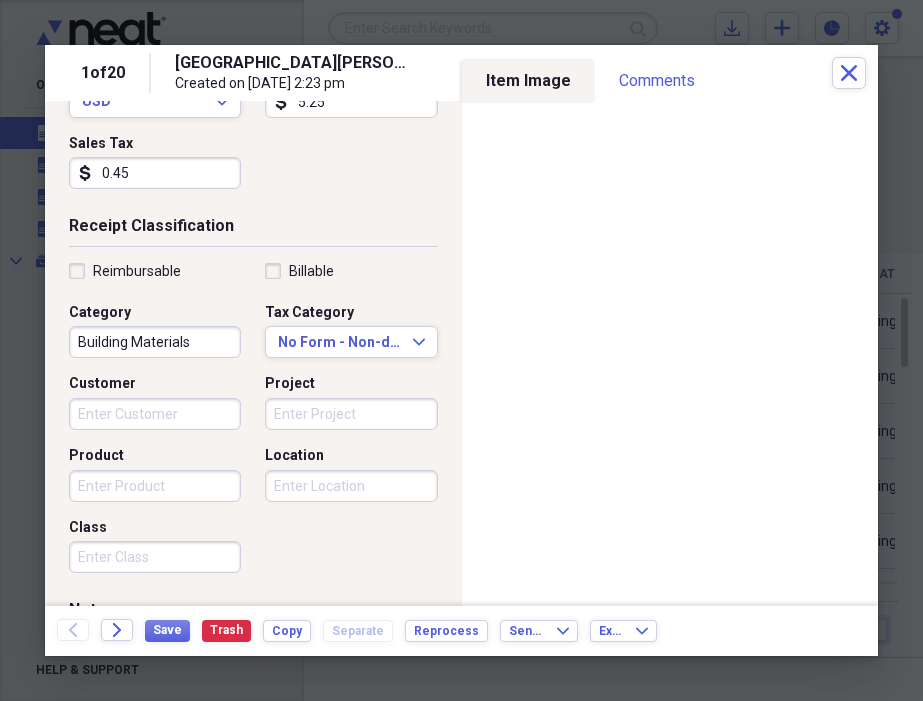 scroll, scrollTop: 329, scrollLeft: 0, axis: vertical 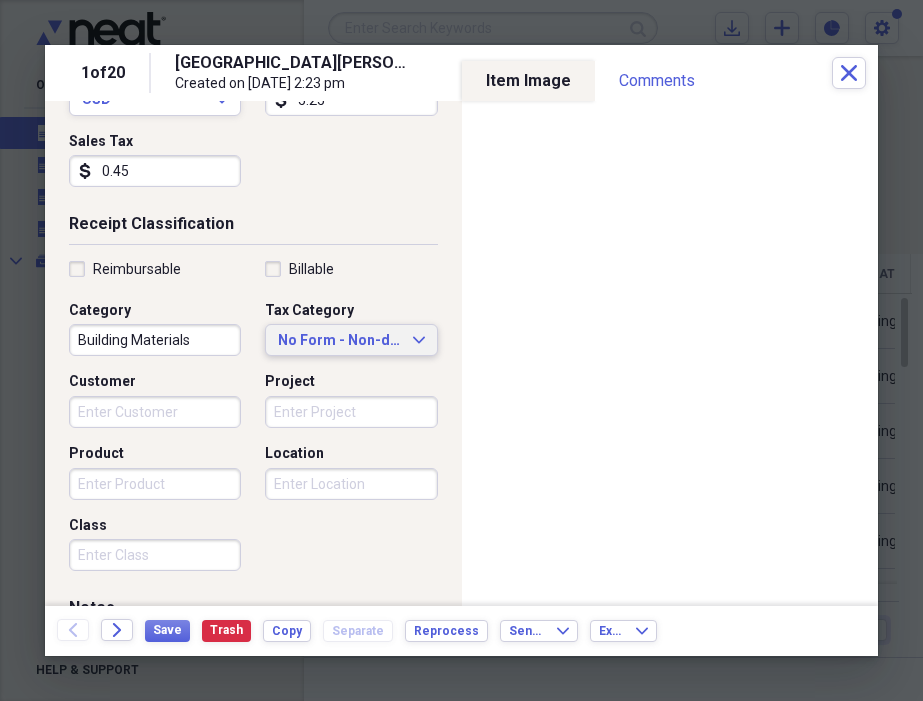 click on "No Form - Non-deductible" at bounding box center (339, 341) 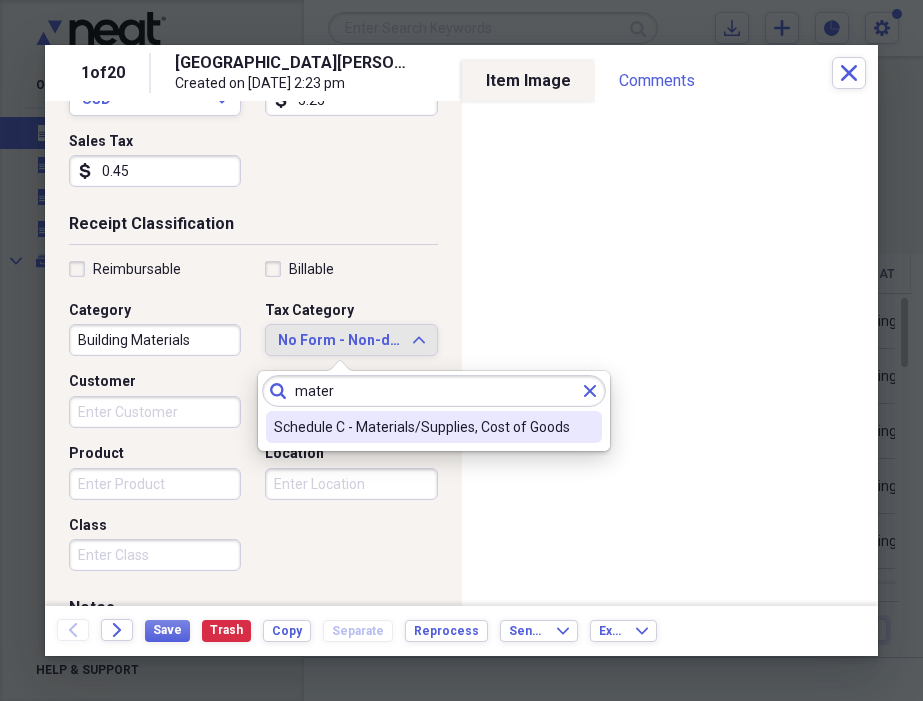 click on "Schedule C - Materials/Supplies, Cost of Goods" at bounding box center [422, 427] 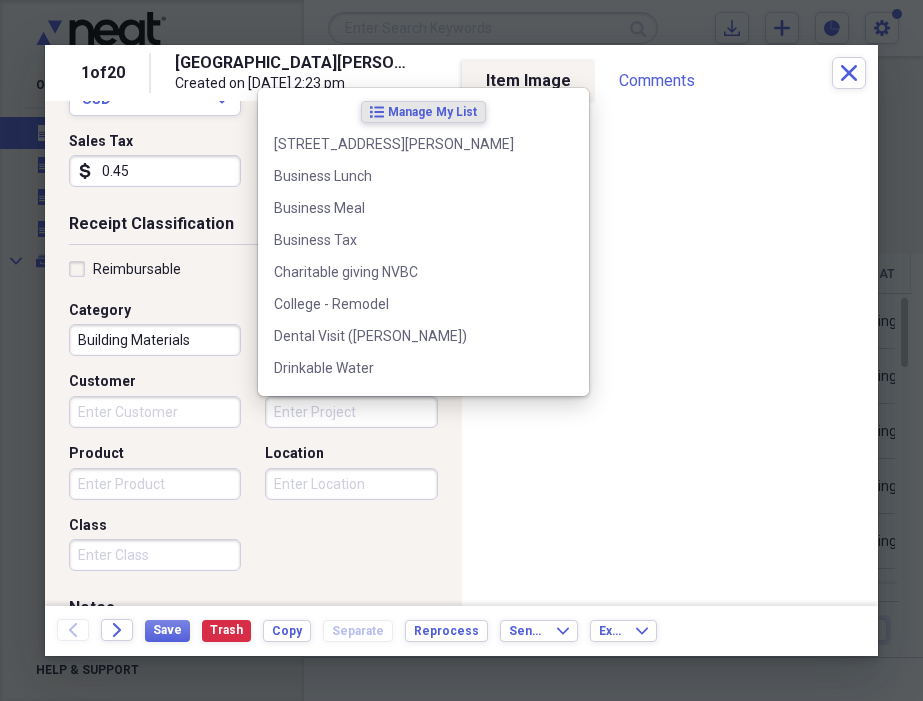 click on "Project" at bounding box center (351, 412) 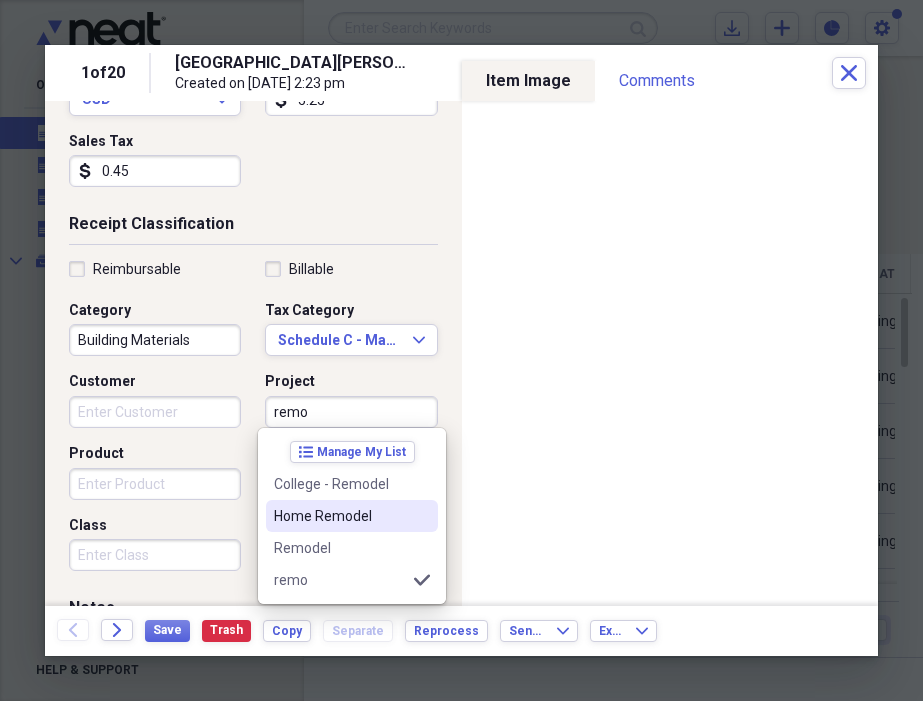 click on "Home Remodel" at bounding box center (352, 516) 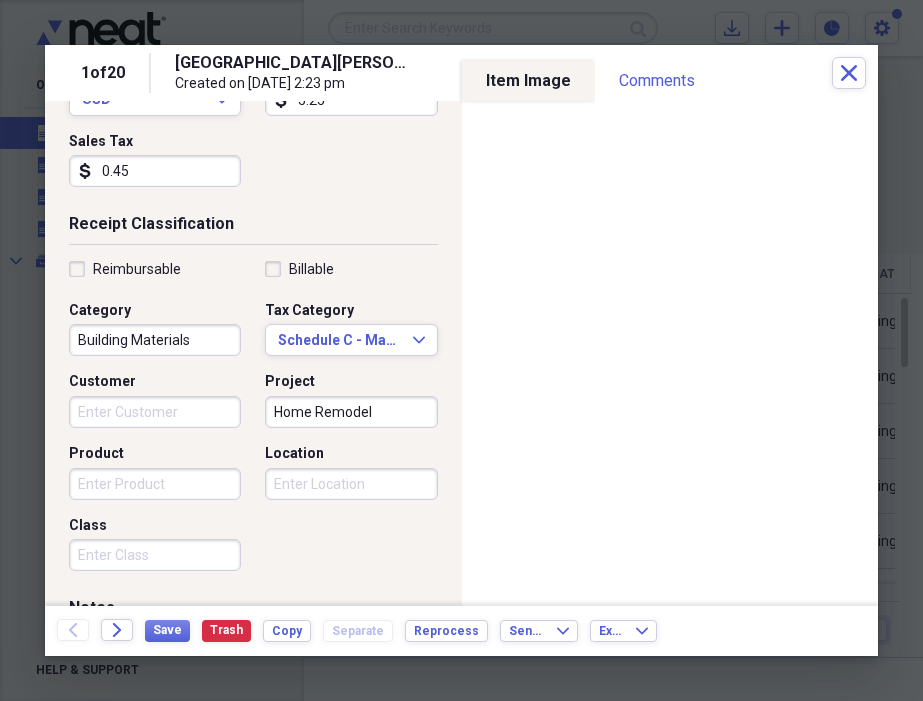 click on "Location" at bounding box center [351, 484] 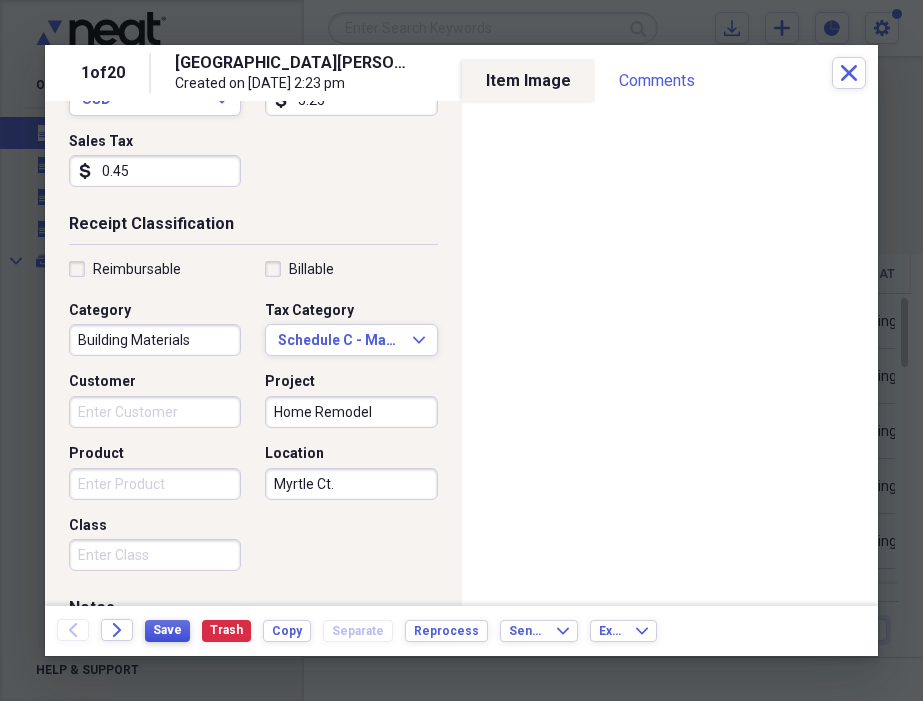 click on "Save" at bounding box center [167, 630] 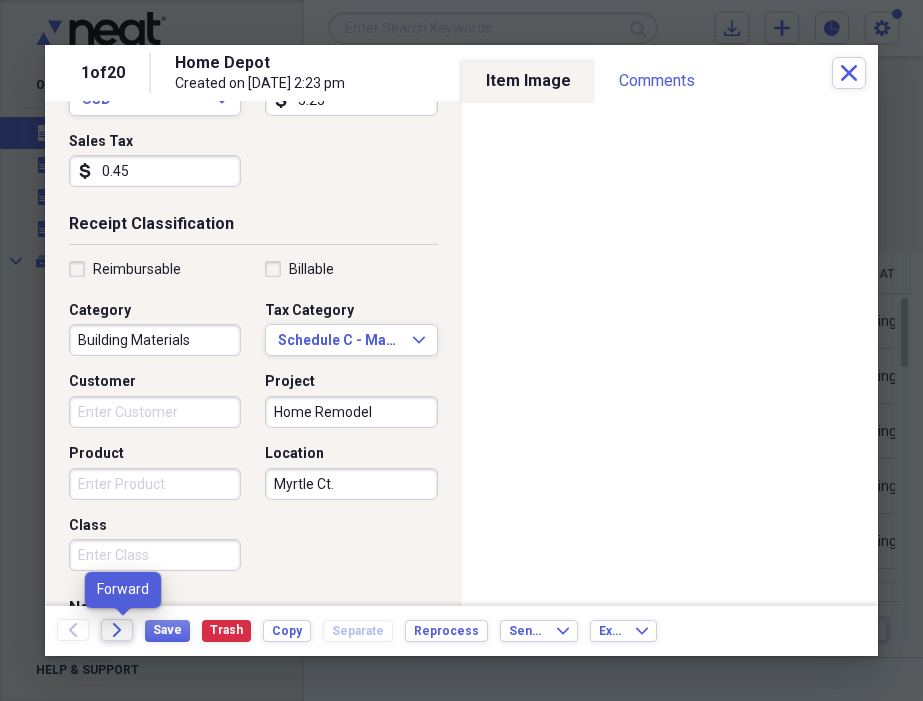 click on "Forward" 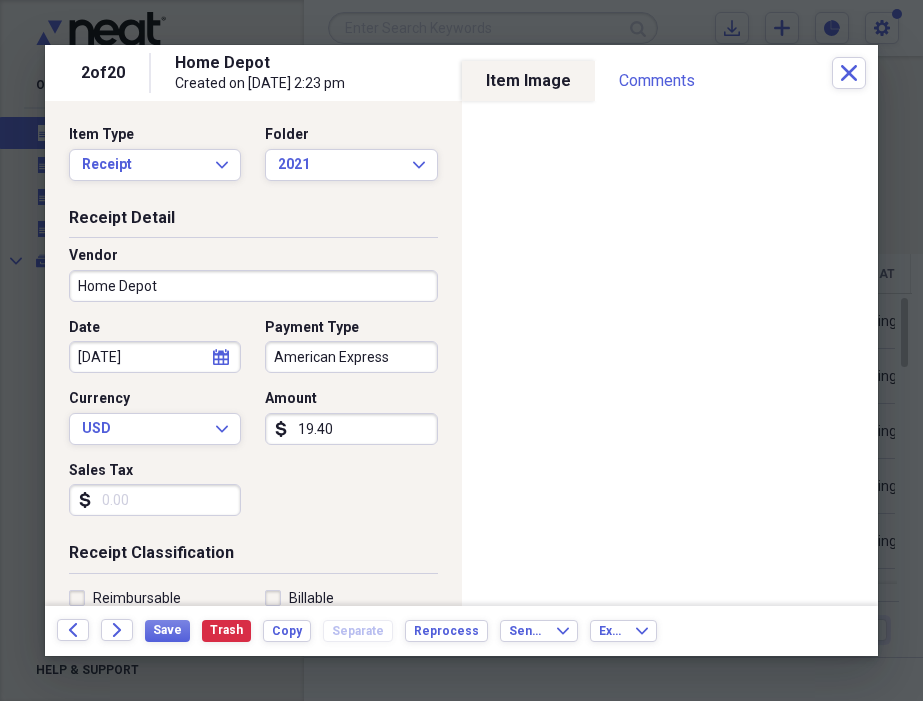 click on "American Express" at bounding box center [351, 357] 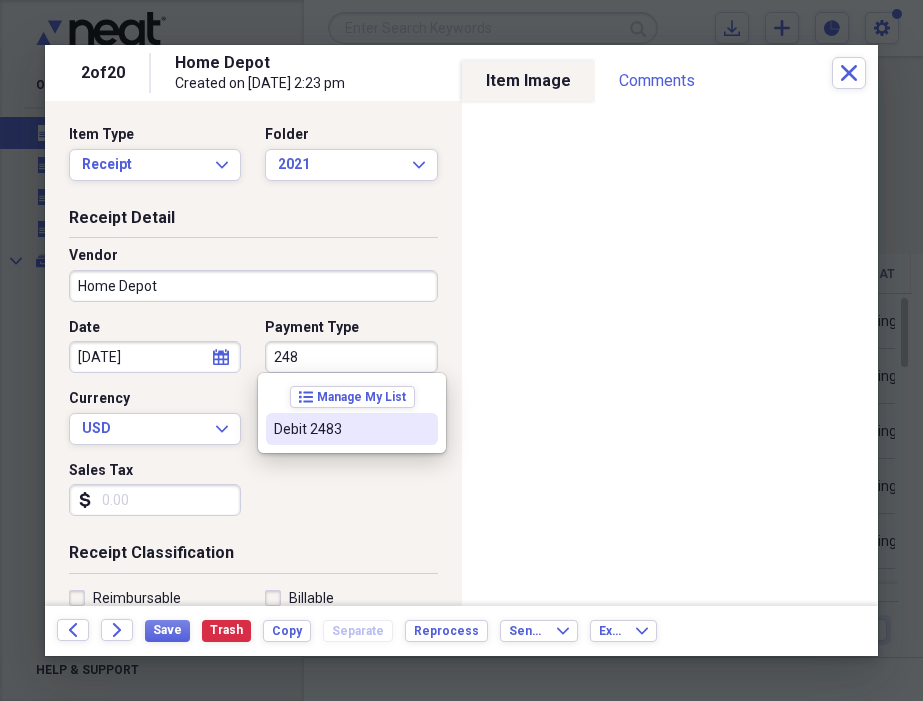 click on "Debit 2483" at bounding box center [340, 429] 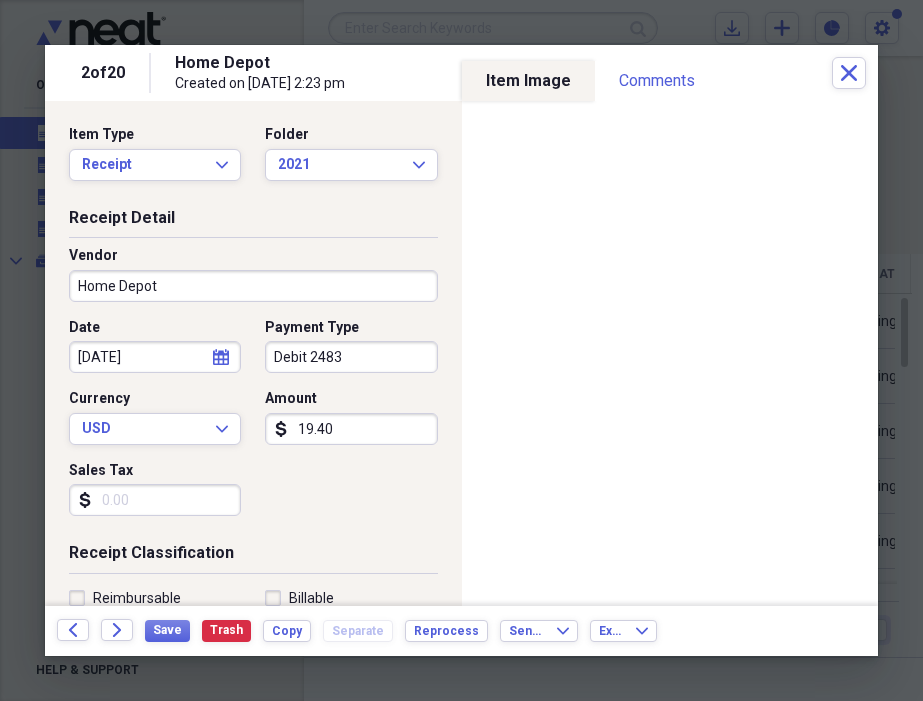 click on "Sales Tax" at bounding box center [155, 500] 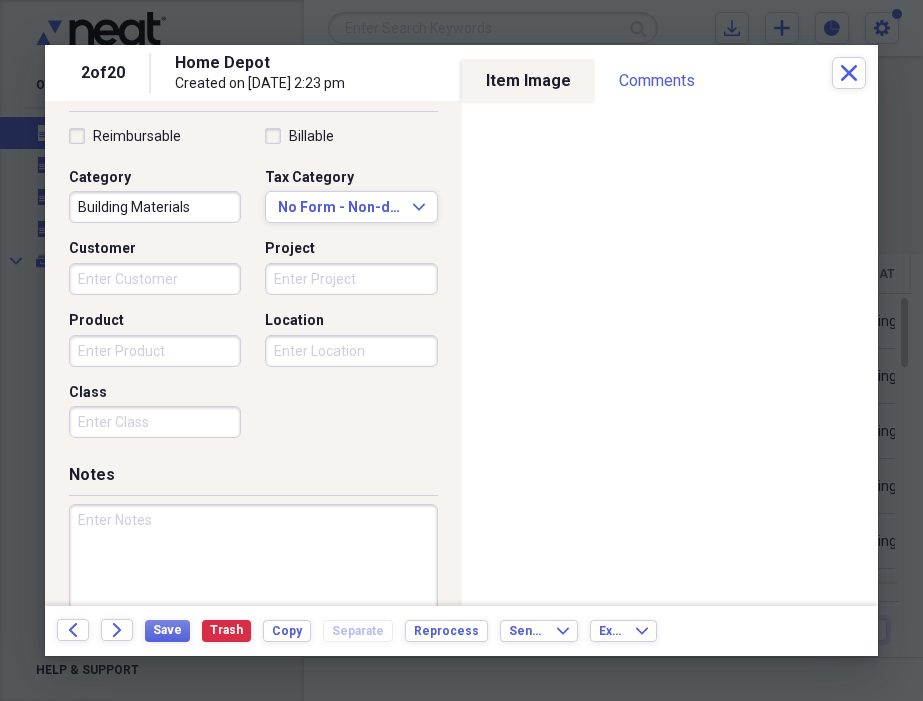 scroll, scrollTop: 459, scrollLeft: 0, axis: vertical 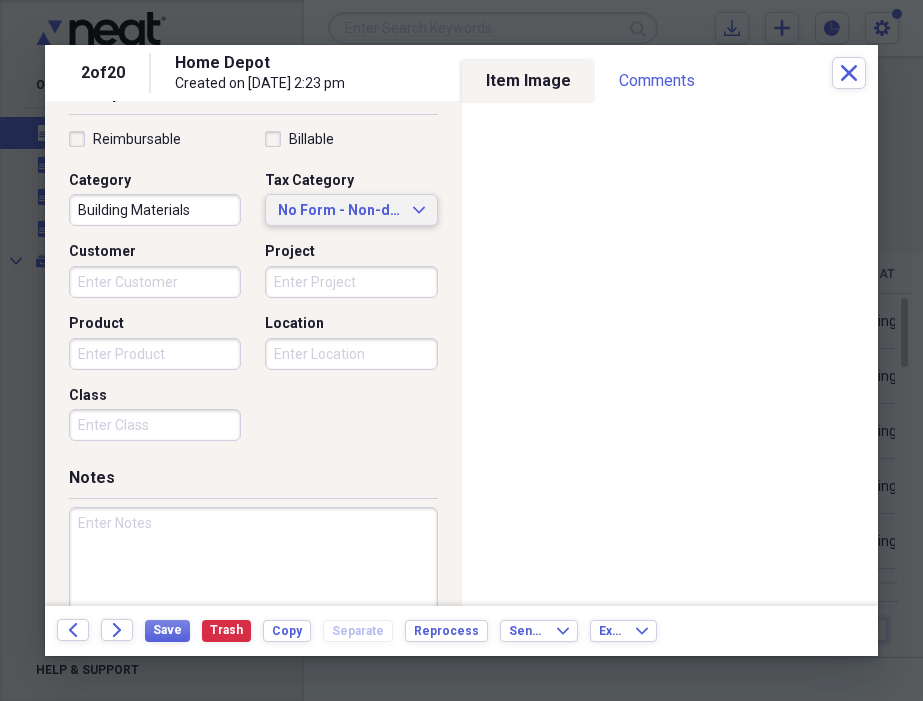 click on "No Form - Non-deductible" at bounding box center (339, 211) 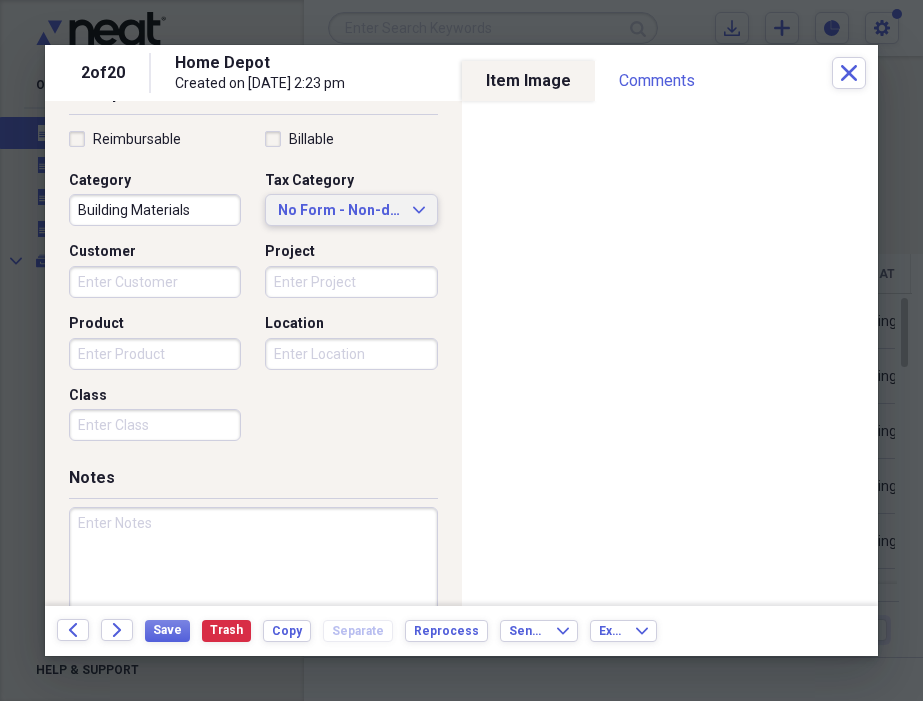 click on "Tax Category" at bounding box center (309, 181) 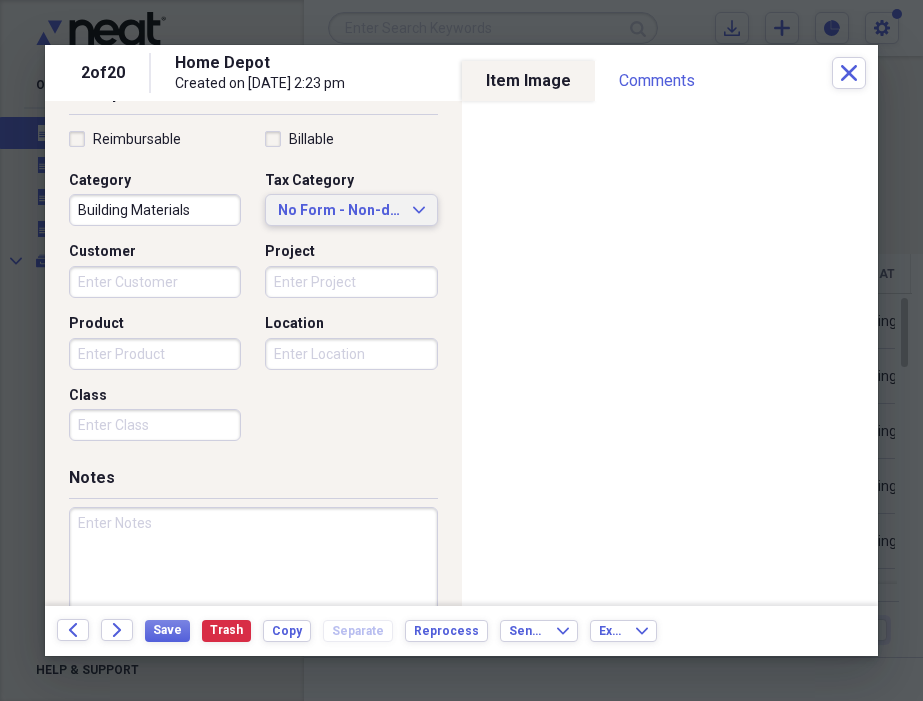 click on "No Form - Non-deductible" at bounding box center [339, 211] 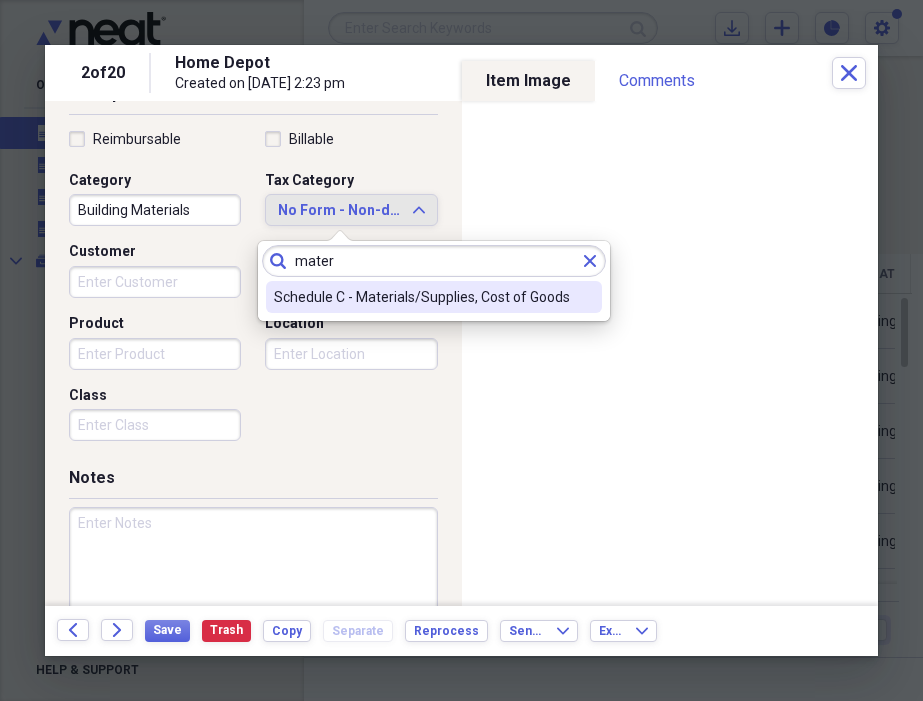 click on "Schedule C - Materials/Supplies, Cost of Goods" at bounding box center [434, 297] 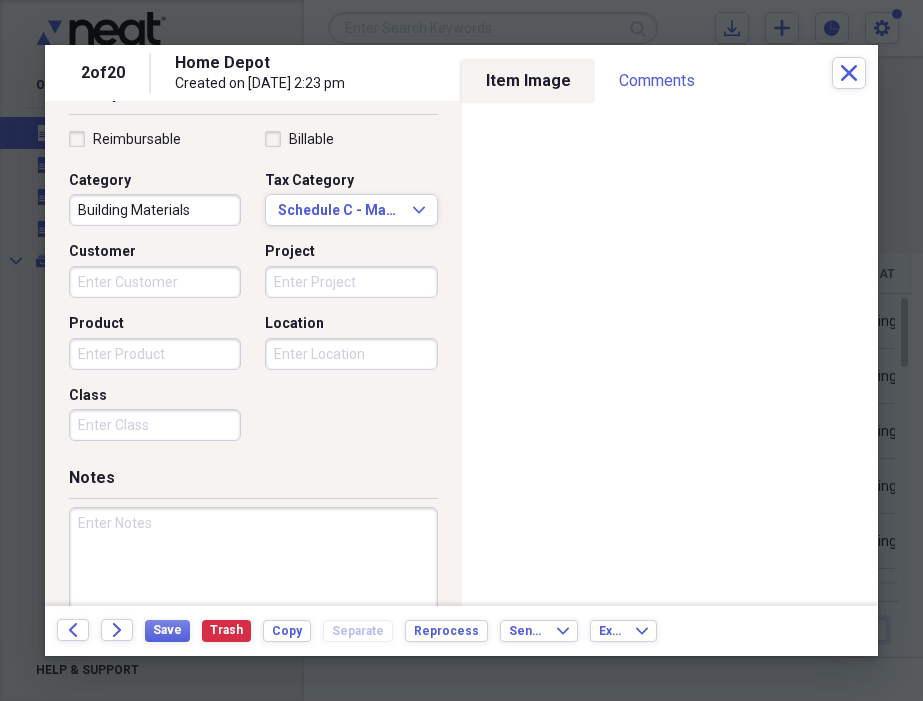 click on "Project" at bounding box center [351, 282] 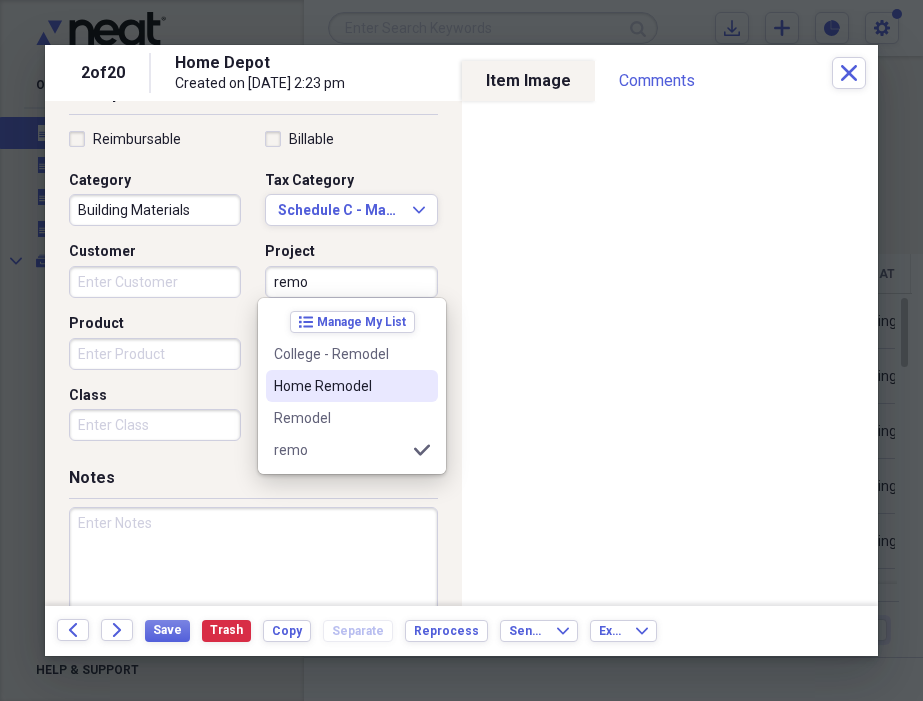 click on "Home Remodel" at bounding box center [340, 386] 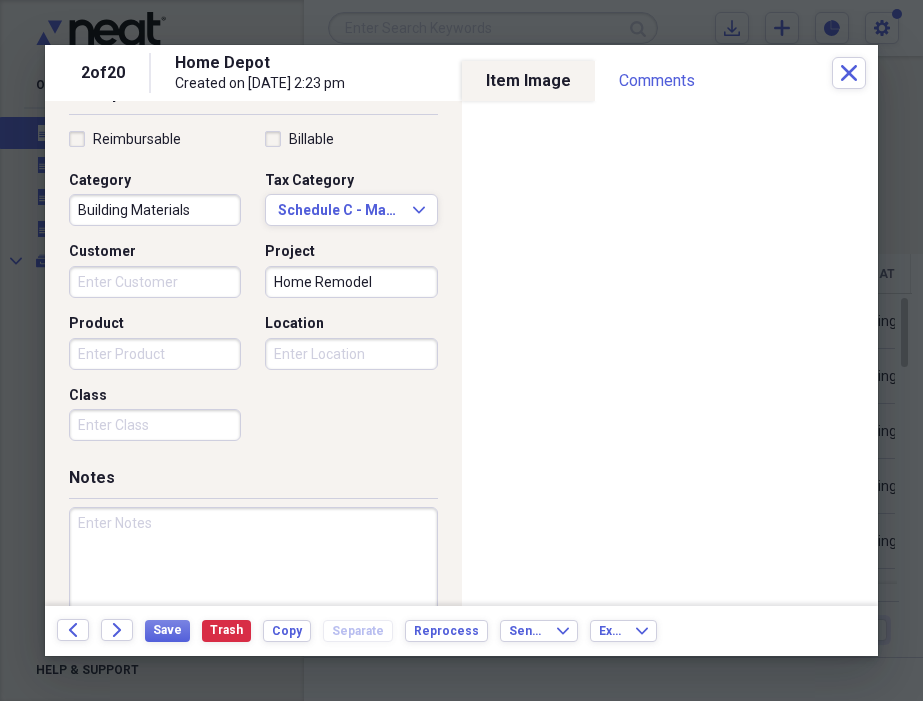 click on "Location" at bounding box center [351, 354] 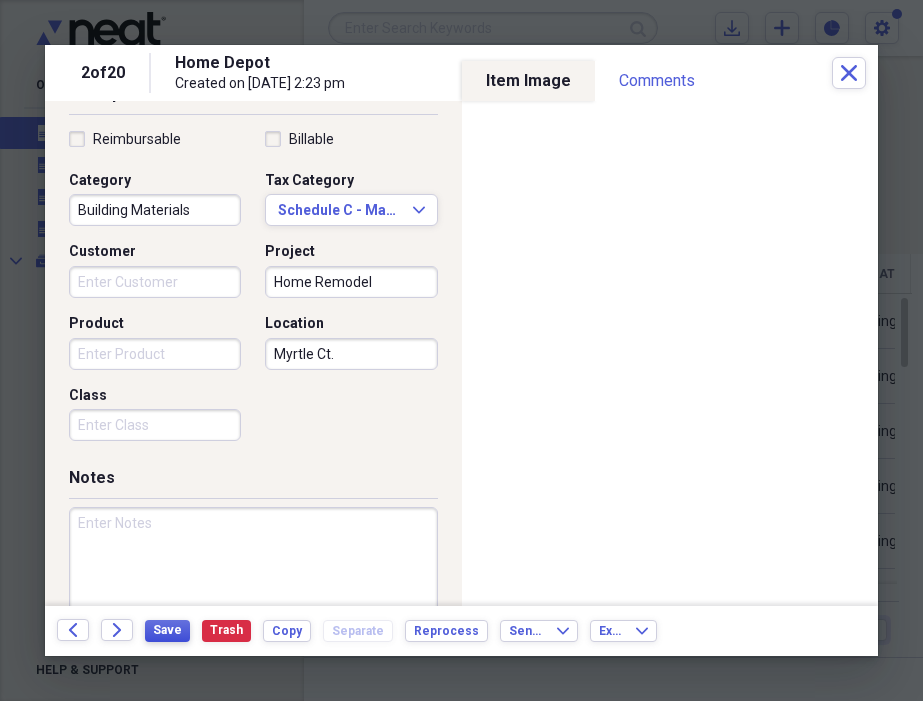 click on "Save" at bounding box center (167, 630) 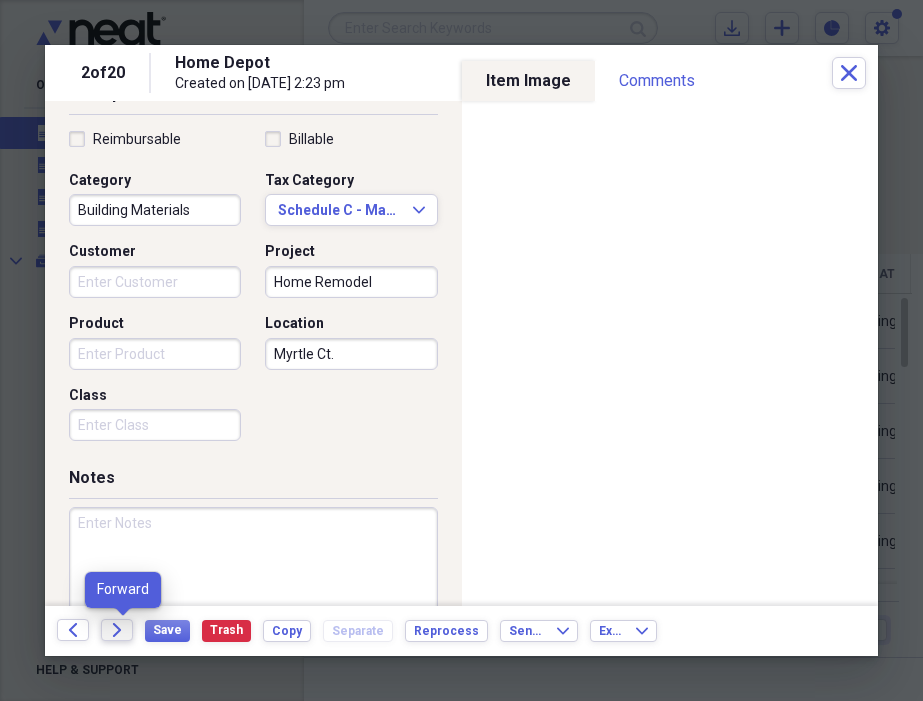 click 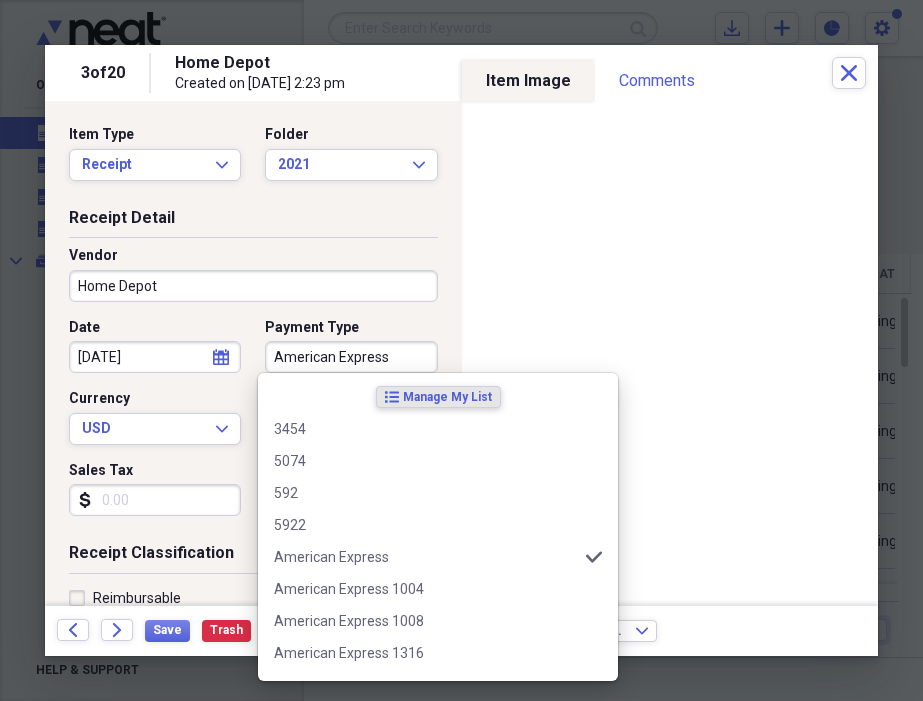 click on "American Express" at bounding box center (351, 357) 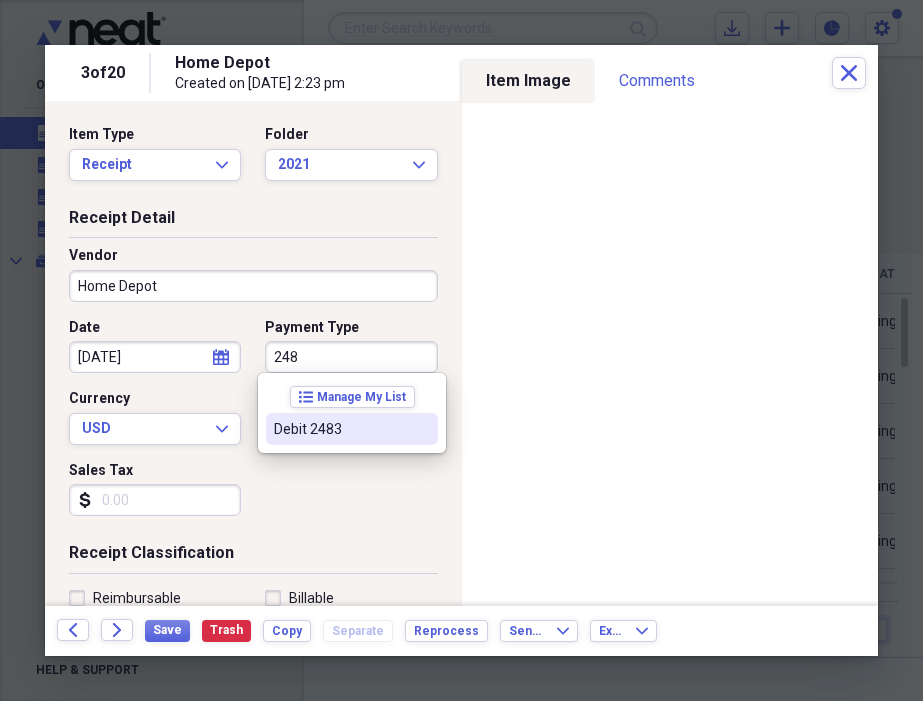 click on "Debit 2483" at bounding box center [340, 429] 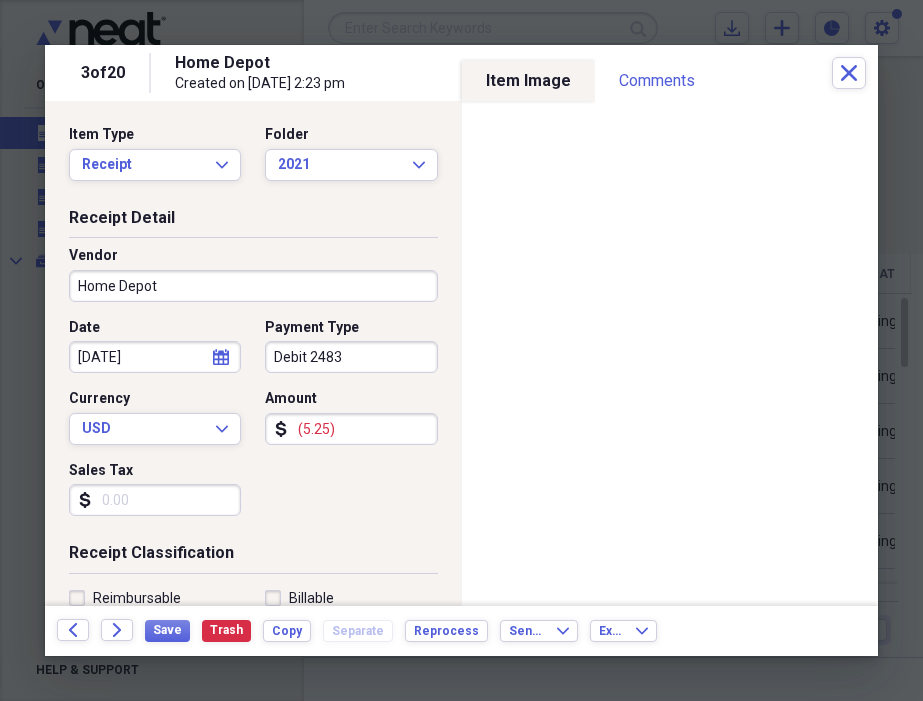 click on "Sales Tax" at bounding box center (155, 500) 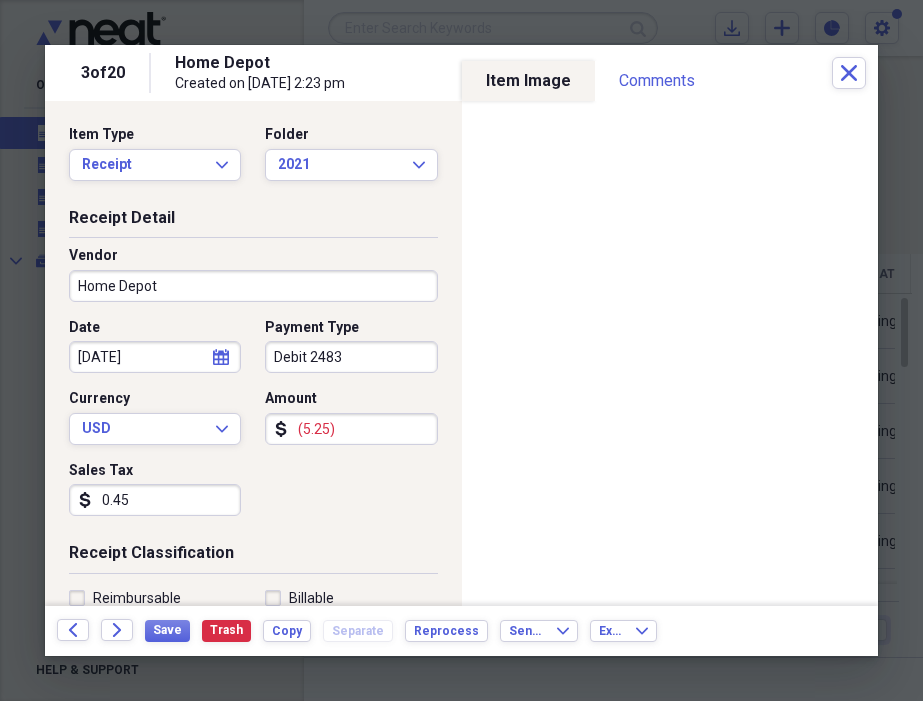 click on "0.45" at bounding box center [155, 500] 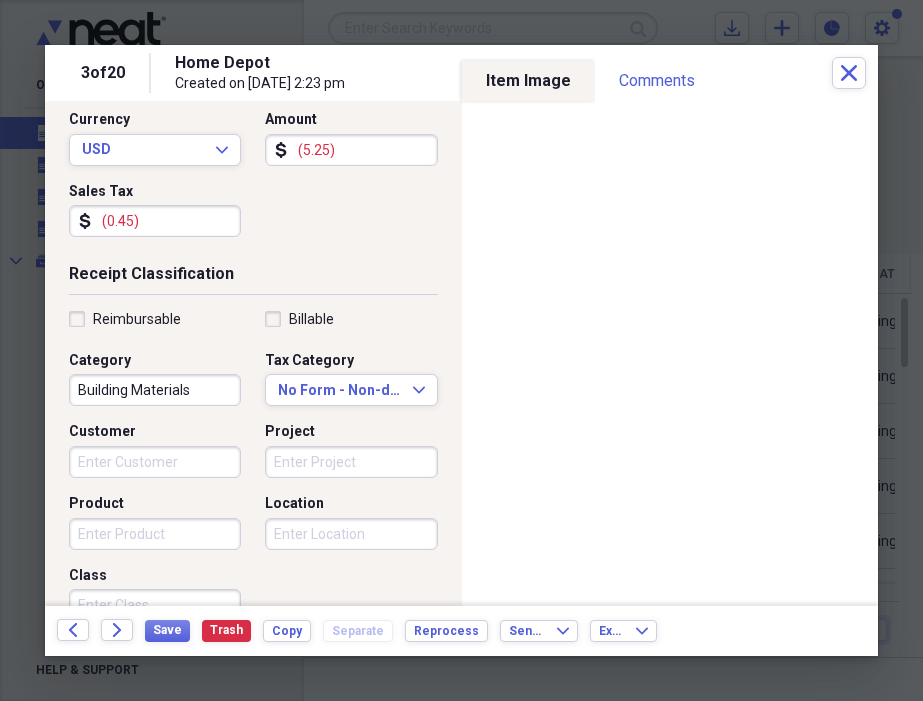 scroll, scrollTop: 281, scrollLeft: 0, axis: vertical 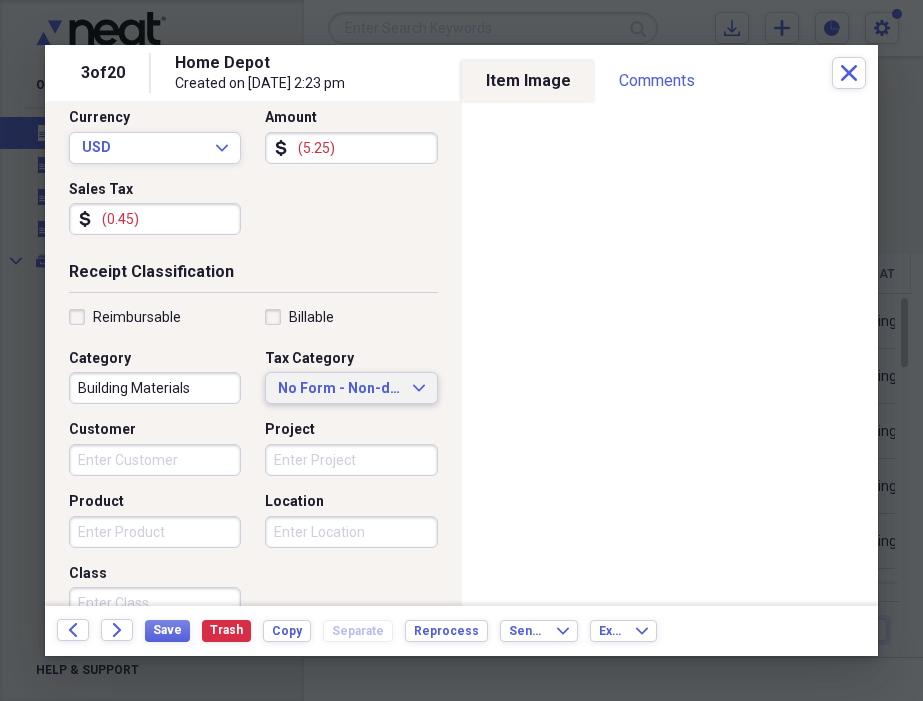 click on "No Form - Non-deductible Expand" at bounding box center (351, 388) 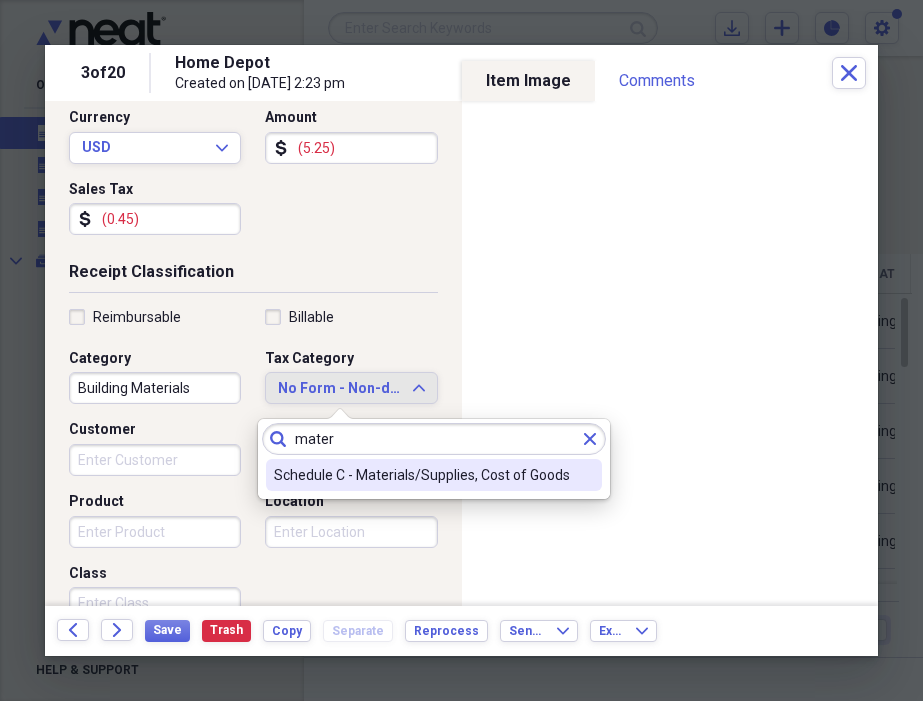 click on "Schedule C - Materials/Supplies, Cost of Goods" at bounding box center (422, 475) 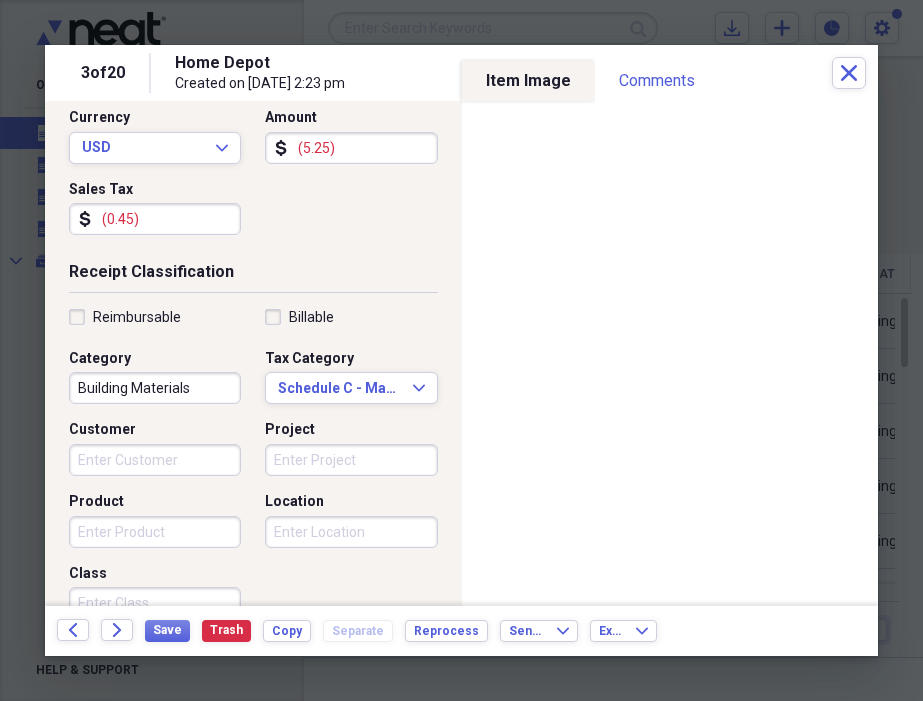 click on "Project" at bounding box center [351, 460] 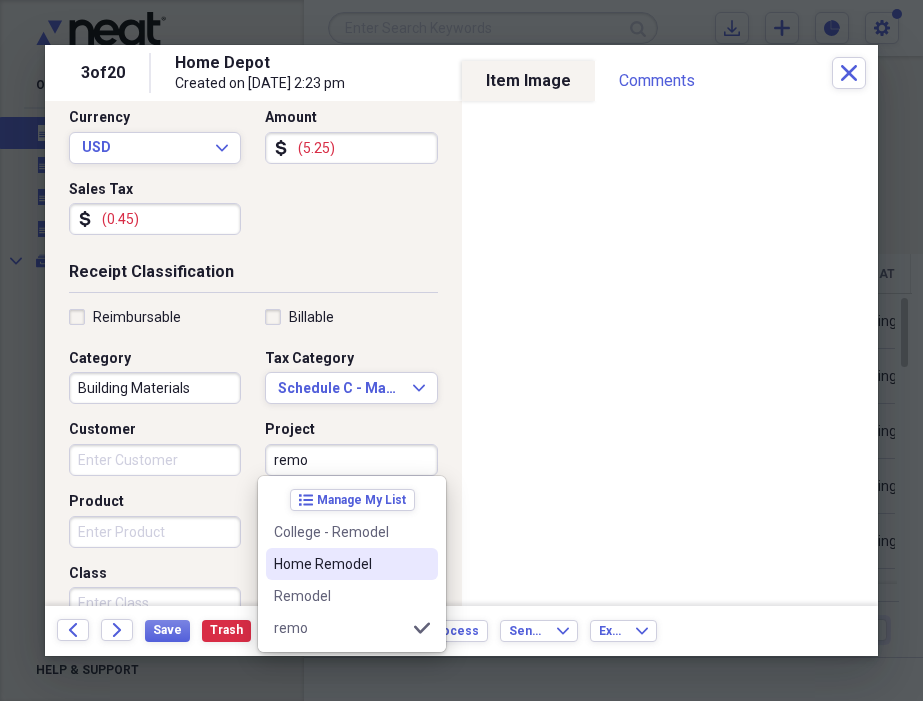 click on "Home Remodel" at bounding box center [340, 564] 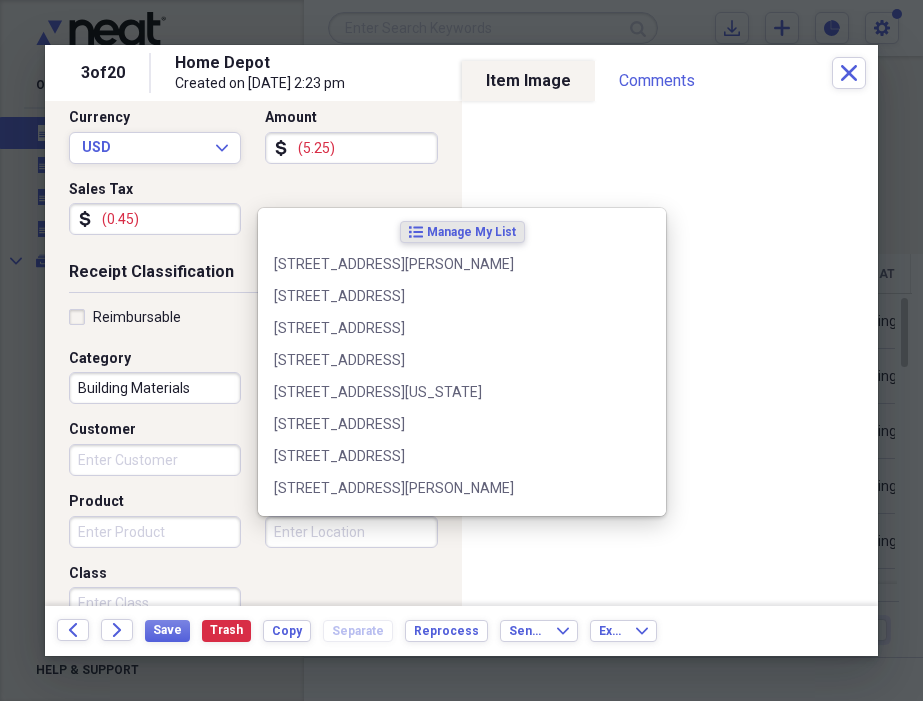 click on "Location" at bounding box center [351, 532] 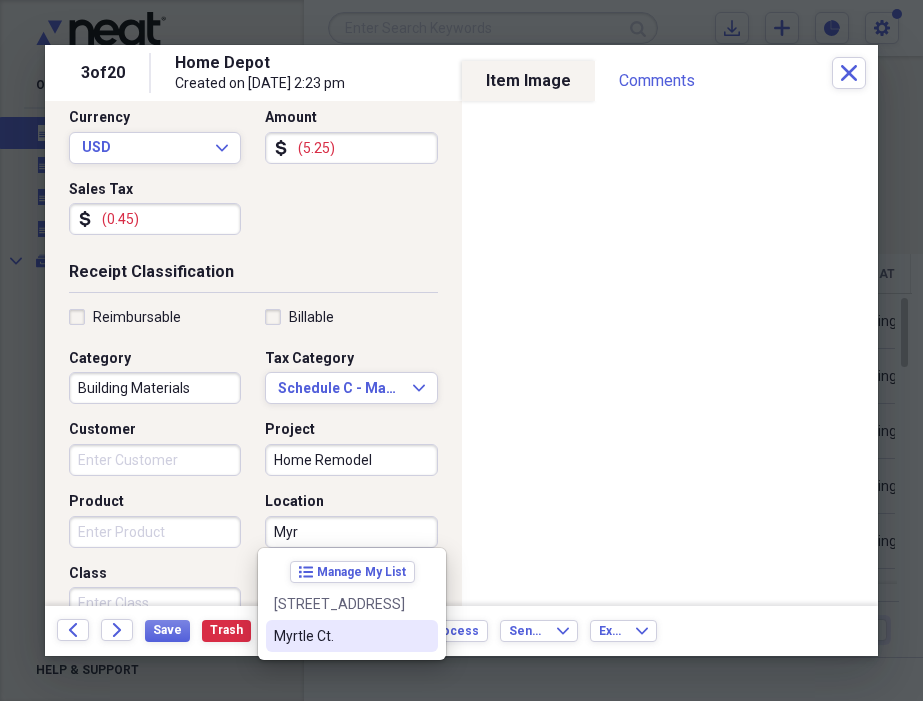 click on "Myrtle Ct." at bounding box center [340, 636] 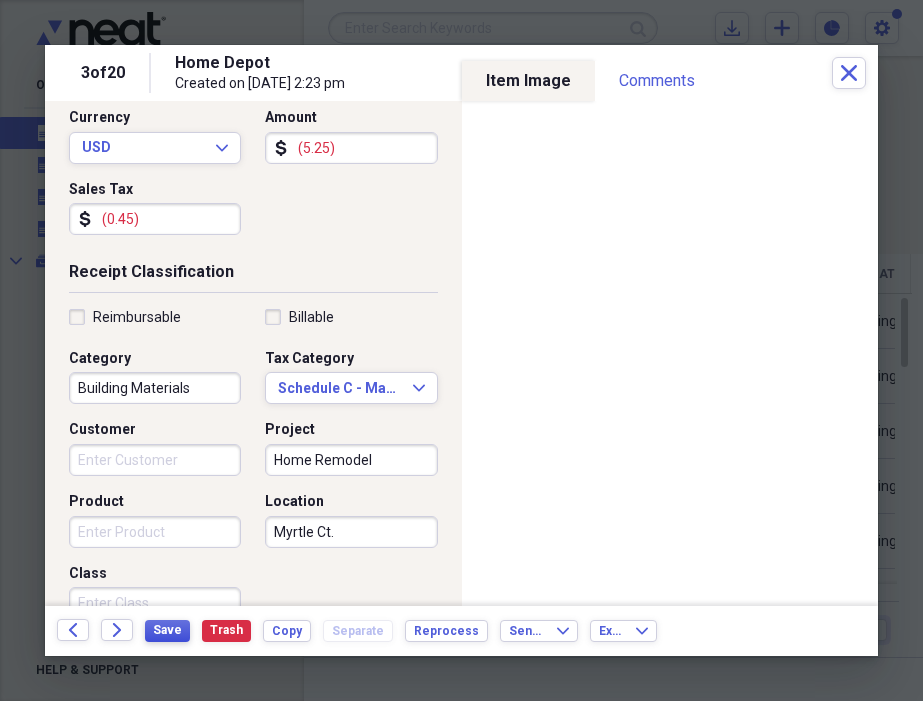 click on "Save" at bounding box center [167, 630] 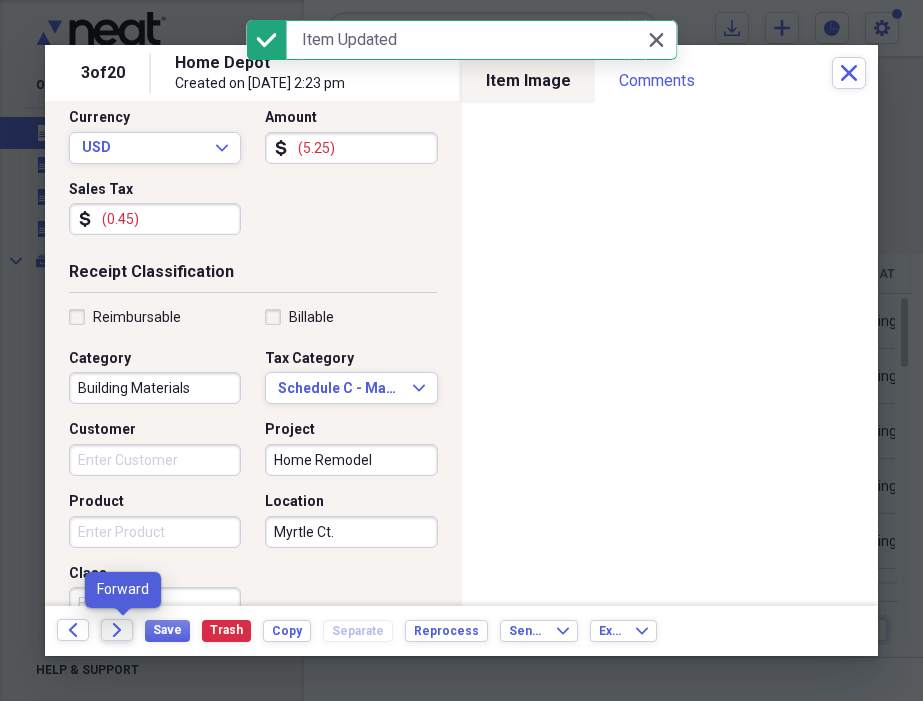 click on "Forward" at bounding box center [117, 630] 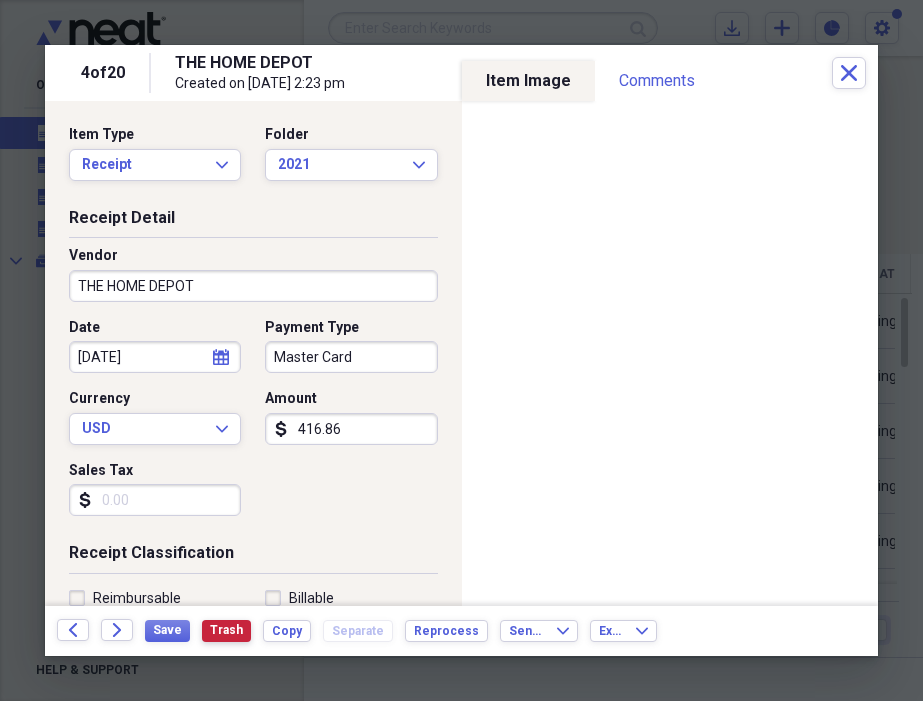 click on "Trash" at bounding box center (226, 630) 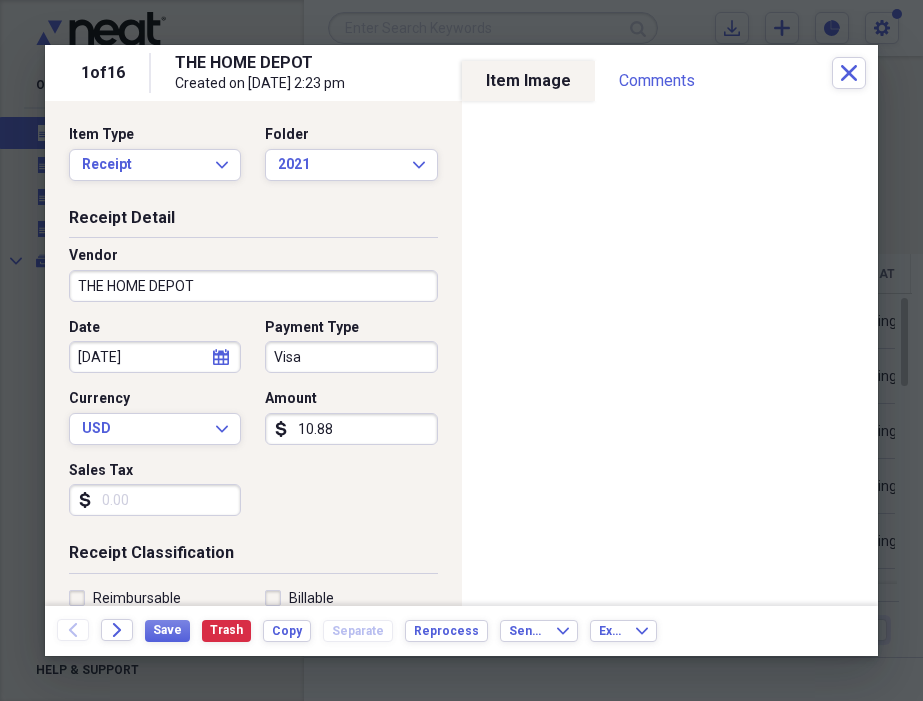 click on "Visa" at bounding box center (351, 357) 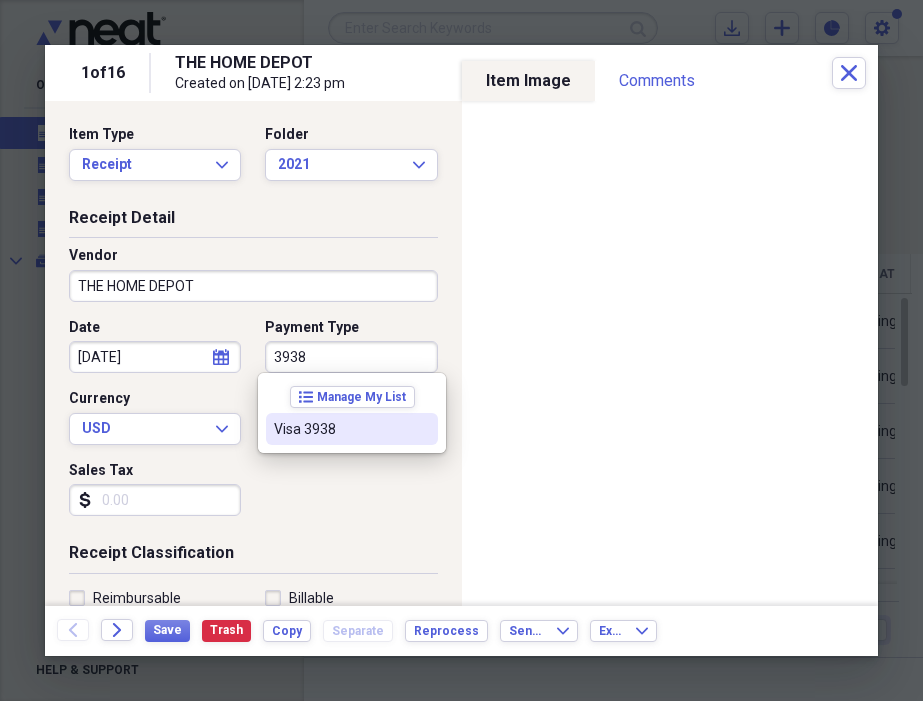 click on "Visa 3938" at bounding box center (340, 429) 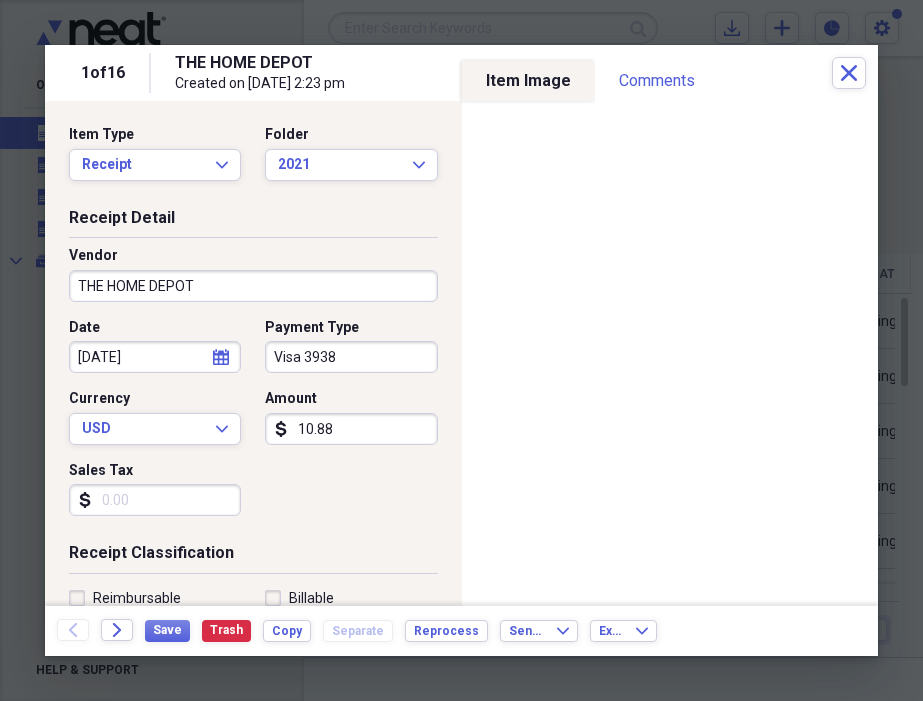 click on "Sales Tax" at bounding box center (155, 500) 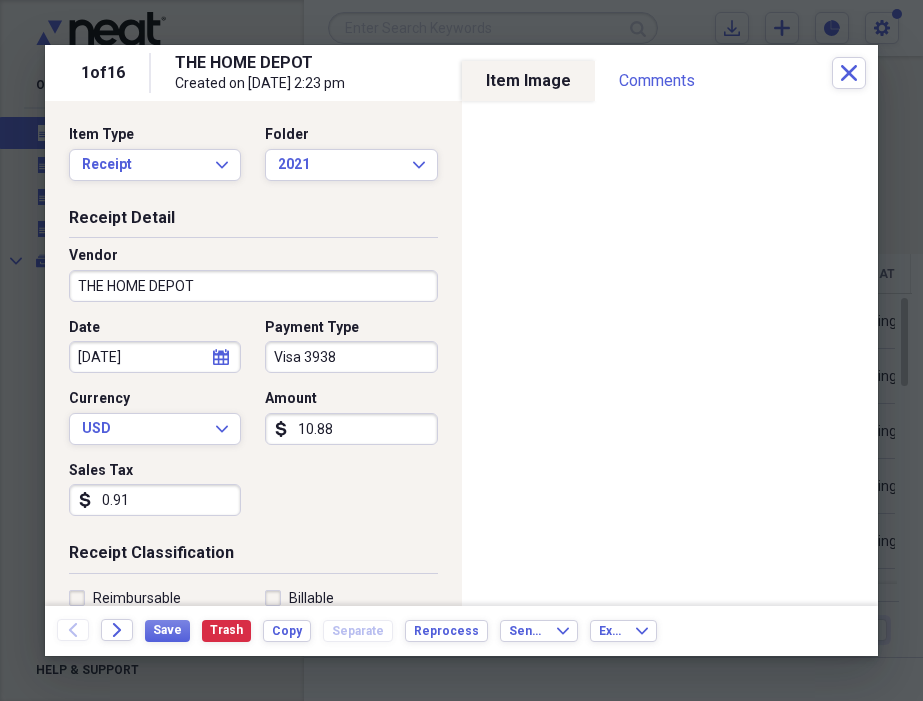 scroll, scrollTop: 316, scrollLeft: 0, axis: vertical 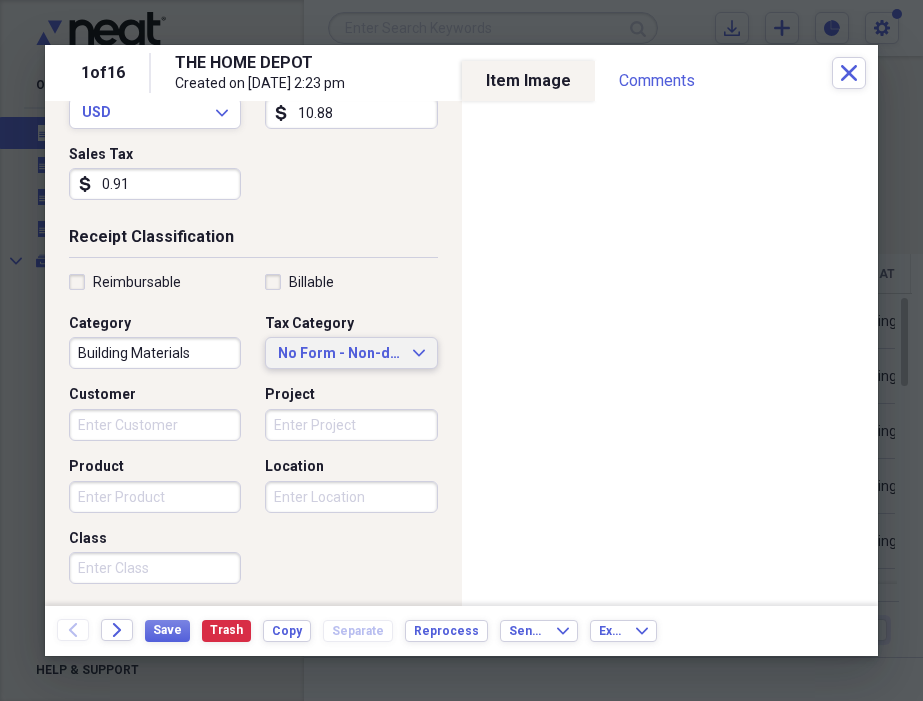 click on "No Form - Non-deductible" at bounding box center [339, 354] 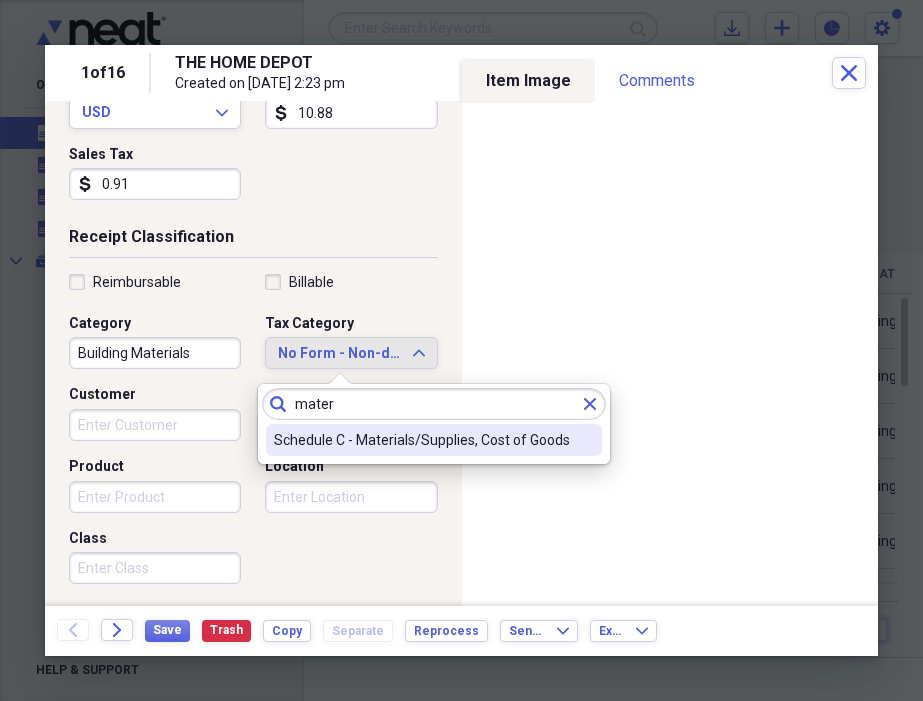 click on "Schedule C - Materials/Supplies, Cost of Goods" at bounding box center [422, 440] 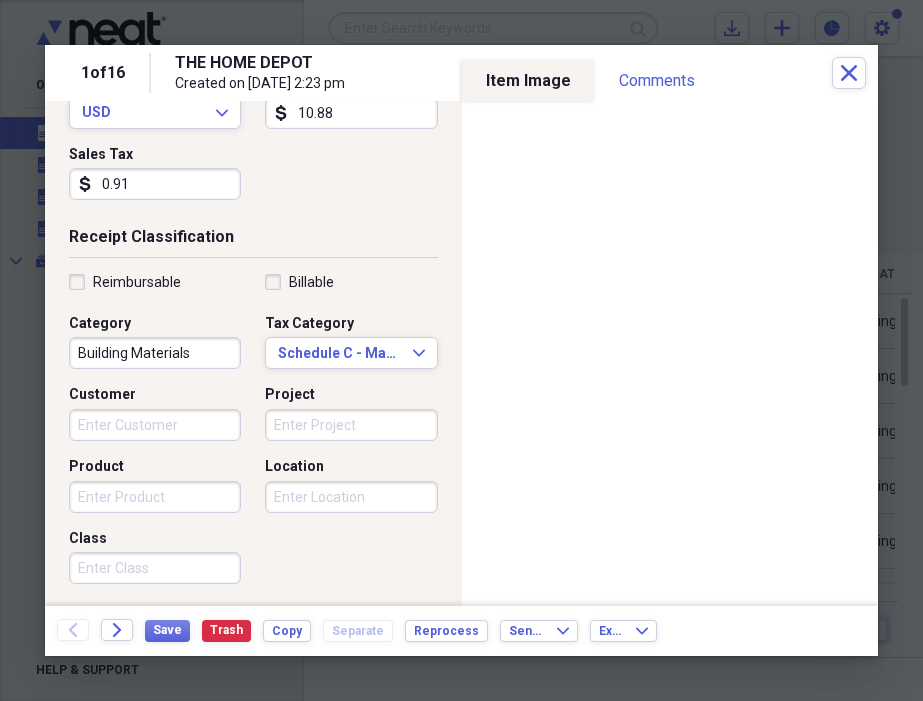 click on "Project" at bounding box center (351, 425) 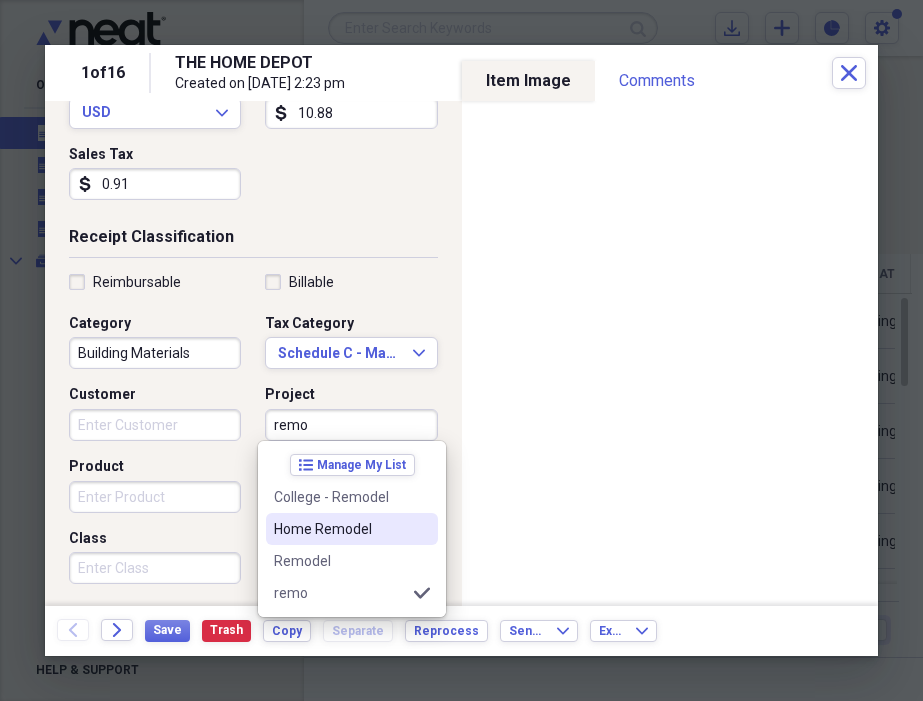 click on "Home Remodel" at bounding box center (340, 529) 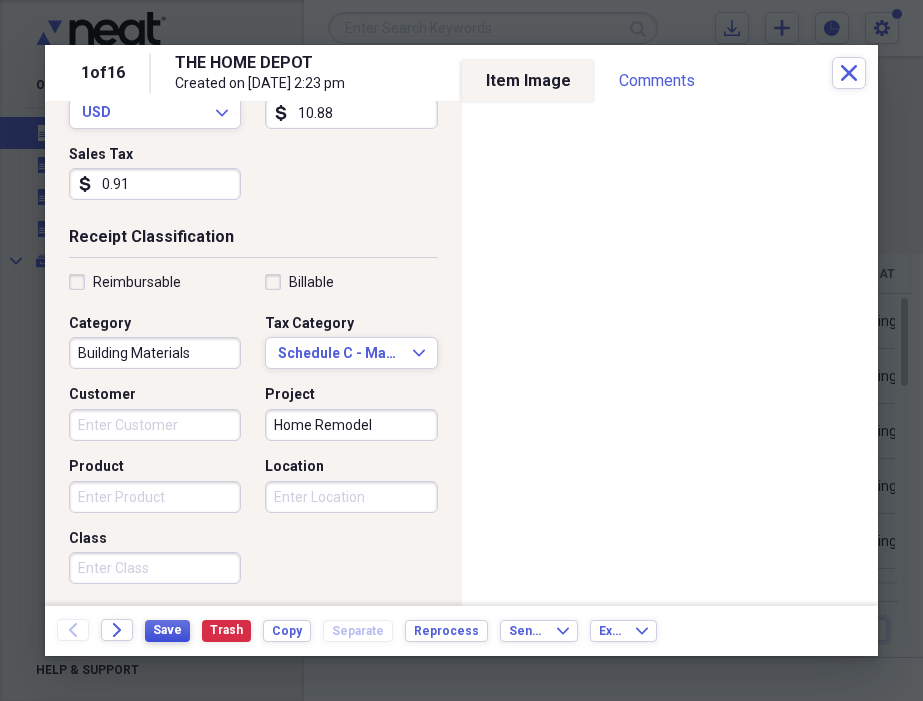 click on "Save" at bounding box center [167, 630] 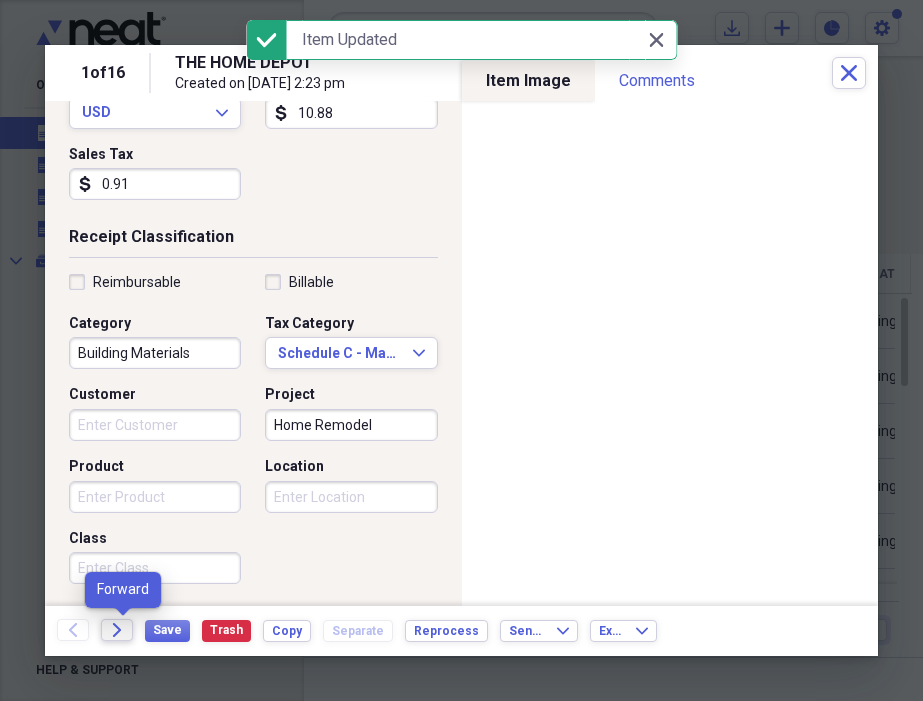 click on "Forward" 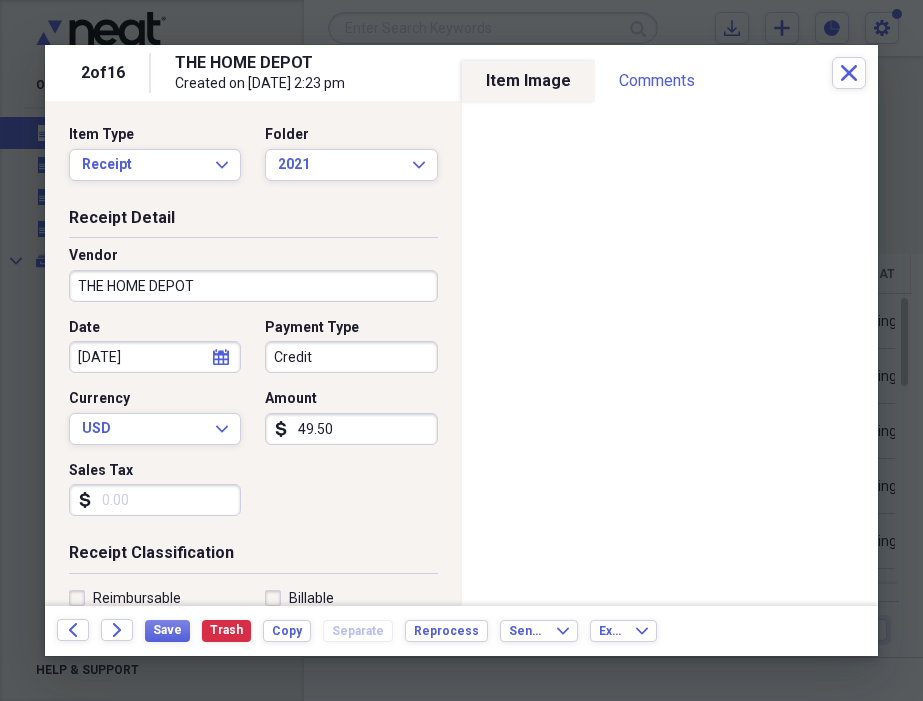 click on "Credit" at bounding box center (351, 357) 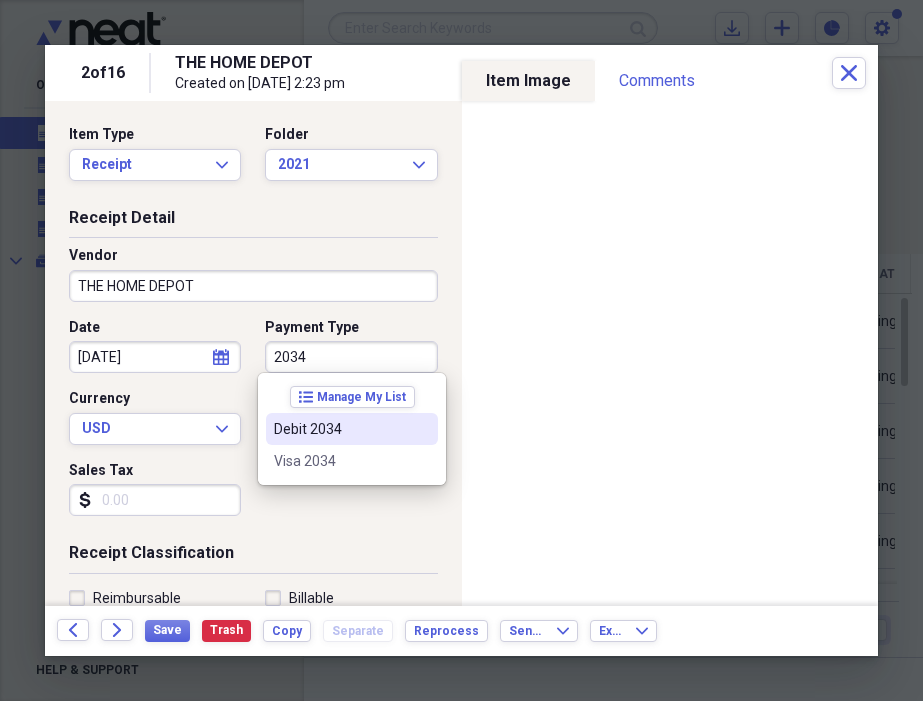 click on "Debit 2034" at bounding box center [340, 429] 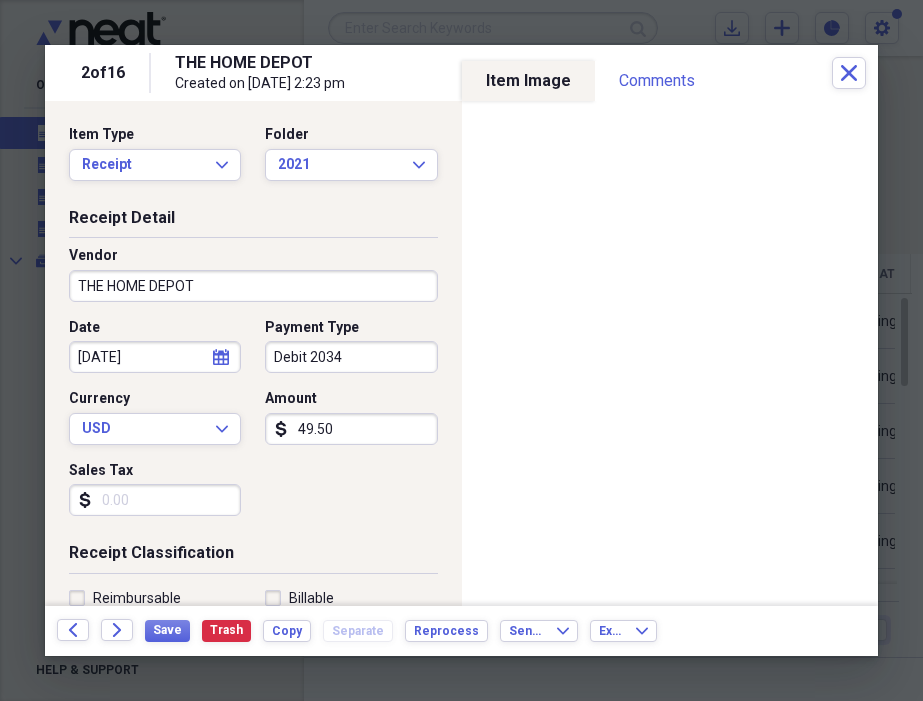 click on "Sales Tax" at bounding box center [155, 500] 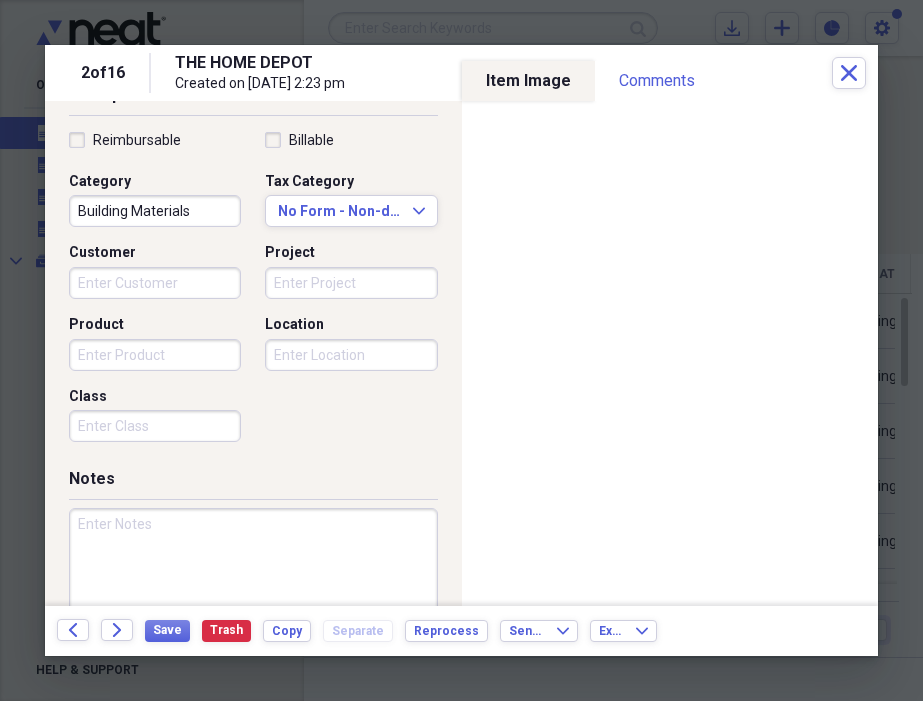scroll, scrollTop: 466, scrollLeft: 0, axis: vertical 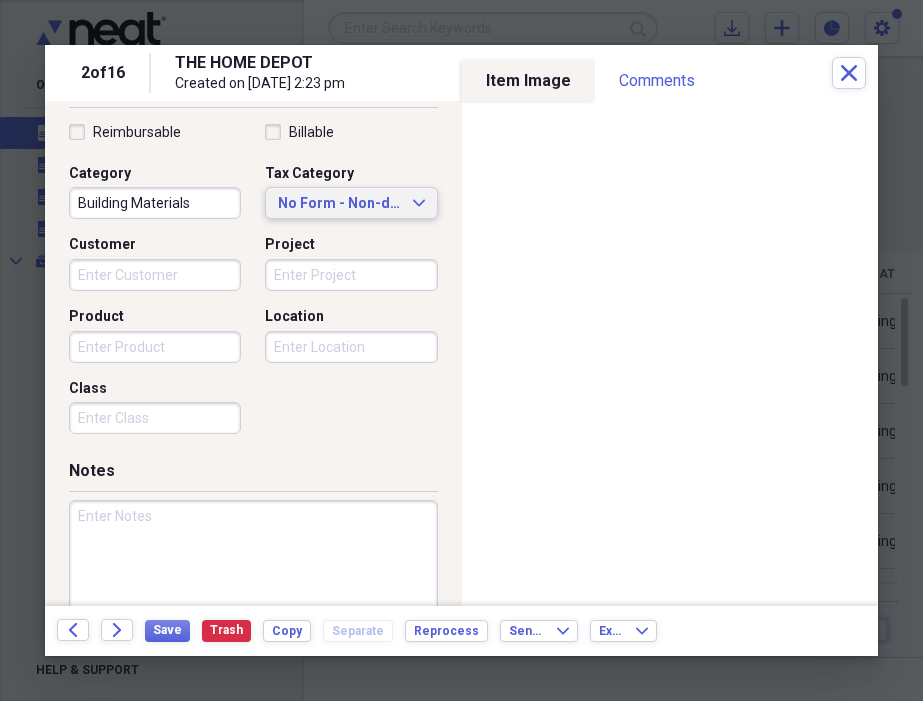 click on "No Form - Non-deductible" at bounding box center (339, 204) 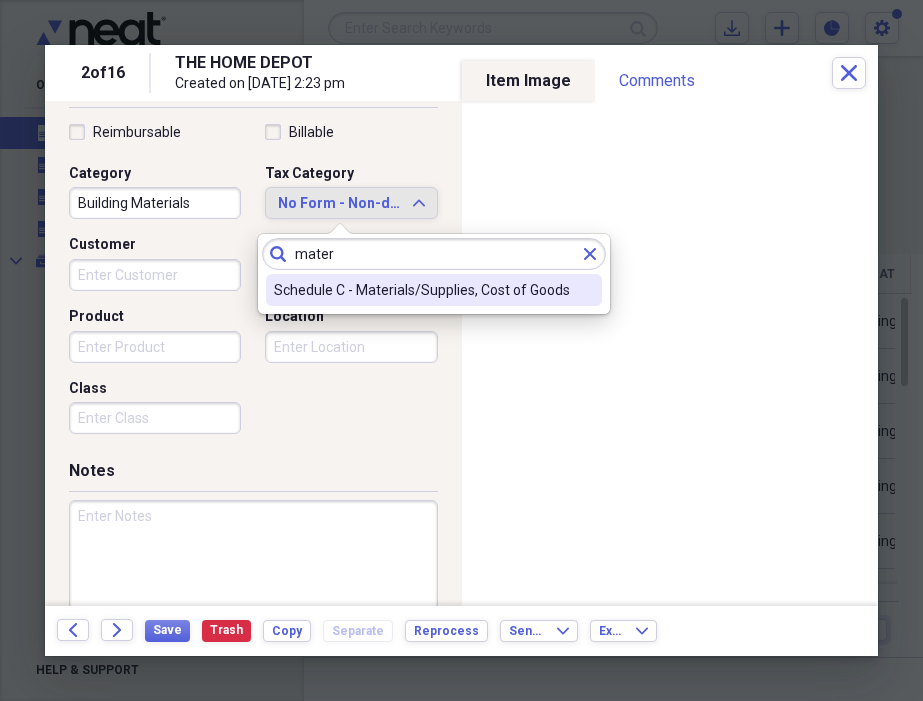click on "Schedule C - Materials/Supplies, Cost of Goods" at bounding box center [422, 290] 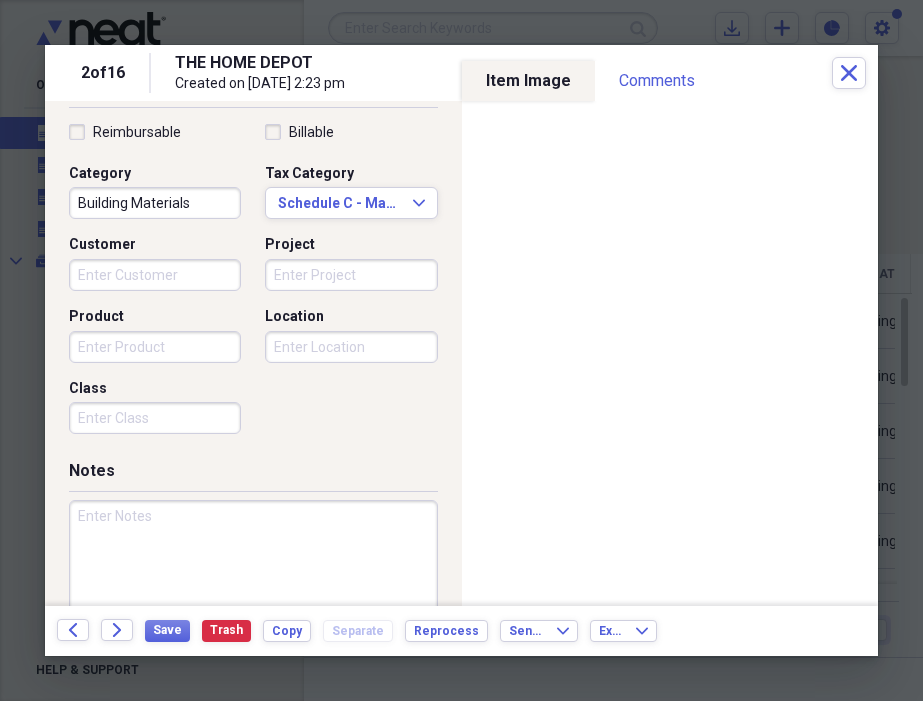 click on "Customer" at bounding box center (155, 275) 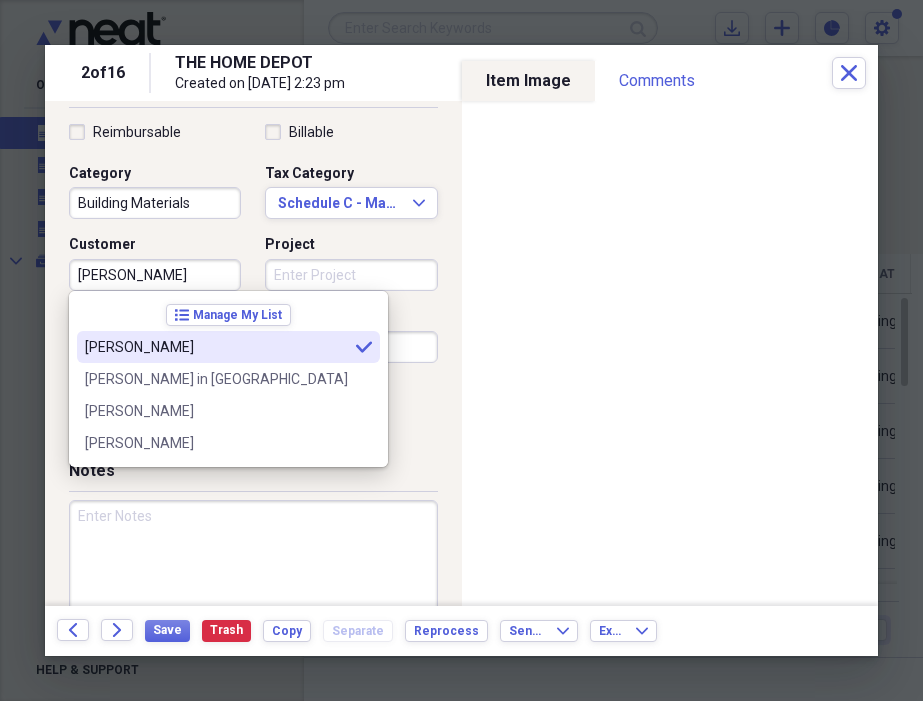 click on "[PERSON_NAME]" at bounding box center (216, 347) 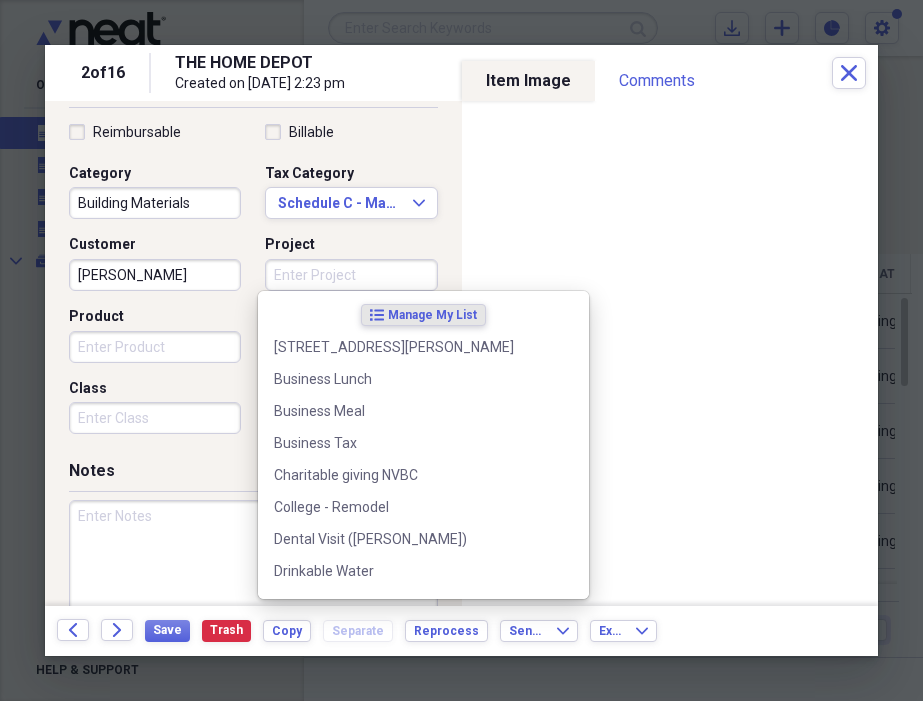 click on "Project" at bounding box center [351, 275] 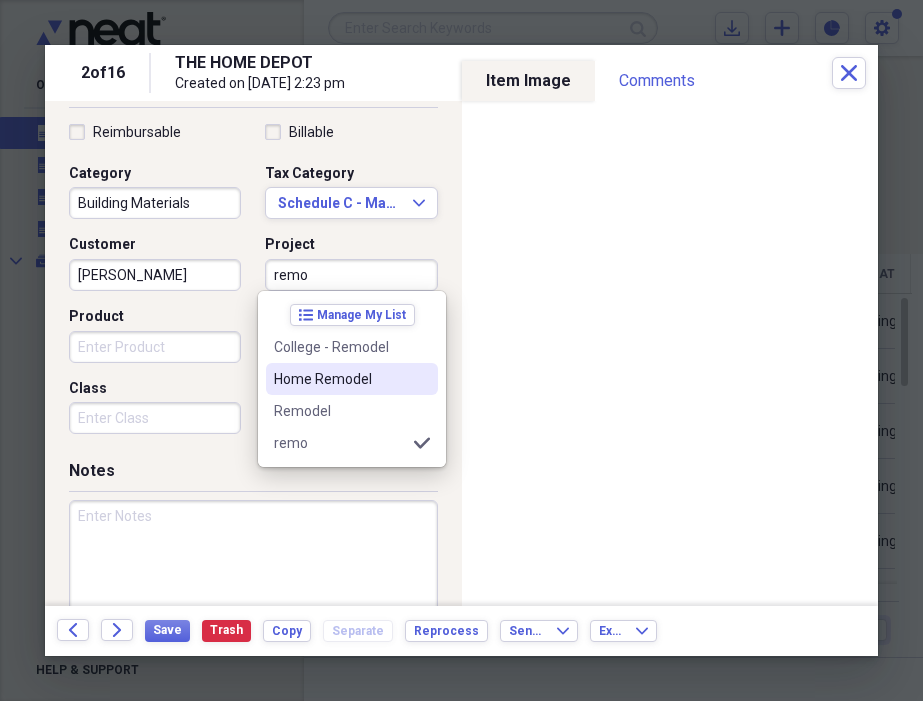 click on "Home Remodel" at bounding box center [340, 379] 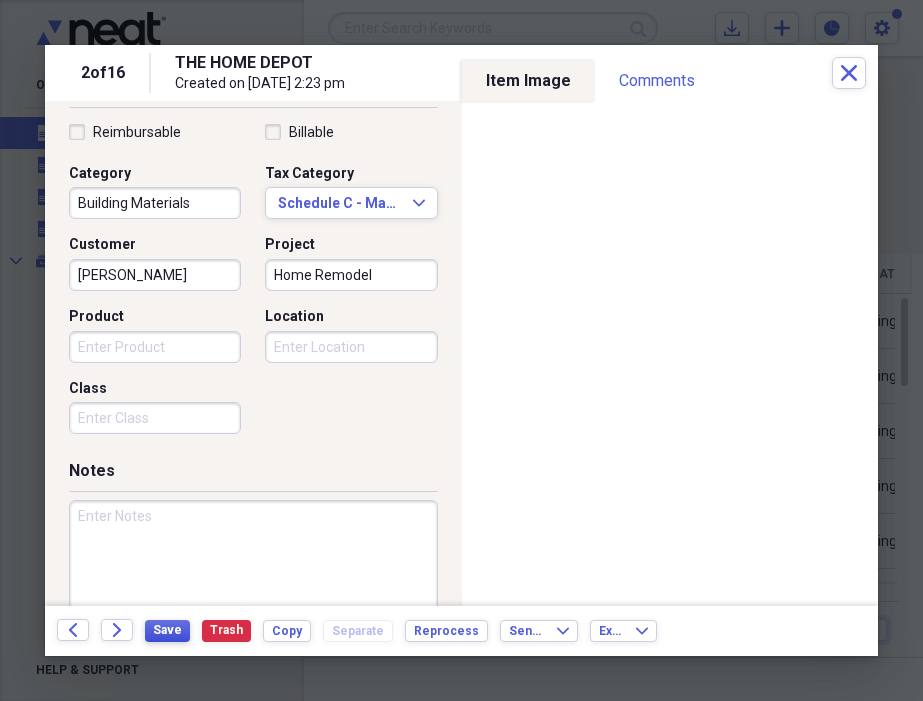 click on "Save" at bounding box center [167, 630] 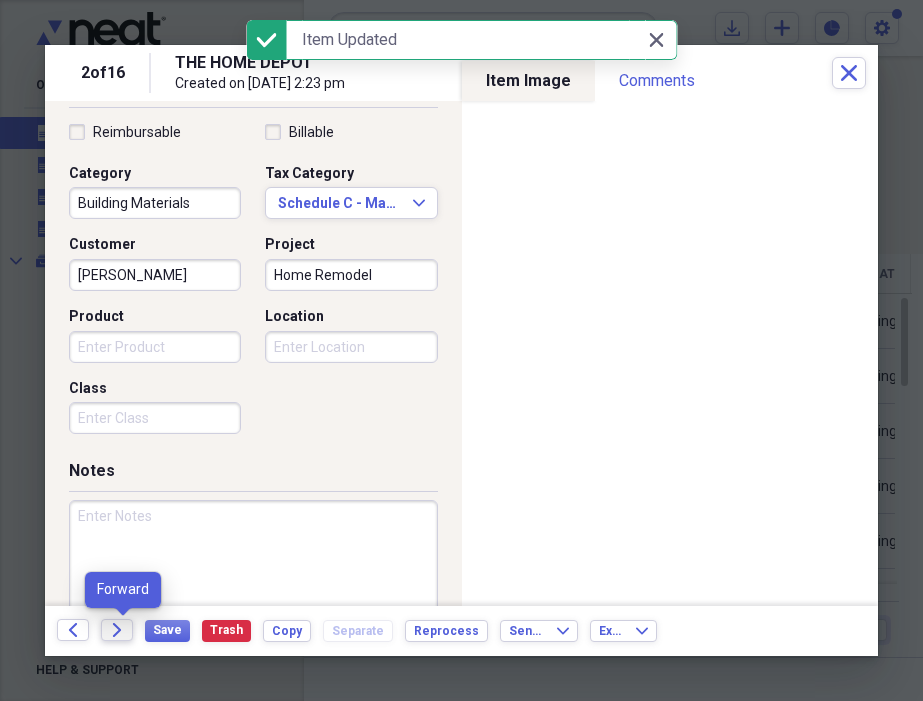 click on "Forward" 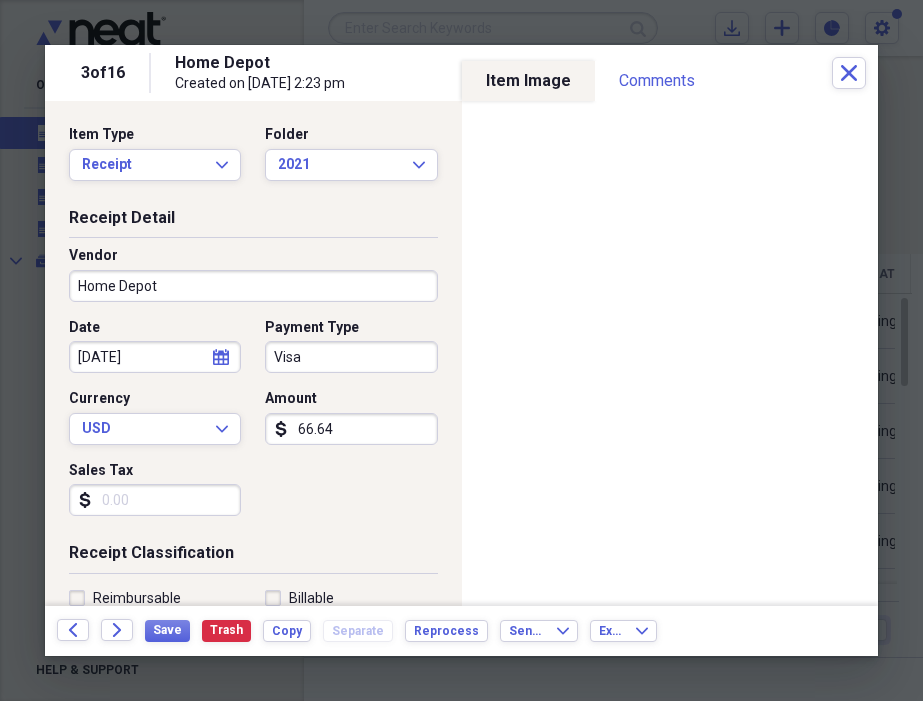 click on "Visa" at bounding box center (351, 357) 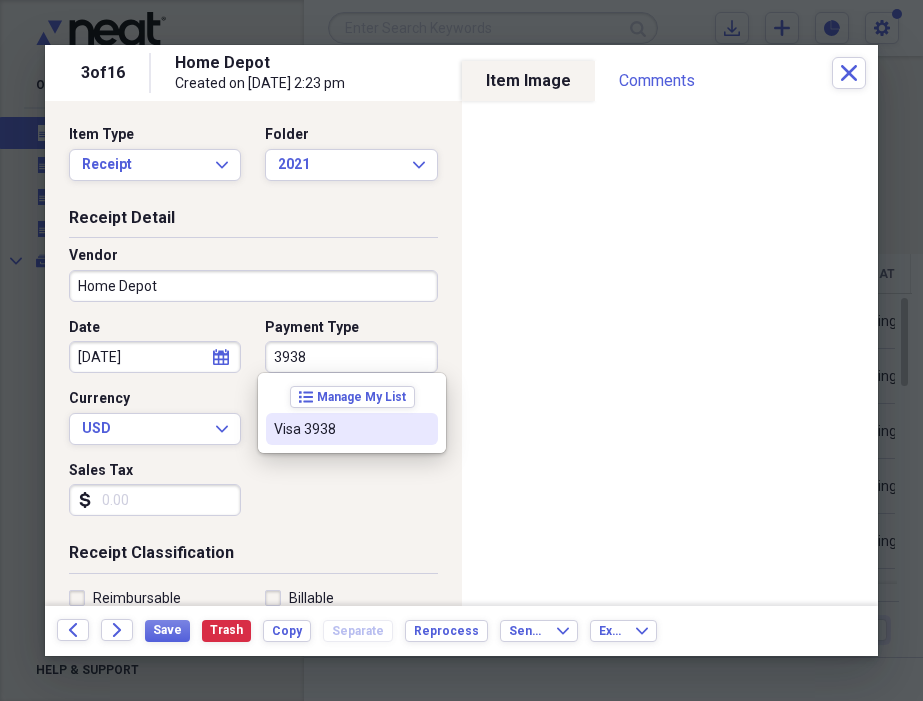click on "Visa 3938" at bounding box center (340, 429) 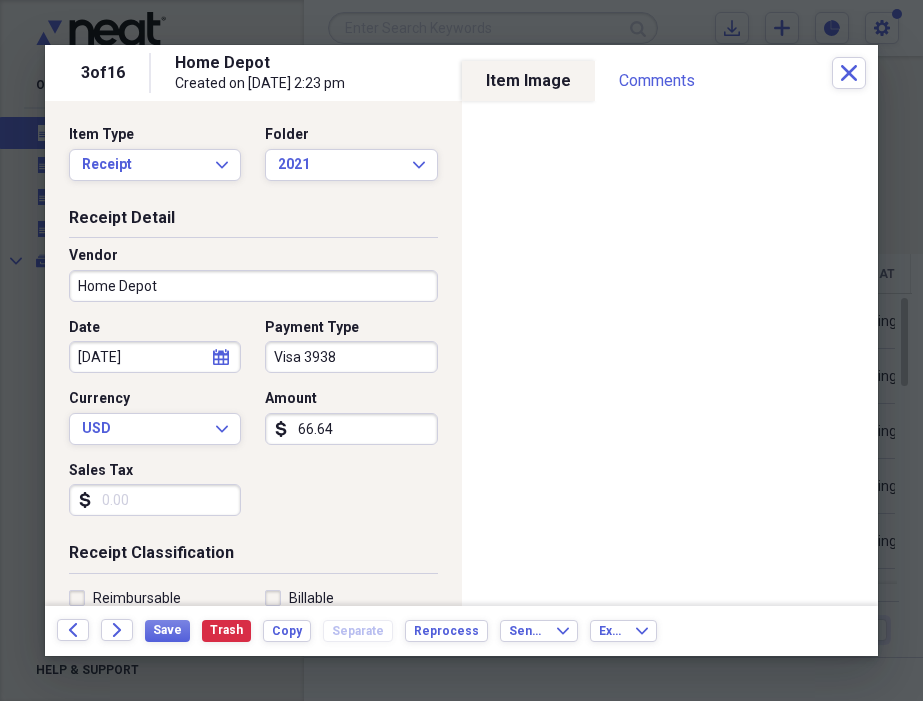 click on "Sales Tax" at bounding box center [155, 500] 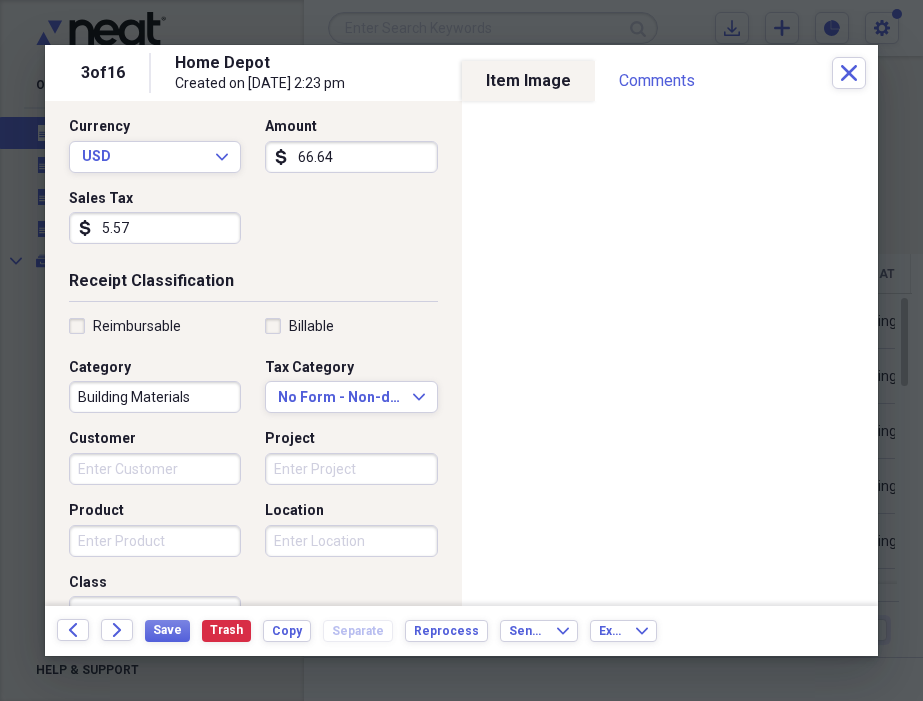 scroll, scrollTop: 285, scrollLeft: 0, axis: vertical 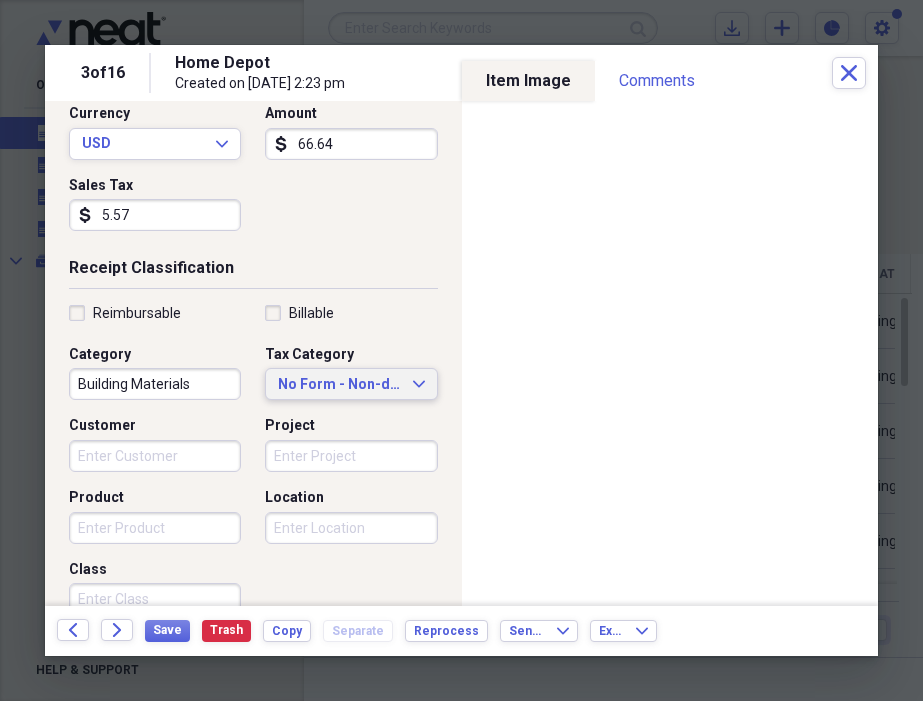 click on "No Form - Non-deductible" at bounding box center (339, 385) 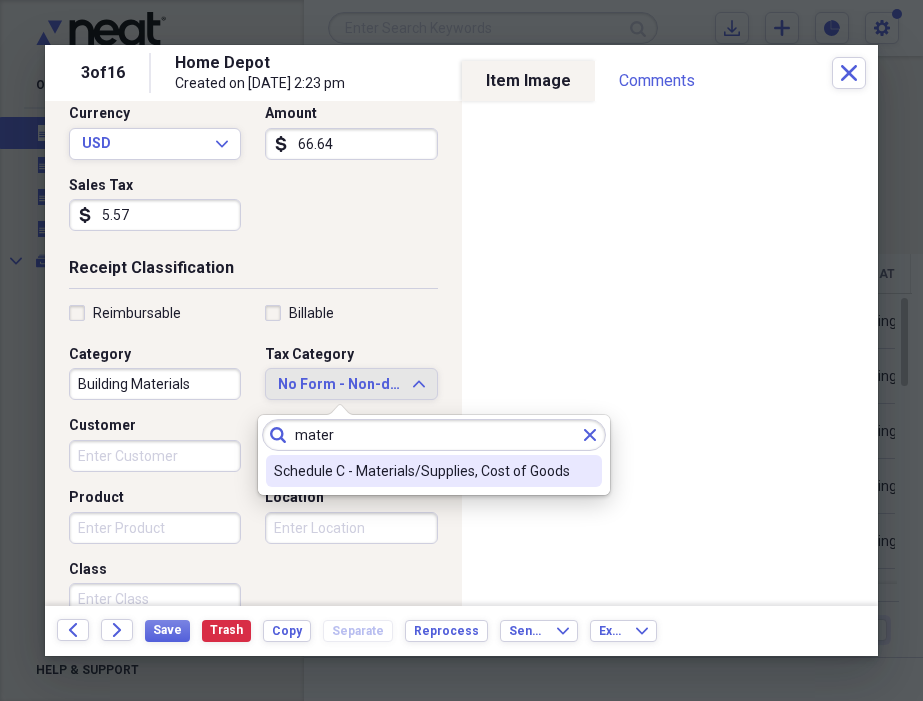click on "Schedule C - Materials/Supplies, Cost of Goods" at bounding box center [422, 471] 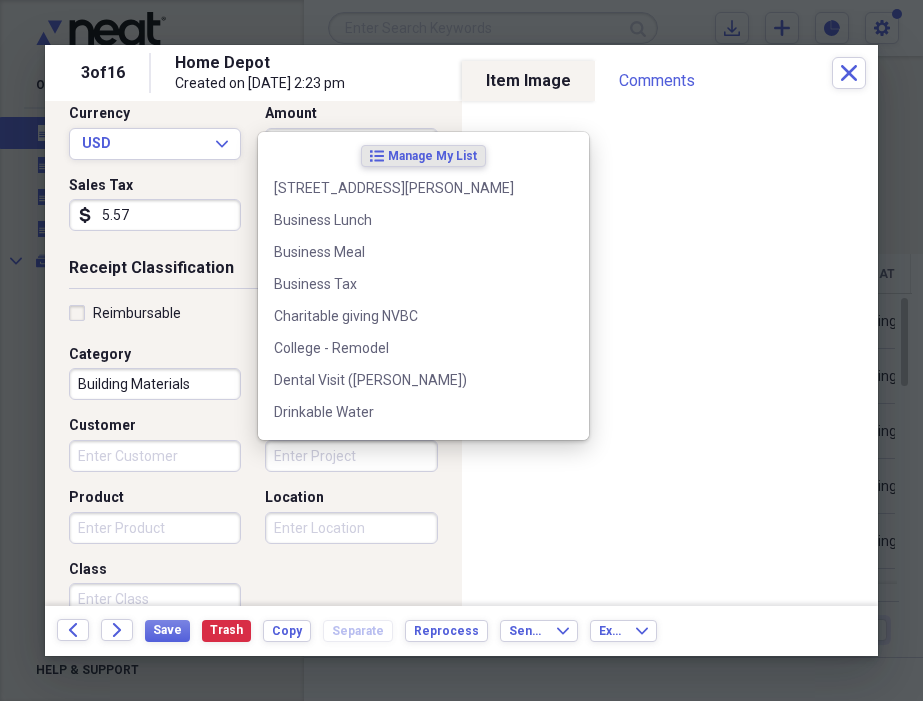 click on "Project" at bounding box center [351, 456] 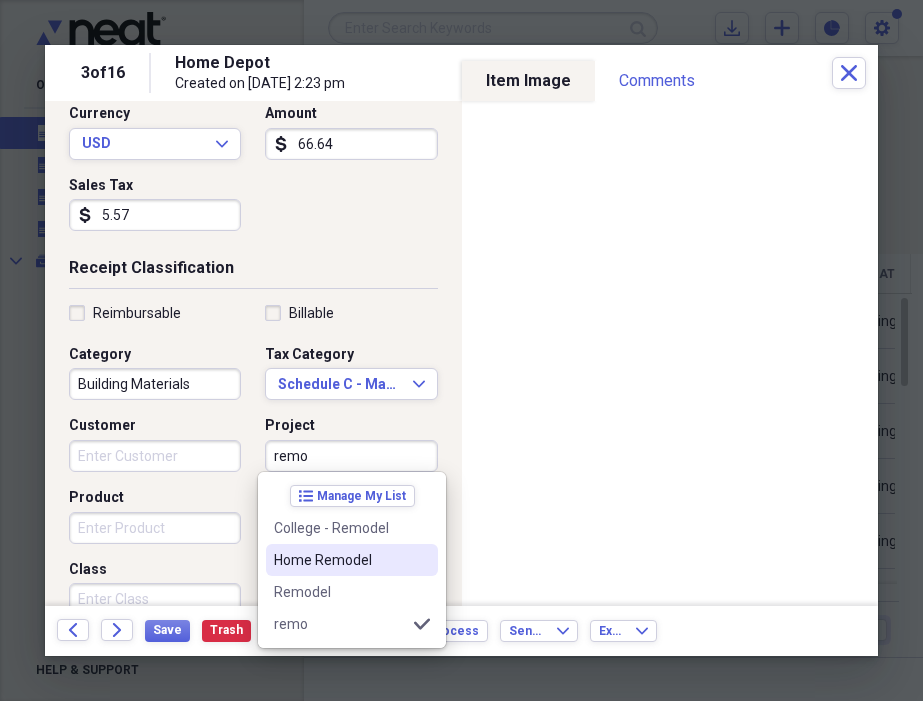 click on "Home Remodel" at bounding box center [340, 560] 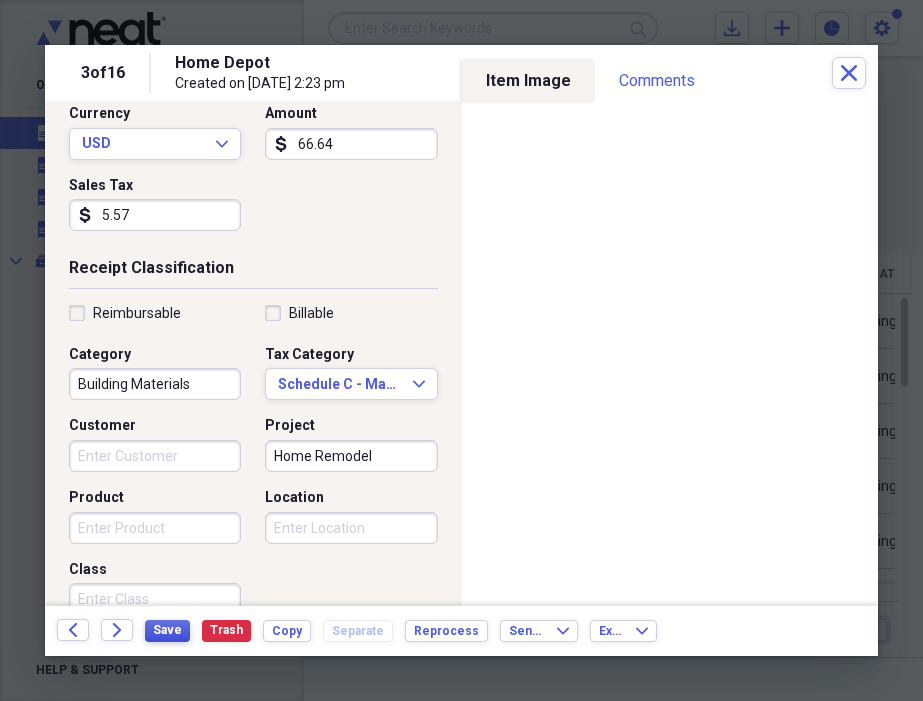 click on "Save" at bounding box center [167, 630] 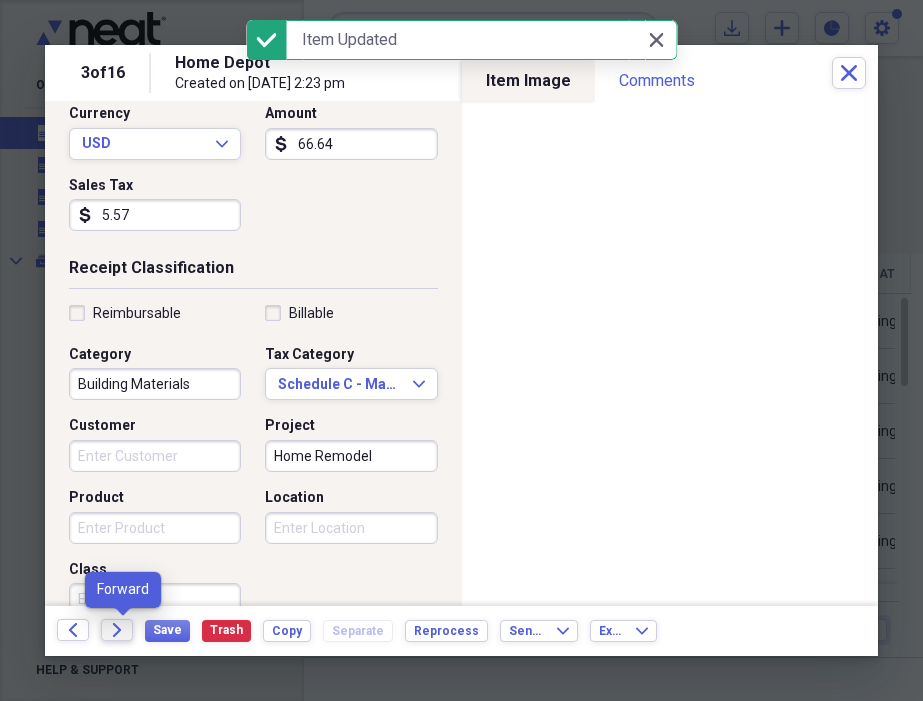 click on "Forward" 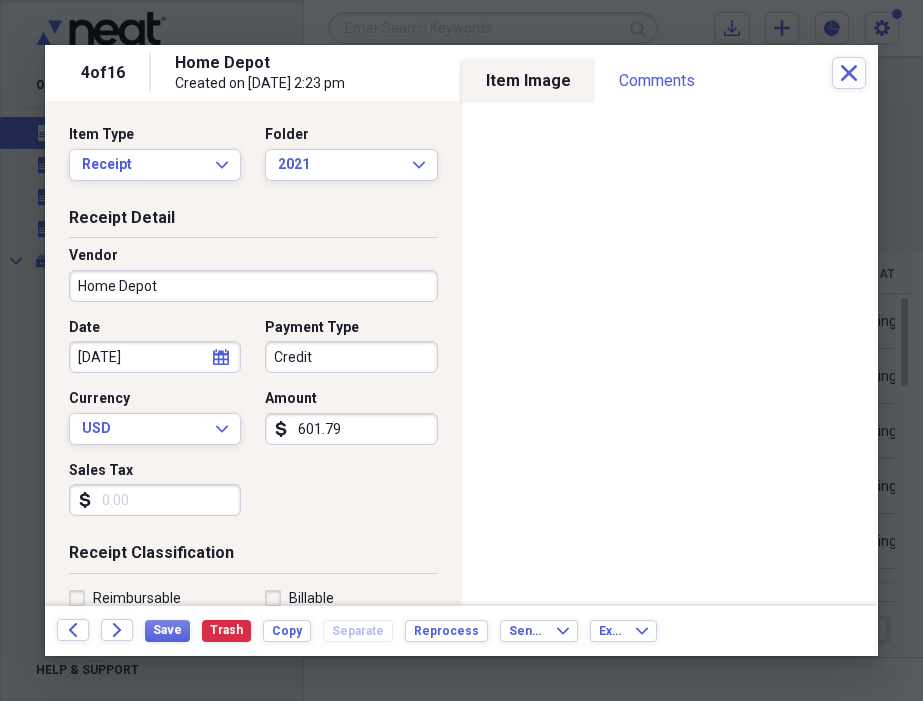 click on "Credit" at bounding box center [351, 357] 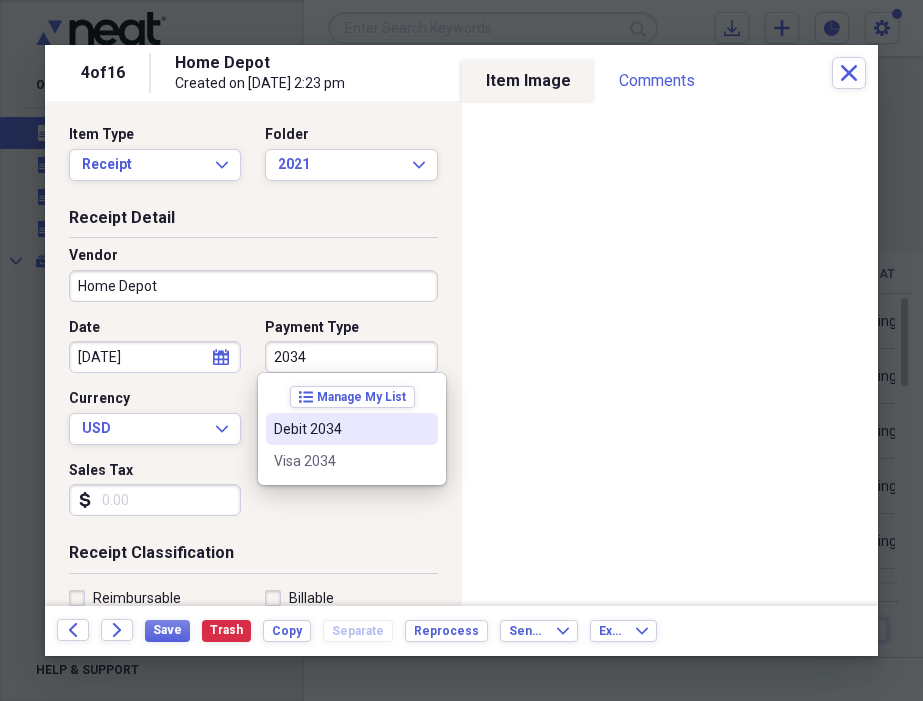 click on "Debit 2034" at bounding box center [340, 429] 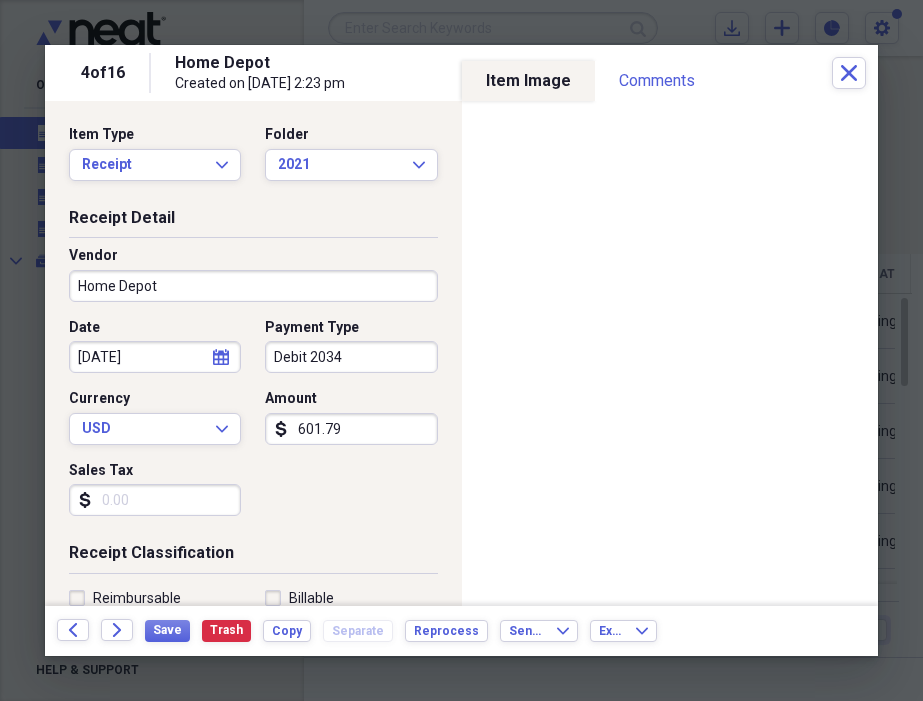 click on "Sales Tax" at bounding box center (155, 500) 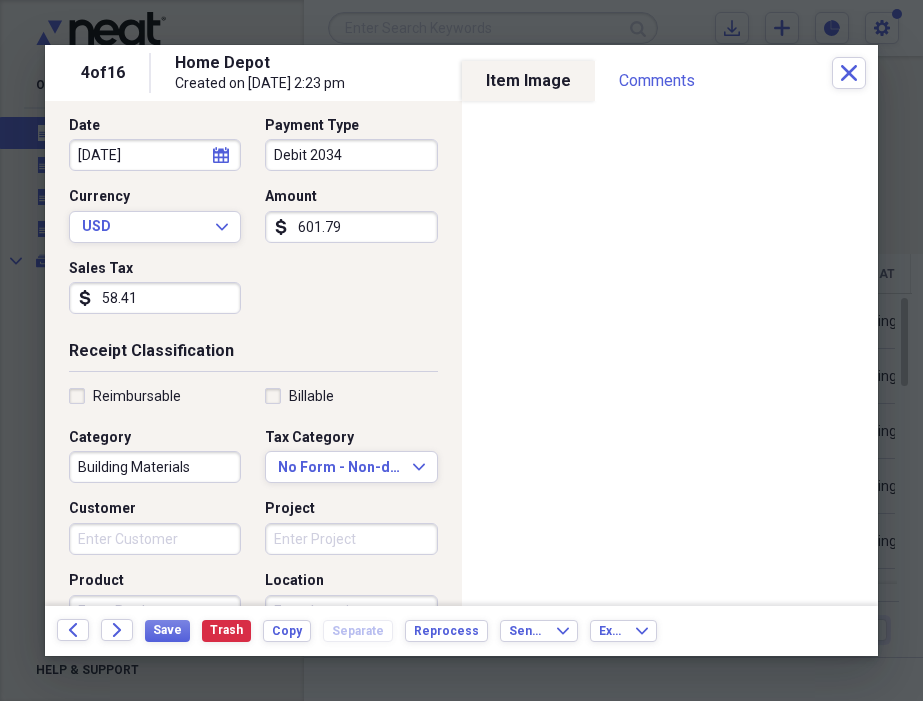 scroll, scrollTop: 207, scrollLeft: 0, axis: vertical 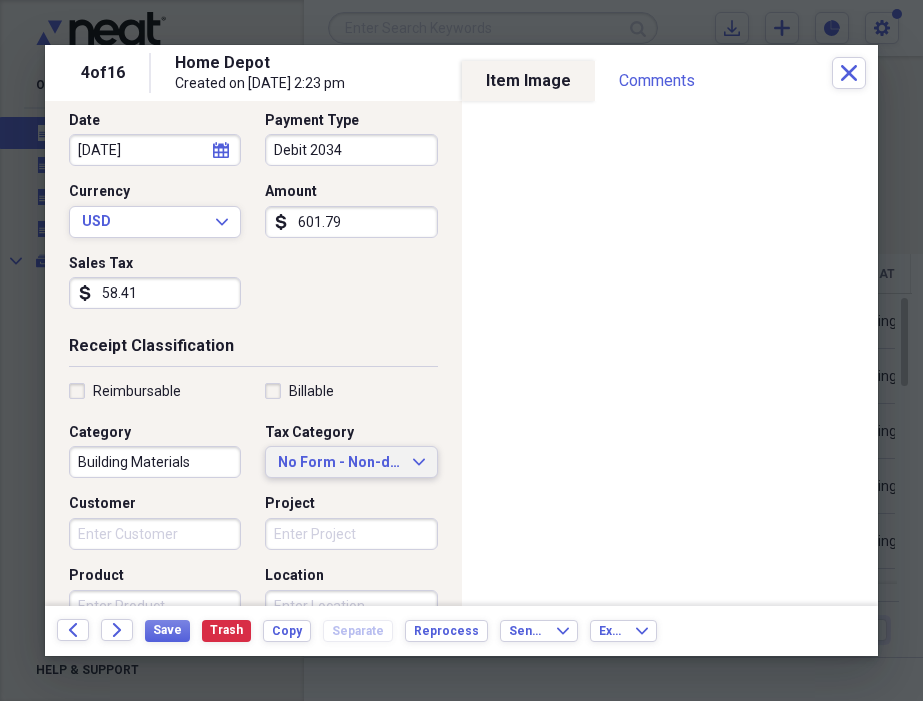 click on "No Form - Non-deductible" at bounding box center [339, 463] 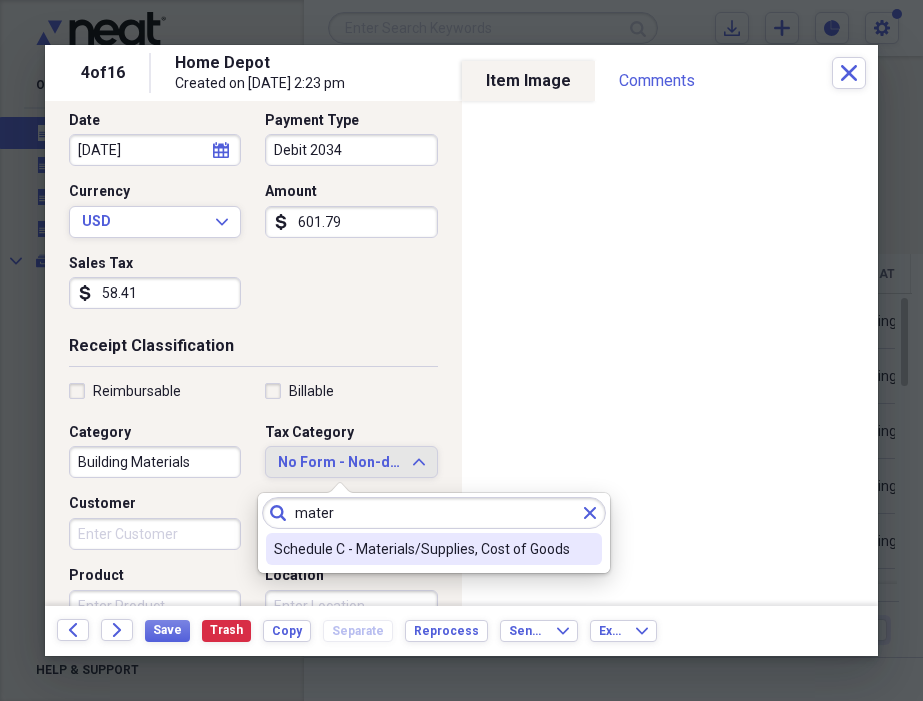 click on "Schedule C - Materials/Supplies, Cost of Goods" at bounding box center (422, 549) 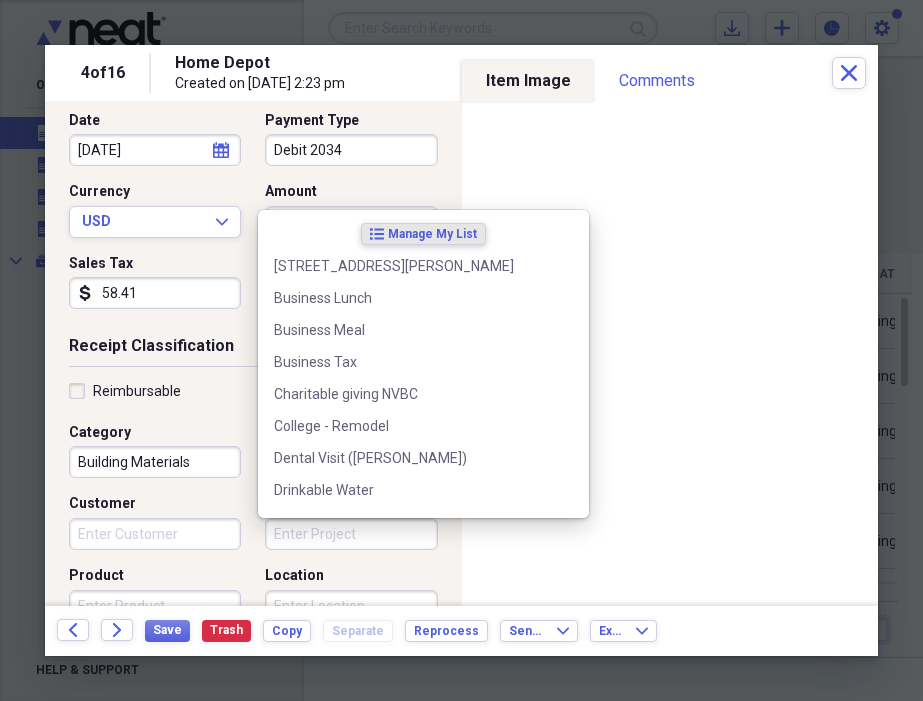 click on "Project" at bounding box center (351, 534) 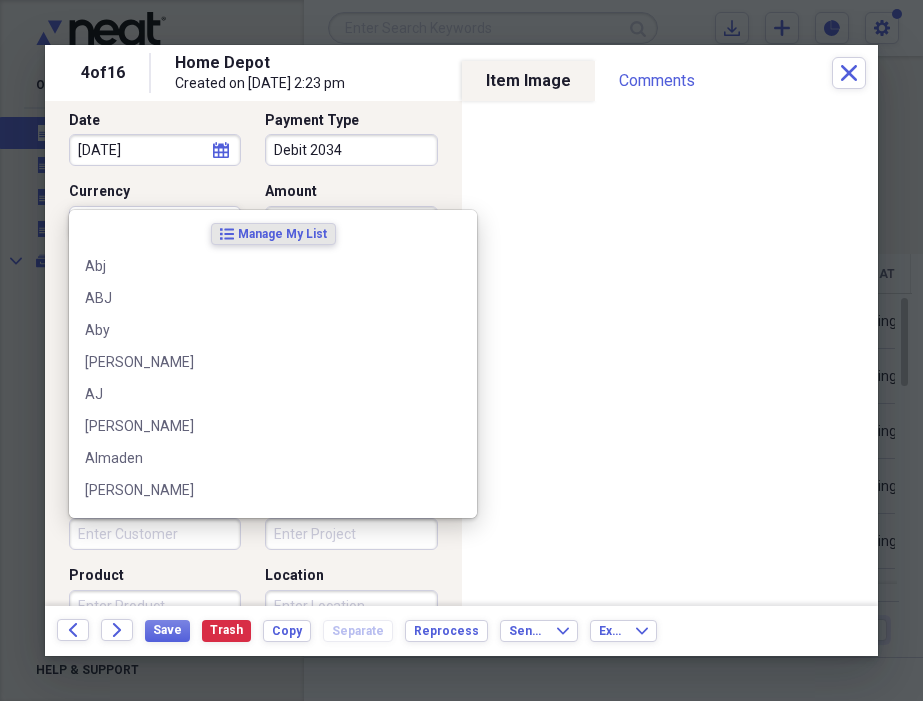 click on "Customer" at bounding box center [155, 534] 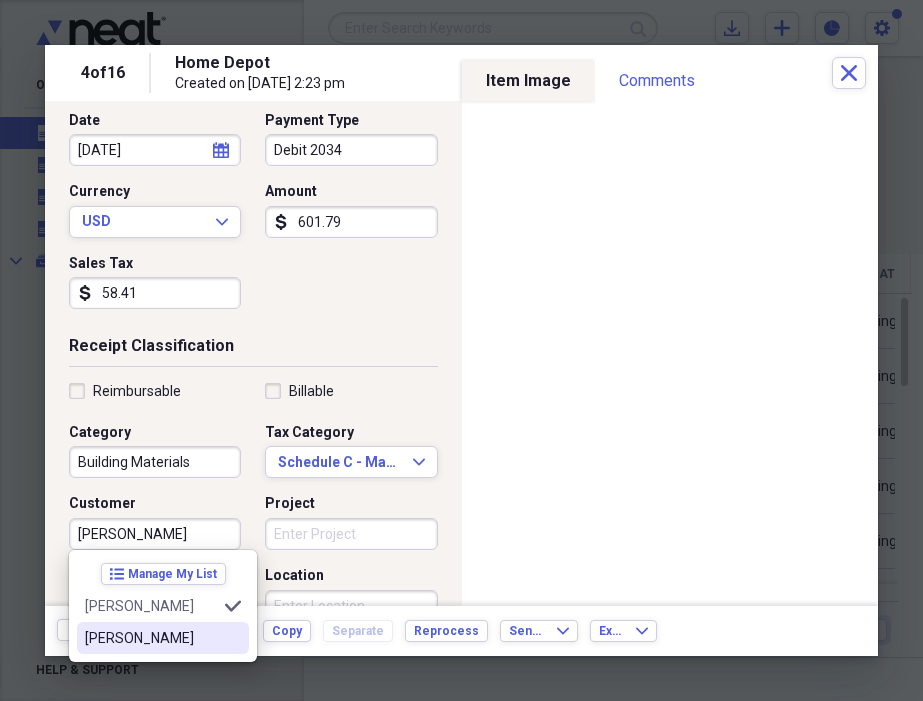 click on "[PERSON_NAME]" at bounding box center [163, 638] 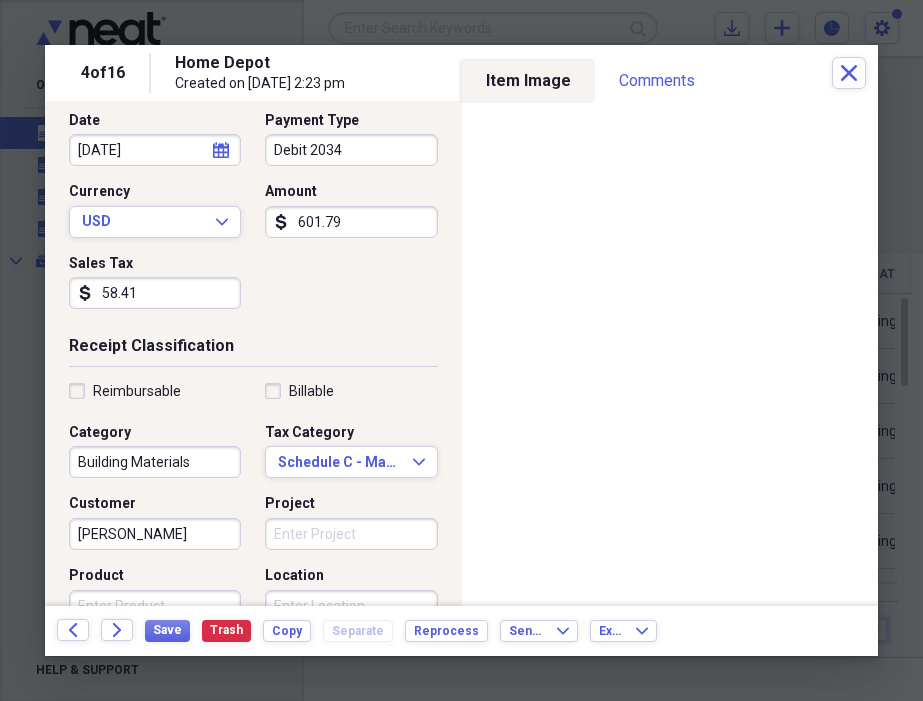 click on "Project" at bounding box center [351, 534] 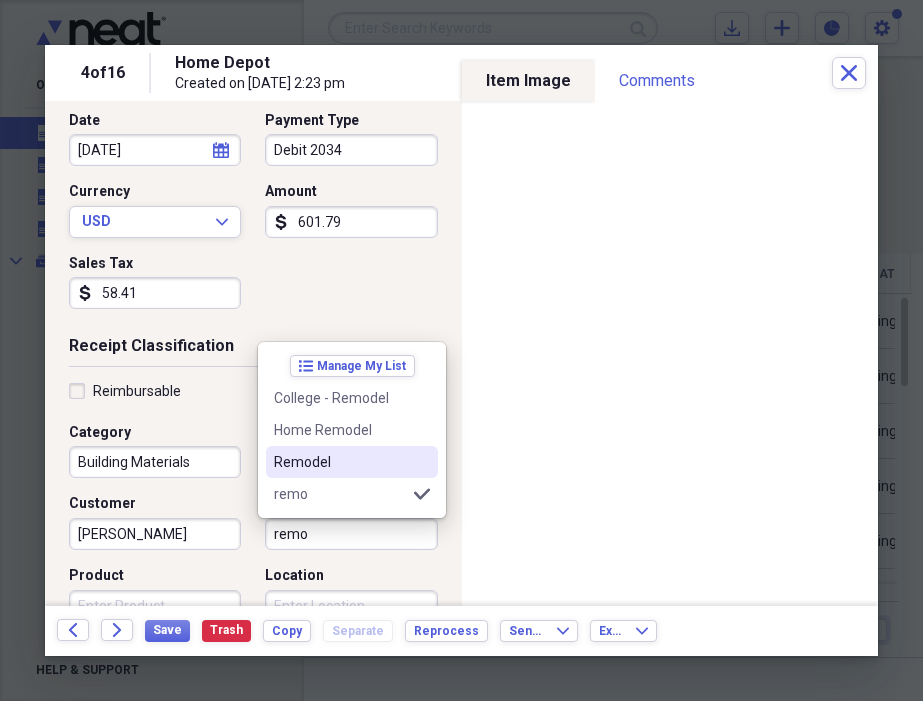 click on "Remodel" at bounding box center [352, 462] 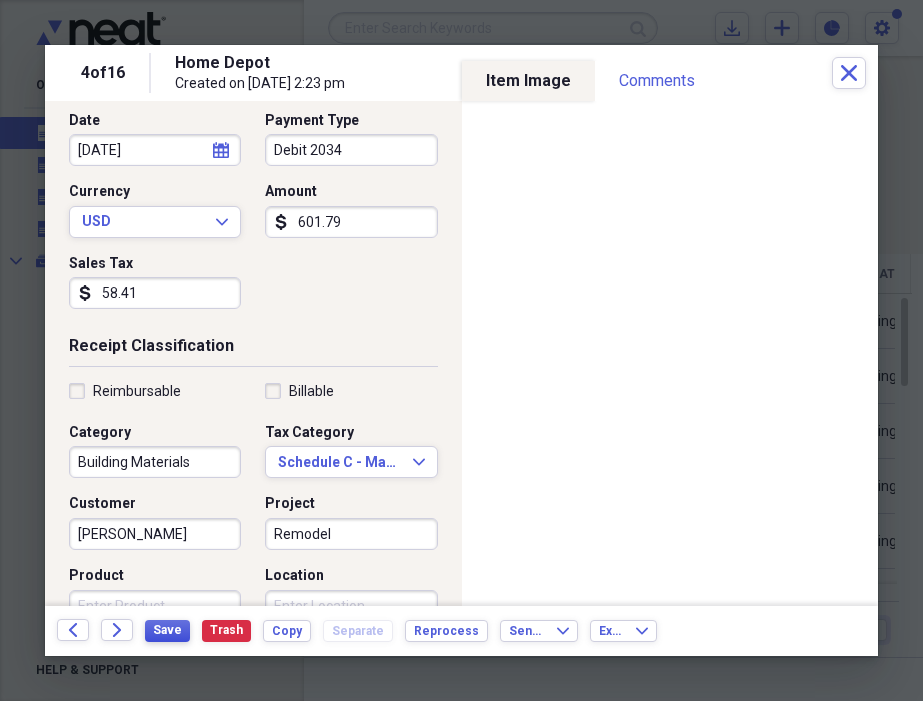 click on "Save" at bounding box center (167, 630) 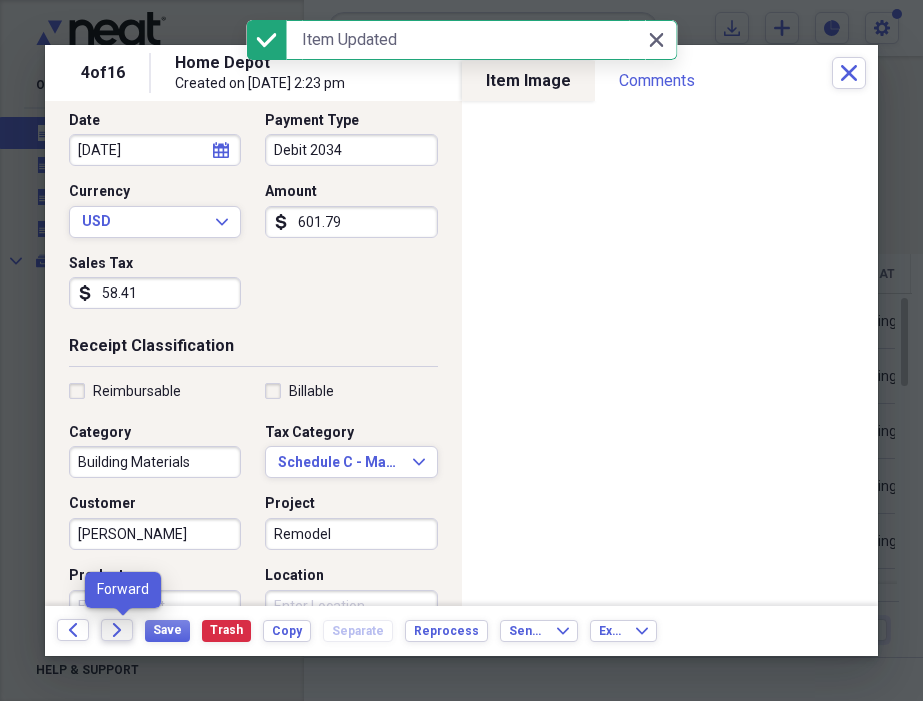 click 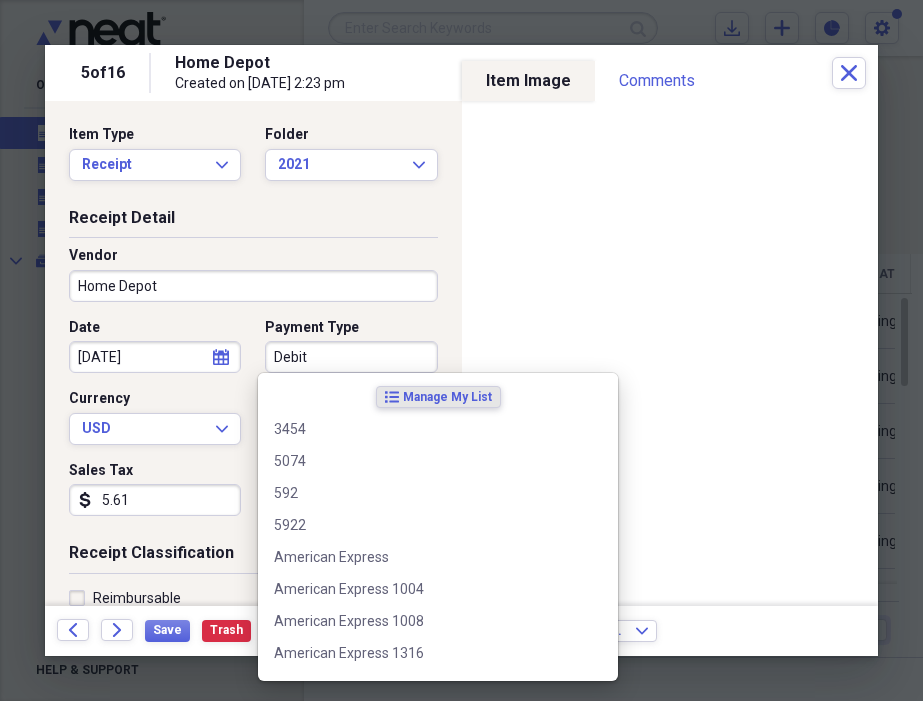 click on "Debit" at bounding box center [351, 357] 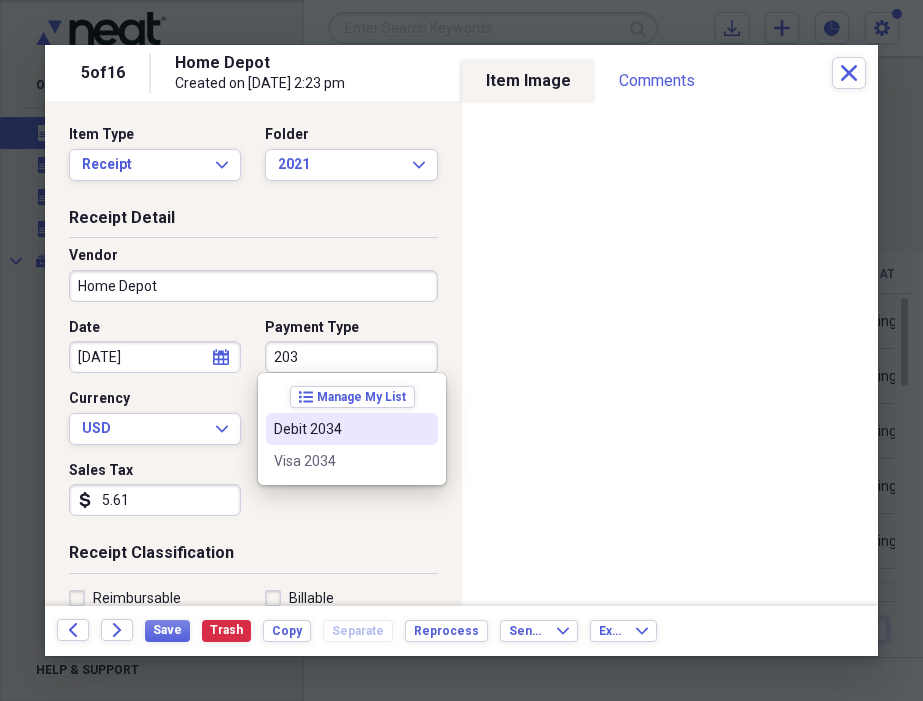 click on "Debit 2034" at bounding box center (340, 429) 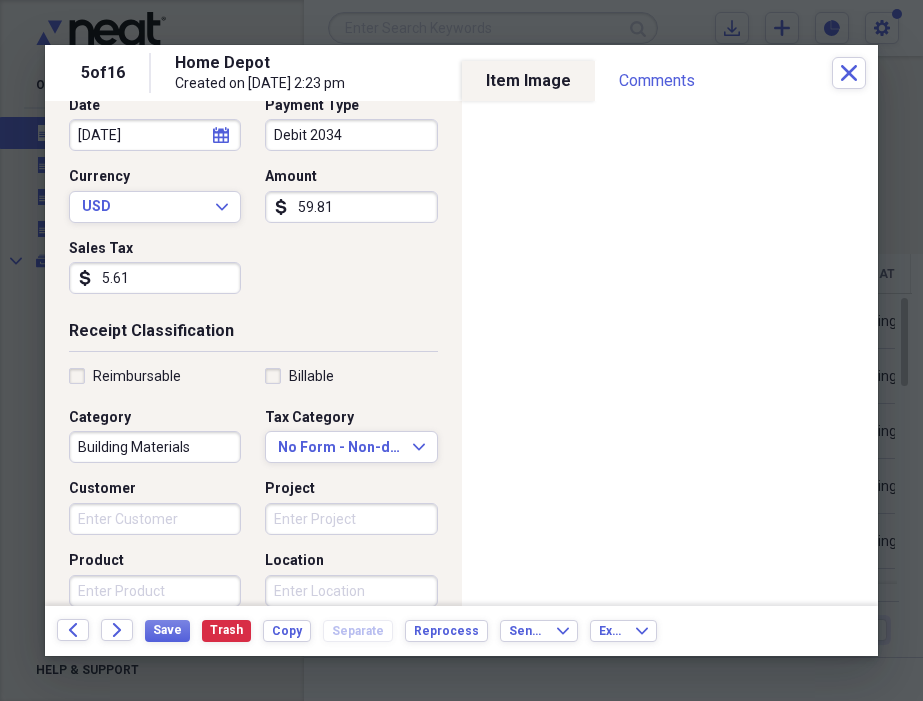 scroll, scrollTop: 237, scrollLeft: 0, axis: vertical 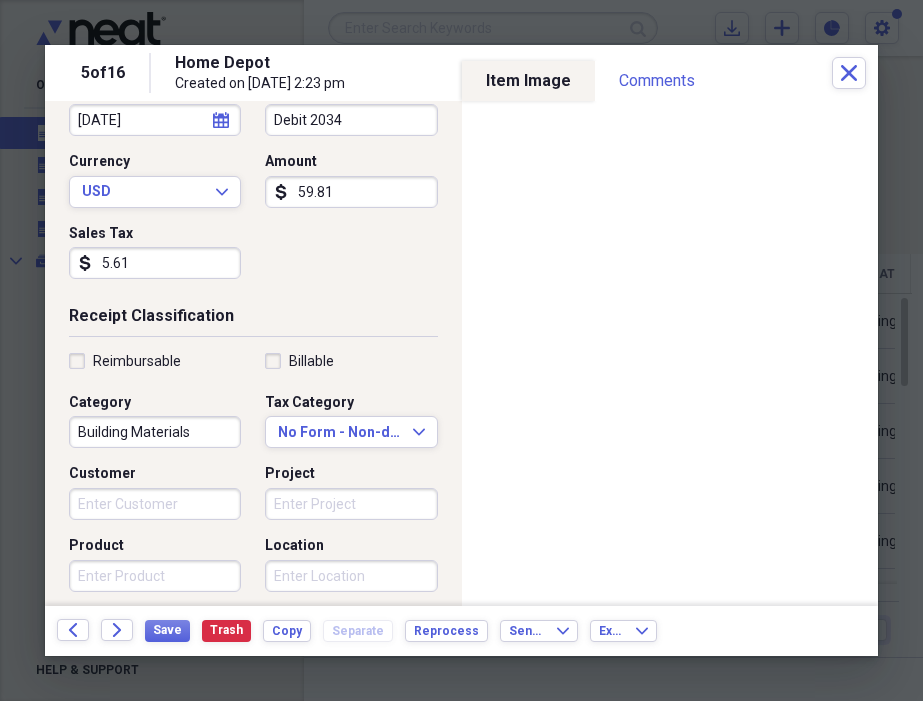 click on "Building Materials" at bounding box center [155, 432] 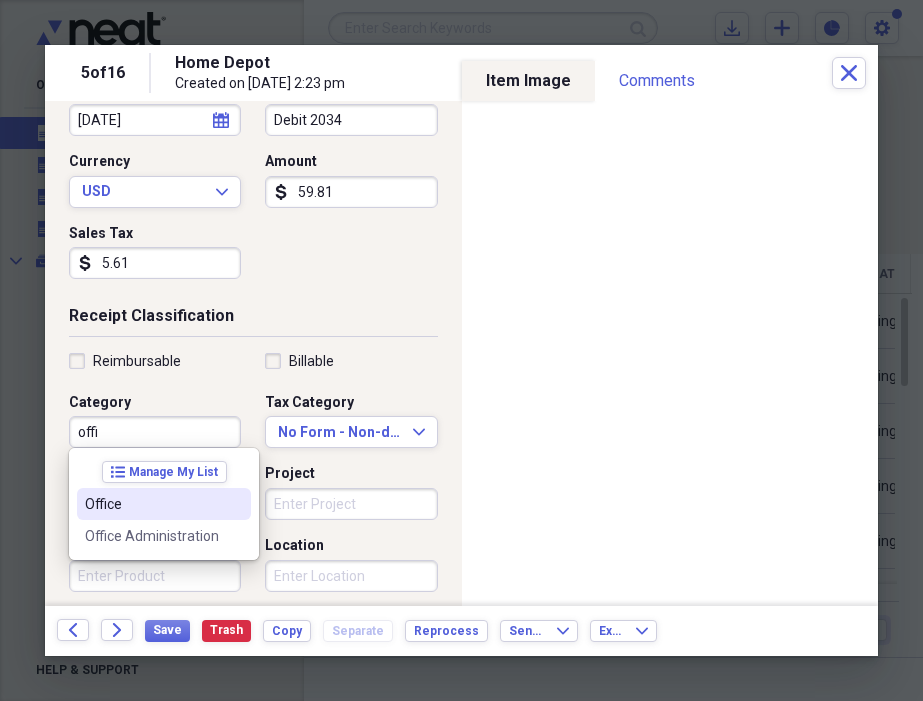 click on "Office" at bounding box center (152, 504) 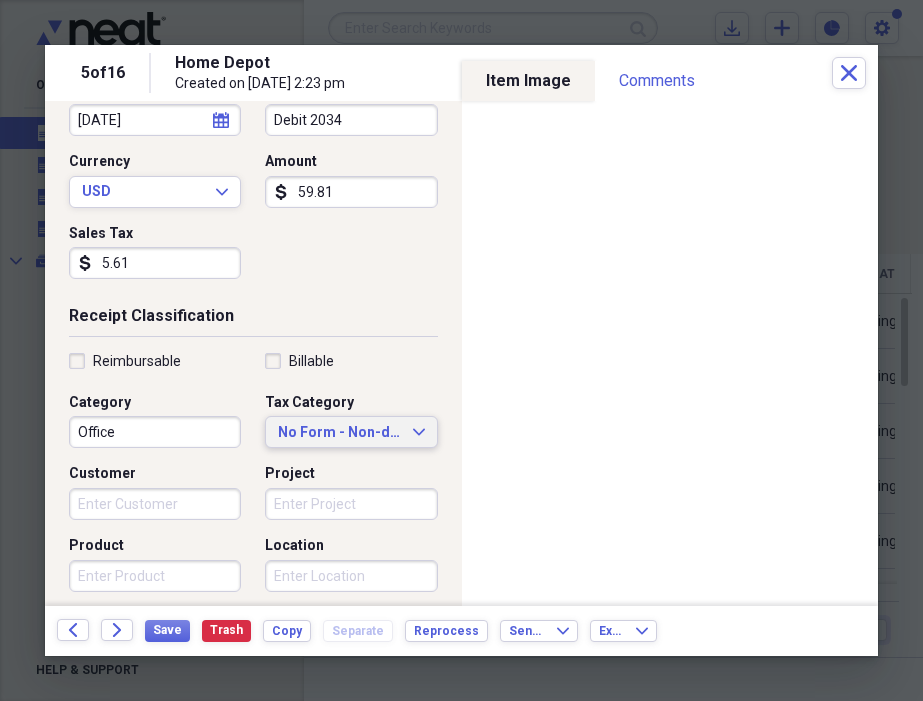click on "No Form - Non-deductible" at bounding box center (339, 433) 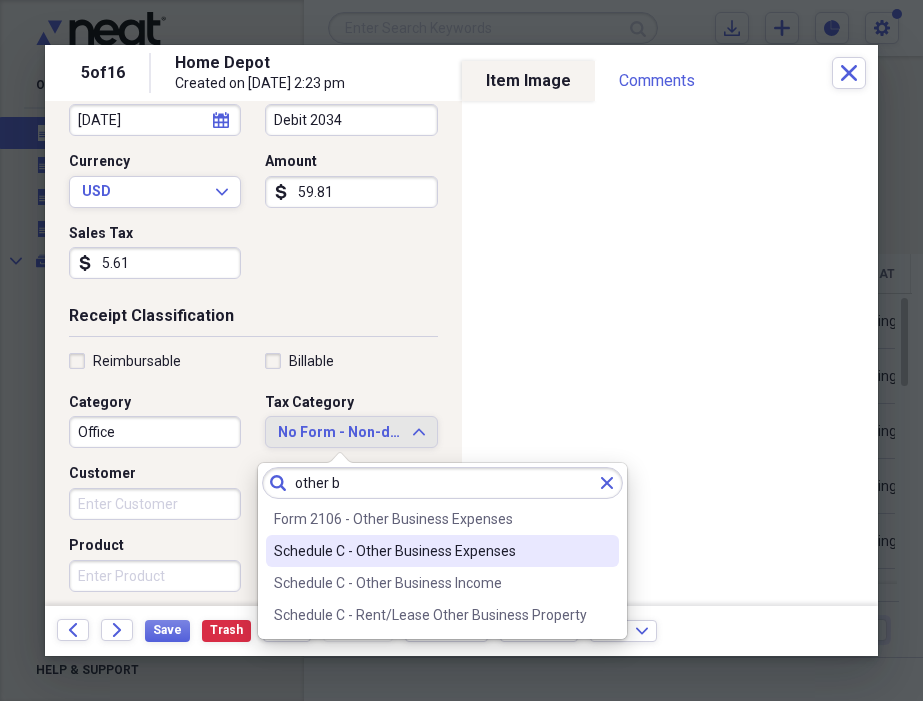 click on "Schedule C - Other Business Expenses" at bounding box center (430, 551) 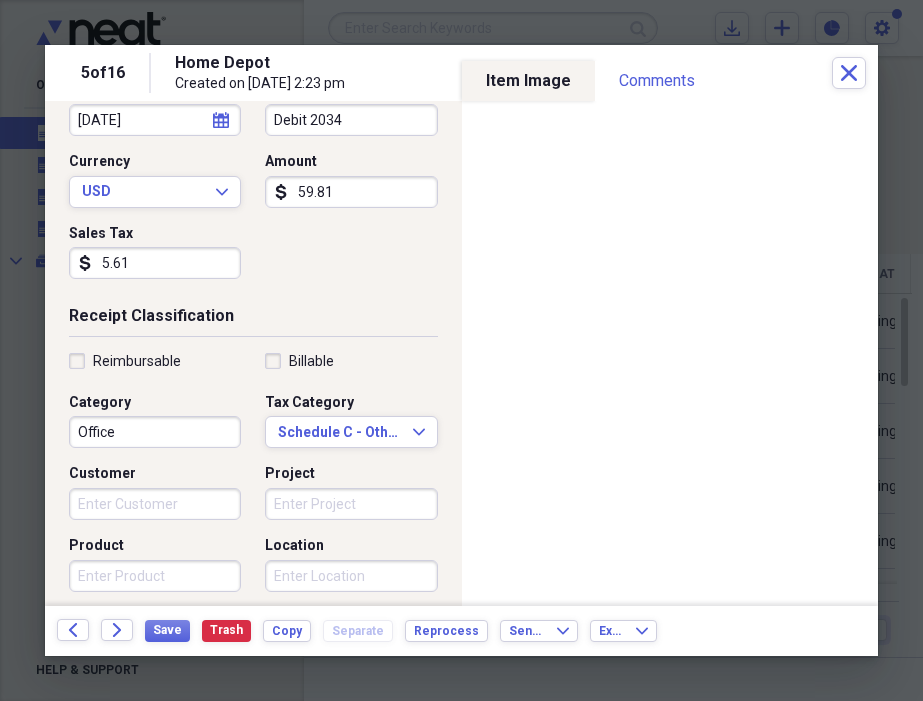 click on "Project" at bounding box center [351, 504] 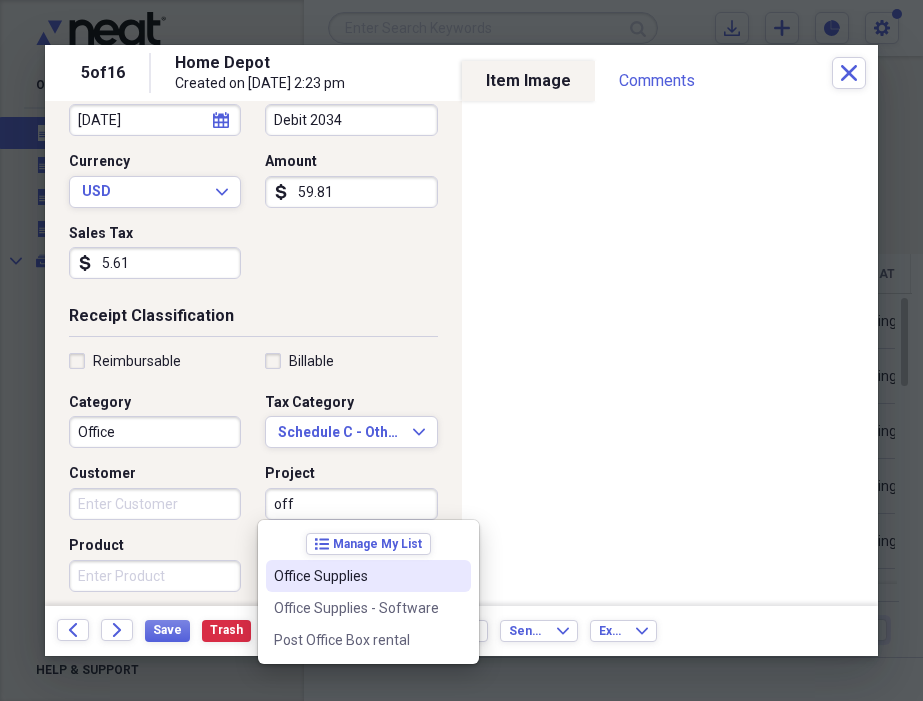 click on "Office Supplies" at bounding box center [356, 576] 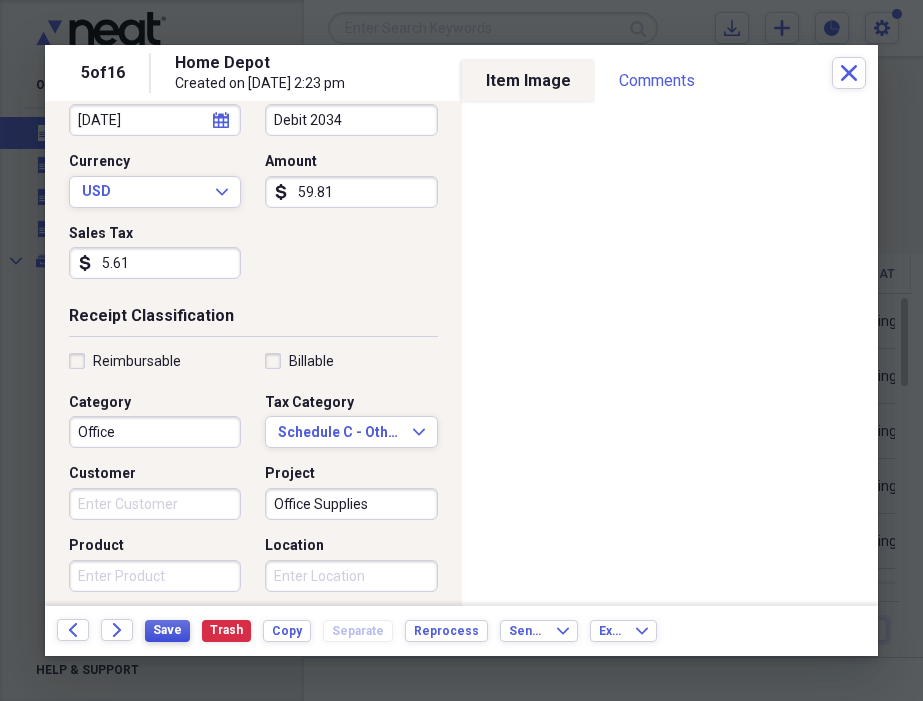 click on "Save" at bounding box center [167, 630] 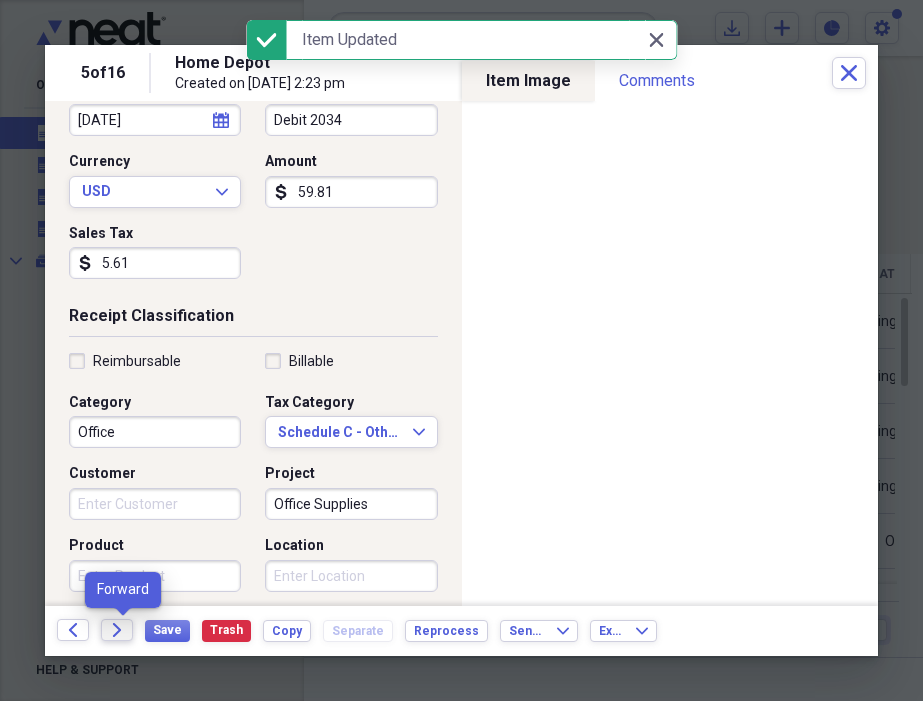 click on "Forward" 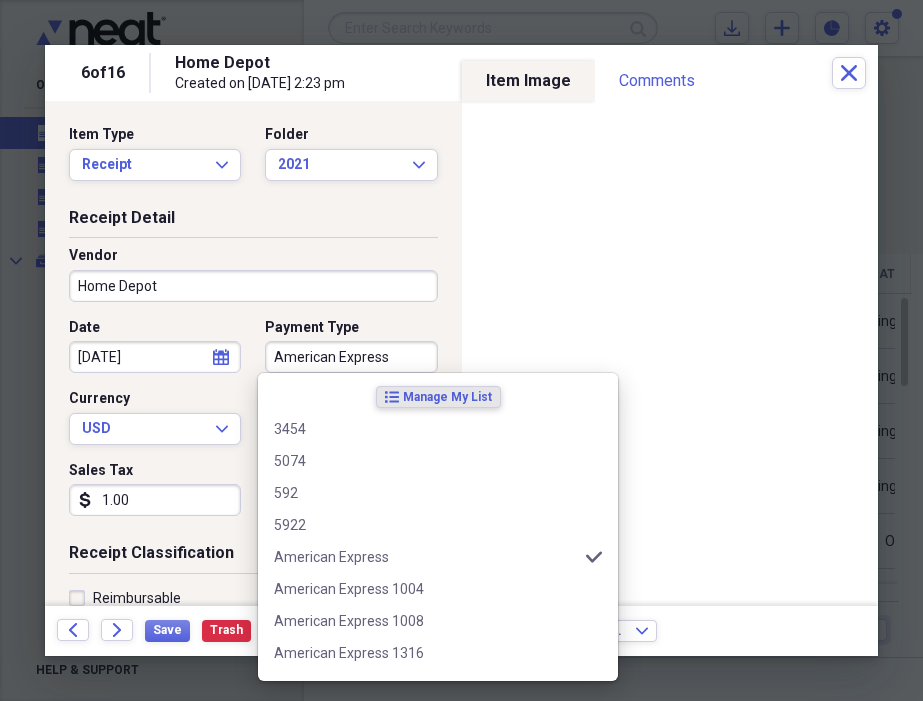 click on "American Express" at bounding box center [351, 357] 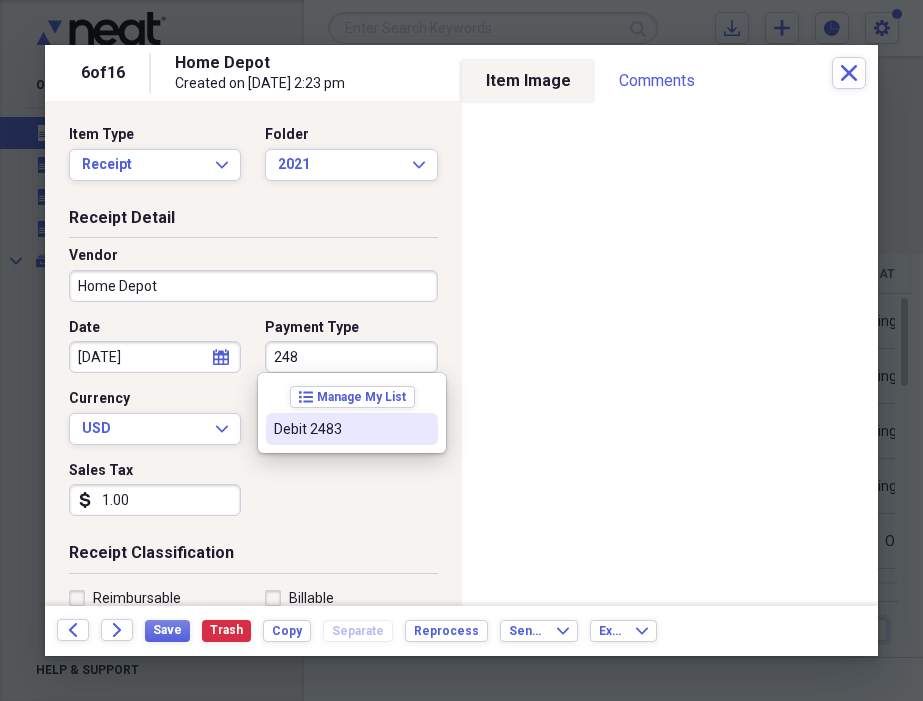 click on "Debit 2483" at bounding box center (340, 429) 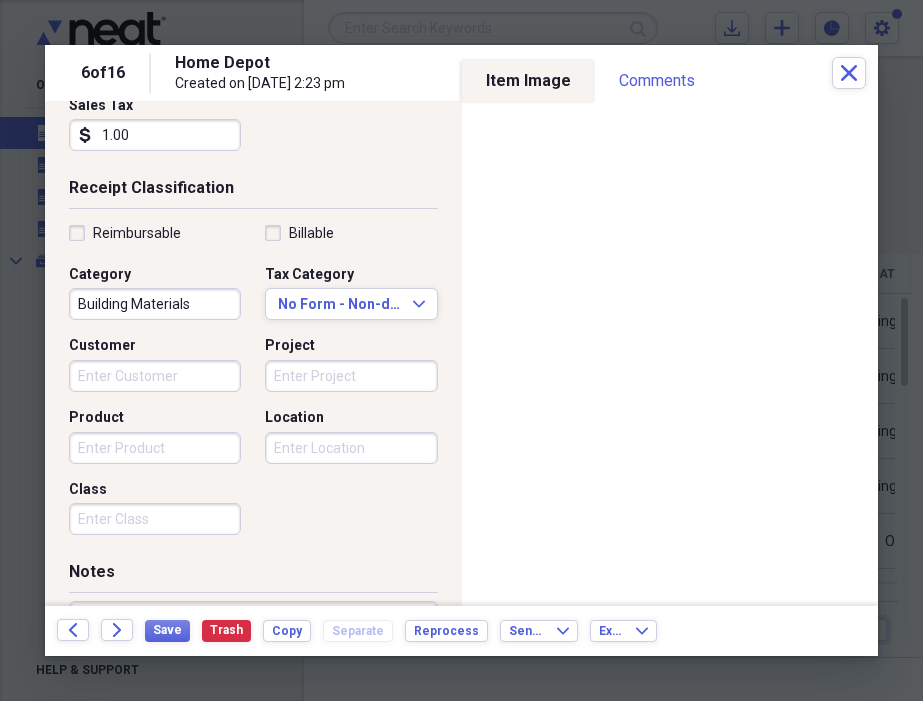 scroll, scrollTop: 374, scrollLeft: 0, axis: vertical 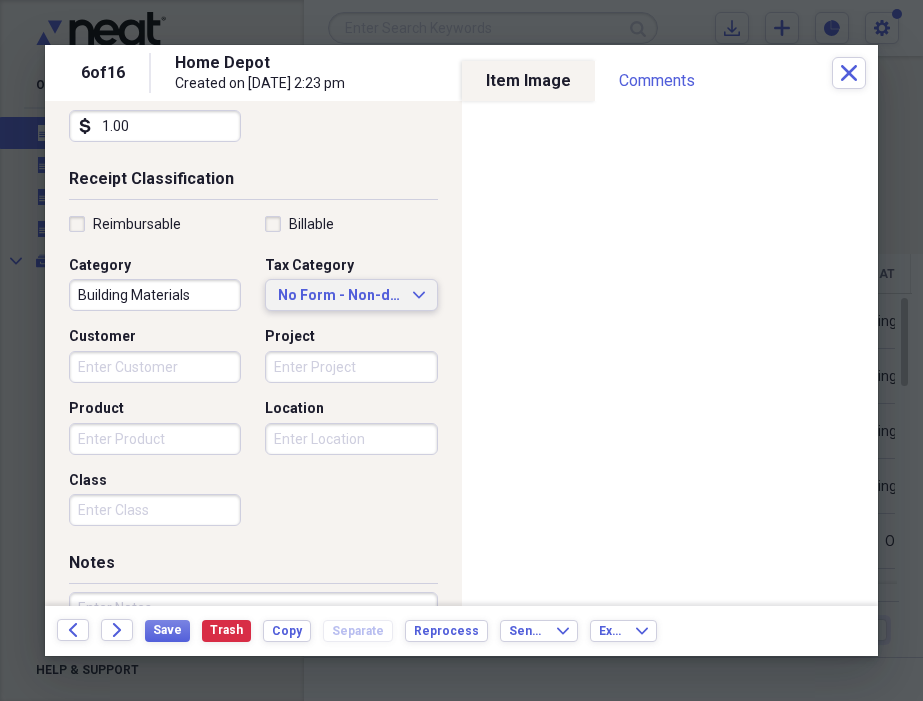 click on "No Form - Non-deductible" at bounding box center (339, 296) 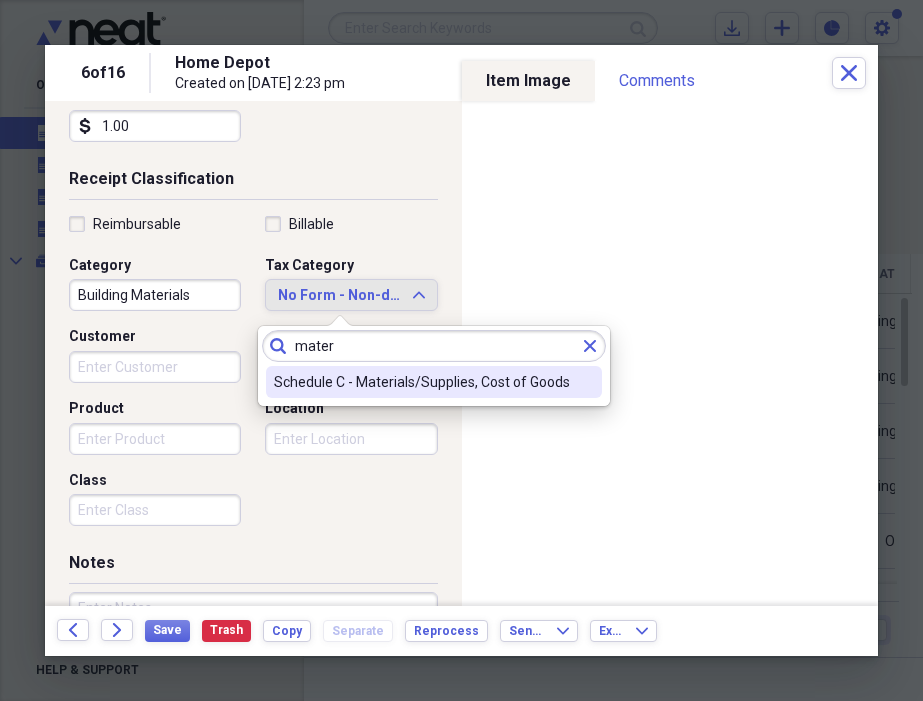 click on "Schedule C - Materials/Supplies, Cost of Goods" at bounding box center (422, 382) 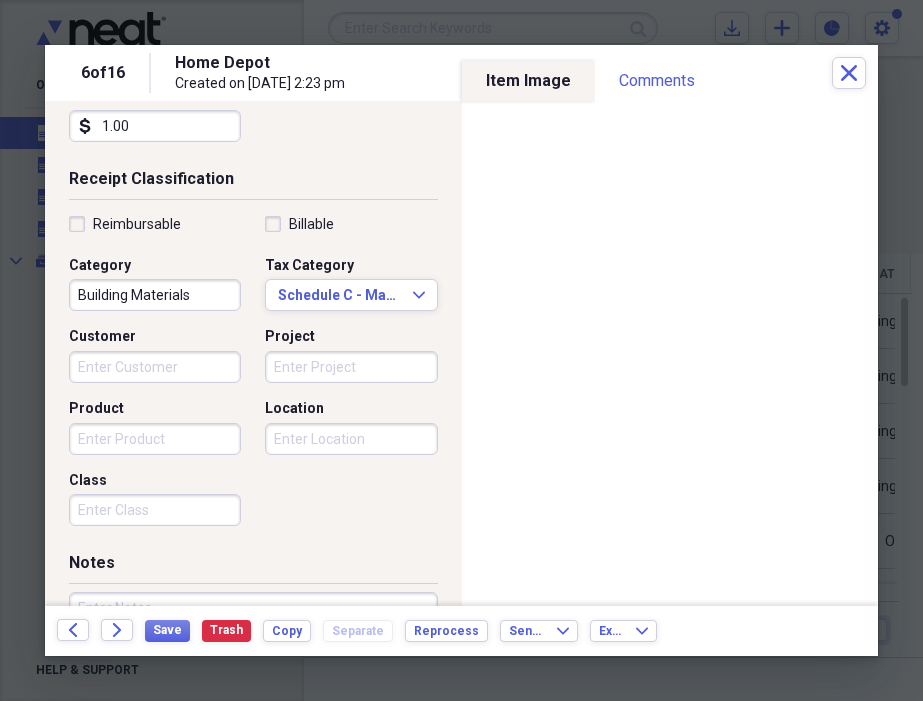 click on "Customer" at bounding box center (155, 367) 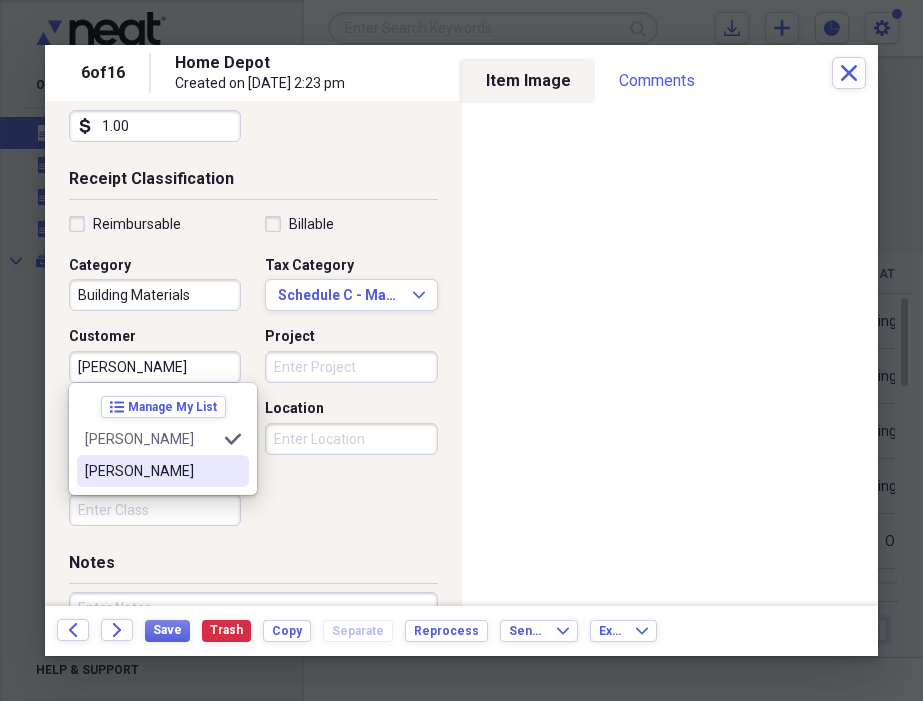 drag, startPoint x: 118, startPoint y: 470, endPoint x: 141, endPoint y: 450, distance: 30.479502 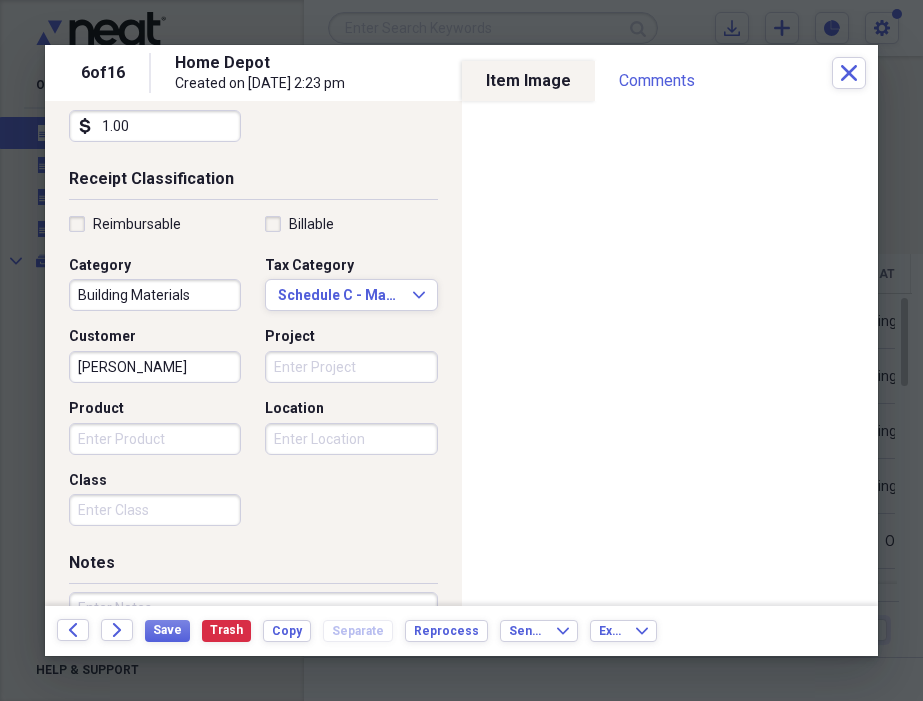 click on "Project" at bounding box center (351, 367) 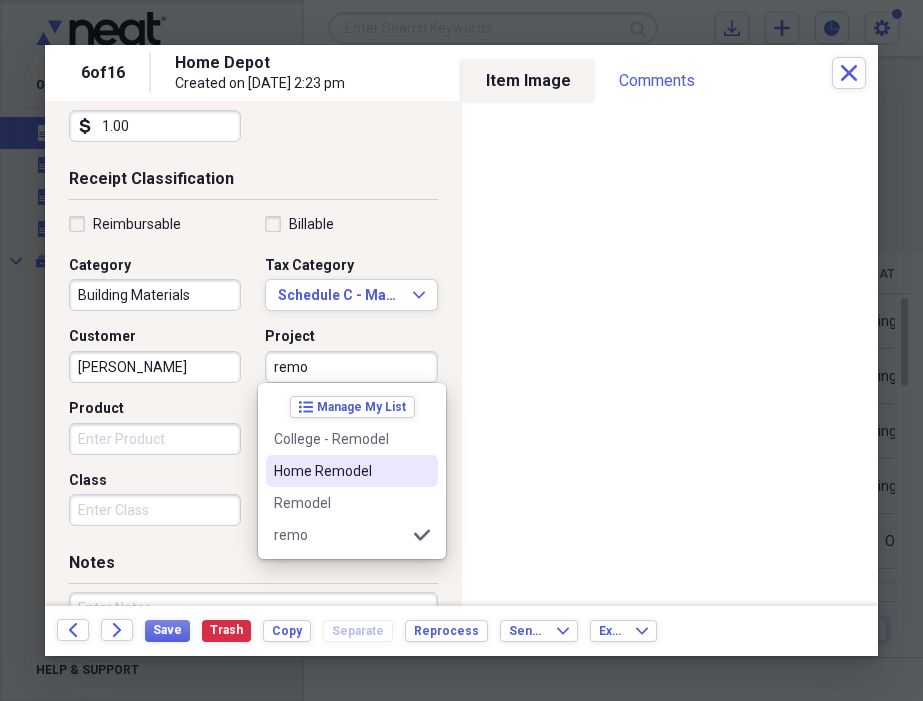 click on "Home Remodel" at bounding box center (340, 471) 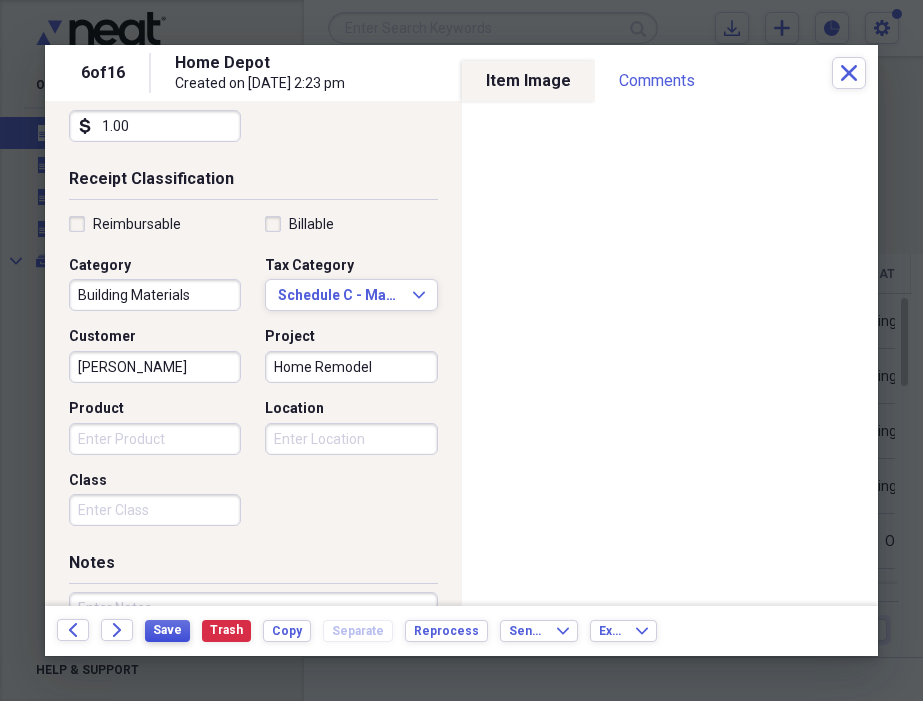 click on "Save" at bounding box center (167, 631) 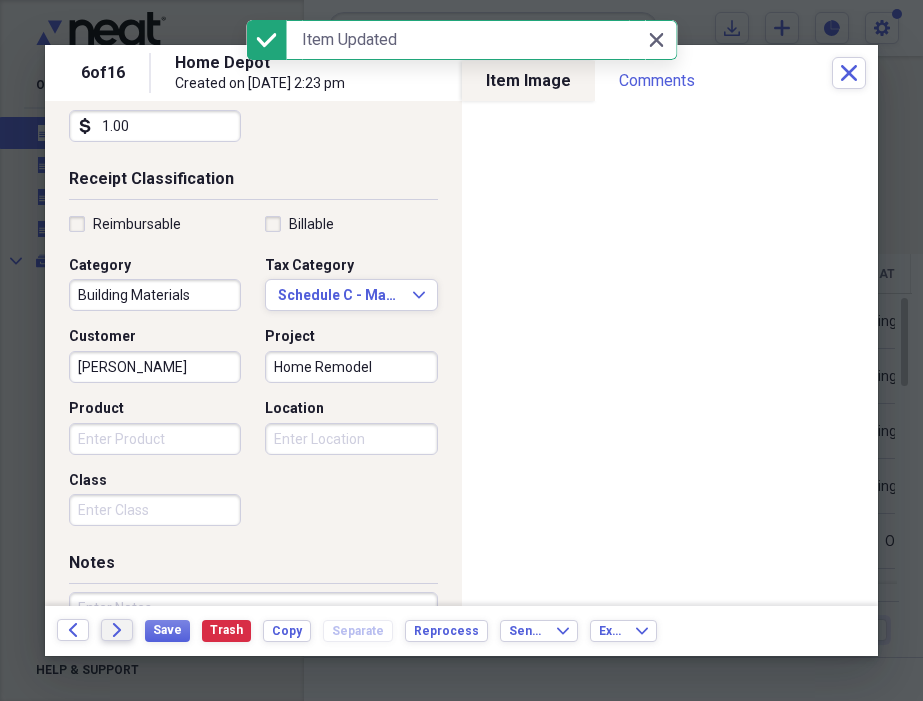 click on "Forward" 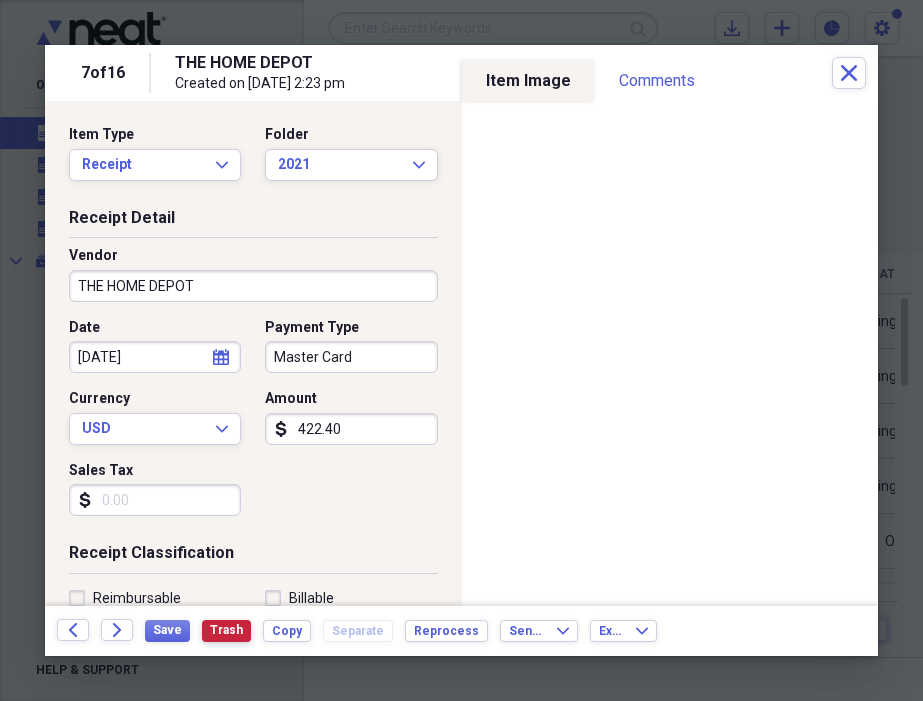 click on "Trash" at bounding box center [226, 630] 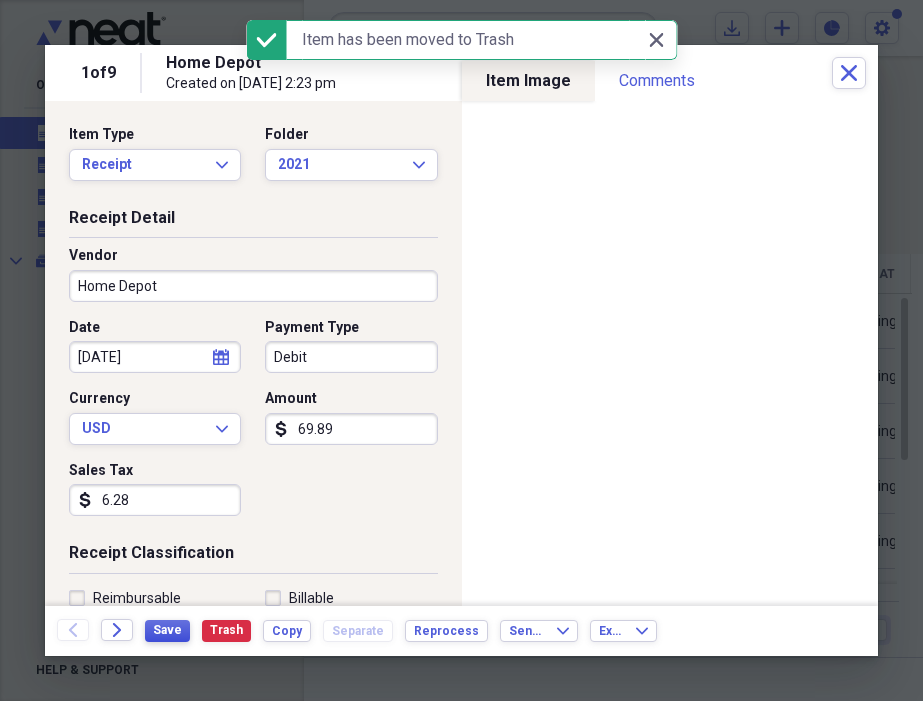 click on "Save" at bounding box center (167, 630) 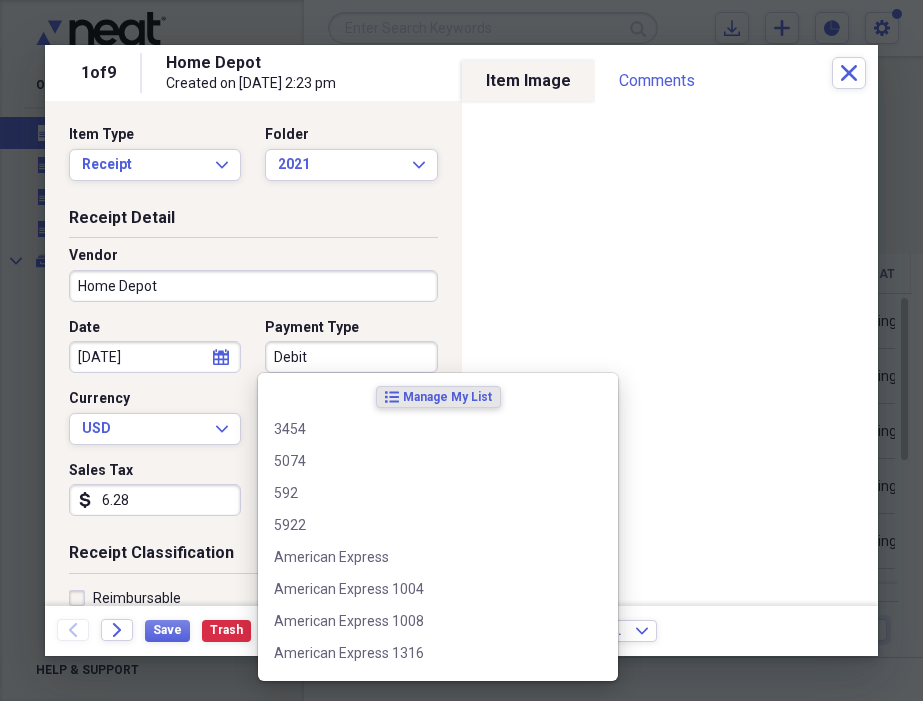 click on "Debit" at bounding box center [351, 357] 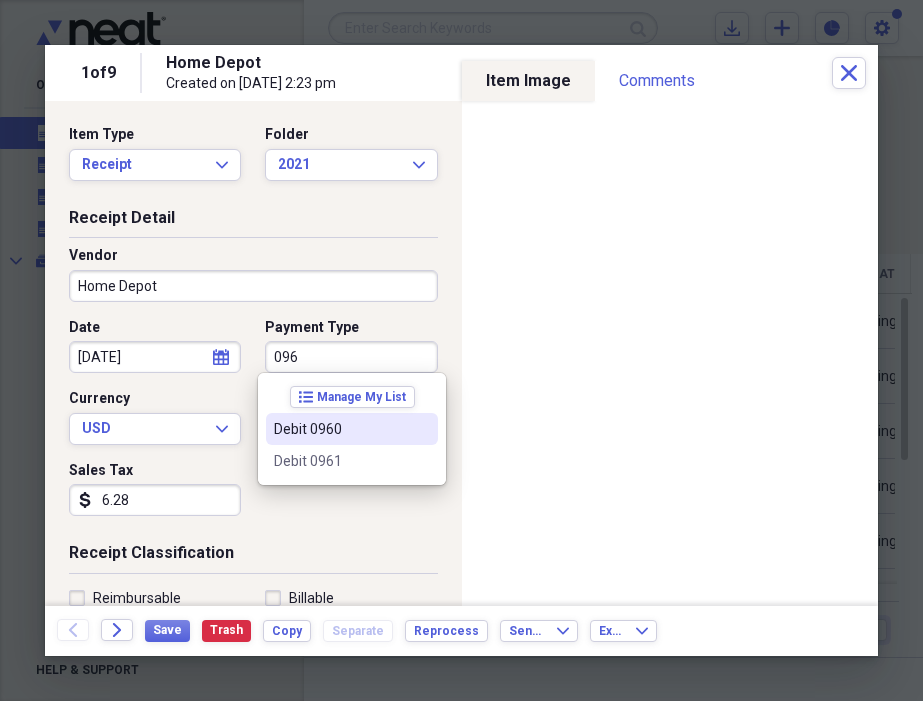 click on "Debit 0960" at bounding box center [352, 429] 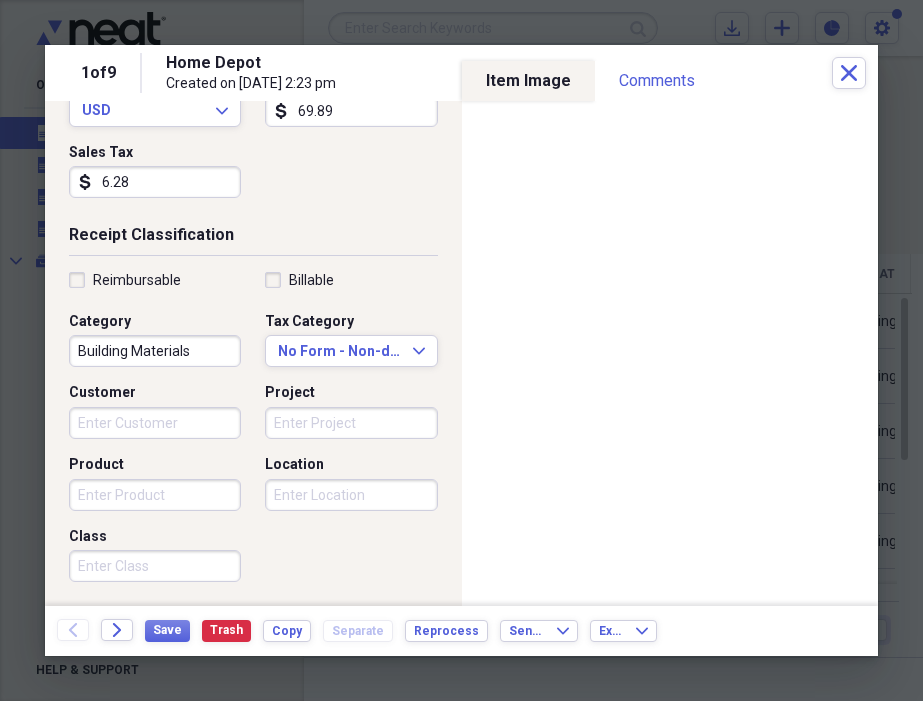 scroll, scrollTop: 316, scrollLeft: 0, axis: vertical 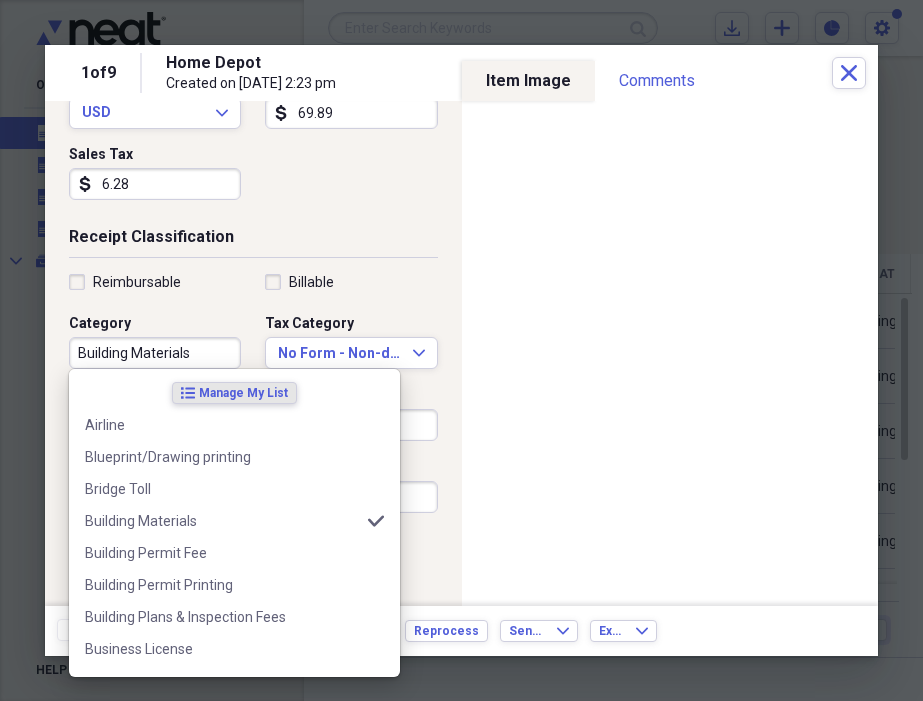 click on "Building Materials" at bounding box center (155, 353) 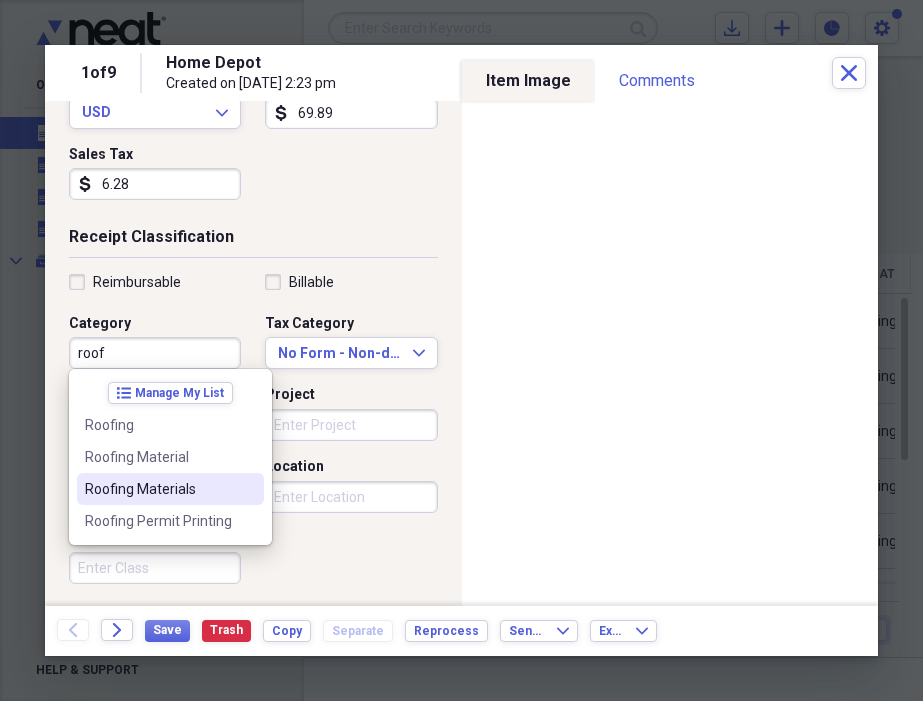 click on "Roofing Materials" at bounding box center [158, 489] 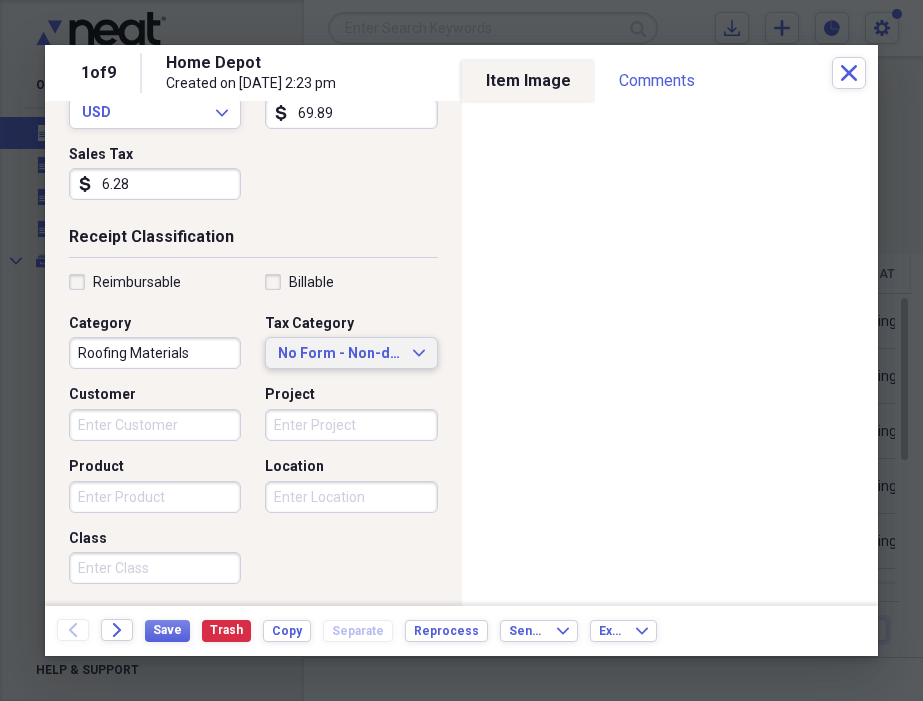 click on "No Form - Non-deductible" at bounding box center [339, 354] 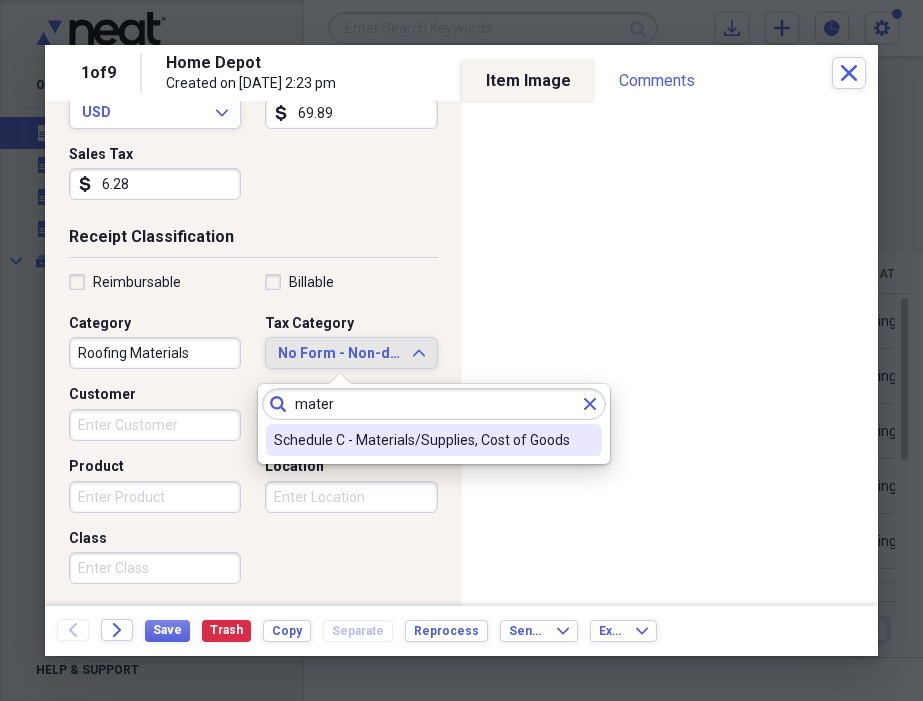 click on "Schedule C - Materials/Supplies, Cost of Goods" at bounding box center [434, 440] 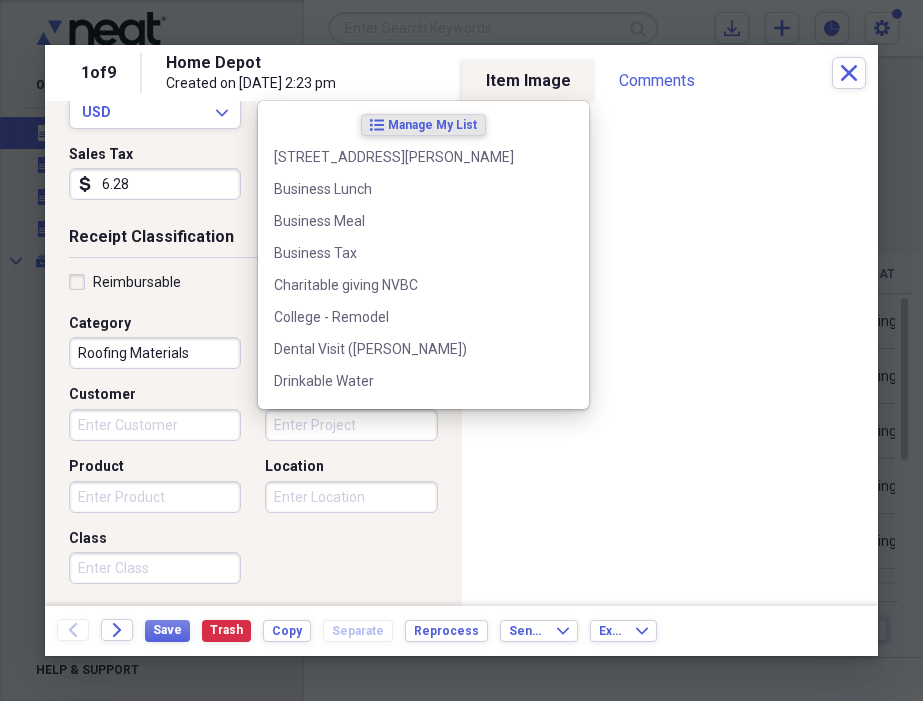 click on "Project" at bounding box center (351, 425) 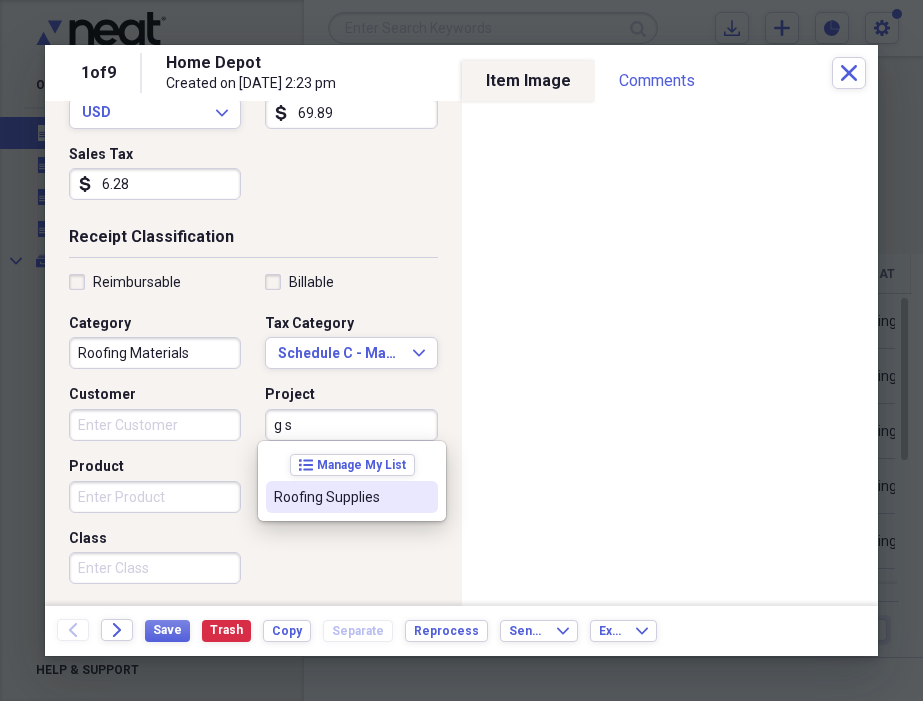 click on "Roofing Supplies" at bounding box center [352, 497] 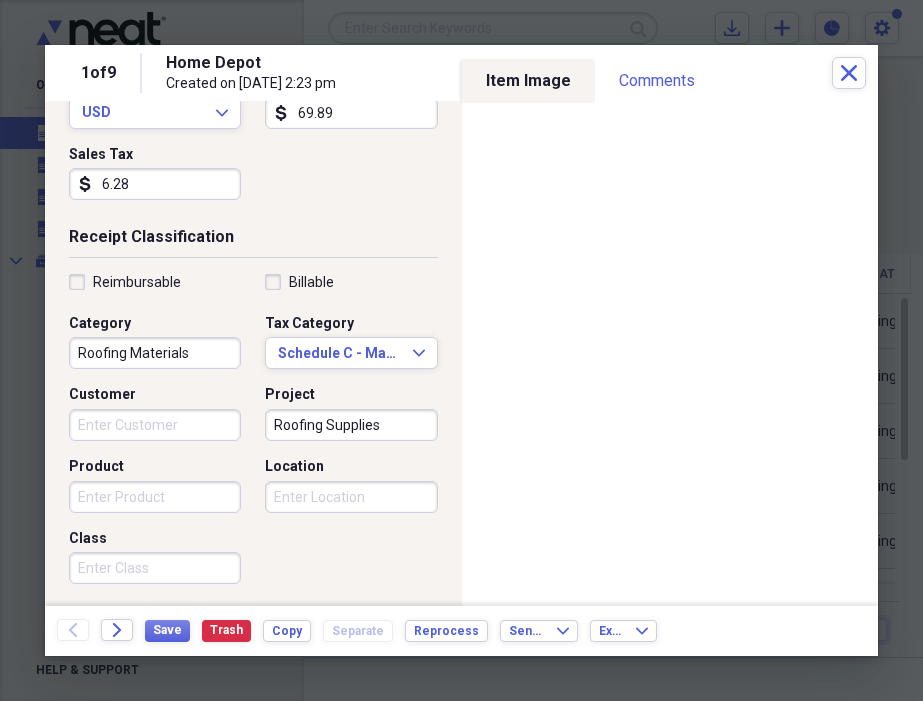scroll, scrollTop: 516, scrollLeft: 0, axis: vertical 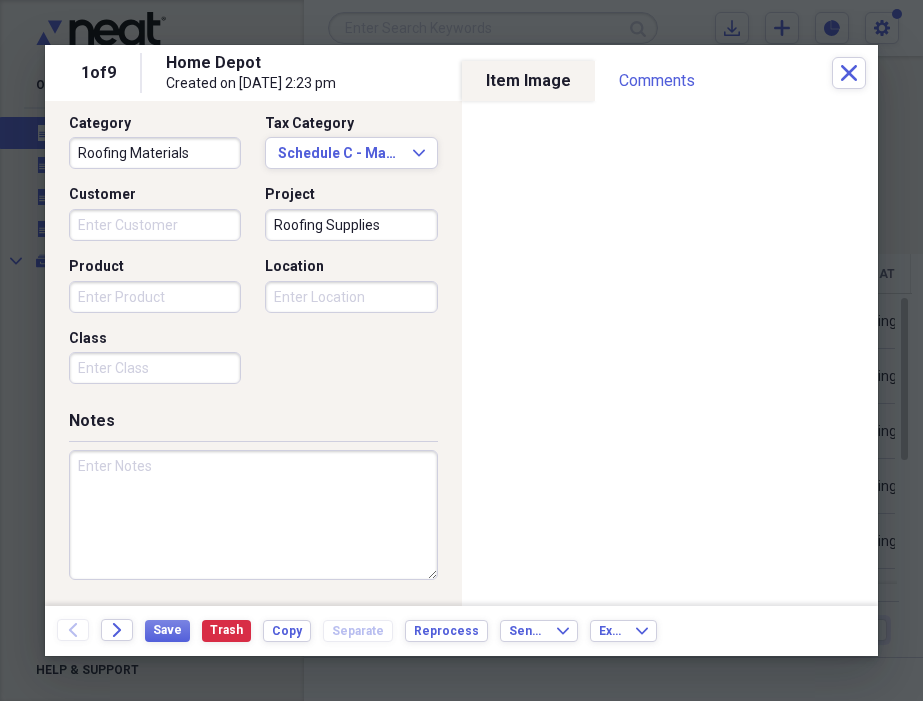 paste on "[PERSON_NAME] receipt." 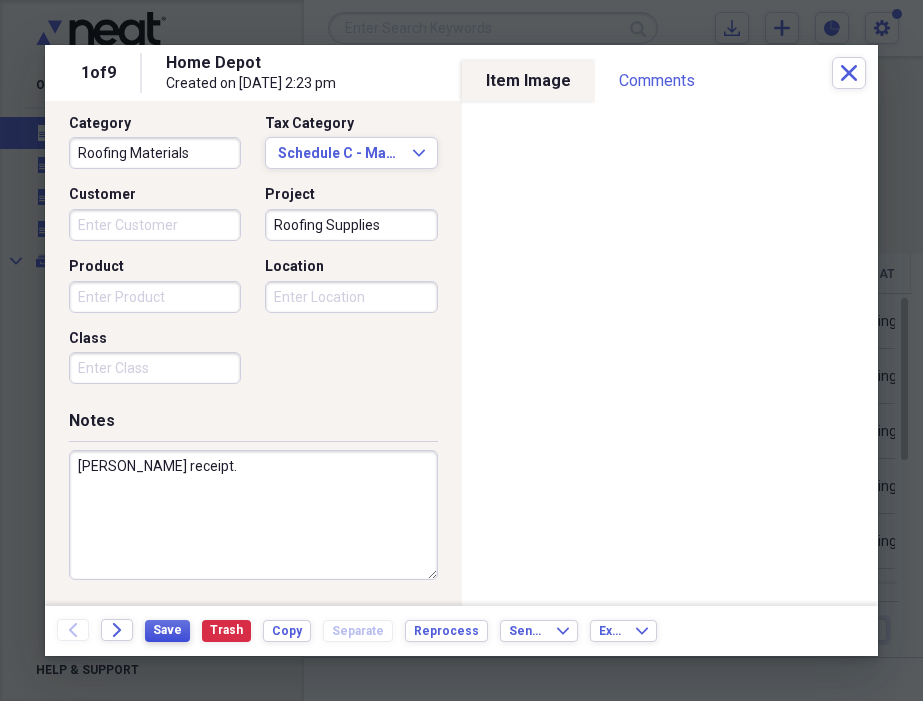 click on "Save" at bounding box center [167, 630] 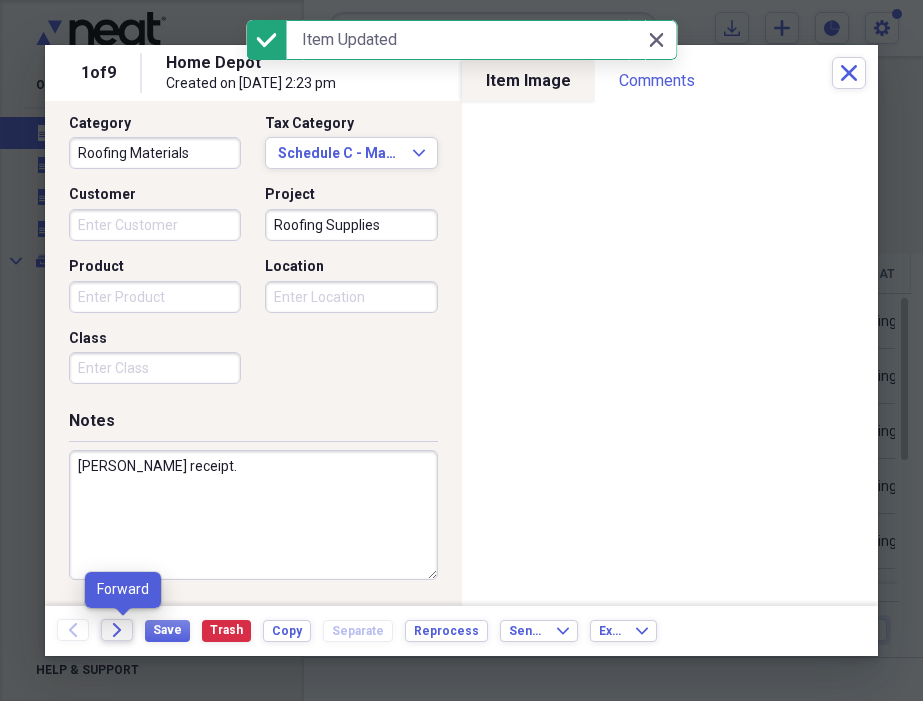 click on "Forward" 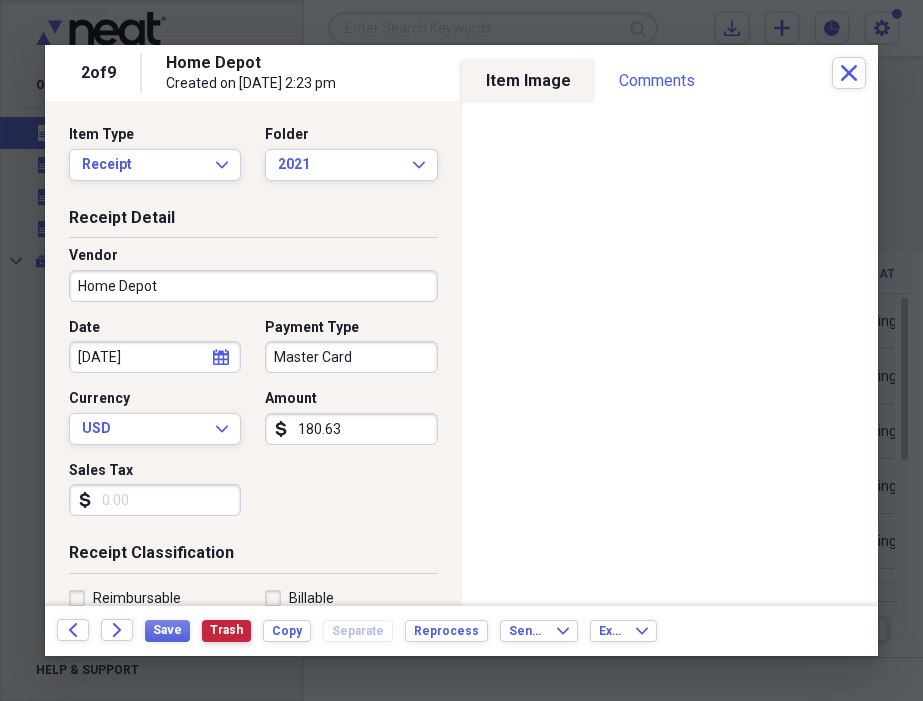 click on "Trash" at bounding box center (226, 630) 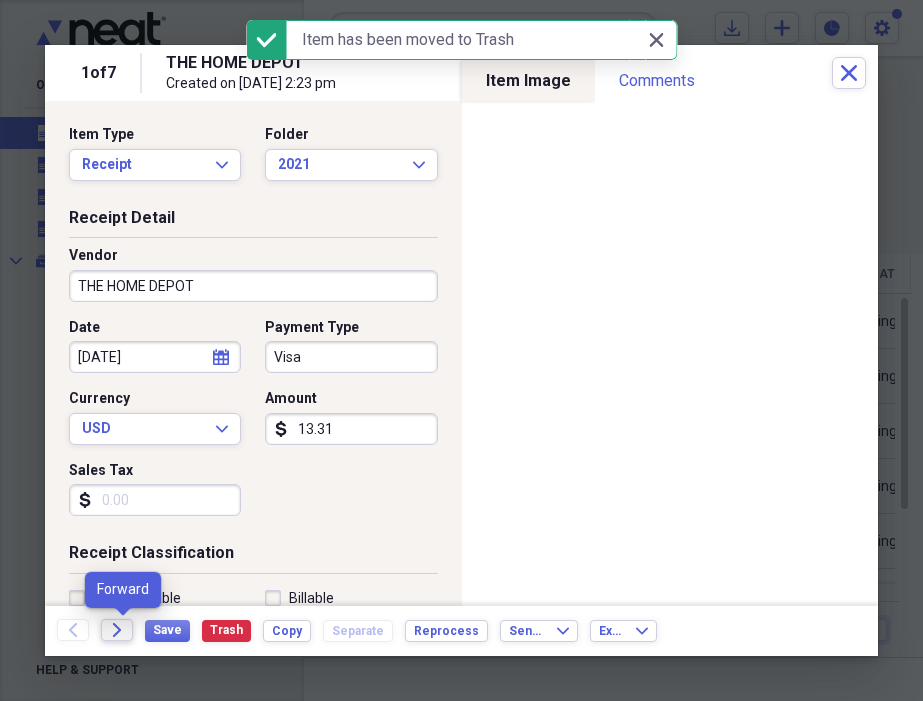 click on "Forward" at bounding box center (117, 630) 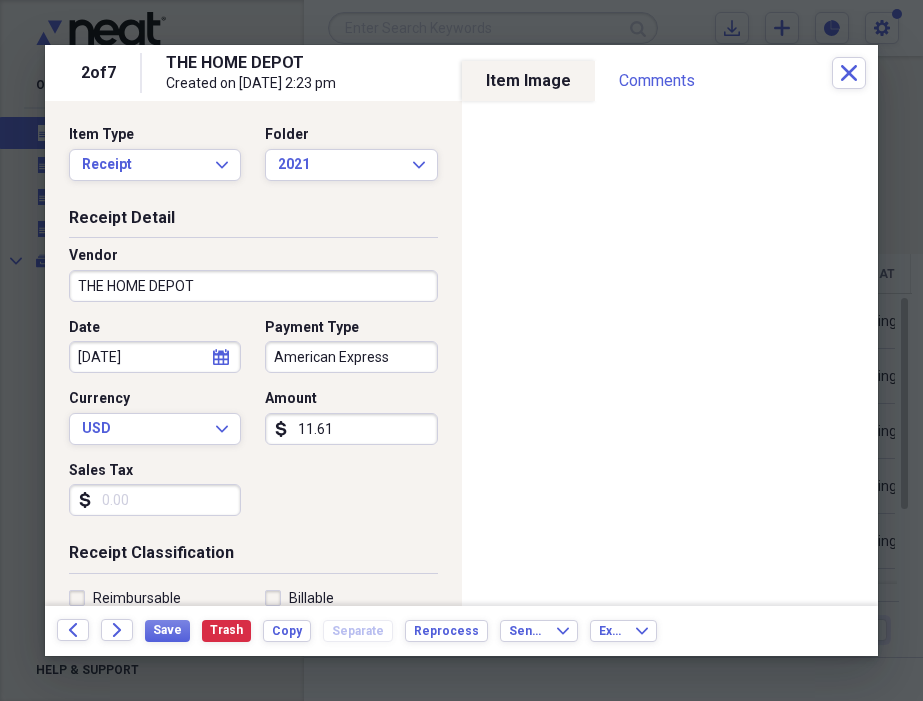 click on "American Express" at bounding box center (351, 357) 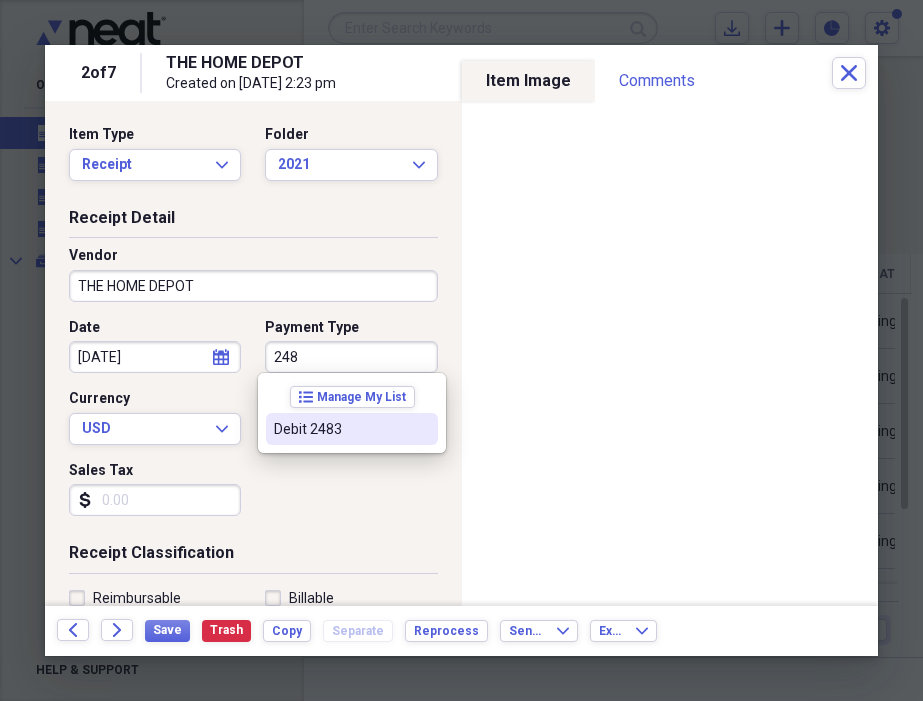 click on "Debit 2483" at bounding box center [340, 429] 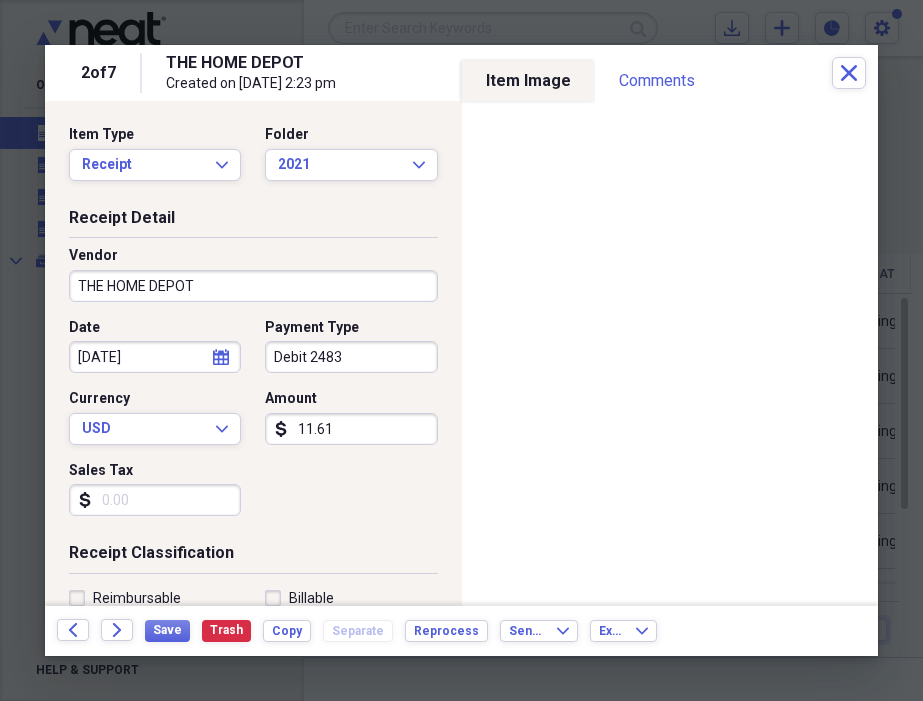 click on "Sales Tax" at bounding box center (155, 500) 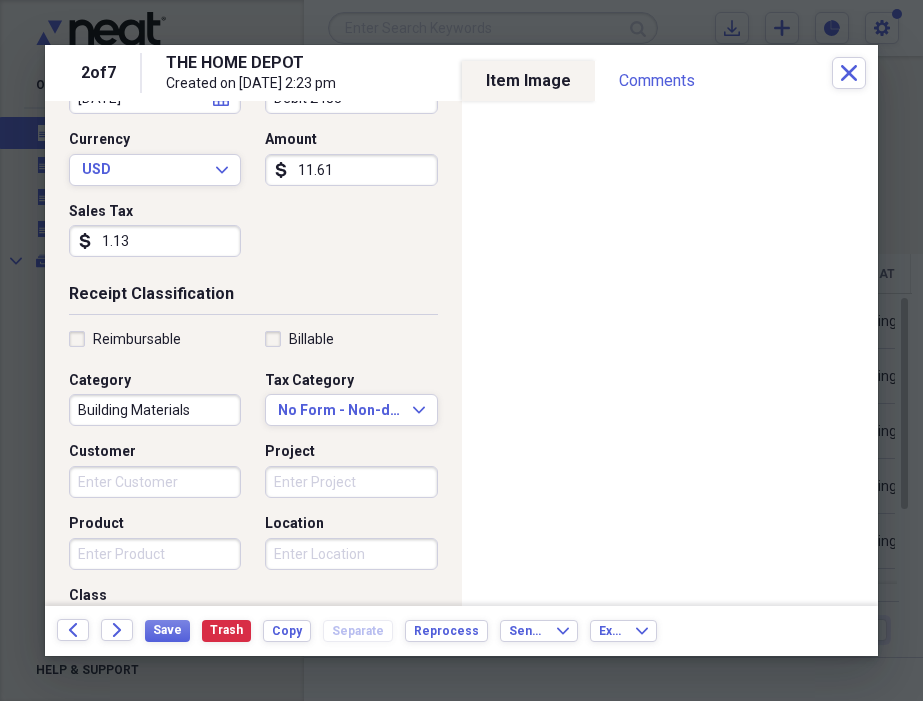 scroll, scrollTop: 272, scrollLeft: 0, axis: vertical 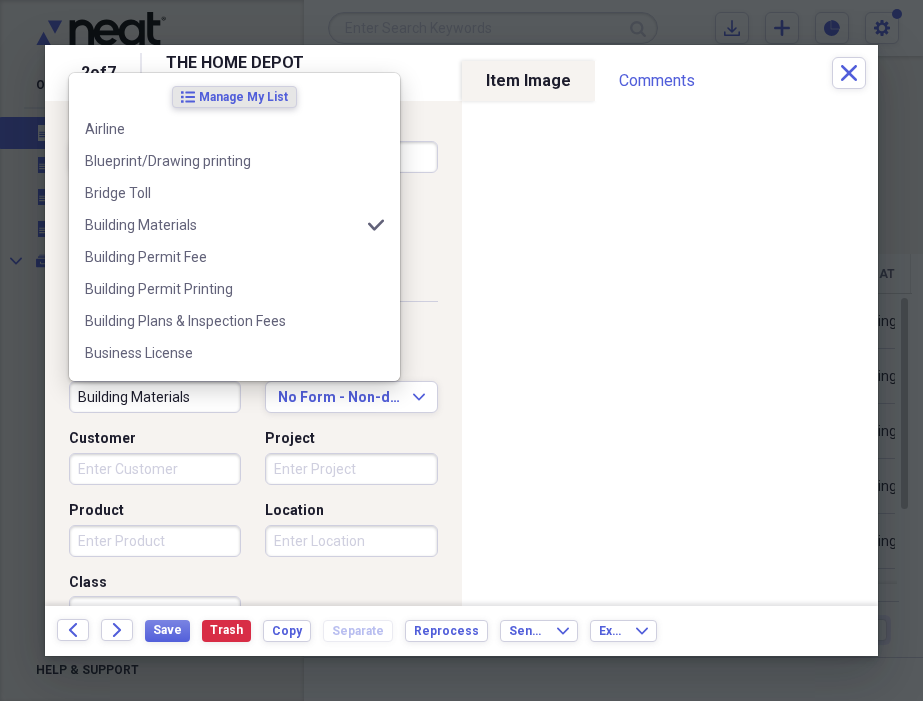 click on "Building Materials" at bounding box center [155, 397] 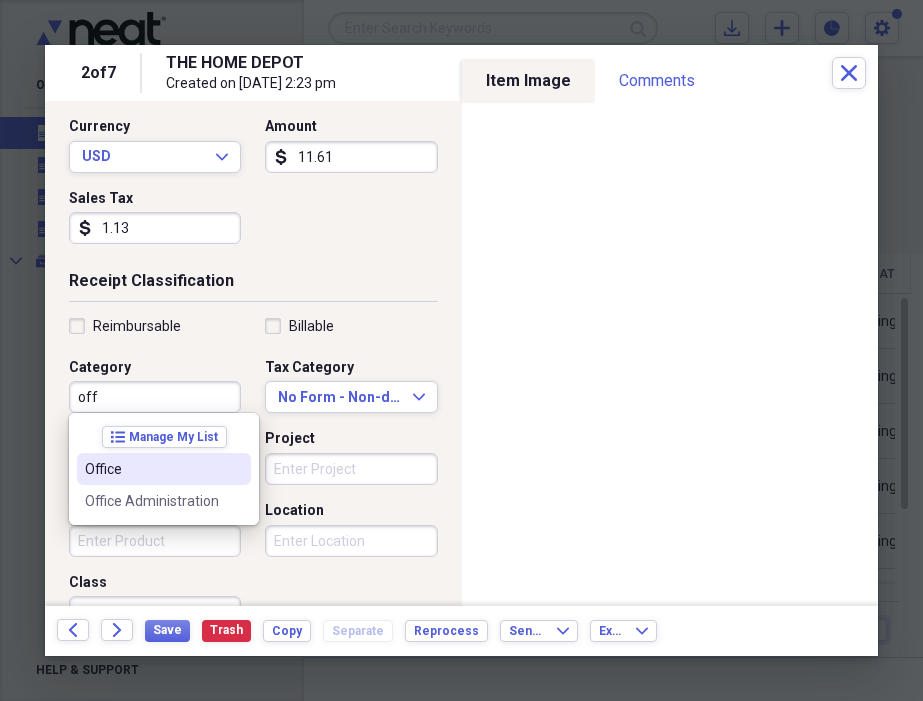 click on "Office" at bounding box center (164, 469) 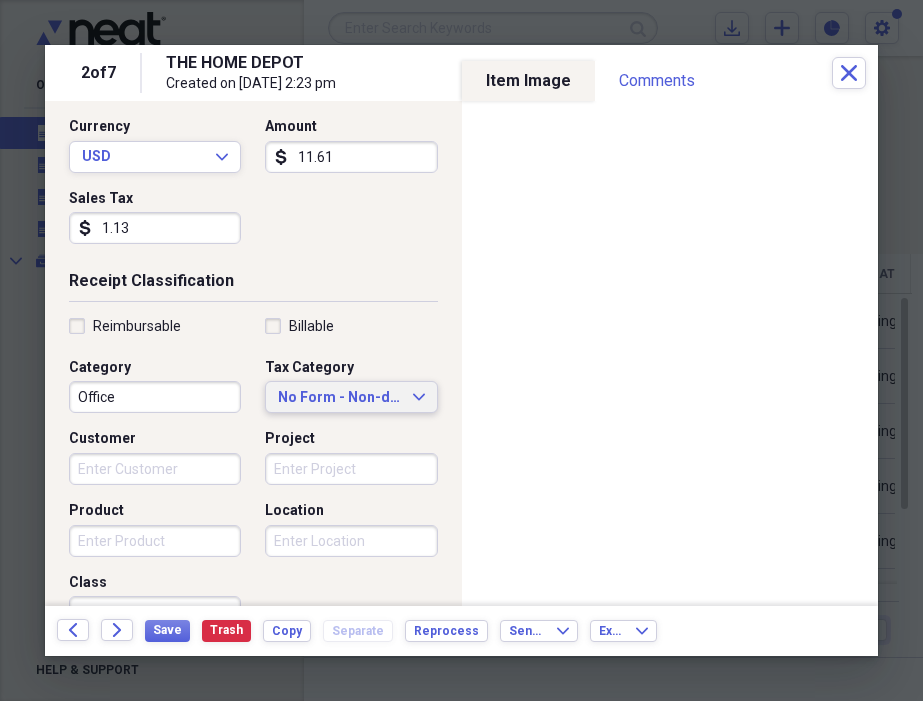click on "No Form - Non-deductible Expand" at bounding box center [351, 397] 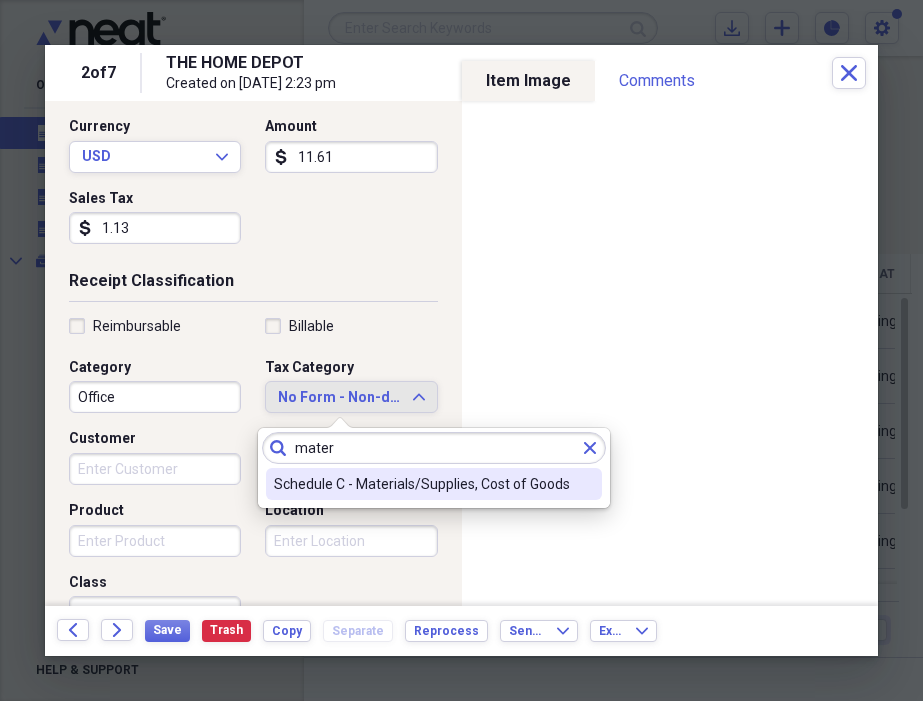 click on "Schedule C - Materials/Supplies, Cost of Goods" at bounding box center (422, 484) 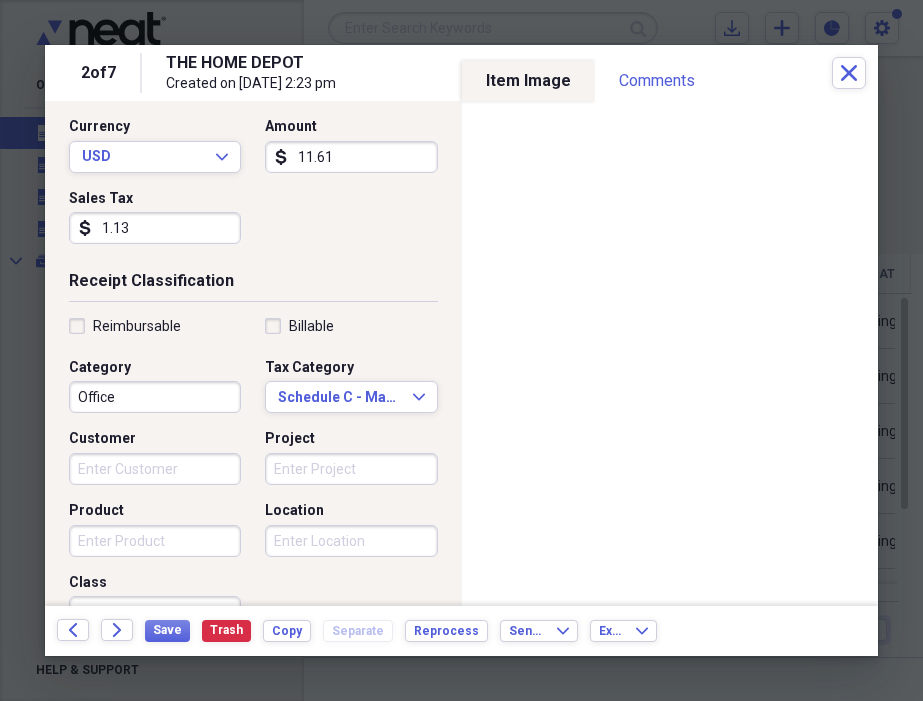 click on "Project" at bounding box center [351, 469] 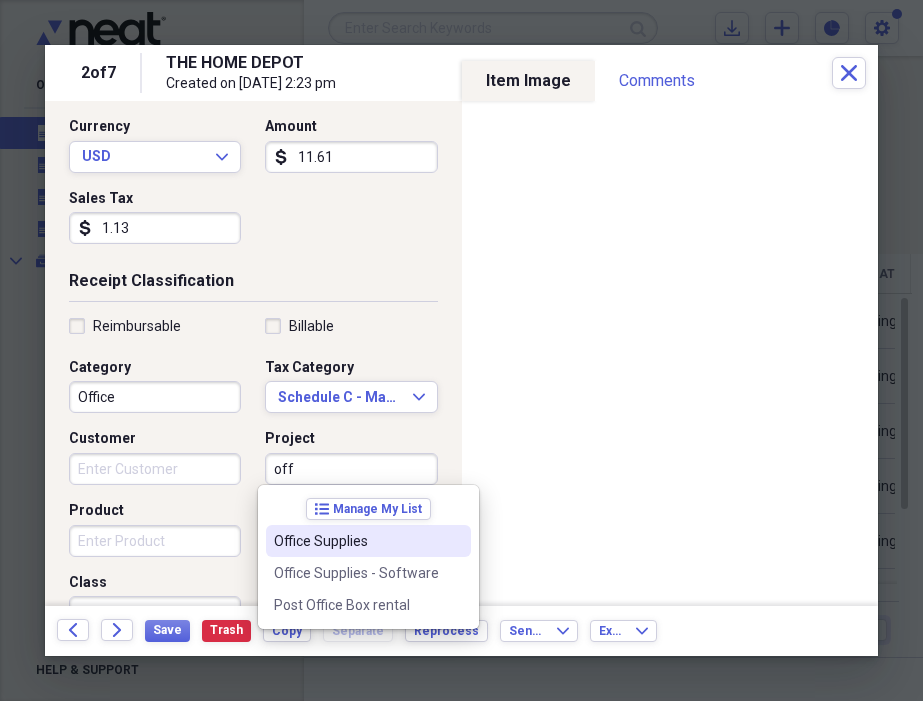click on "Office Supplies" at bounding box center [356, 541] 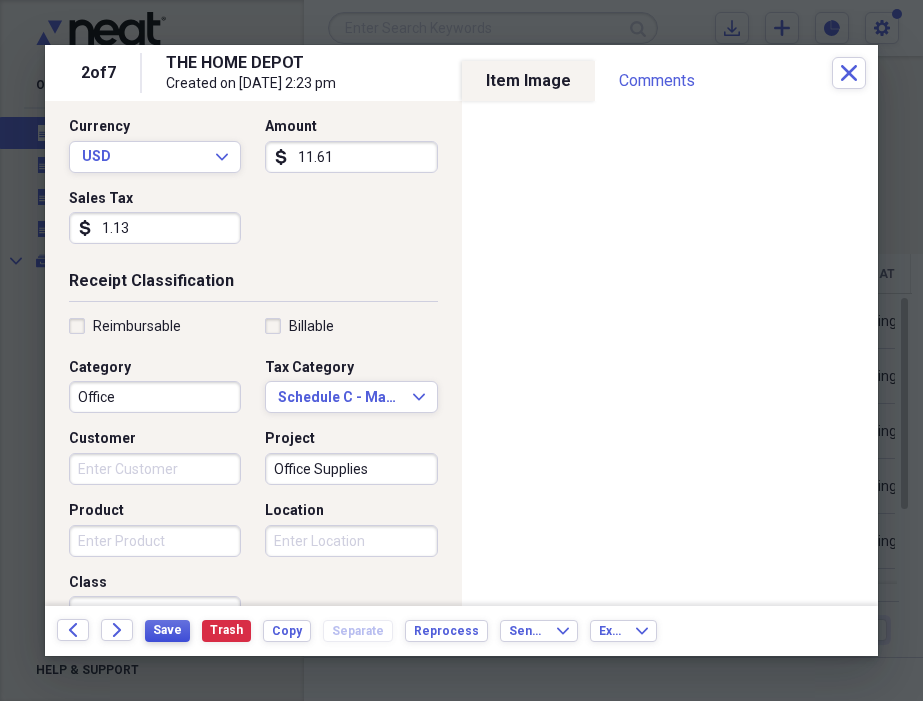 click on "Save" at bounding box center (167, 630) 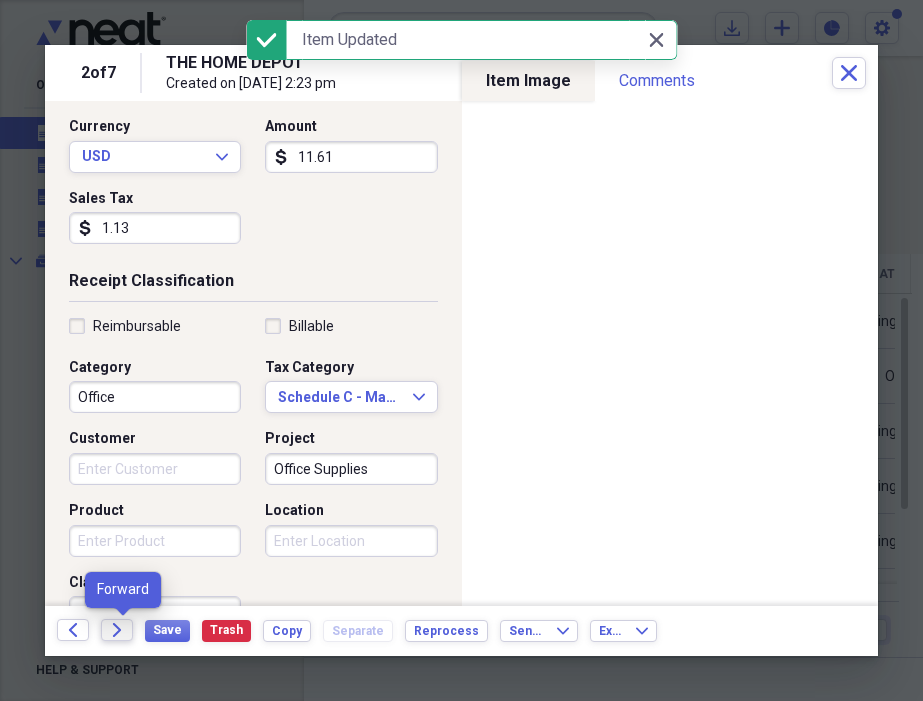 click on "Forward" 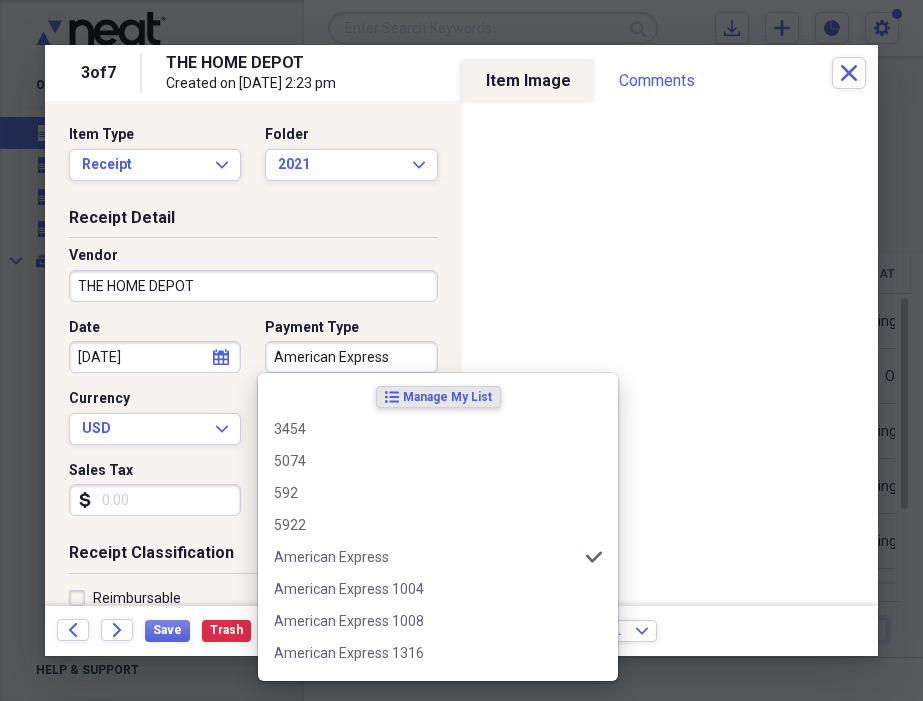 click on "American Express" at bounding box center (351, 357) 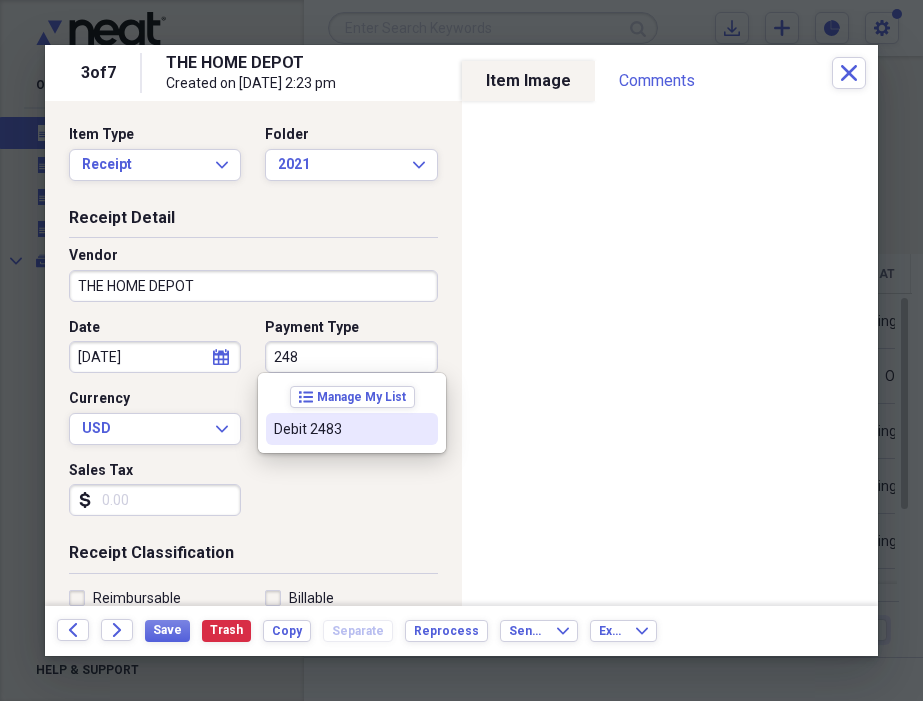 click on "Debit 2483" at bounding box center [352, 429] 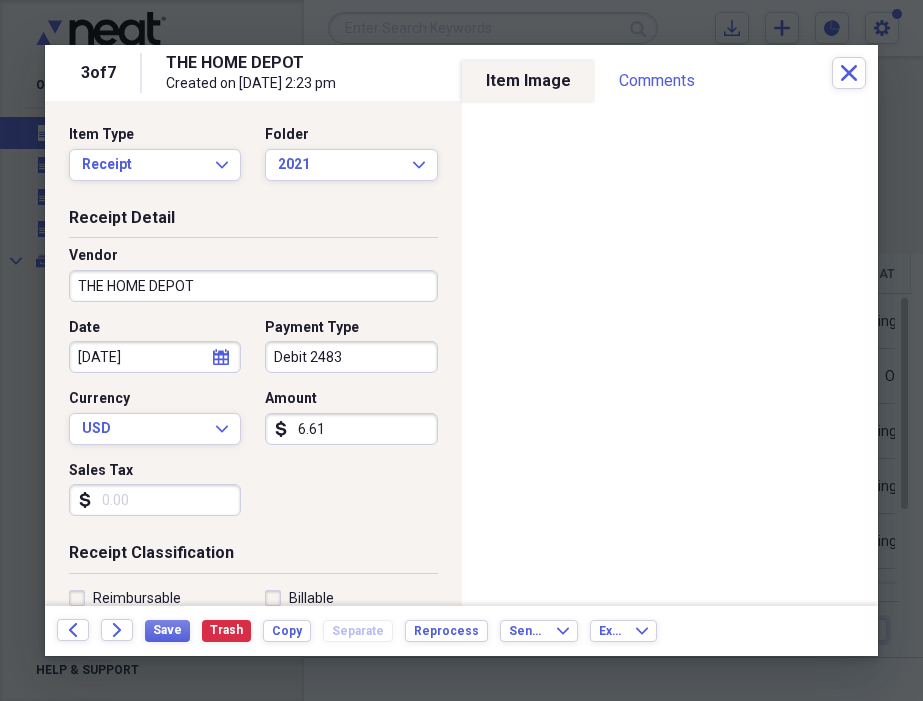 click on "Sales Tax" at bounding box center (155, 500) 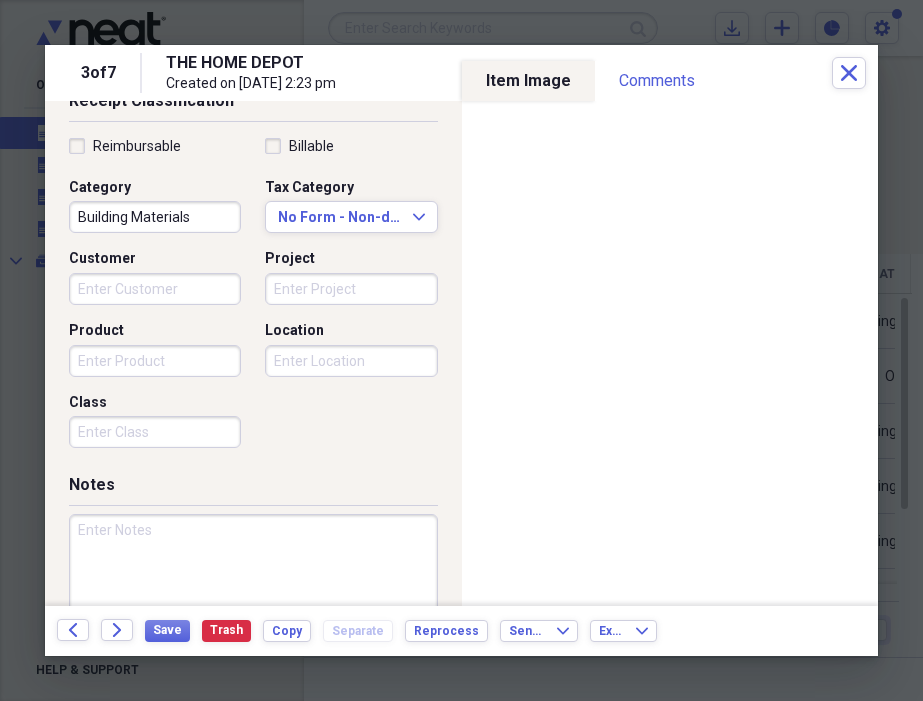scroll, scrollTop: 458, scrollLeft: 0, axis: vertical 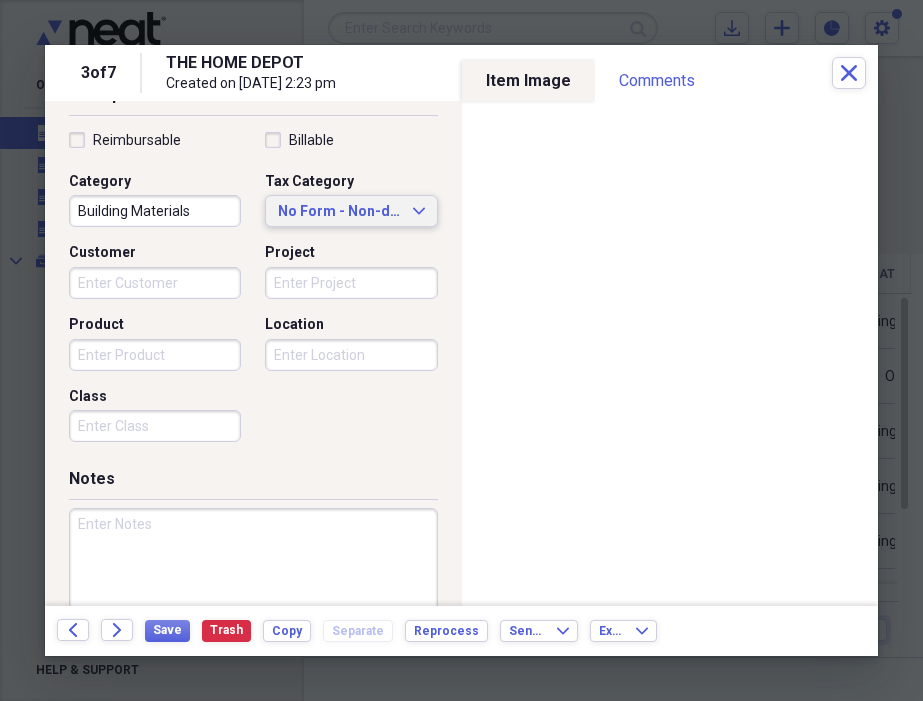 click on "No Form - Non-deductible" at bounding box center [339, 212] 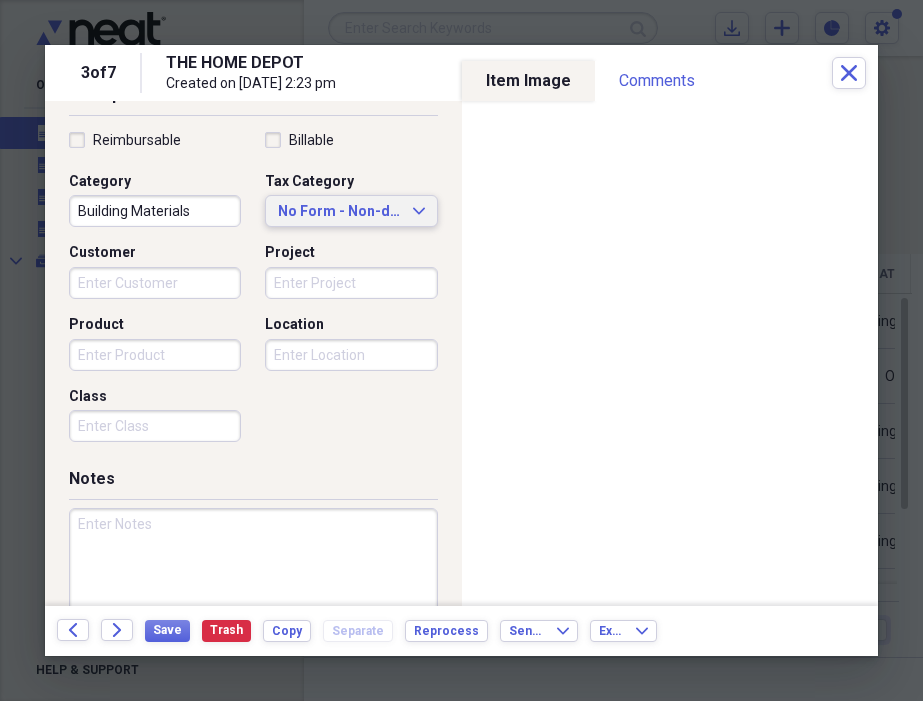 click on "Billable" at bounding box center [351, 140] 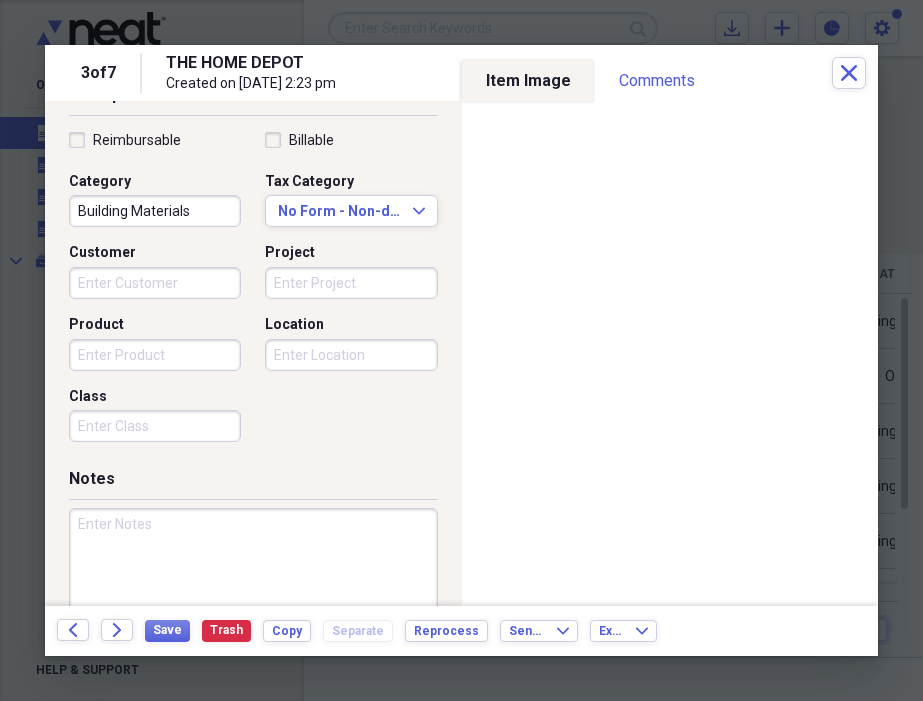 click on "Building Materials" at bounding box center [155, 211] 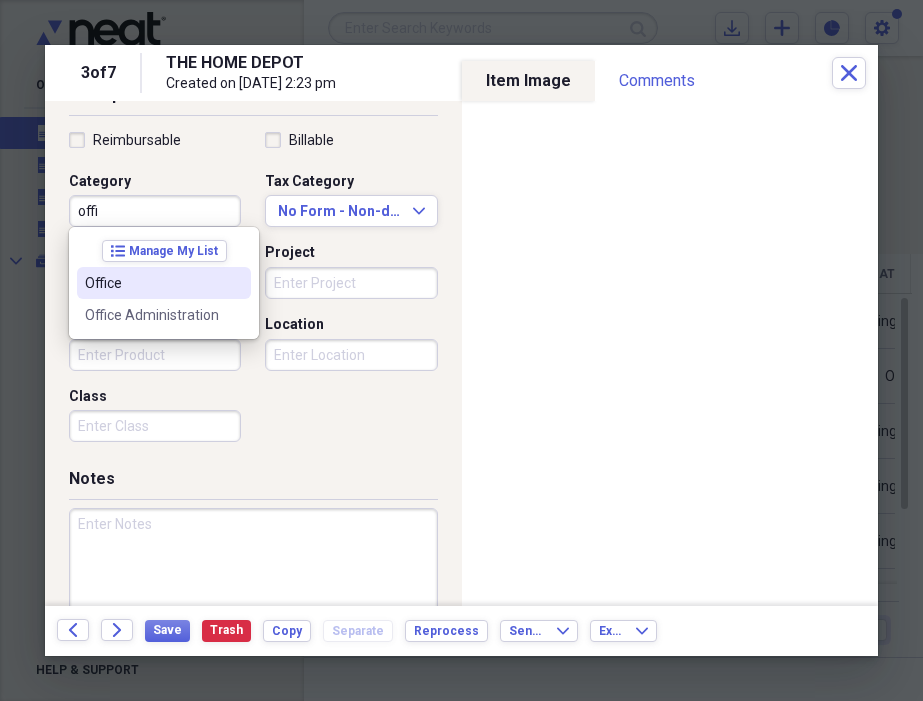 click on "Office" at bounding box center (152, 283) 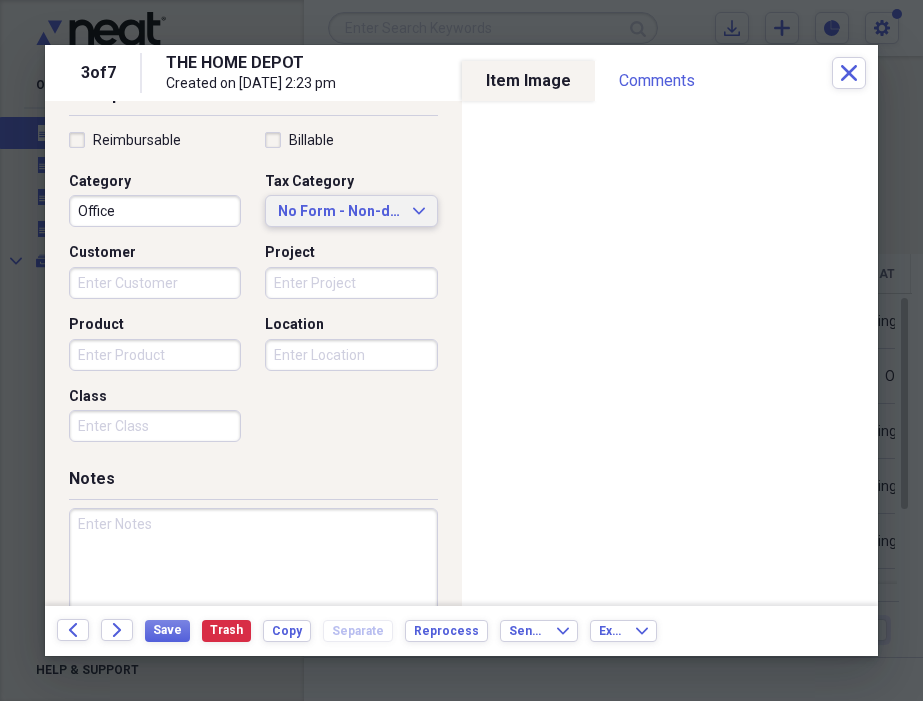click on "No Form - Non-deductible" at bounding box center (339, 212) 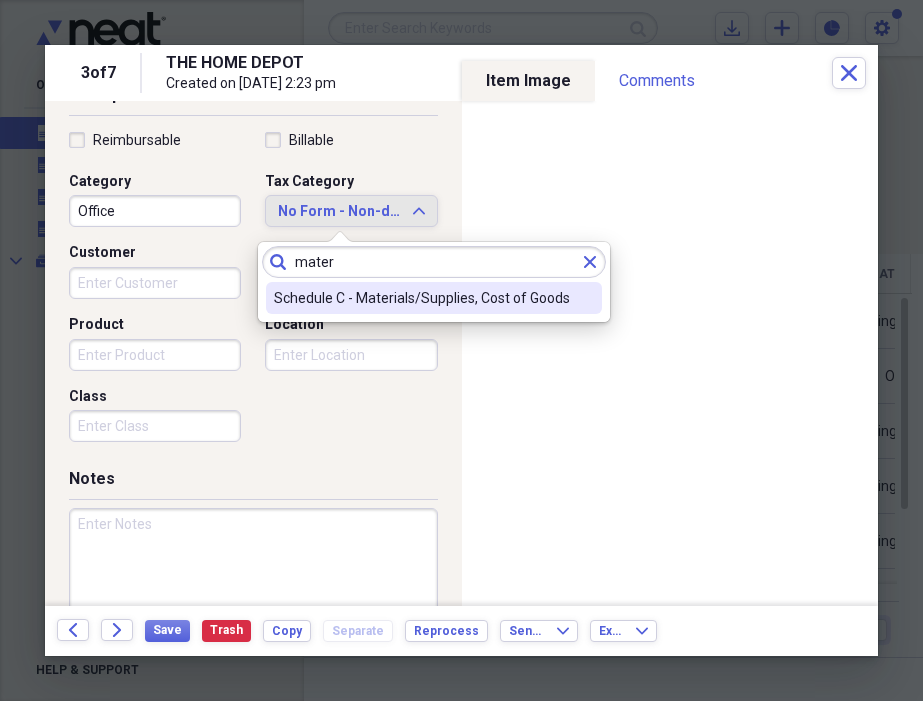 click on "Schedule C - Materials/Supplies, Cost of Goods" at bounding box center [422, 298] 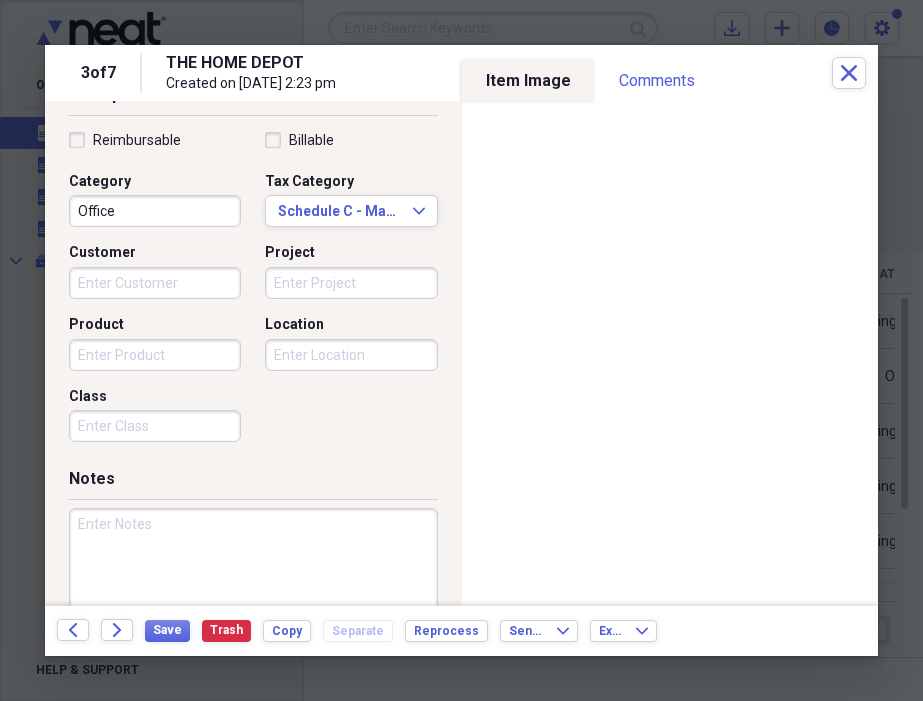 click on "Project" at bounding box center (351, 283) 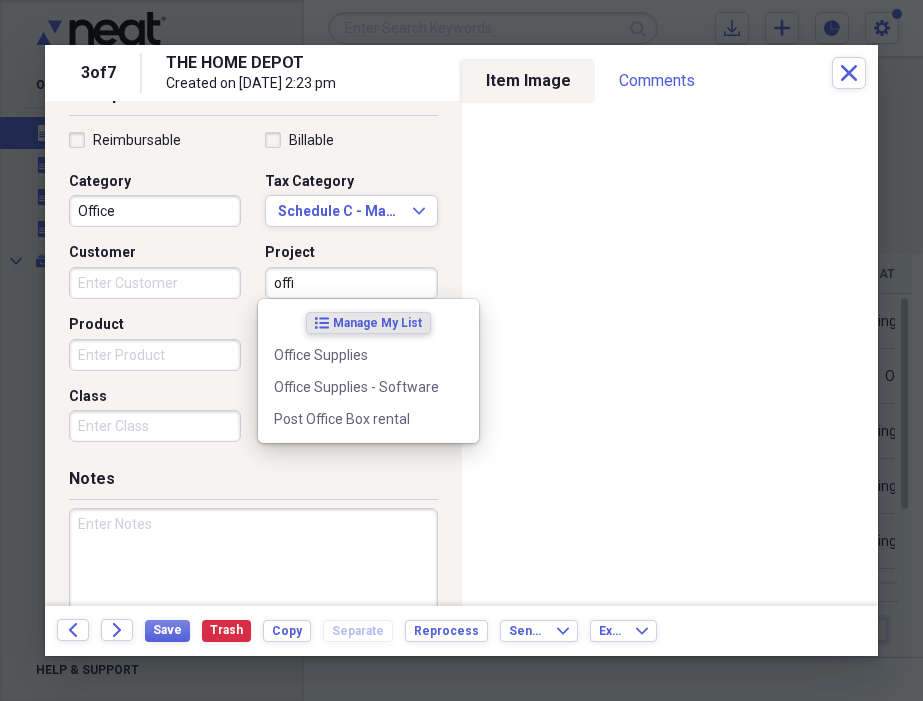 click on "Office Supplies" at bounding box center [368, 355] 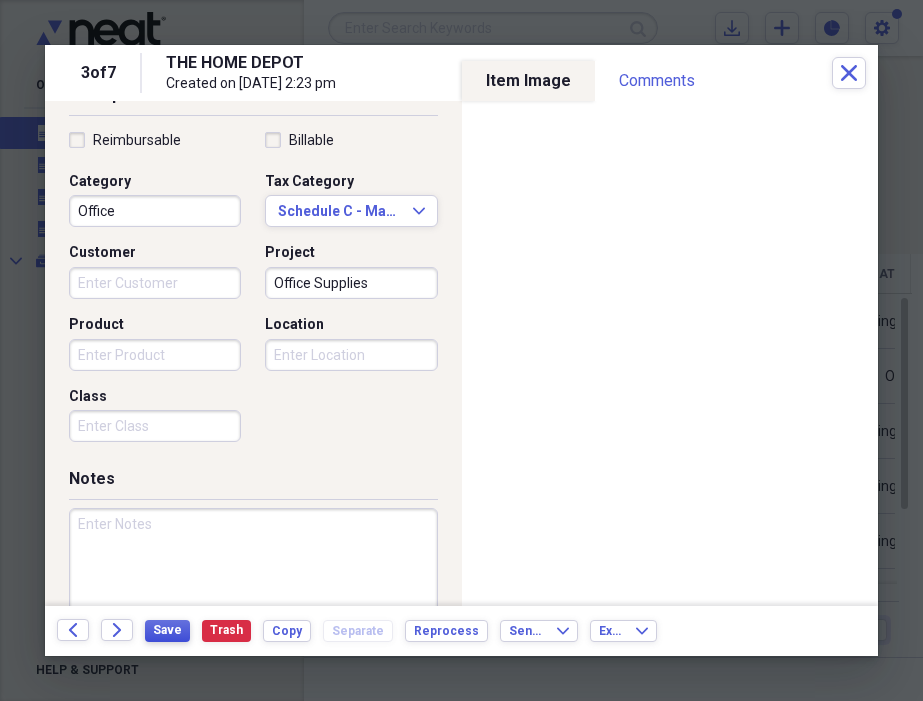 click on "Save" at bounding box center (167, 630) 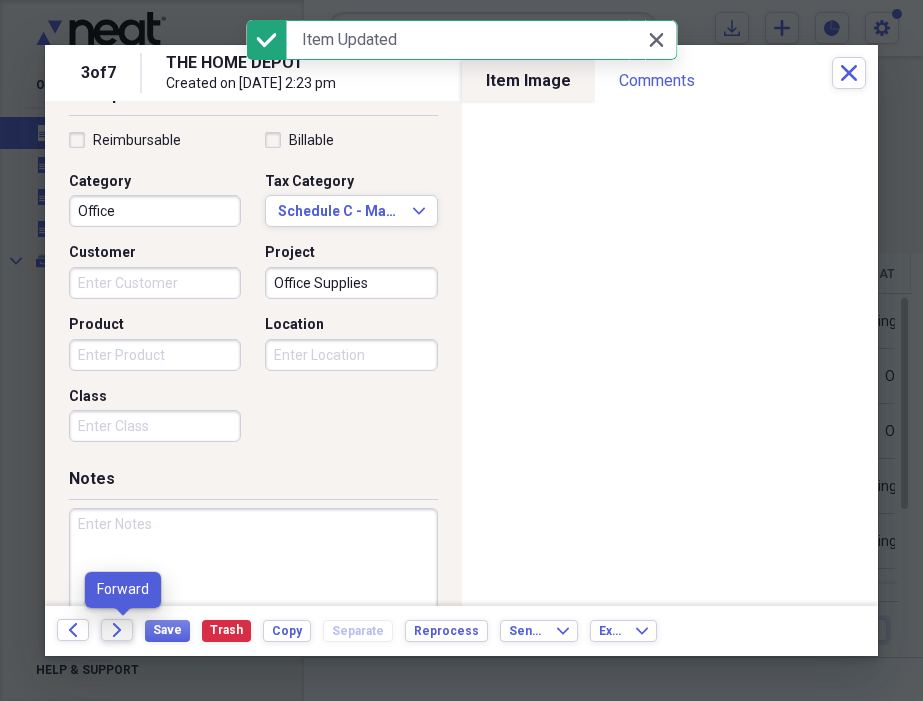 click 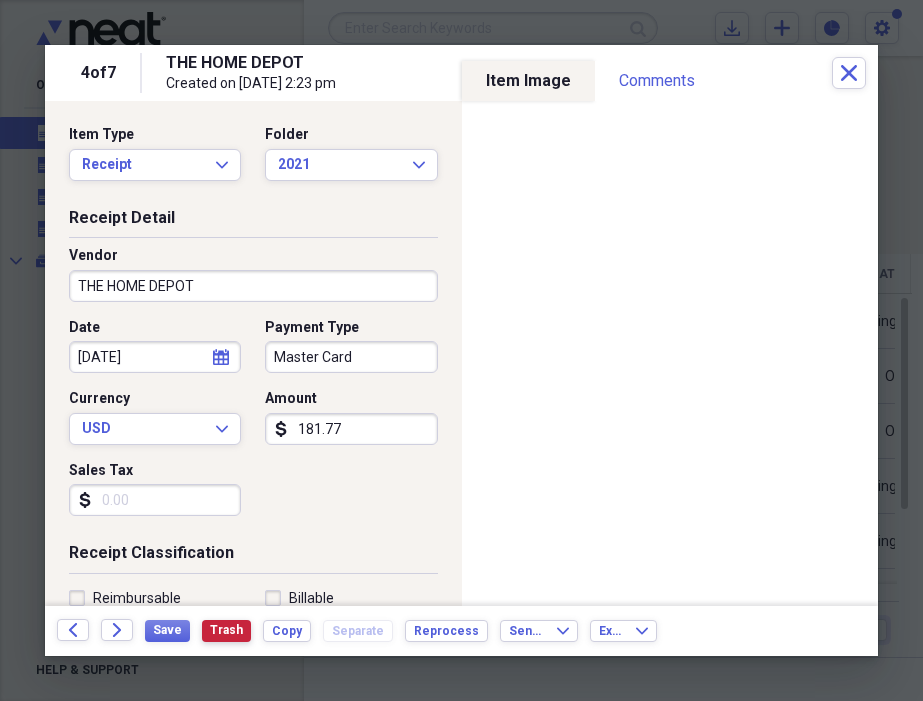 click on "Trash" at bounding box center [226, 630] 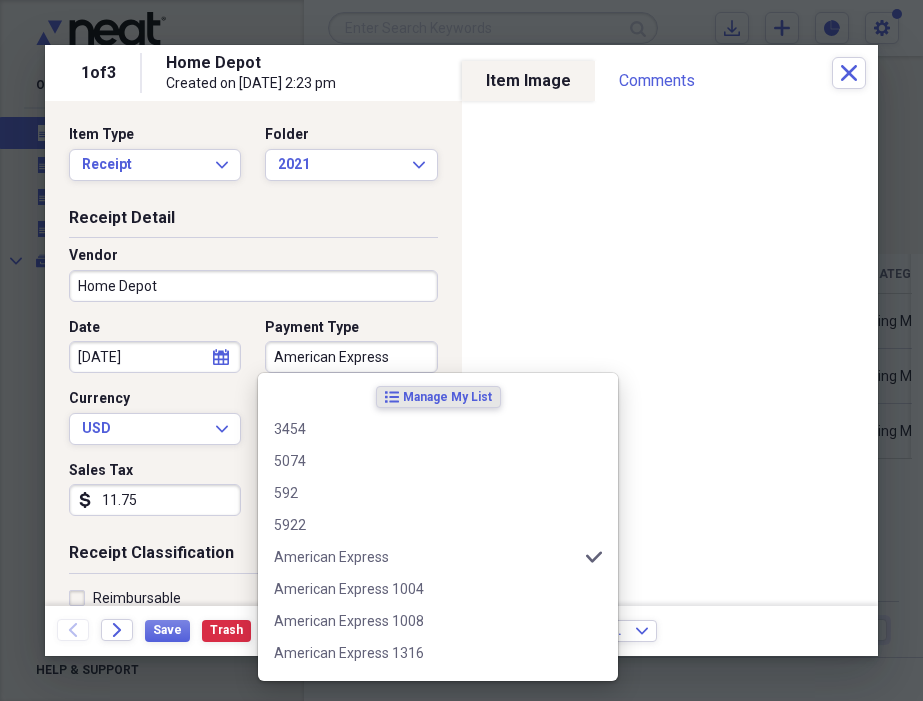 click on "American Express" at bounding box center (351, 357) 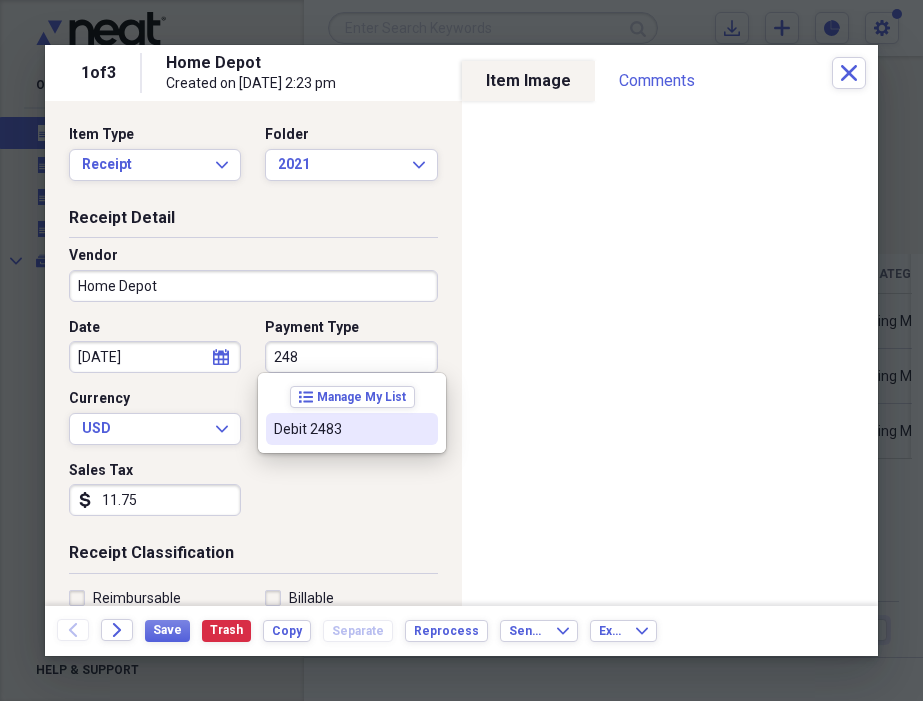 click on "Debit 2483" at bounding box center [340, 429] 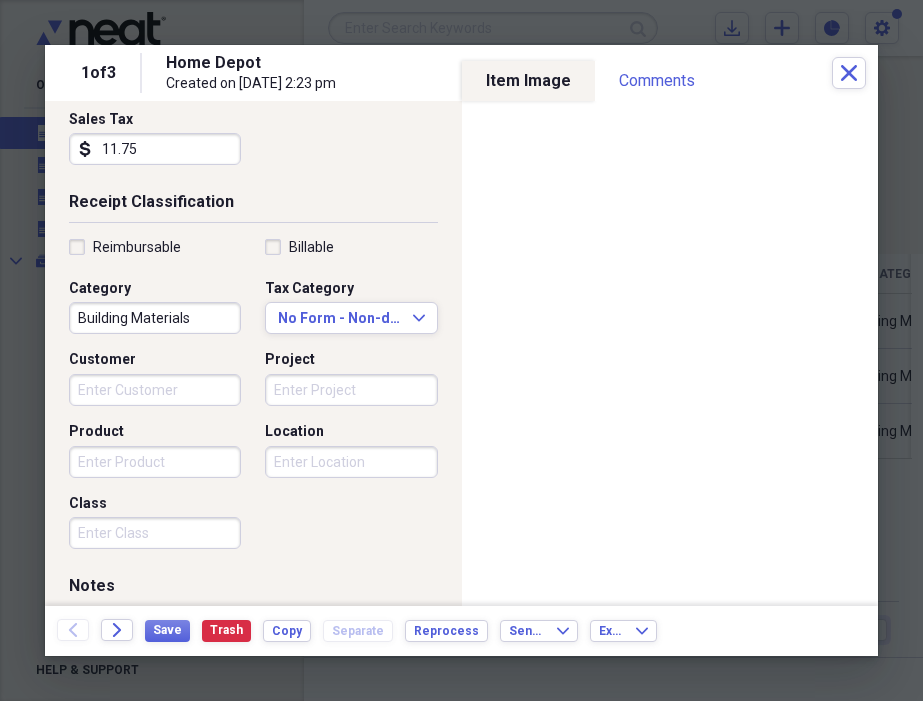 scroll, scrollTop: 348, scrollLeft: 0, axis: vertical 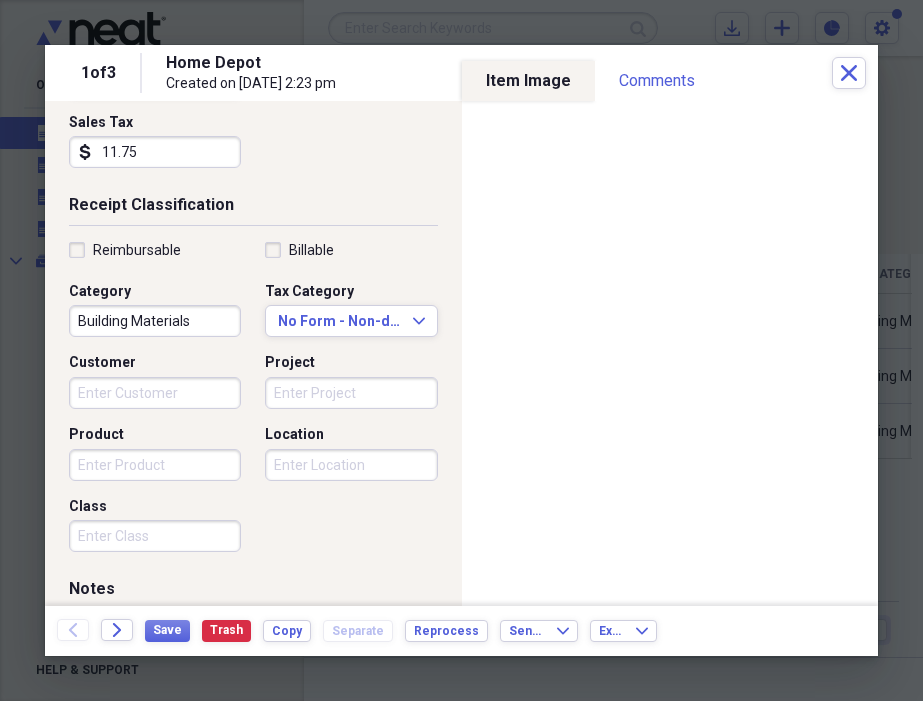click on "Building Materials" at bounding box center (155, 321) 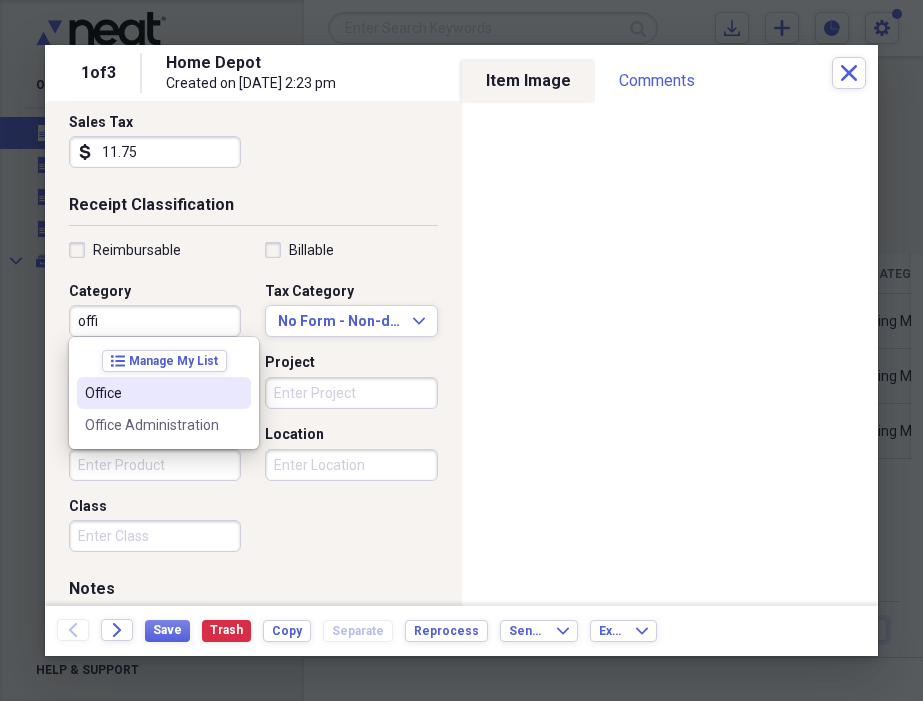 click on "Office" at bounding box center (164, 393) 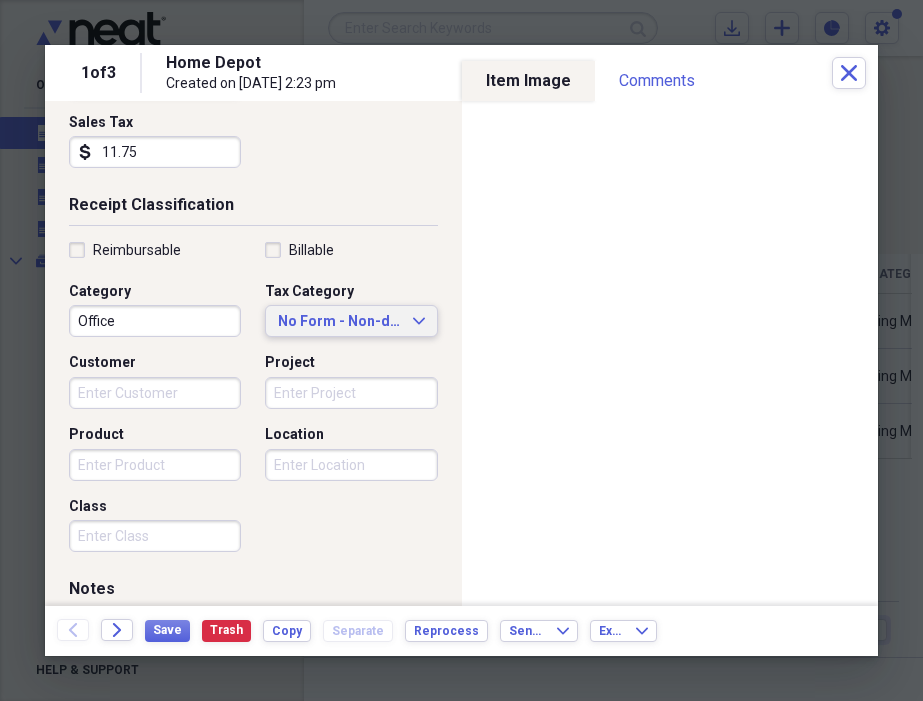 click on "No Form - Non-deductible" at bounding box center [339, 322] 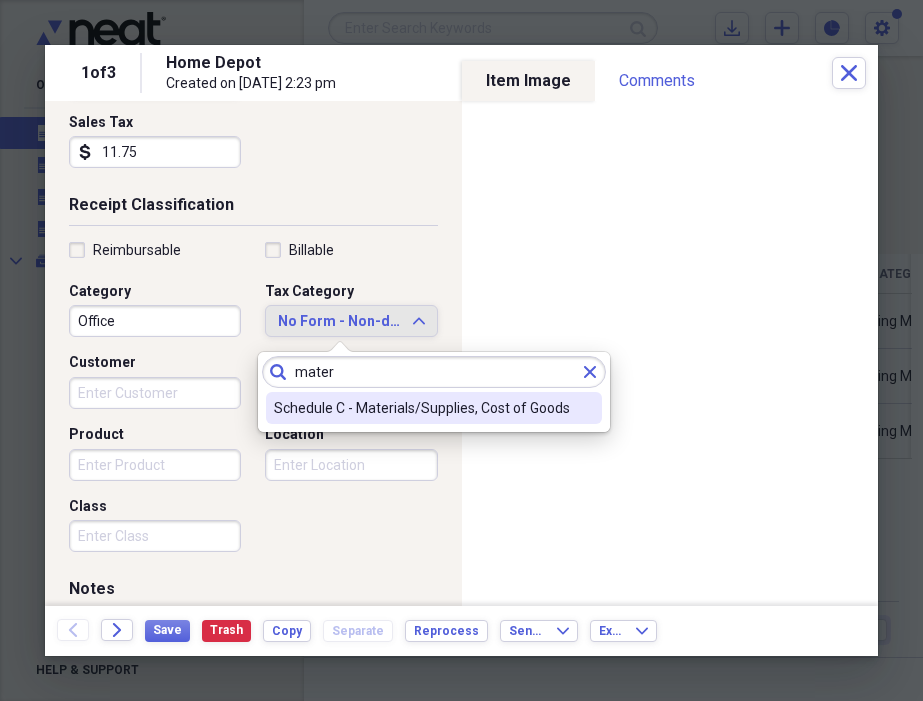 click on "Schedule C - Materials/Supplies, Cost of Goods" at bounding box center [434, 408] 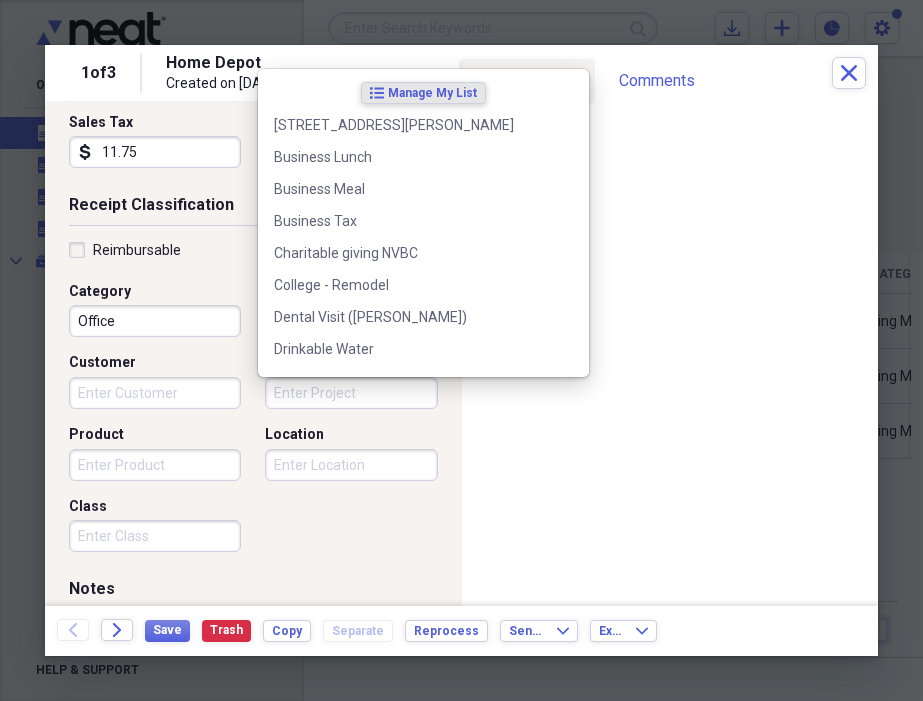 click on "Project" at bounding box center (351, 393) 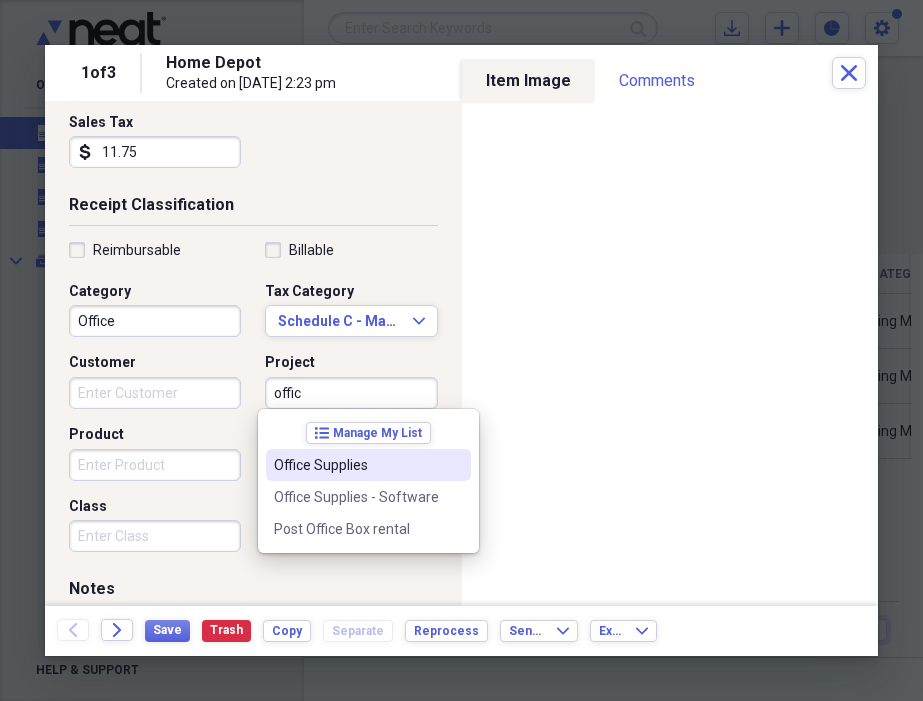 click on "Office Supplies" at bounding box center [356, 465] 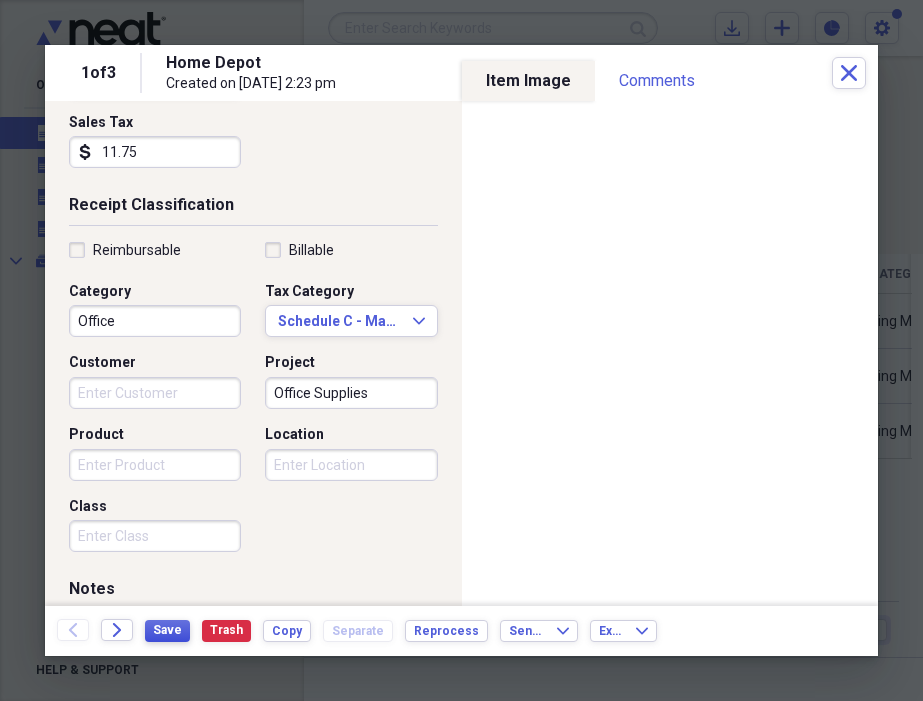 click on "Save" at bounding box center [167, 630] 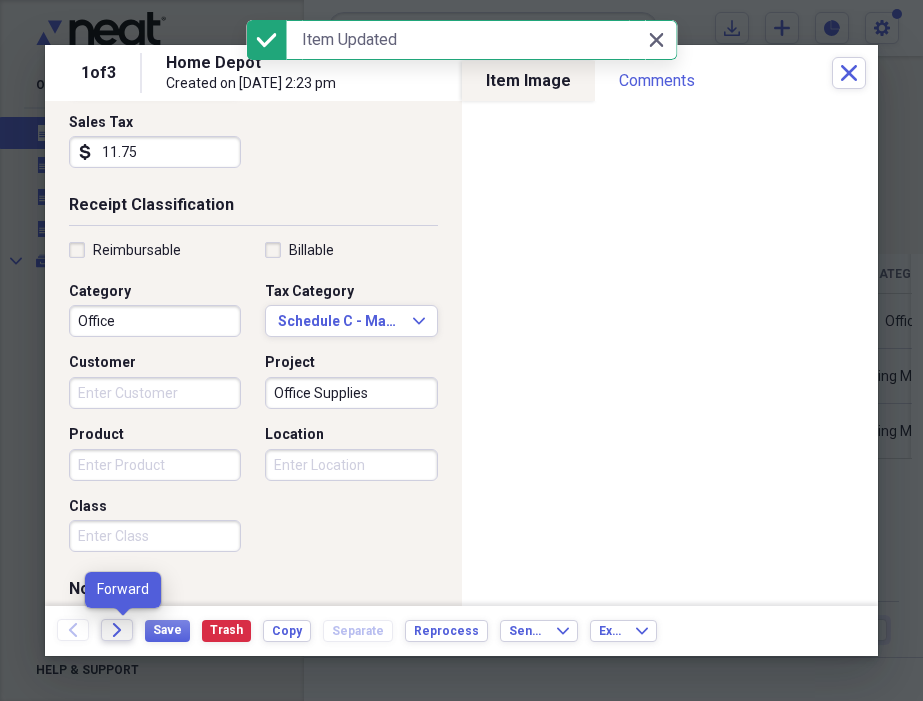 click on "Forward" 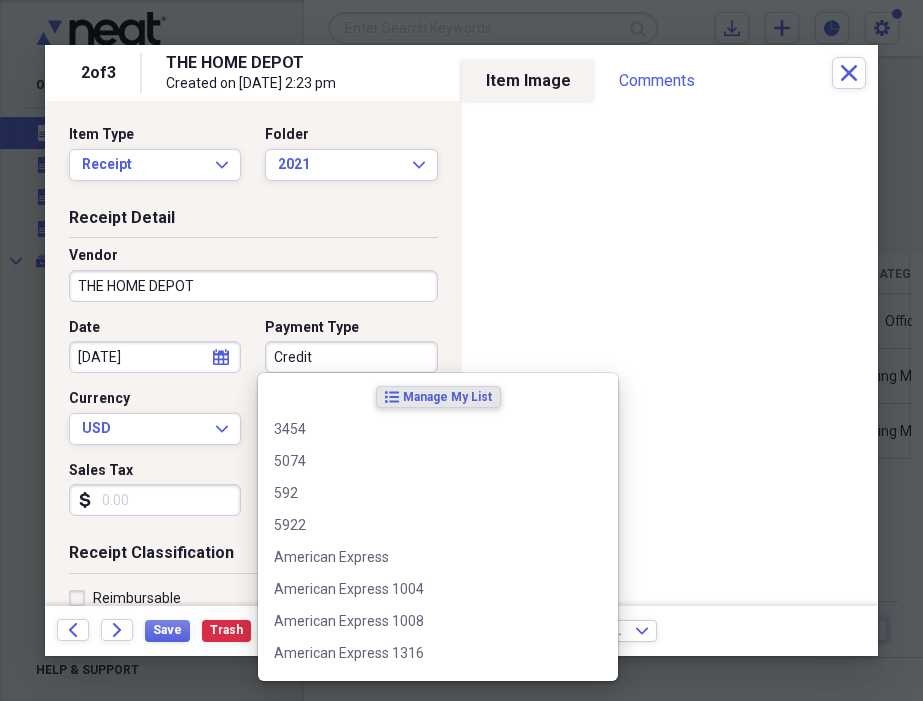 click on "Credit" at bounding box center [351, 357] 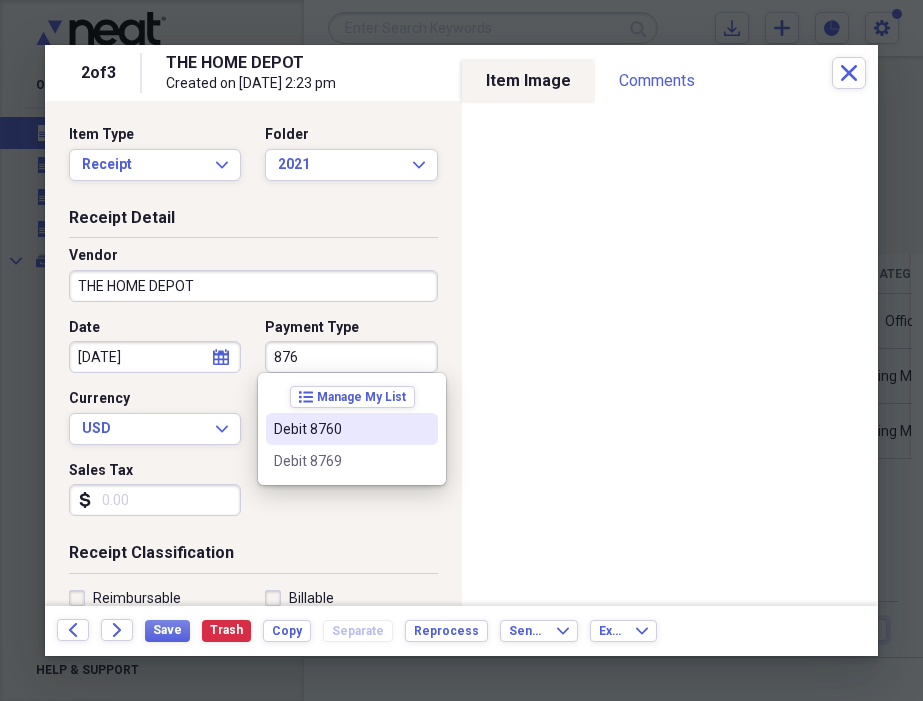 click on "Debit 8760" at bounding box center (352, 429) 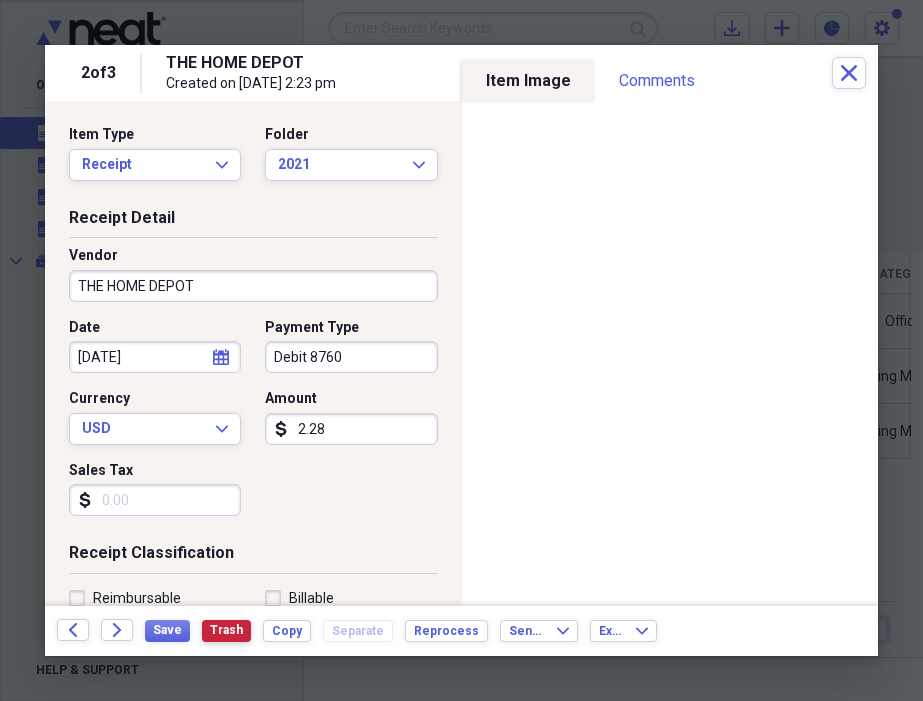 click on "Trash" at bounding box center (226, 630) 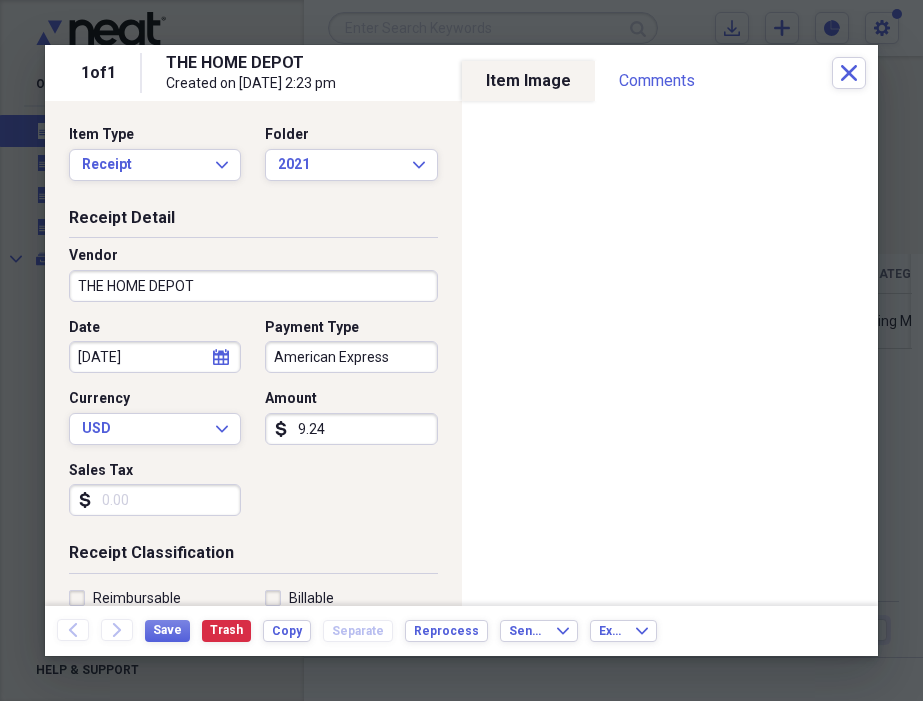 click on "American Express" at bounding box center (351, 357) 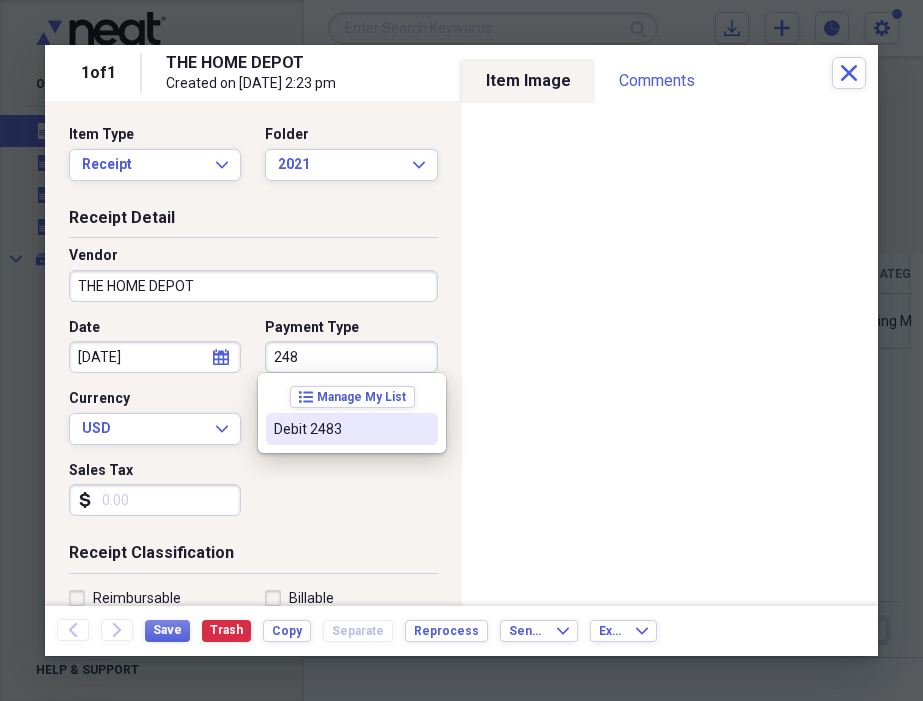 click on "Debit 2483" at bounding box center (340, 429) 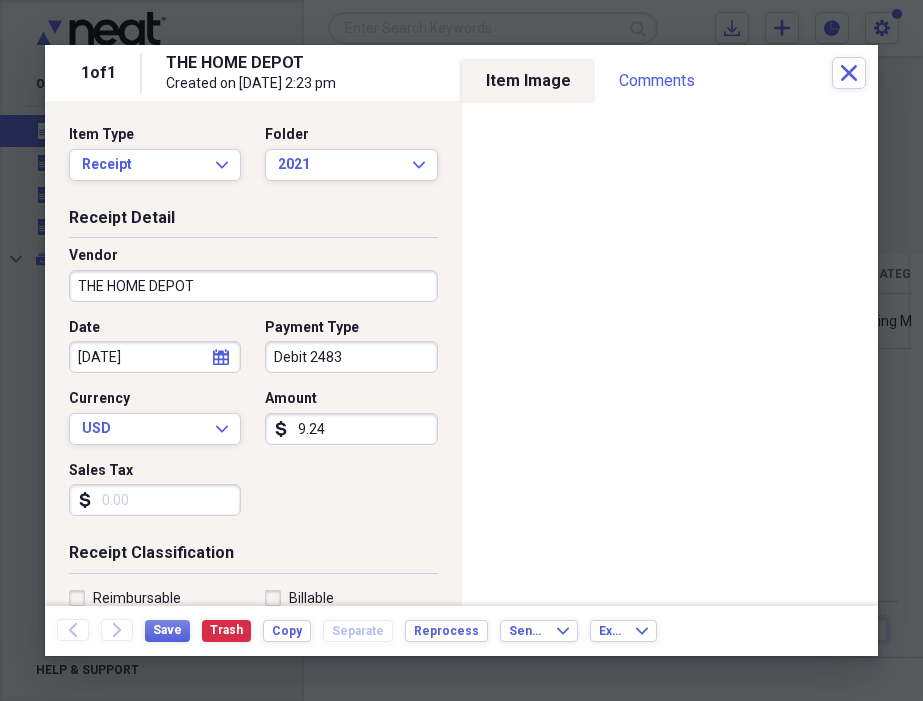 click on "Sales Tax" at bounding box center (155, 500) 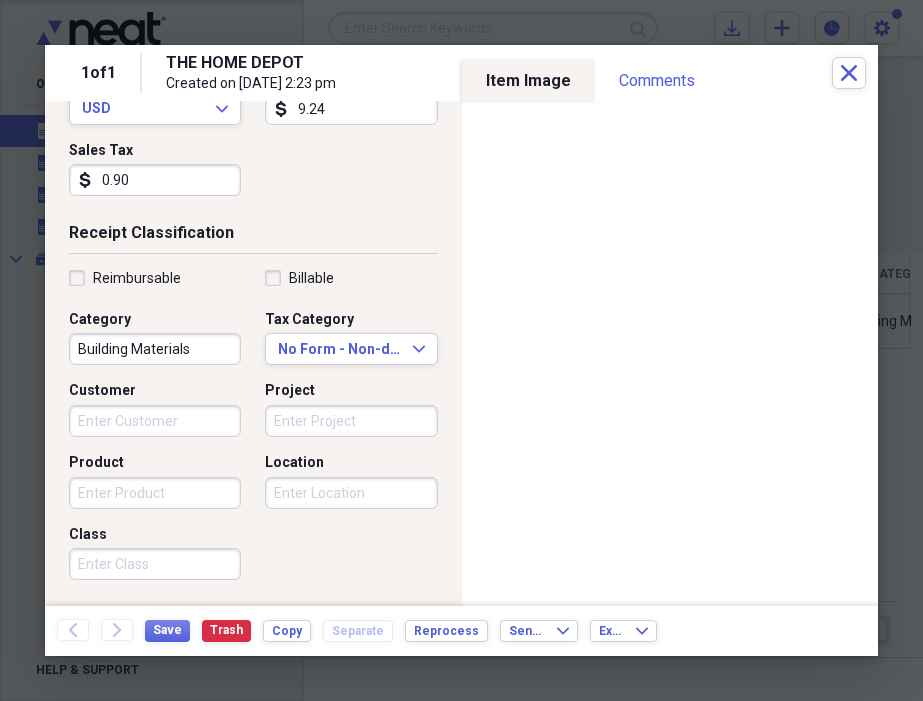 scroll, scrollTop: 331, scrollLeft: 0, axis: vertical 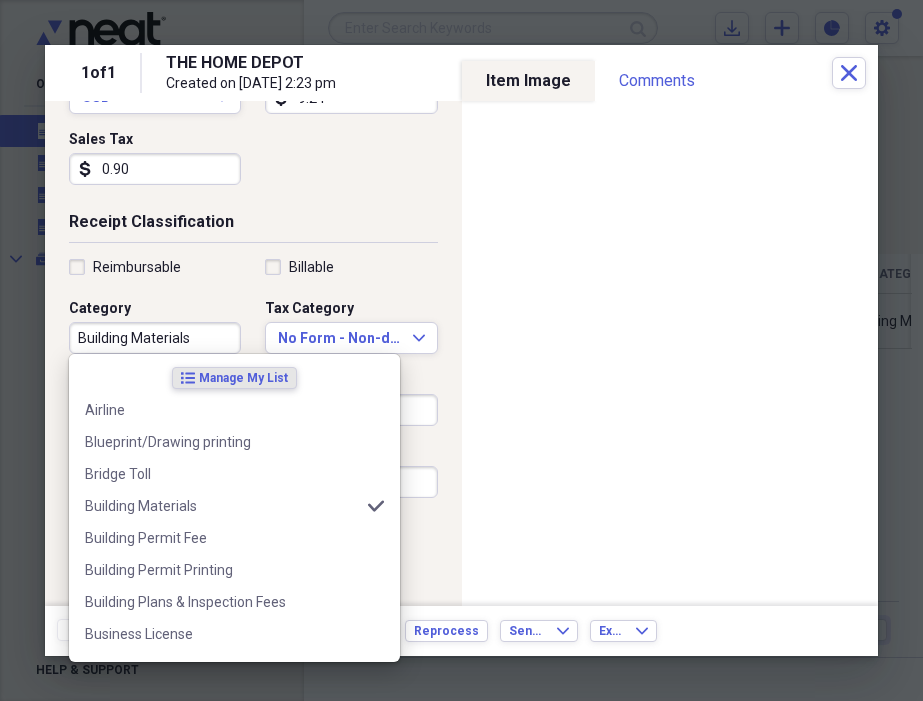 click on "Building Materials" at bounding box center (155, 338) 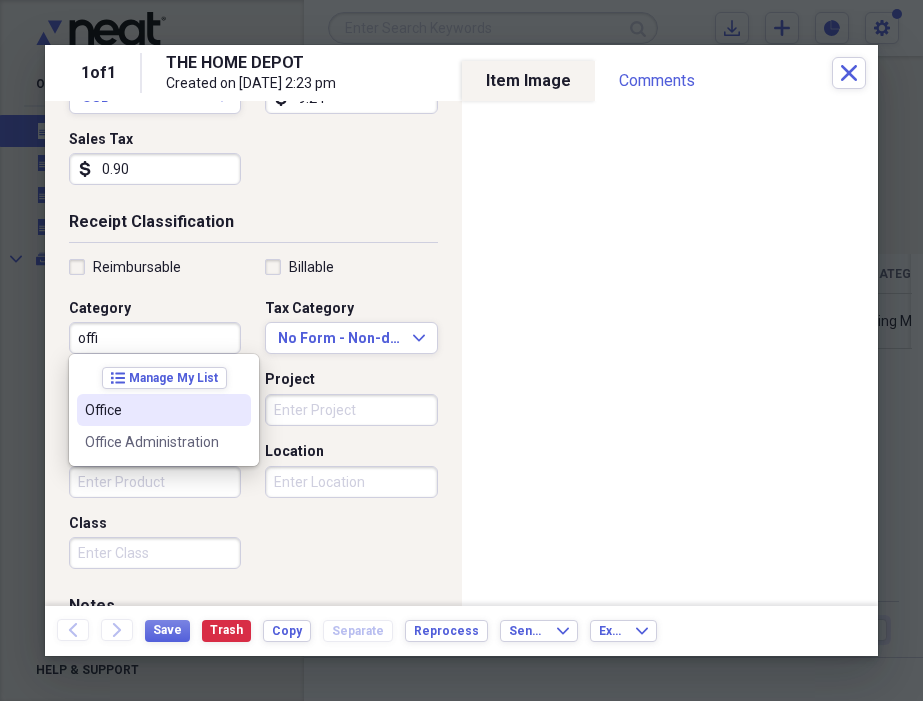 click on "Office" at bounding box center [152, 410] 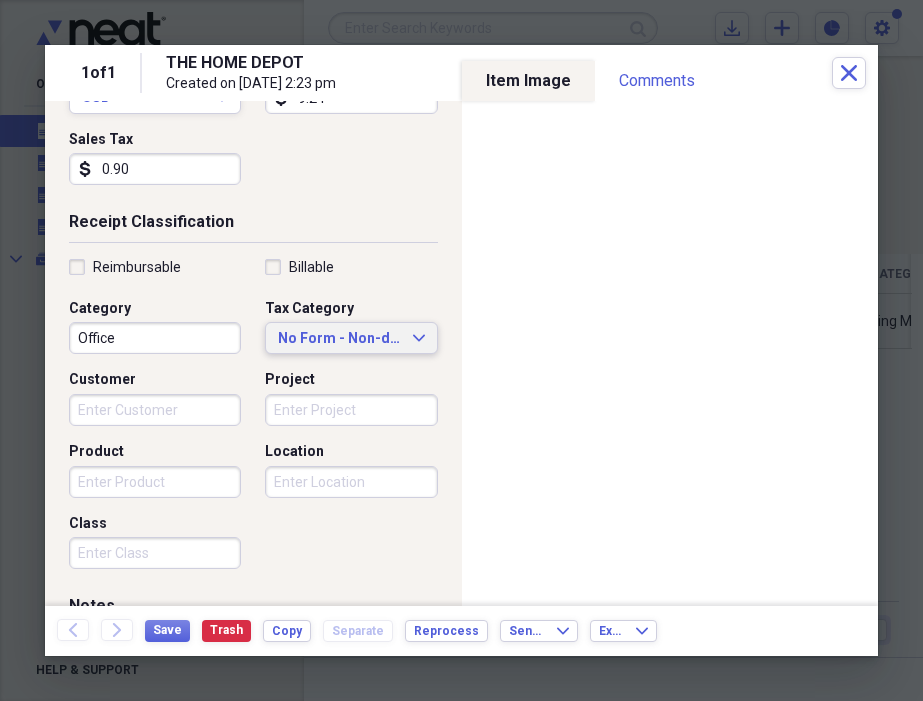 click on "No Form - Non-deductible" at bounding box center [339, 339] 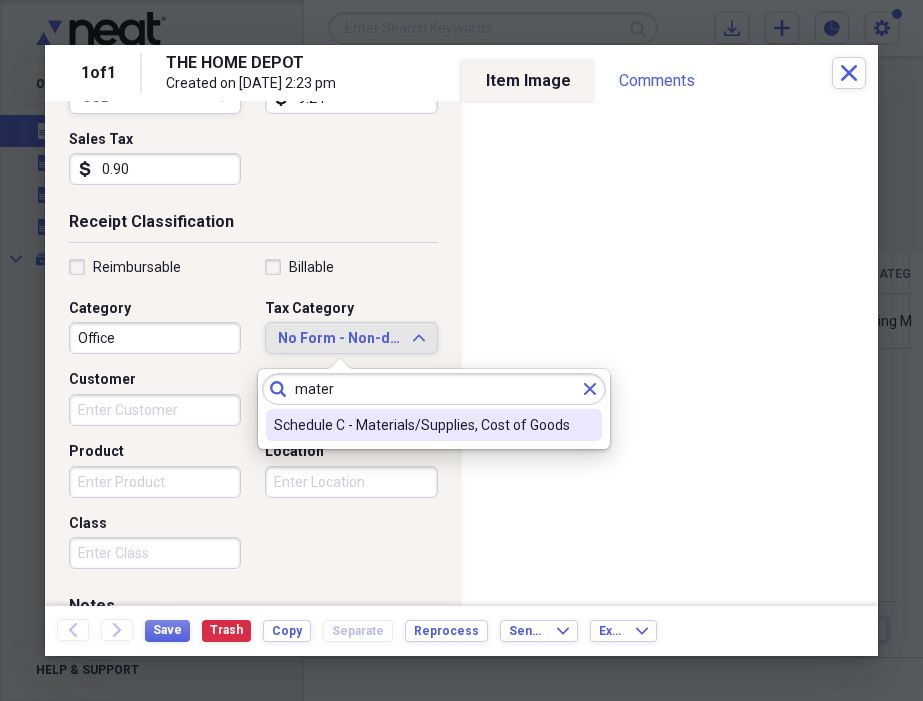 click on "Schedule C - Materials/Supplies, Cost of Goods" at bounding box center [434, 425] 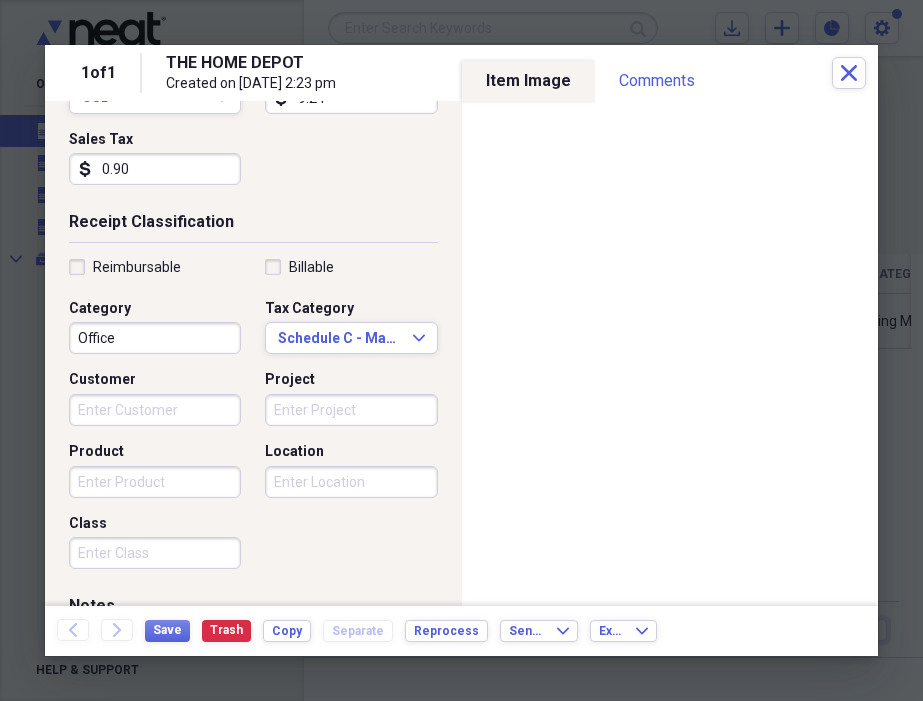 click on "Project" at bounding box center [351, 410] 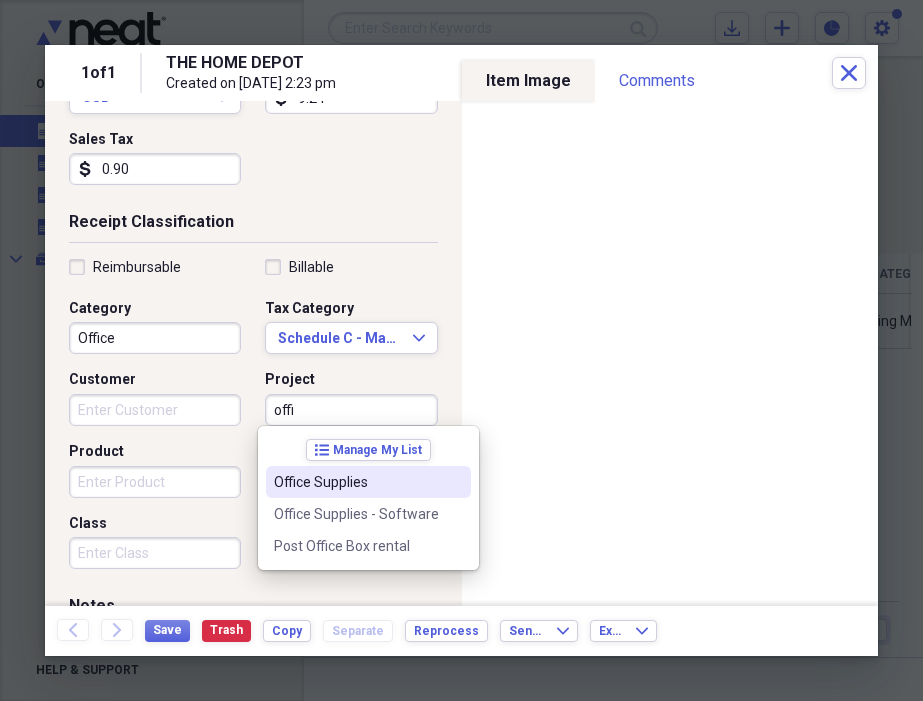 click on "Office Supplies" at bounding box center [356, 482] 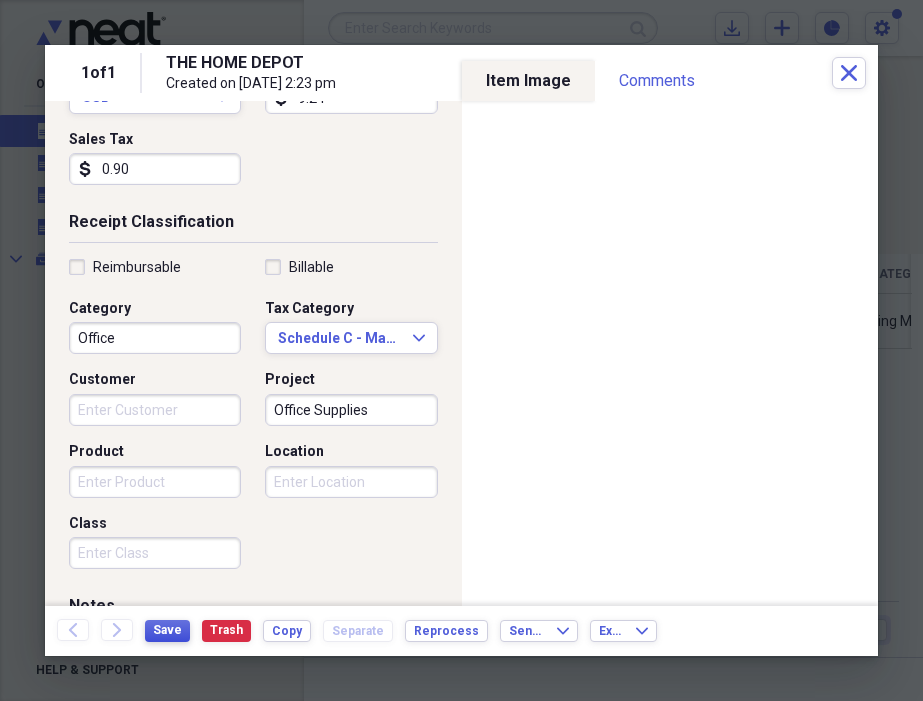 click on "Save" at bounding box center (167, 630) 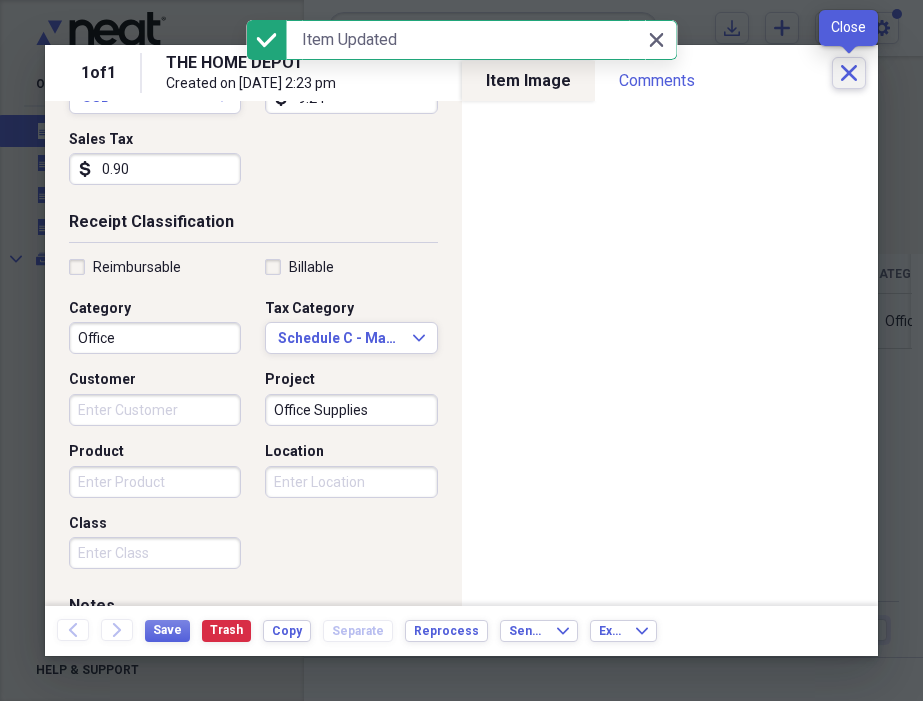 click 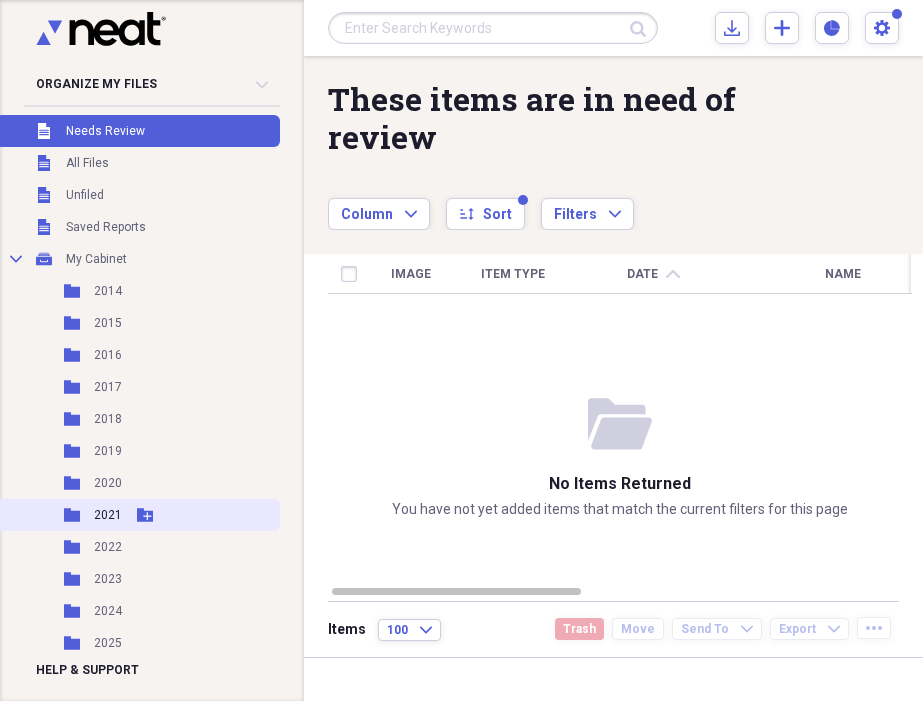 click on "Folder 2021 Add Folder" at bounding box center [138, 515] 